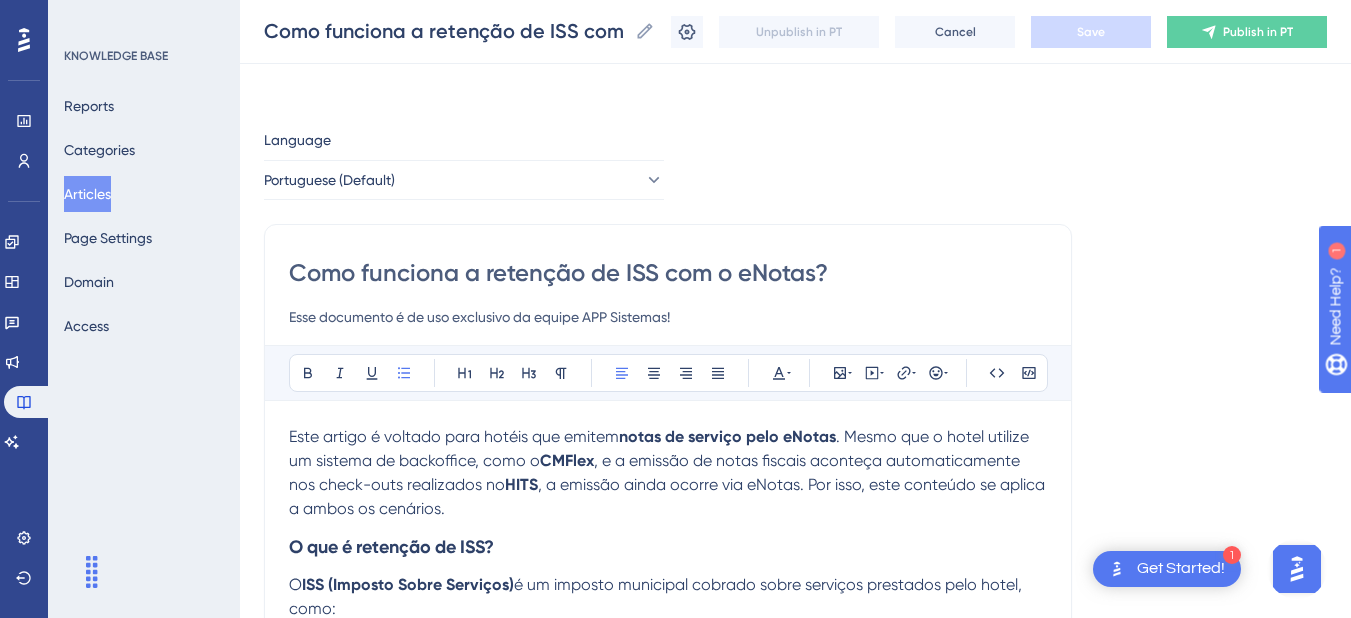scroll, scrollTop: 779, scrollLeft: 0, axis: vertical 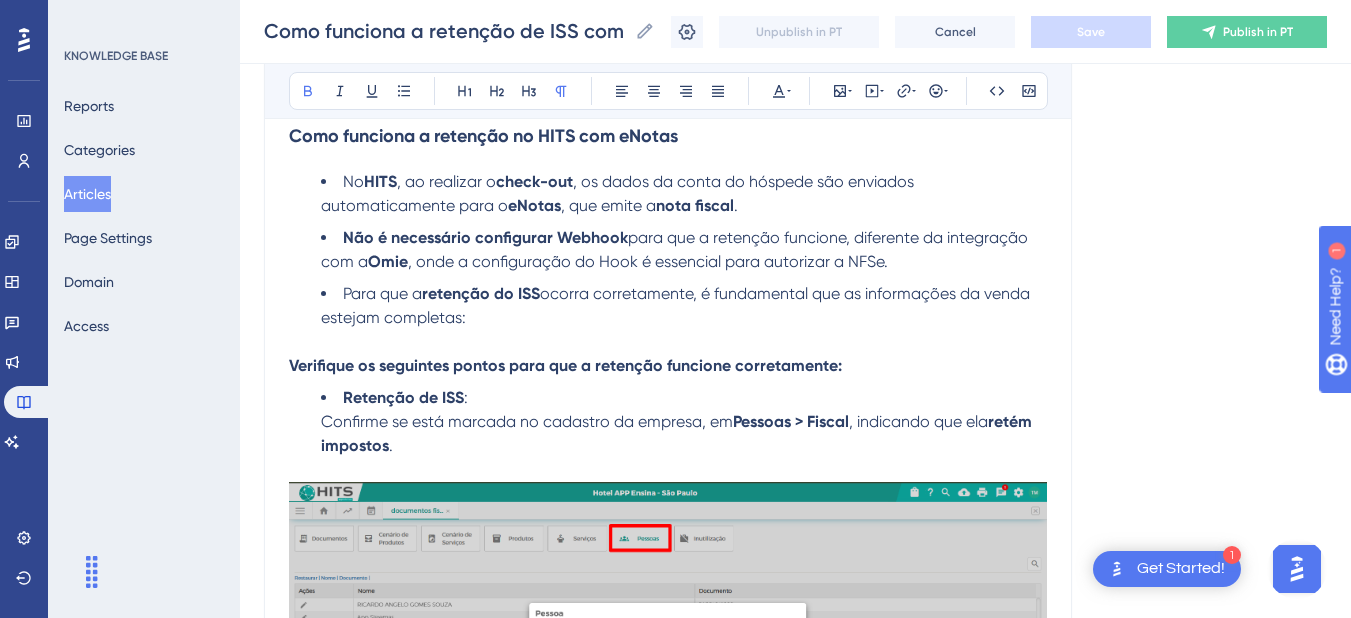 click at bounding box center [668, 342] 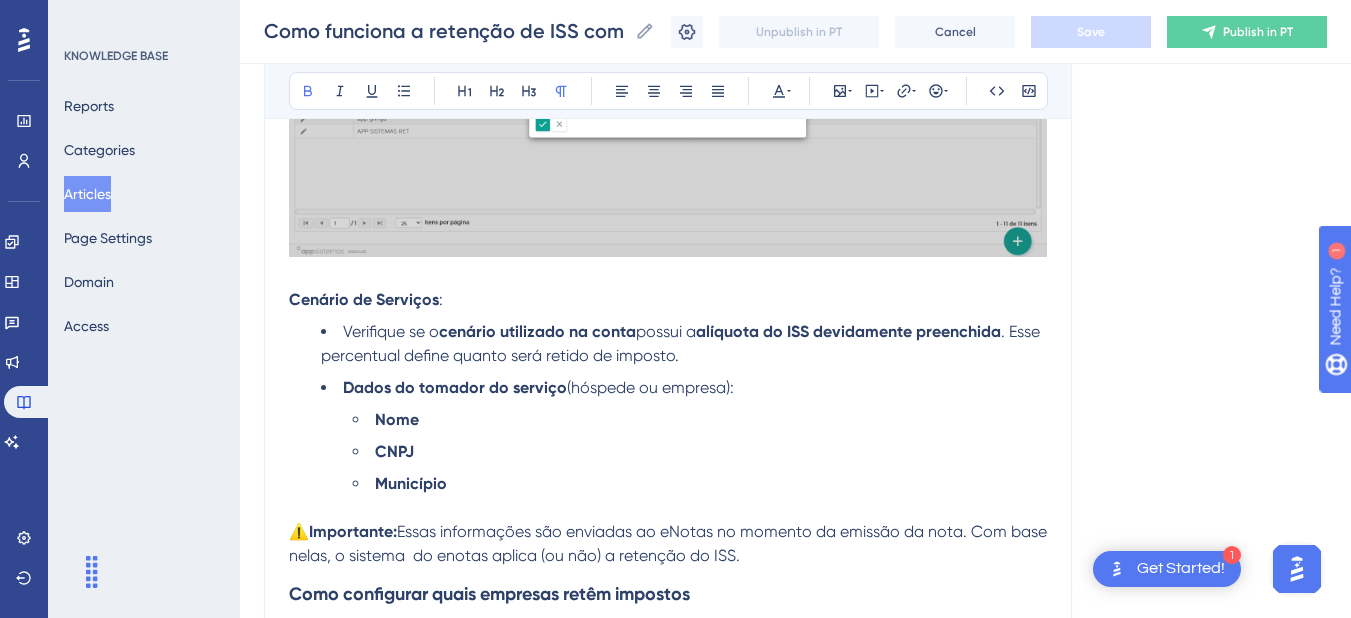 scroll, scrollTop: 1579, scrollLeft: 0, axis: vertical 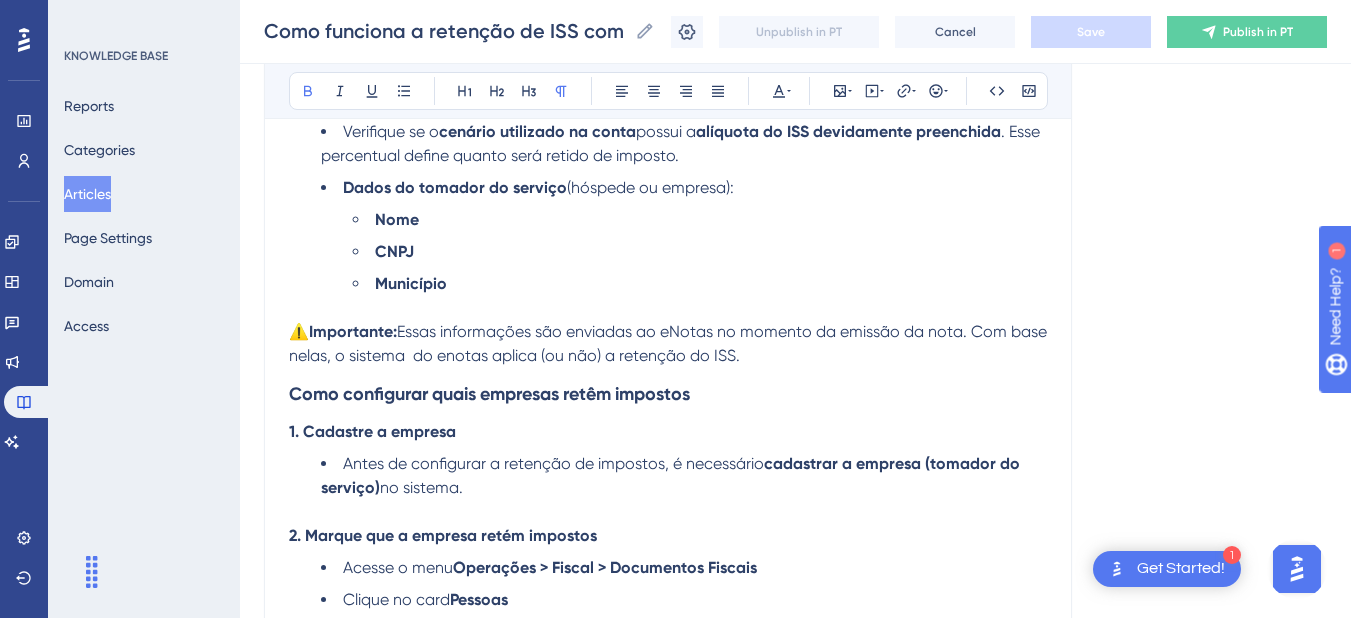 click on "Essas informações são enviadas ao eNotas no momento da emissão da nota. Com base nelas, o sistema  do enotas aplica (ou não) a retenção do ISS." at bounding box center [670, 343] 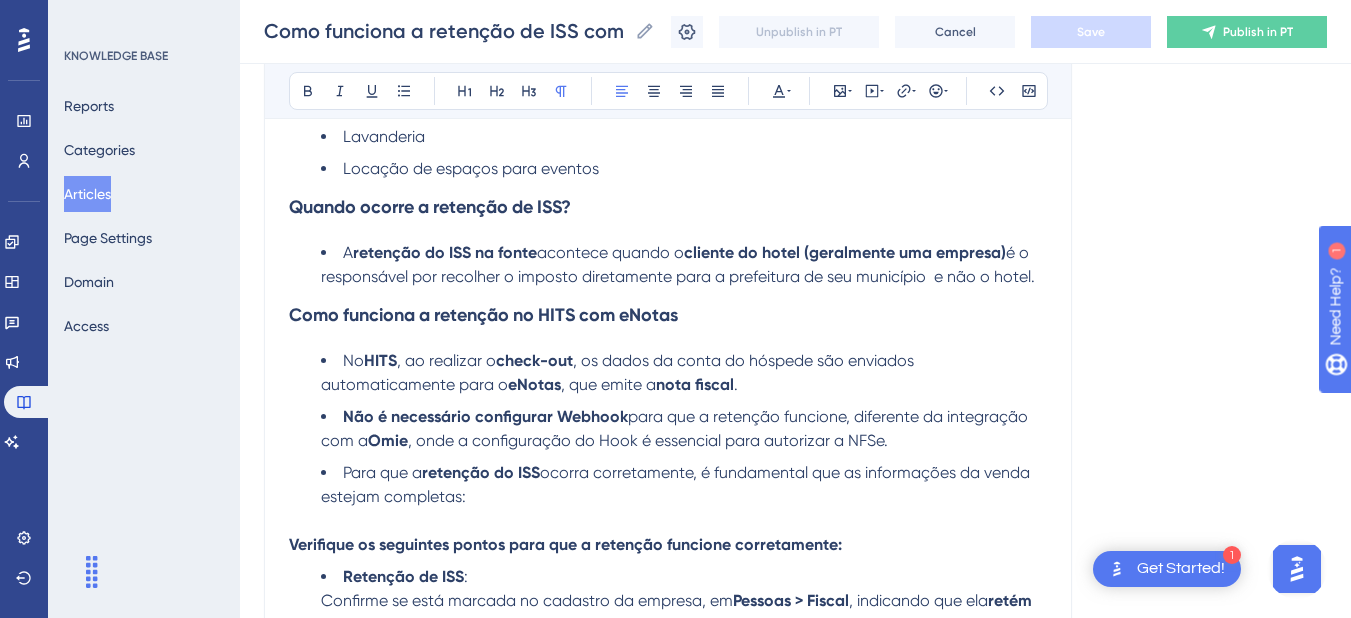 scroll, scrollTop: 800, scrollLeft: 0, axis: vertical 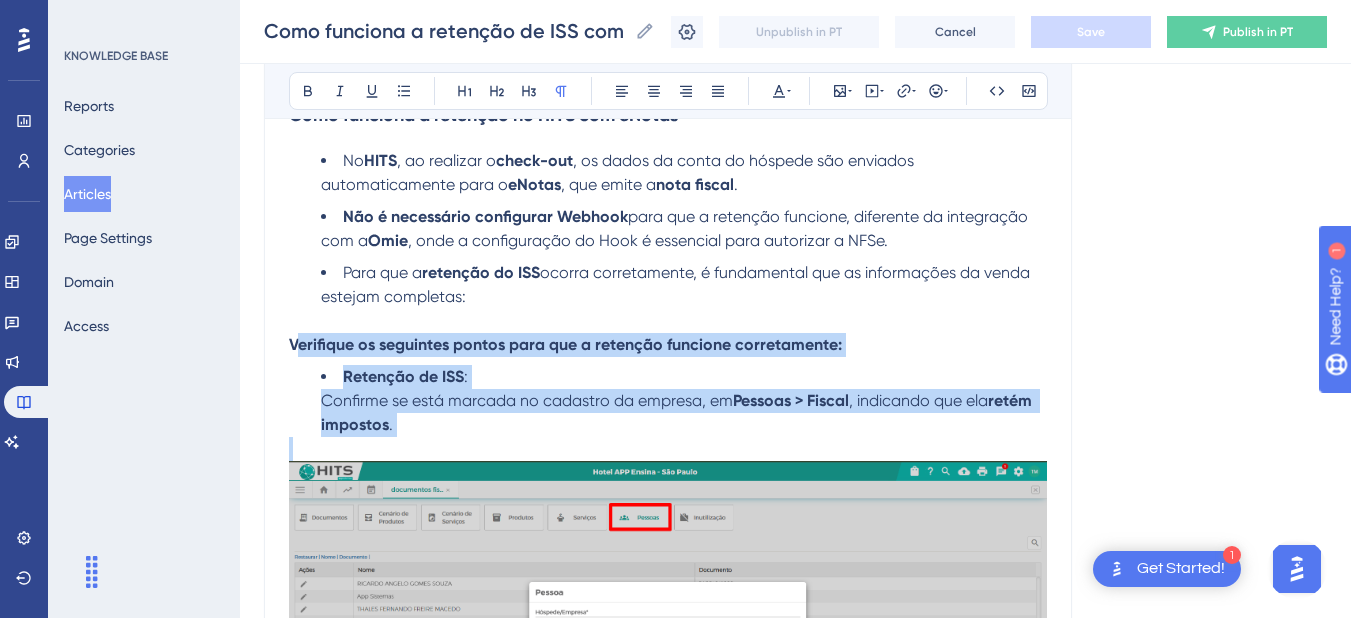 drag, startPoint x: 296, startPoint y: 342, endPoint x: 563, endPoint y: 449, distance: 287.64215 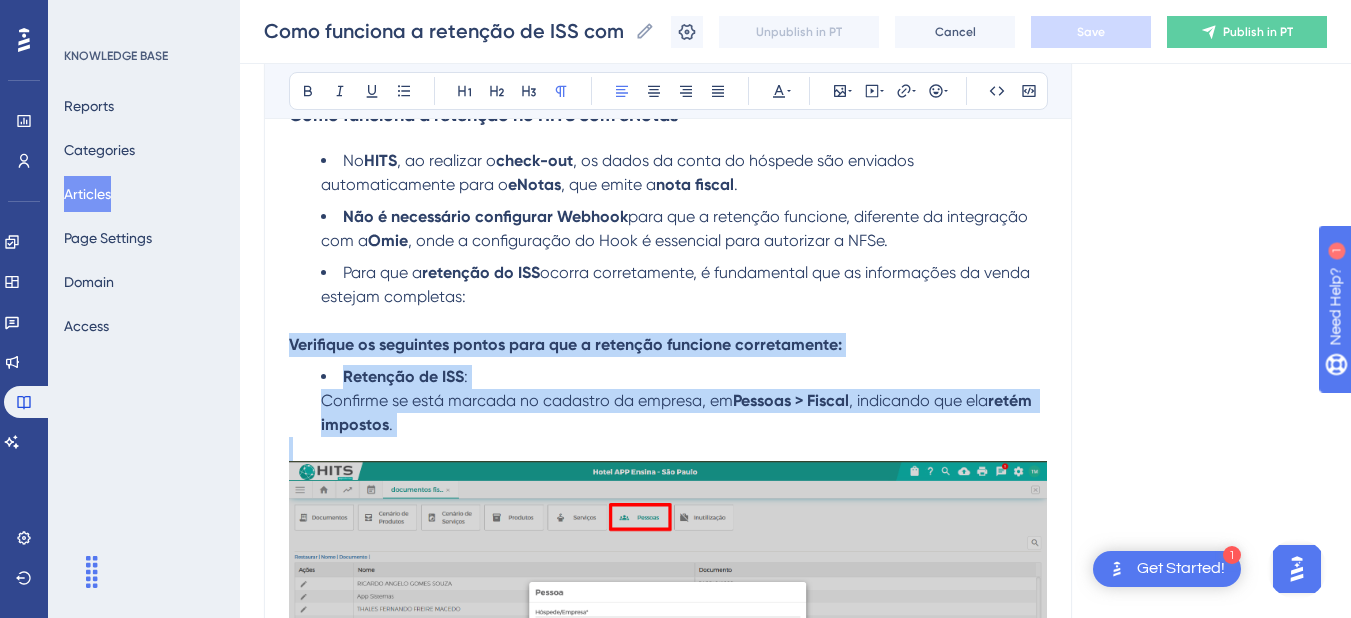 drag, startPoint x: 419, startPoint y: 423, endPoint x: 276, endPoint y: 351, distance: 160.10309 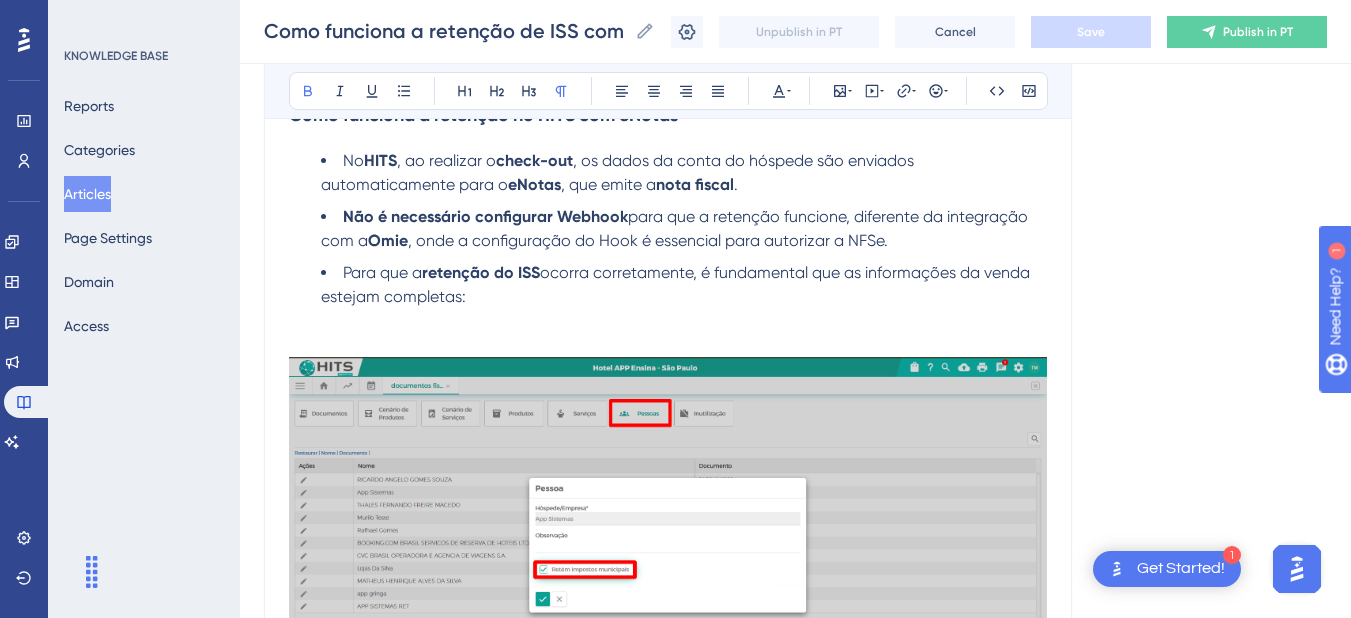 click at bounding box center (668, 544) 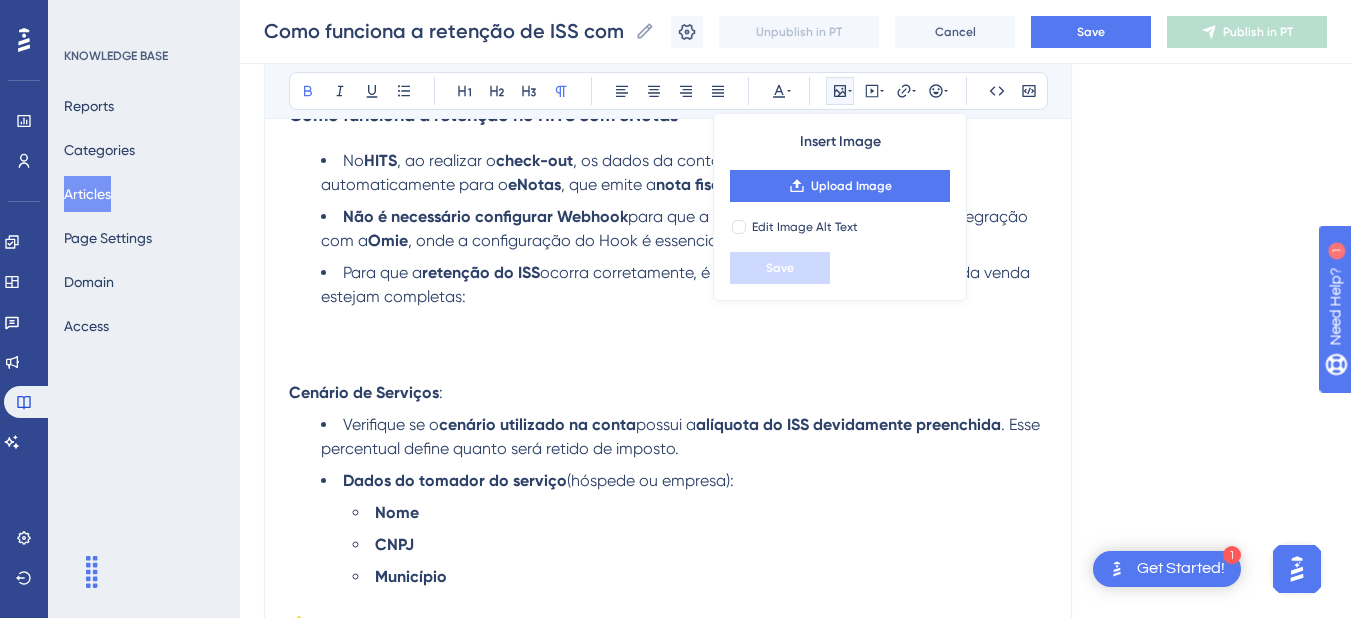 click at bounding box center [668, 321] 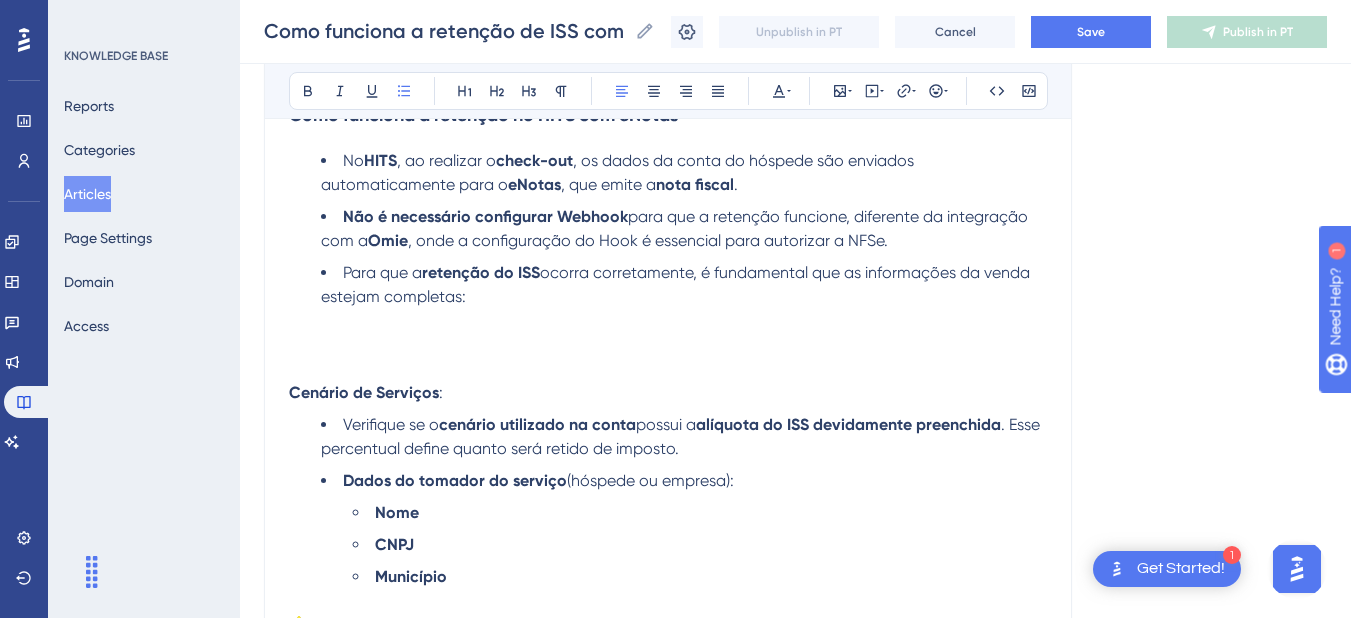 click on "Para que a  retenção do ISS  ocorra corretamente, é fundamental que as informações da venda estejam completas:" at bounding box center [684, 285] 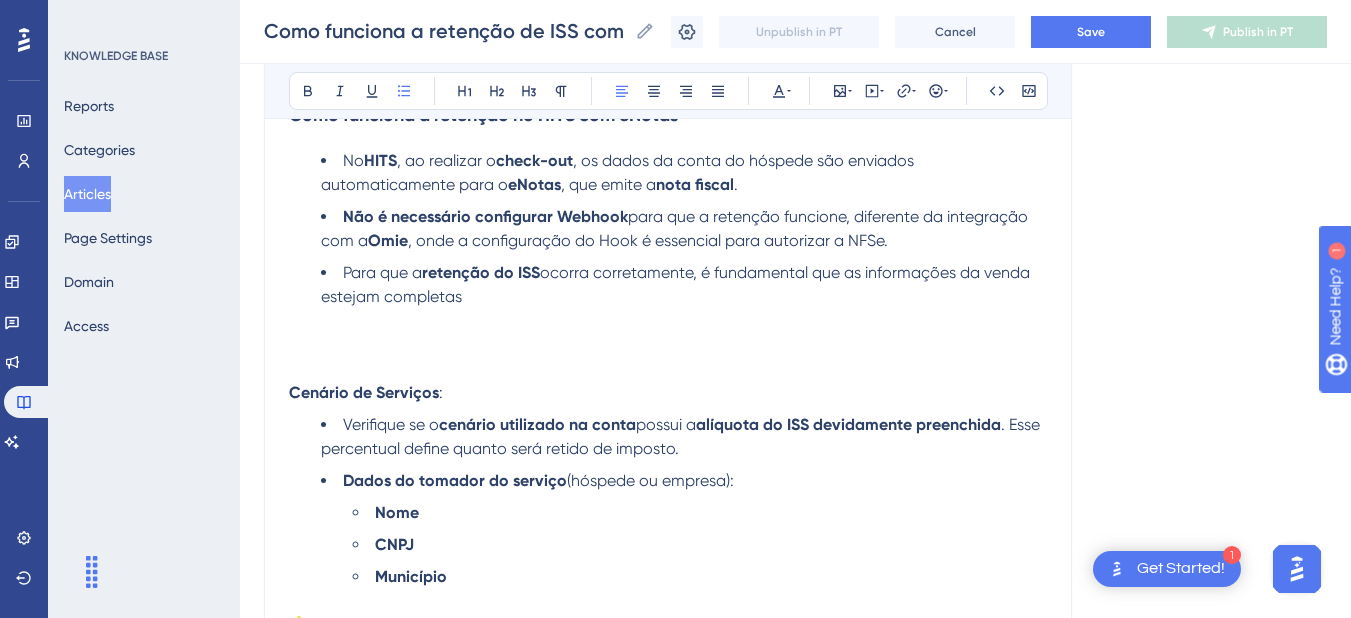 type 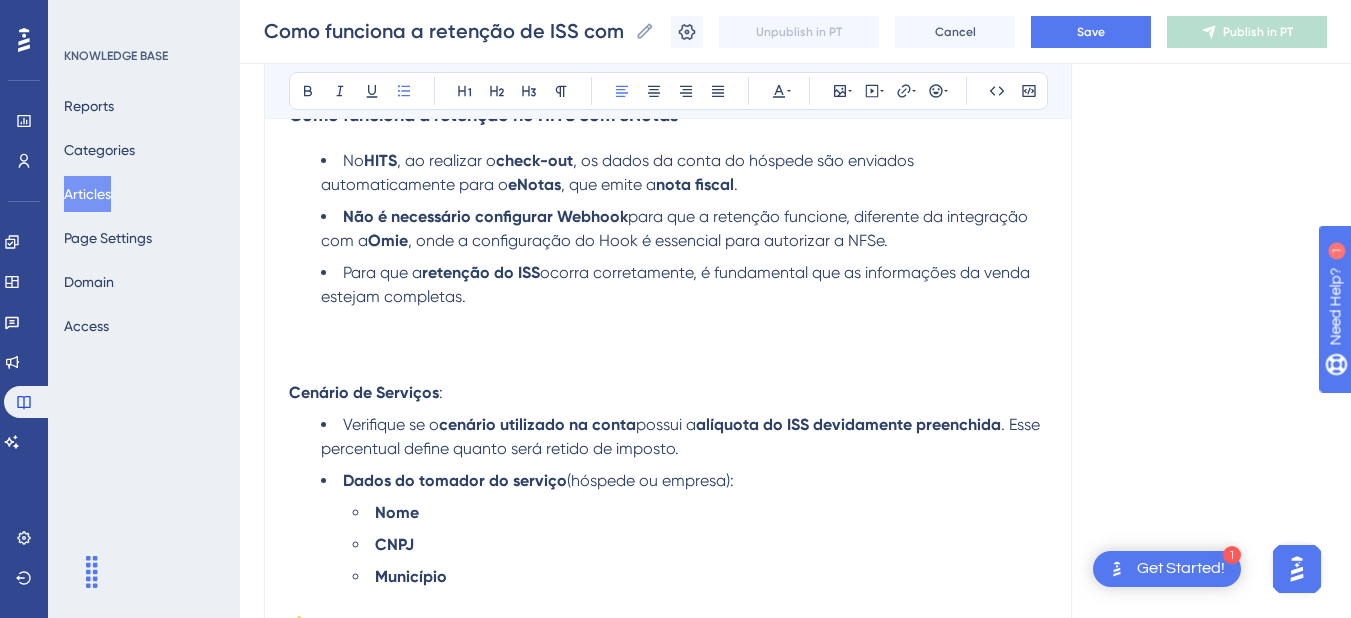 click on "ocorra corretamente, é fundamental que as informações da venda estejam completas." at bounding box center [677, 284] 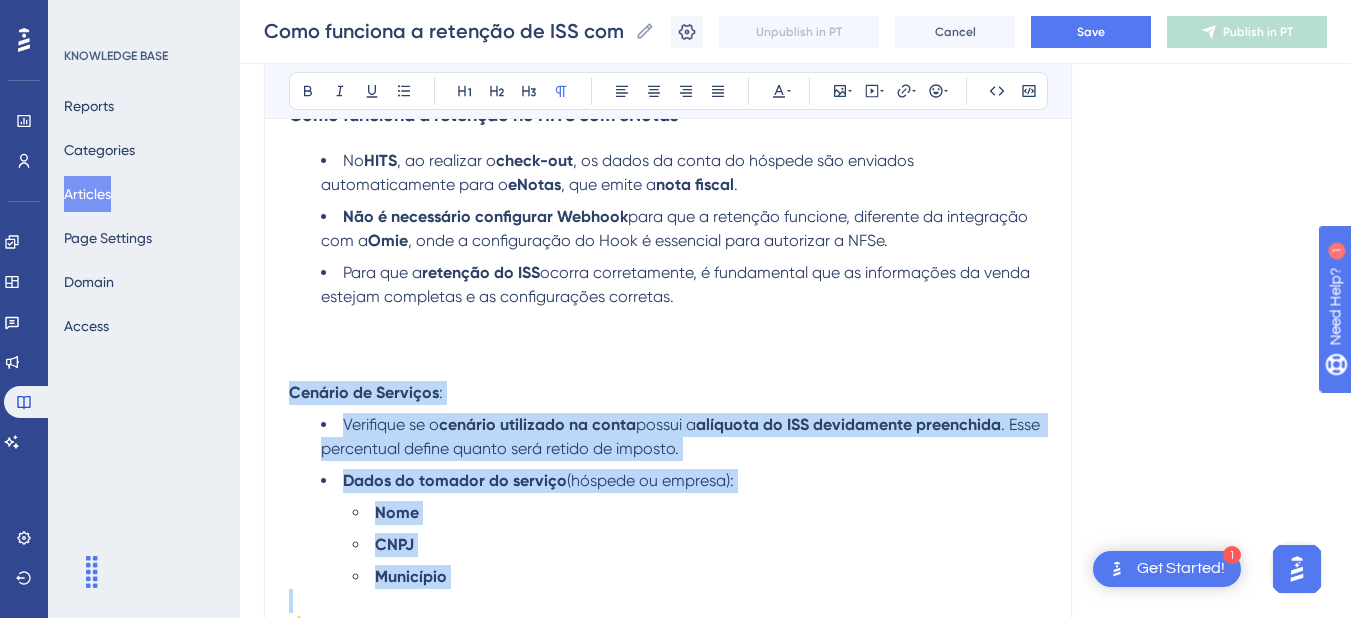 scroll, scrollTop: 1000, scrollLeft: 0, axis: vertical 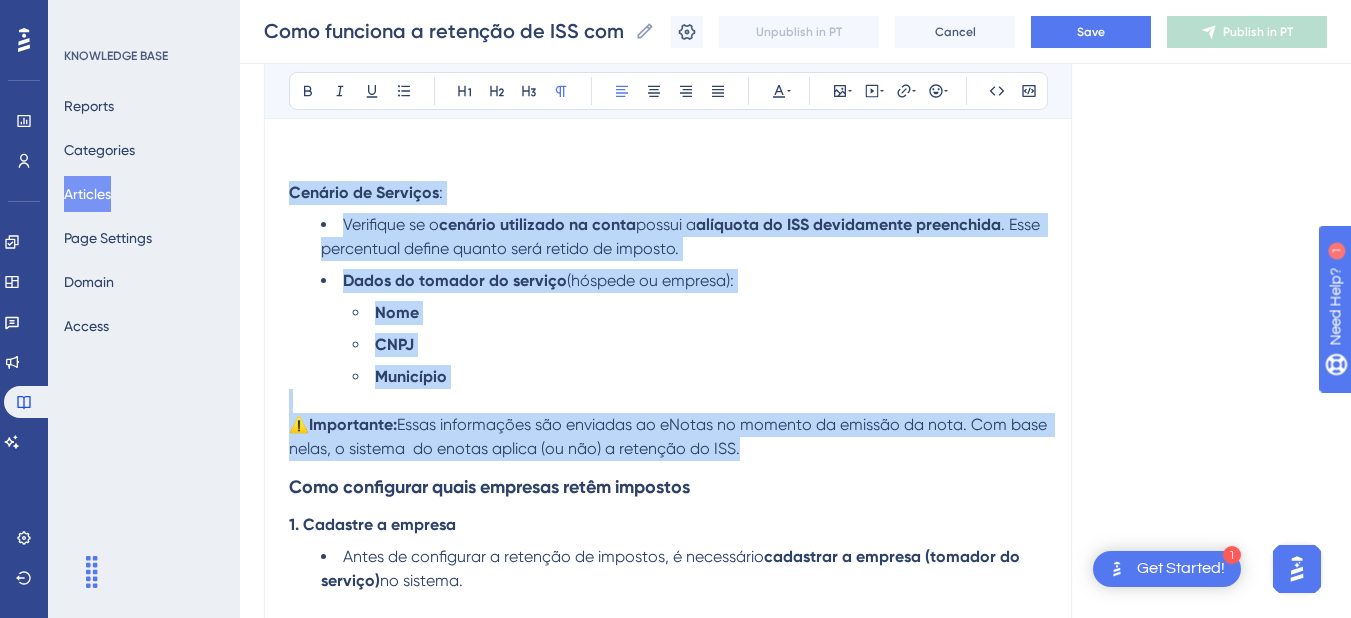 drag, startPoint x: 291, startPoint y: 396, endPoint x: 851, endPoint y: 452, distance: 562.793 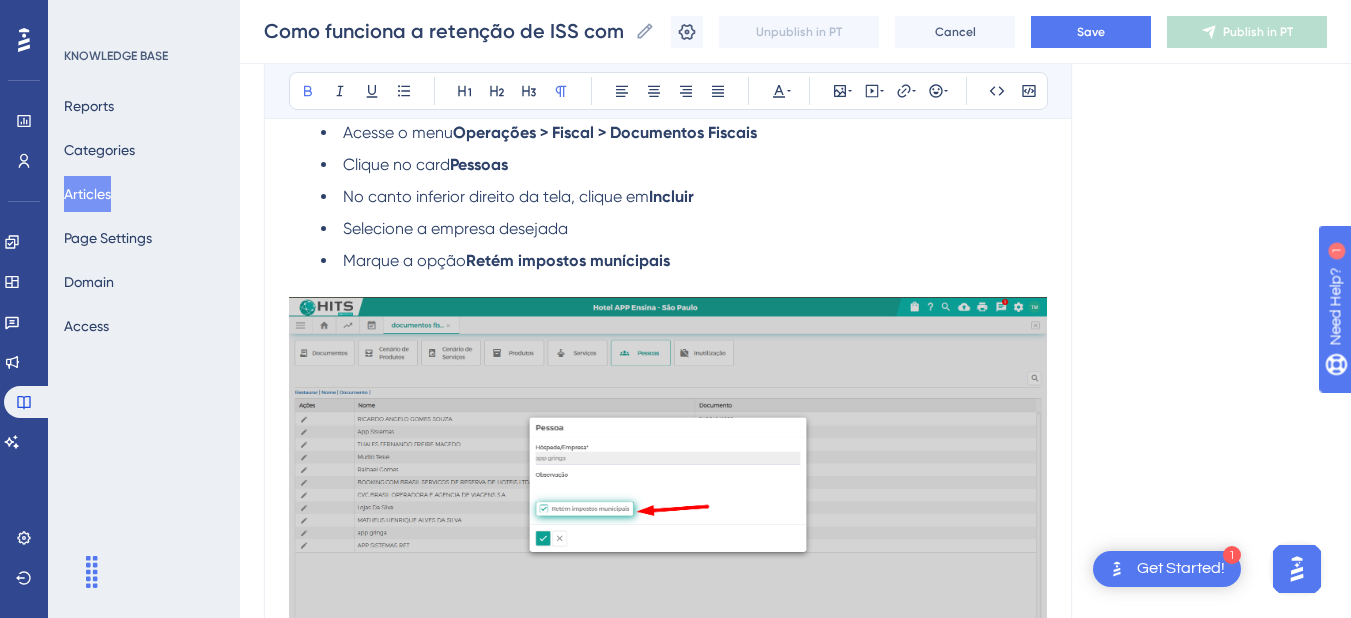 scroll, scrollTop: 1400, scrollLeft: 0, axis: vertical 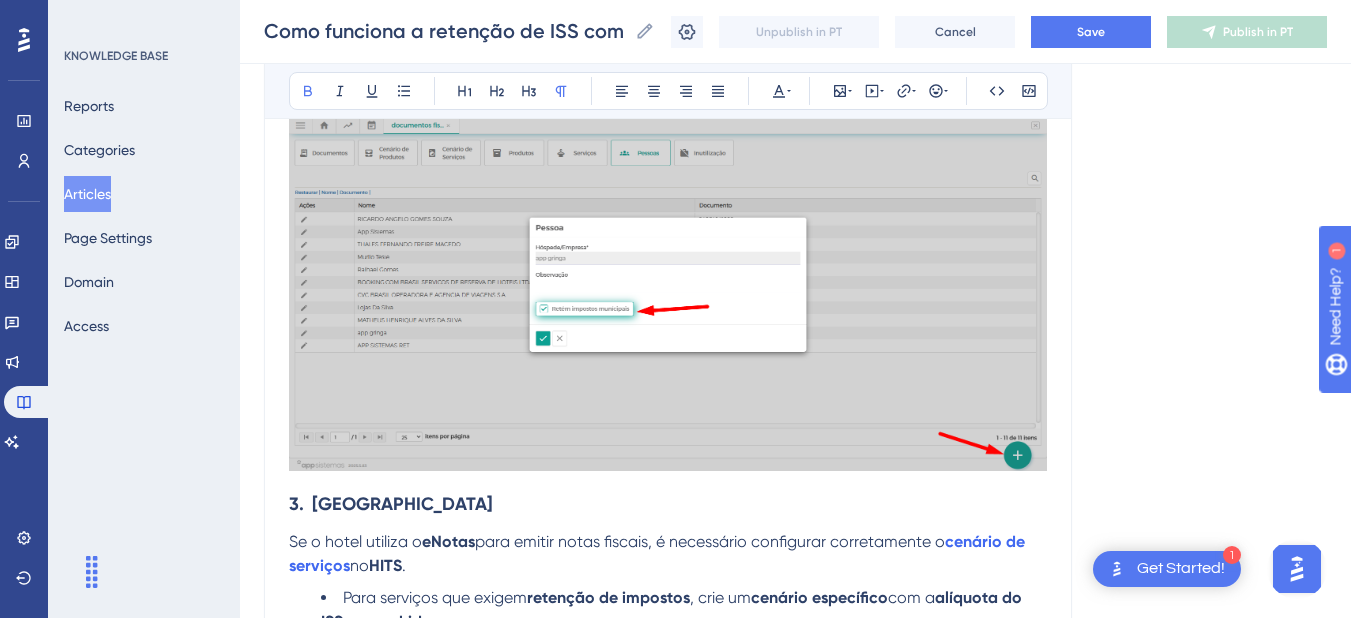 click on "3.  [GEOGRAPHIC_DATA]" at bounding box center (391, 504) 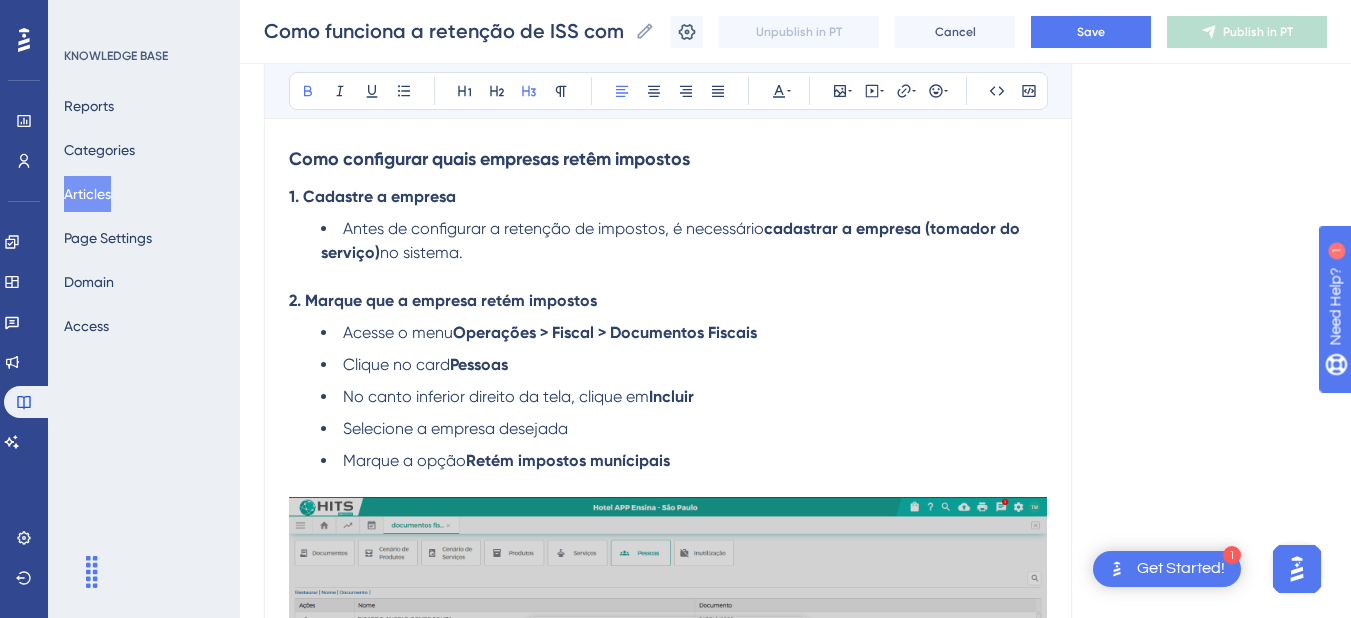 click on "2. Marque que a empresa retém impostos" at bounding box center [443, 300] 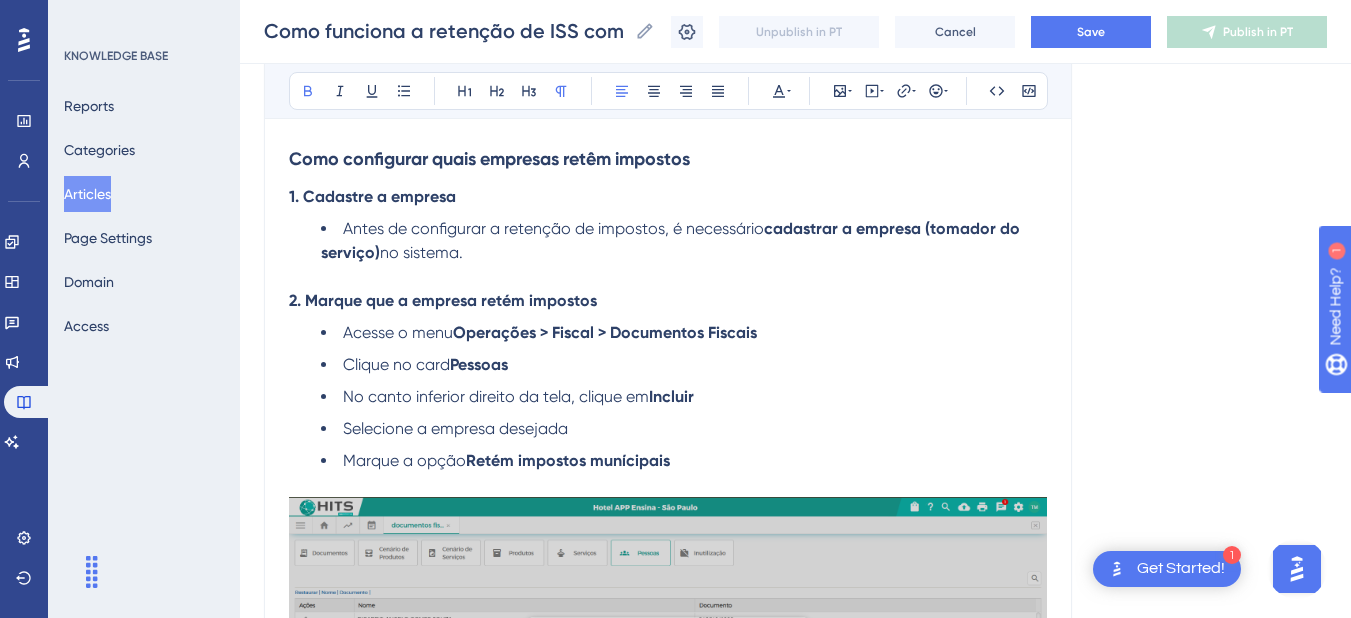 scroll, scrollTop: 1400, scrollLeft: 0, axis: vertical 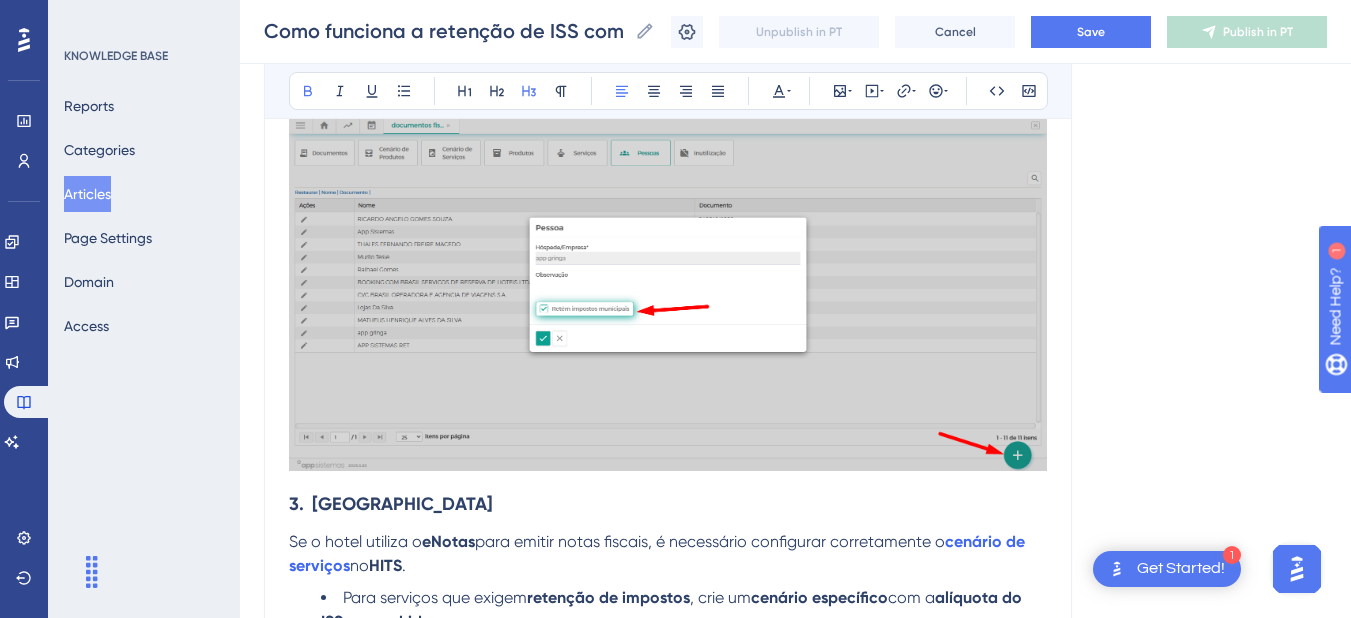 drag, startPoint x: 498, startPoint y: 503, endPoint x: 282, endPoint y: 503, distance: 216 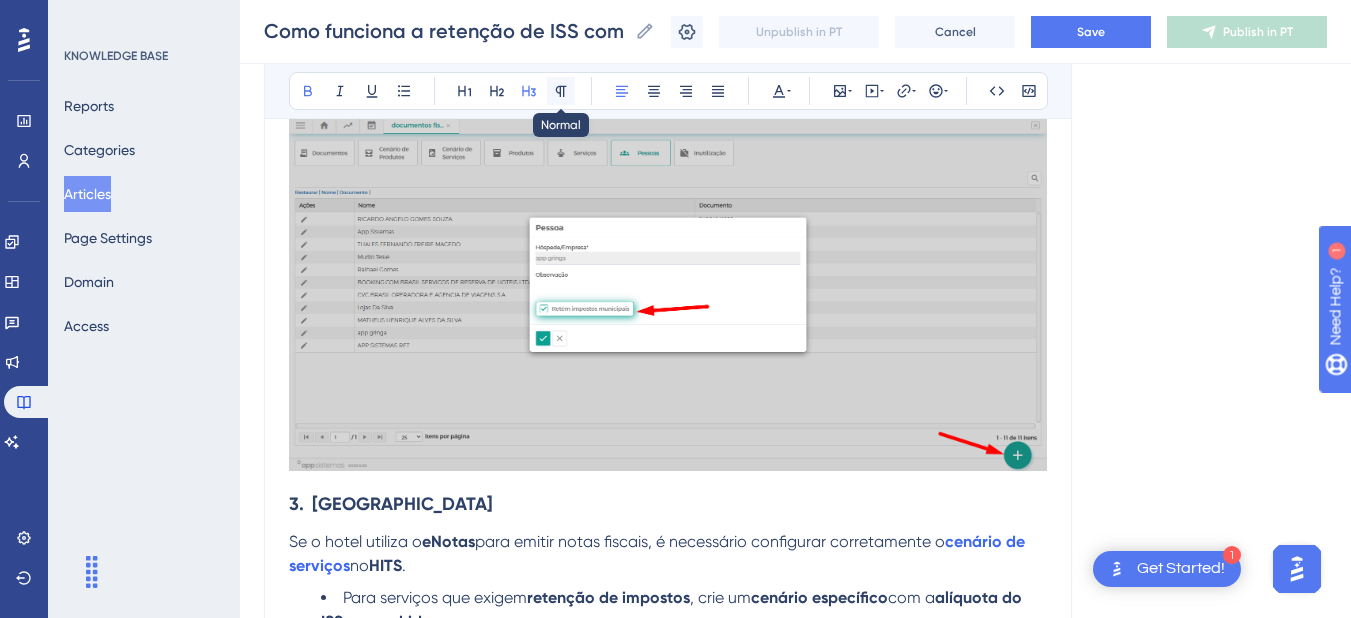 click 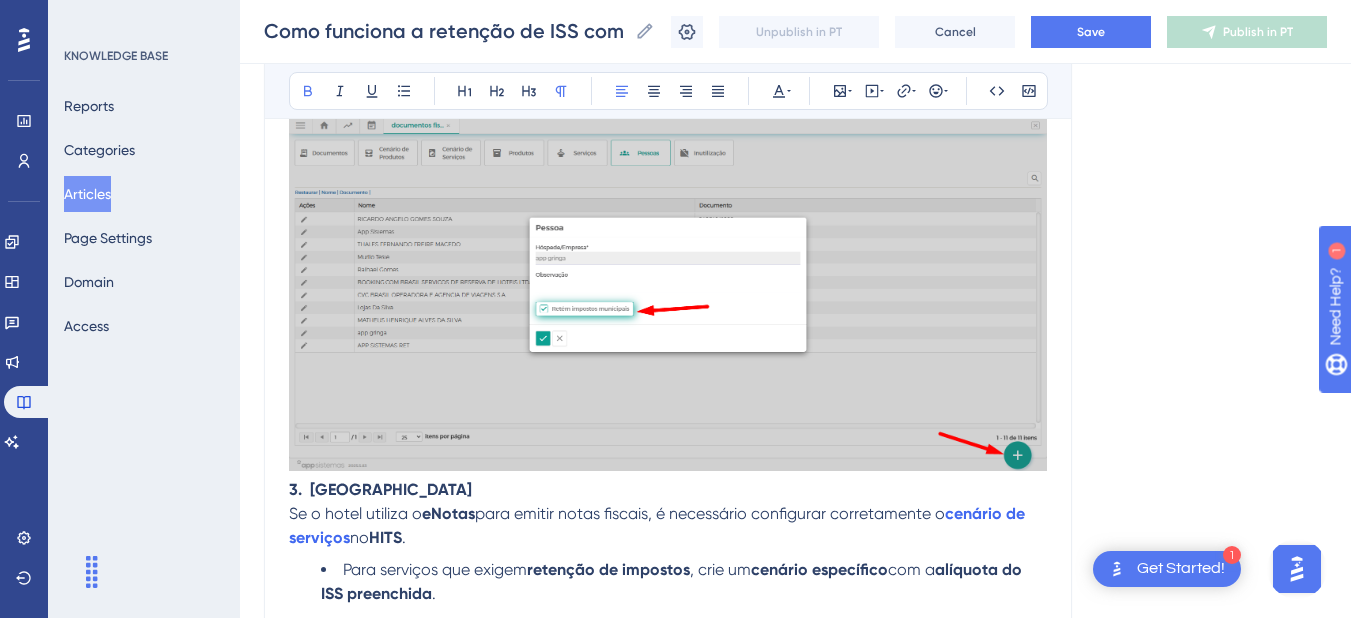 click on "Para serviços que exigem  retenção de impostos , crie um  cenário específico  com a  alíquota do ISS preenchida . Esse cenário será utilizado nas contas que envolvem  clientes que retêm impostos , garantindo que a nota seja emitida com a retenção correta." at bounding box center (668, 610) 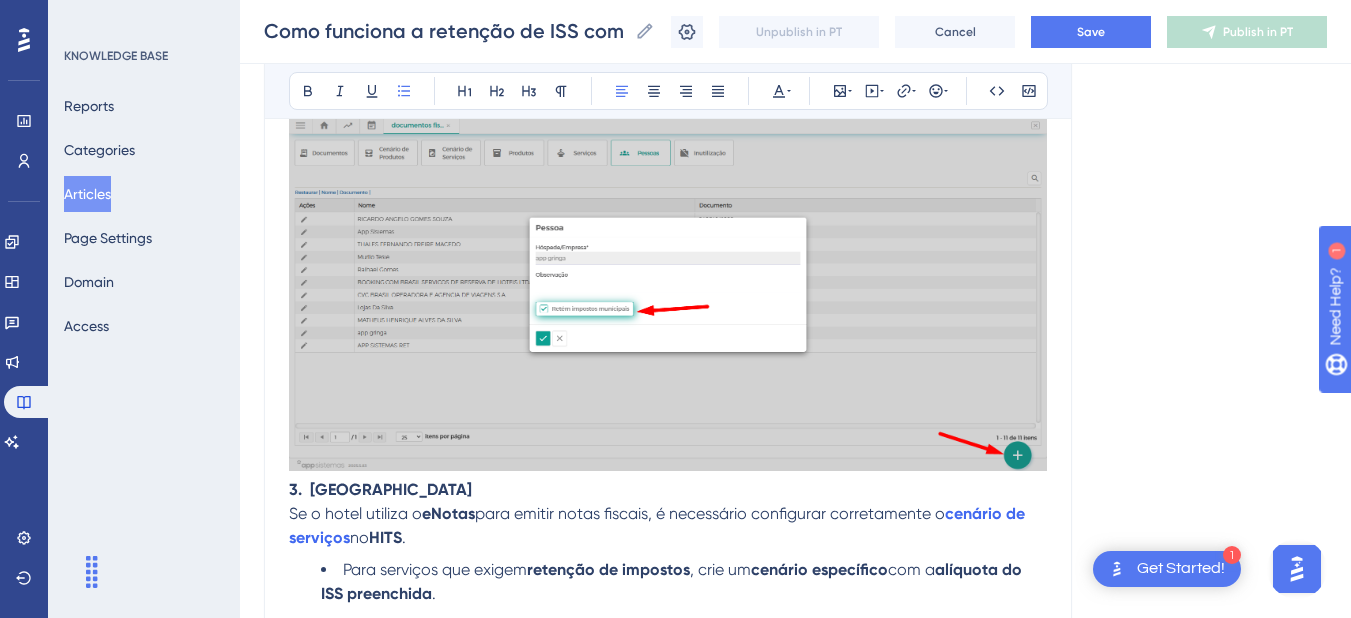 click on "3.  [GEOGRAPHIC_DATA]" at bounding box center [380, 489] 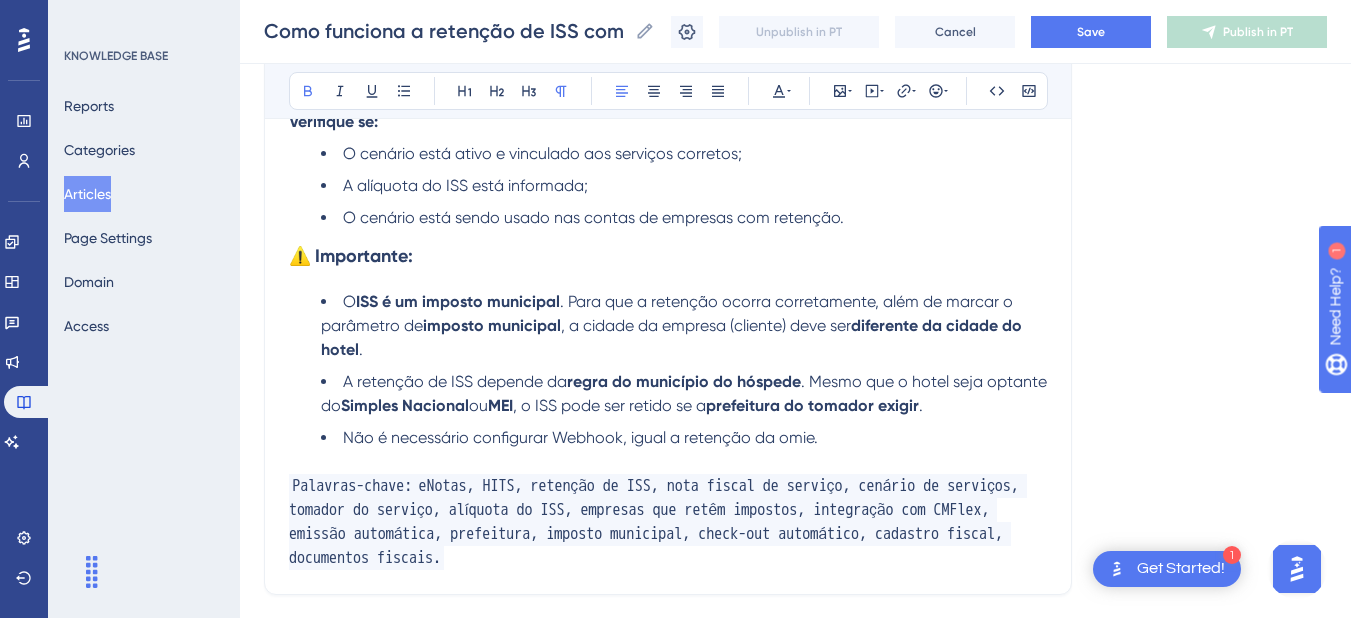 scroll, scrollTop: 1800, scrollLeft: 0, axis: vertical 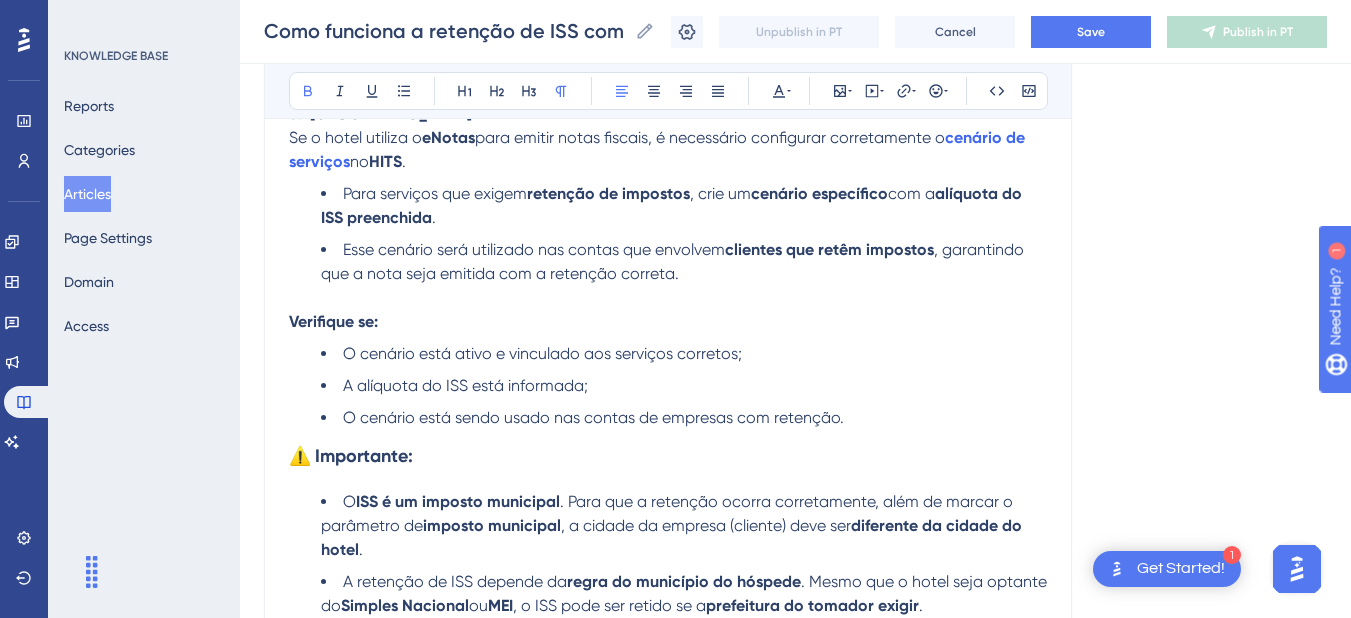 click on "⚠️ Importante:" at bounding box center (351, 456) 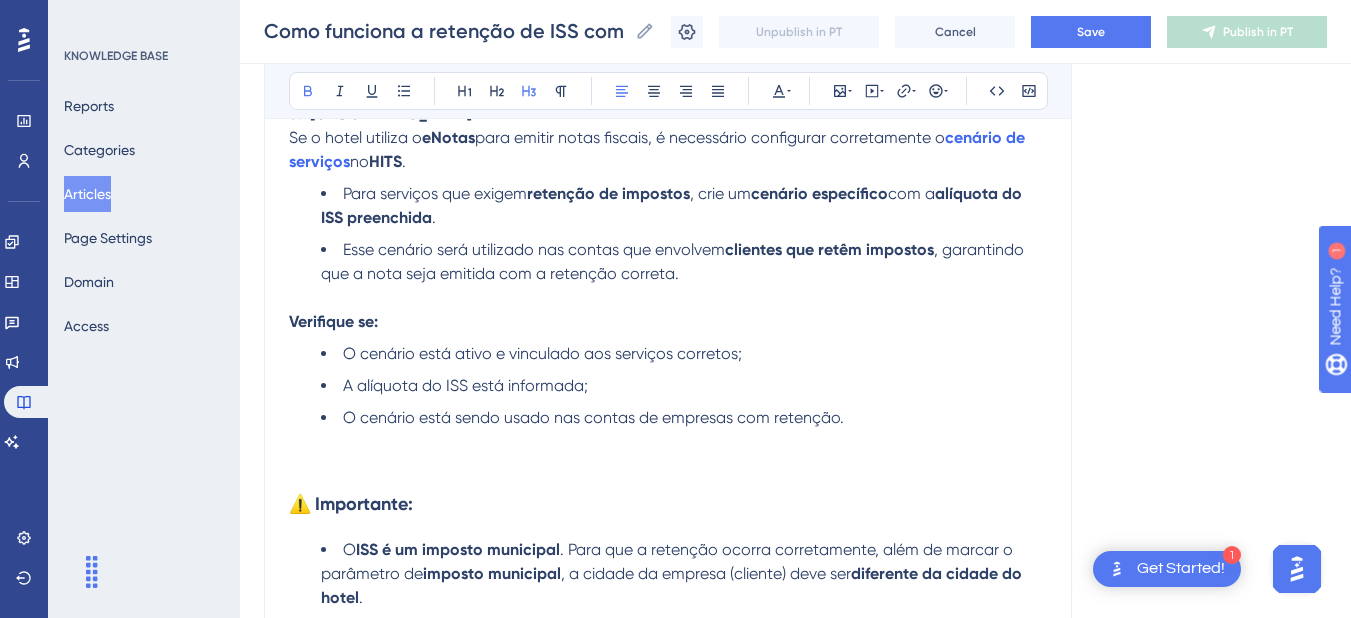 click at bounding box center [668, 466] 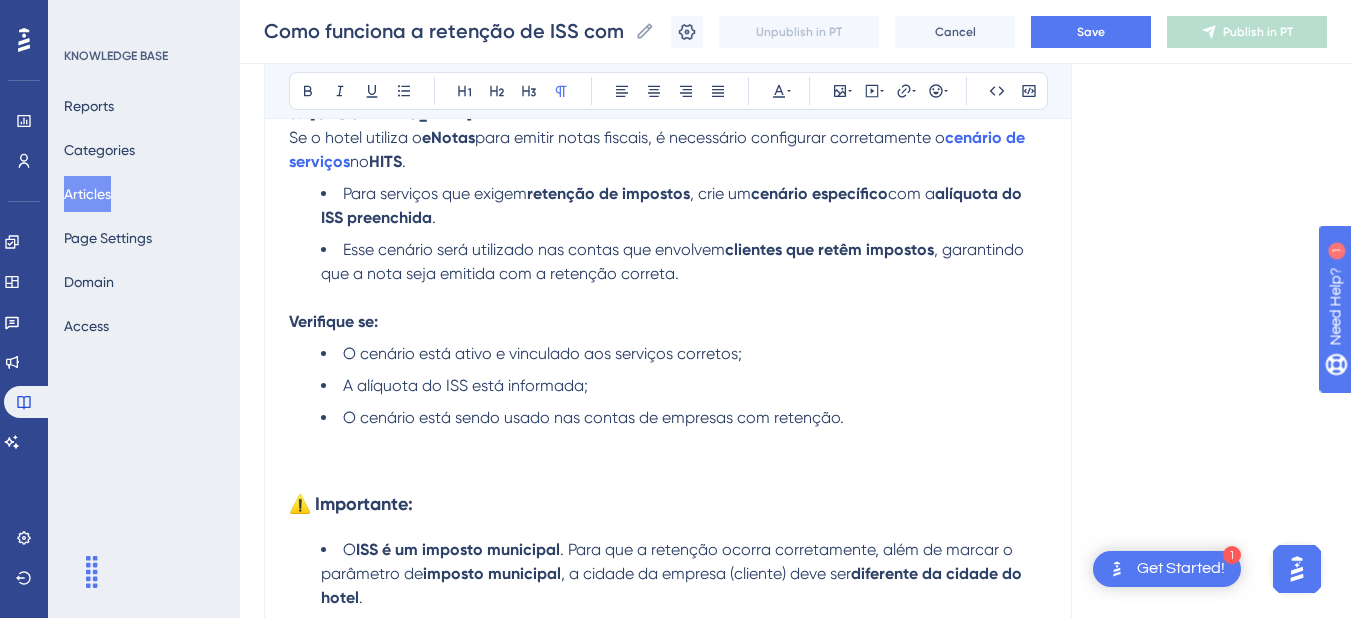click at bounding box center (668, 442) 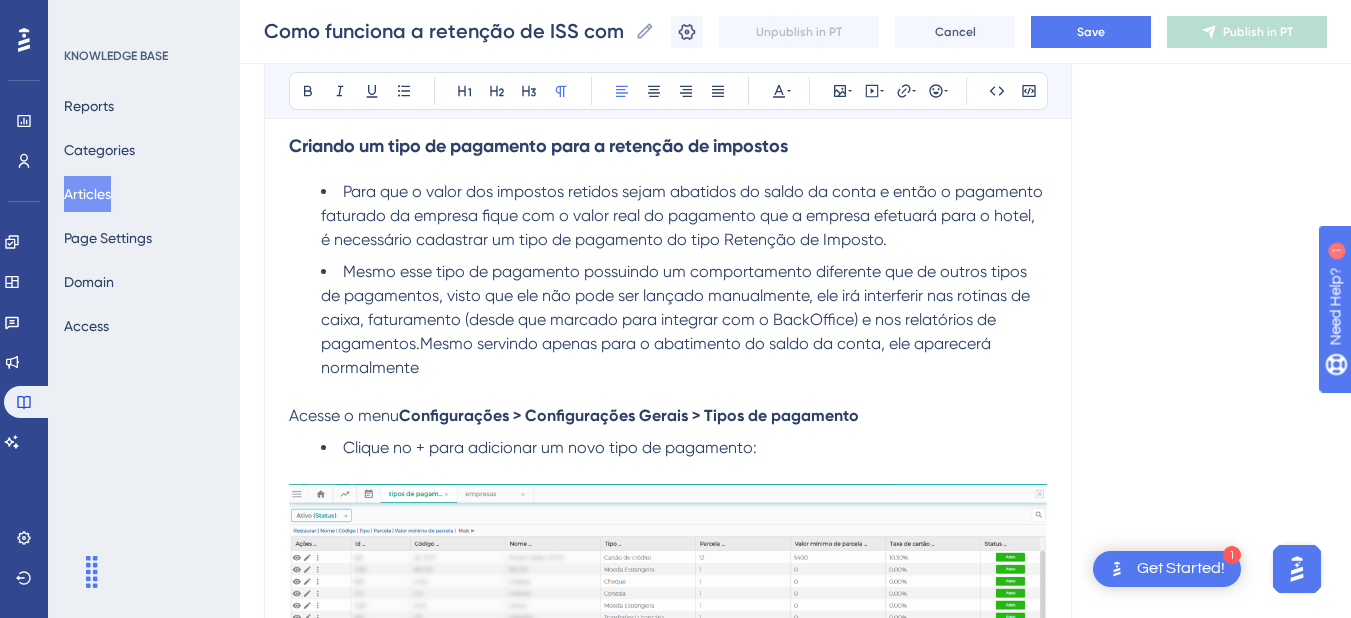 scroll, scrollTop: 1910, scrollLeft: 0, axis: vertical 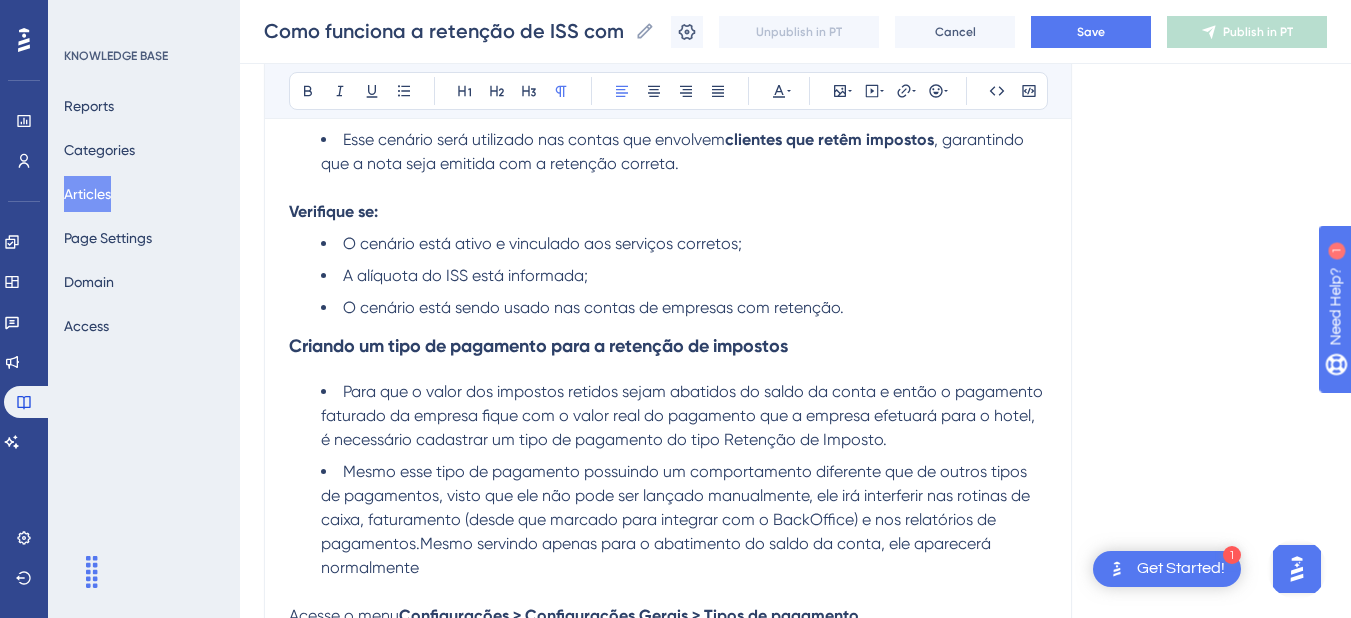 click at bounding box center (668, 188) 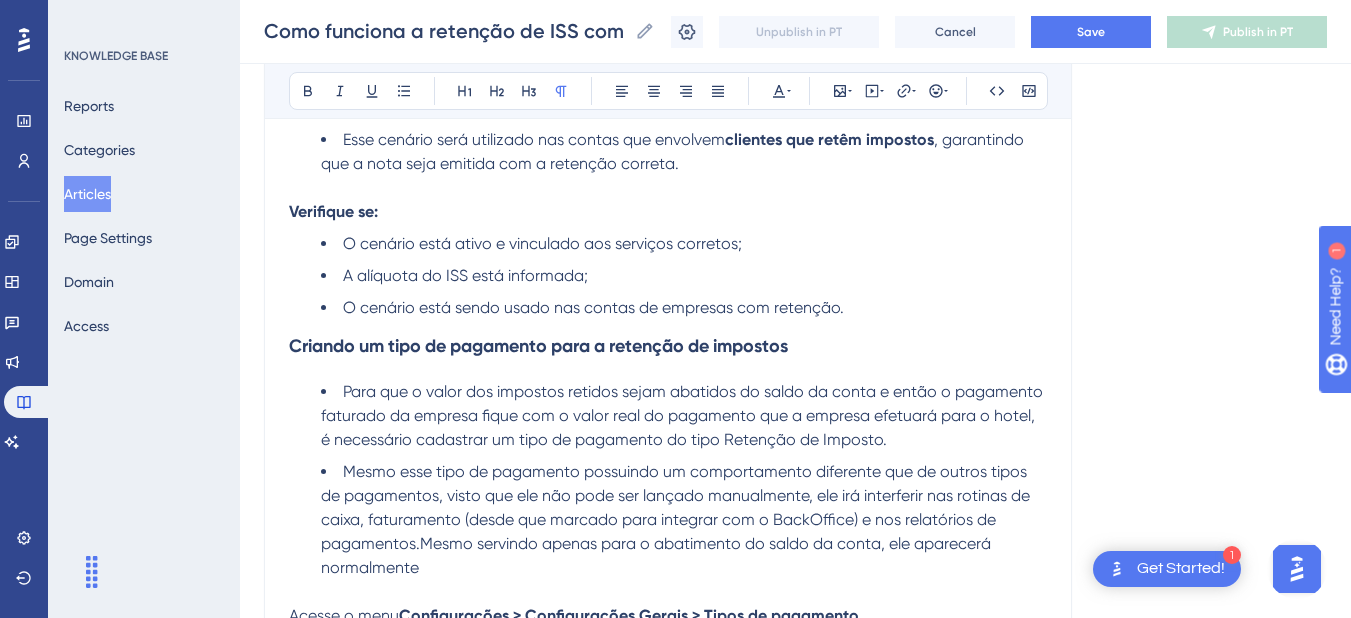 click on "O cenário está ativo e vinculado aos serviços corretos;" at bounding box center [684, 244] 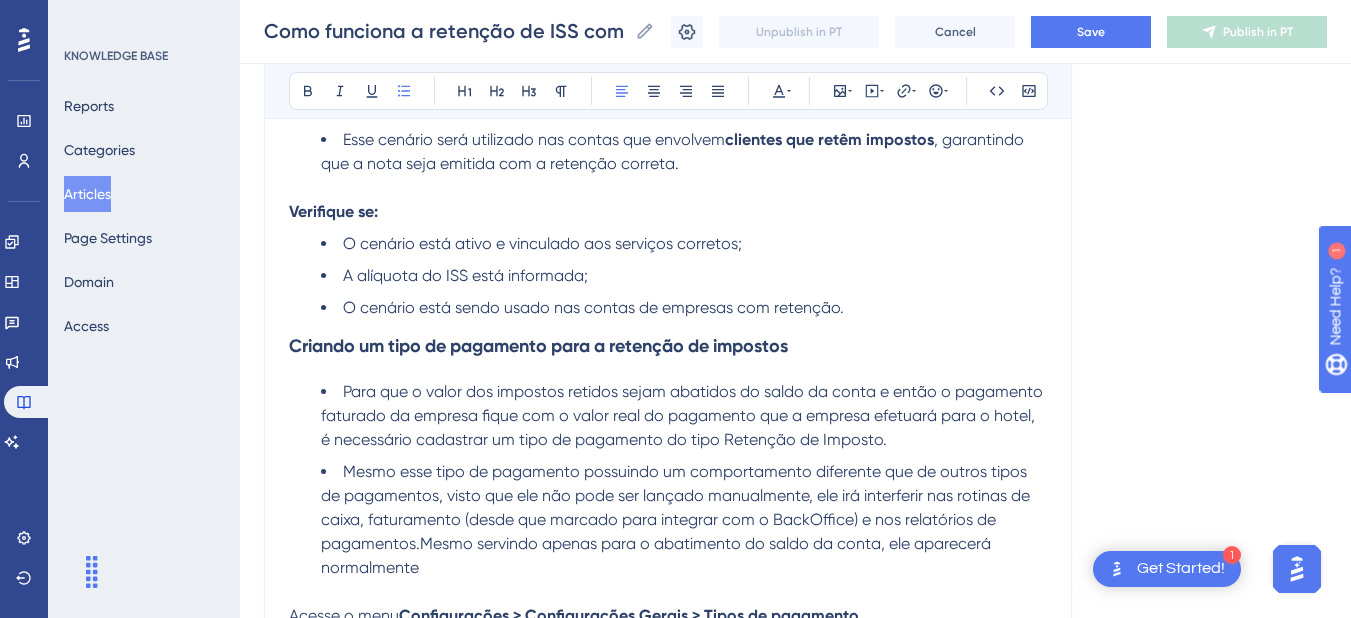 scroll, scrollTop: 1710, scrollLeft: 0, axis: vertical 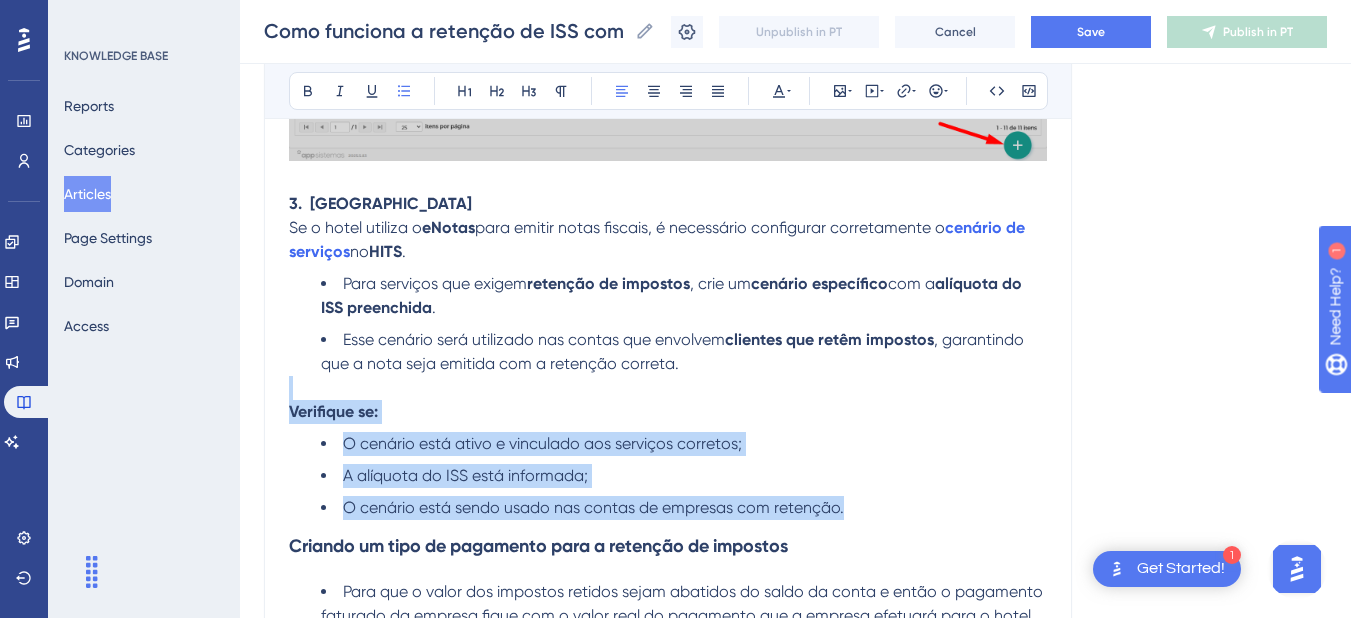 drag, startPoint x: 885, startPoint y: 506, endPoint x: 210, endPoint y: 399, distance: 683.4281 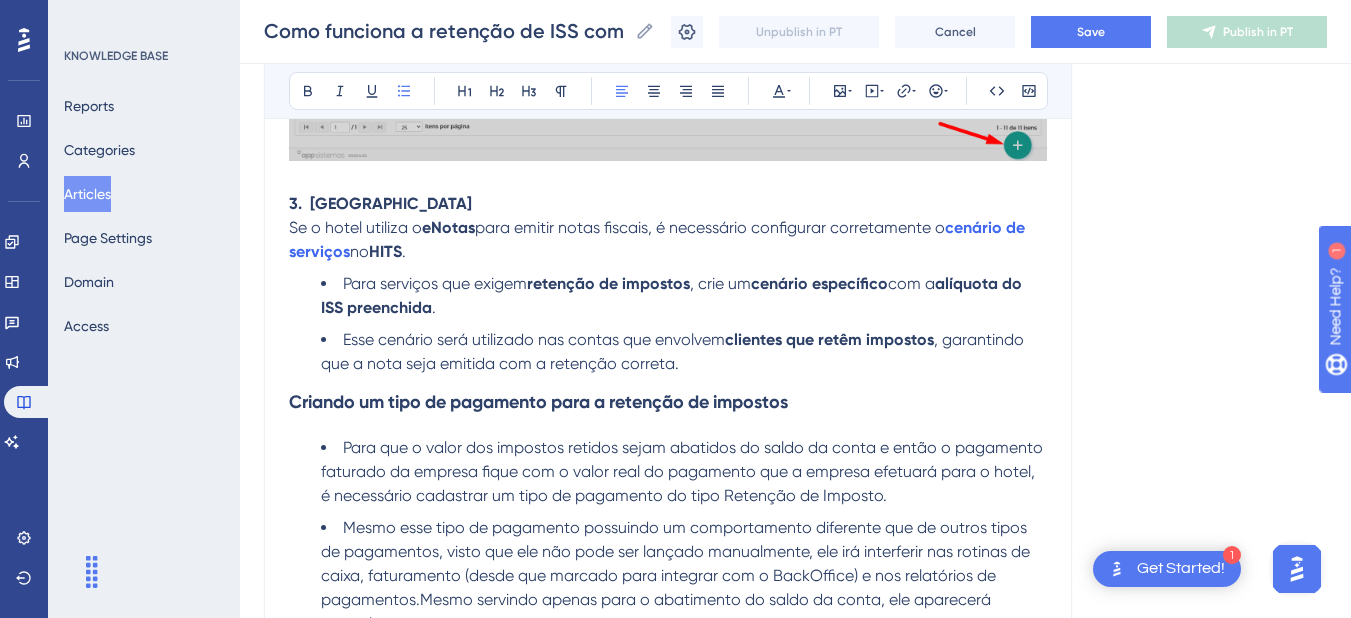 click on "Criando um tipo de pagamento para a retenção de impostos" at bounding box center [538, 402] 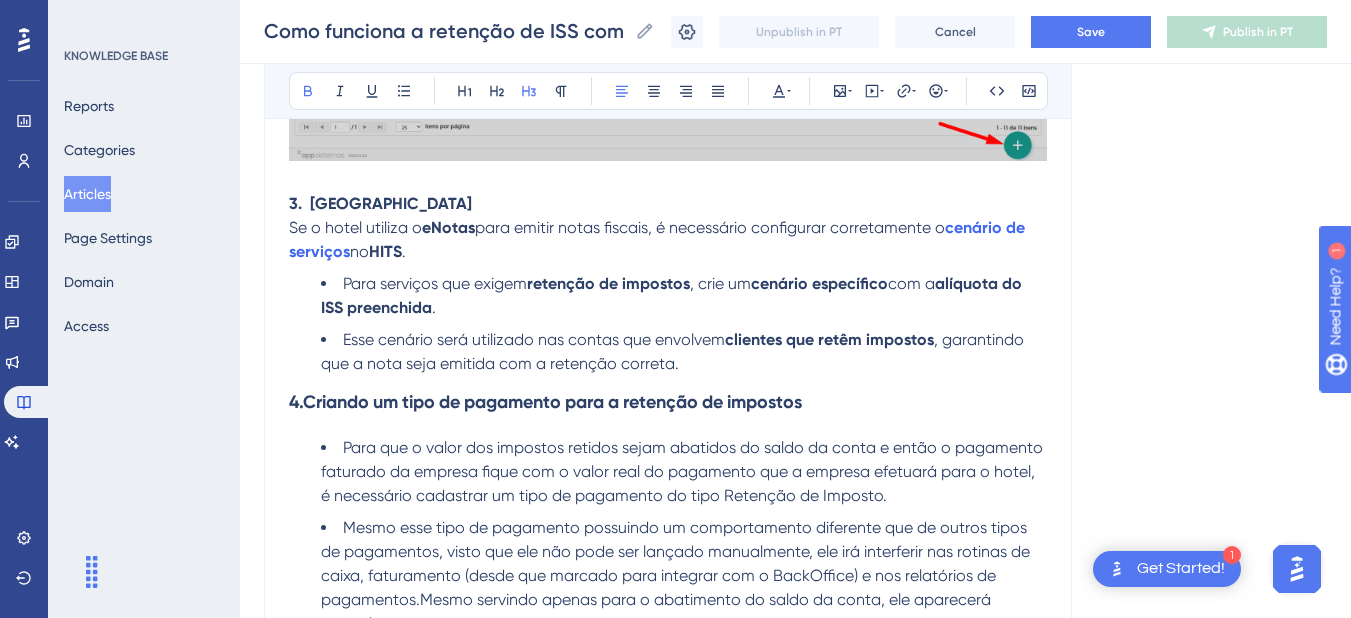 click on "4.Criando um tipo de pagamento para a retenção de impostos" at bounding box center [545, 402] 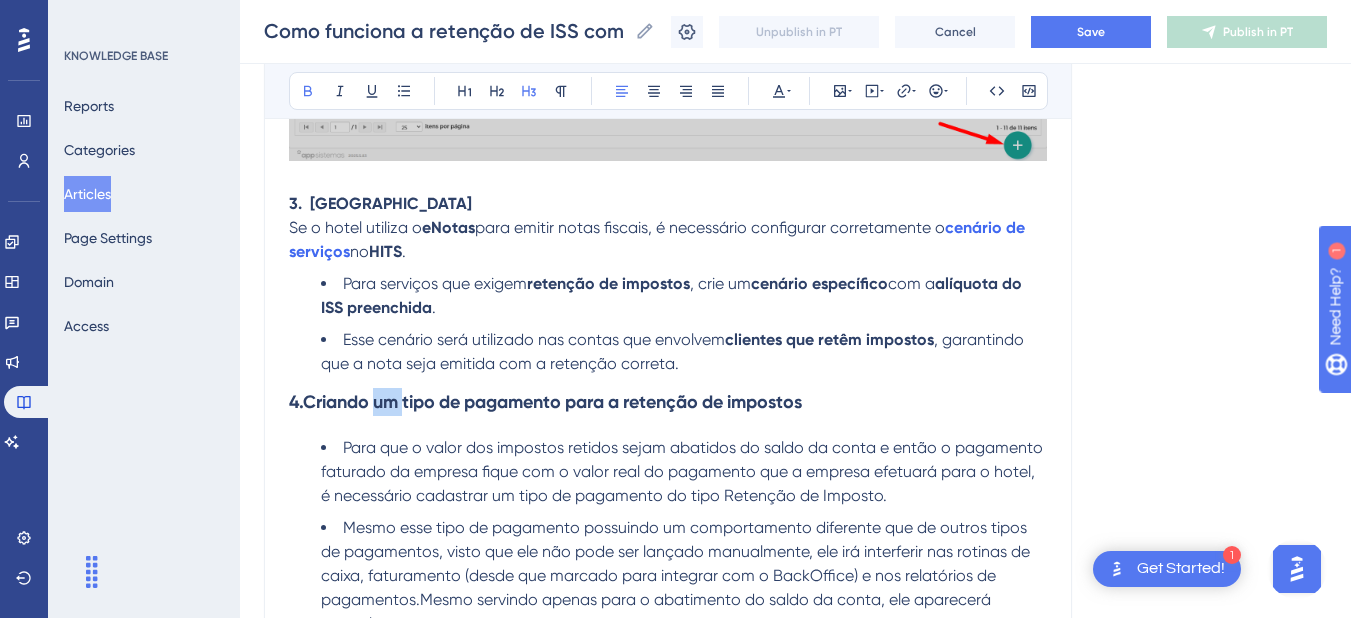 click on "4.Criando um tipo de pagamento para a retenção de impostos" at bounding box center (545, 402) 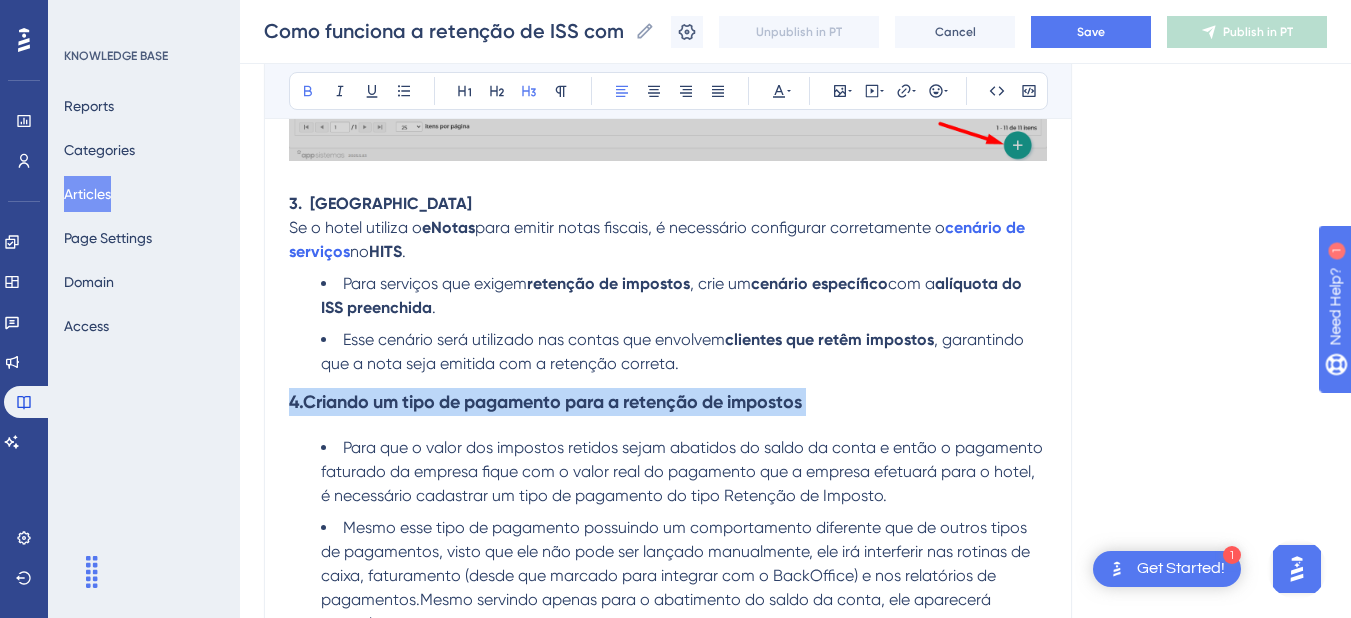 click on "4.Criando um tipo de pagamento para a retenção de impostos" at bounding box center [545, 402] 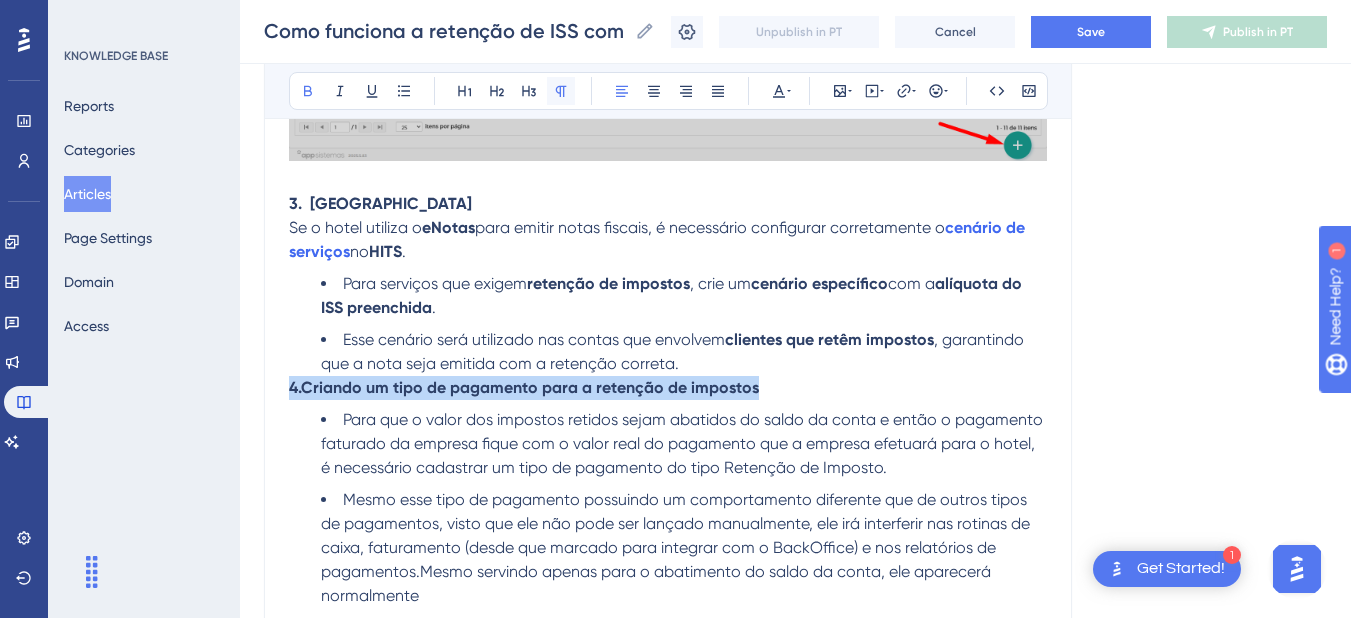 click 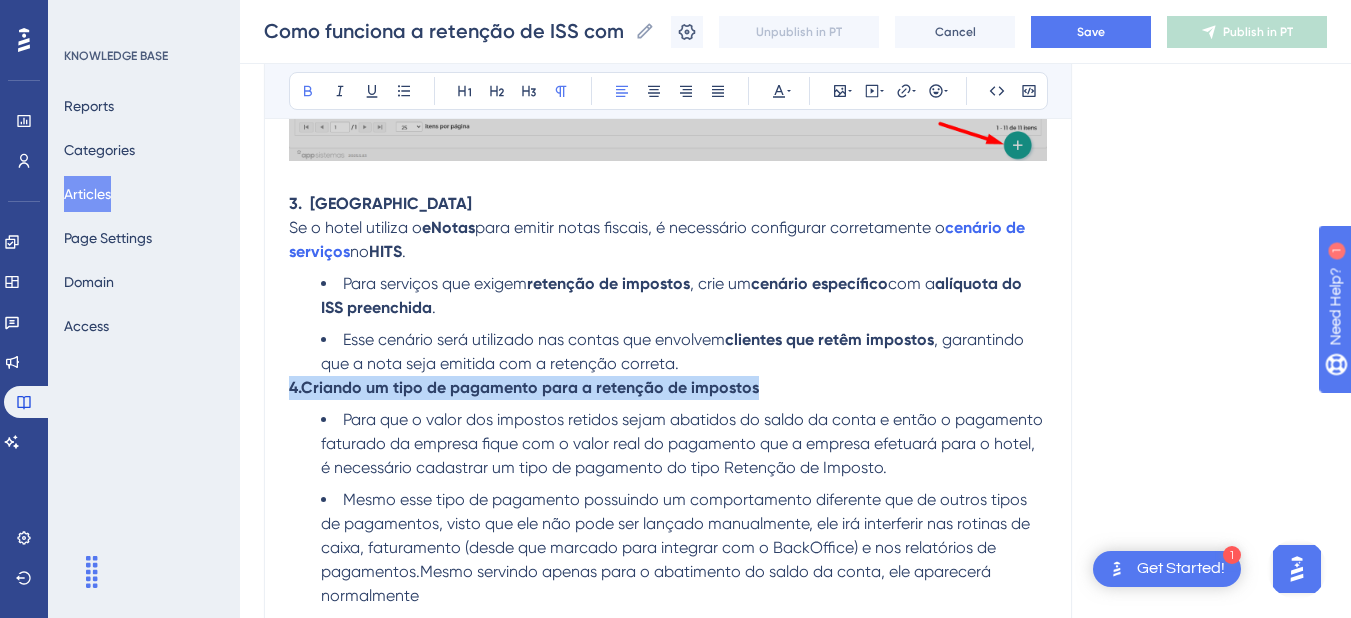 click on "4.Criando um tipo de pagamento para a retenção de impostos" at bounding box center (524, 387) 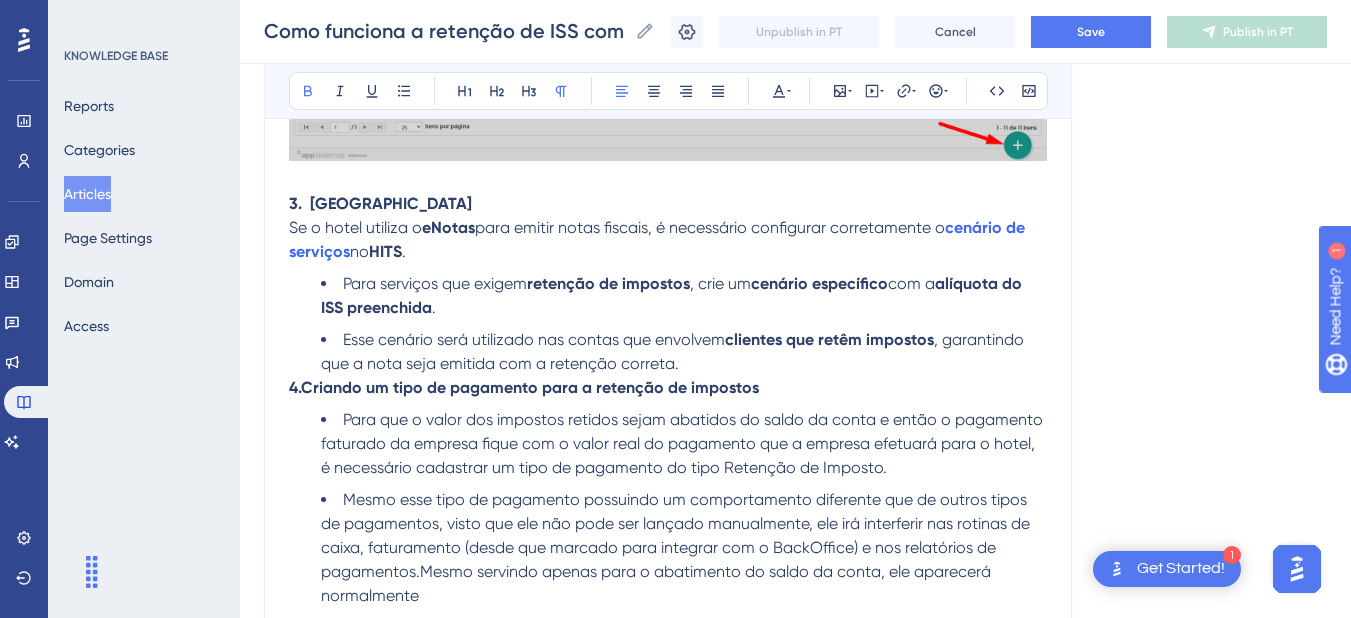 click on "Como funciona a retenção de ISS com o eNotas? Esse documento é de uso exclusivo da equipe APP Sistemas! Bold Italic Underline Bullet Point Heading 1 Heading 2 Heading 3 Normal Align Left Align Center Align Right Align Justify Text Color Insert Image Embed Video Hyperlink Emojis Code Code Block Este artigo é voltado para hotéis que emitem  notas de serviço pelo eNotas . Mesmo que o hotel utilize um sistema de backoffice, como o  CMFlex , e a emissão de notas fiscais aconteça automaticamente nos check-outs realizados no  HITS , a emissão ainda ocorre via eNotas. Por isso, este conteúdo se aplica a ambos os cenários.  O que é retenção de ISS? O  ISS (Imposto Sobre Serviços)  é um imposto municipal cobrado sobre serviços prestados pelo hotel, como: Diárias de hospedagem Café da manhã Estacionamento Lavanderia Locação de espaços para eventos  Quando ocorre a retenção de ISS? A  retenção do ISS na fonte  acontece quando o  cliente do hotel (geralmente uma empresa) No  HITS check-out . . ." at bounding box center (668, 444) 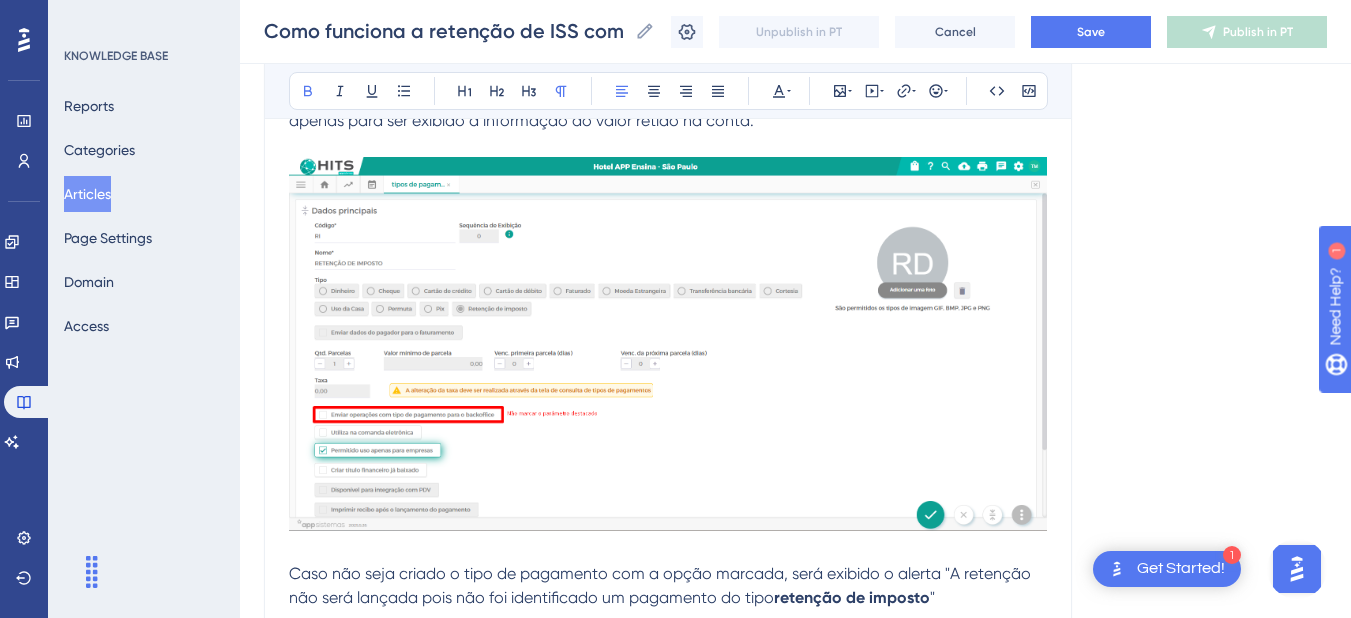 scroll, scrollTop: 3510, scrollLeft: 0, axis: vertical 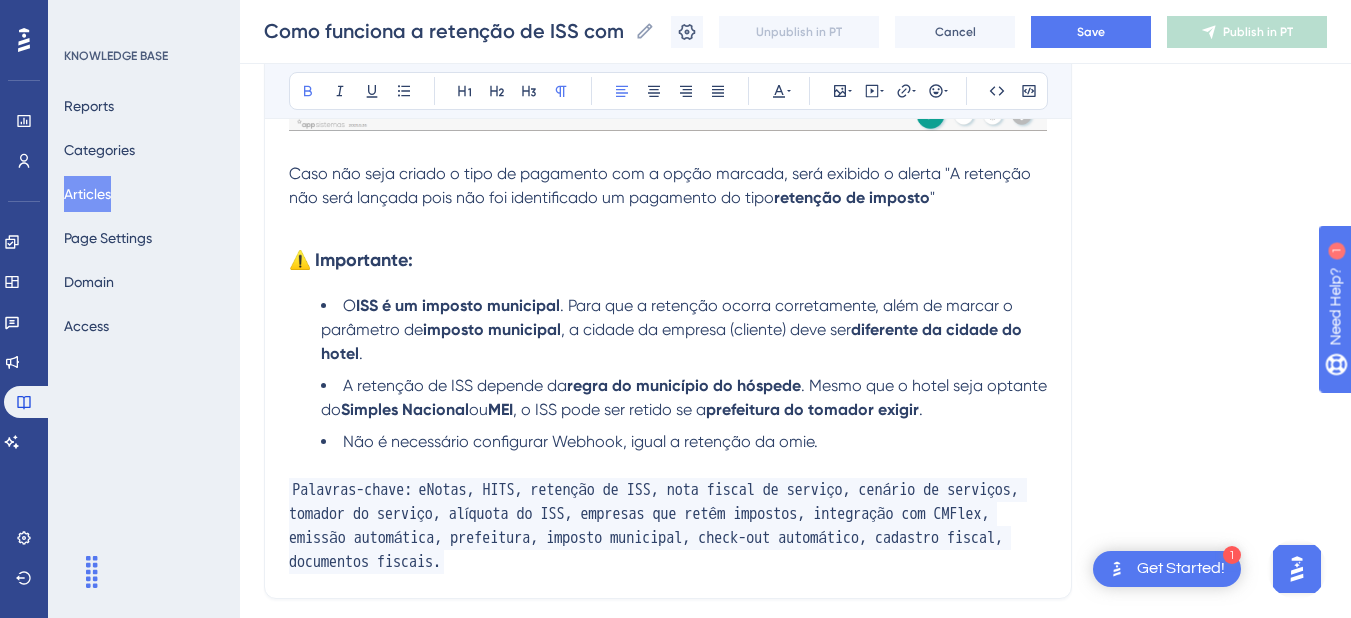 click on "Caso não seja criado o tipo de pagamento com a opção marcada, será exibido o alerta "A retenção não será lançada pois não foi identificado um pagamento do tipo" at bounding box center (662, 185) 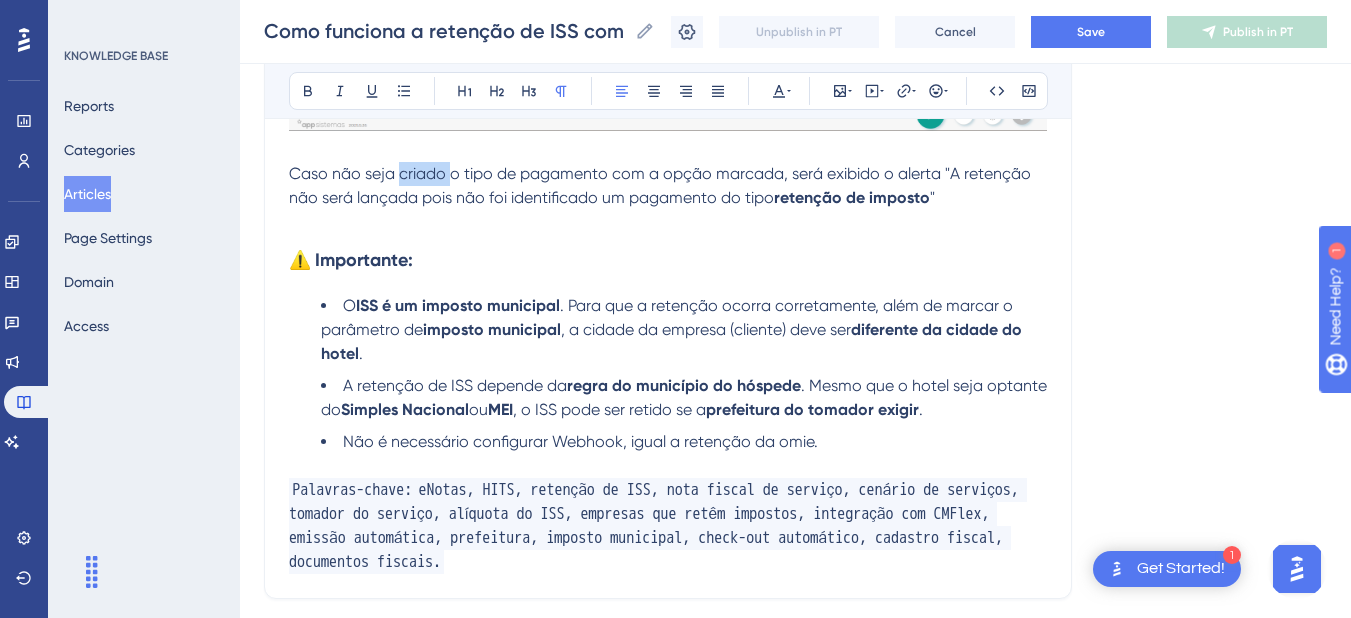 click on "Caso não seja criado o tipo de pagamento com a opção marcada, será exibido o alerta "A retenção não será lançada pois não foi identificado um pagamento do tipo" at bounding box center (662, 185) 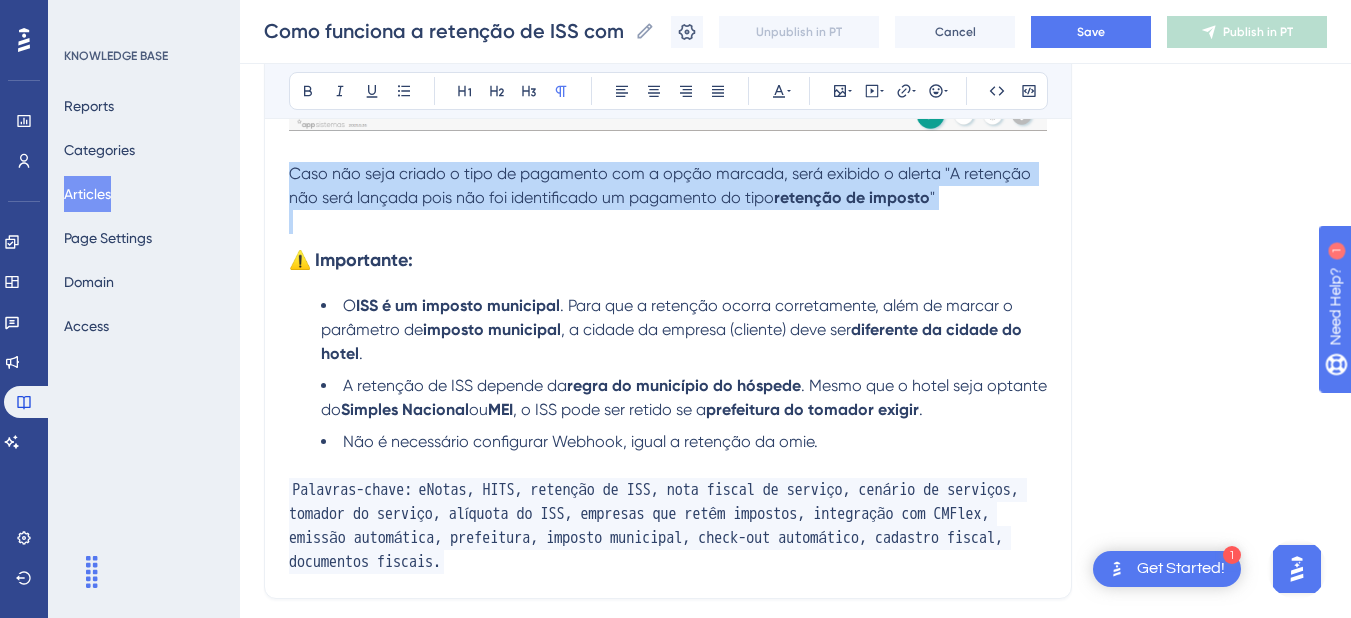 click on "Caso não seja criado o tipo de pagamento com a opção marcada, será exibido o alerta "A retenção não será lançada pois não foi identificado um pagamento do tipo" at bounding box center (662, 185) 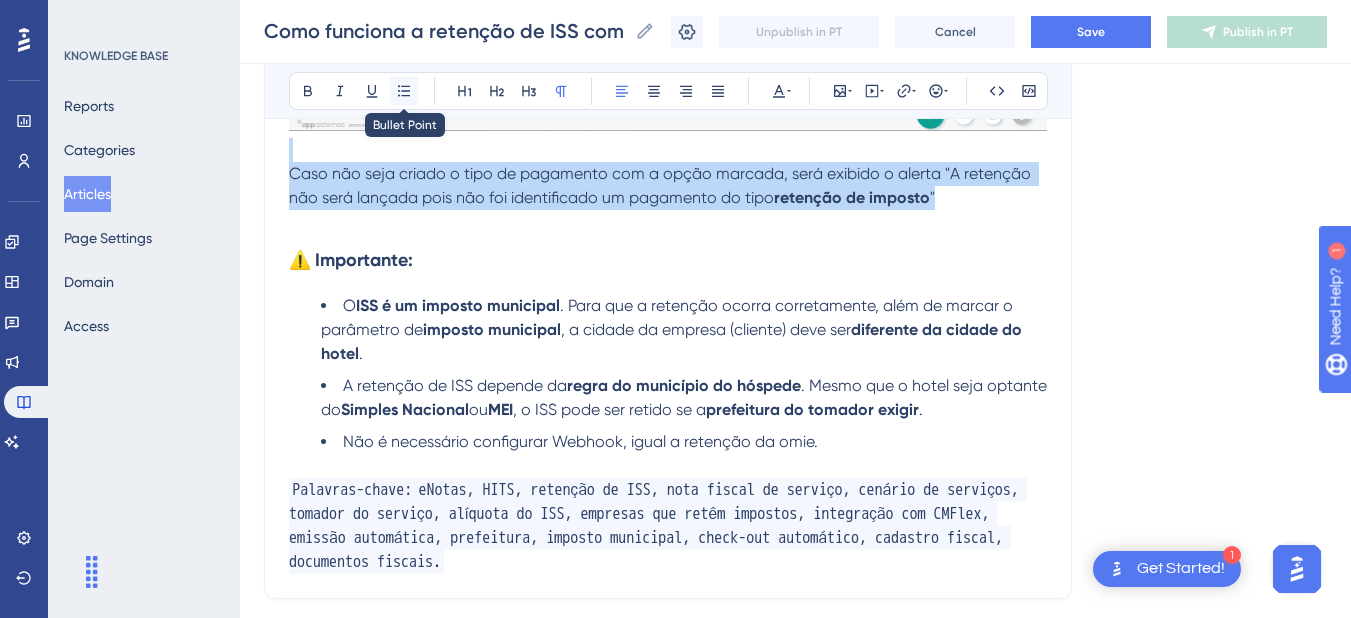 click at bounding box center [404, 91] 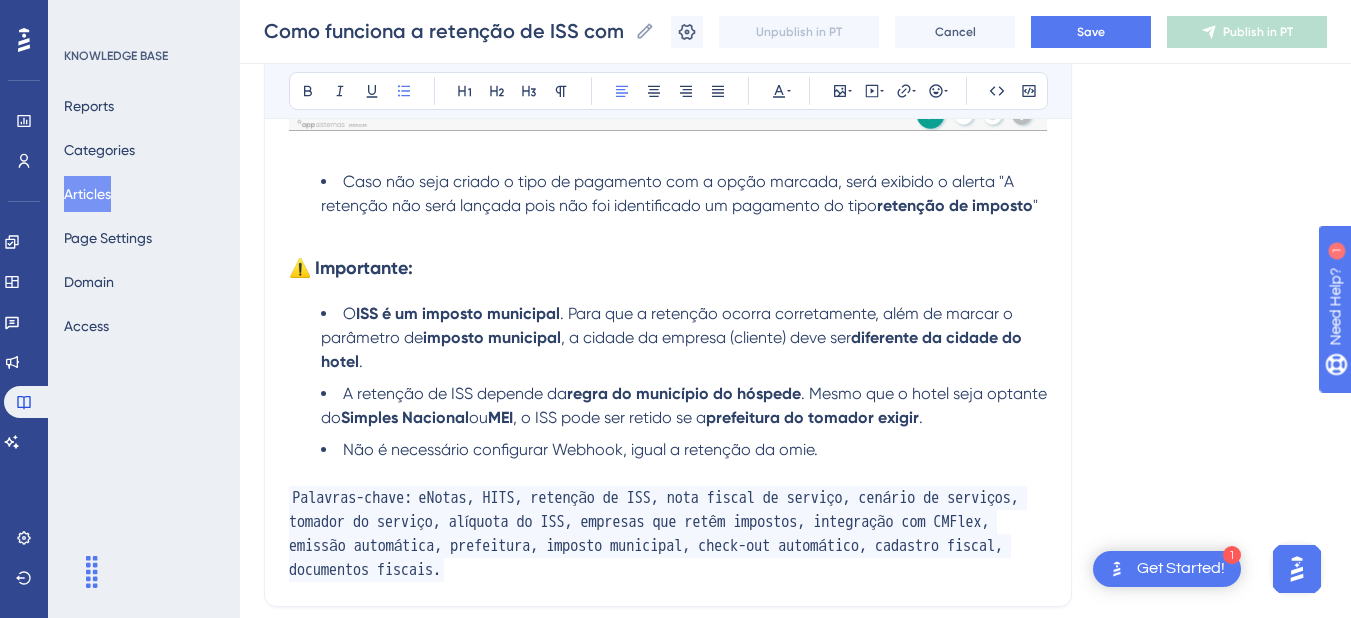 click at bounding box center [668, 230] 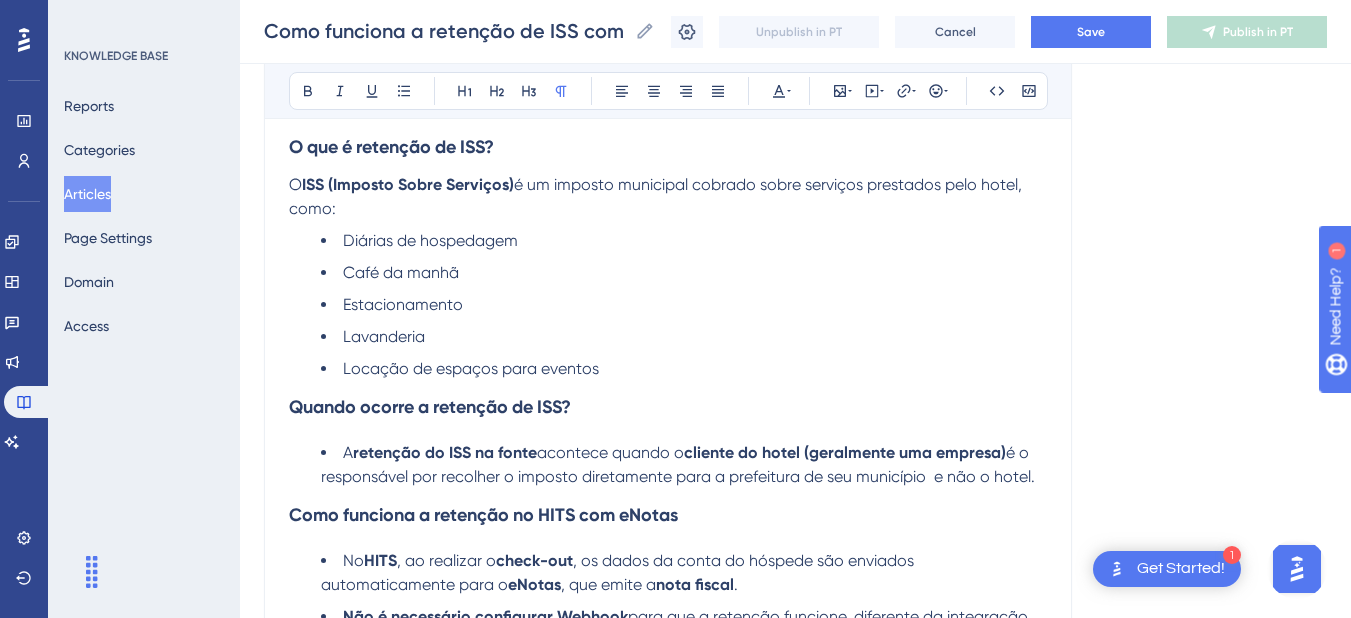 scroll, scrollTop: 200, scrollLeft: 0, axis: vertical 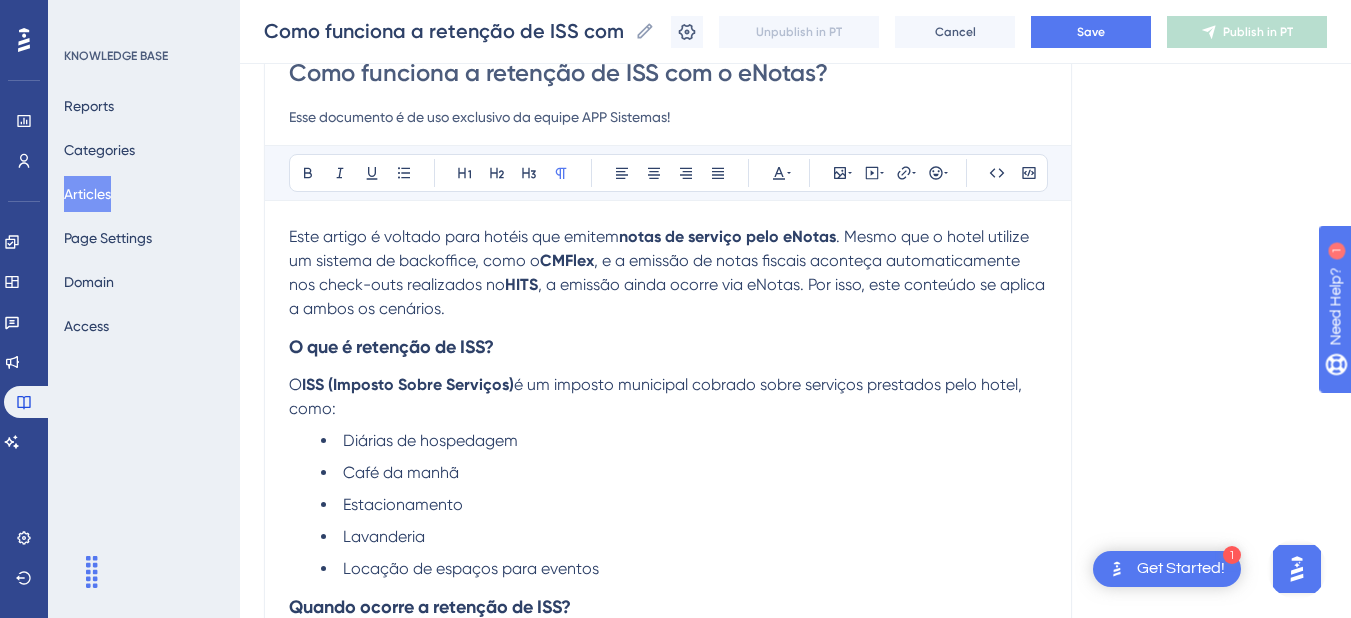 click on "O que é retenção de ISS?" at bounding box center [668, 347] 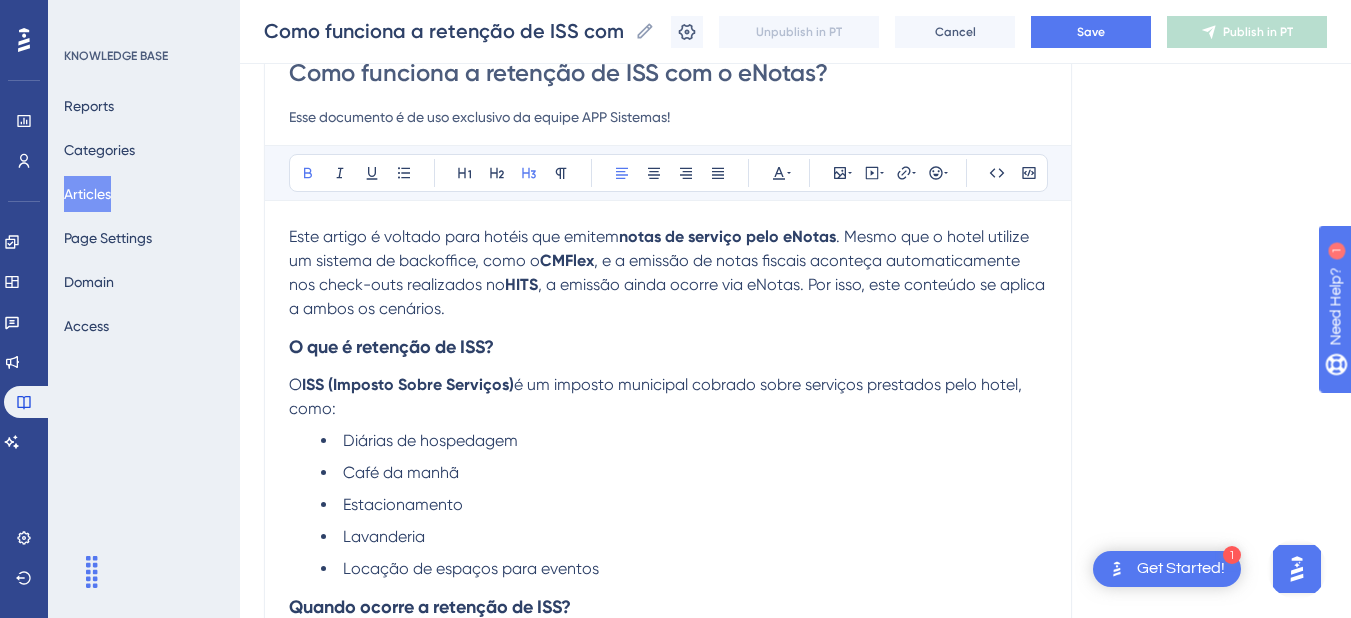 scroll, scrollTop: 400, scrollLeft: 0, axis: vertical 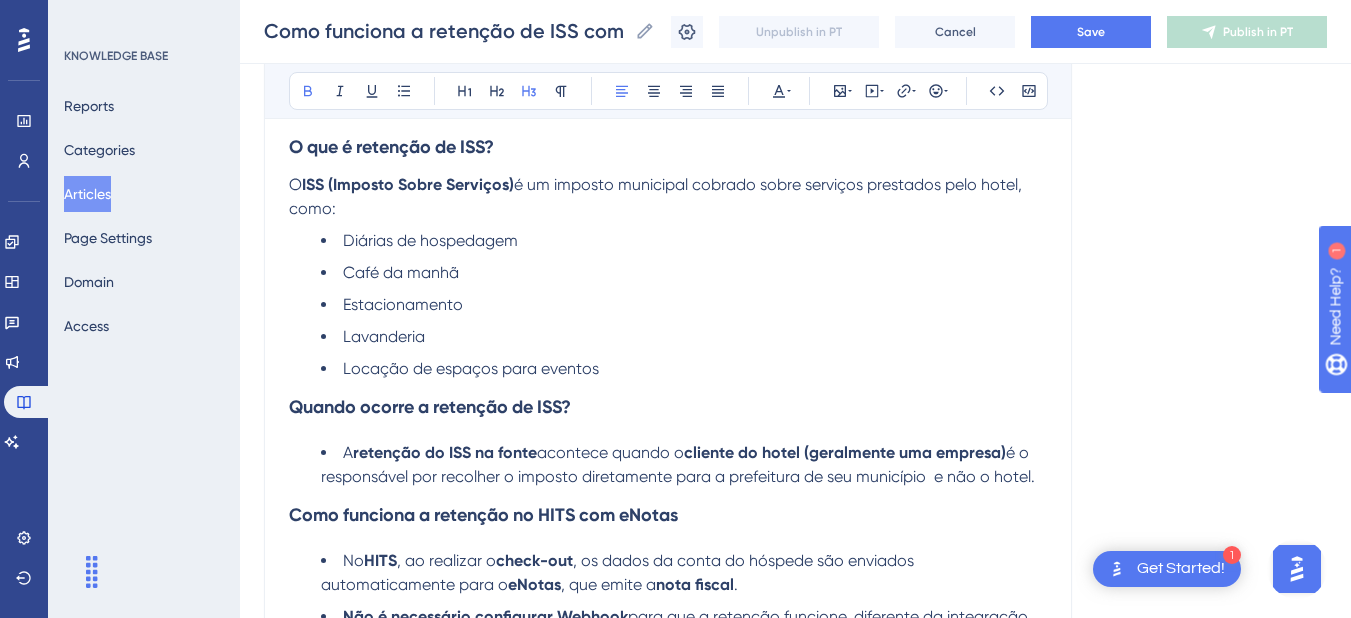 click on "Quando ocorre a retenção de ISS?" at bounding box center (668, 407) 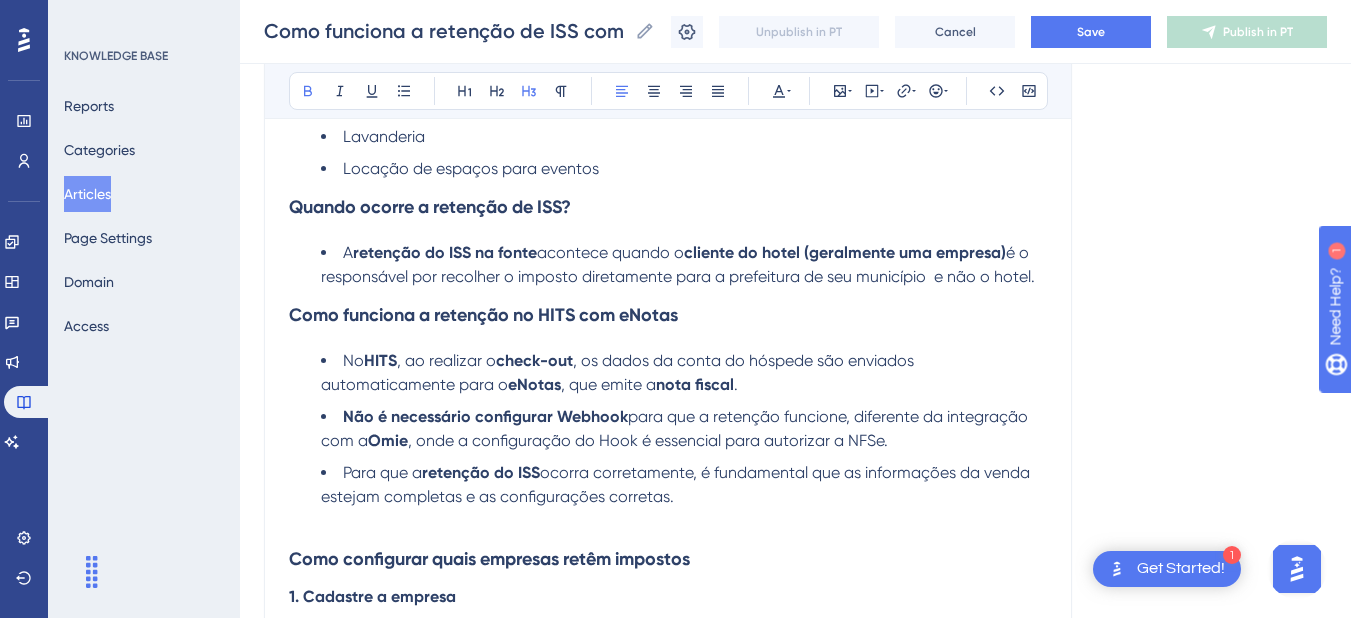 click on "Como funciona a retenção no HITS com eNotas" at bounding box center (668, 315) 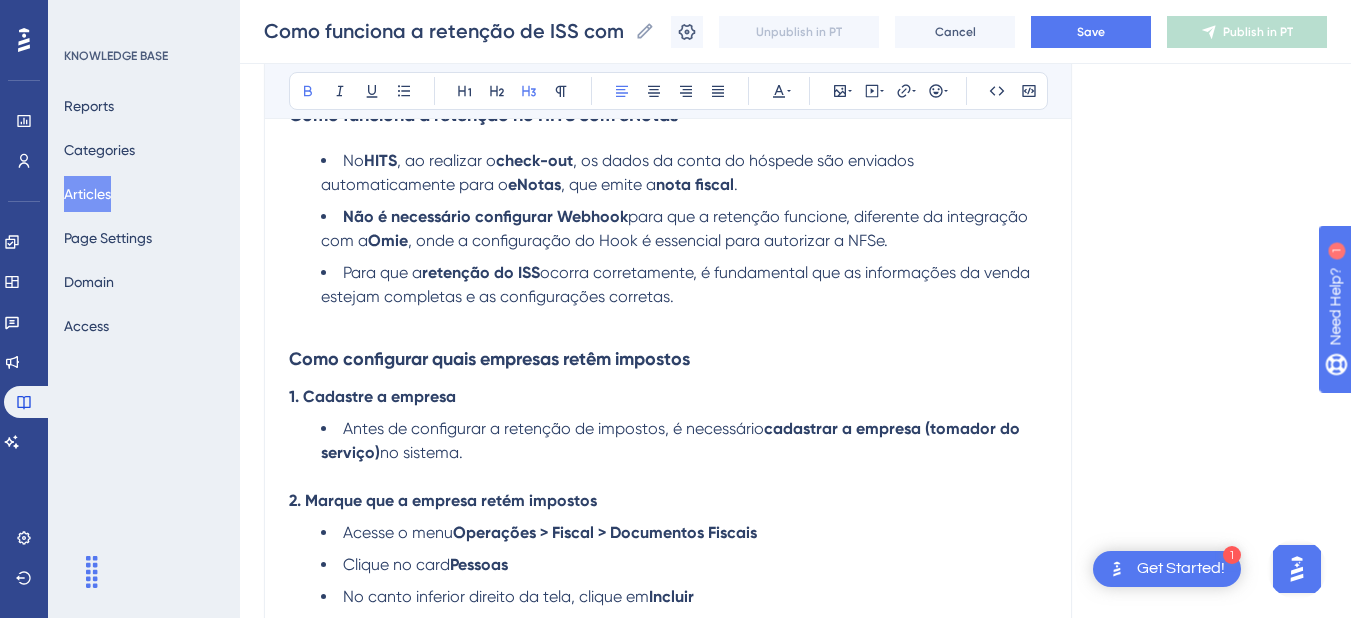 click on "Como configurar quais empresas retêm impostos" at bounding box center (489, 359) 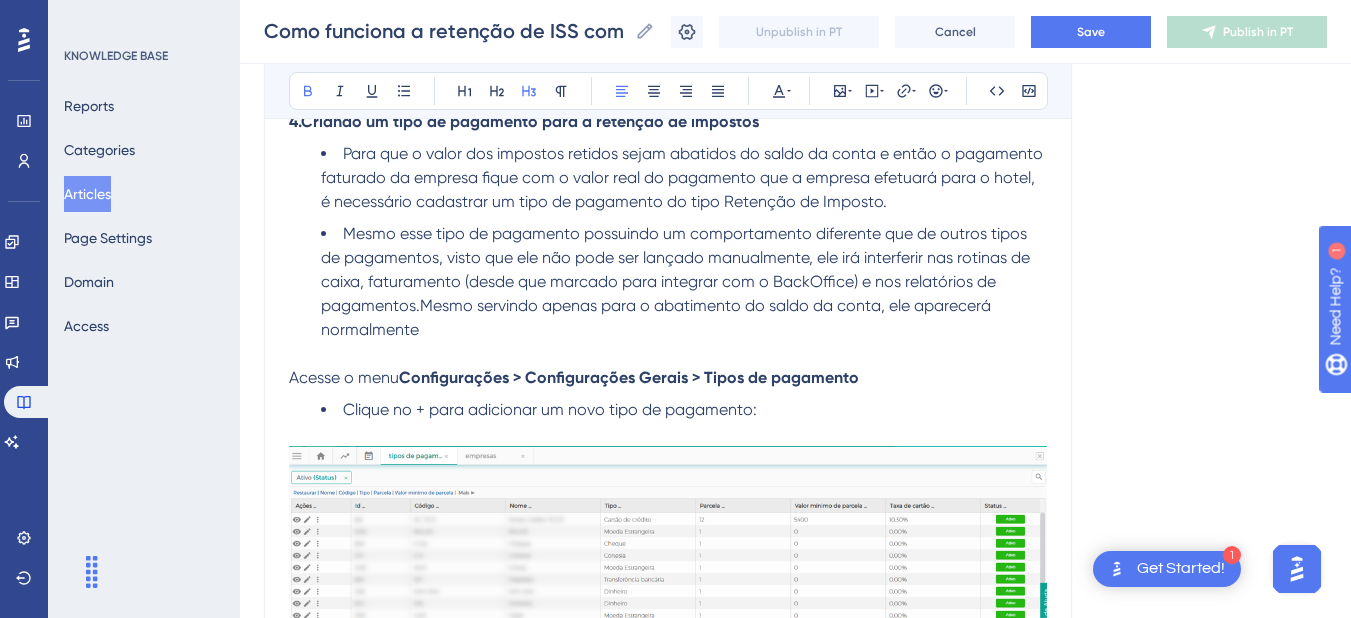 scroll, scrollTop: 1800, scrollLeft: 0, axis: vertical 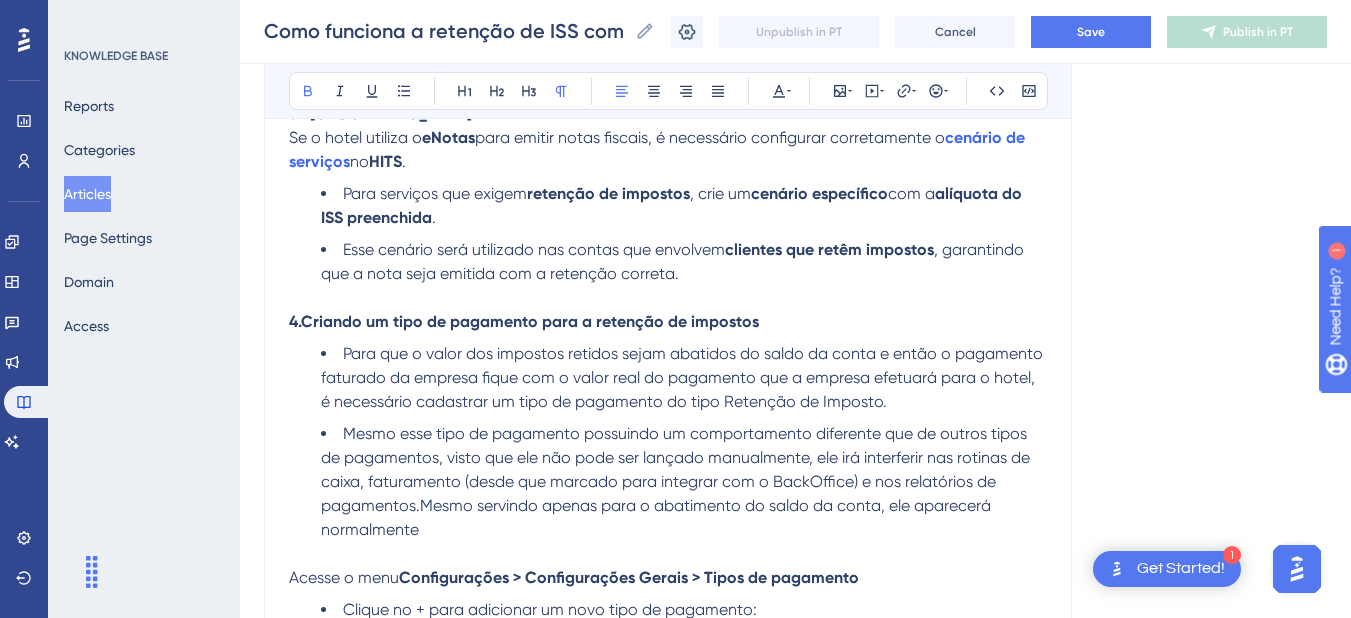 click on "4.Criando um tipo de pagamento para a retenção de impostos" at bounding box center (524, 321) 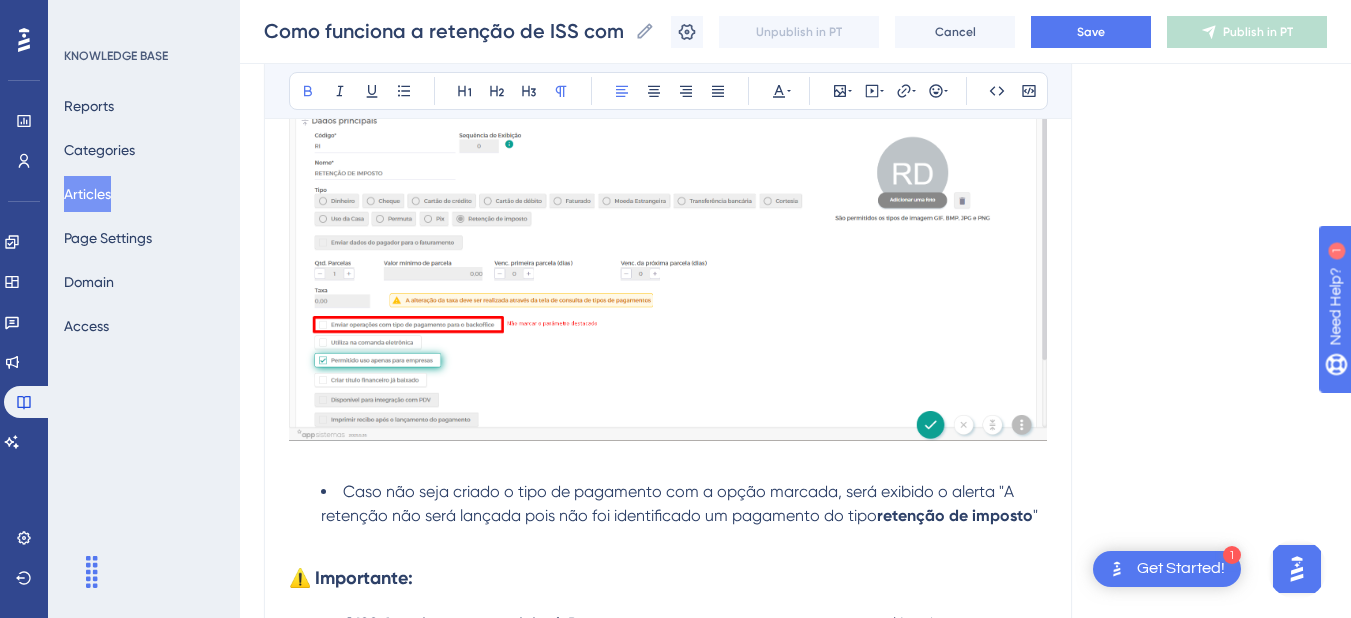 scroll, scrollTop: 3400, scrollLeft: 0, axis: vertical 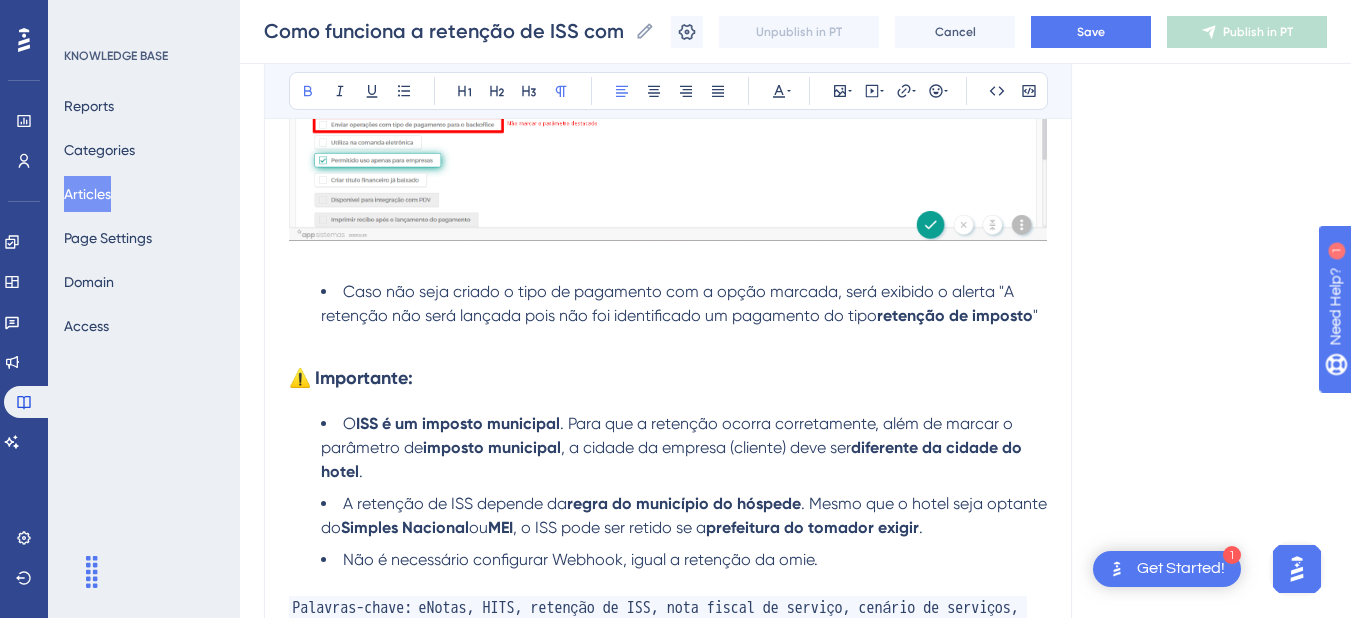 click at bounding box center [668, 340] 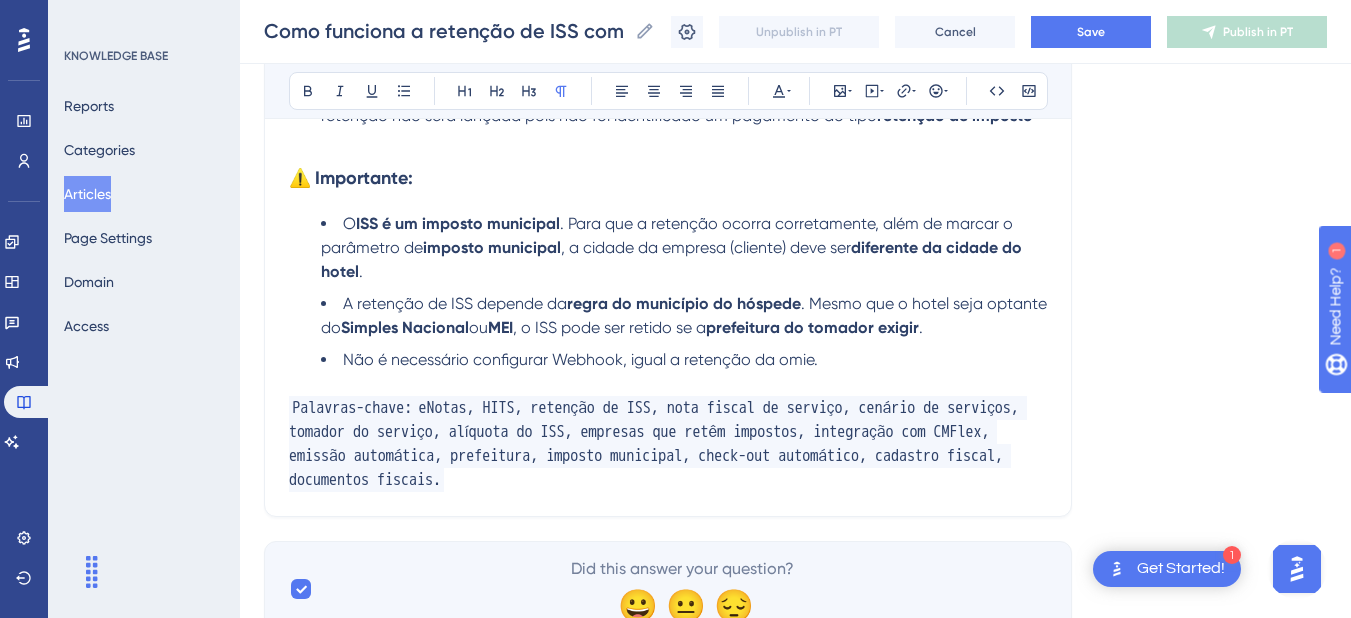 scroll, scrollTop: 3400, scrollLeft: 0, axis: vertical 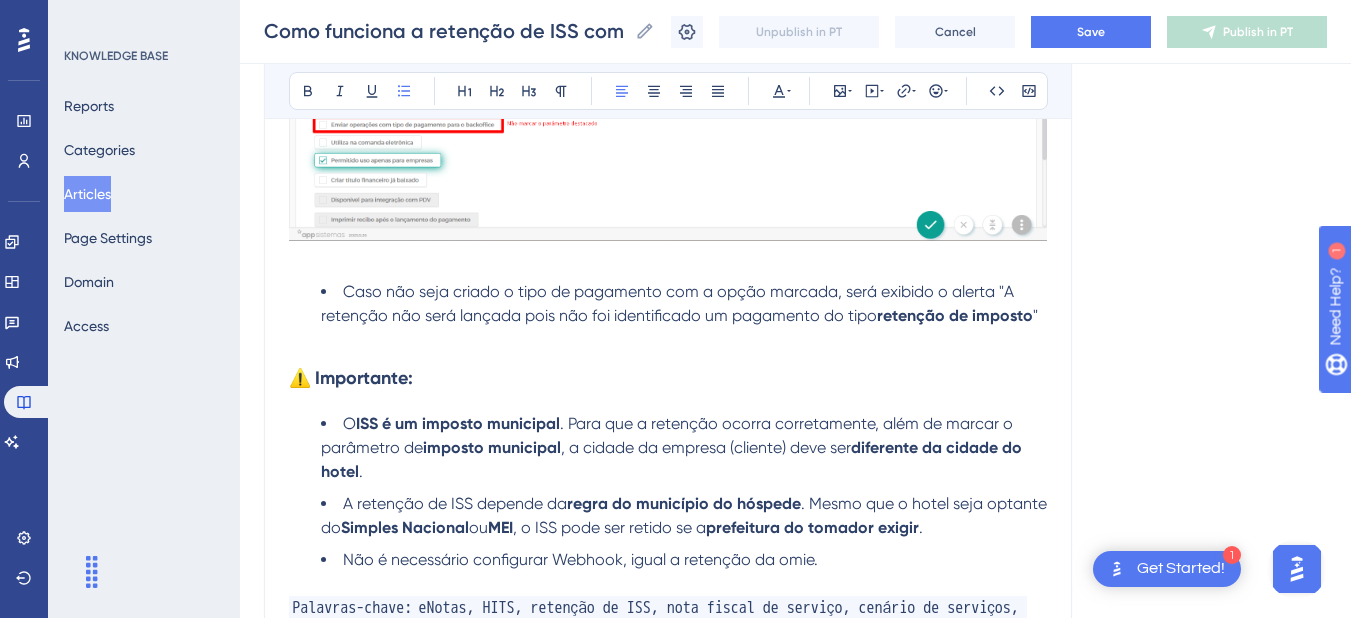 click on "Caso não seja criado o tipo de pagamento com a opção marcada, será exibido o alerta "A retenção não será lançada pois não foi identificado um pagamento do tipo  retenção de imposto "" at bounding box center [684, 304] 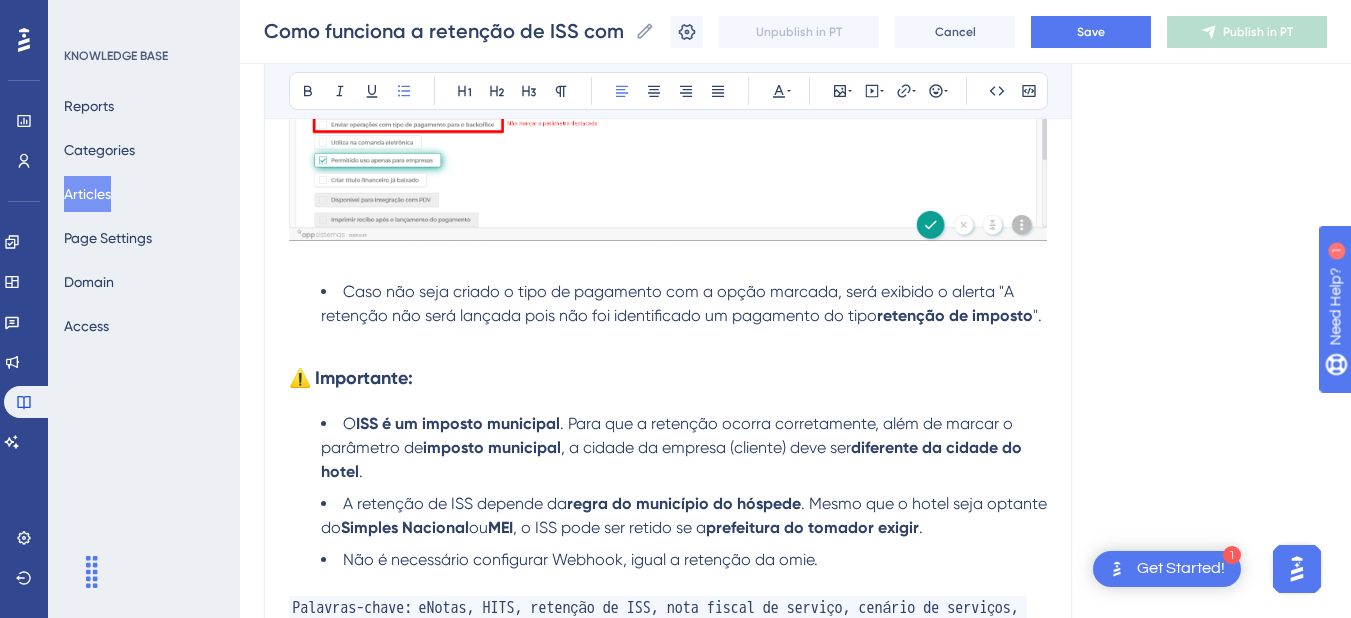 click at bounding box center [668, 340] 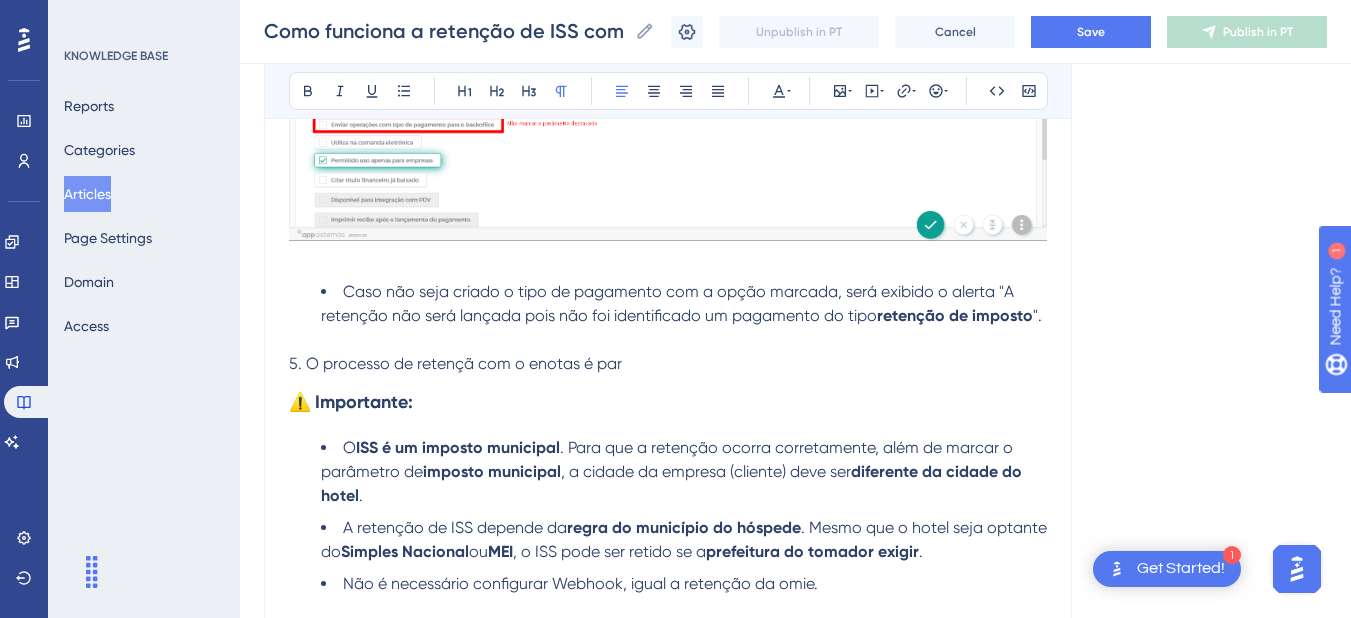 click on "5. O processo de retençã com o enotas é par" at bounding box center (455, 363) 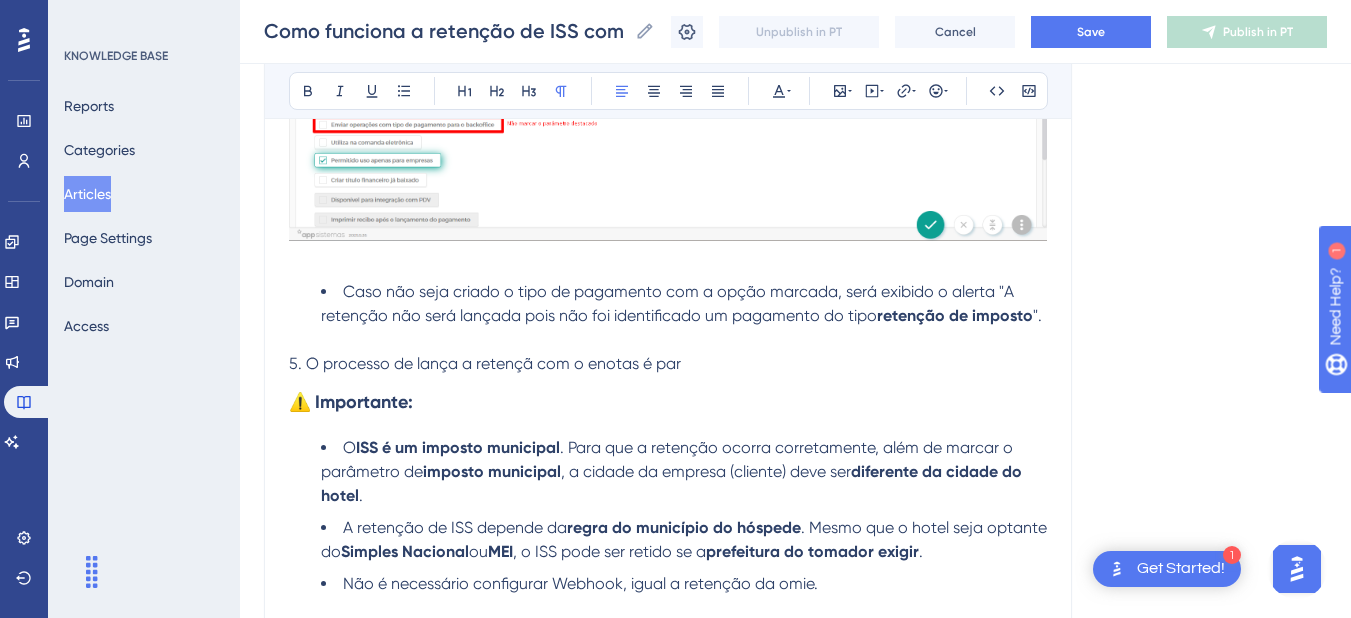 click on "5. O processo de lança a retençã com o enotas é par" at bounding box center [485, 363] 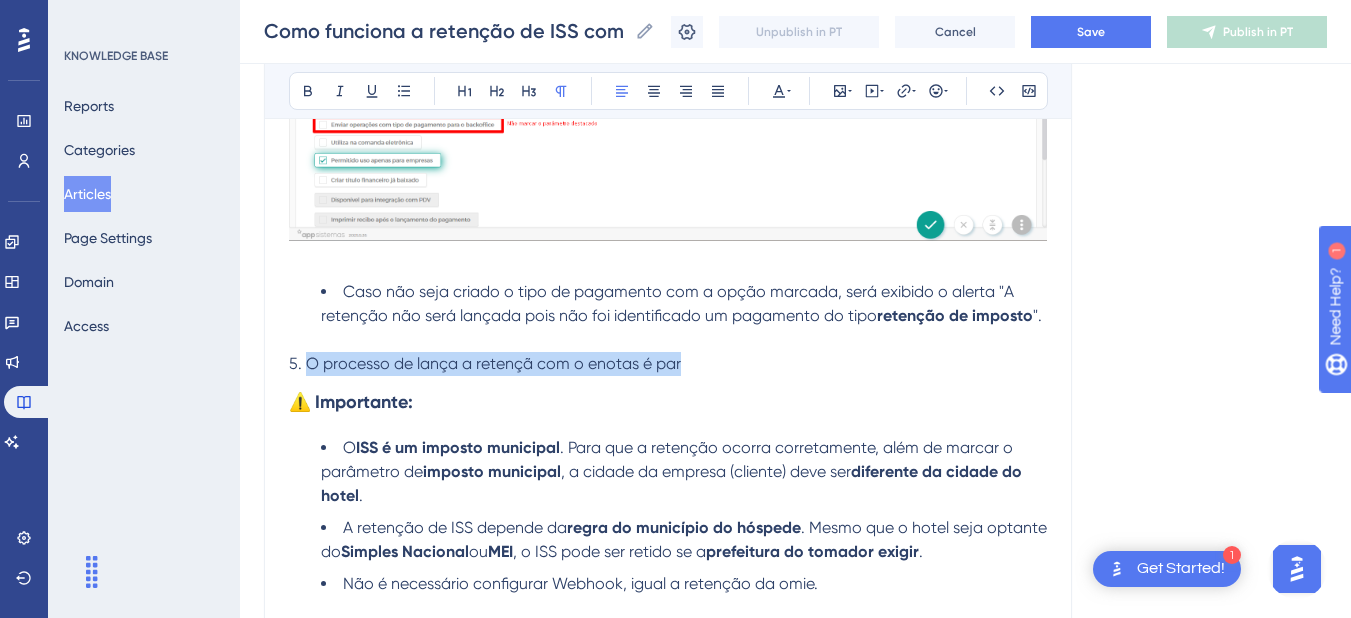 drag, startPoint x: 669, startPoint y: 361, endPoint x: 308, endPoint y: 368, distance: 361.06787 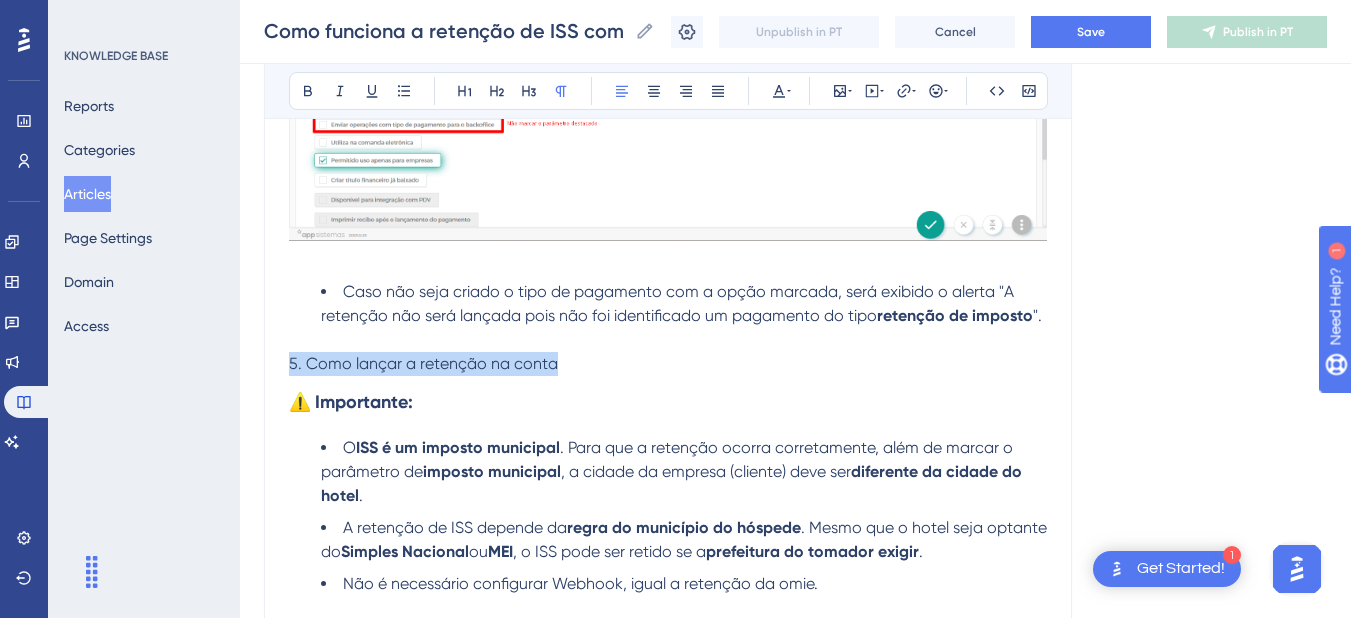 drag, startPoint x: 585, startPoint y: 360, endPoint x: 277, endPoint y: 371, distance: 308.19638 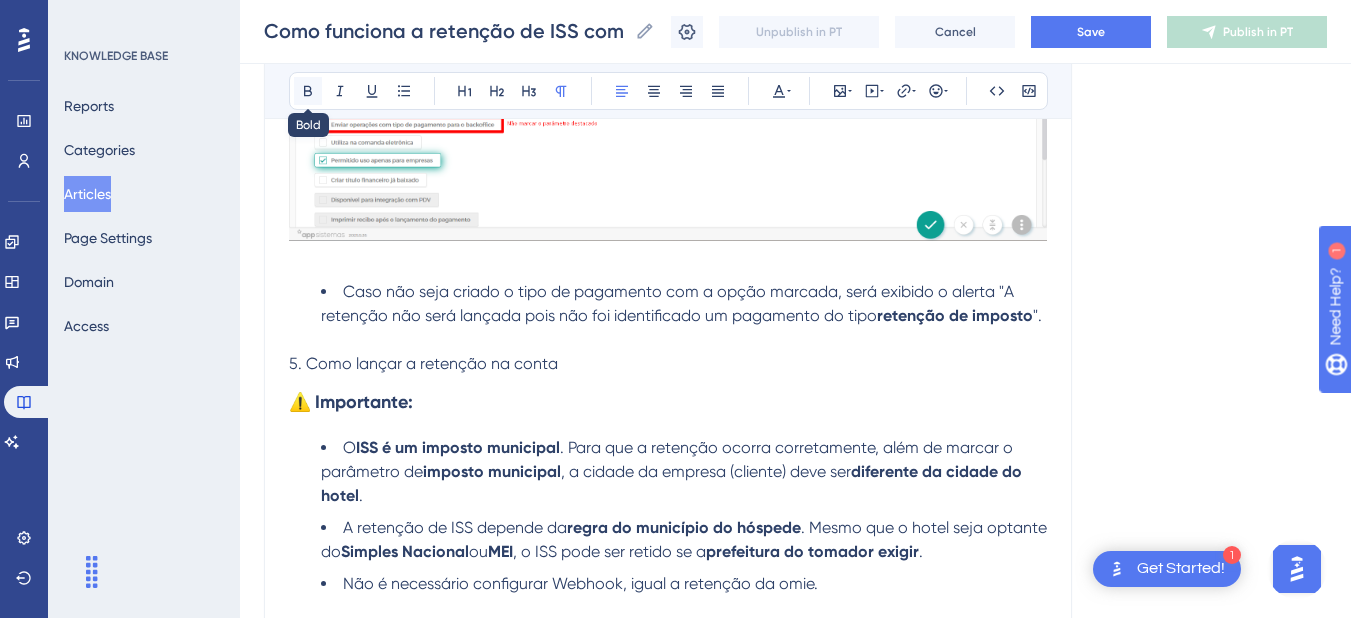 click 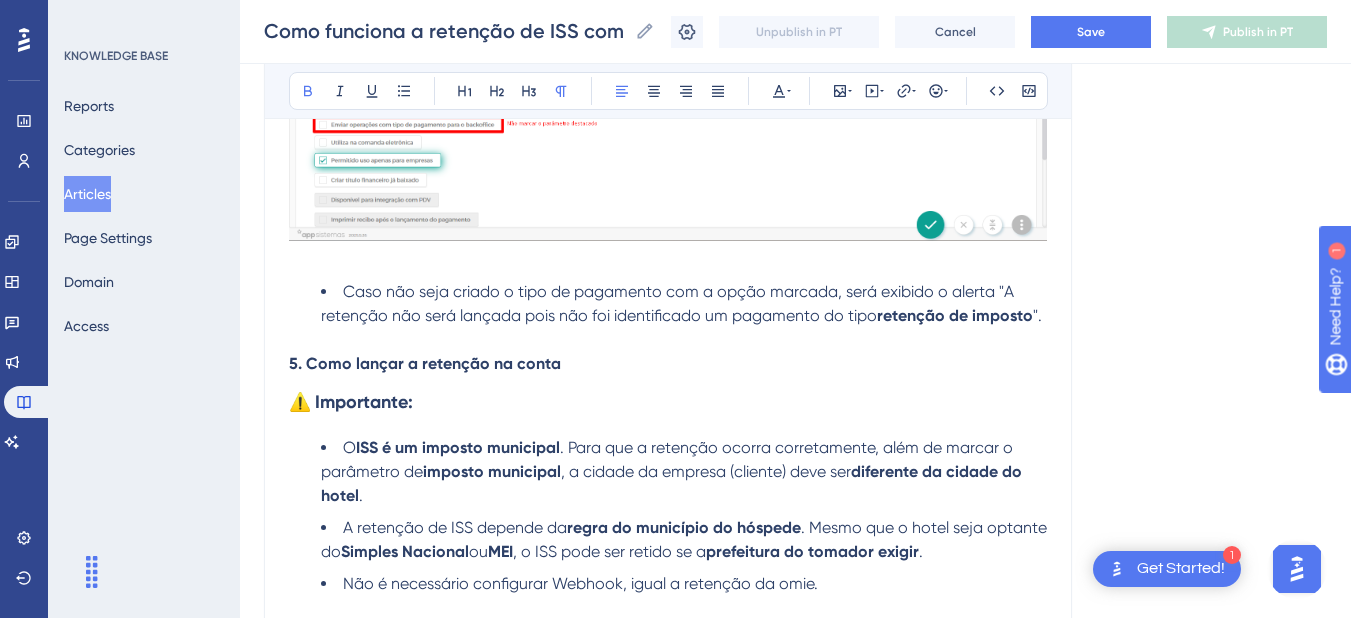 click on "5. Como lançar a retenção na conta" at bounding box center [668, 364] 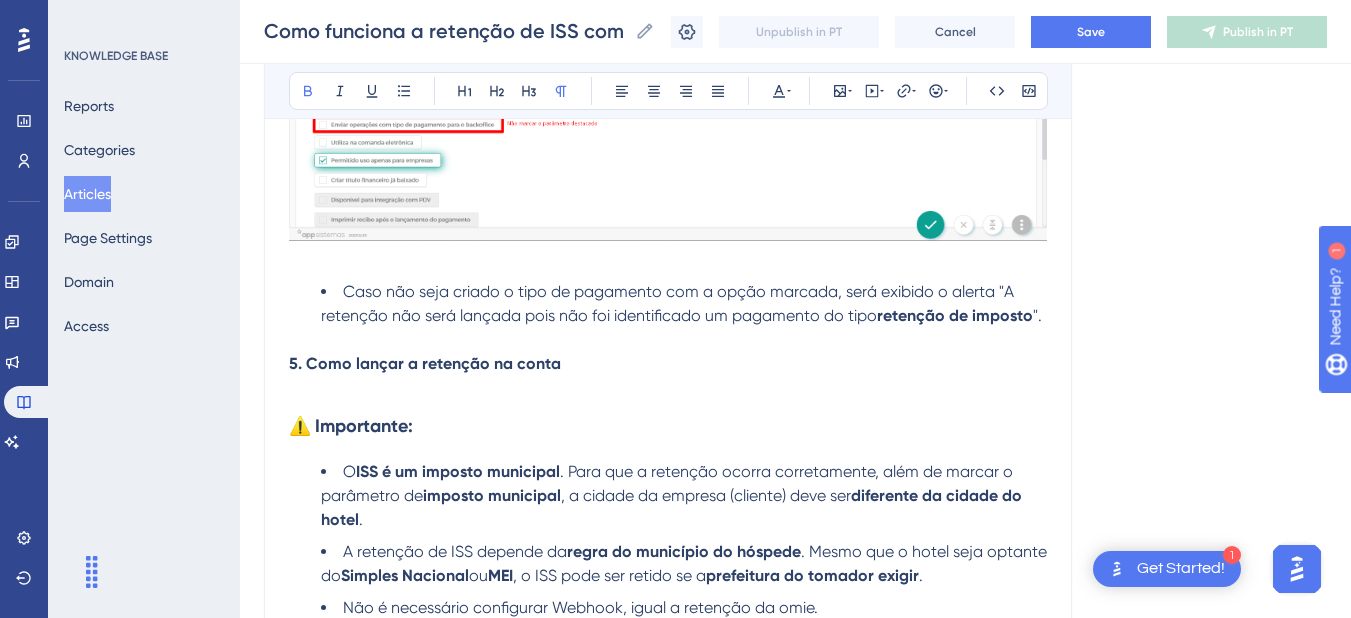 click on "5. Como lançar a retenção na conta" at bounding box center (425, 363) 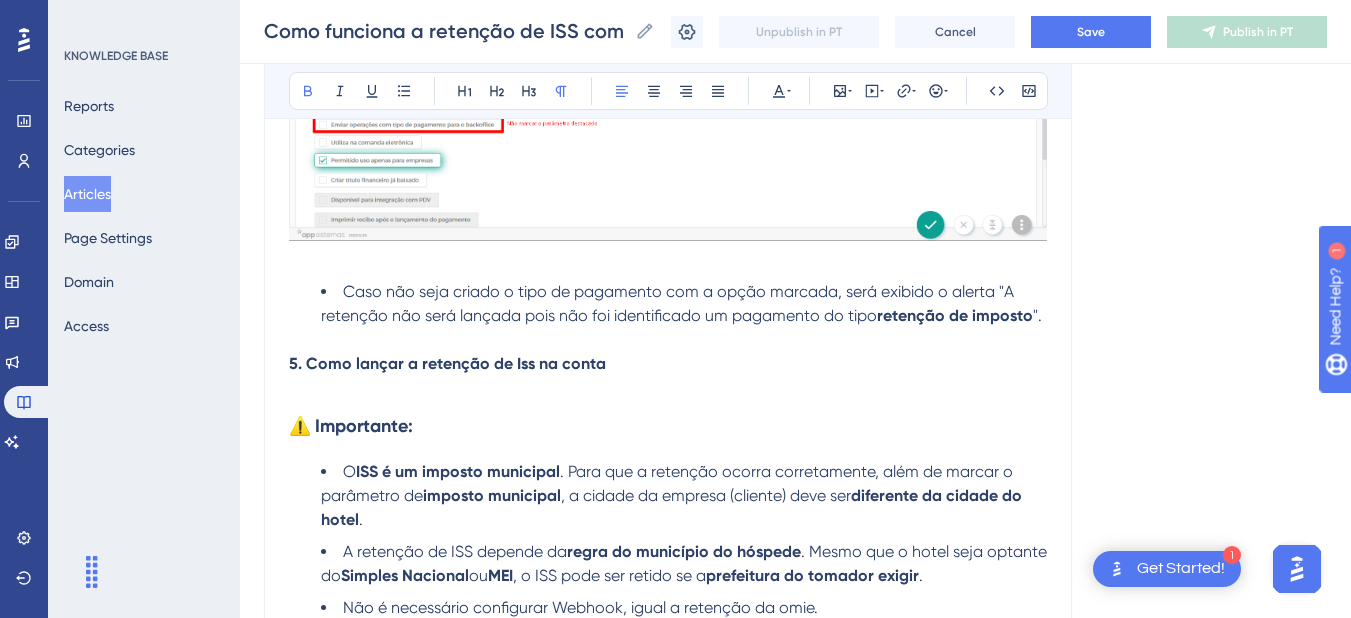 click on "5. Como lançar a retenção de Iss na conta" at bounding box center [668, 364] 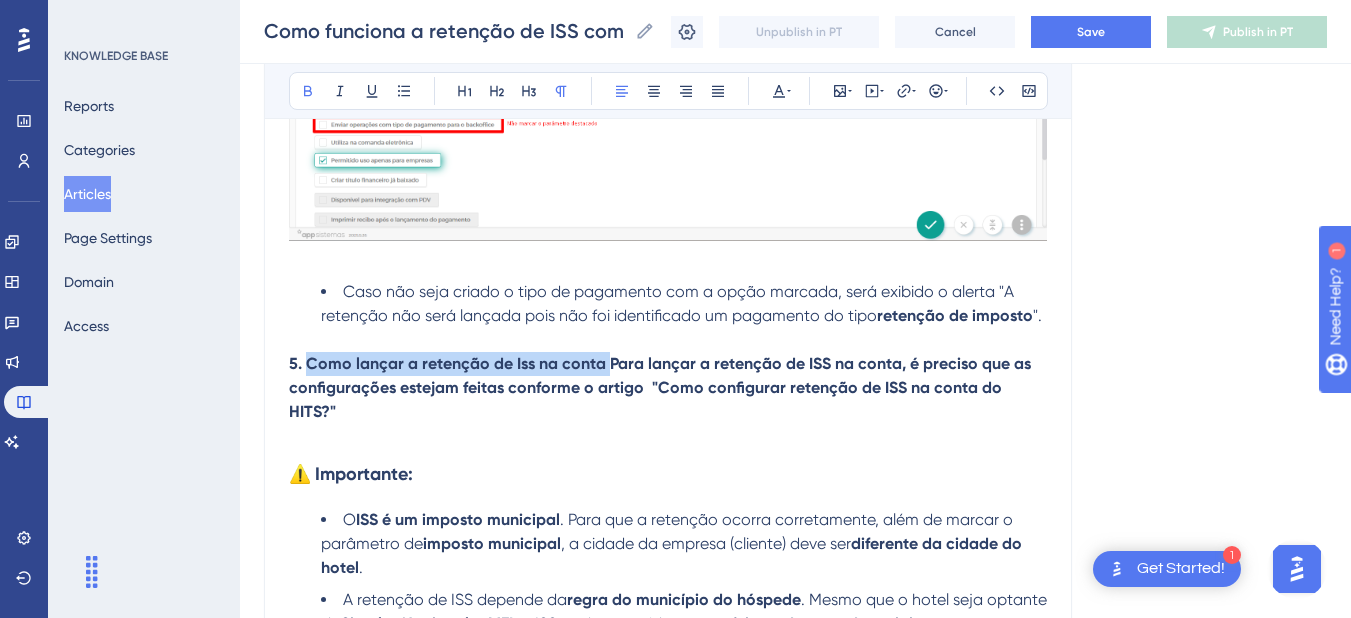 drag, startPoint x: 606, startPoint y: 362, endPoint x: 308, endPoint y: 370, distance: 298.10736 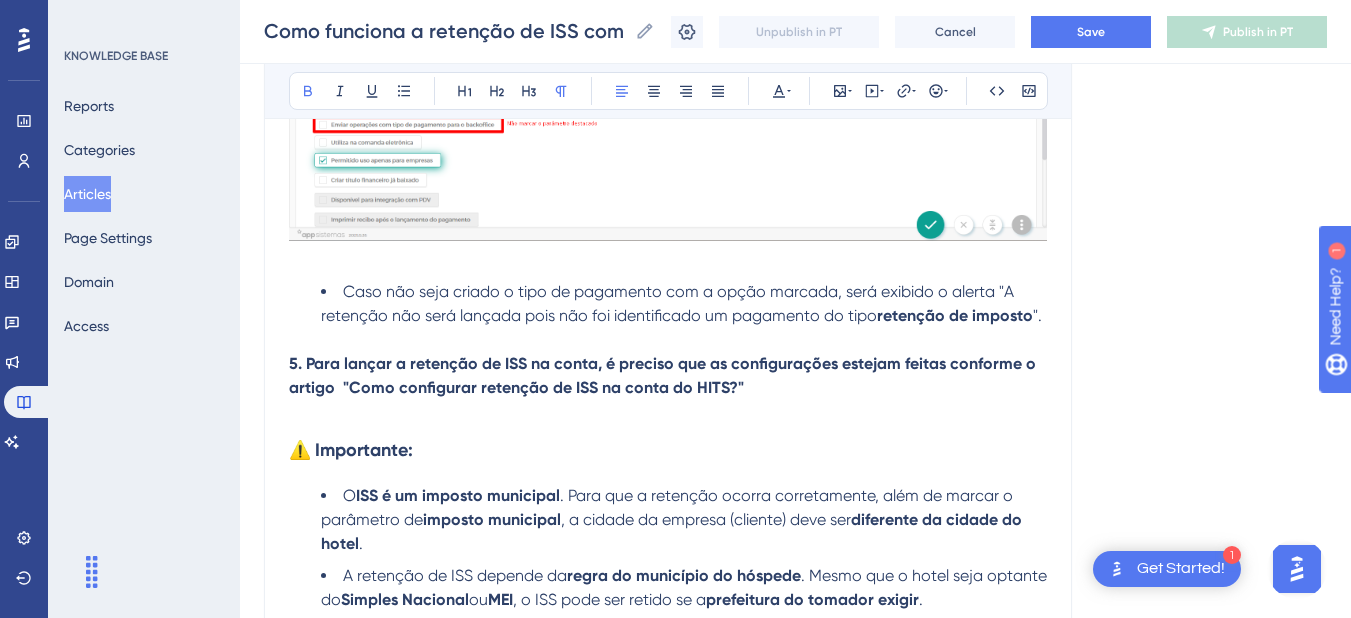 drag, startPoint x: 740, startPoint y: 391, endPoint x: 842, endPoint y: 369, distance: 104.34558 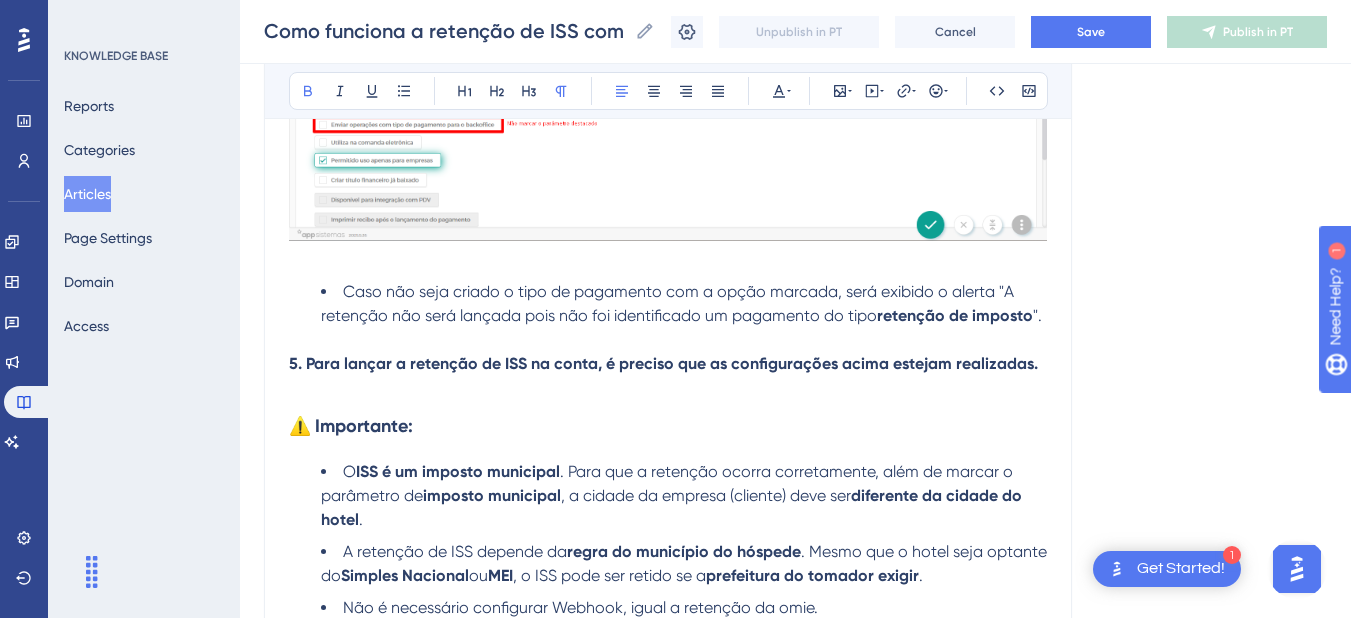 click on "⚠️ Importante:" at bounding box center (668, 426) 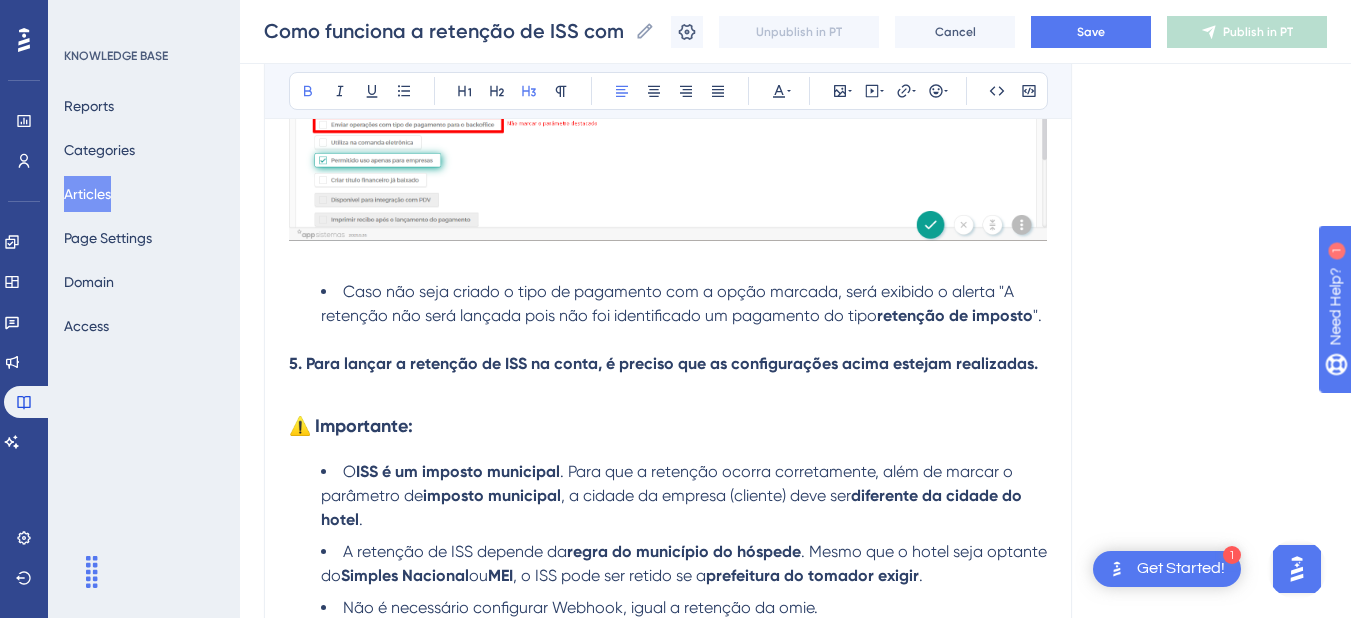click at bounding box center [668, 388] 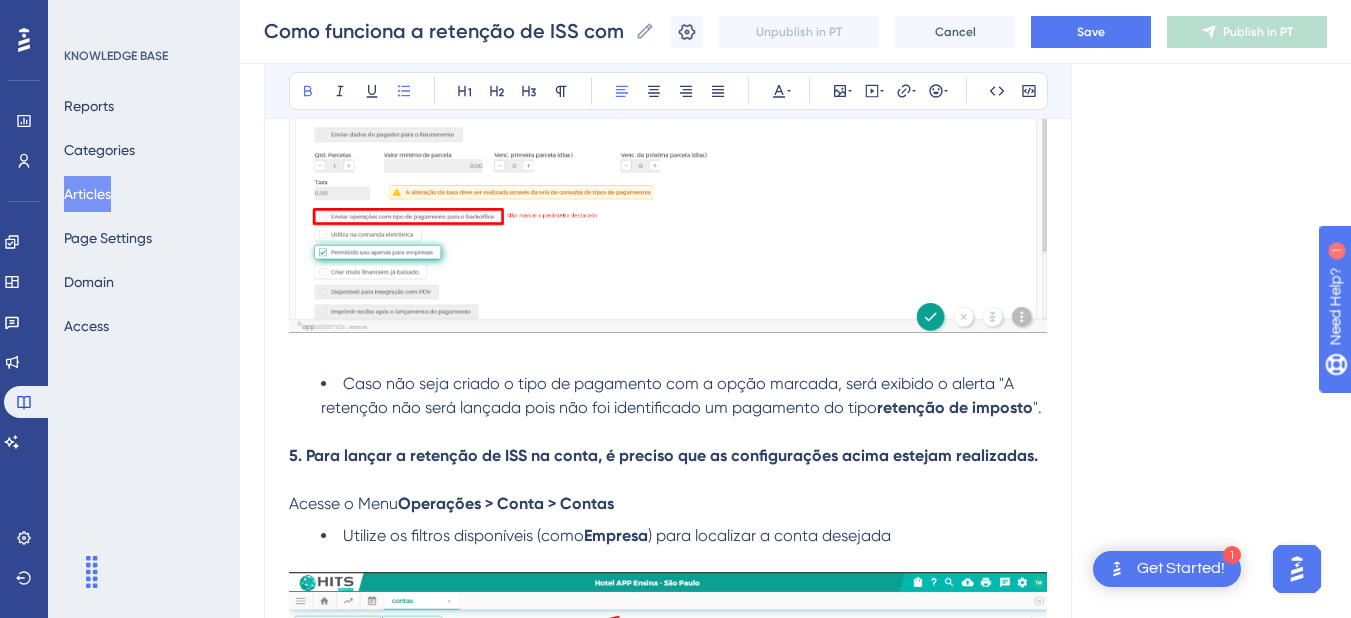 scroll, scrollTop: 3508, scrollLeft: 0, axis: vertical 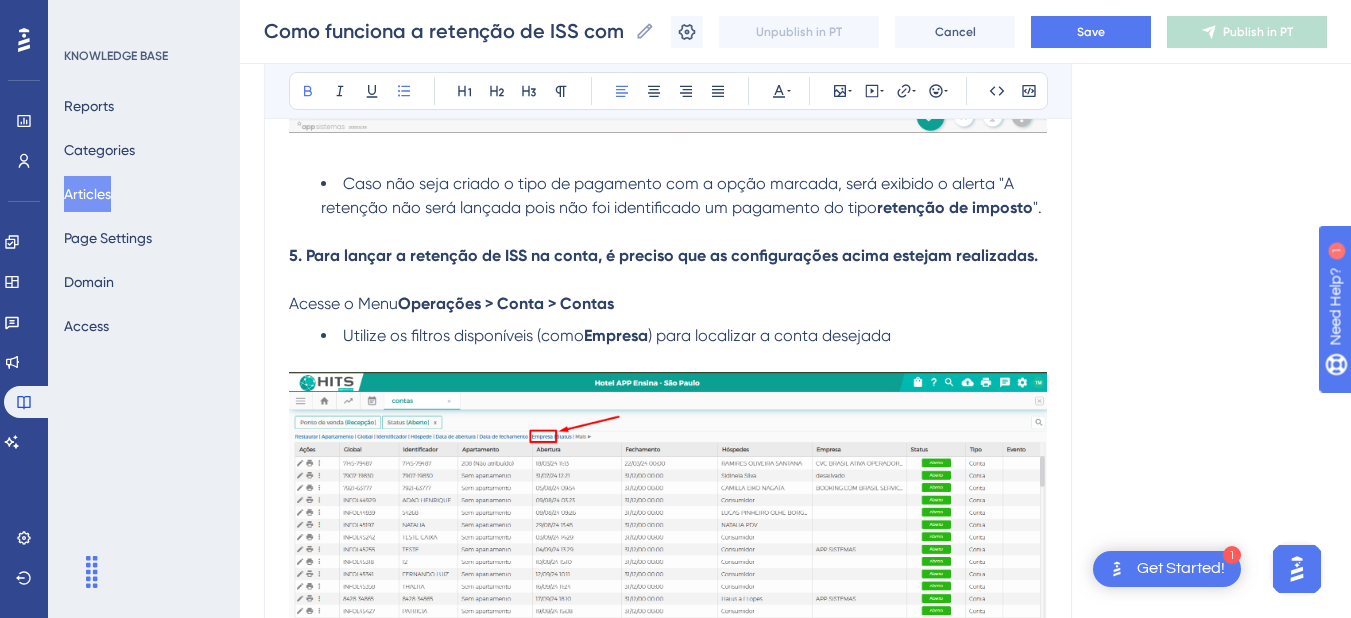 click on "5. Para lançar a retenção de ISS na conta, é preciso que as configurações acima estejam realizadas." at bounding box center [663, 255] 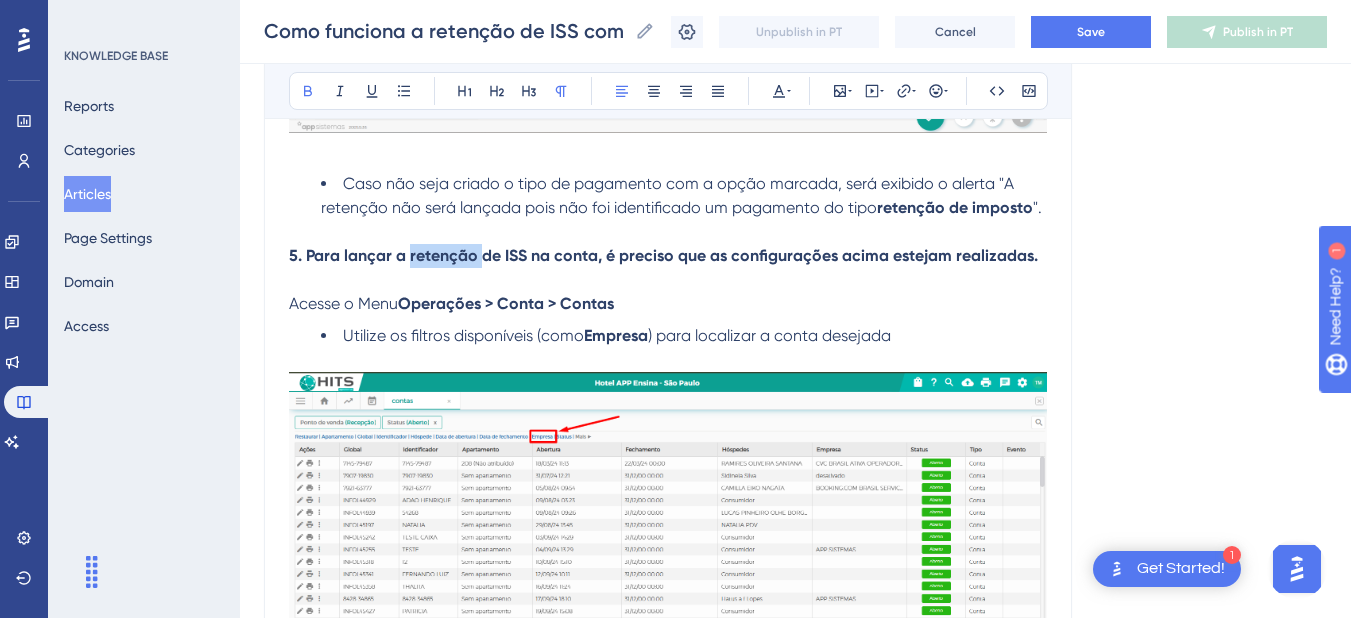 click on "5. Para lançar a retenção de ISS na conta, é preciso que as configurações acima estejam realizadas." at bounding box center (663, 255) 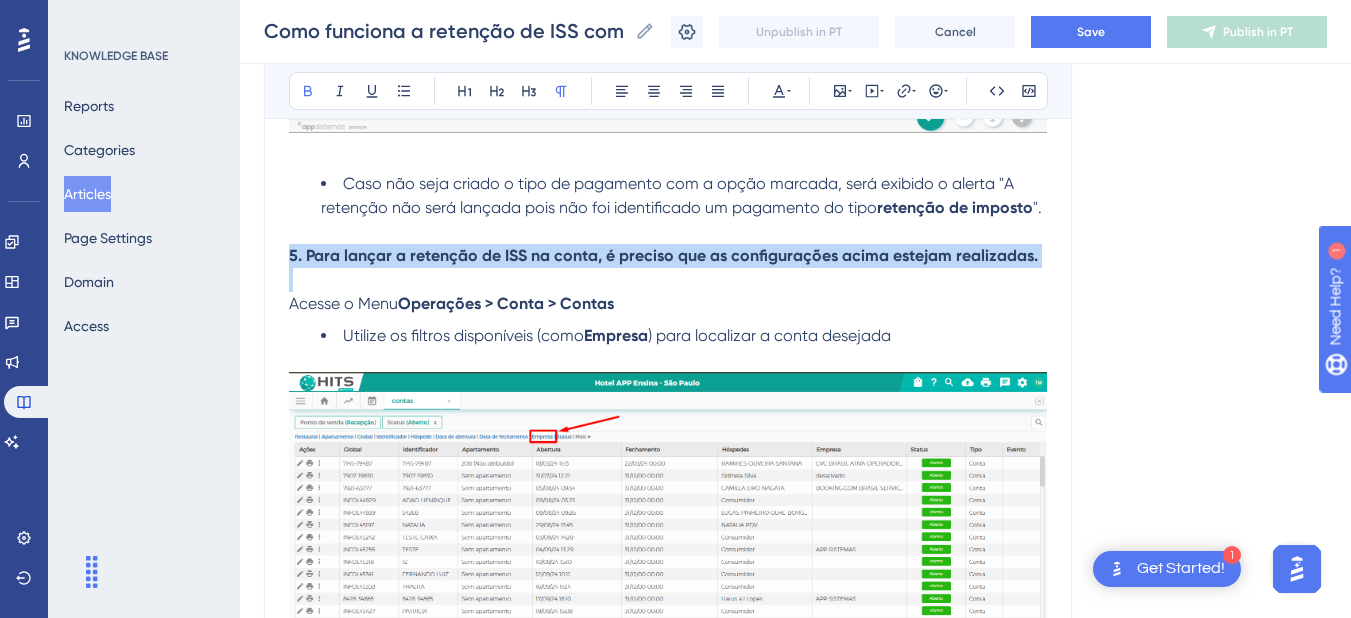 click on "5. Para lançar a retenção de ISS na conta, é preciso que as configurações acima estejam realizadas." at bounding box center [663, 255] 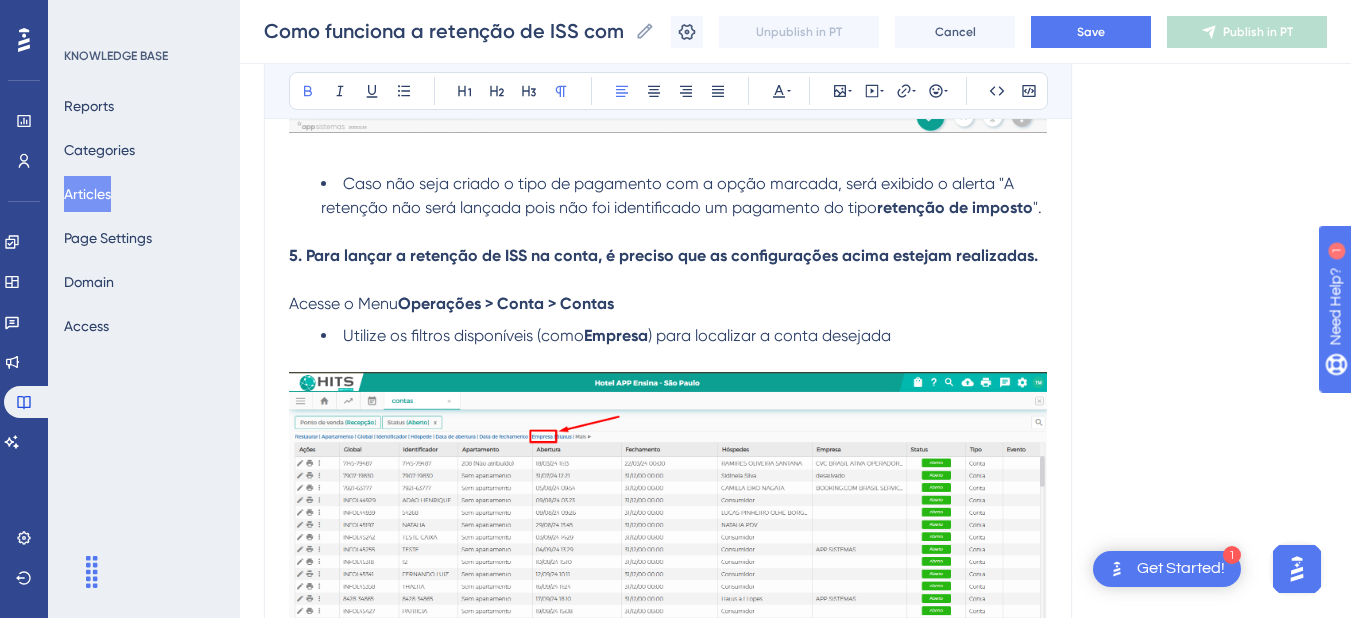 click on "5. Para lançar a retenção de ISS na conta, é preciso que as configurações acima estejam realizadas." at bounding box center (663, 255) 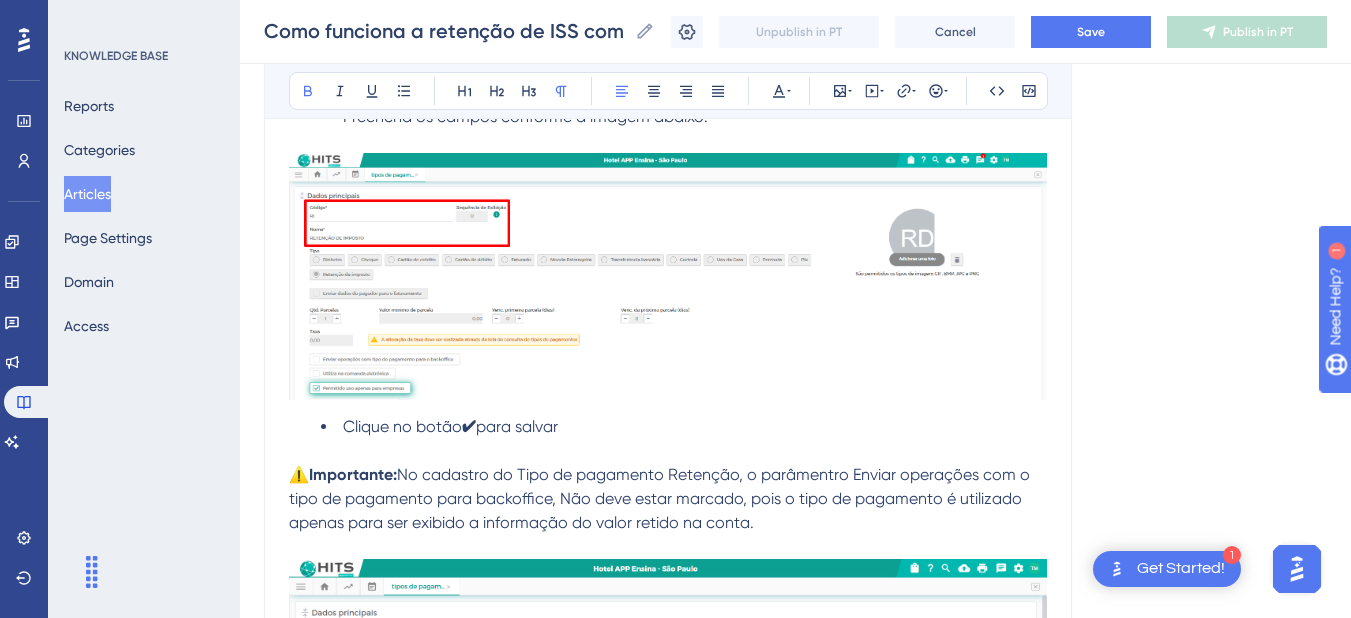 scroll, scrollTop: 3308, scrollLeft: 0, axis: vertical 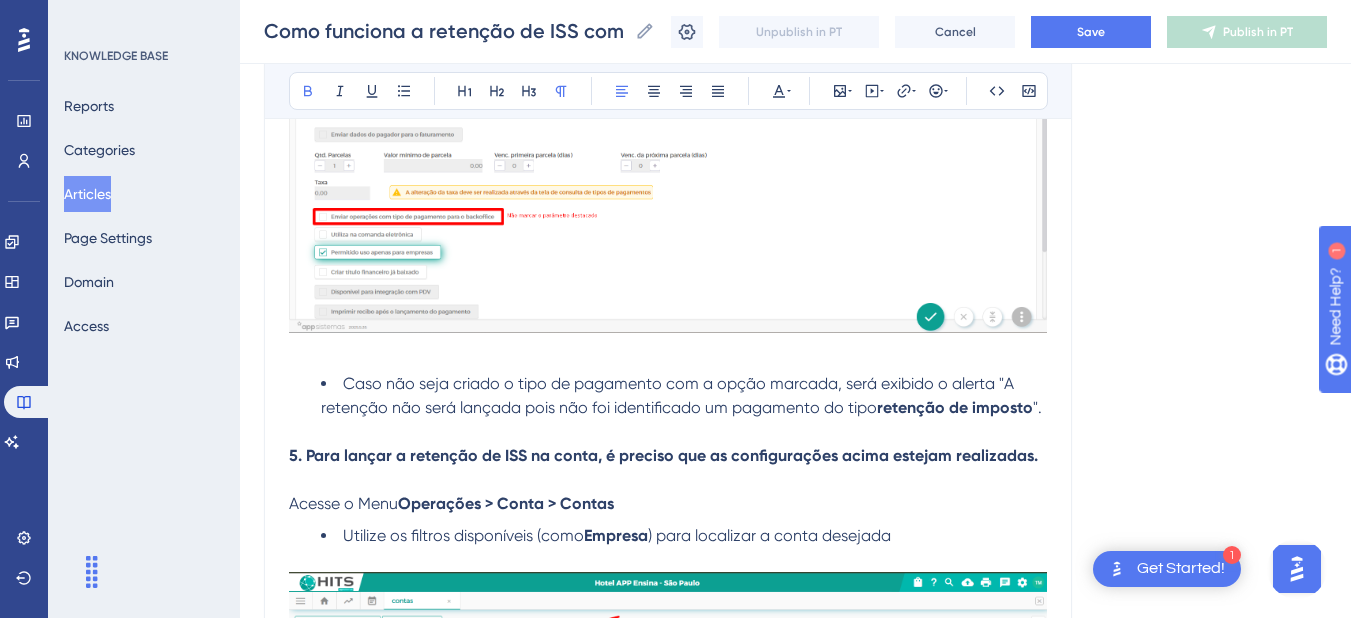 click on "5. Para lançar a retenção de ISS na conta, é preciso que as configurações acima estejam realizadas." at bounding box center [663, 455] 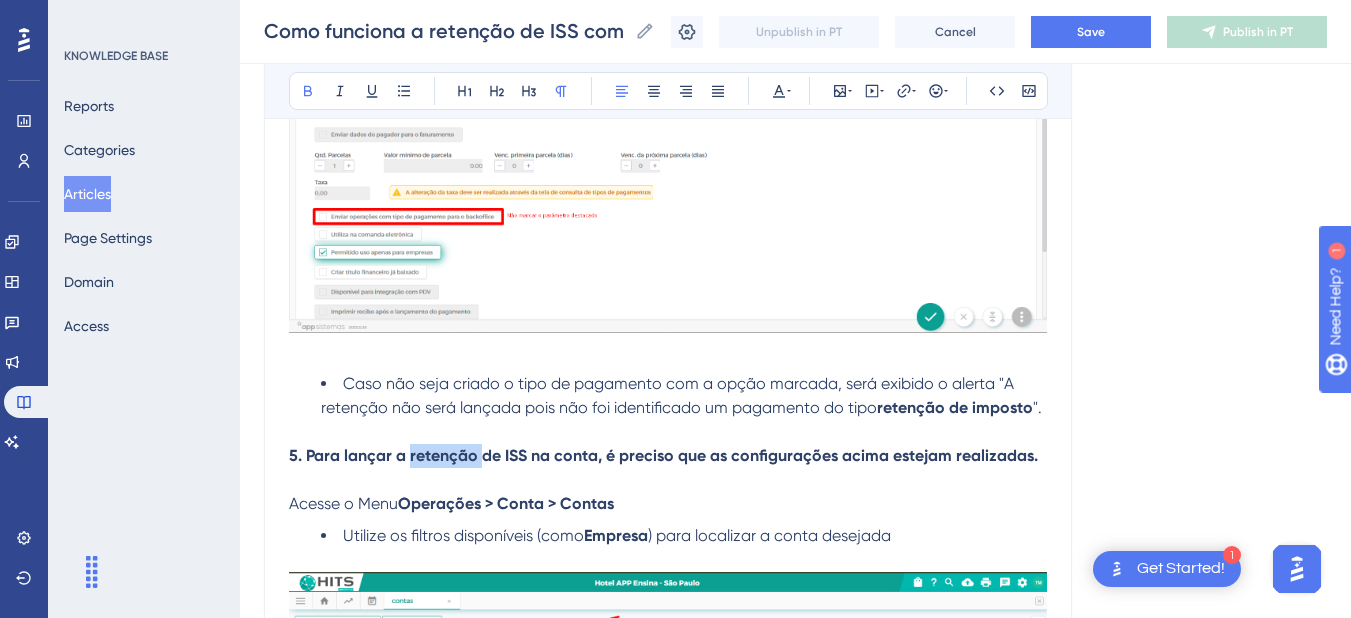 click on "5. Para lançar a retenção de ISS na conta, é preciso que as configurações acima estejam realizadas." at bounding box center (663, 455) 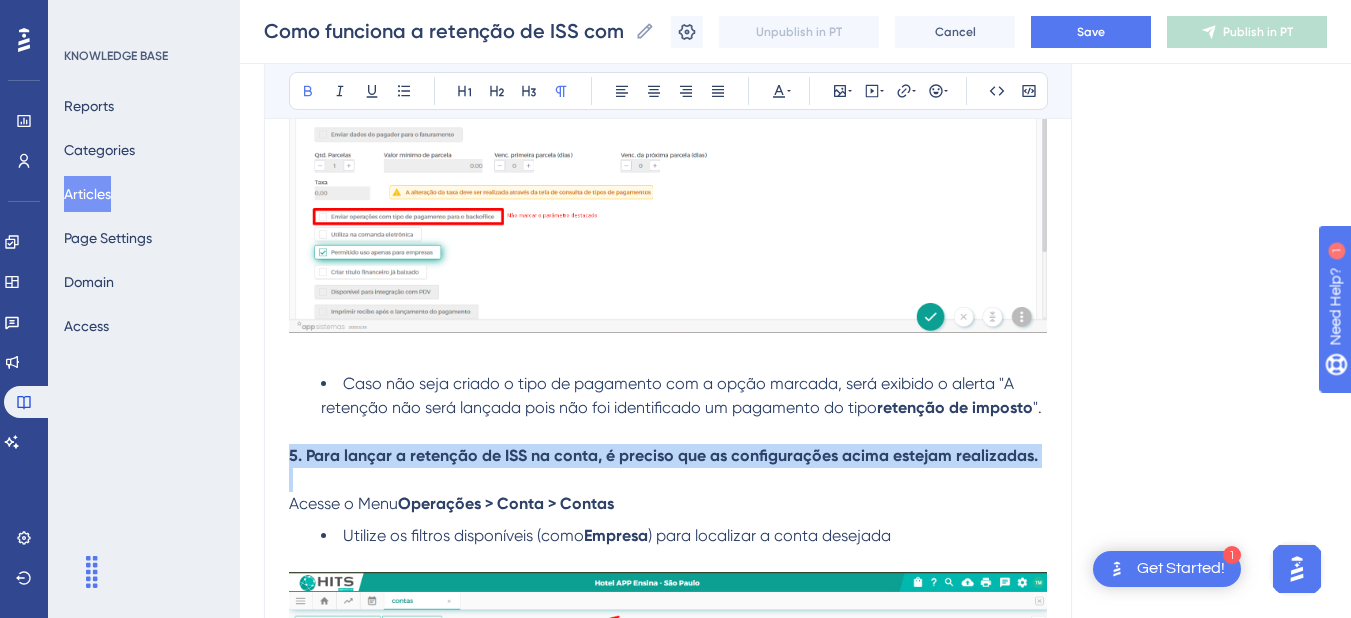 click on "5. Para lançar a retenção de ISS na conta, é preciso que as configurações acima estejam realizadas." at bounding box center [663, 455] 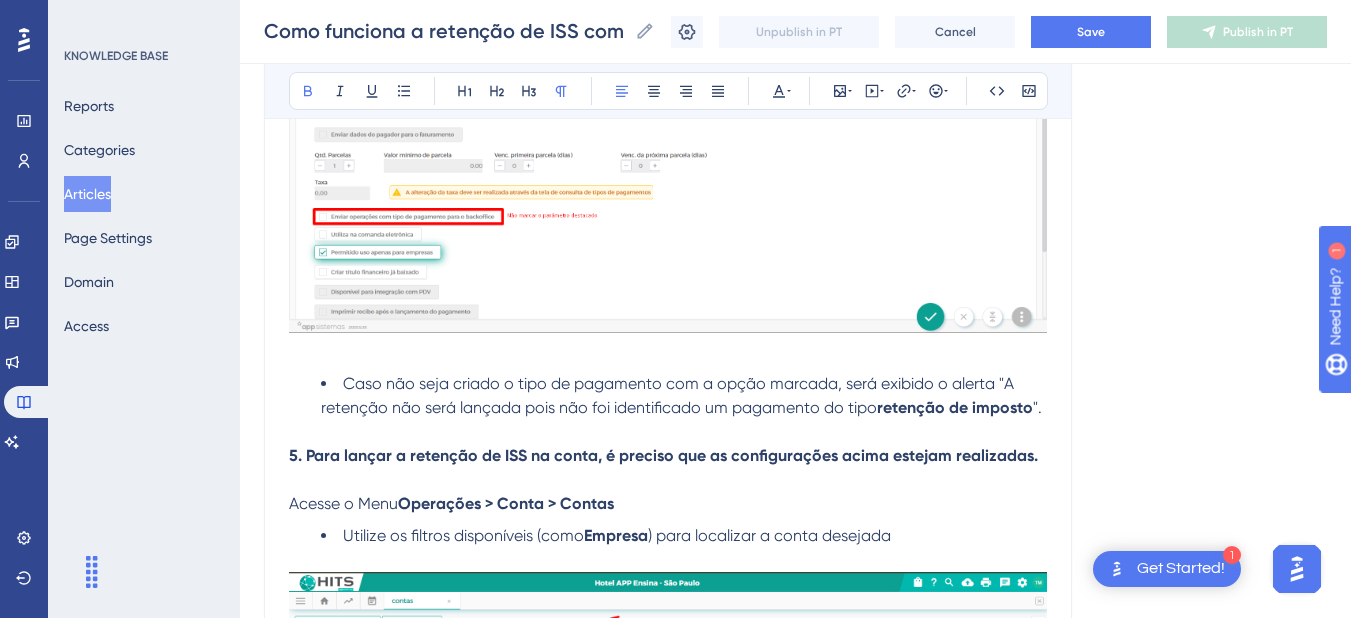 click on "5. Para lançar a retenção de ISS na conta, é preciso que as configurações acima estejam realizadas." at bounding box center [663, 455] 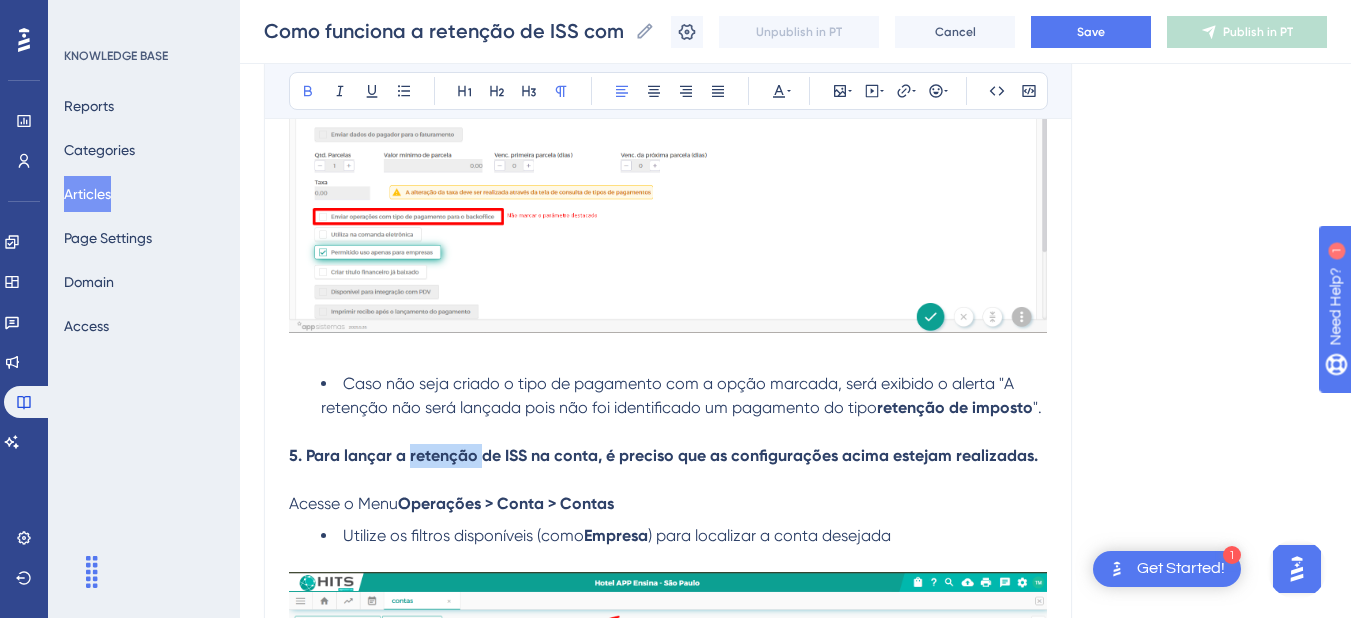 click on "5. Para lançar a retenção de ISS na conta, é preciso que as configurações acima estejam realizadas." at bounding box center (663, 455) 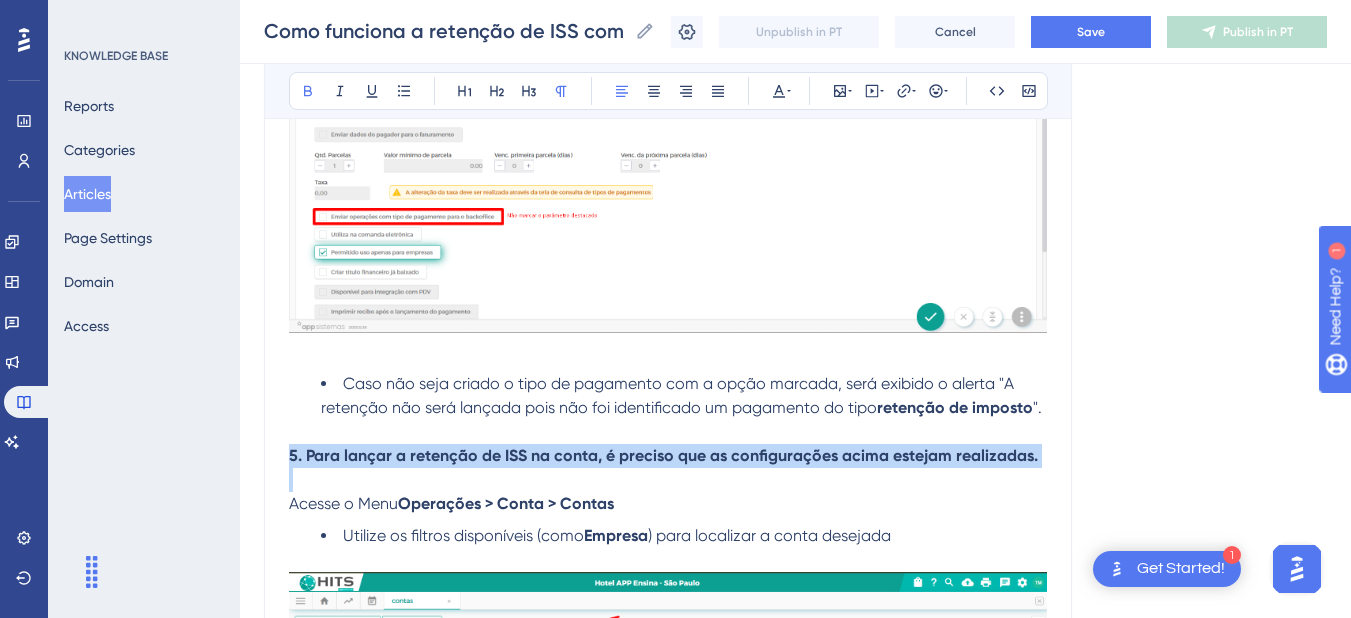 click on "5. Para lançar a retenção de ISS na conta, é preciso que as configurações acima estejam realizadas." at bounding box center [663, 455] 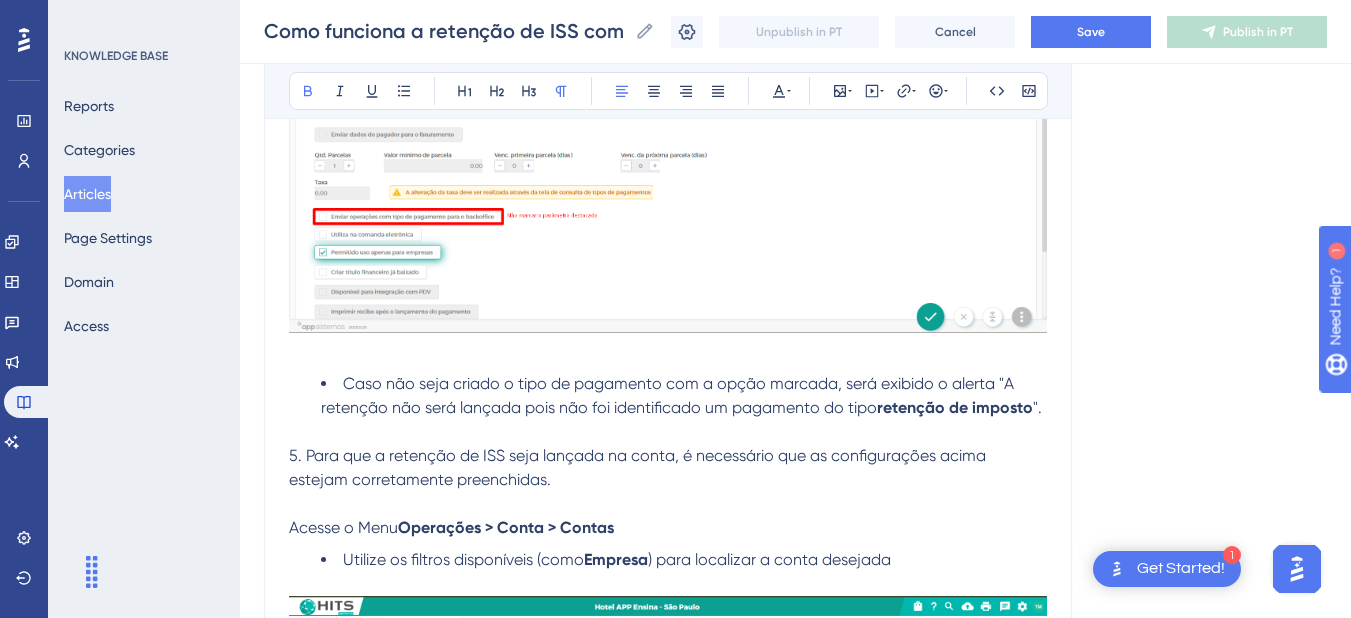click on "5. Para que a retenção de ISS seja lançada na conta, é necessário que as configurações acima estejam corretamente preenchidas." at bounding box center (639, 467) 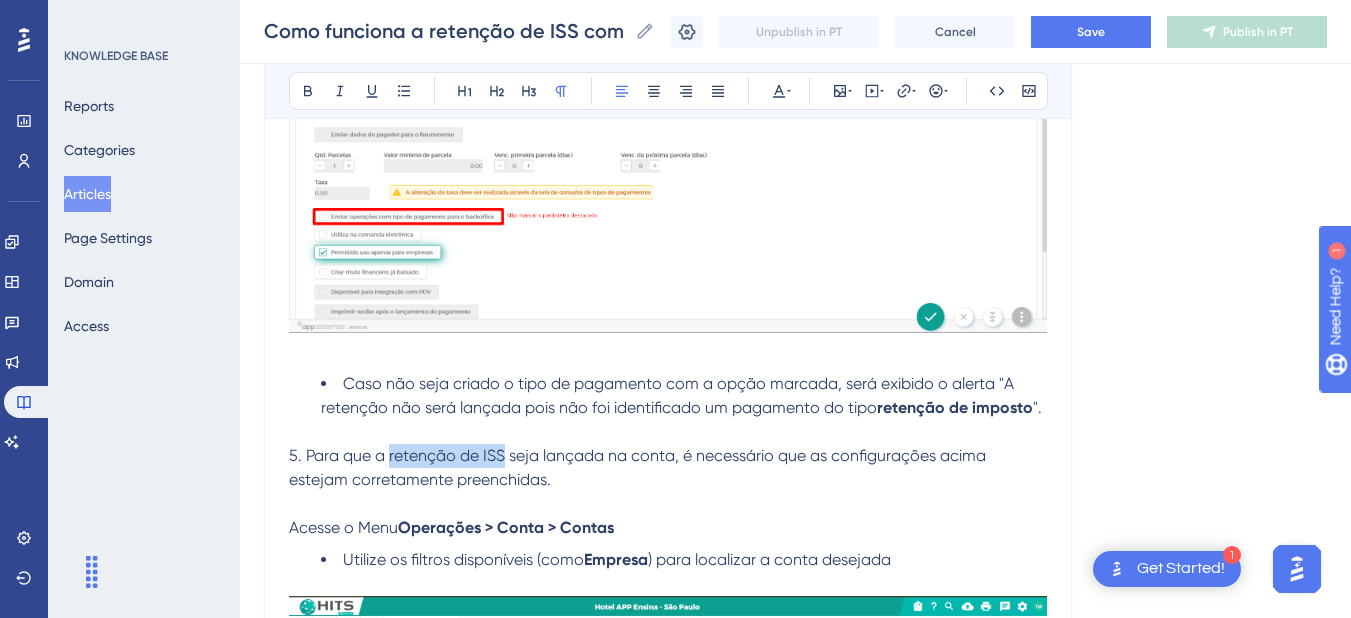 drag, startPoint x: 390, startPoint y: 456, endPoint x: 506, endPoint y: 453, distance: 116.03879 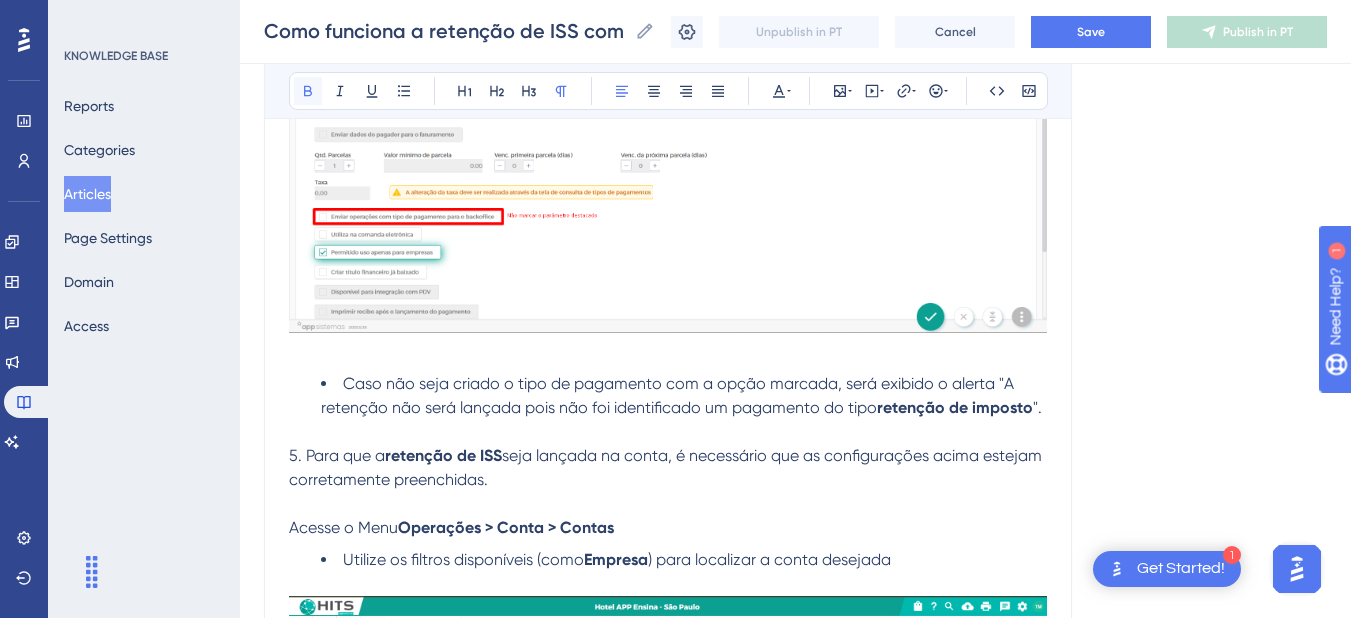 click 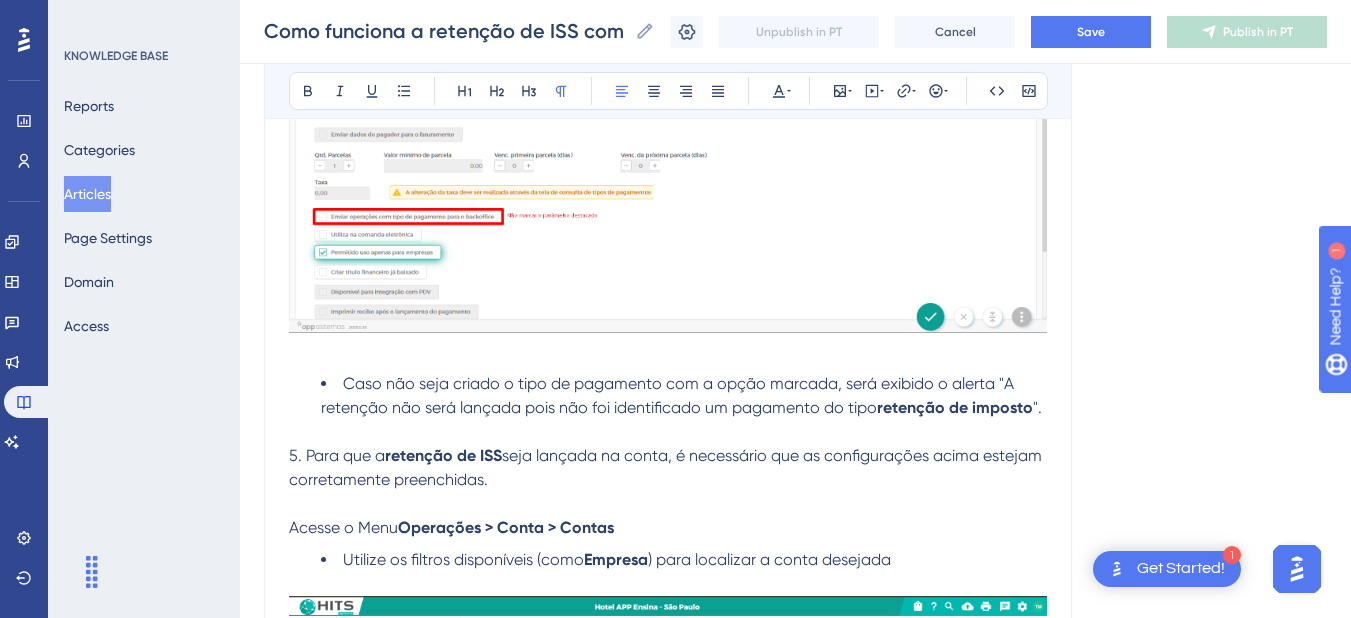 click on "seja lançada na conta, é necessário que as configurações acima estejam corretamente preenchidas." at bounding box center [667, 467] 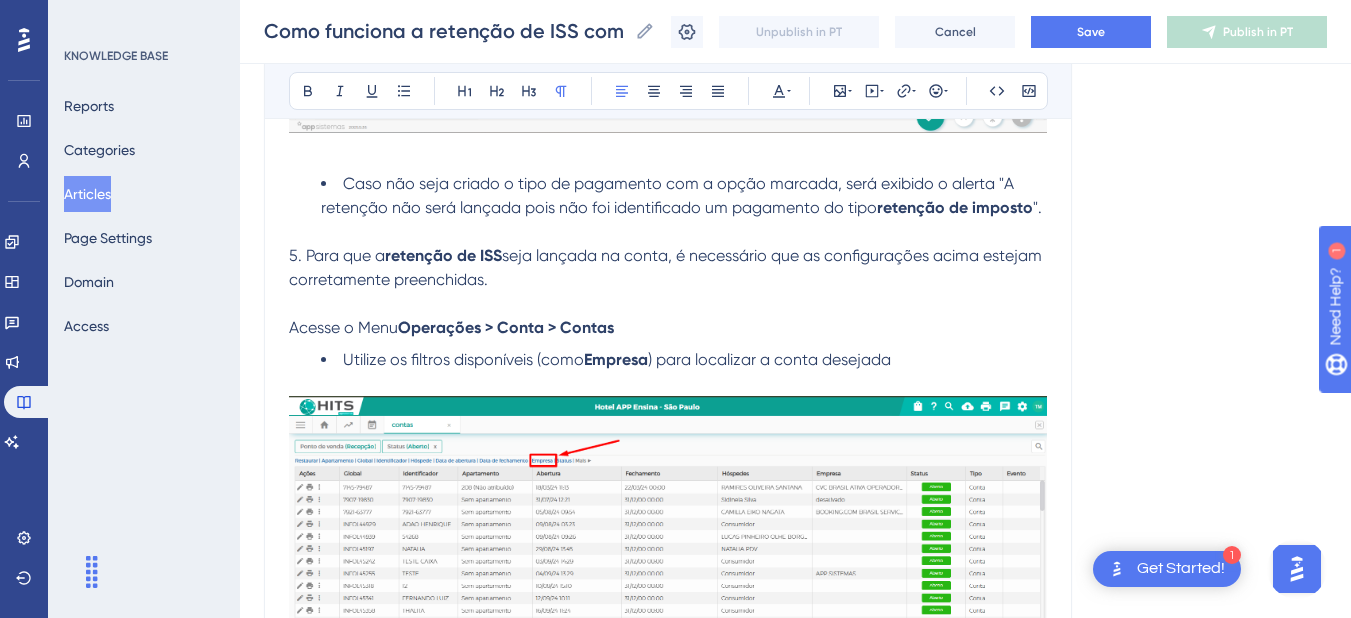 click on "5. Para que a  retenção de ISS  seja lançada na conta, é necessário que as configurações acima estejam corretamente preenchidas." at bounding box center (668, 268) 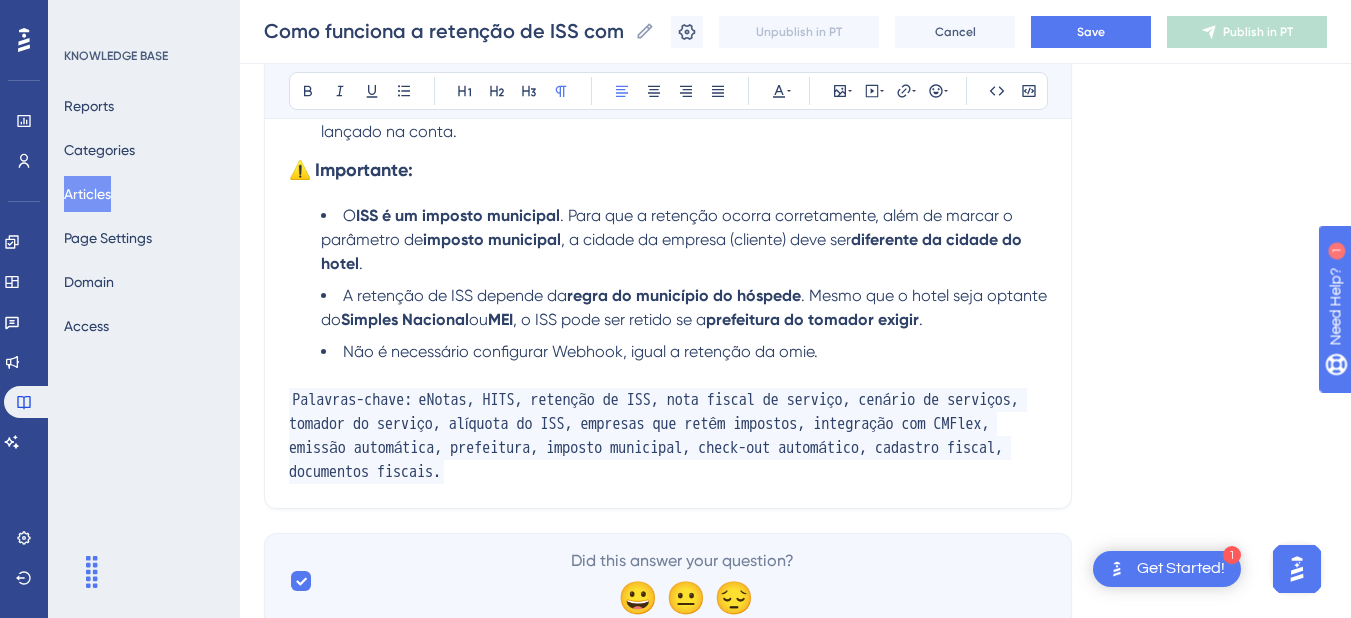 scroll, scrollTop: 5508, scrollLeft: 0, axis: vertical 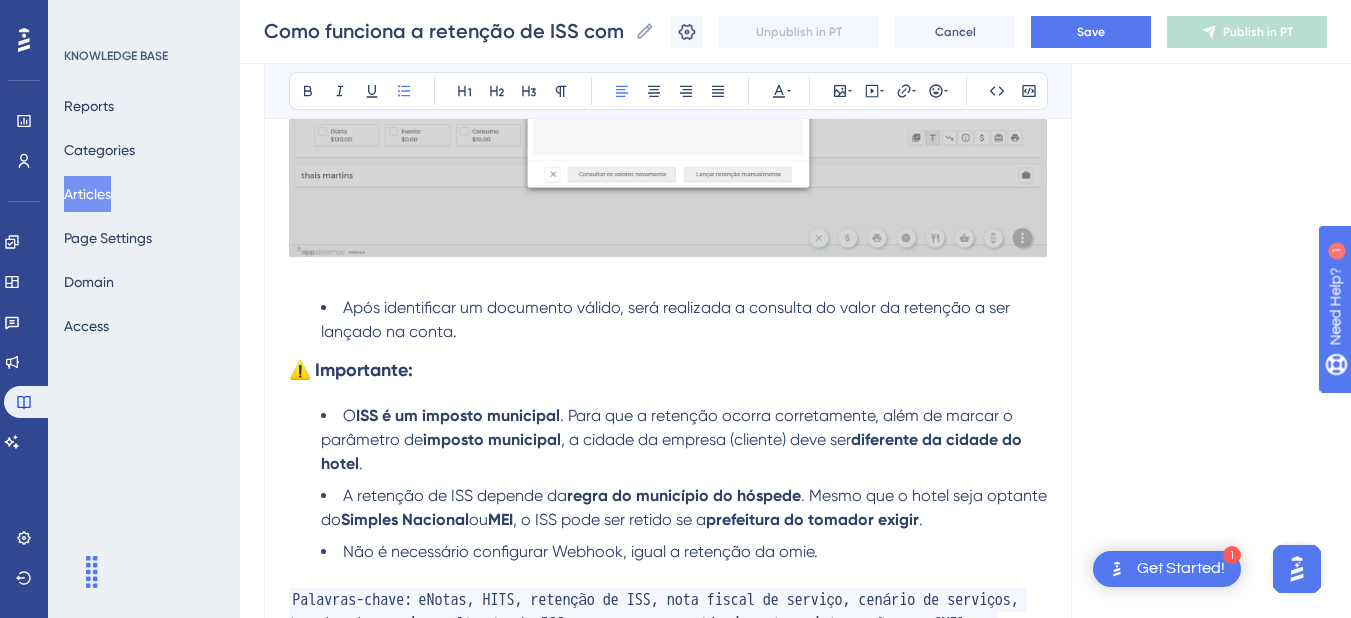 click on "Após identificar um documento válido, será realizada a consulta do valor da retenção a ser lançado na conta." at bounding box center (684, 320) 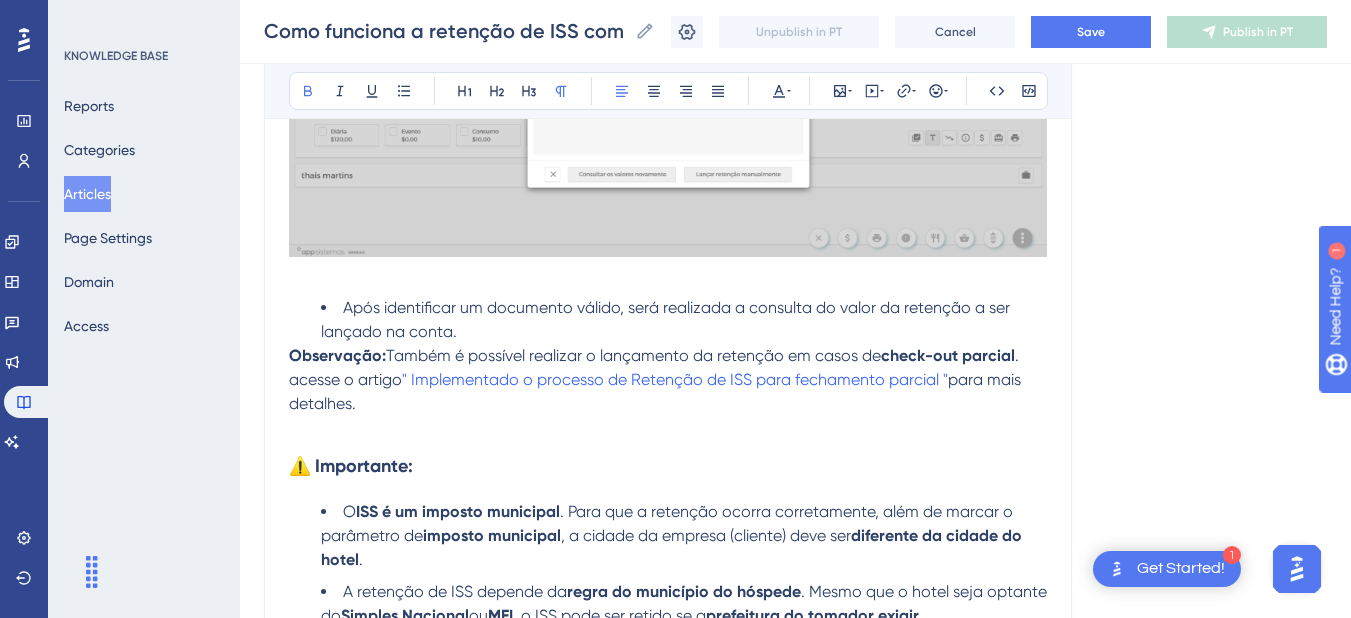 click on "Observação:" at bounding box center (337, 355) 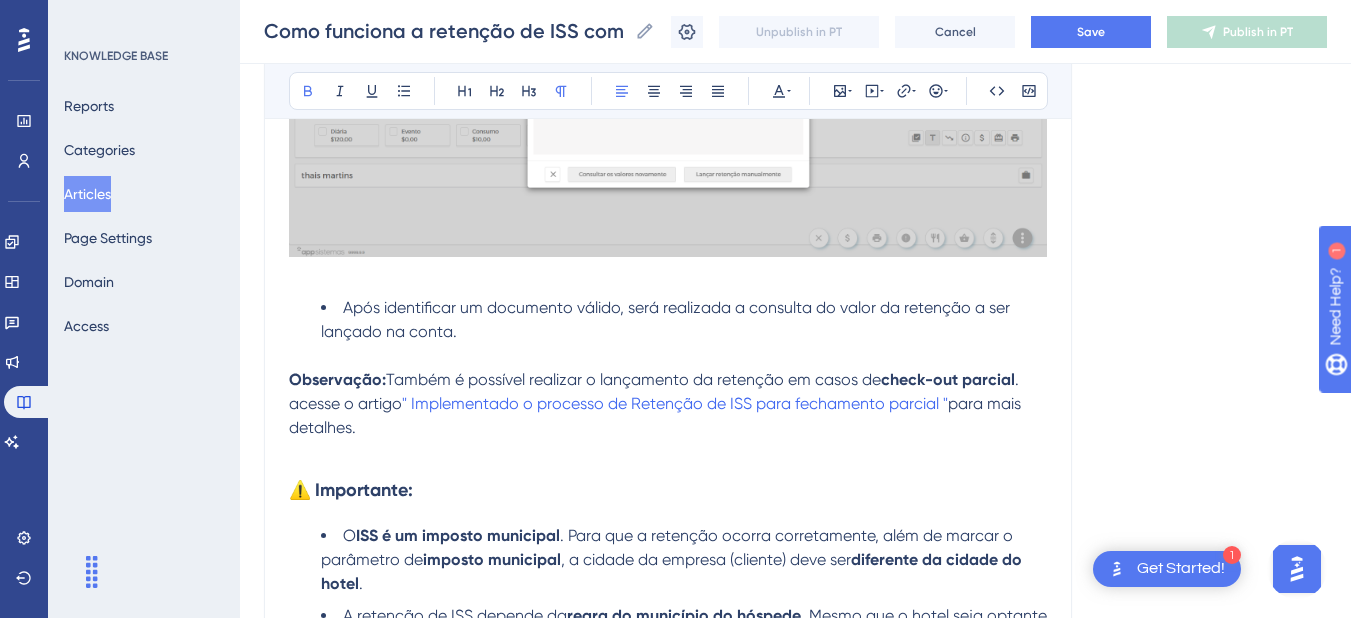 scroll, scrollTop: 5108, scrollLeft: 0, axis: vertical 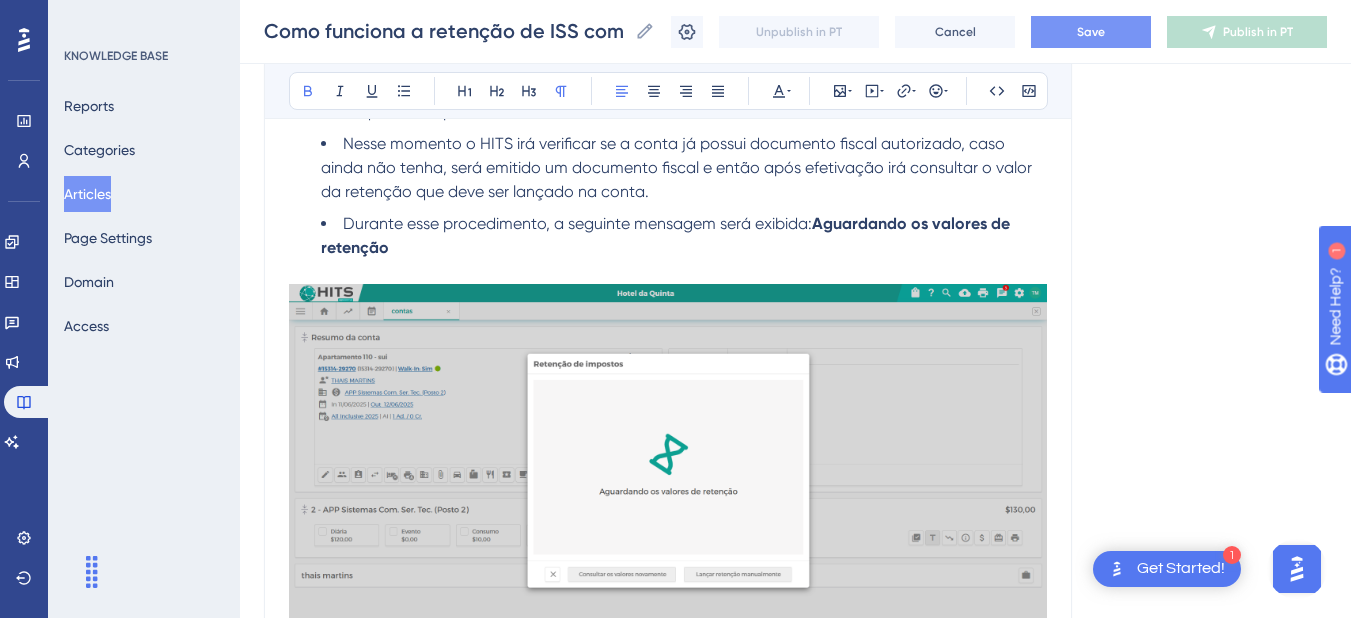 click on "Save" at bounding box center (1091, 32) 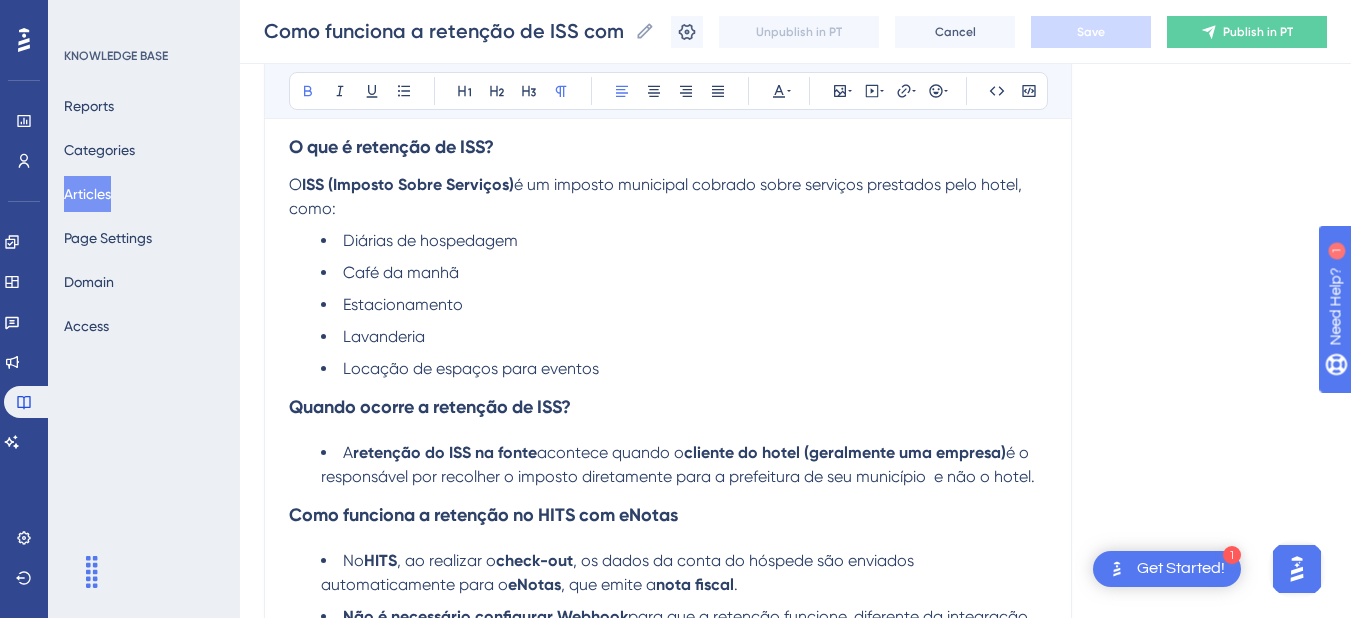 scroll, scrollTop: 600, scrollLeft: 0, axis: vertical 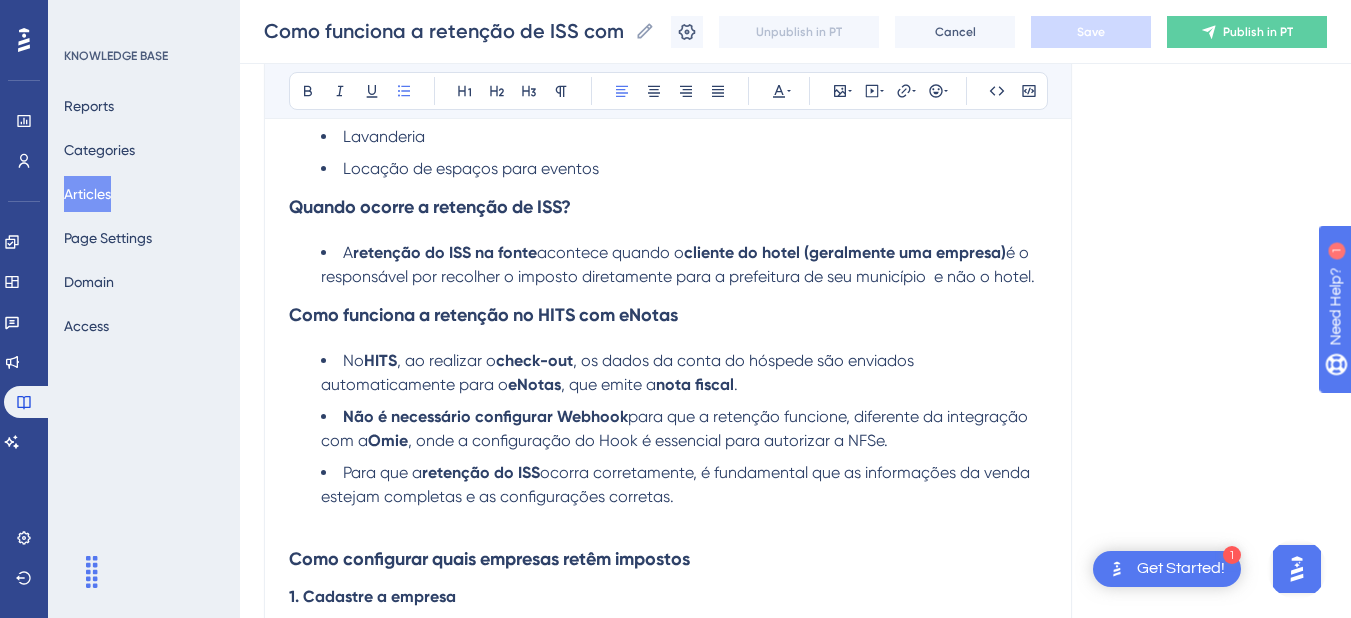 click on "." at bounding box center [736, 384] 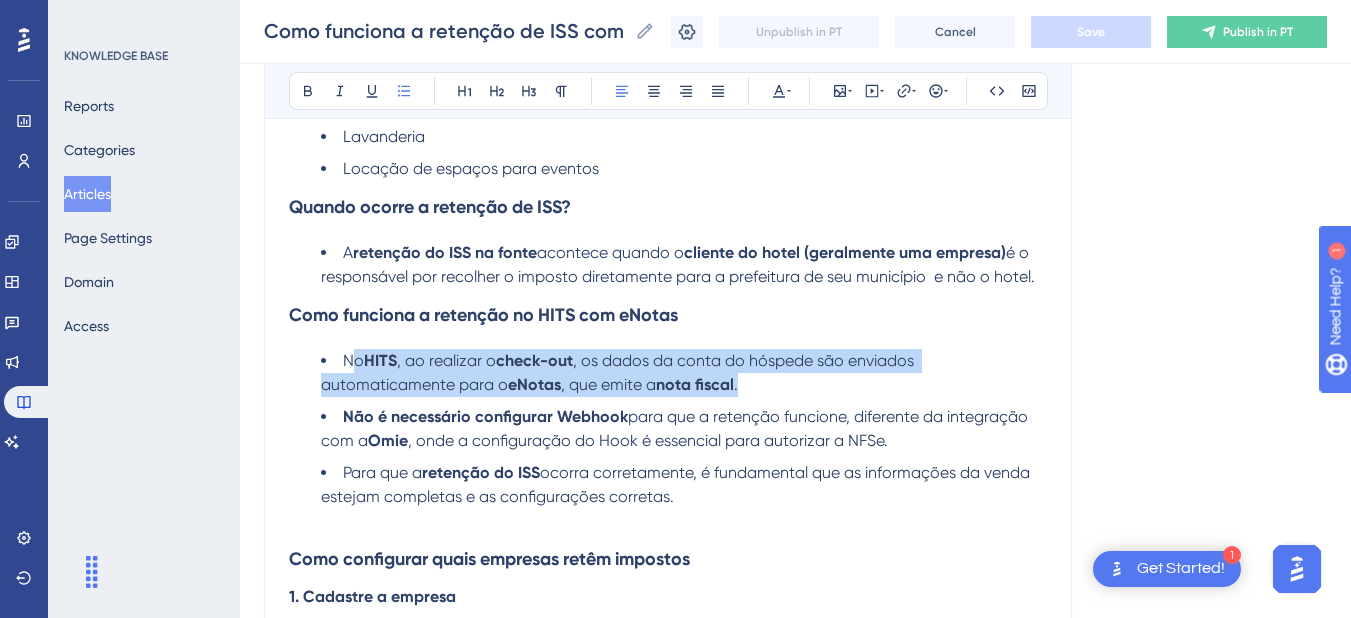 drag, startPoint x: 786, startPoint y: 379, endPoint x: 353, endPoint y: 359, distance: 433.46164 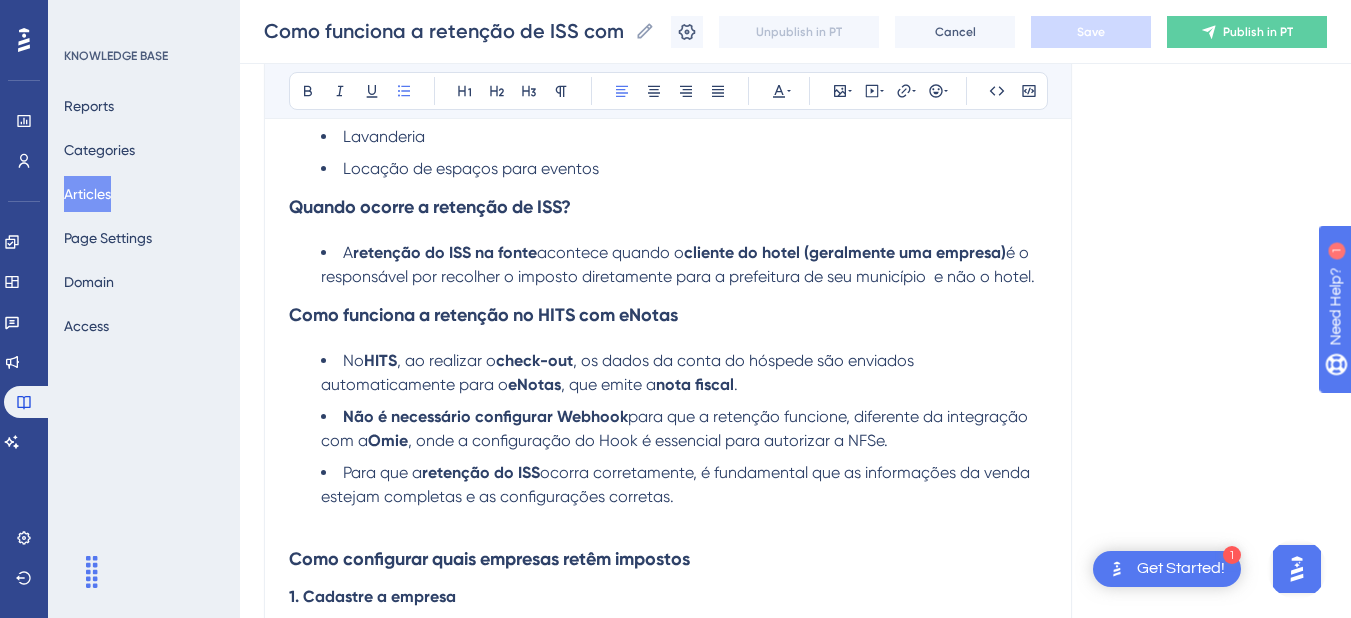 click on "Para que a  retenção do ISS  ocorra corretamente, é fundamental que as informações da venda estejam completas e as configurações corretas." at bounding box center [684, 485] 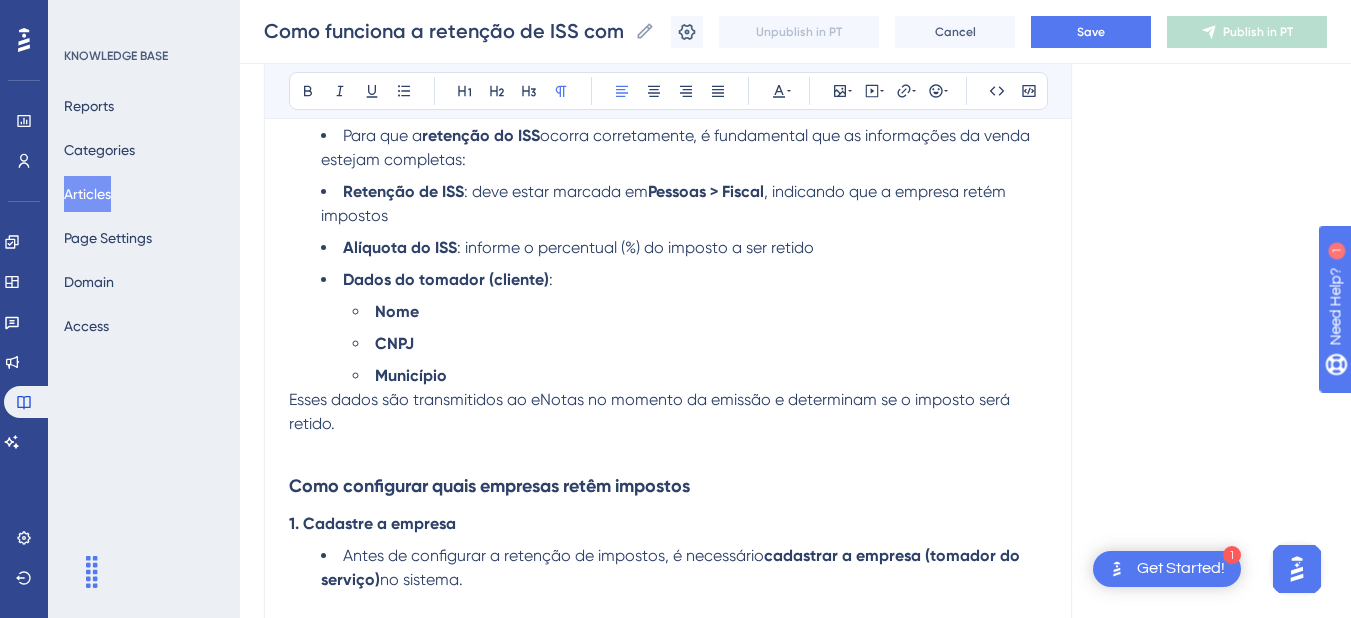 scroll, scrollTop: 793, scrollLeft: 0, axis: vertical 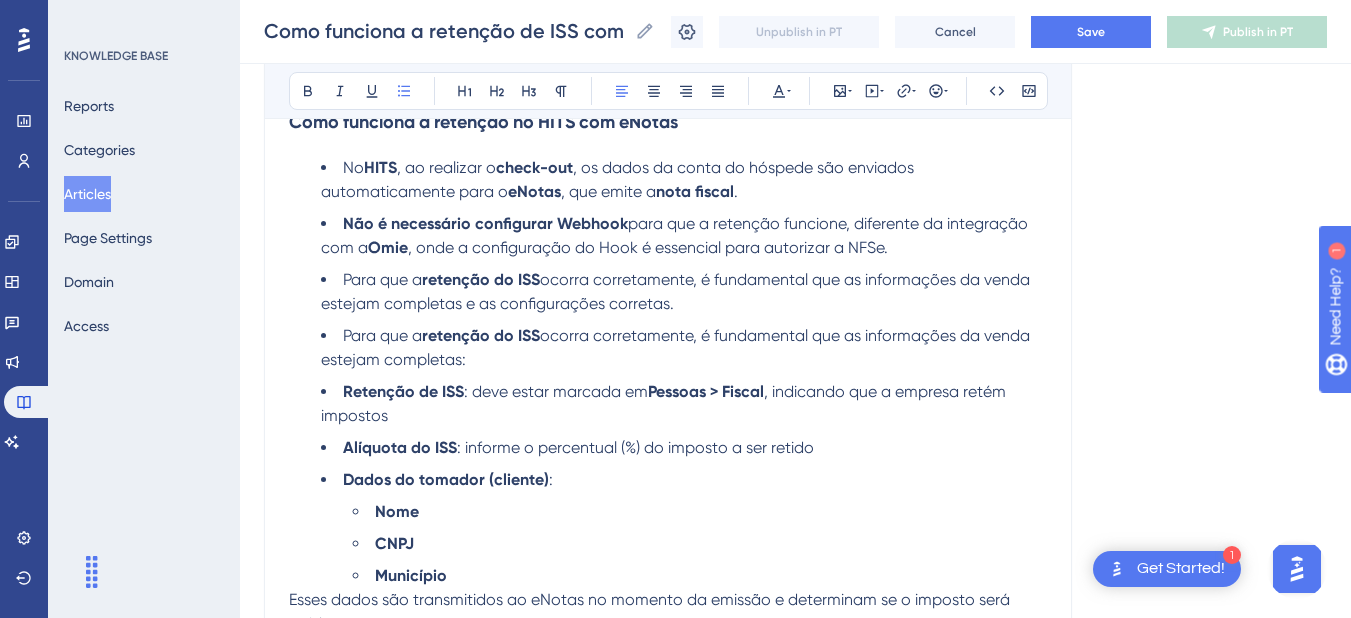 drag, startPoint x: 692, startPoint y: 302, endPoint x: 341, endPoint y: 286, distance: 351.36447 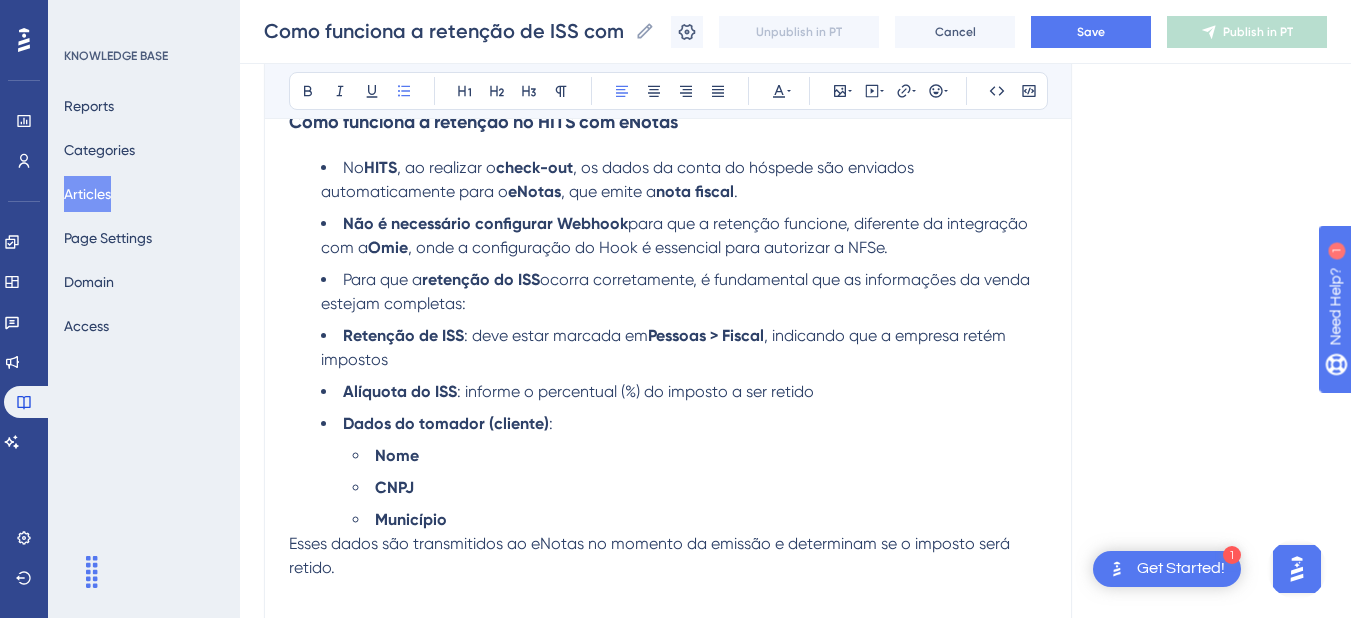 click on "Para que a" at bounding box center (382, 279) 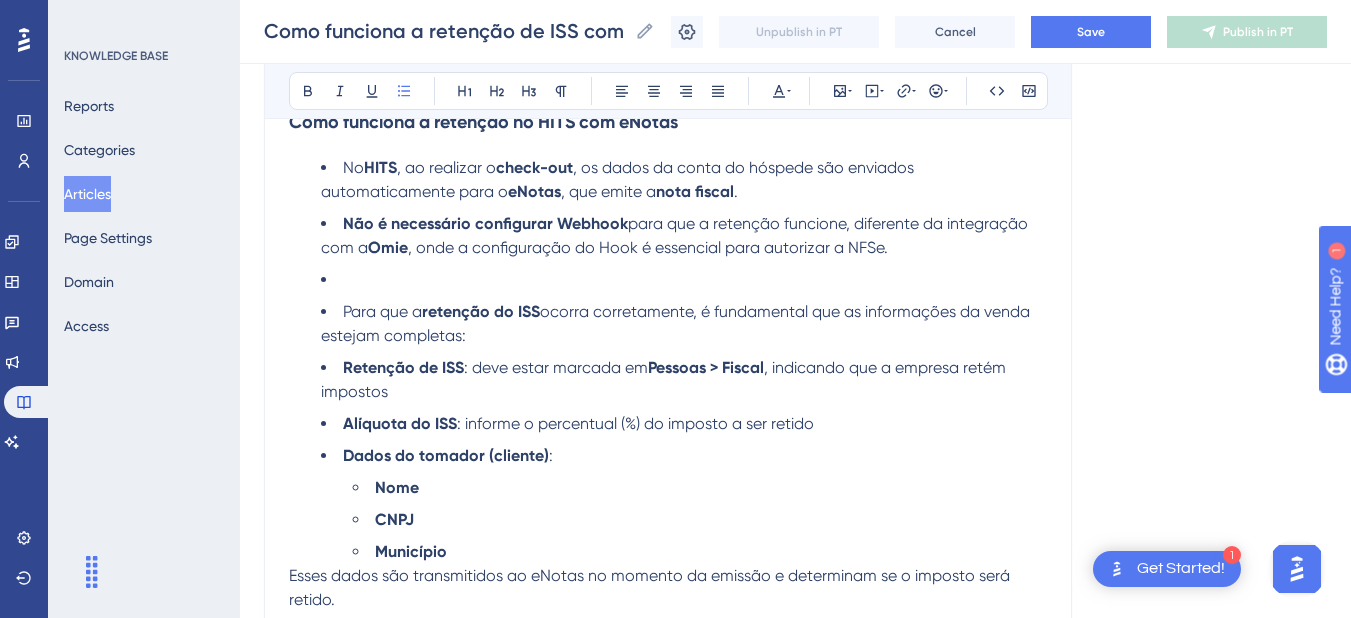 click at bounding box center [684, 280] 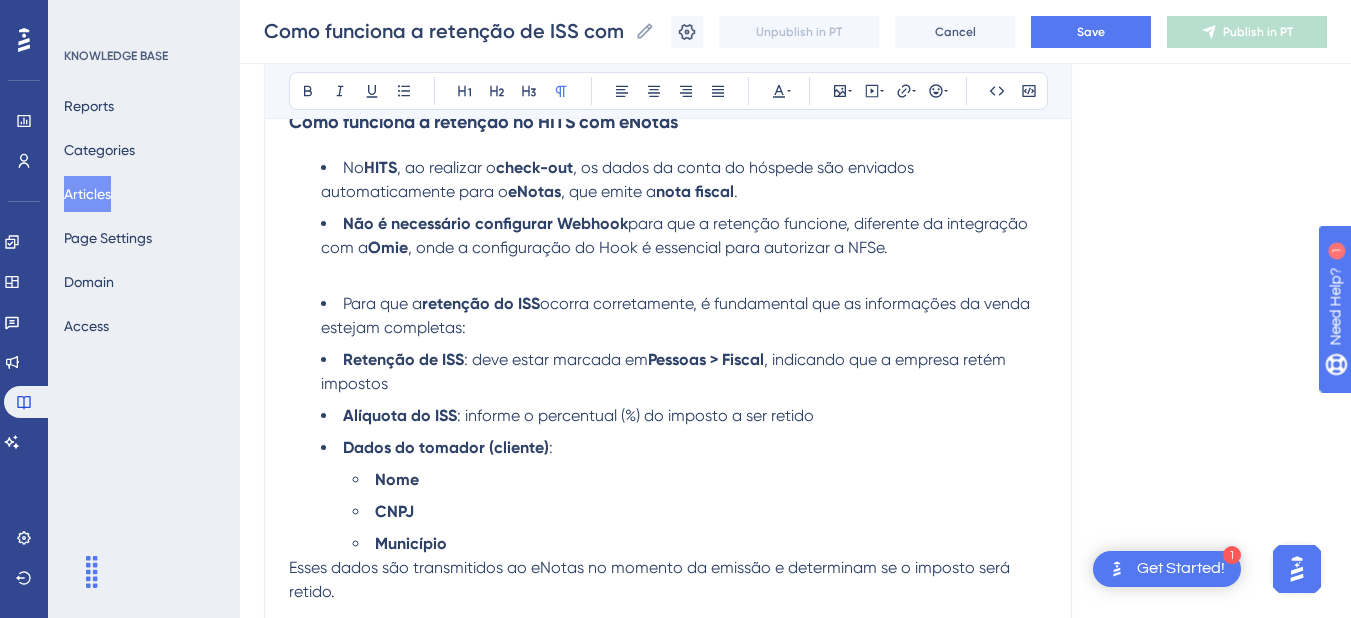 click on "Para que a  retenção do ISS  ocorra corretamente, é fundamental que as informações da venda estejam completas:" at bounding box center (684, 316) 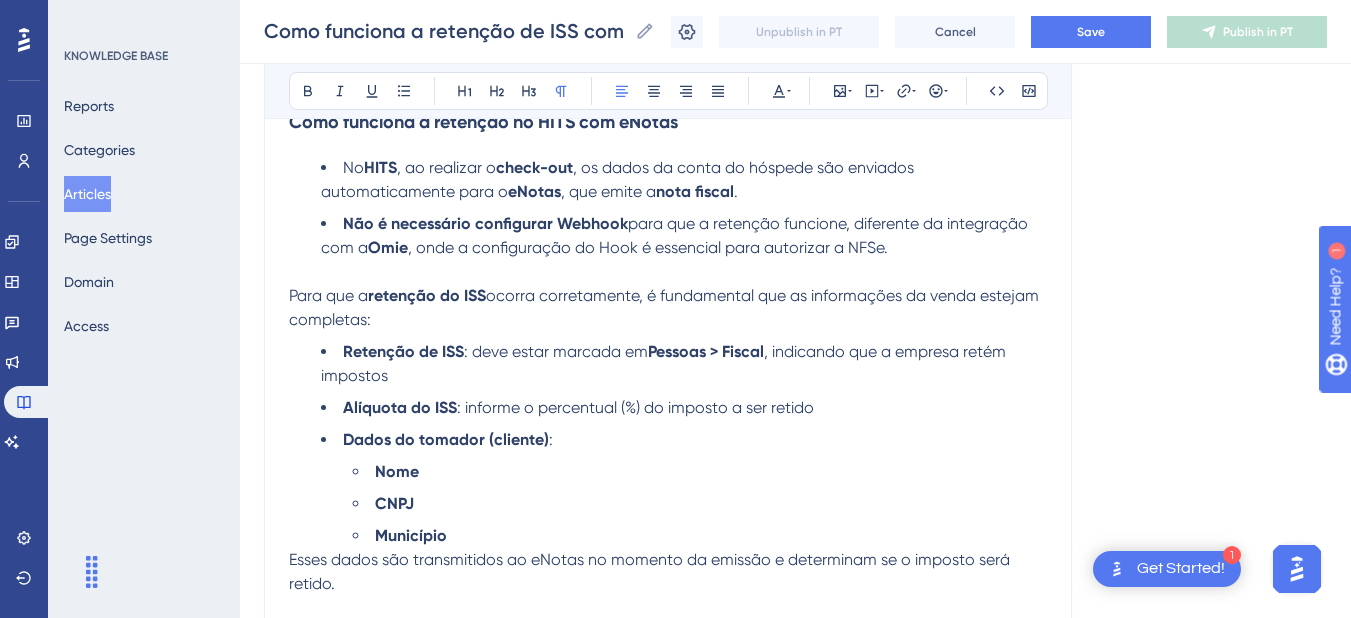 scroll, scrollTop: 593, scrollLeft: 0, axis: vertical 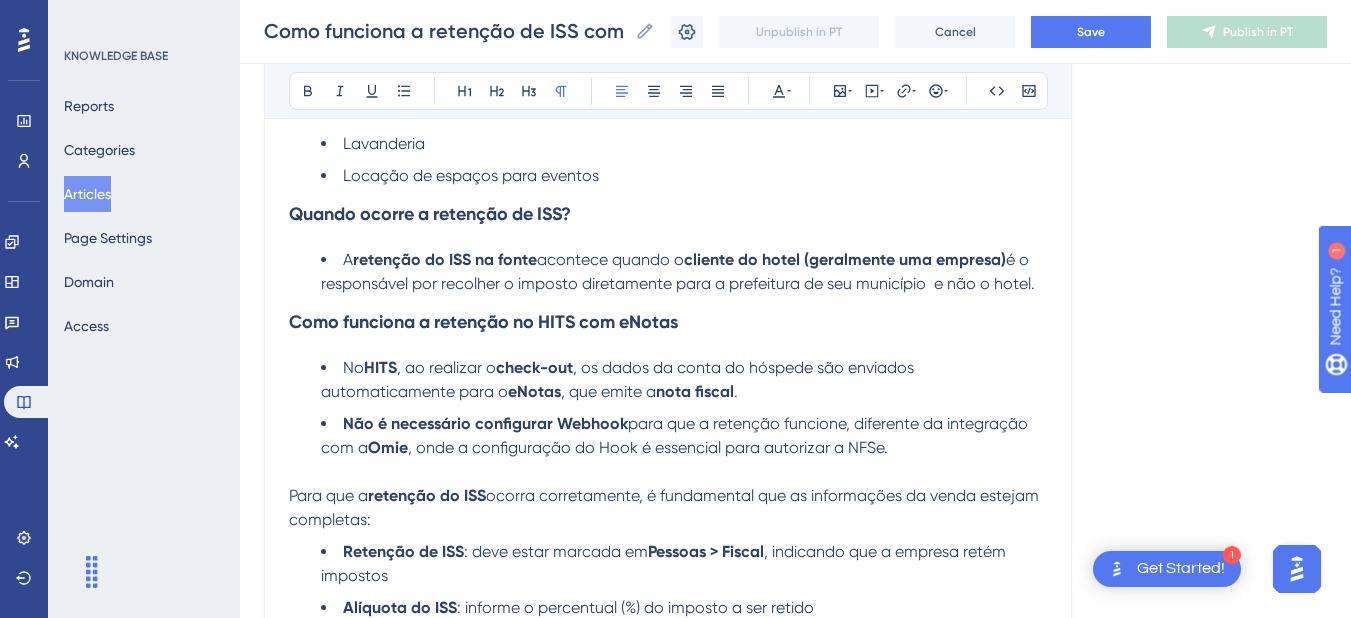 click at bounding box center (668, 472) 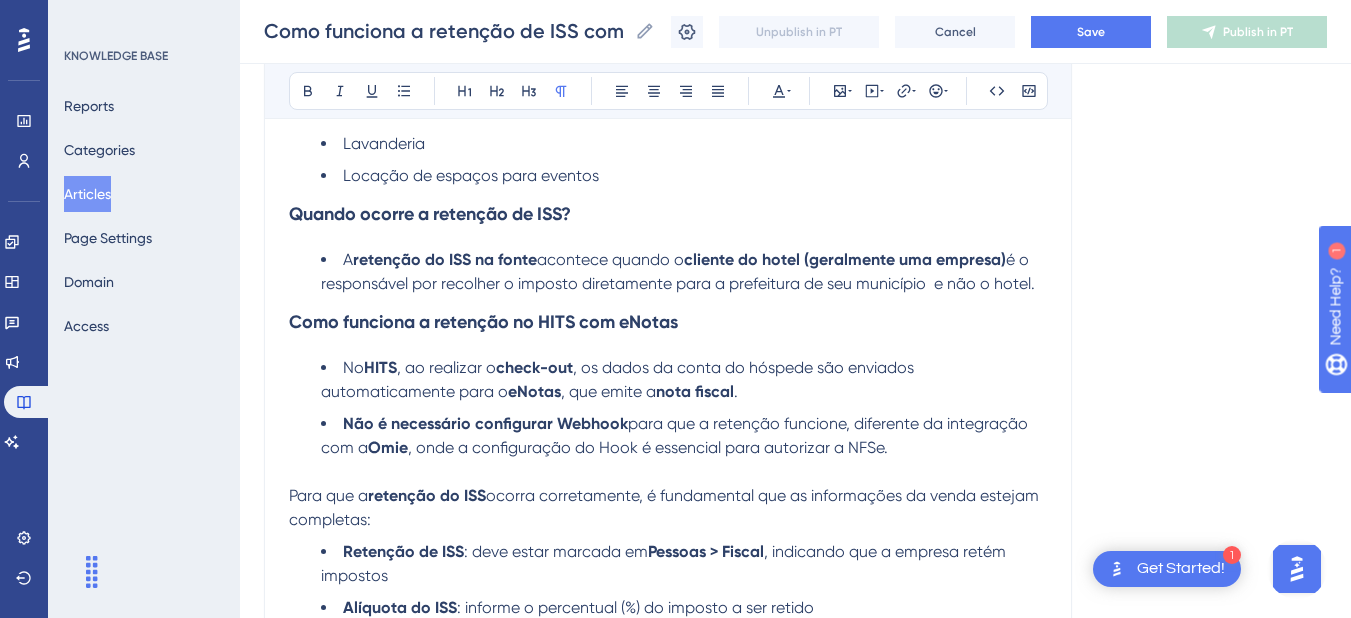 click on "Para que a" at bounding box center [328, 495] 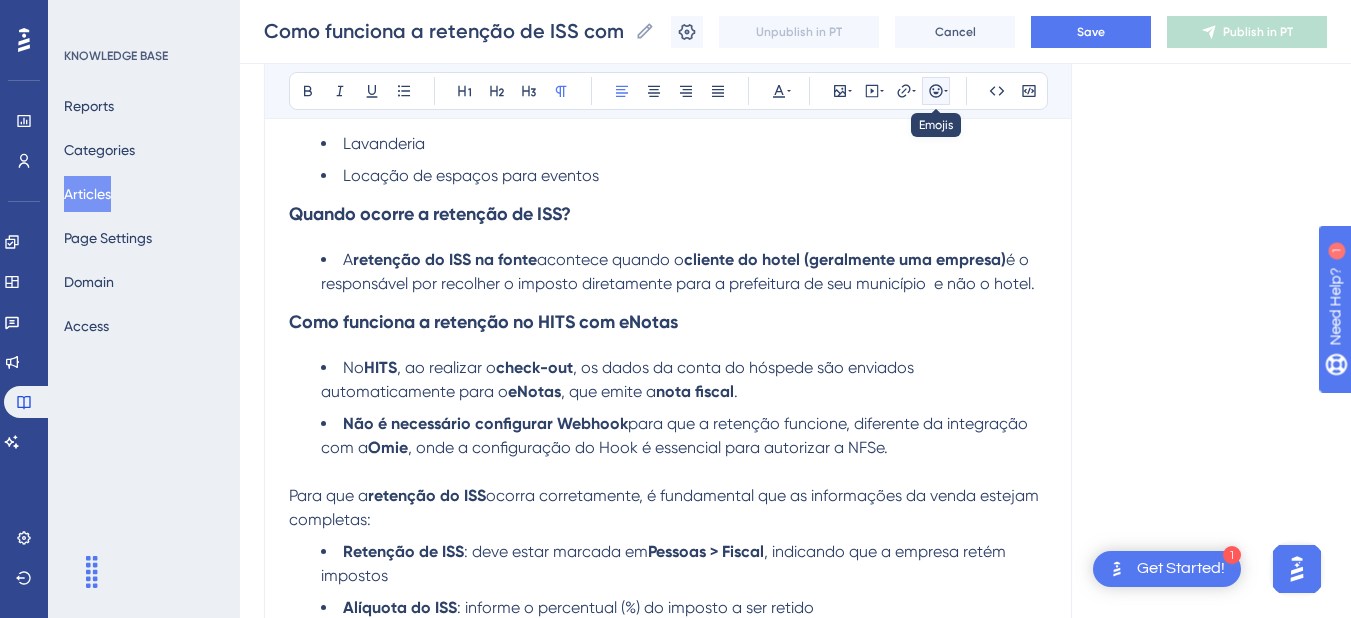 click 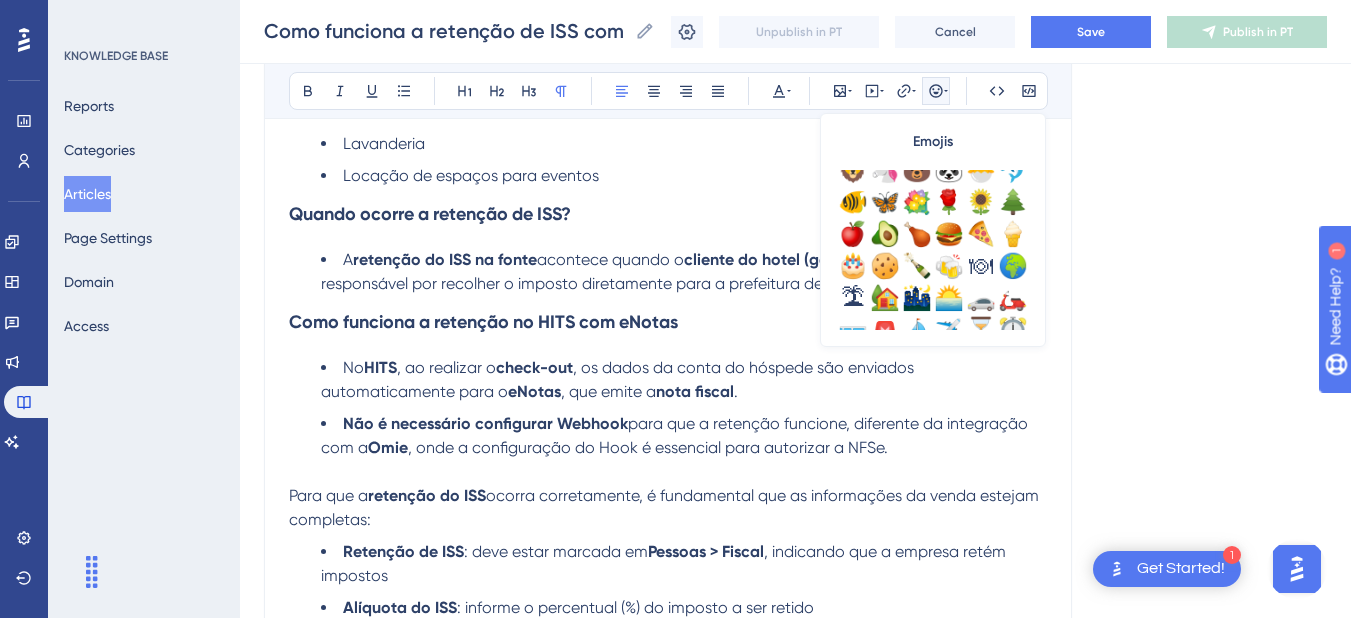 scroll, scrollTop: 600, scrollLeft: 0, axis: vertical 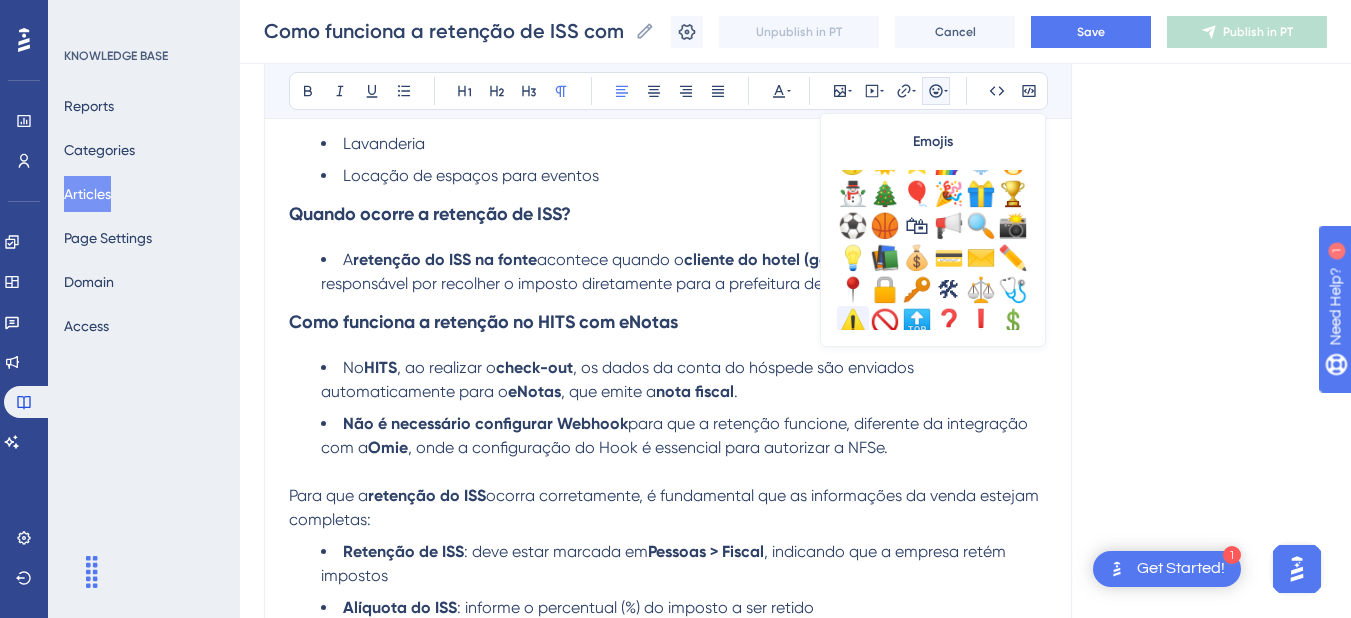 click on "⚠️" at bounding box center [853, 322] 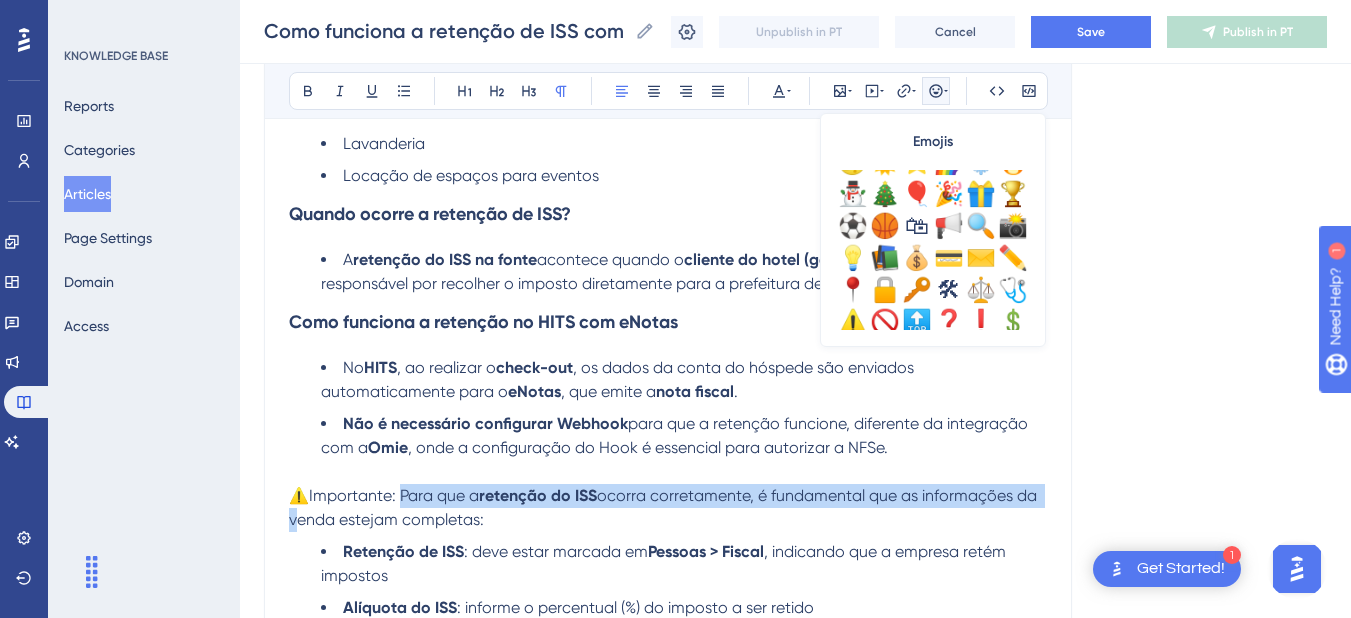 drag, startPoint x: 399, startPoint y: 489, endPoint x: 261, endPoint y: 512, distance: 139.90353 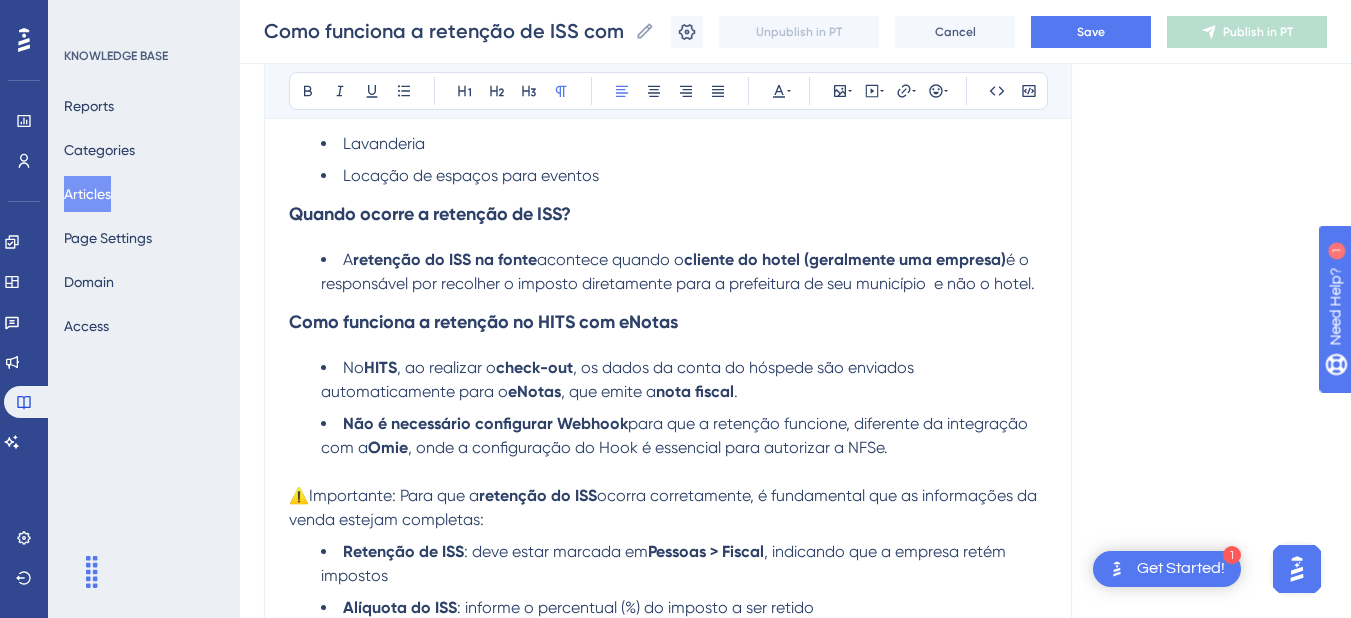 click at bounding box center [668, 472] 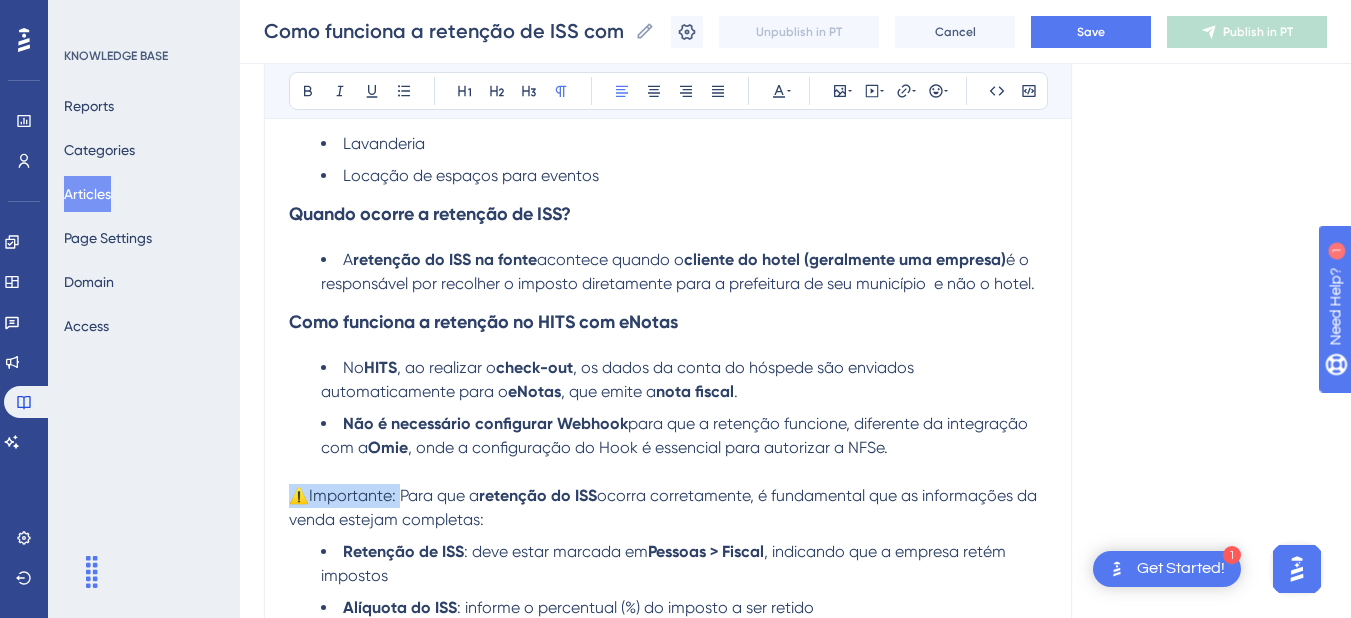 drag, startPoint x: 400, startPoint y: 503, endPoint x: 275, endPoint y: 505, distance: 125.016 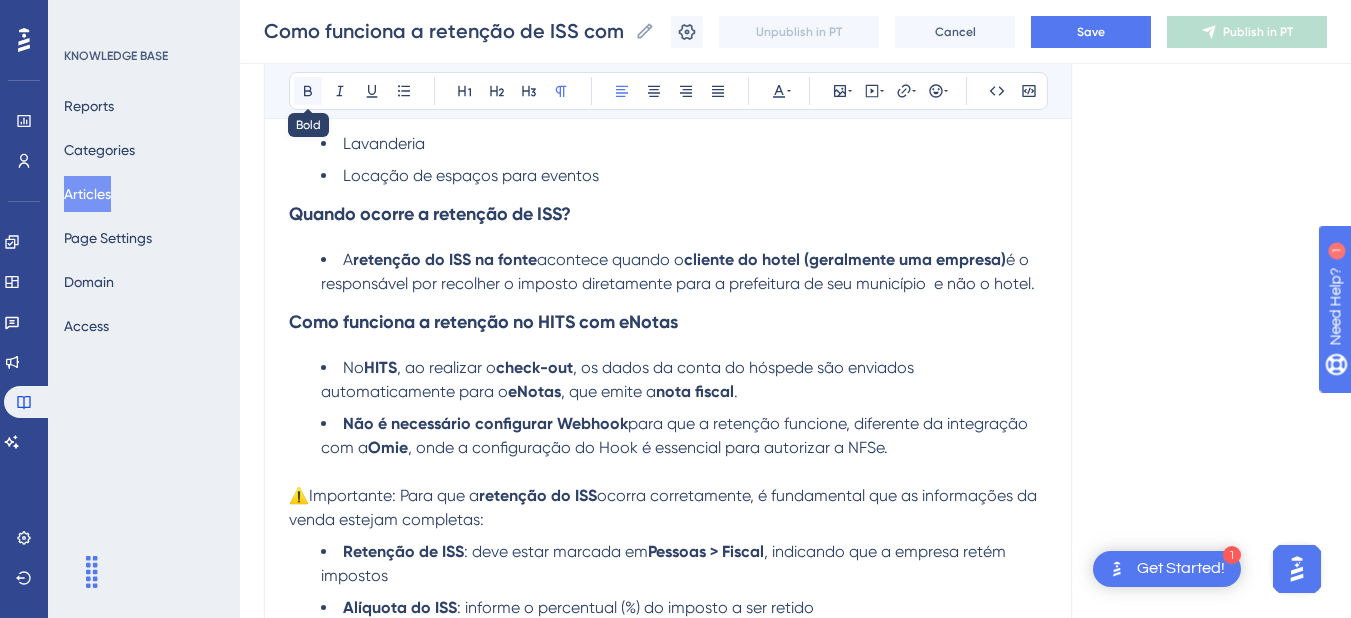 click 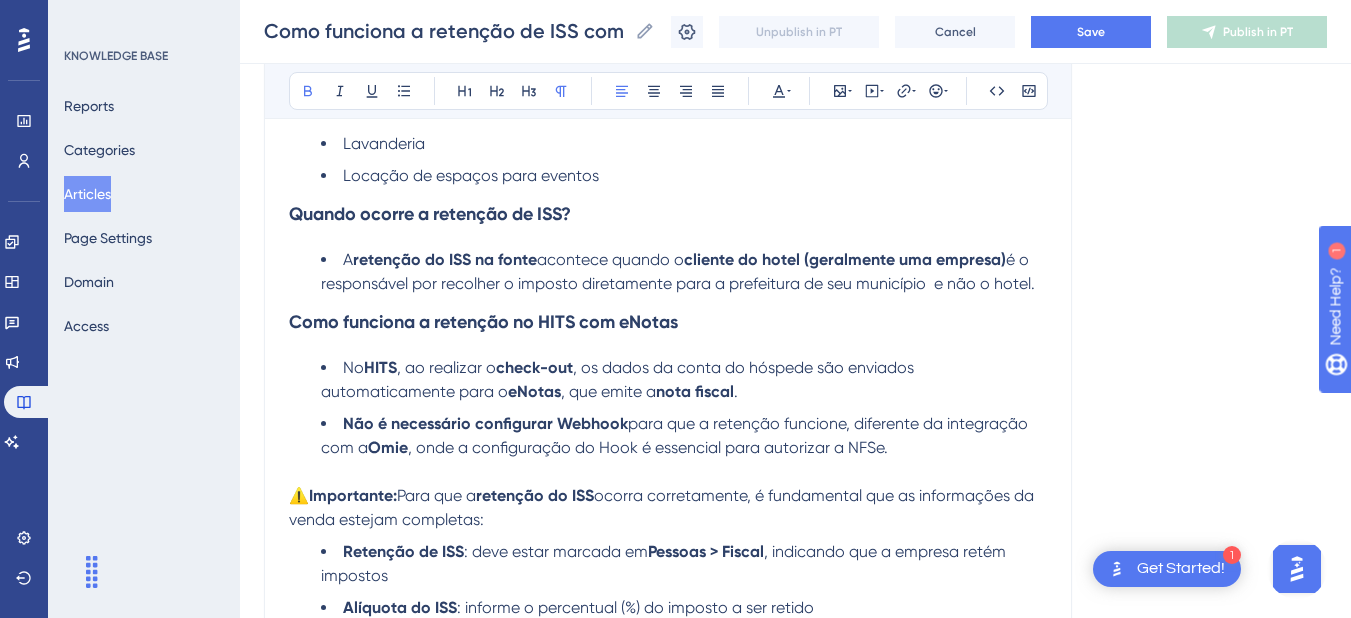 click on "Este artigo é voltado para hotéis que emitem  notas de serviço pelo eNotas . Mesmo que o hotel utilize um sistema de backoffice, como o  CMFlex , e a emissão de notas fiscais aconteça automaticamente nos check-outs realizados no  HITS , a emissão ainda ocorre via eNotas. Por isso, este conteúdo se aplica a ambos os cenários.  O que é retenção de ISS? O  ISS (Imposto Sobre Serviços)  é um imposto municipal cobrado sobre serviços prestados pelo hotel, como: Diárias de hospedagem Café da manhã Estacionamento Lavanderia Locação de espaços para eventos  Quando ocorre a retenção de ISS? A  retenção do ISS na fonte  acontece quando o  cliente do hotel (geralmente uma empresa)  é o responsável por recolher o imposto diretamente para a prefeitura de seu município  e não o hotel. Como funciona a retenção no HITS com eNotas No  HITS , ao realizar o  check-out , os dados da conta do hóspede são enviados automaticamente para o  eNotas , que emite a  nota fiscal . Omie ⚠️Importante:  : ." at bounding box center [668, 2915] 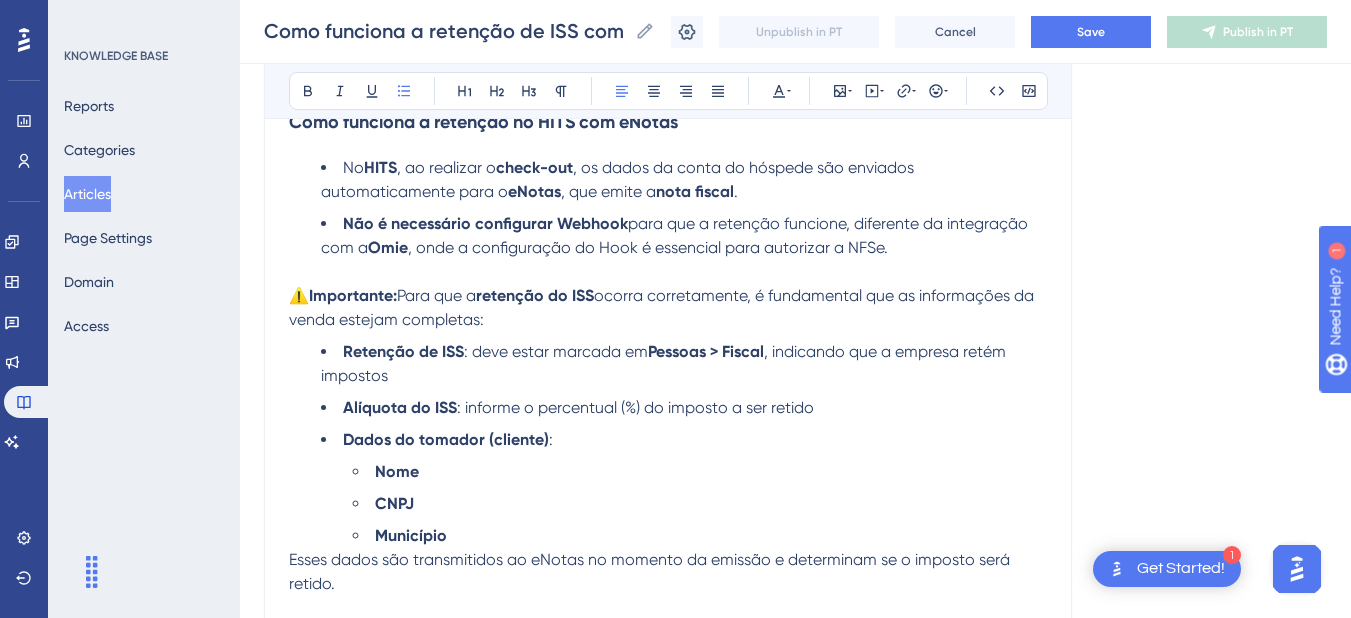 scroll, scrollTop: 993, scrollLeft: 0, axis: vertical 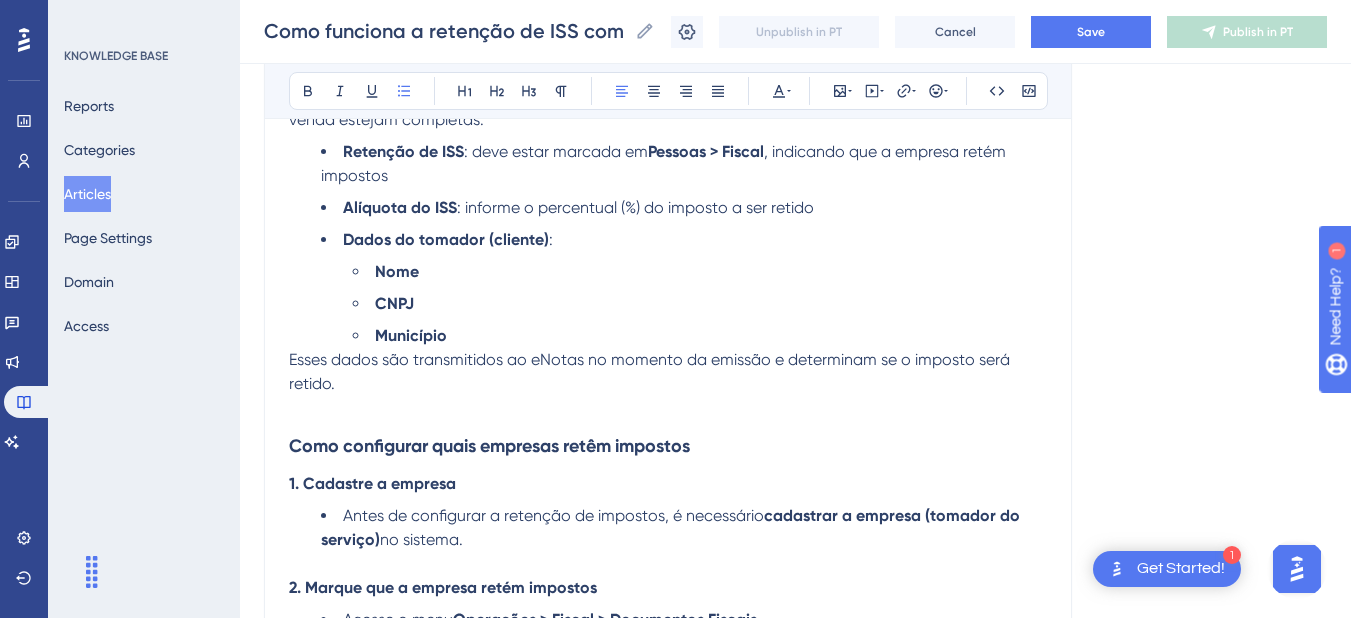 click at bounding box center [668, 408] 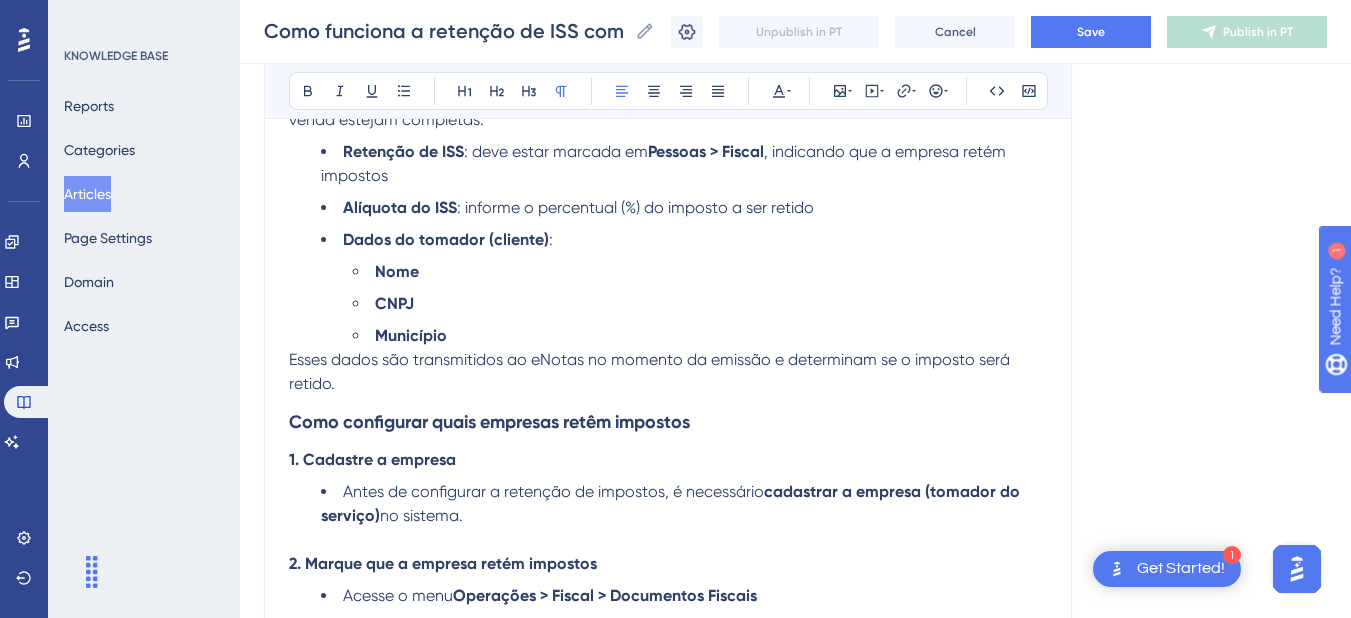 click on "Esses dados são transmitidos ao eNotas no momento da emissão e determinam se o imposto será retido." at bounding box center [651, 371] 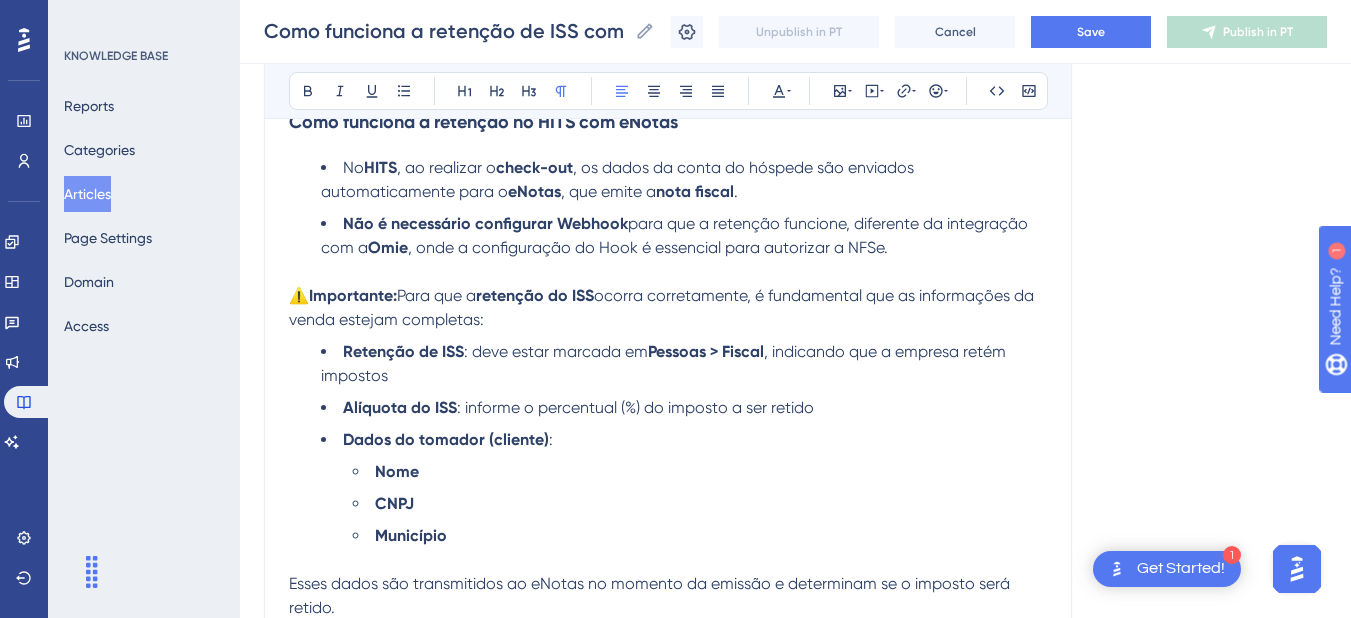 scroll, scrollTop: 993, scrollLeft: 0, axis: vertical 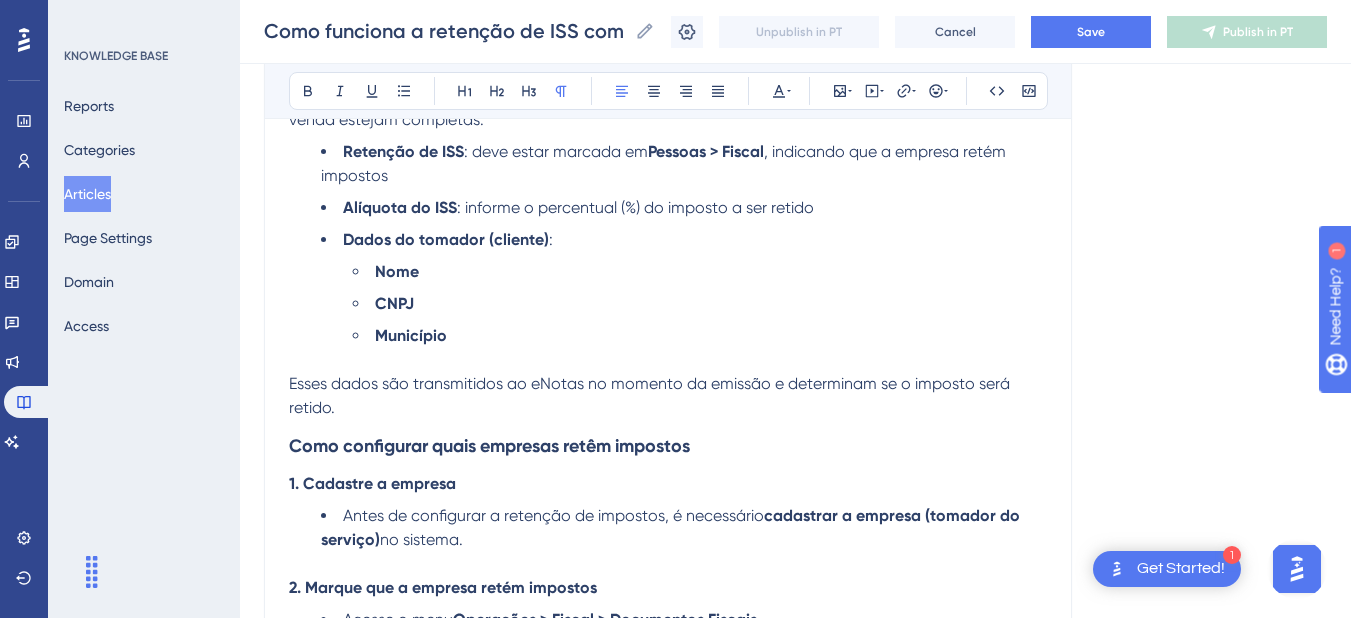 click on "Esses dados são transmitidos ao eNotas no momento da emissão e determinam se o imposto será retido." at bounding box center [668, 396] 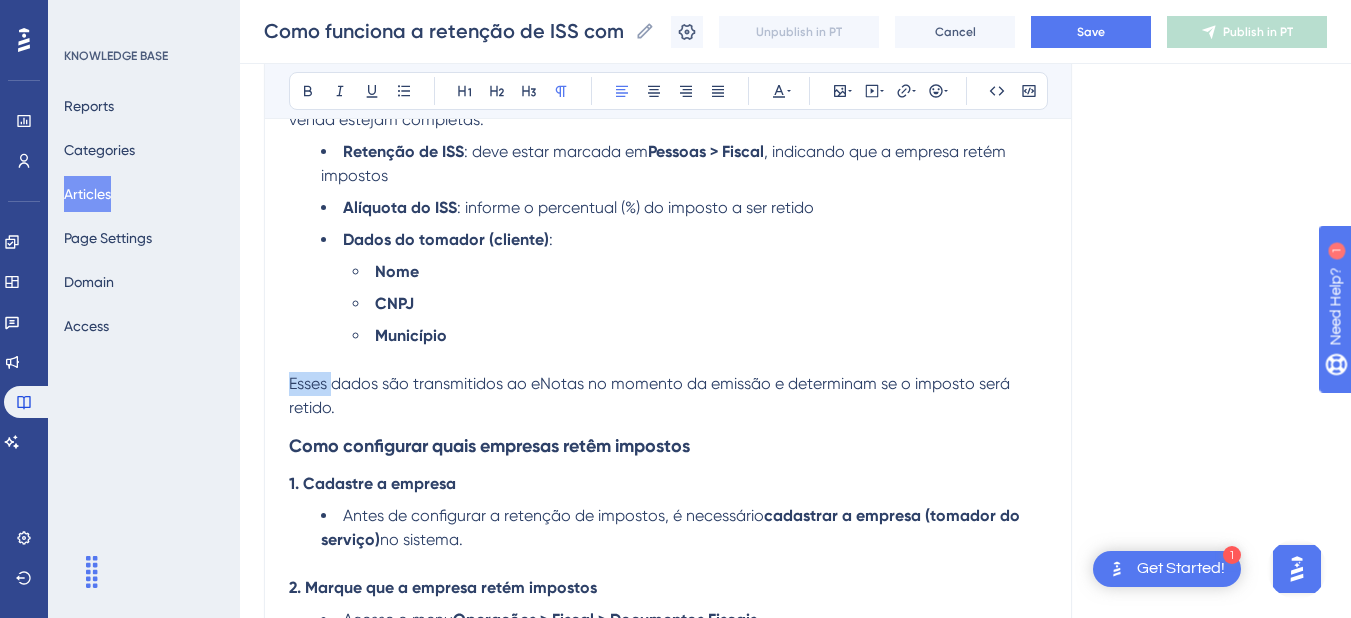 click on "Esses dados são transmitidos ao eNotas no momento da emissão e determinam se o imposto será retido." at bounding box center [668, 396] 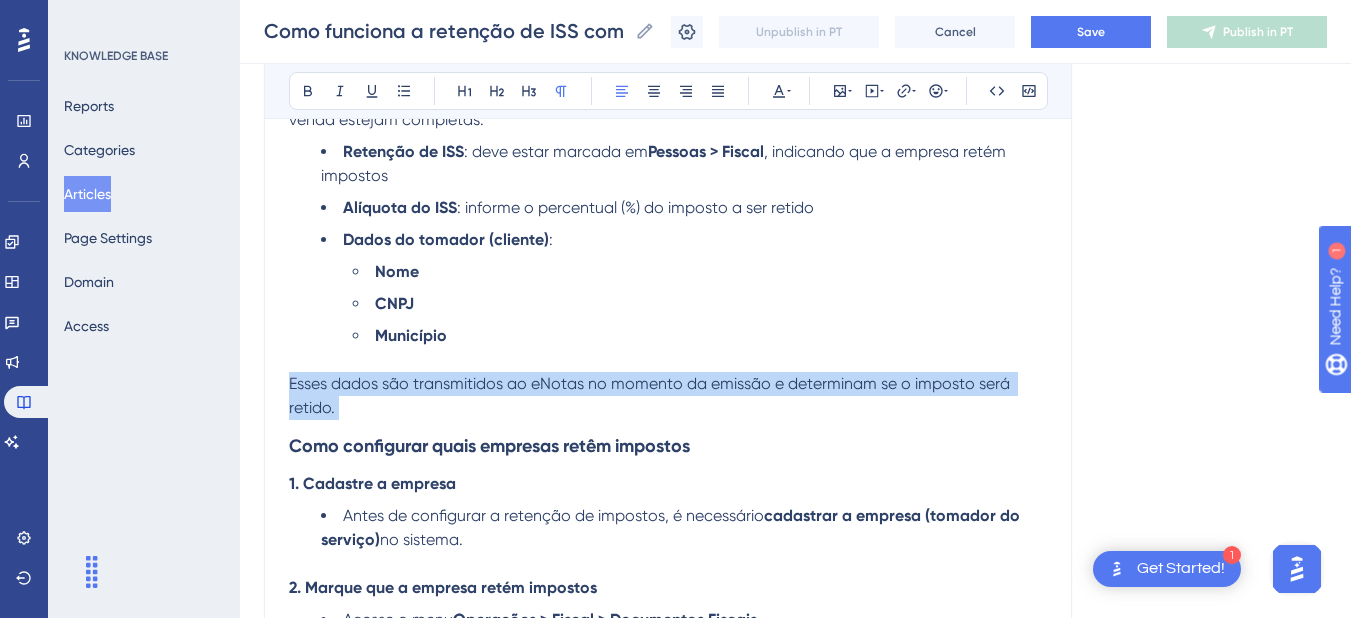 click on "Esses dados são transmitidos ao eNotas no momento da emissão e determinam se o imposto será retido." at bounding box center (668, 396) 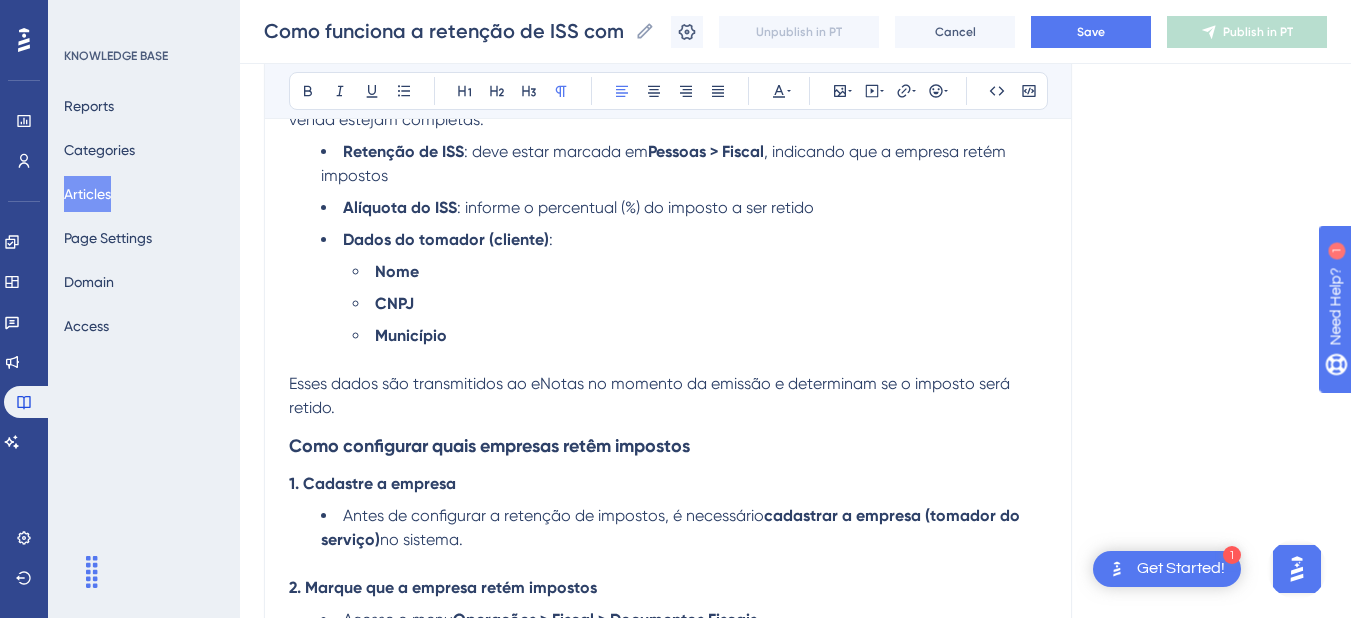 click on "Bold Italic Underline Bullet Point Heading 1 Heading 2 Heading 3 Normal Align Left Align Center Align Right Align Justify Text Color Insert Image Embed Video Hyperlink Emojis Code Code Block" at bounding box center (668, 91) 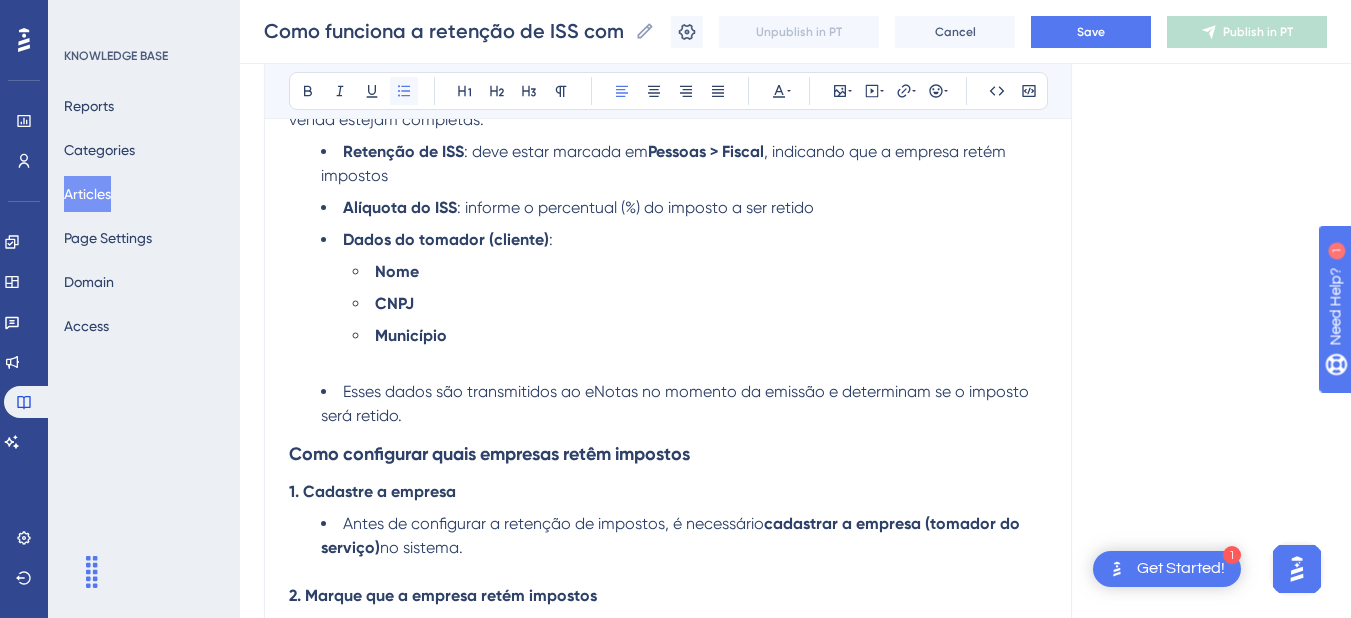 click at bounding box center (404, 91) 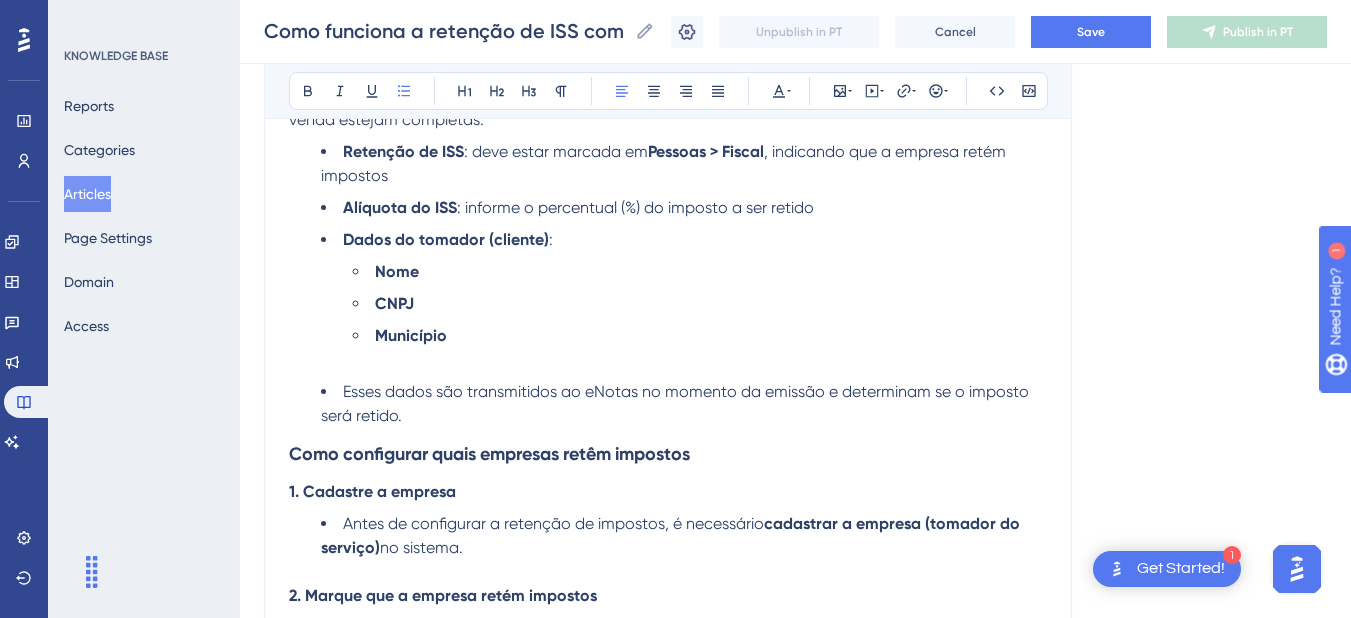 click on "Esses dados são transmitidos ao eNotas no momento da emissão e determinam se o imposto será retido." at bounding box center [684, 404] 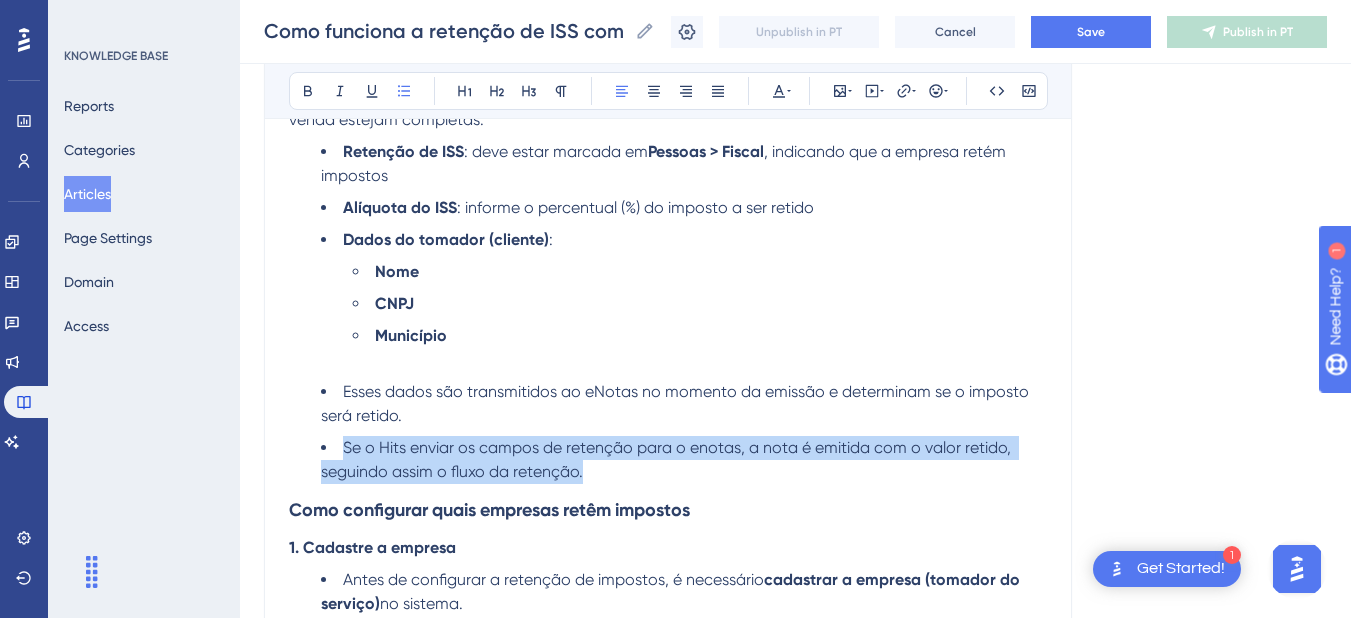 drag, startPoint x: 606, startPoint y: 479, endPoint x: 330, endPoint y: 453, distance: 277.22192 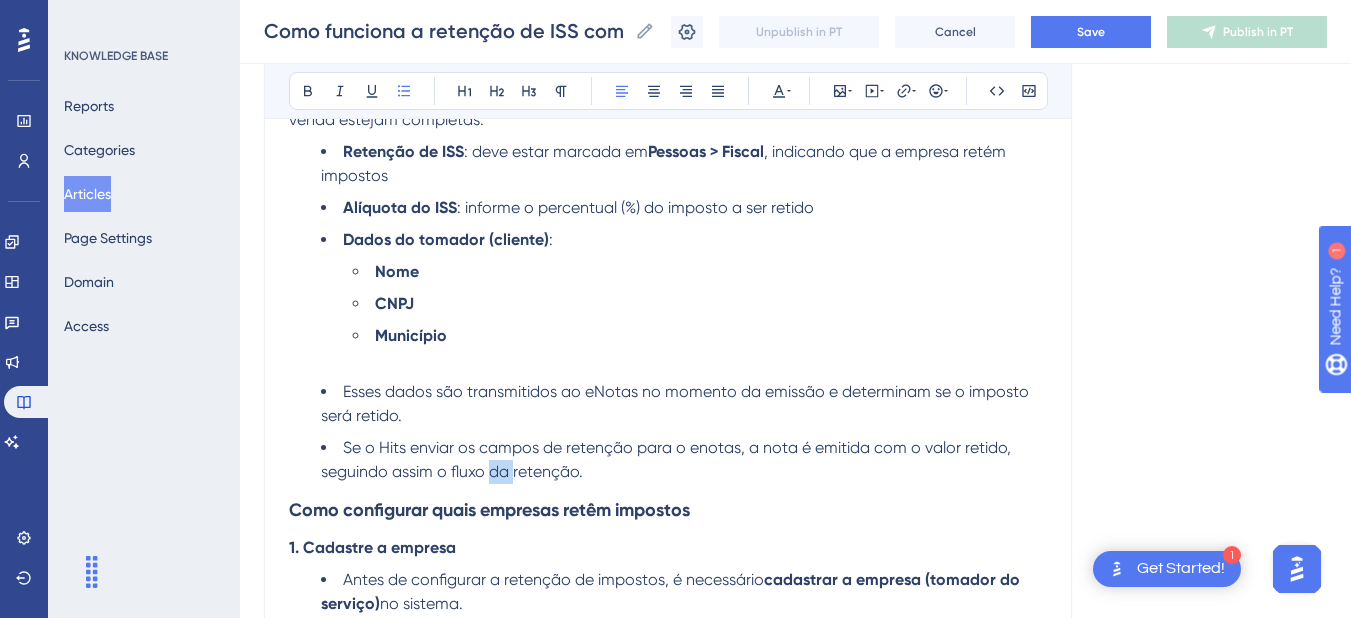 click on "Se o Hits enviar os campos de retenção para o enotas, a nota é emitida com o valor retido, seguindo assim o fluxo da retenção." at bounding box center (668, 459) 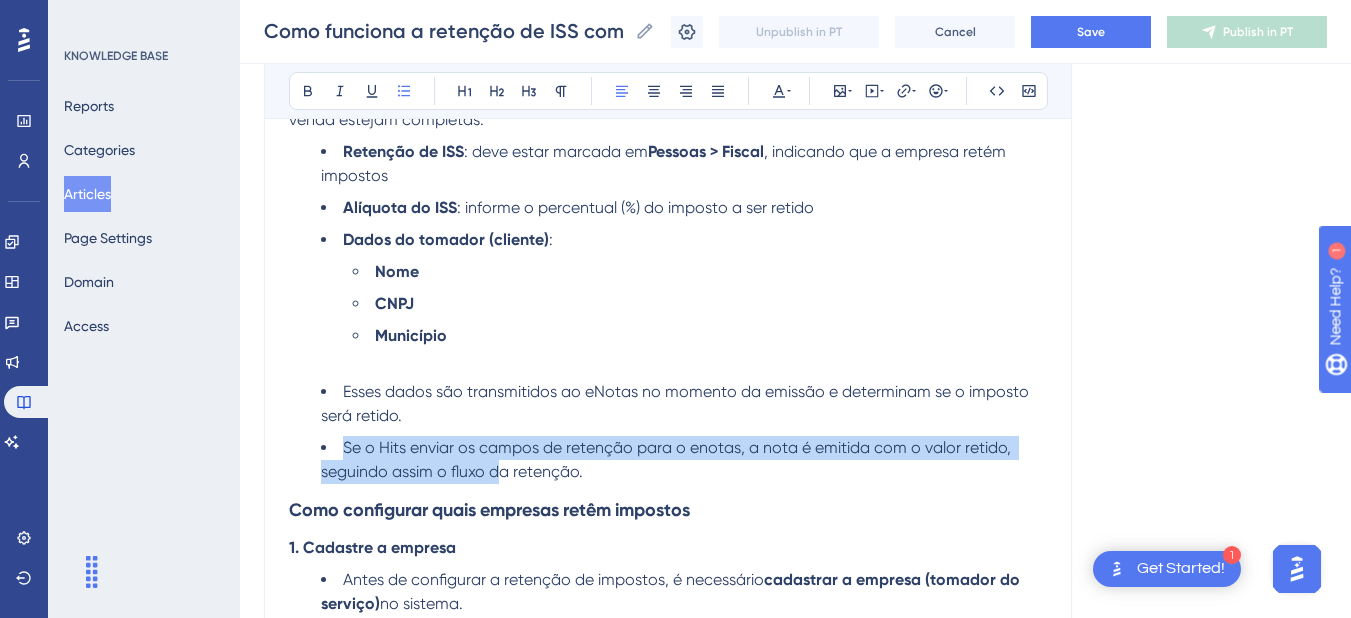 click on "Se o Hits enviar os campos de retenção para o enotas, a nota é emitida com o valor retido, seguindo assim o fluxo da retenção." at bounding box center (668, 459) 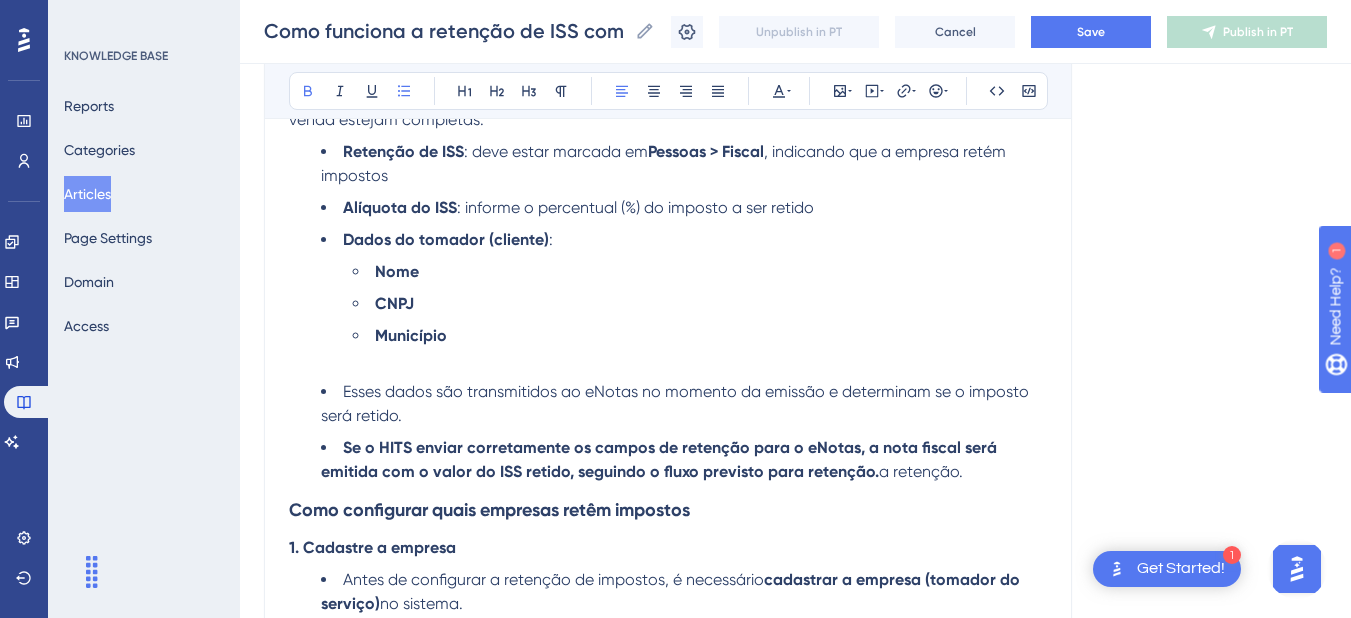 click on "Se o HITS enviar corretamente os campos de retenção para o eNotas, a nota fiscal será emitida com o valor do ISS retido, seguindo o fluxo previsto para retenção." at bounding box center [661, 459] 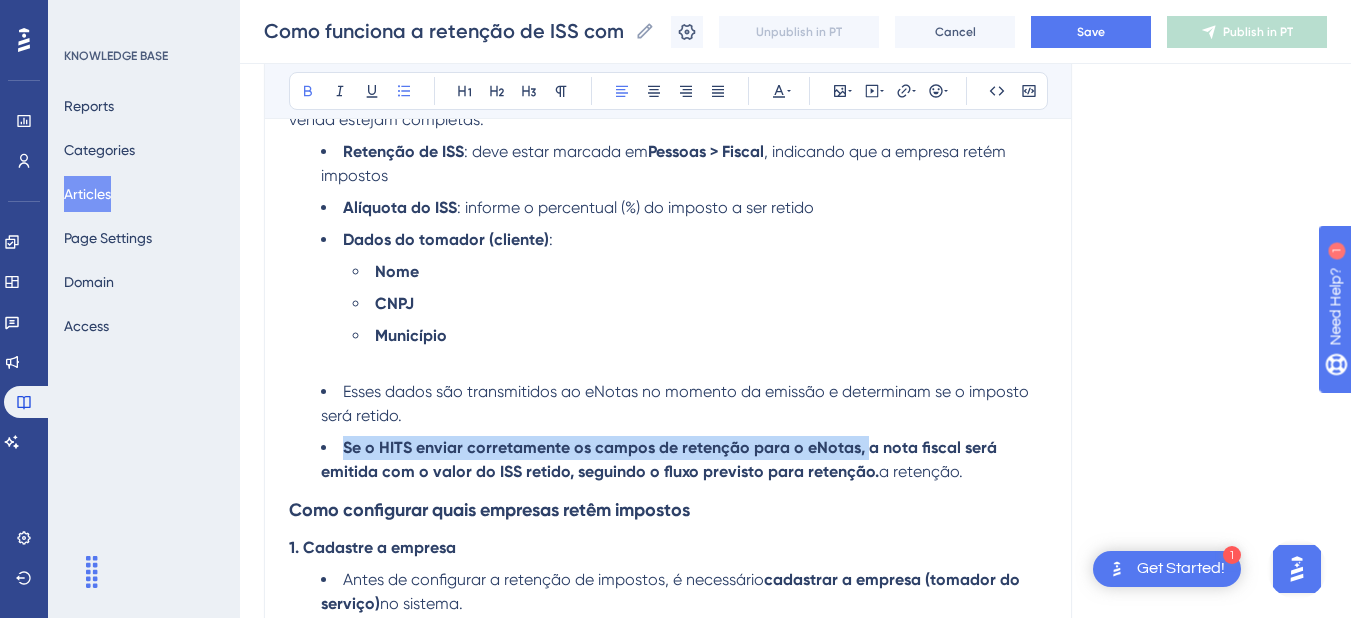 drag, startPoint x: 691, startPoint y: 452, endPoint x: 337, endPoint y: 449, distance: 354.01273 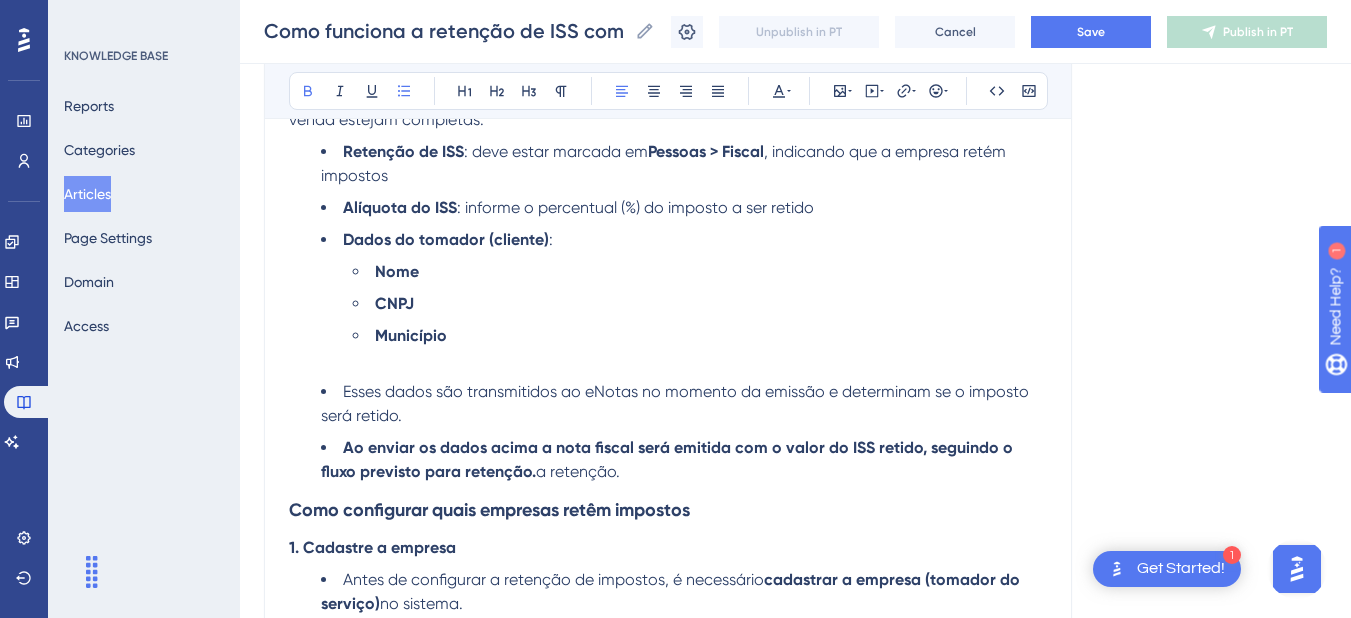 click on "Ao enviar os dados acima a nota fiscal será emitida com o valor do ISS retido, seguindo o fluxo previsto para retenção. a retenção." at bounding box center [684, 460] 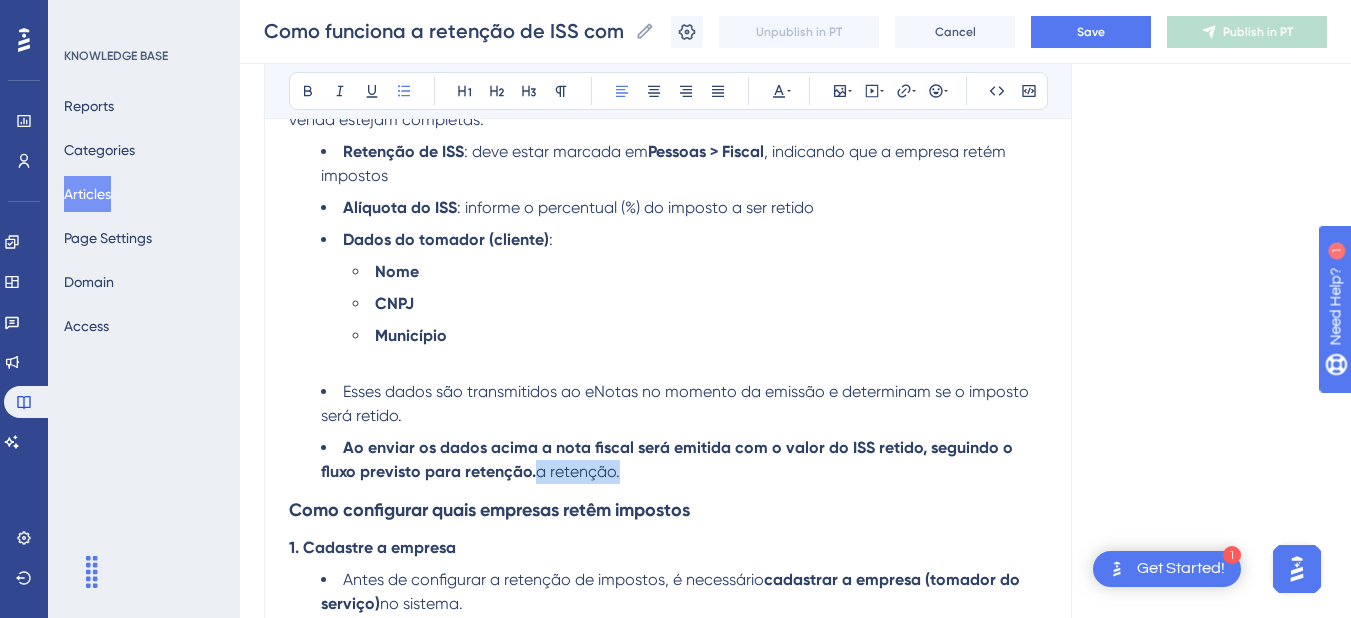 drag, startPoint x: 494, startPoint y: 473, endPoint x: 645, endPoint y: 479, distance: 151.11916 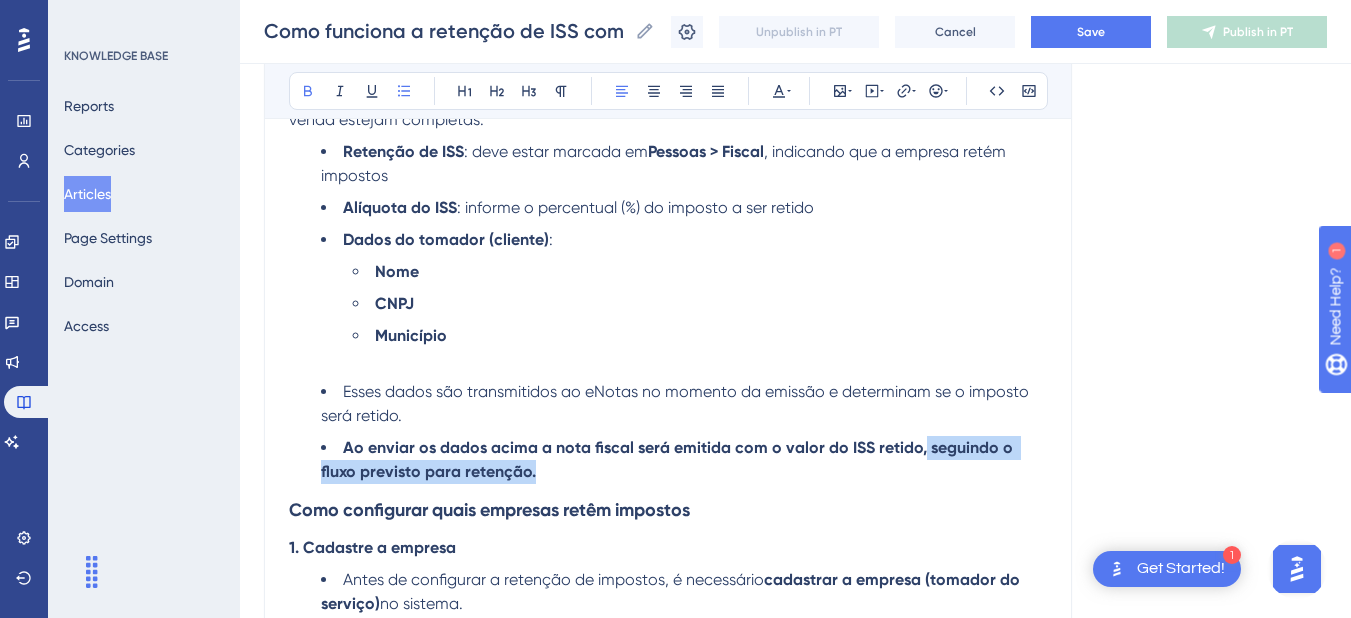 drag, startPoint x: 608, startPoint y: 474, endPoint x: 920, endPoint y: 449, distance: 313 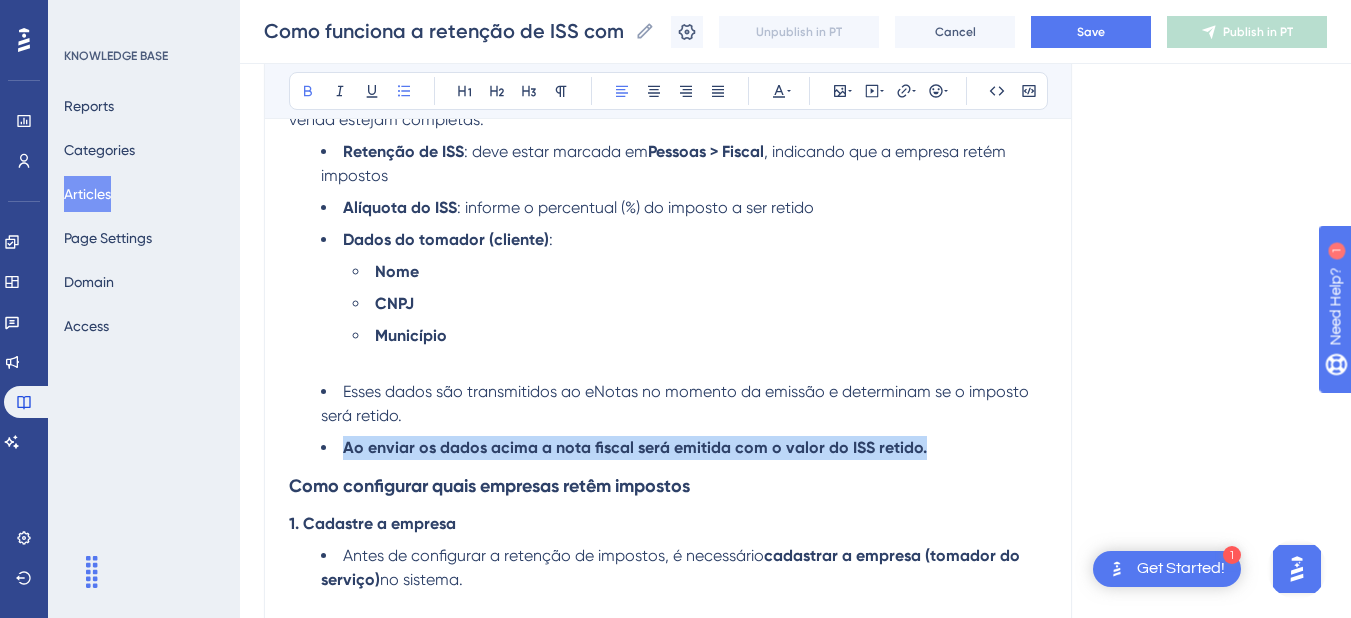 drag, startPoint x: 946, startPoint y: 444, endPoint x: 337, endPoint y: 443, distance: 609.0008 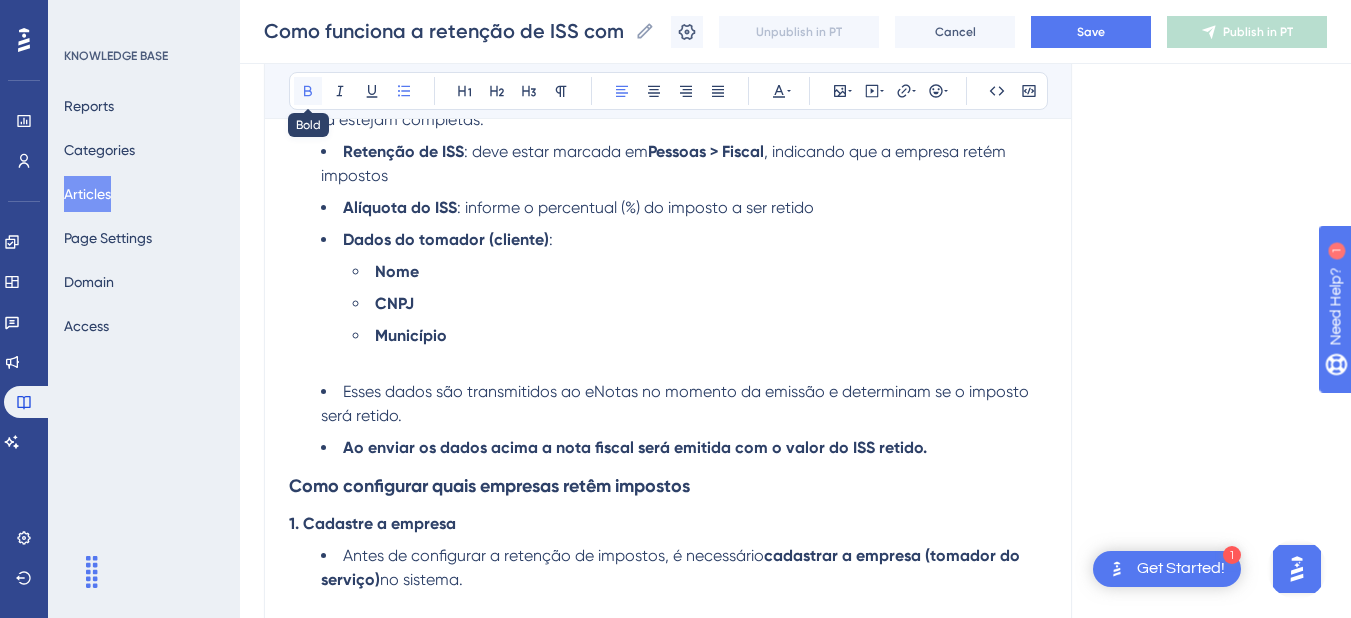 click 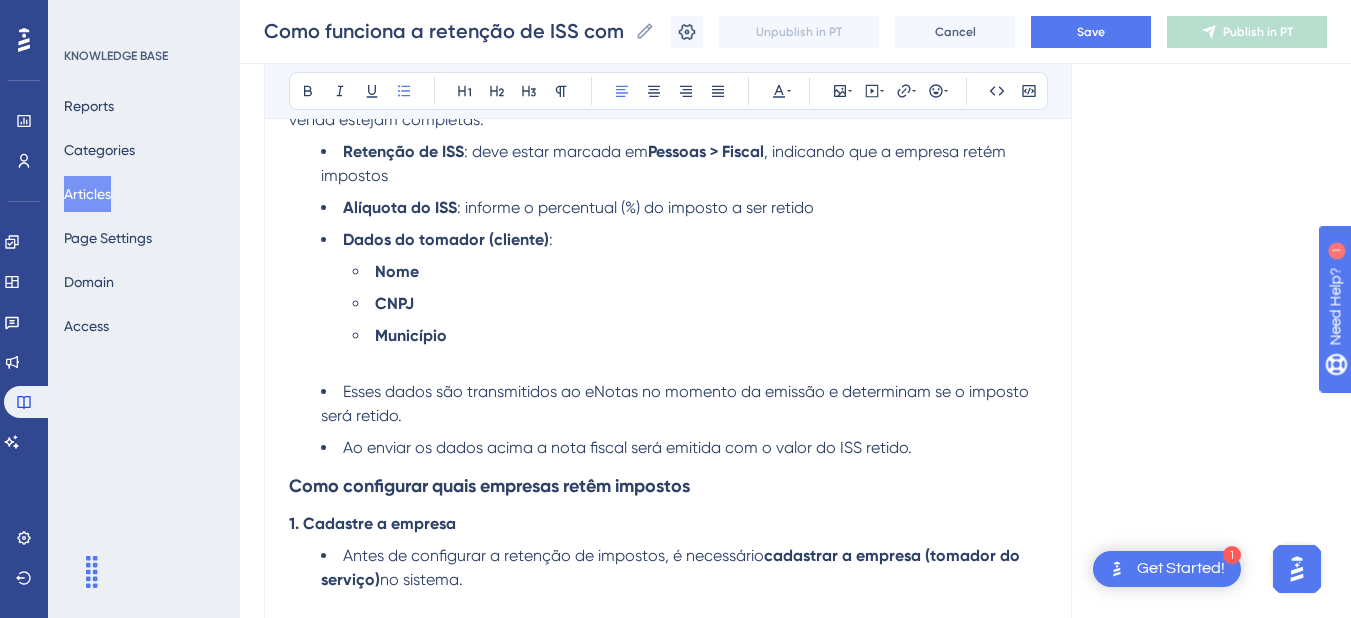 click on "Ao enviar os dados acima a nota fiscal será emitida com o valor do ISS retido." at bounding box center [684, 448] 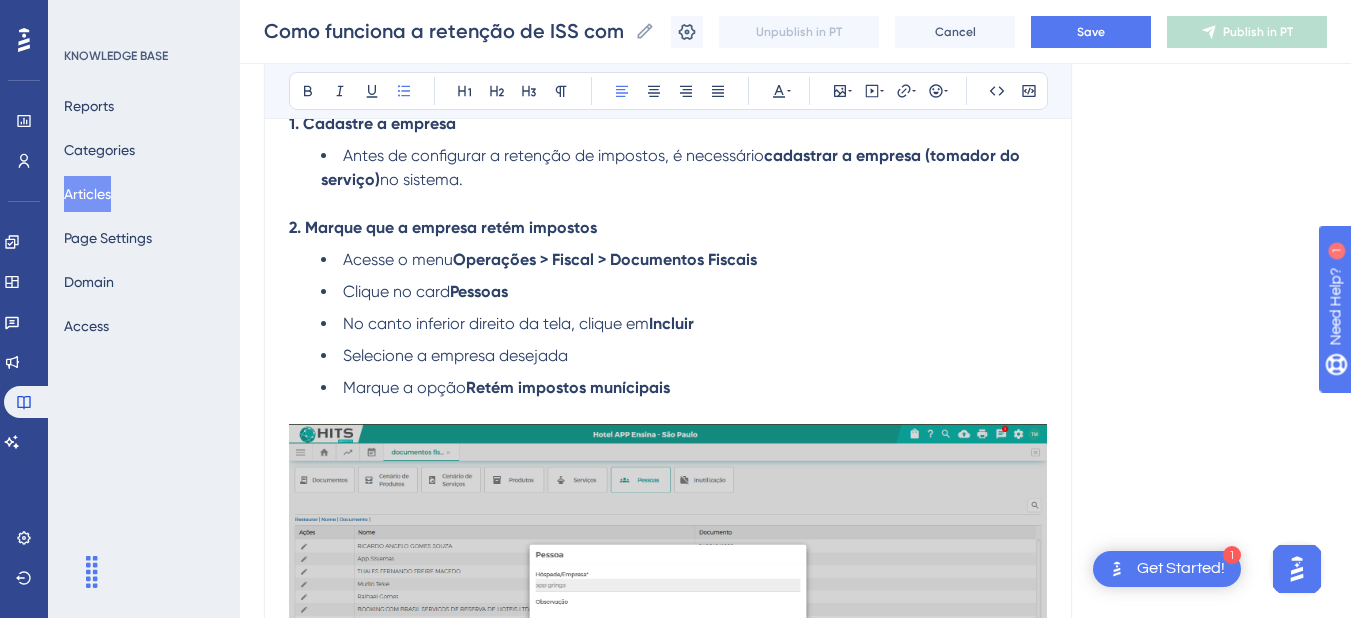 scroll, scrollTop: 1193, scrollLeft: 0, axis: vertical 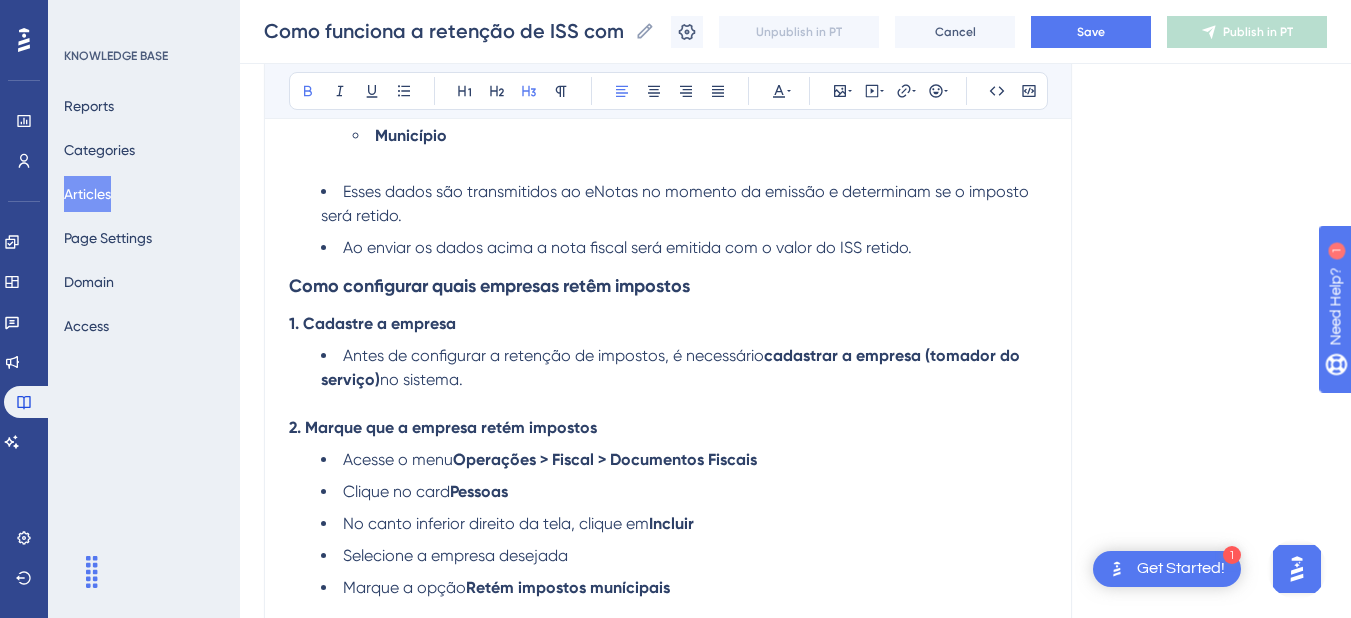 click on "Como configurar quais empresas retêm impostos" at bounding box center (489, 286) 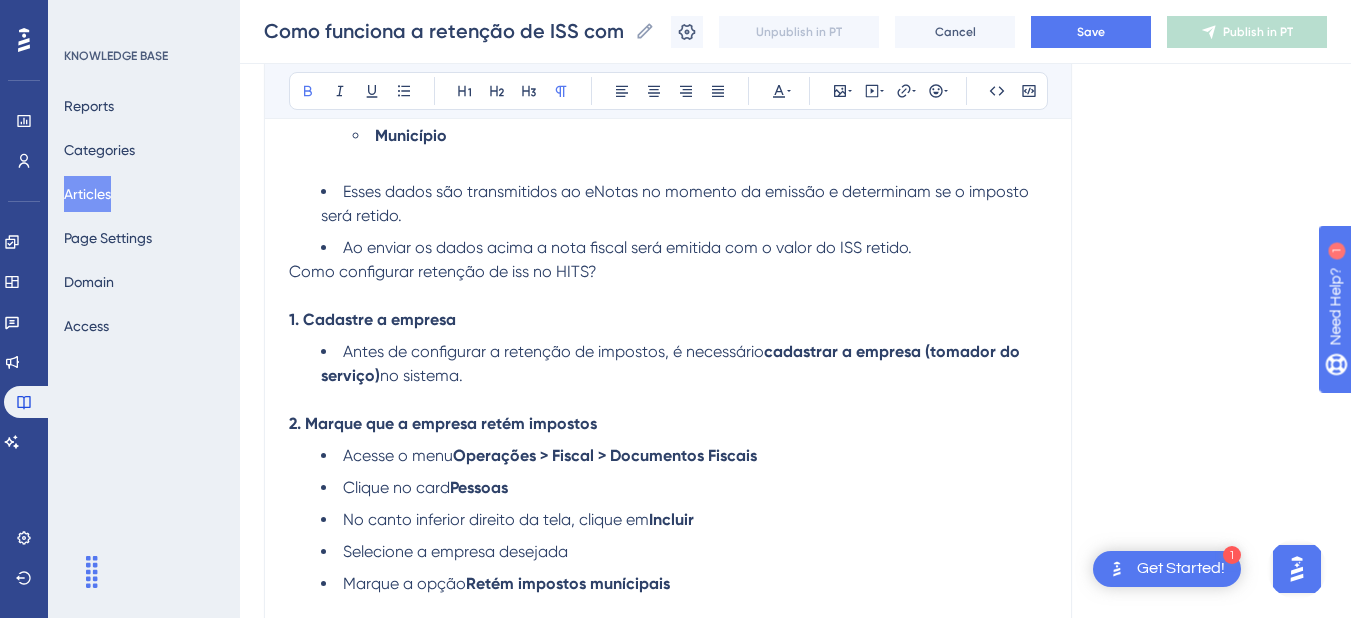 click on "Como funciona a retenção de ISS com o eNotas? Esse documento é de uso exclusivo da equipe APP Sistemas! Bold Italic Underline Bullet Point Heading 1 Heading 2 Heading 3 Normal Align Left Align Center Align Right Align Justify Text Color Insert Image Embed Video Hyperlink Emojis Code Code Block Este artigo é voltado para hotéis que emitem  notas de serviço pelo eNotas . Mesmo que o hotel utilize um sistema de backoffice, como o  CMFlex , e a emissão de notas fiscais aconteça automaticamente nos check-outs realizados no  HITS , a emissão ainda ocorre via eNotas. Por isso, este conteúdo se aplica a ambos os cenários.  O que é retenção de ISS? O  ISS (Imposto Sobre Serviços)  é um imposto municipal cobrado sobre serviços prestados pelo hotel, como: Diárias de hospedagem Café da manhã Estacionamento Lavanderia Locação de espaços para eventos  Quando ocorre a retenção de ISS? A  retenção do ISS na fonte  acontece quando o  cliente do hotel (geralmente uma empresa) No  HITS check-out . : ." at bounding box center [668, 2245] 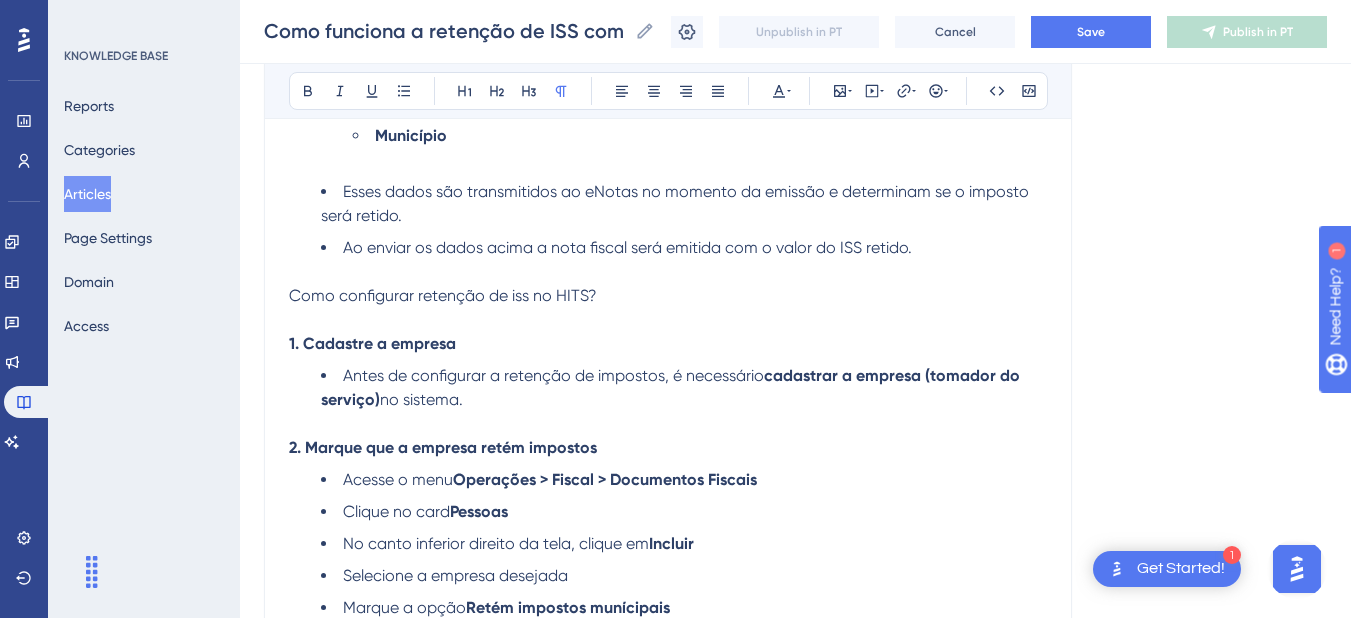 click on "Como configurar retenção de iss no HITS?" at bounding box center [443, 295] 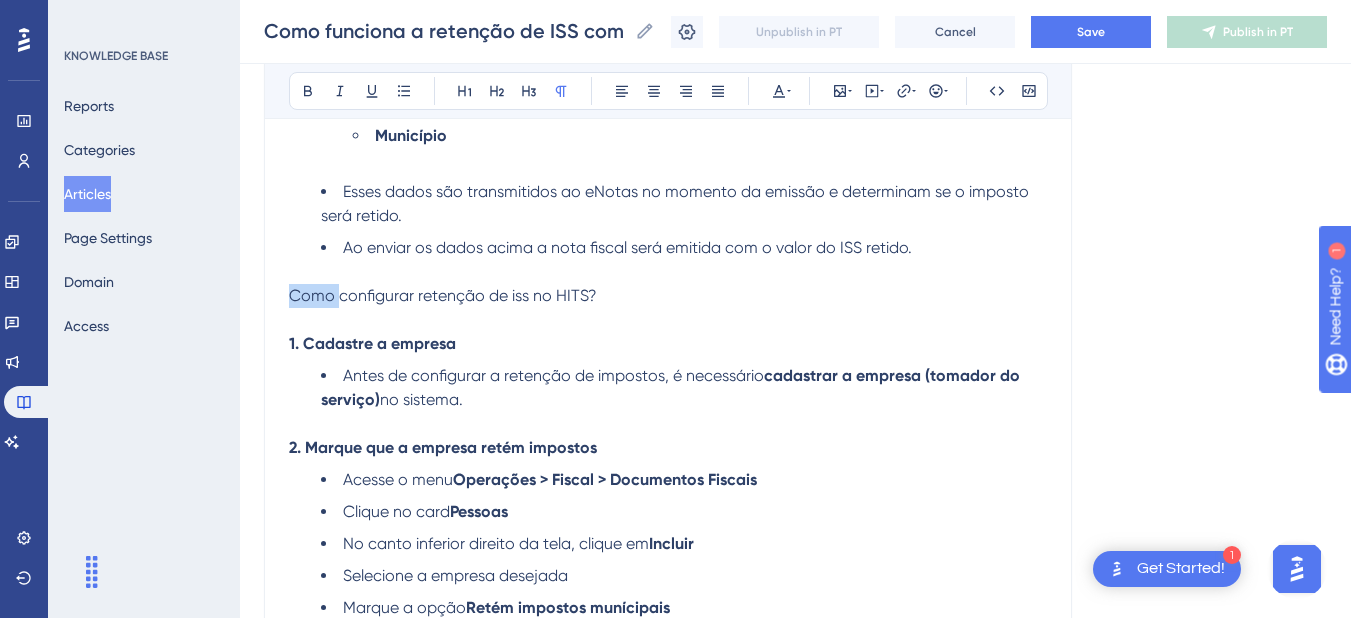 click on "Como configurar retenção de iss no HITS?" at bounding box center [443, 295] 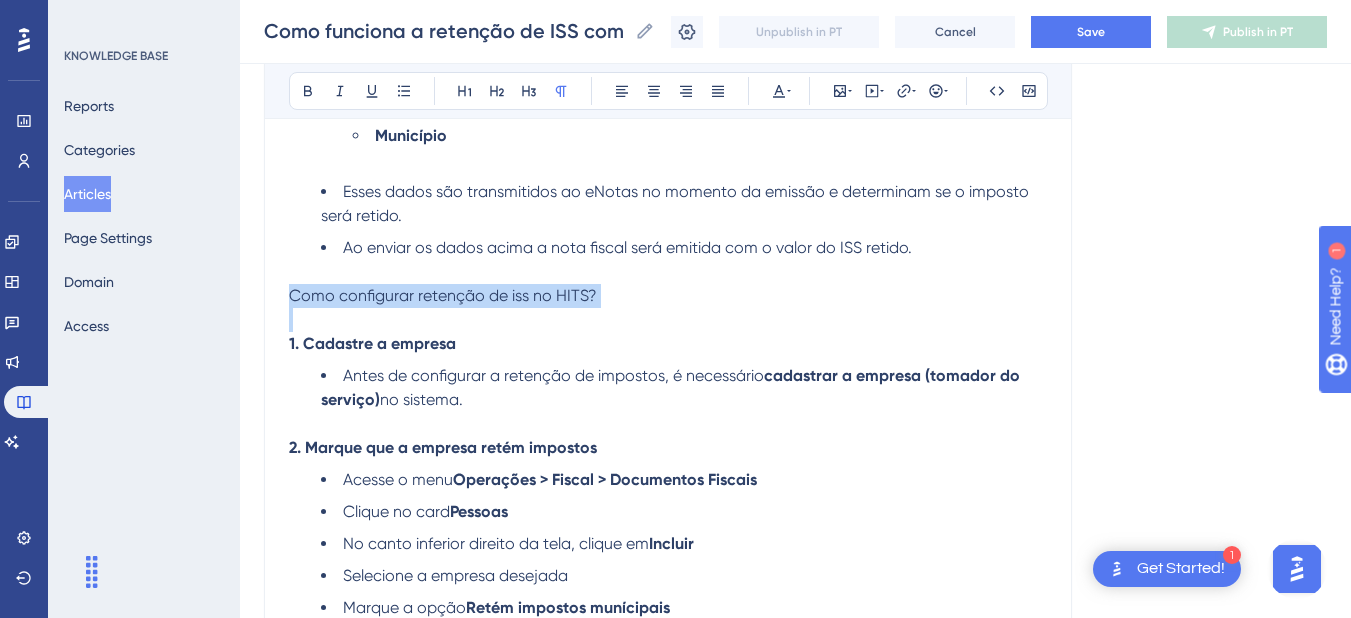 click on "Como configurar retenção de iss no HITS?" at bounding box center [443, 295] 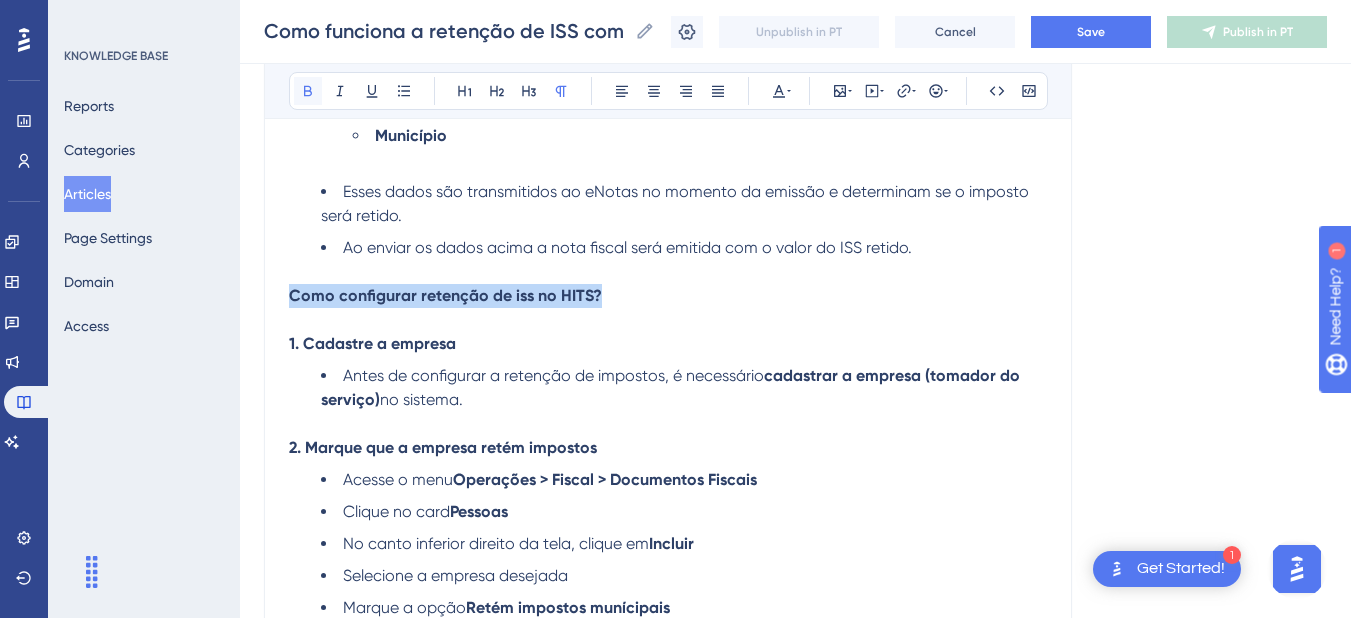 click 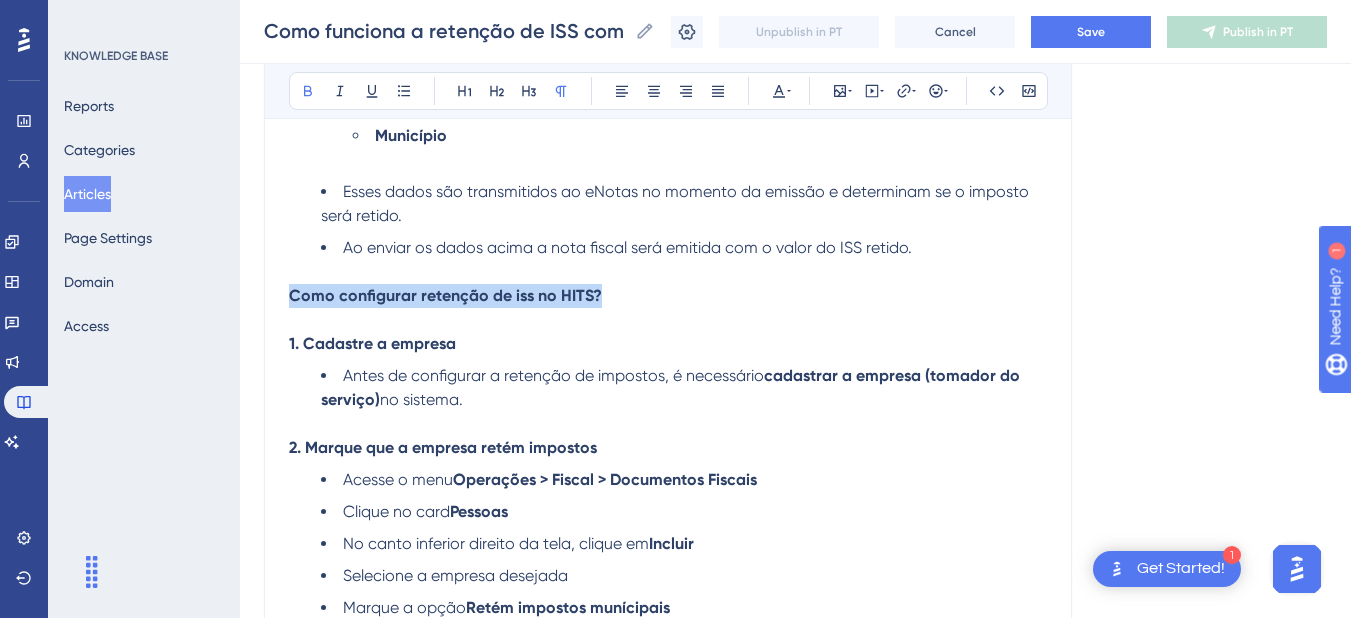 click on "Como configurar retenção de iss no HITS?" at bounding box center [445, 295] 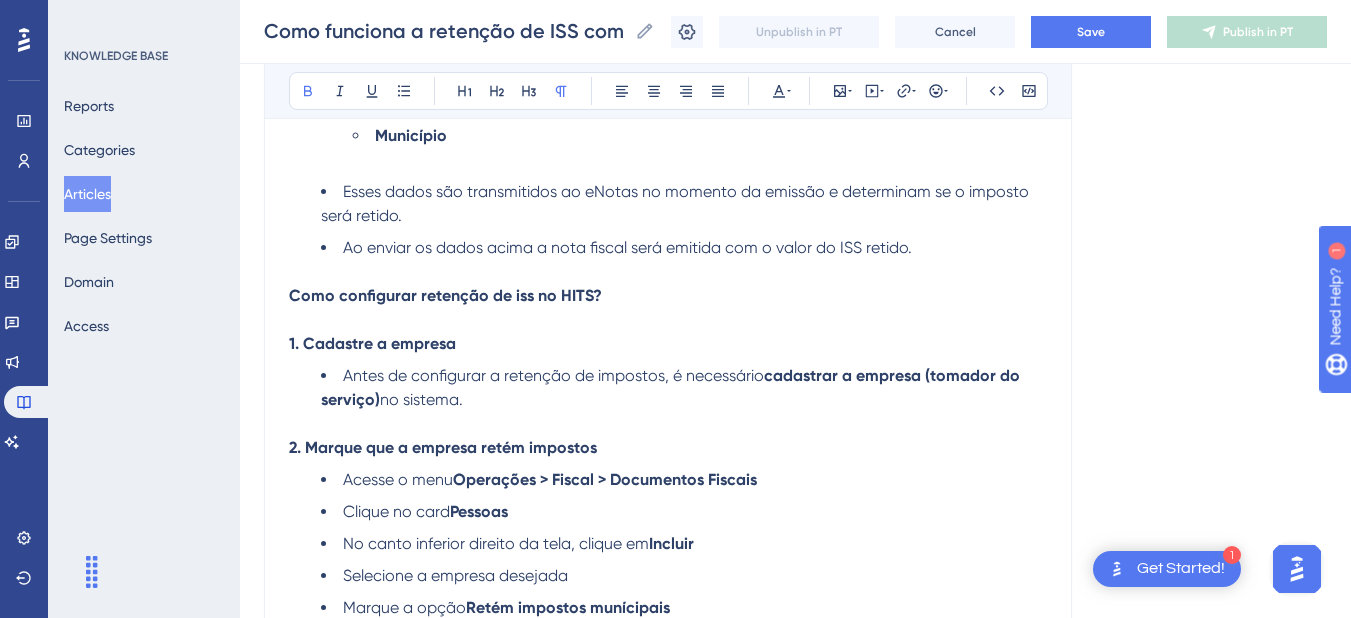 click on "Como configurar retenção de iss no HITS?" at bounding box center [445, 295] 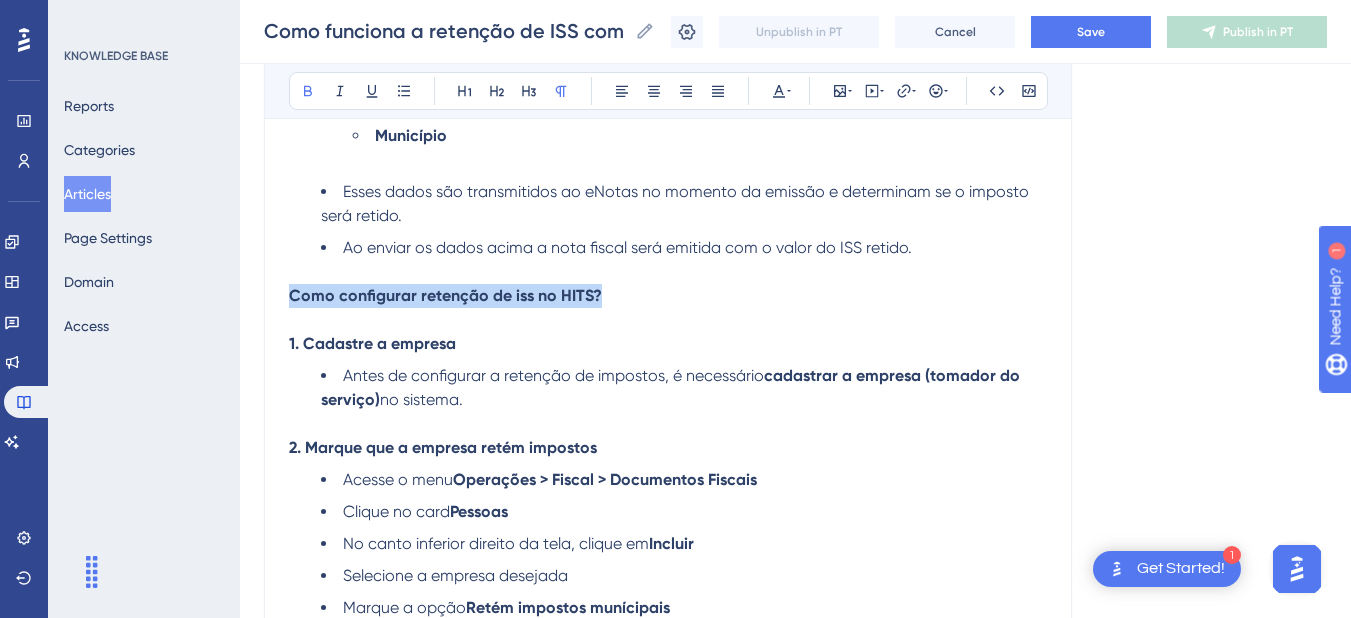 drag, startPoint x: 600, startPoint y: 295, endPoint x: 230, endPoint y: 292, distance: 370.01218 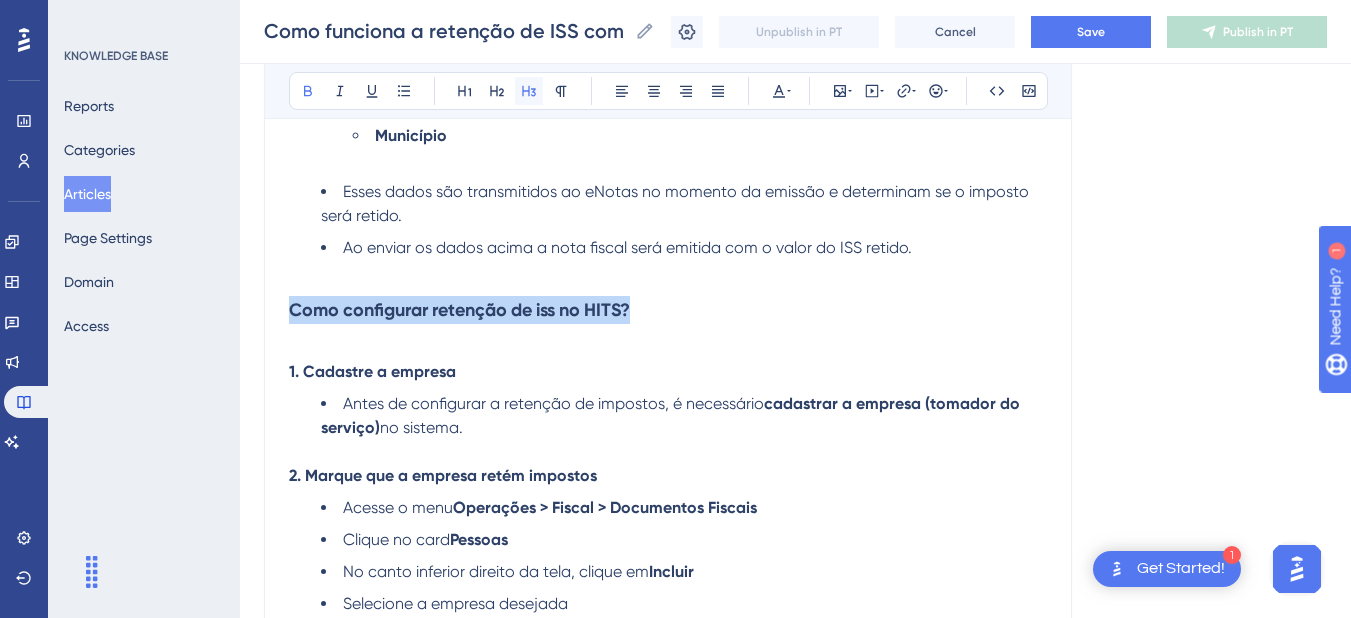 click 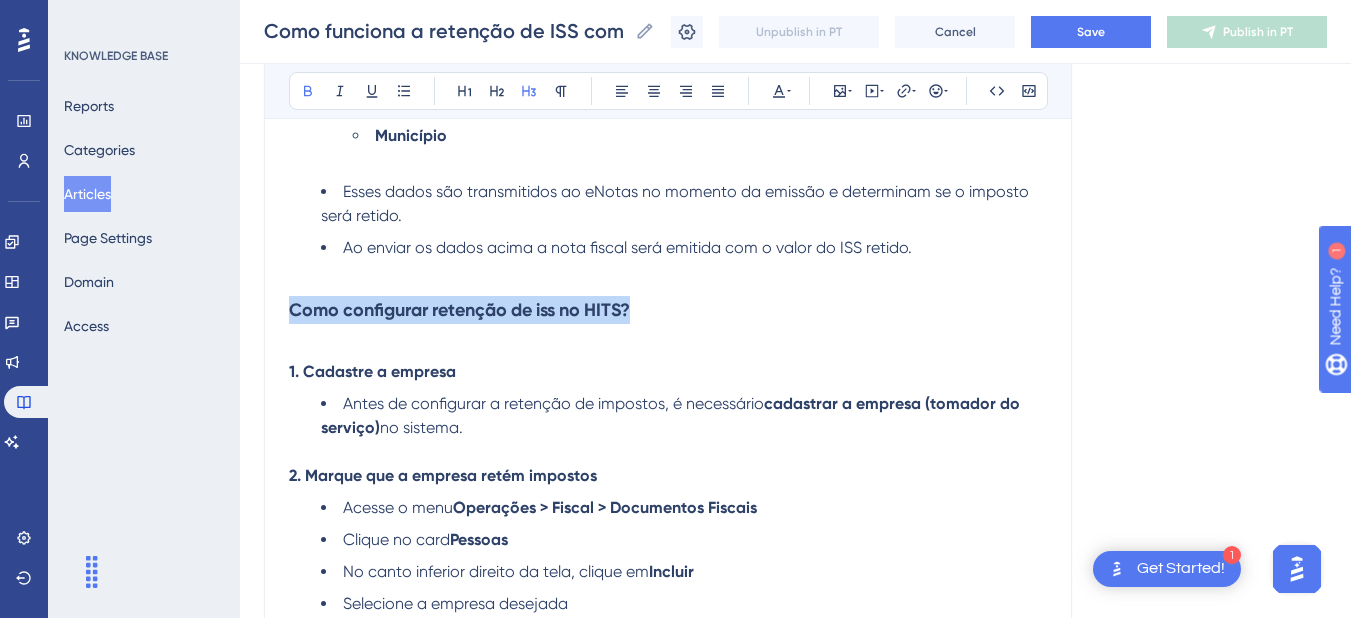 click on "Como configurar retenção de iss no HITS?" at bounding box center [459, 310] 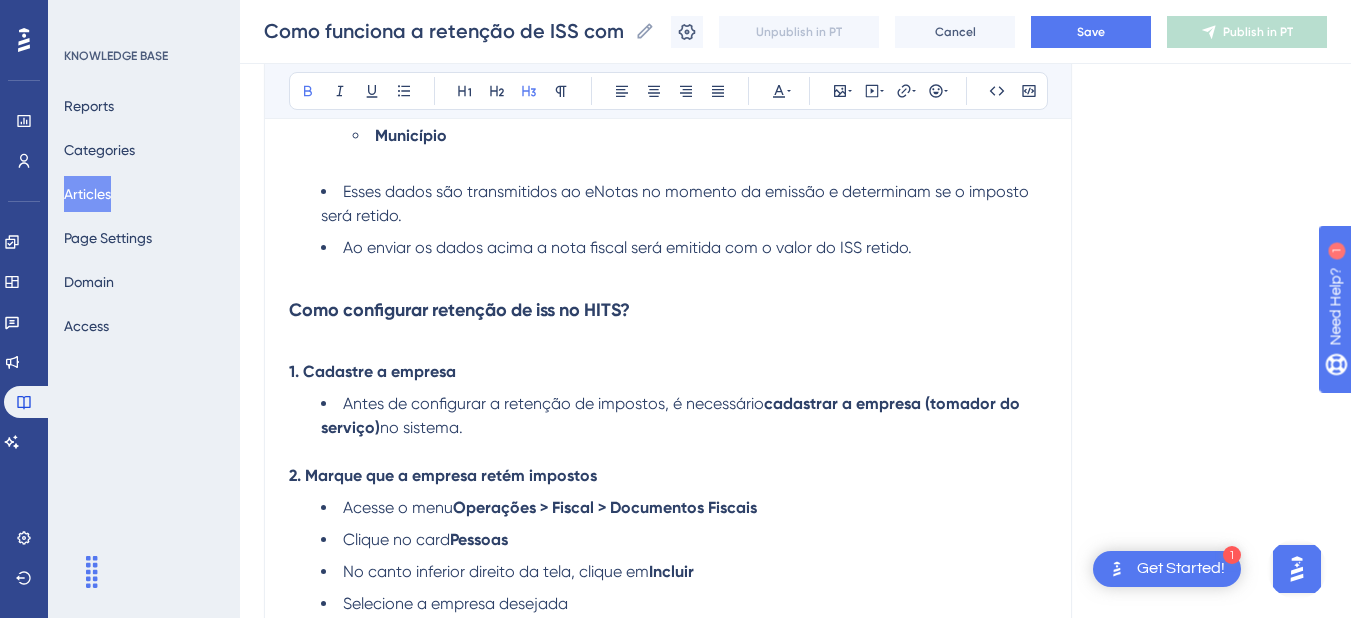 click on "Como configurar retenção de iss no HITS?" at bounding box center [668, 310] 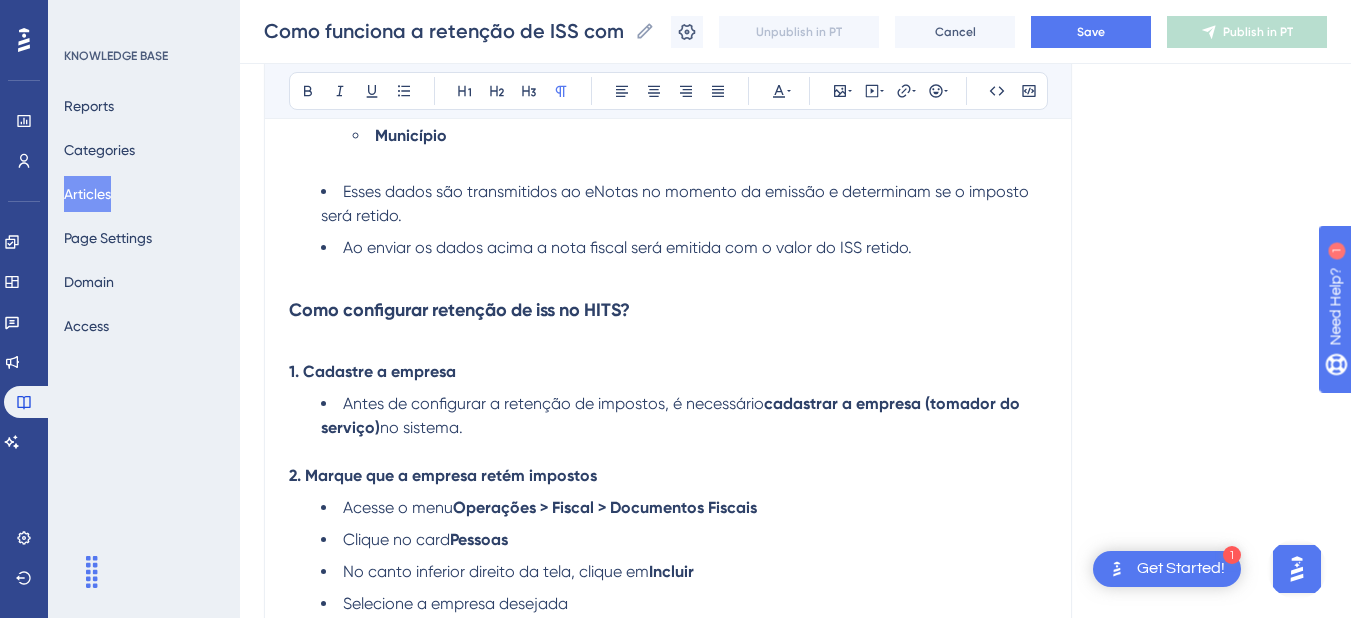 click at bounding box center (668, 348) 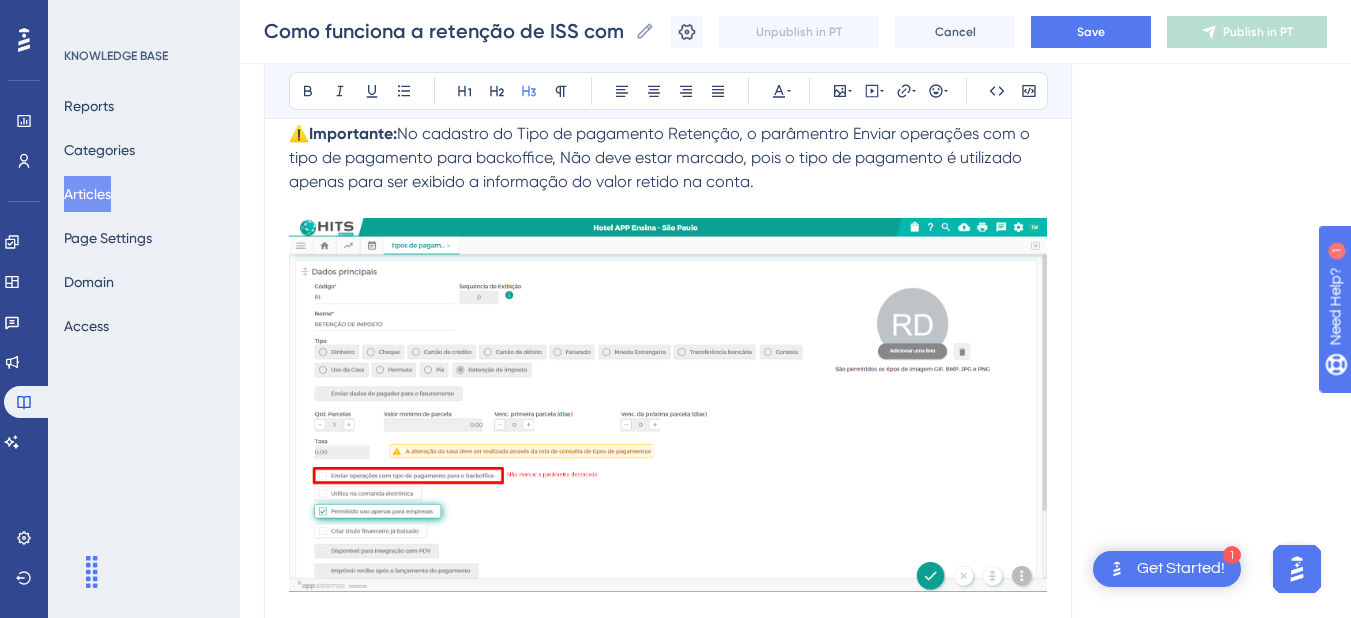 scroll, scrollTop: 3793, scrollLeft: 0, axis: vertical 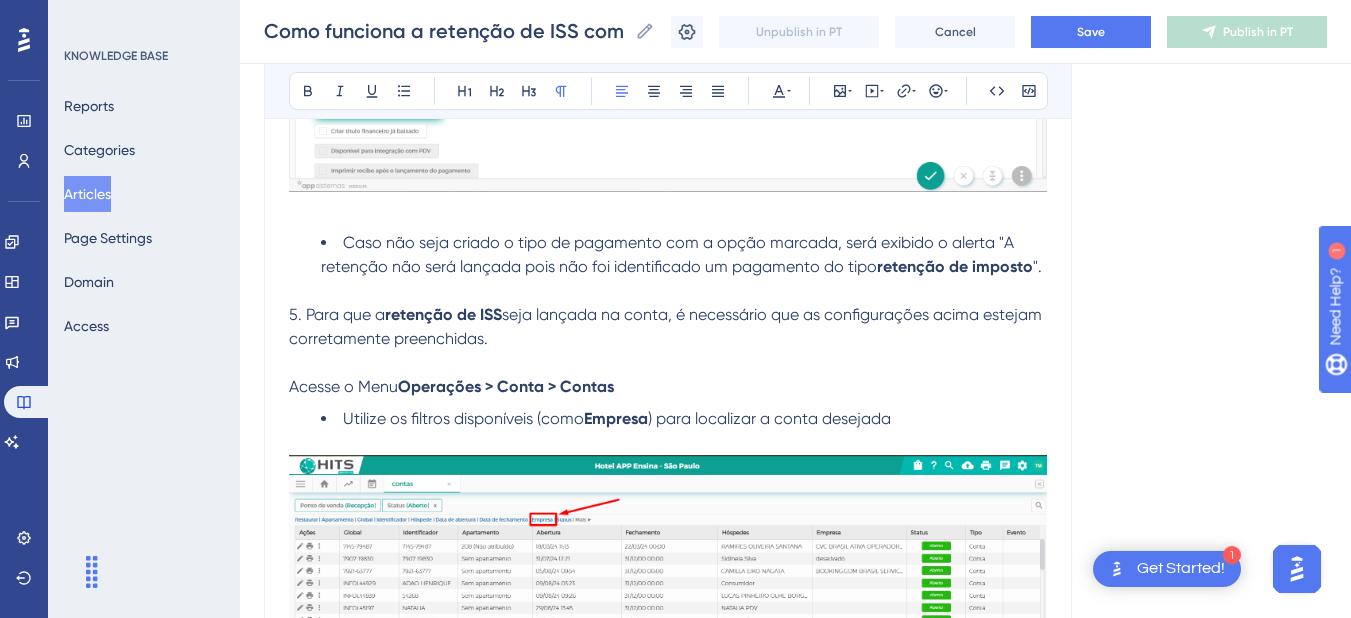 click on "5. Para que a  retenção de ISS  seja lançada na conta, é necessário que as configurações acima estejam corretamente preenchidas." at bounding box center (668, 327) 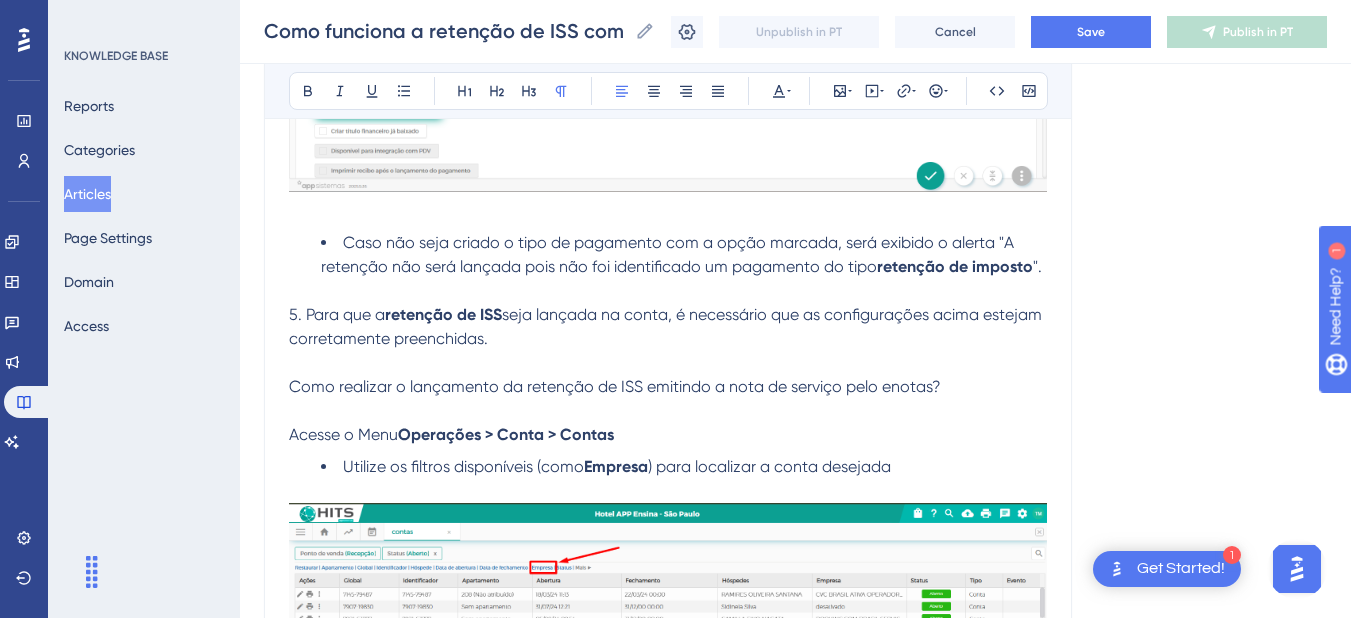 click on "Como realizar o lançamento da retenção de ISS emitindo a nota de serviço pelo enotas?" at bounding box center (668, 387) 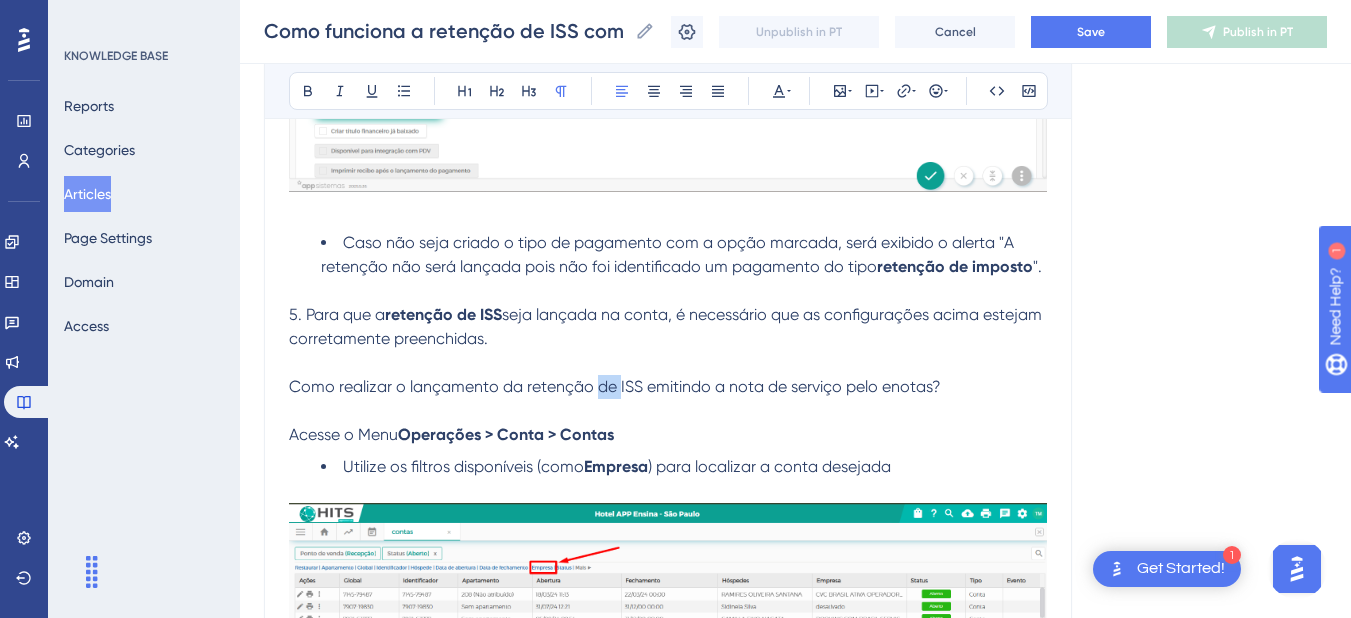 click on "Como realizar o lançamento da retenção de ISS emitindo a nota de serviço pelo enotas?" at bounding box center [668, 387] 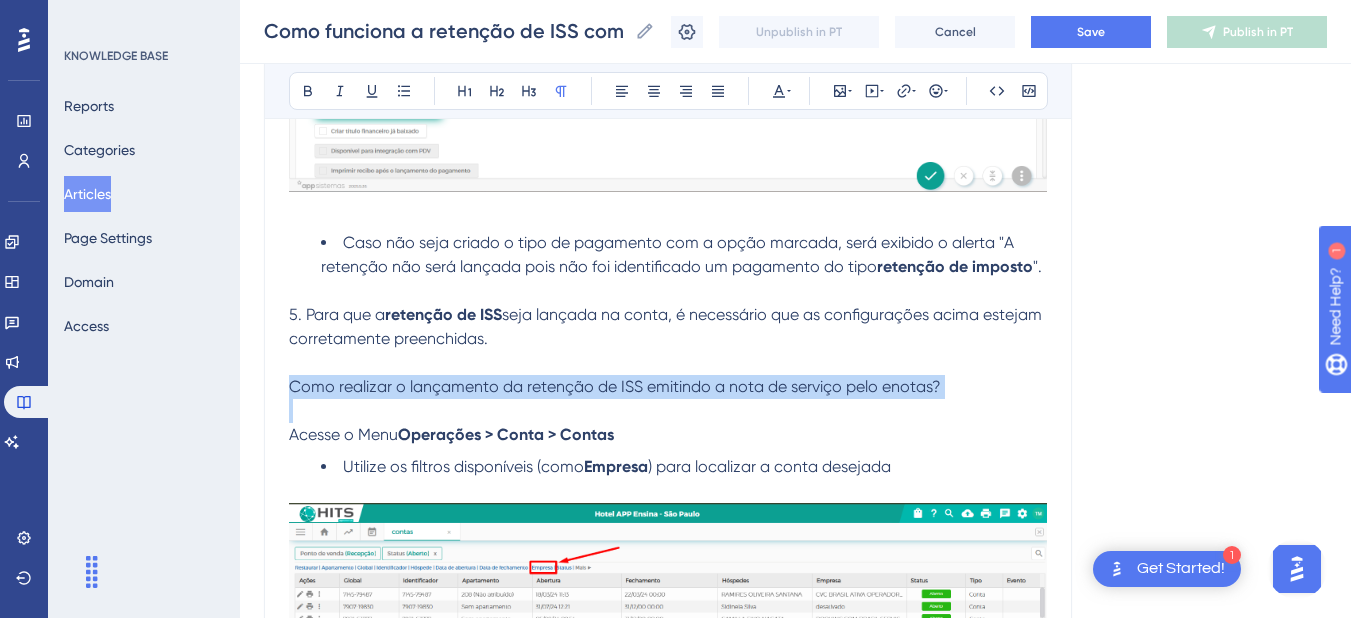 click on "Como realizar o lançamento da retenção de ISS emitindo a nota de serviço pelo enotas?" at bounding box center (668, 387) 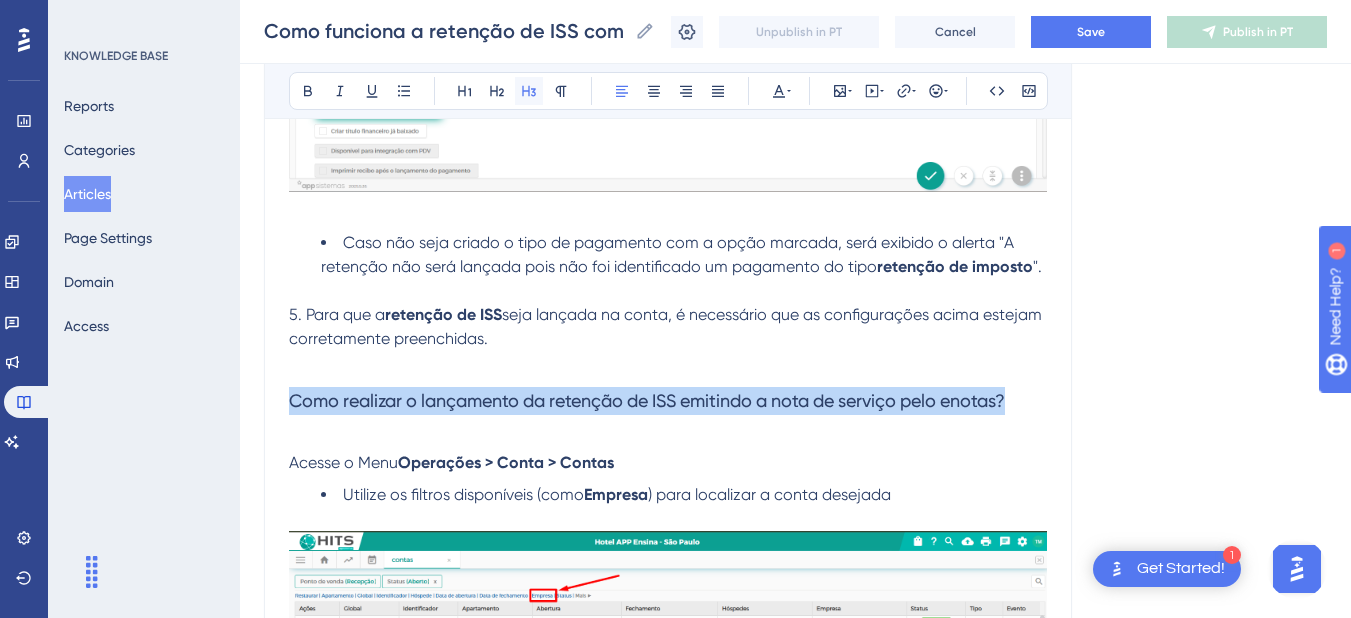 click 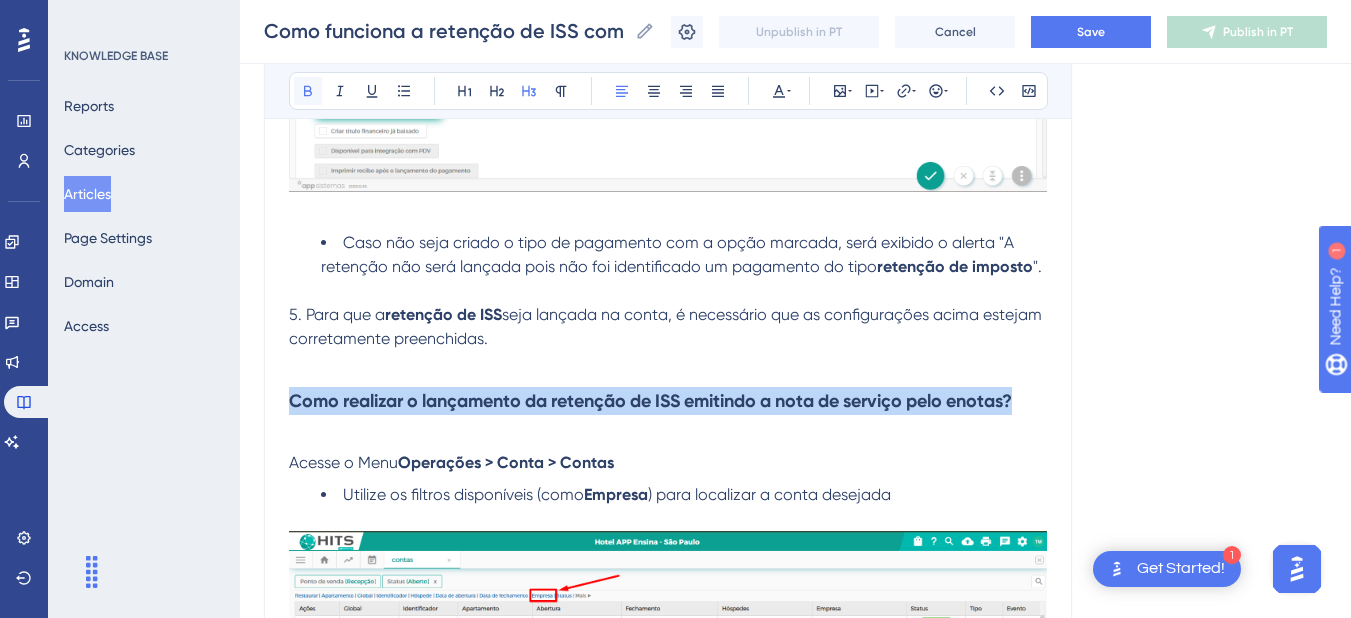 click 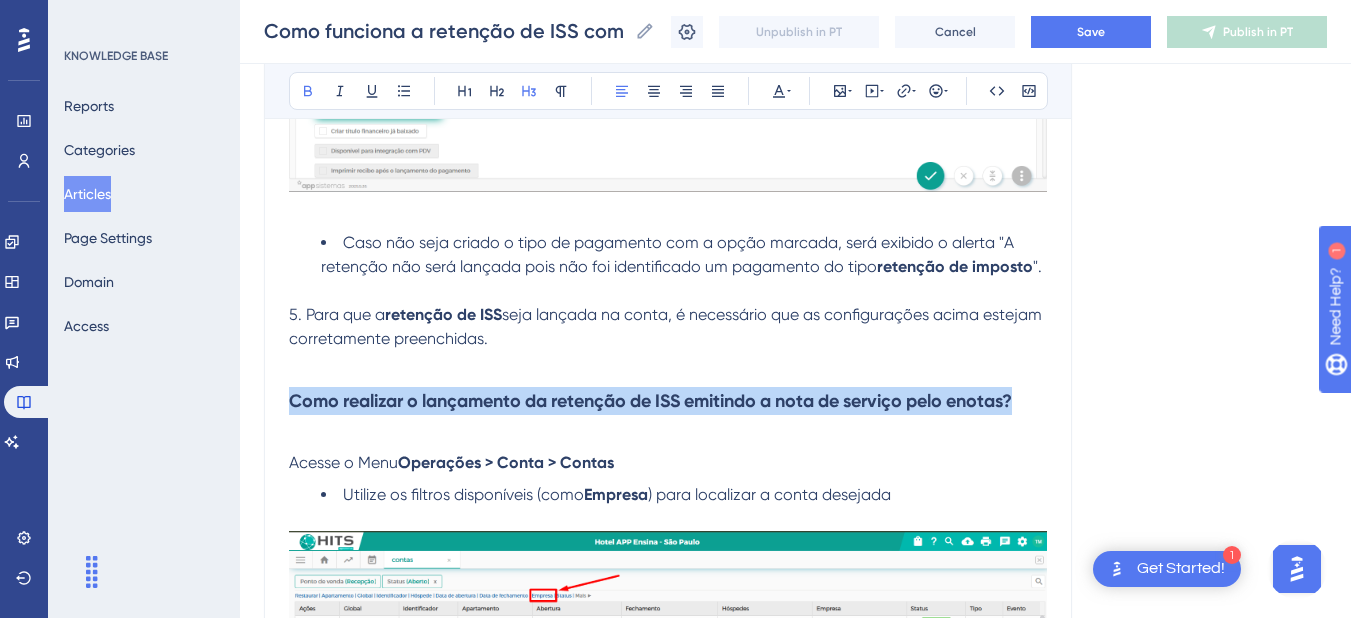click on "Como realizar o lançamento da retenção de ISS emitindo a nota de serviço pelo enotas?" at bounding box center [668, 401] 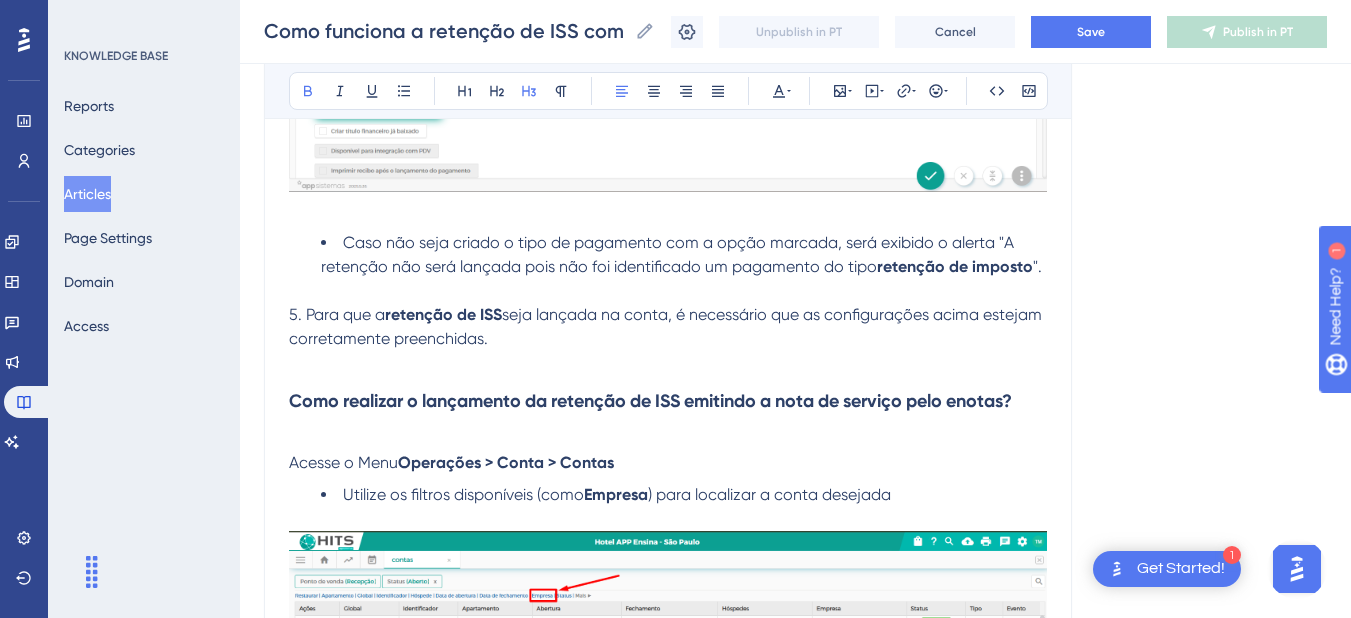 click on "Como realizar o lançamento da retenção de ISS emitindo a nota de serviço pelo enotas?" at bounding box center (650, 401) 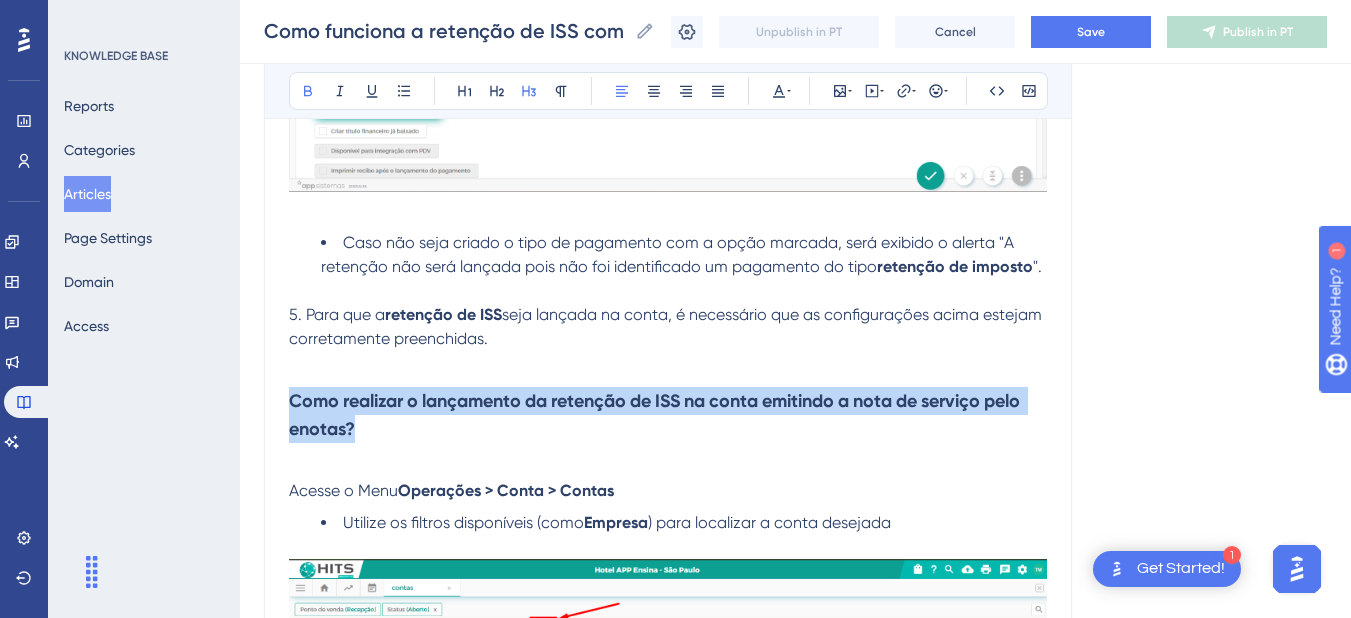 drag, startPoint x: 387, startPoint y: 423, endPoint x: 239, endPoint y: 394, distance: 150.81445 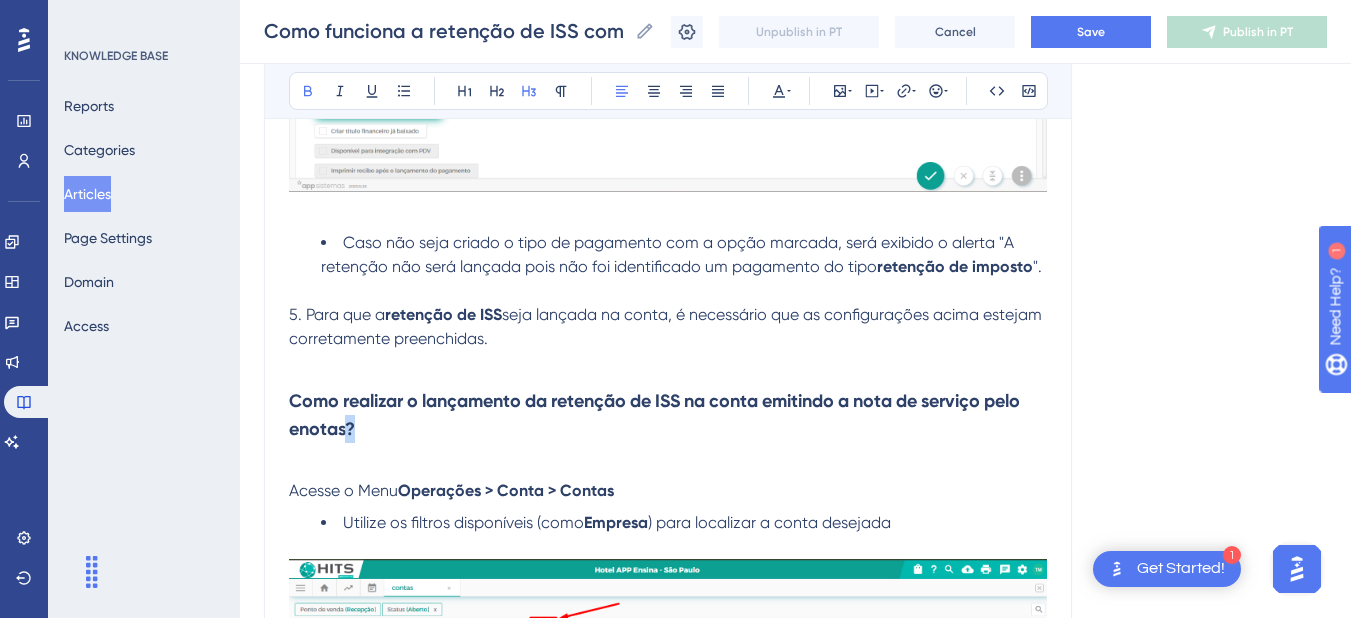 drag, startPoint x: 380, startPoint y: 432, endPoint x: 344, endPoint y: 430, distance: 36.05551 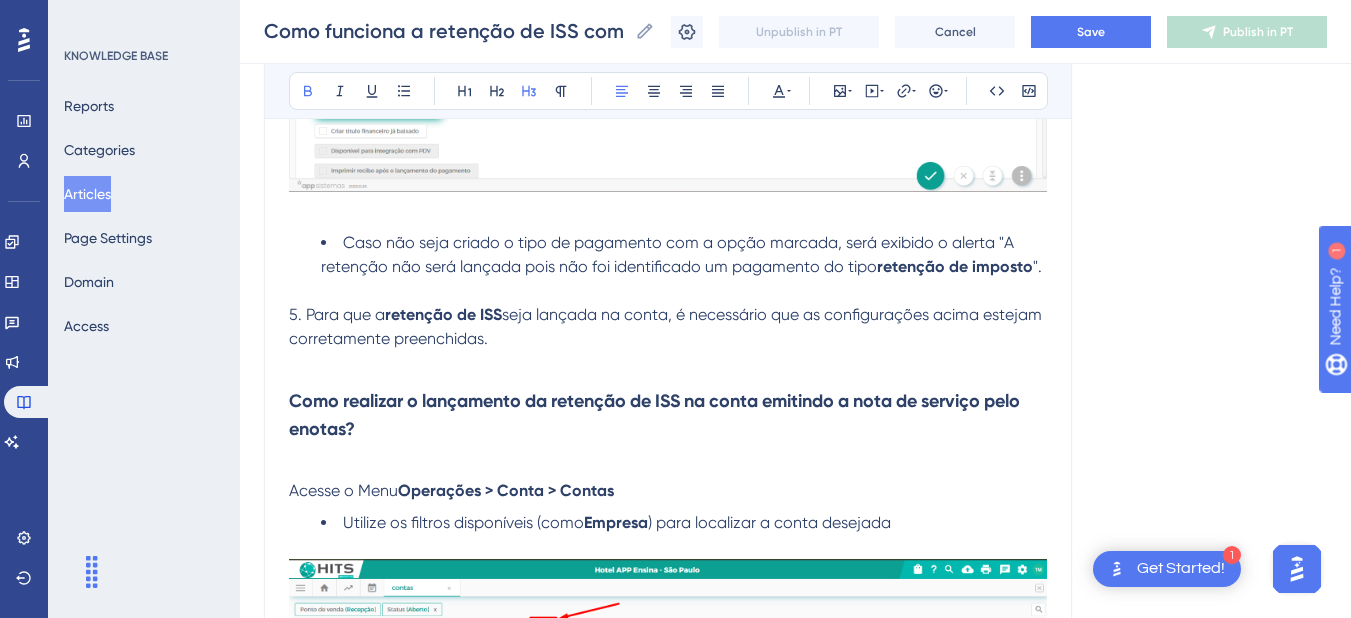 click at bounding box center [668, 363] 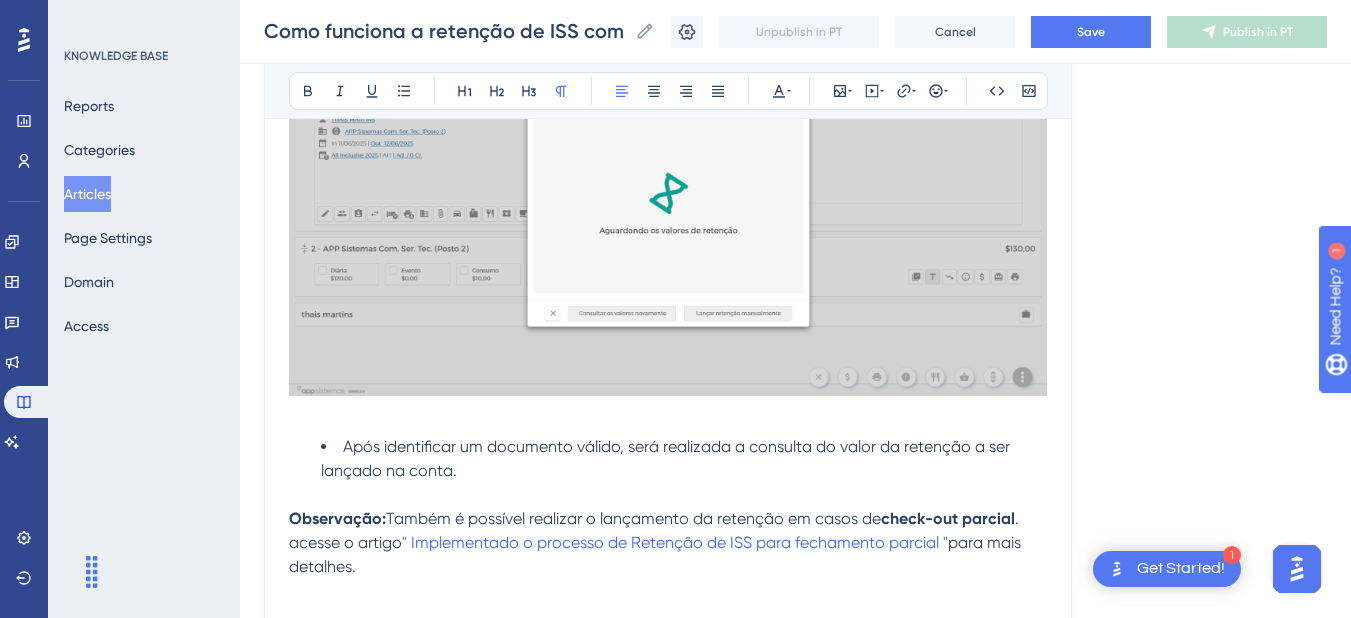 scroll, scrollTop: 5993, scrollLeft: 0, axis: vertical 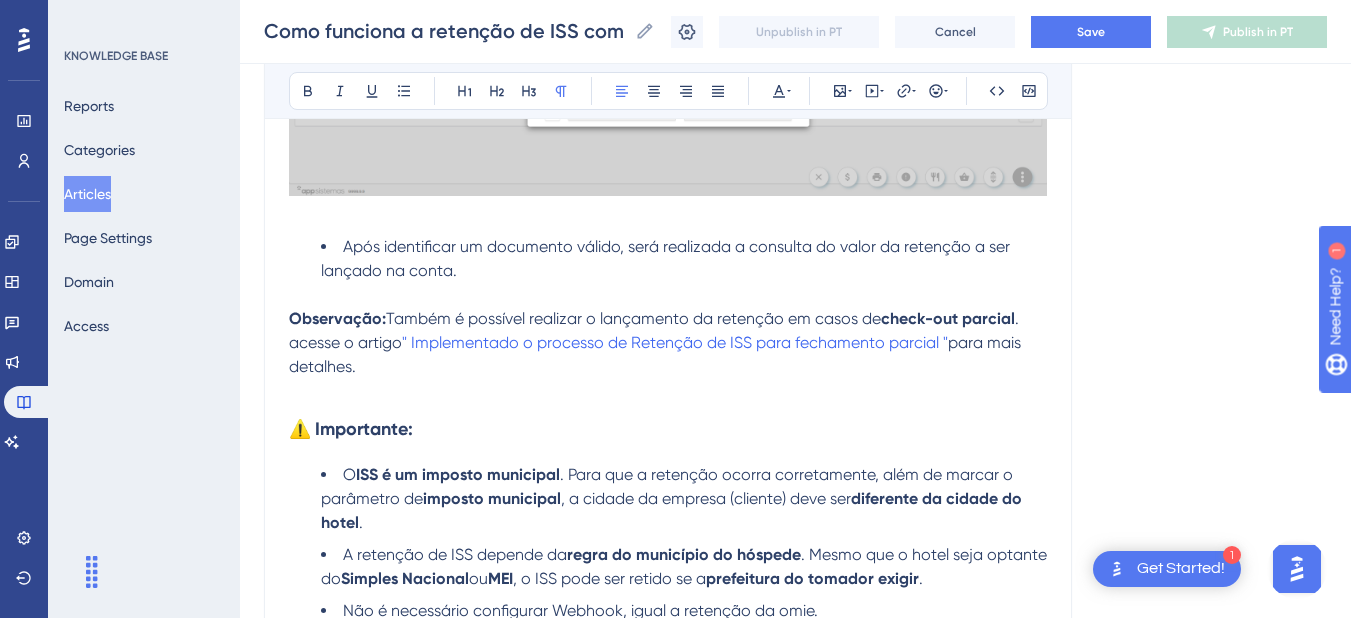 click at bounding box center [668, 391] 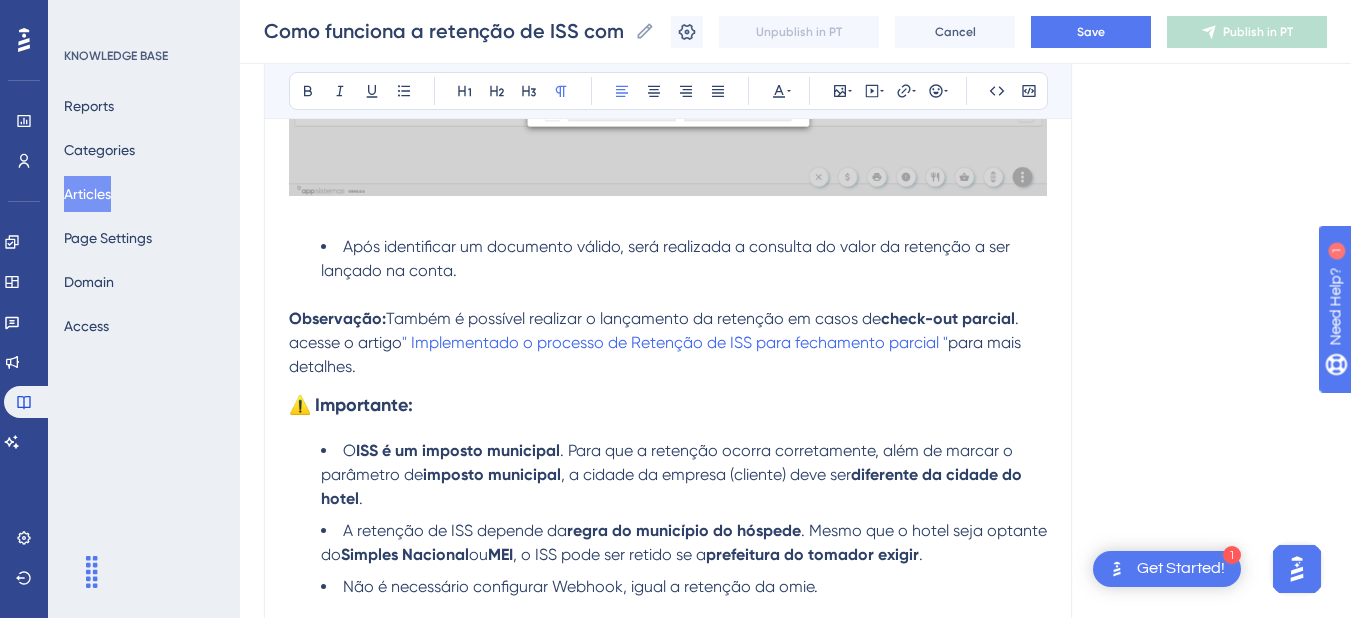 scroll, scrollTop: 6193, scrollLeft: 0, axis: vertical 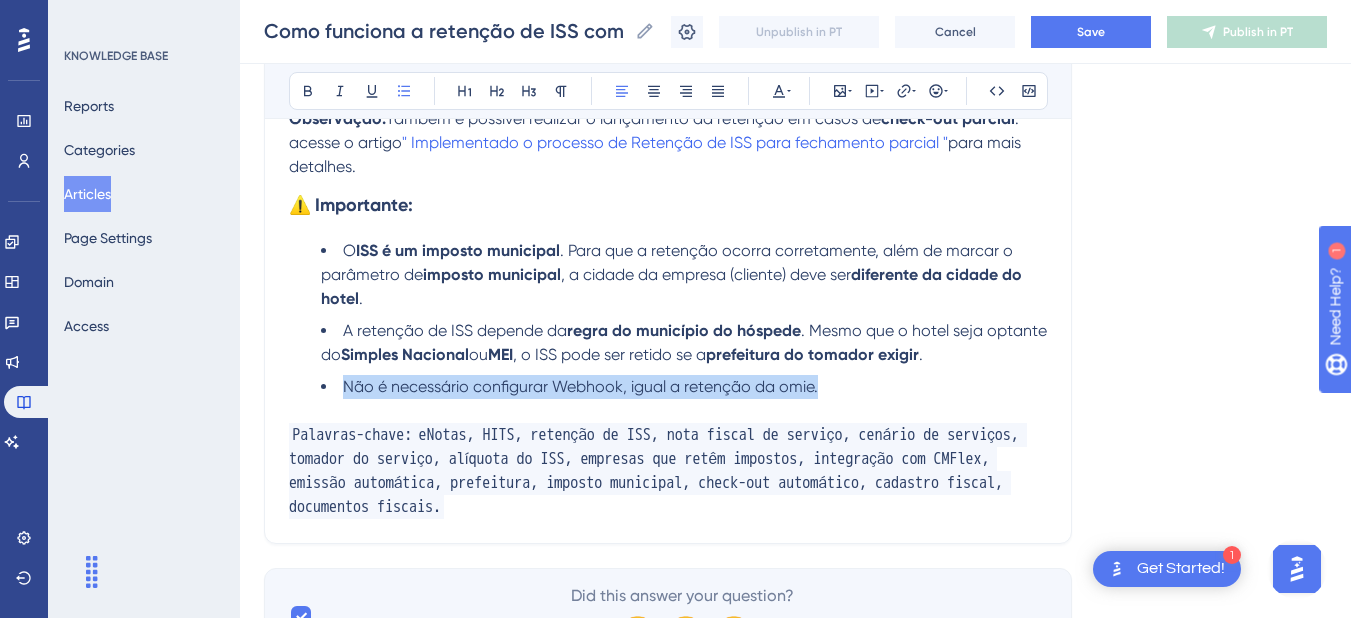 drag, startPoint x: 853, startPoint y: 378, endPoint x: 340, endPoint y: 390, distance: 513.1403 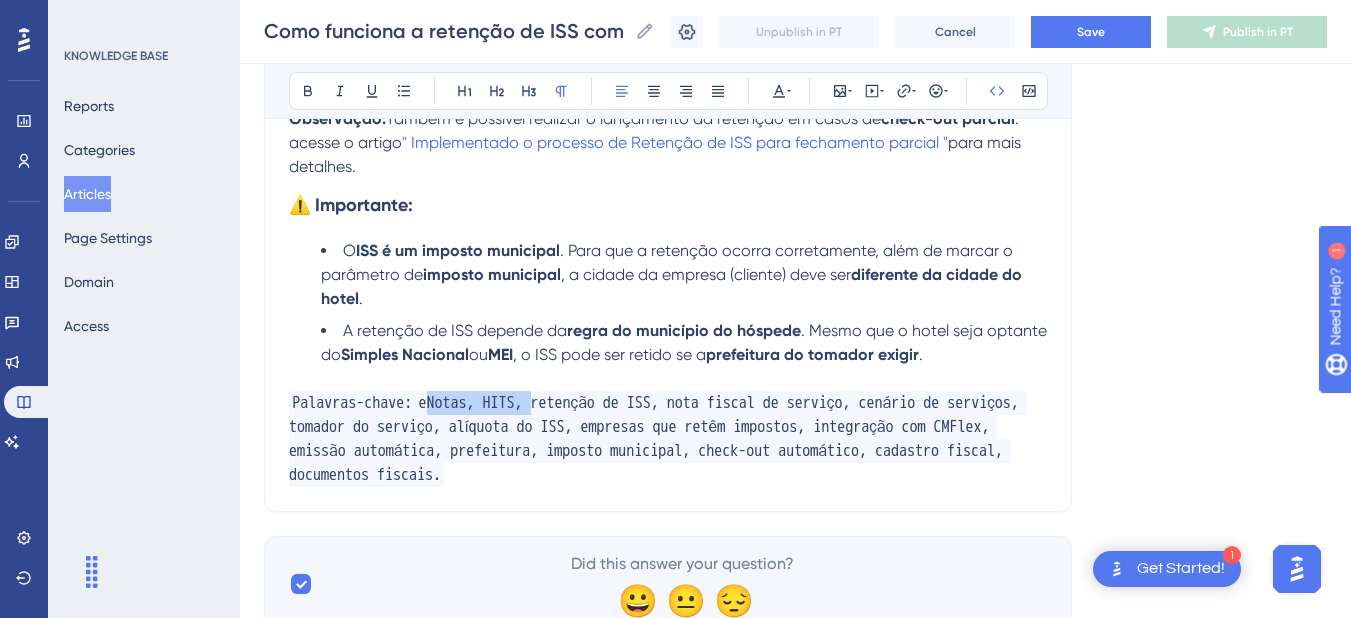drag, startPoint x: 551, startPoint y: 405, endPoint x: 438, endPoint y: 408, distance: 113.03982 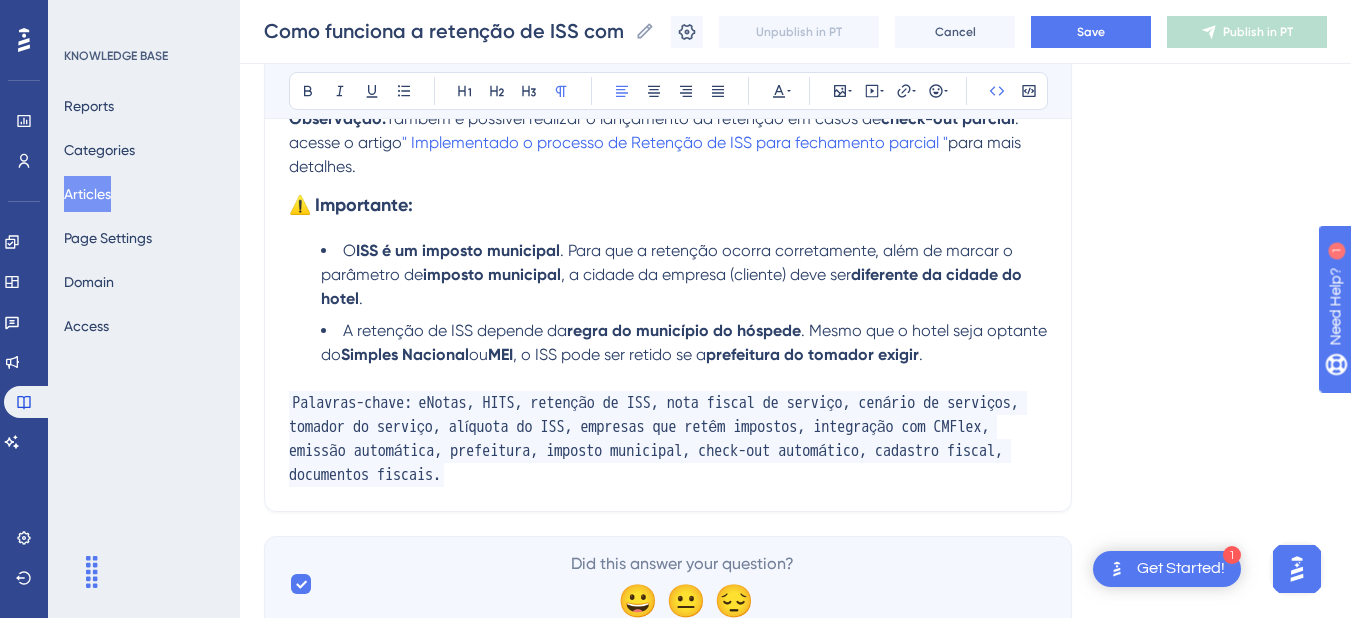 click on "eNotas, HITS, retenção de ISS, nota fiscal de serviço, cenário de serviços, tomador do serviço, alíquota do ISS, empresas que retêm impostos, integração com CMFlex, emissão automática, prefeitura, imposto municipal, check-out automático, cadastro fiscal, documentos fiscais." at bounding box center [658, 439] 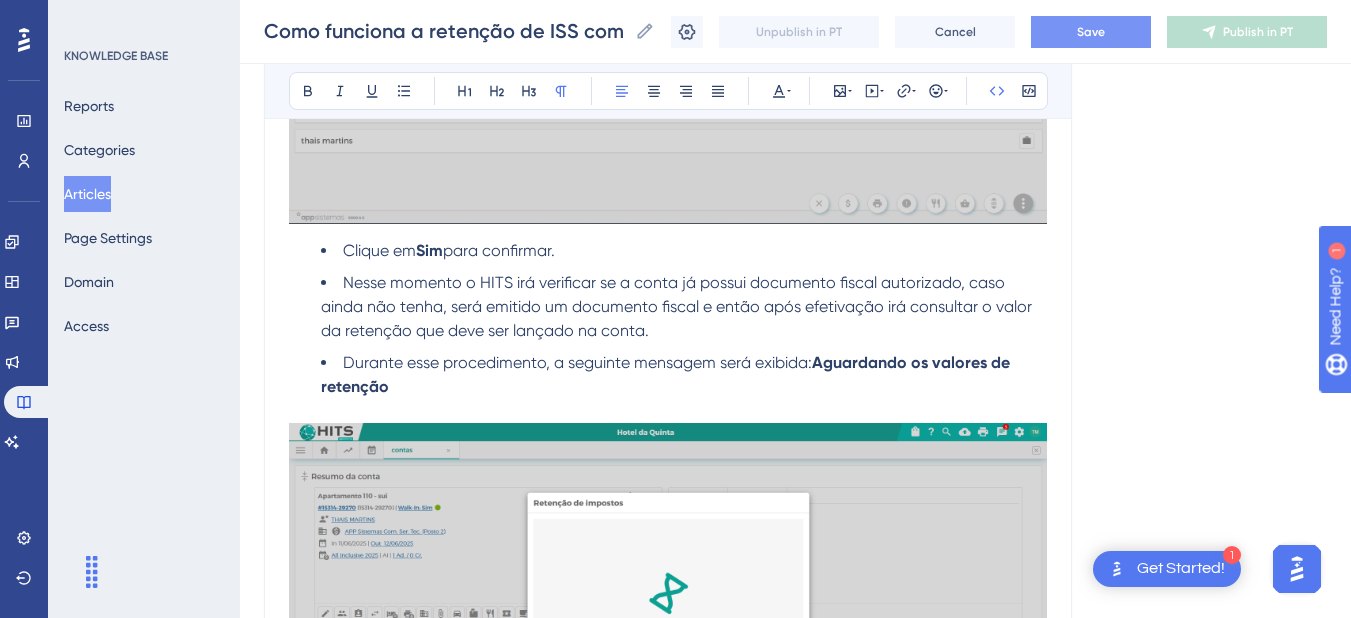 click on "Save" at bounding box center (1091, 32) 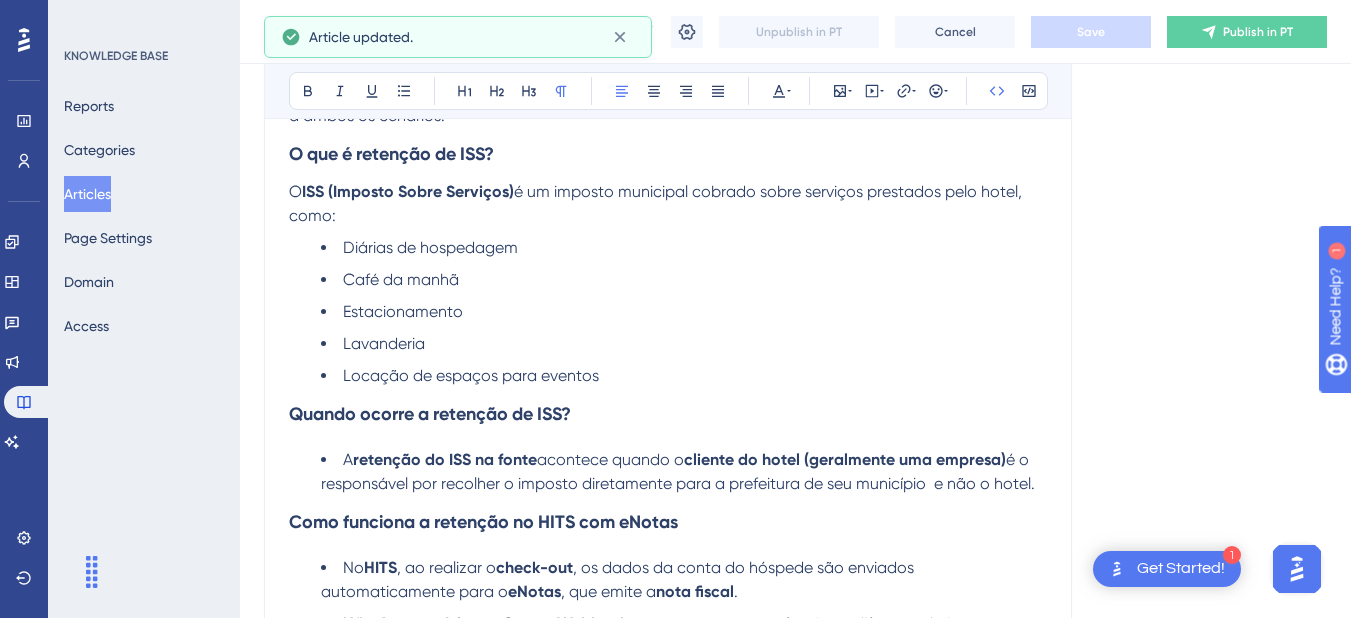 scroll, scrollTop: 0, scrollLeft: 0, axis: both 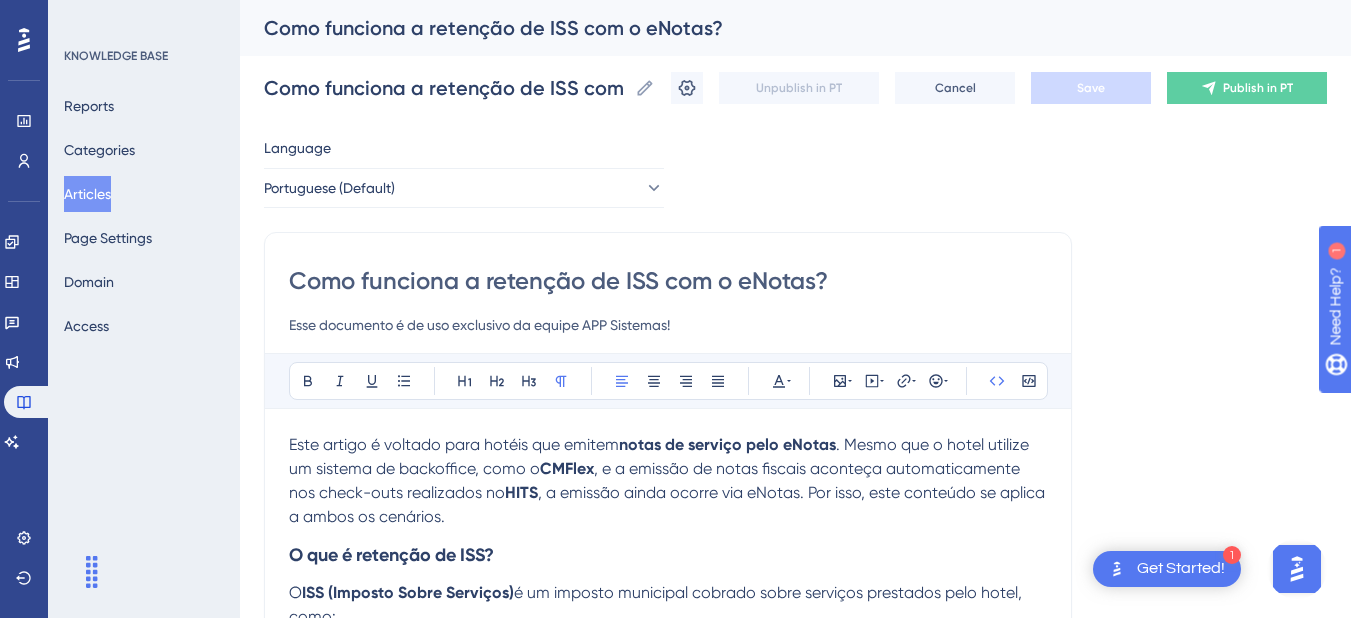 click on "Articles" at bounding box center (87, 194) 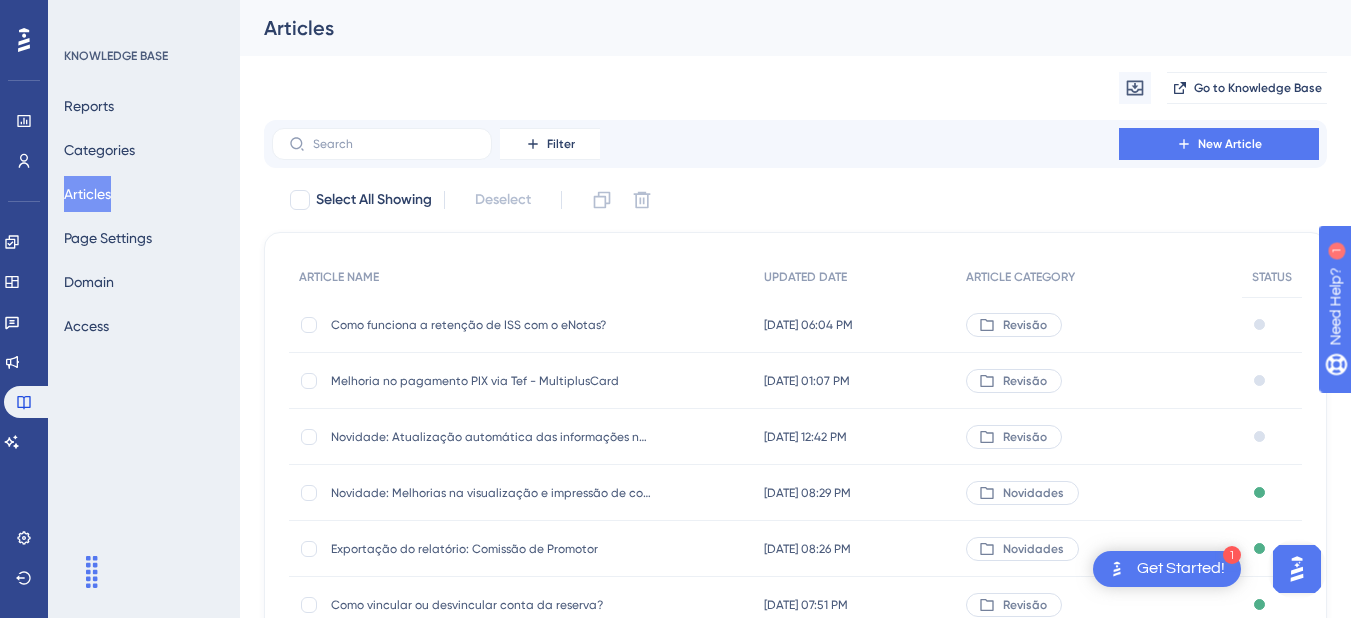 click on "Melhoria no pagamento PIX via Tef - MultiplusCard" at bounding box center [491, 381] 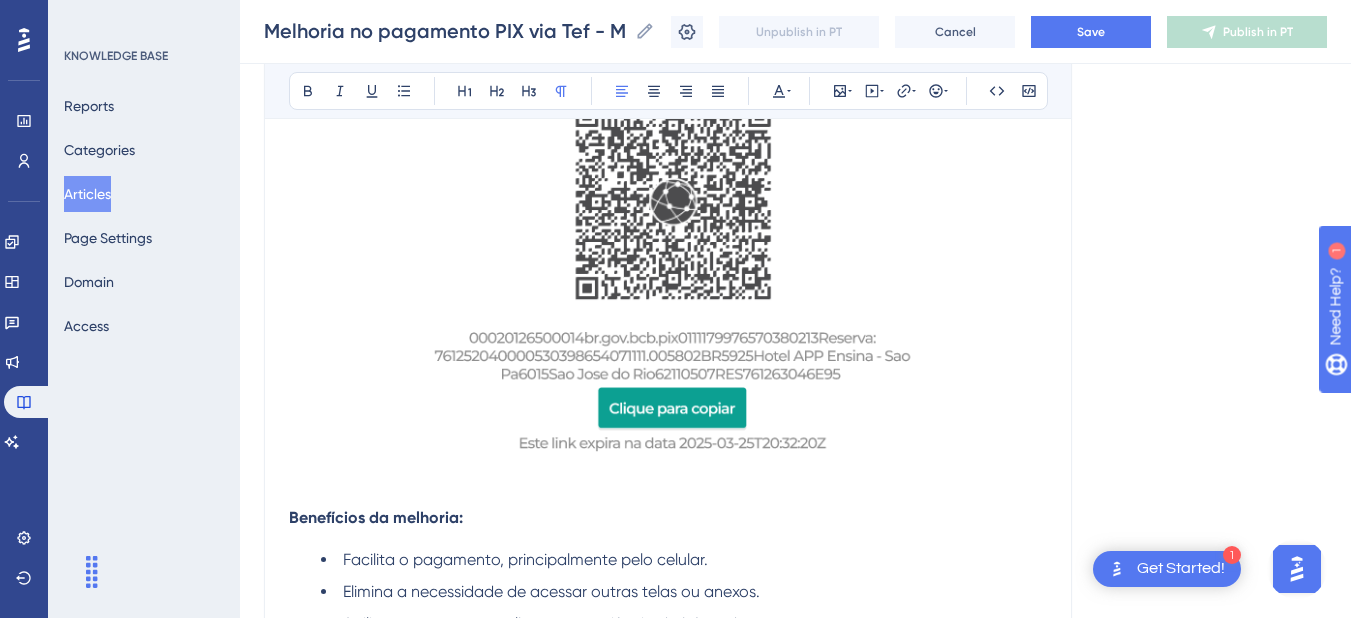 scroll, scrollTop: 1200, scrollLeft: 0, axis: vertical 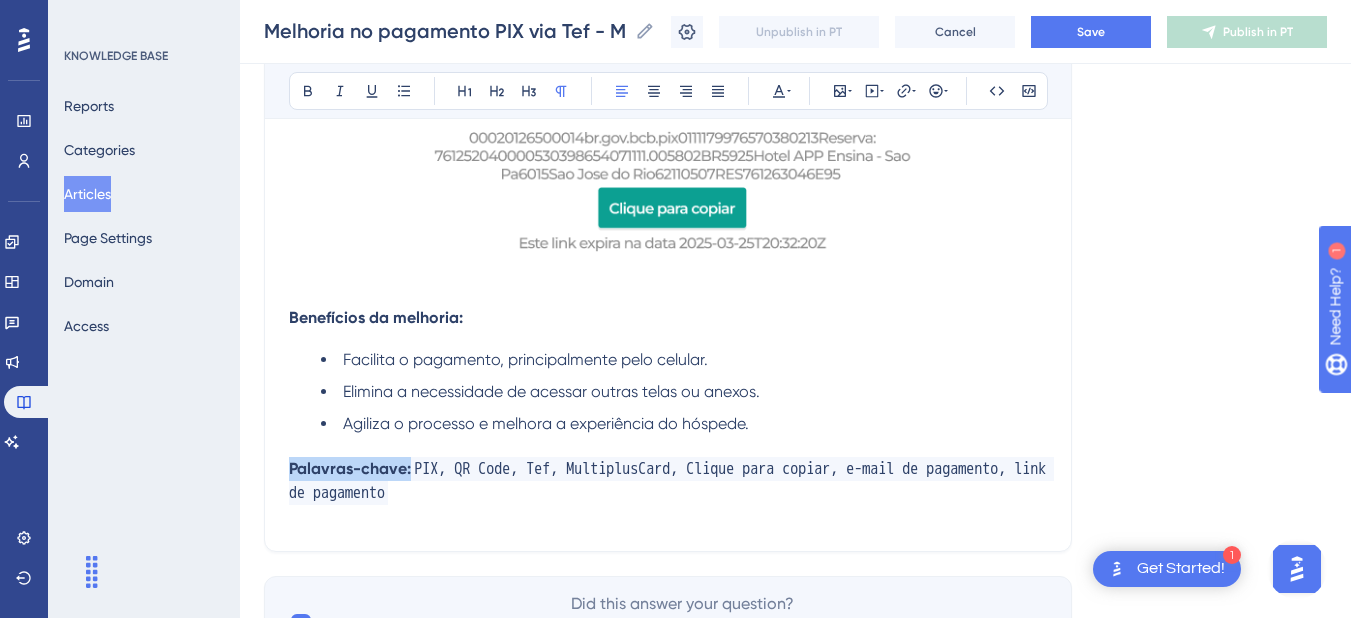 drag, startPoint x: 412, startPoint y: 469, endPoint x: 252, endPoint y: 456, distance: 160.52725 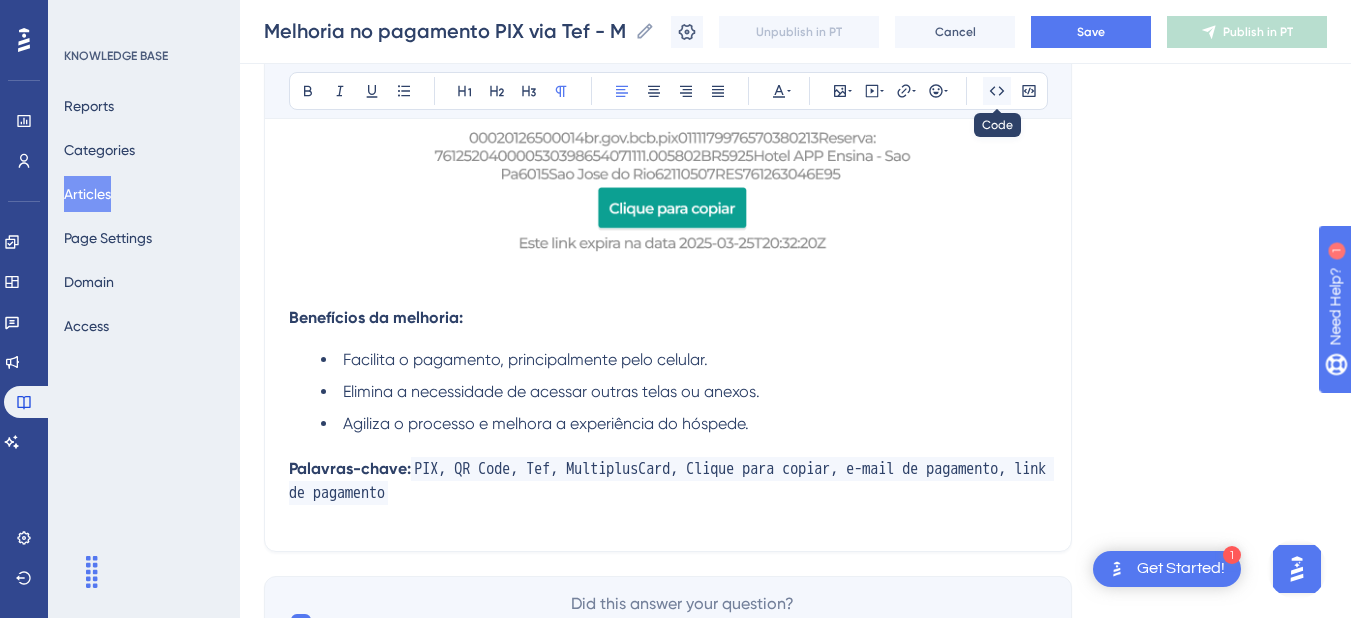 click 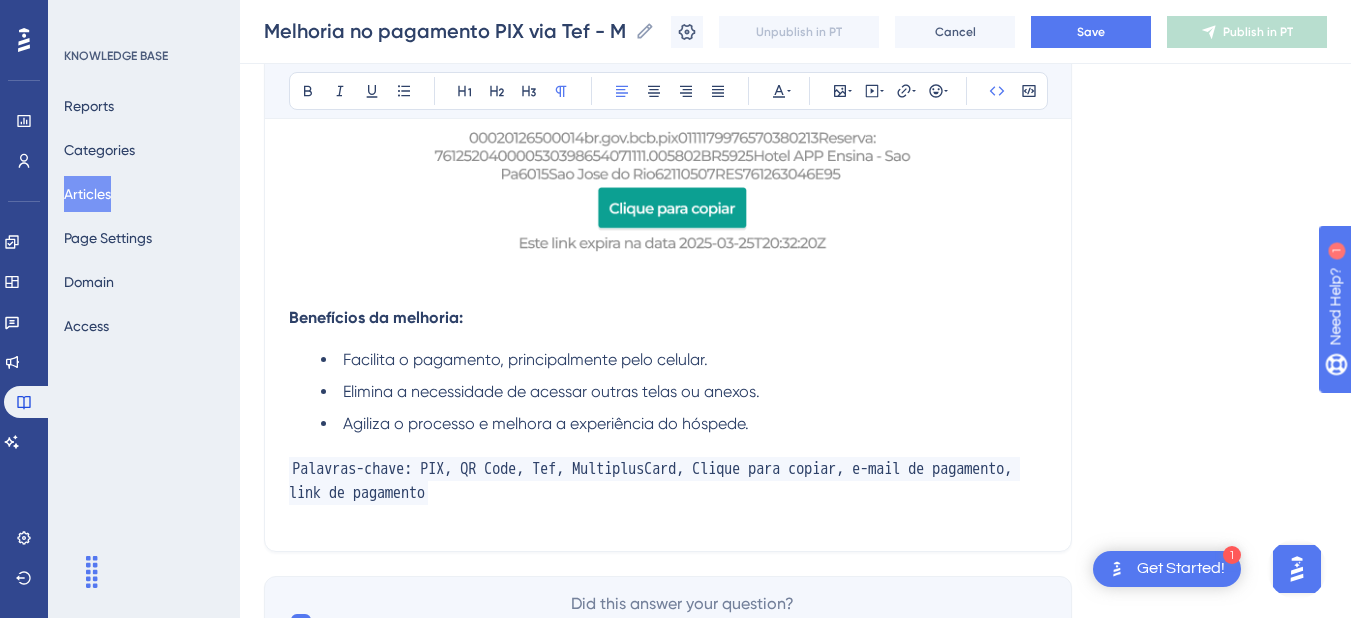 click on "Como funciona? Ao lançar um pagamento com o  tipo PIX via Tef - MultiplusCard , o hóspede recebe um e-mail contendo: Link de pagamento QR Code PIX exibido diretamente no corpo da mensagem, permitindo o pagamento por leitura de código Código  copiar e colar , acompanhado do botão  Clique para copiar , facilitando o uso em dispositivos que não possuem leitor de QR Code A seguir, um exemplo de como será o e-mail enviado para o hóspede quando o pagamento via PIX for lançado pela integração Tef - MultiplusCard: Benefícios da melhoria: Facilita o pagamento, principalmente pelo celular. Elimina a necessidade de acessar outras telas ou anexos. Agiliza o processo e melhora a experiência do hóspede. Palavras-chave: PIX, QR Code, Tef, MultiplusCard, Clique para copiar, e-mail de pagamento, link de pagamento" at bounding box center (668, -124) 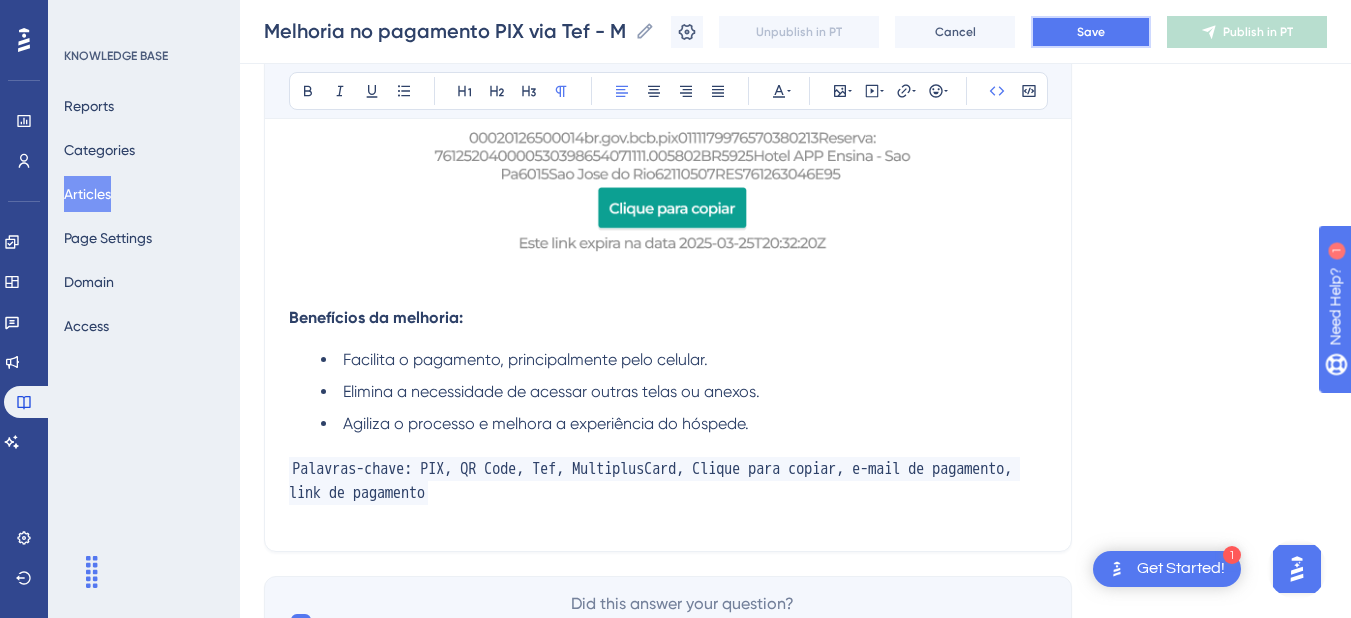 click on "Save" at bounding box center [1091, 32] 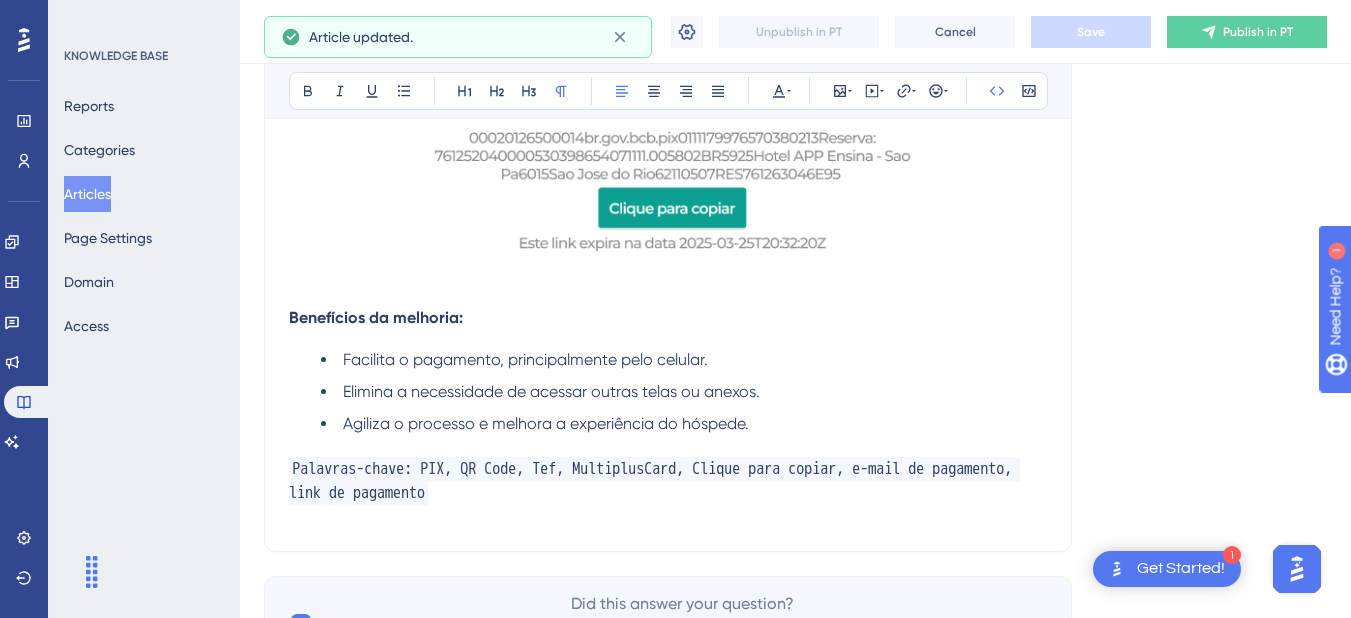 click on "Articles" at bounding box center (87, 194) 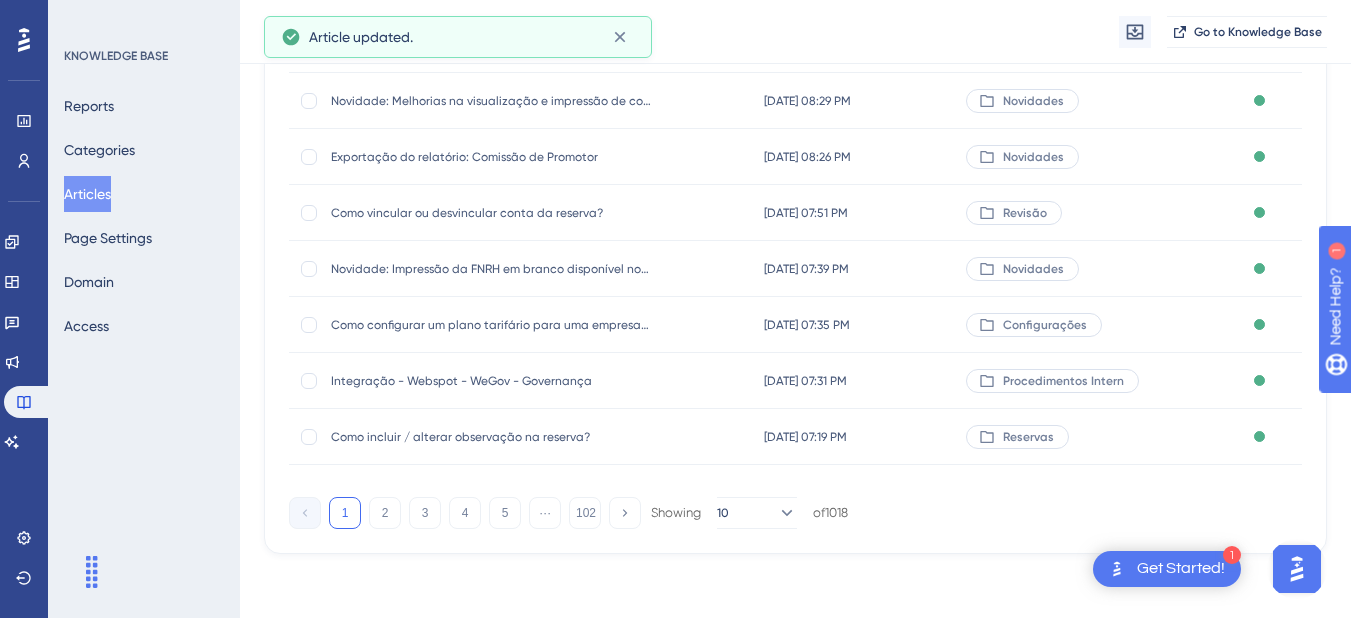scroll, scrollTop: 0, scrollLeft: 0, axis: both 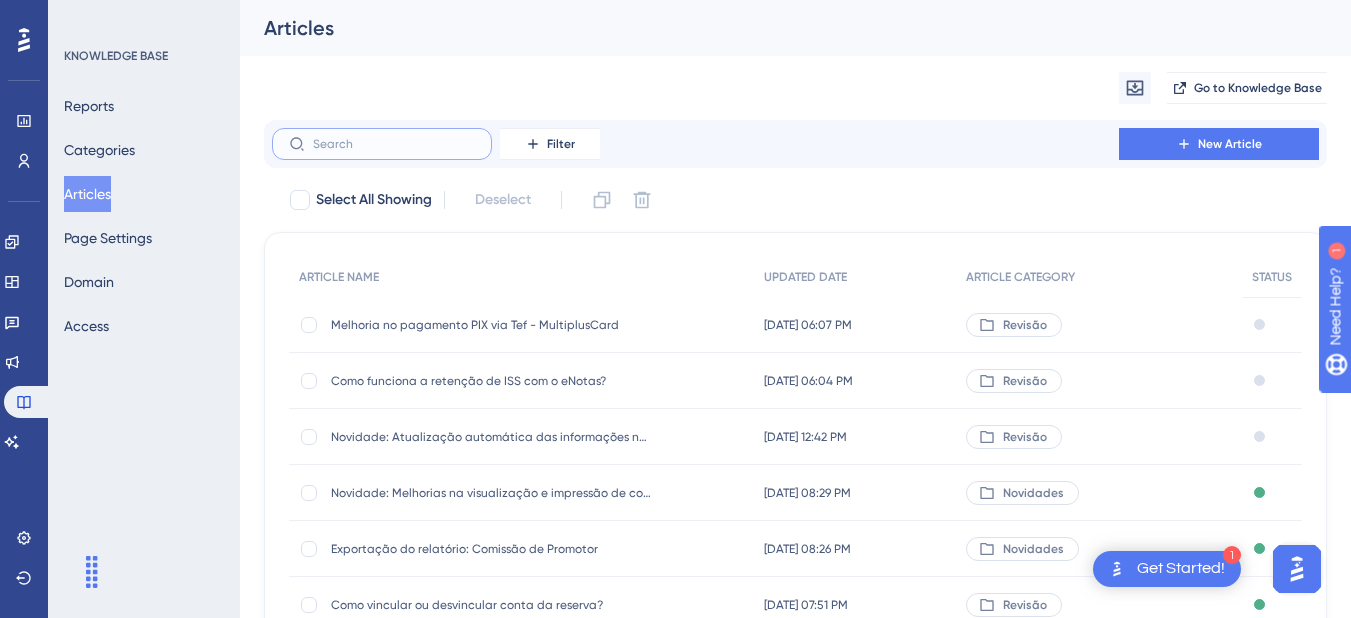 click at bounding box center [394, 144] 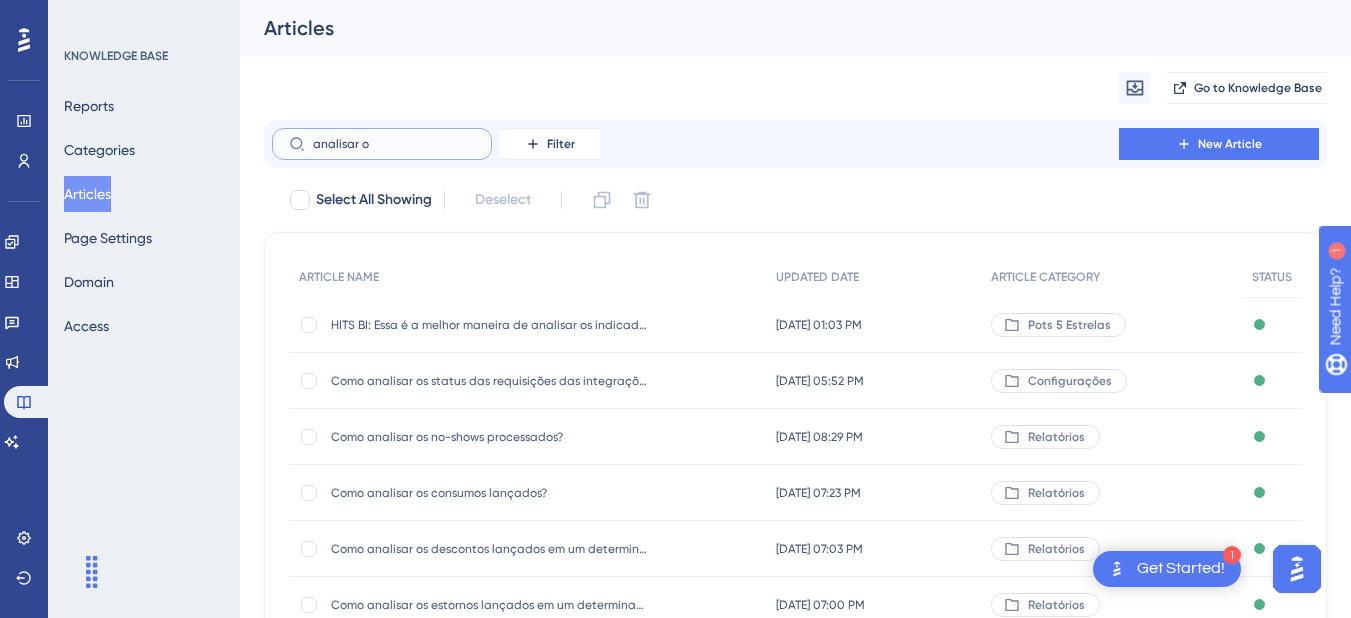 type on "analisar ov" 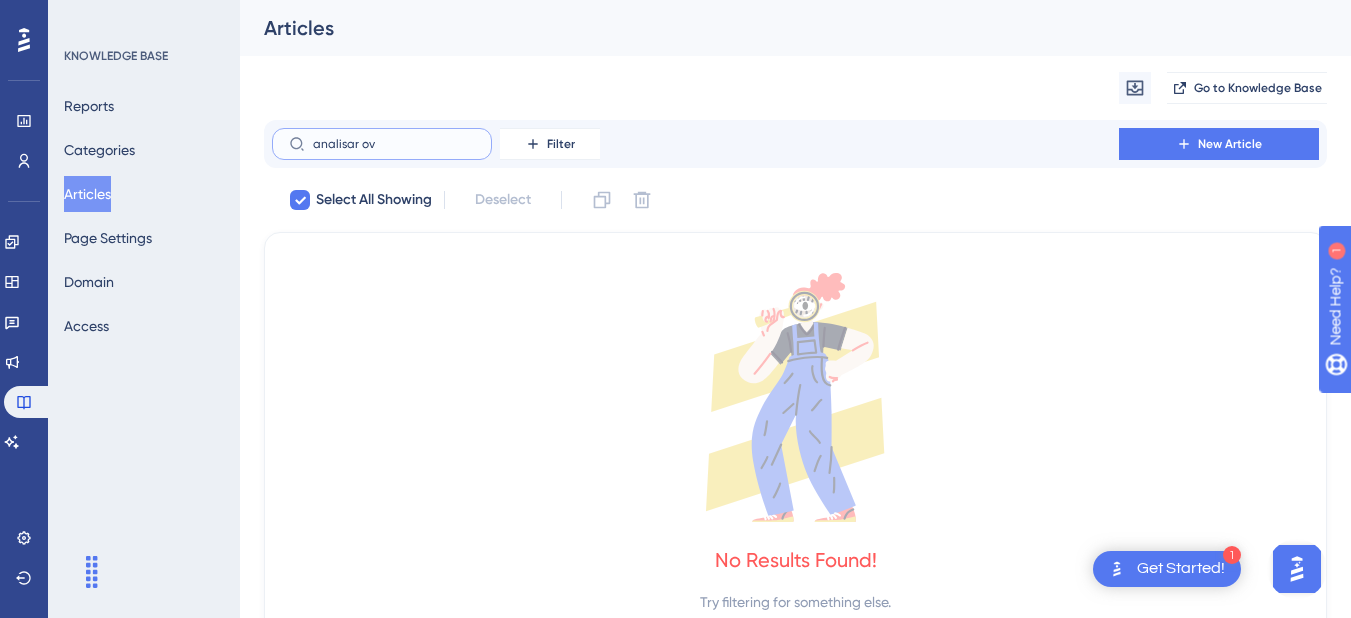 type on "analisar o" 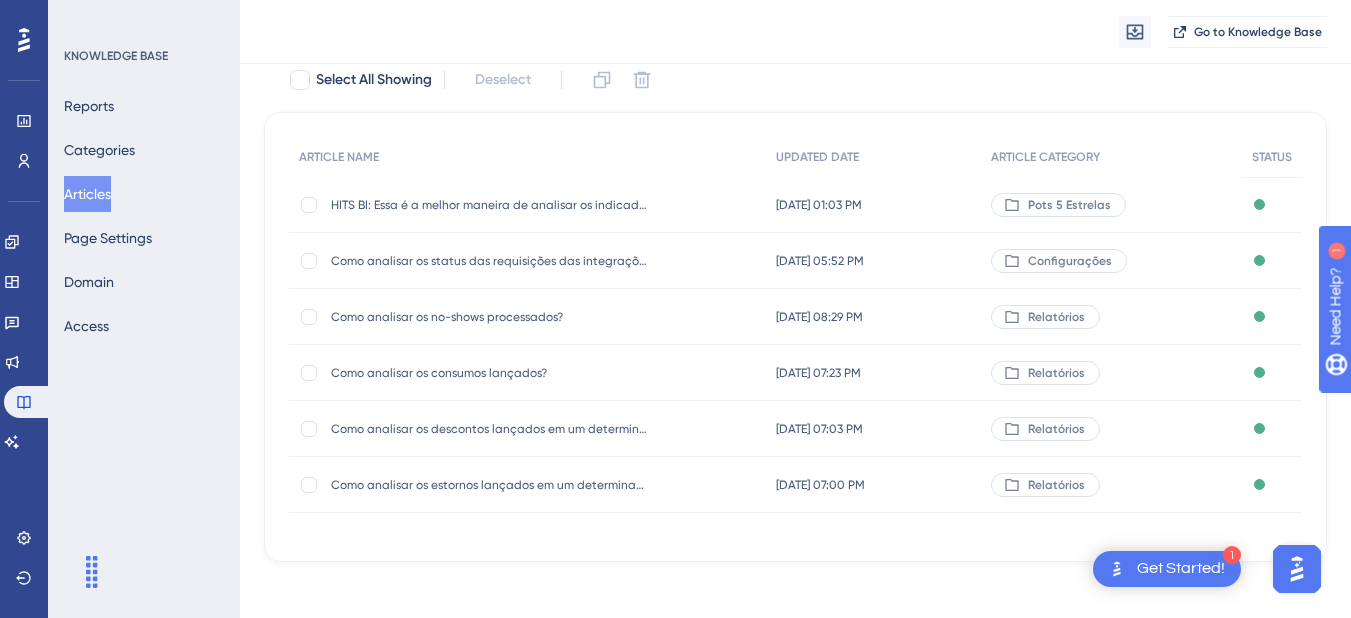 scroll, scrollTop: 0, scrollLeft: 0, axis: both 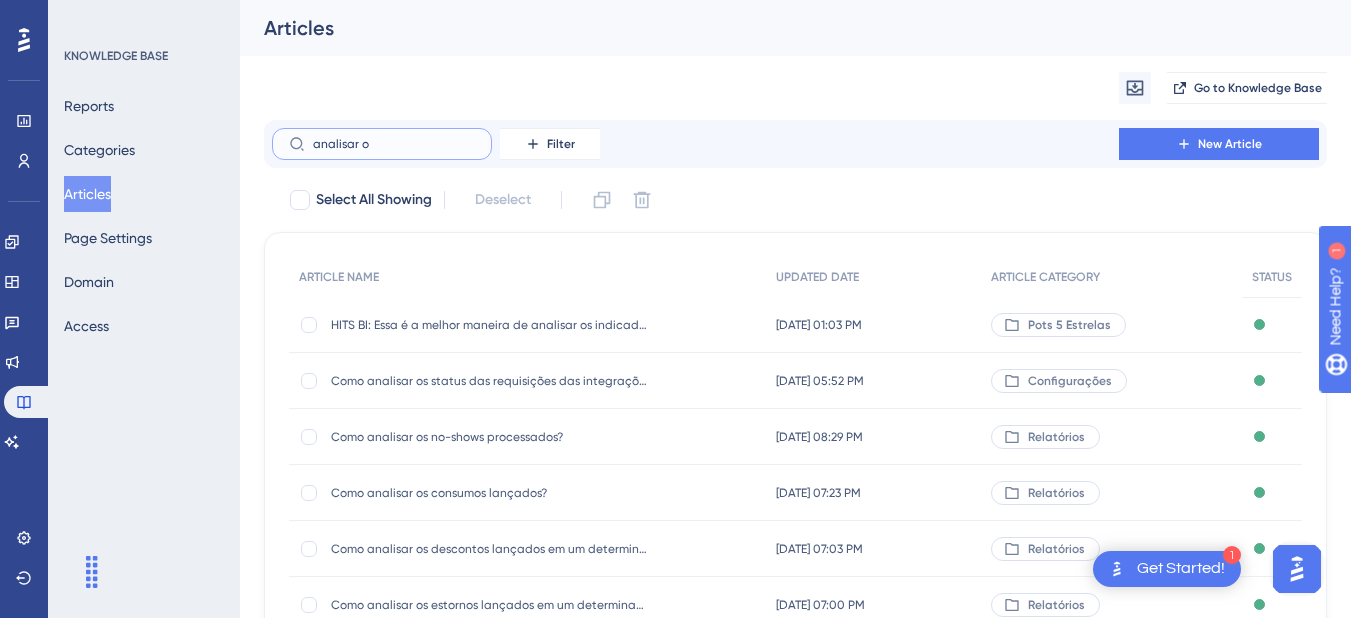 type on "analisar o" 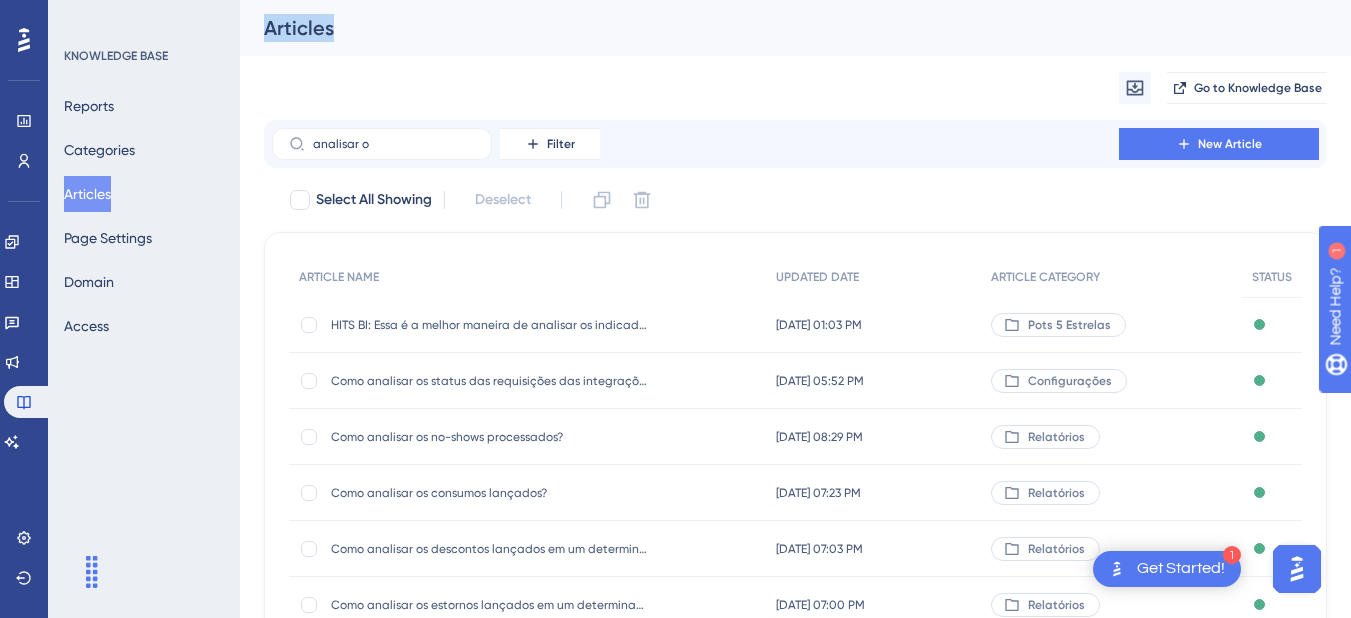 drag, startPoint x: 405, startPoint y: 154, endPoint x: 205, endPoint y: 128, distance: 201.68292 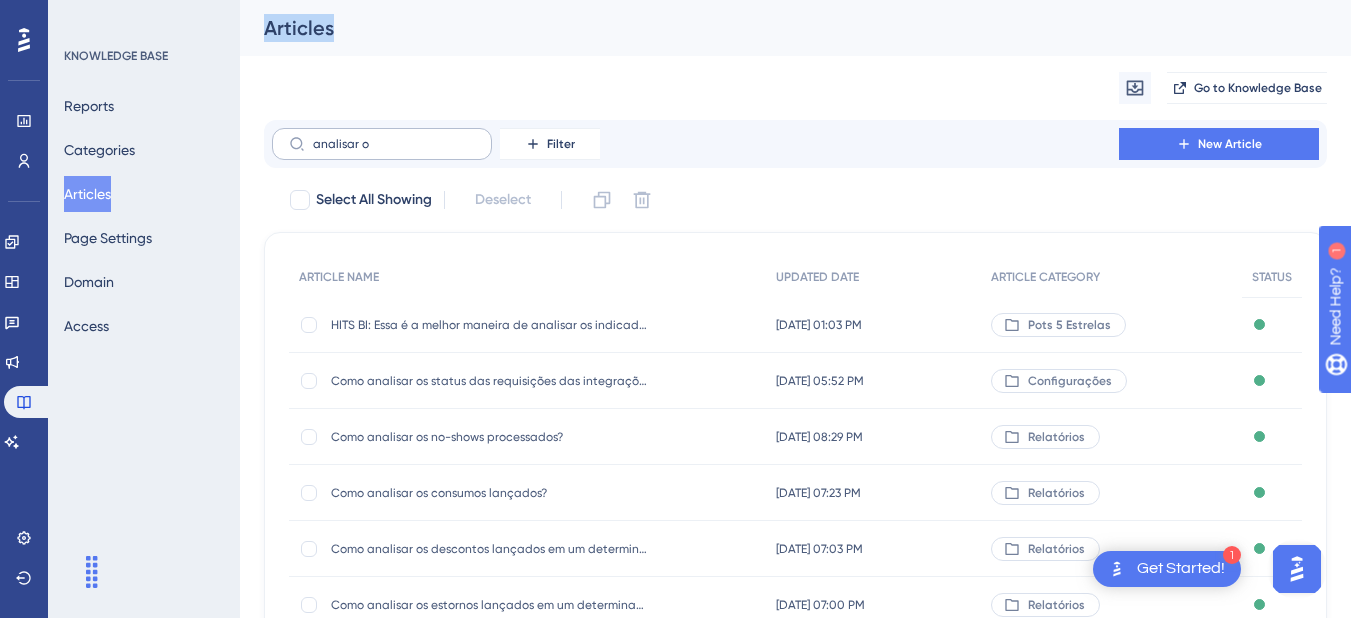 click on "analisar o" at bounding box center [382, 144] 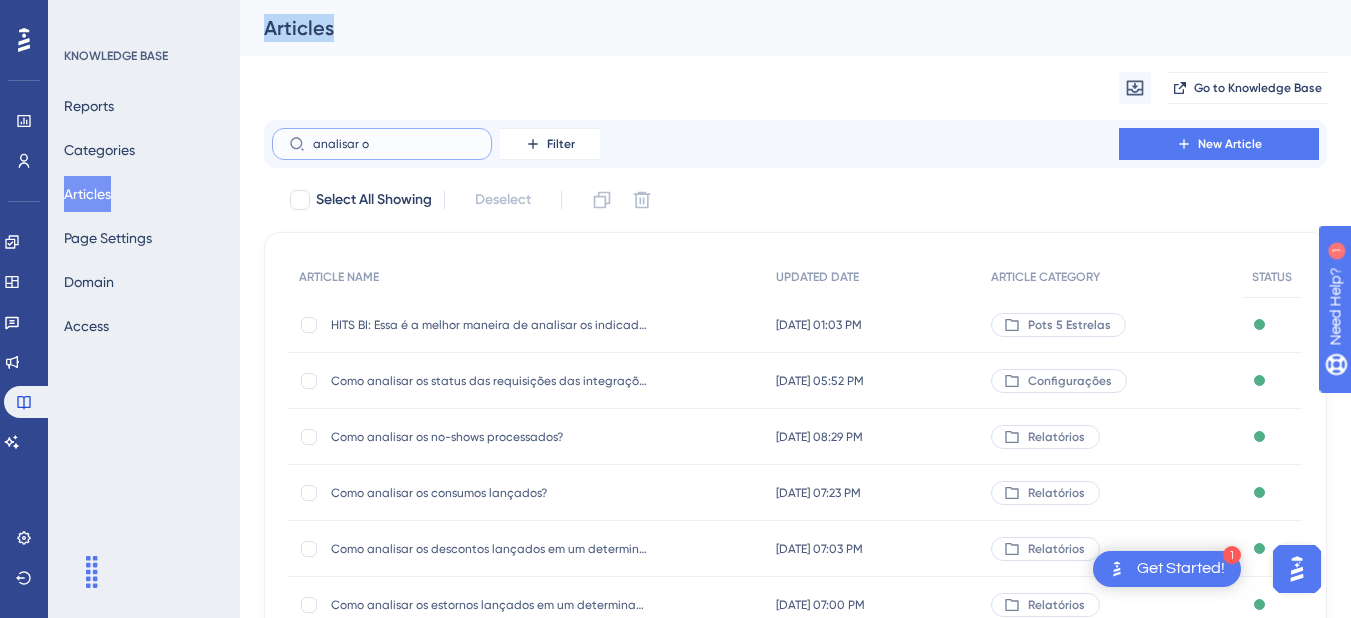 click on "analisar o" at bounding box center [394, 144] 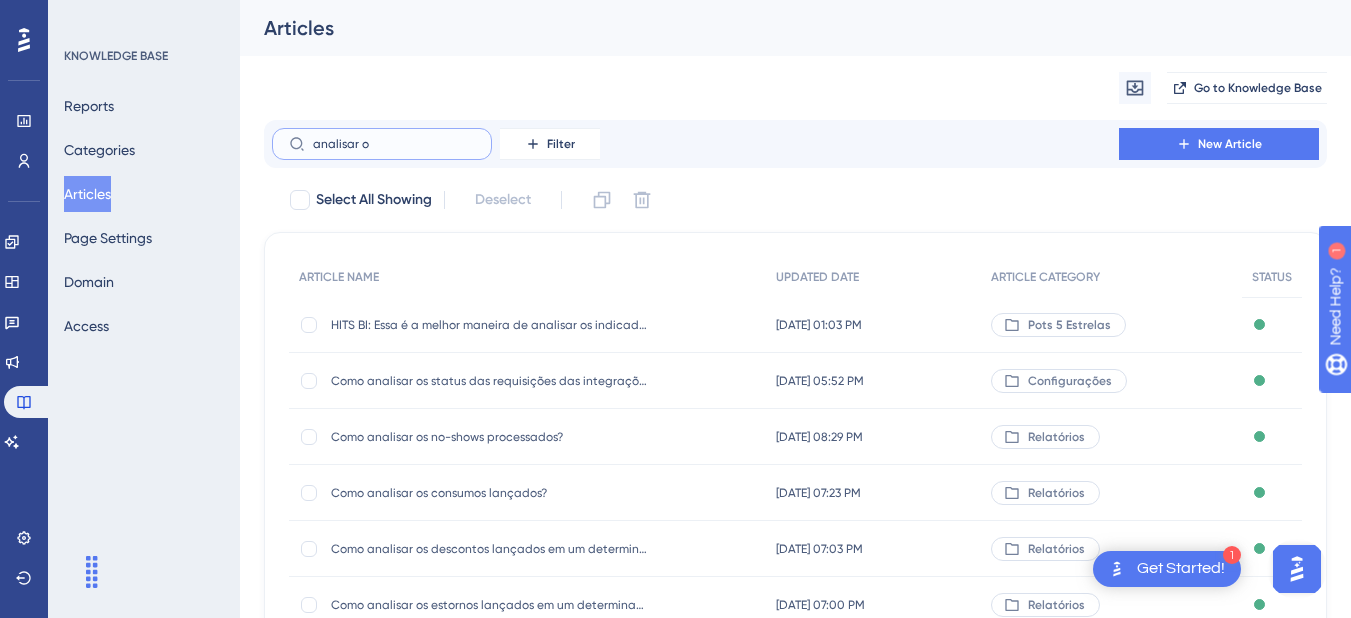 drag, startPoint x: 396, startPoint y: 146, endPoint x: 384, endPoint y: 150, distance: 12.649111 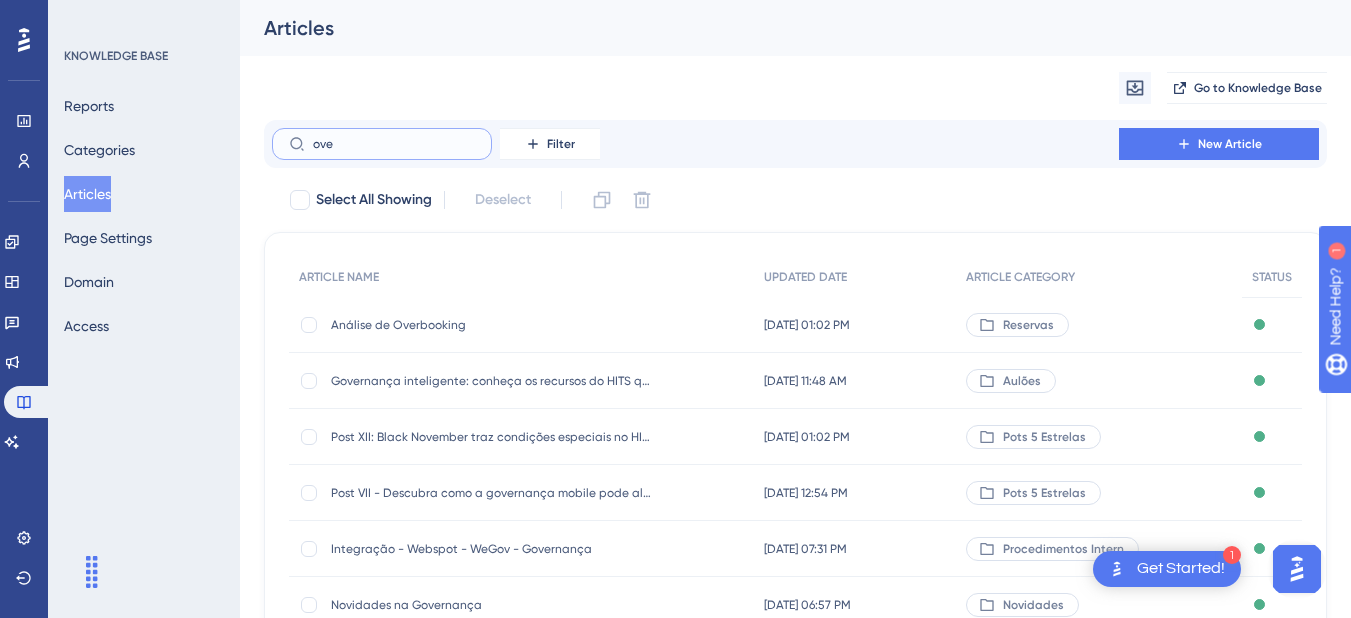 type on "over" 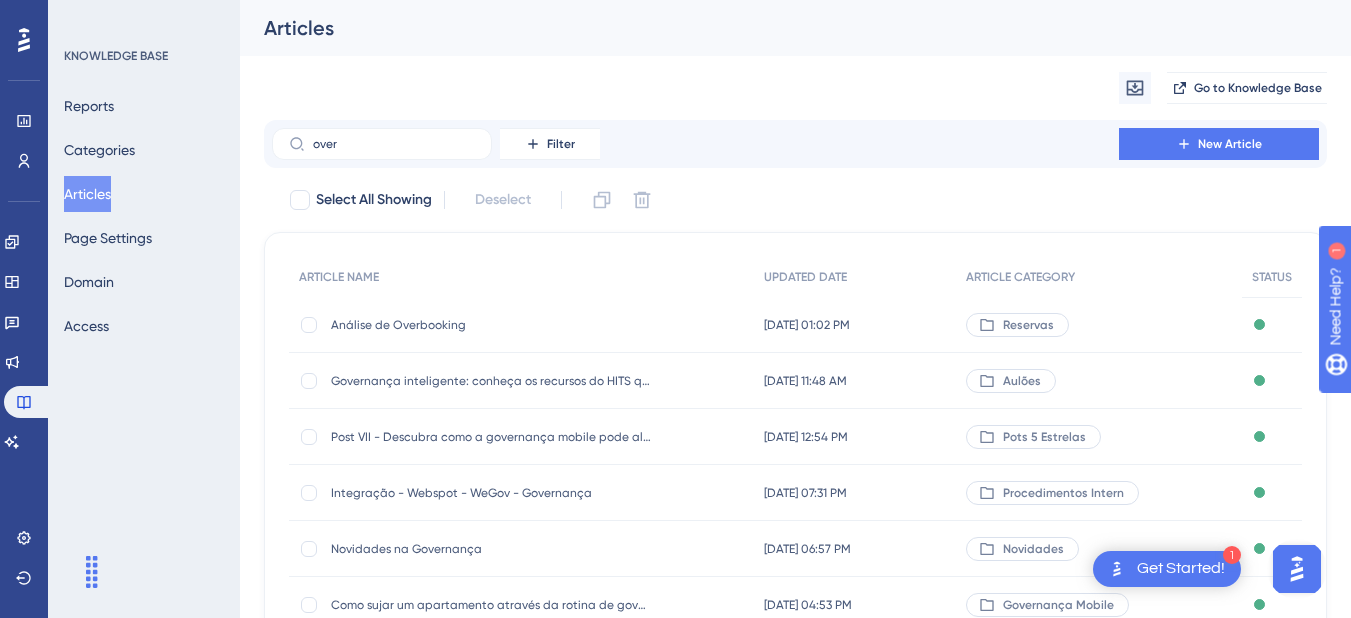 click on "Análise de Overbooking" at bounding box center [491, 325] 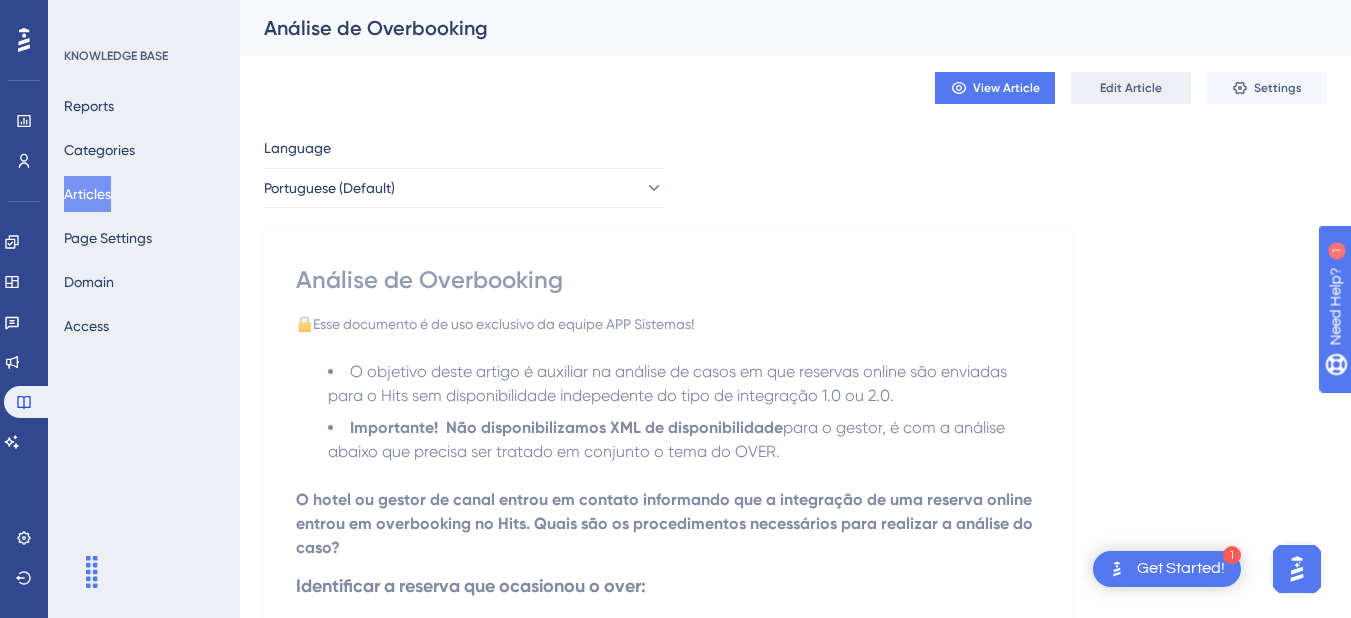 click on "Edit Article" at bounding box center (1131, 88) 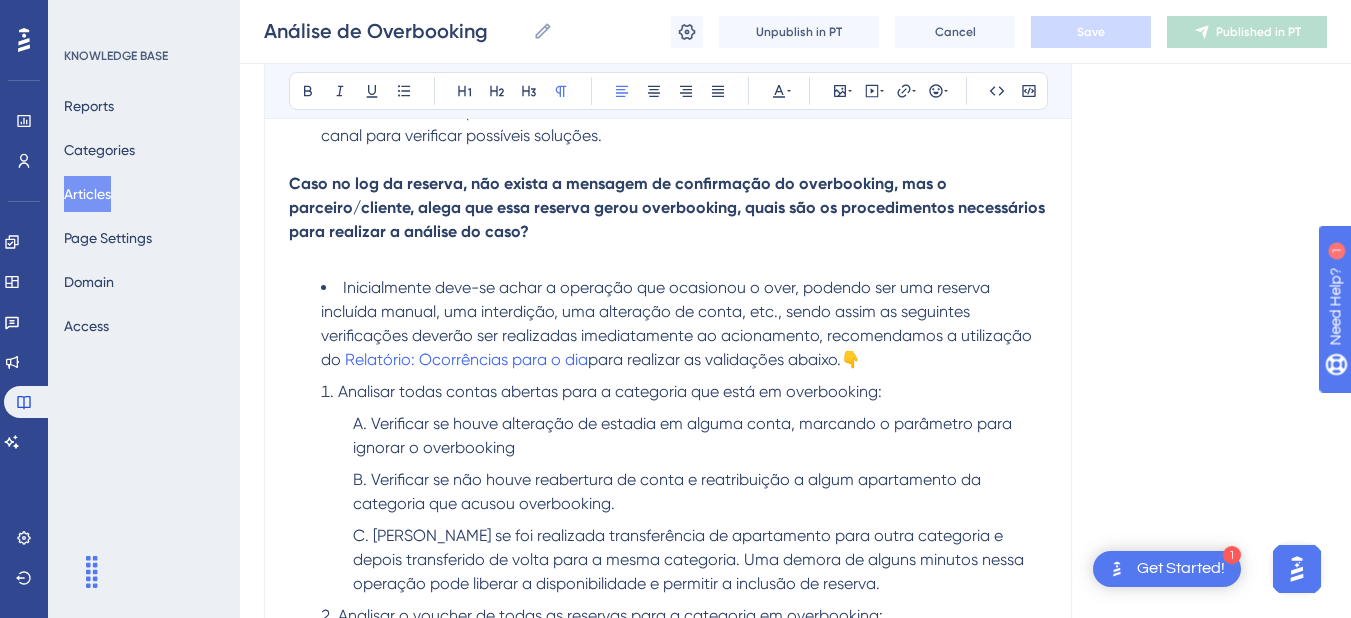 scroll, scrollTop: 5472, scrollLeft: 0, axis: vertical 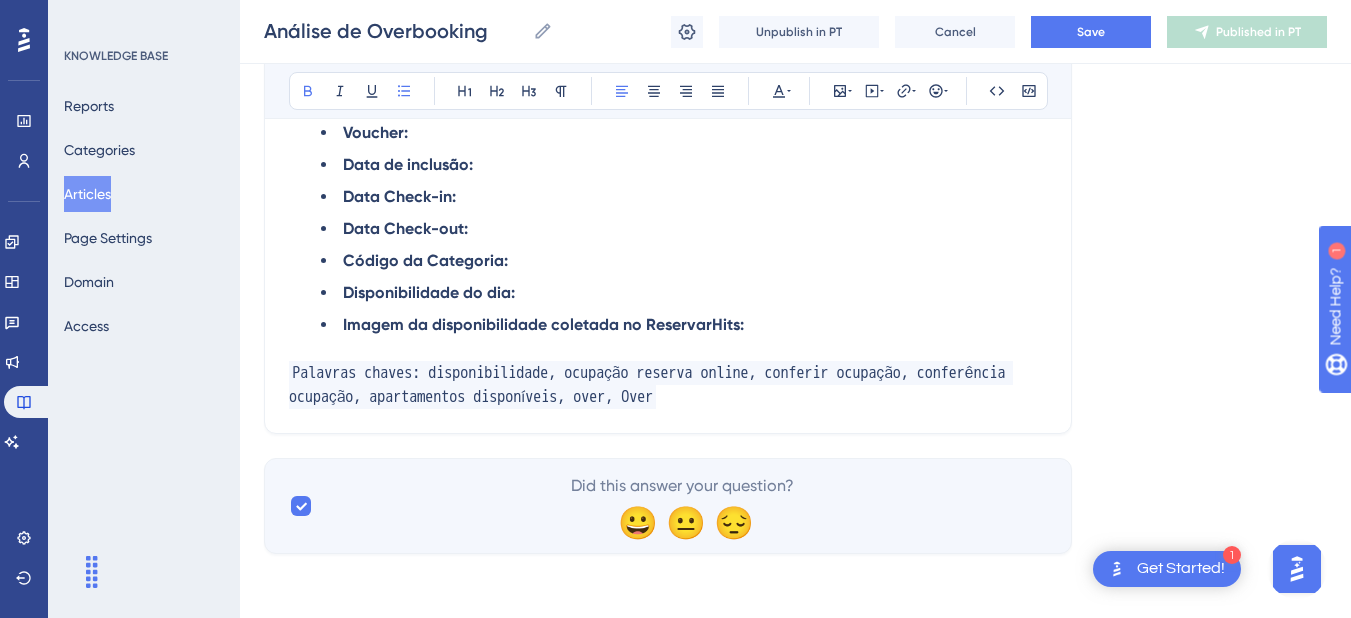click on "Imagem da disponibilidade coletada no ReservarHits:" at bounding box center [684, 325] 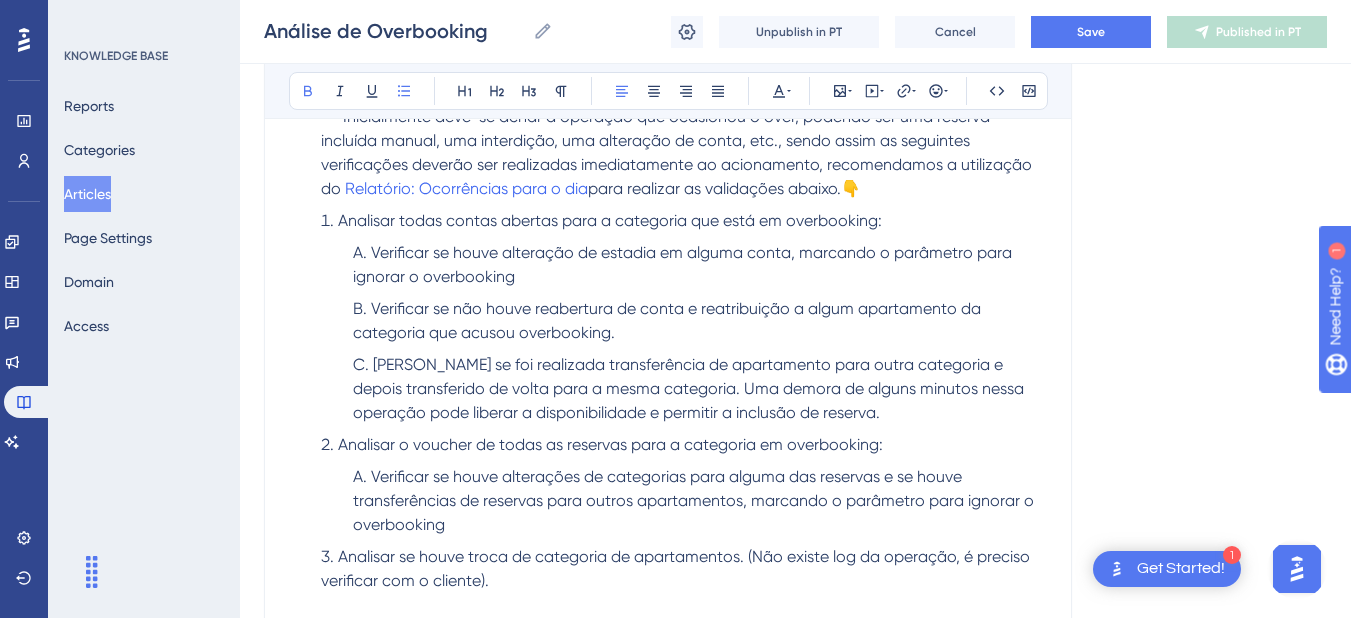 scroll, scrollTop: 5472, scrollLeft: 0, axis: vertical 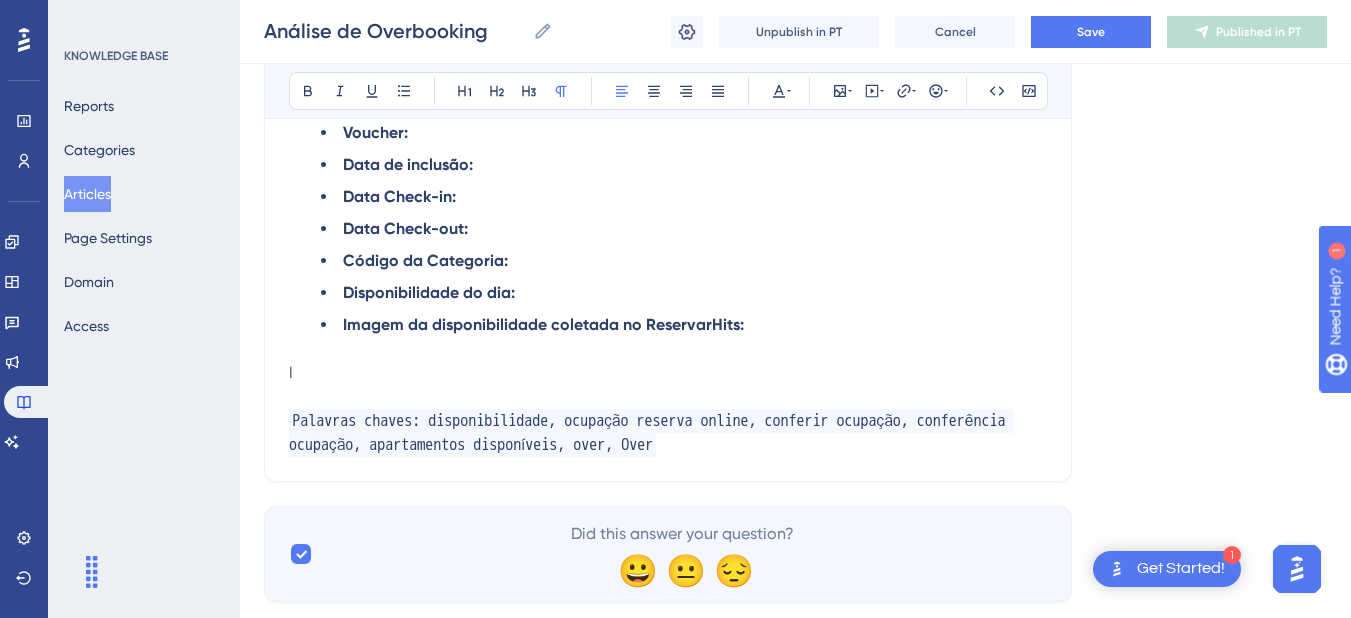 type 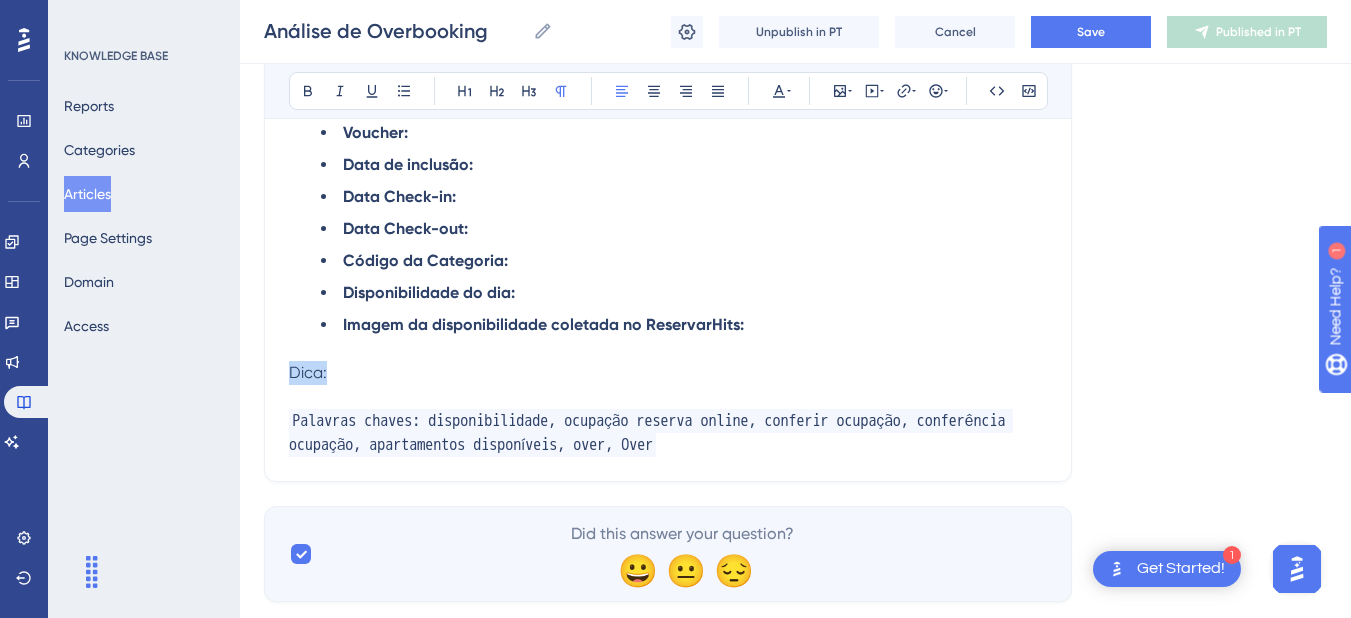 drag, startPoint x: 335, startPoint y: 379, endPoint x: 243, endPoint y: 379, distance: 92 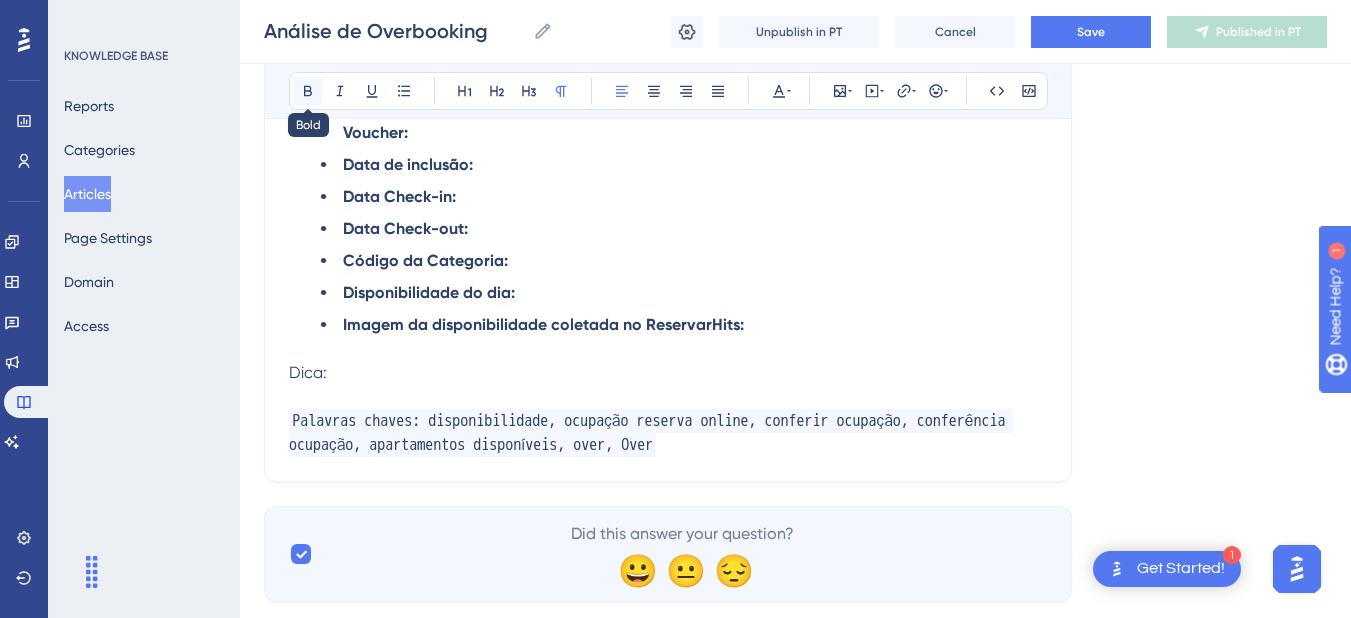 click at bounding box center (308, 91) 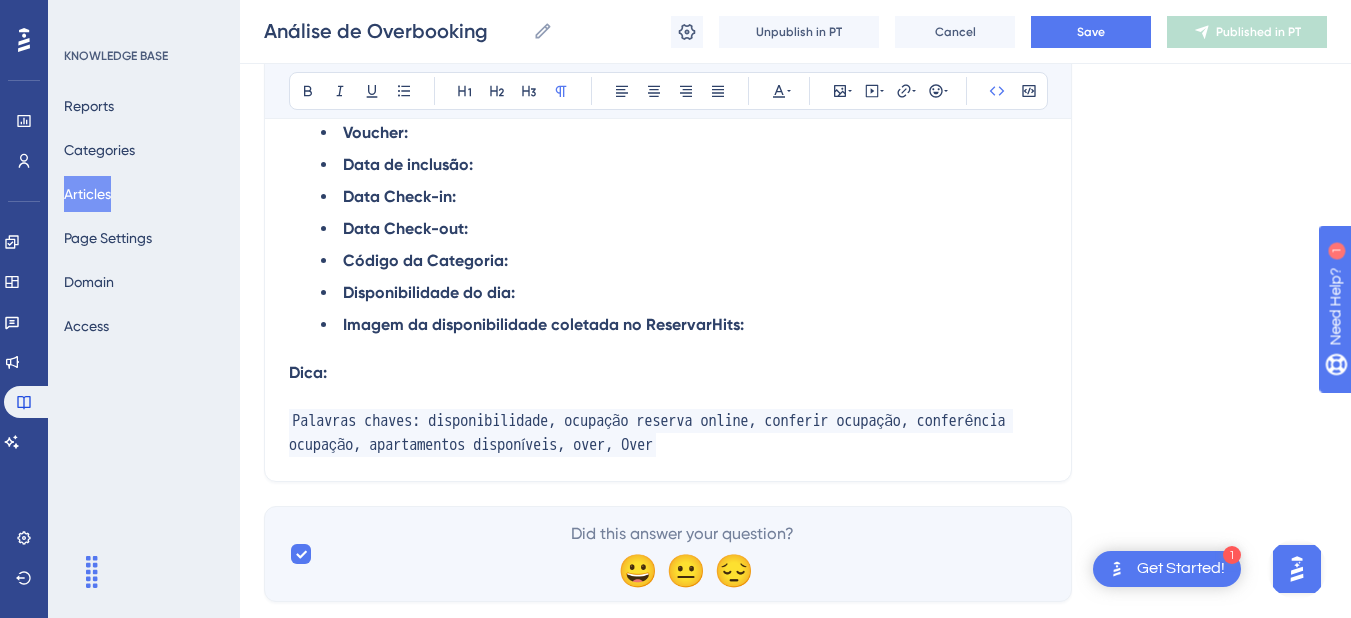 click at bounding box center [668, 397] 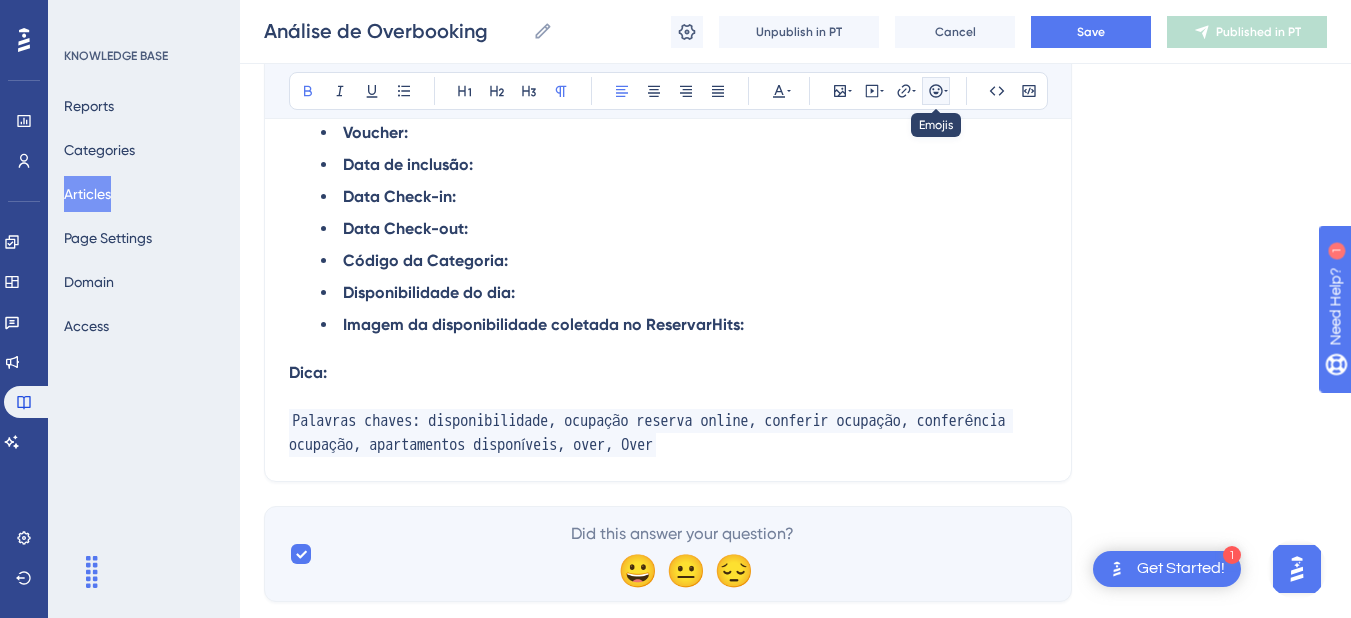 click at bounding box center (936, 91) 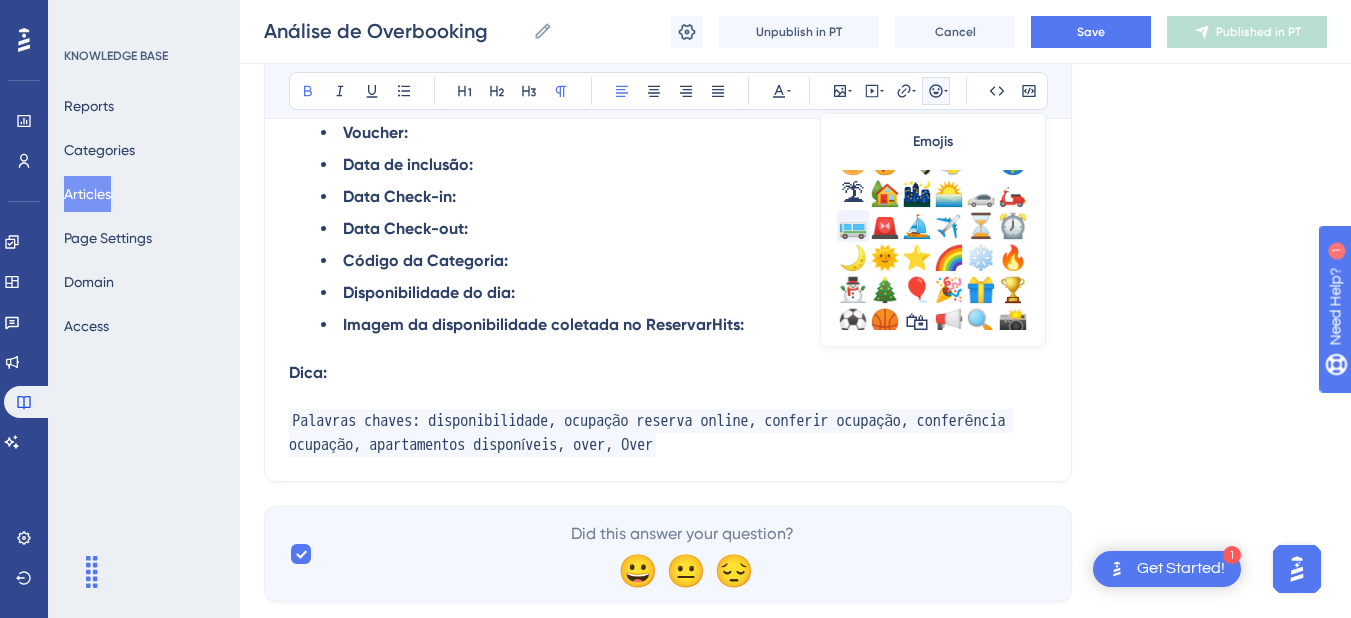 scroll, scrollTop: 704, scrollLeft: 0, axis: vertical 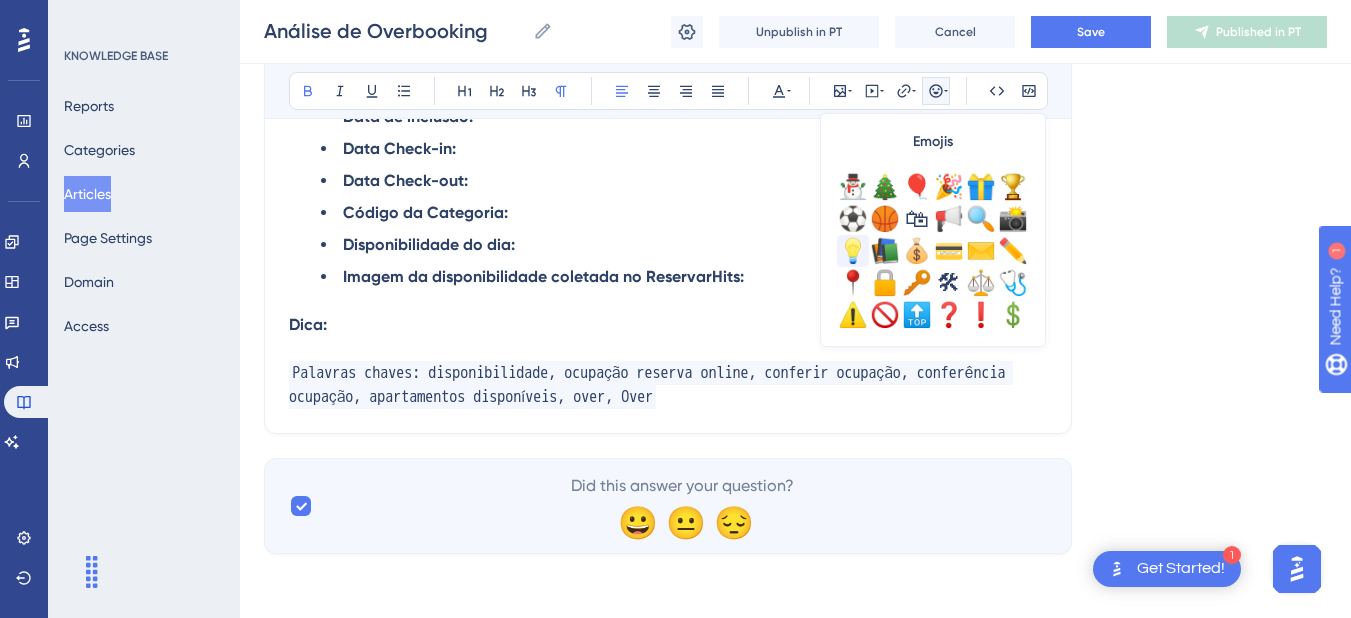 click on "💡" at bounding box center [853, 251] 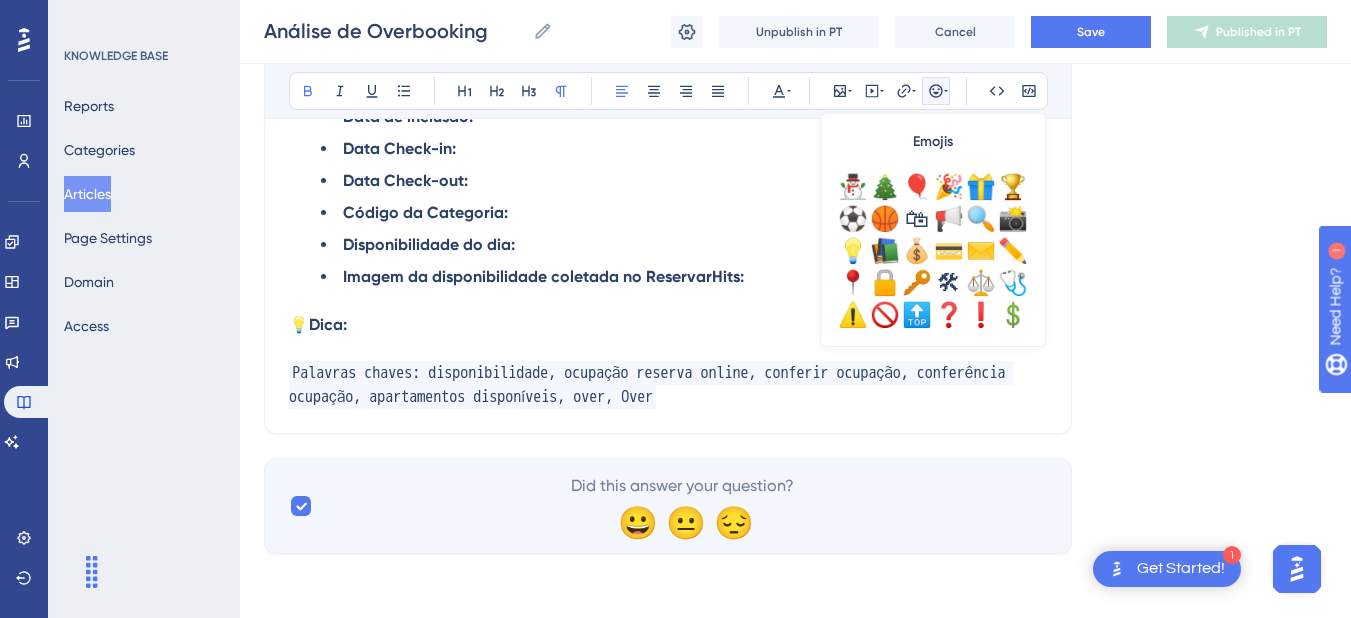 click on "💡 Dica:" at bounding box center (668, 325) 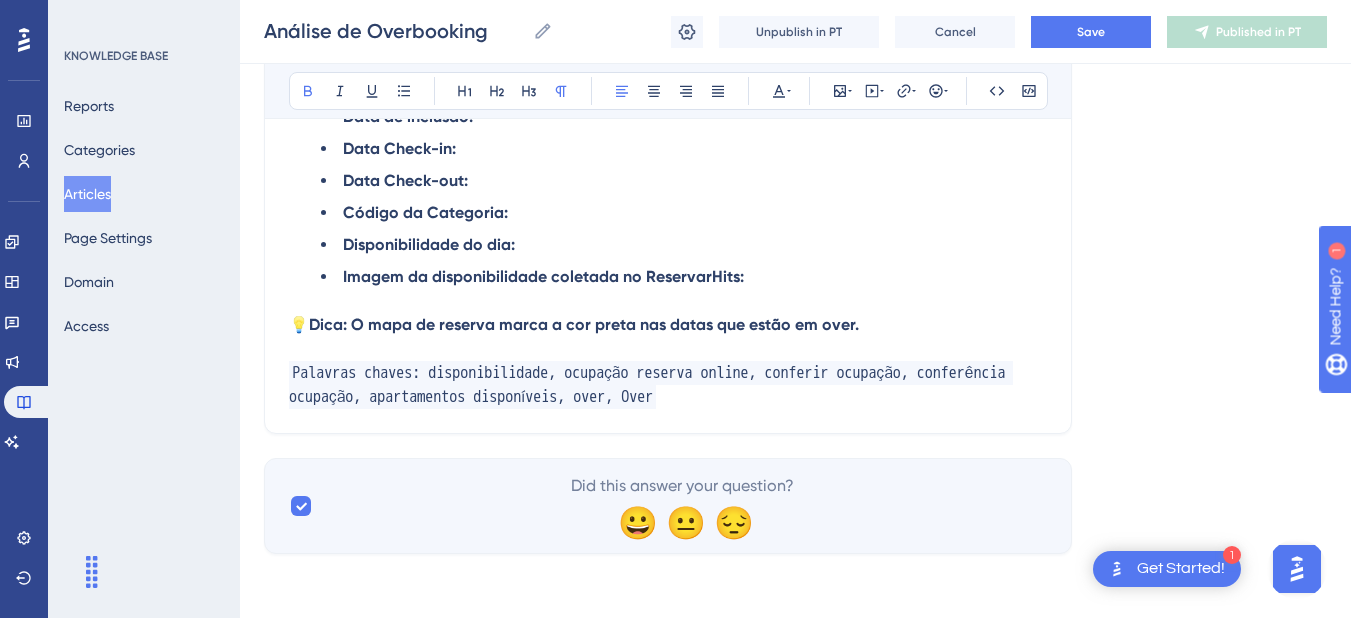 click on "Dica: O mapa de reserva marca a cor preta nas datas que estão em over." at bounding box center (584, 324) 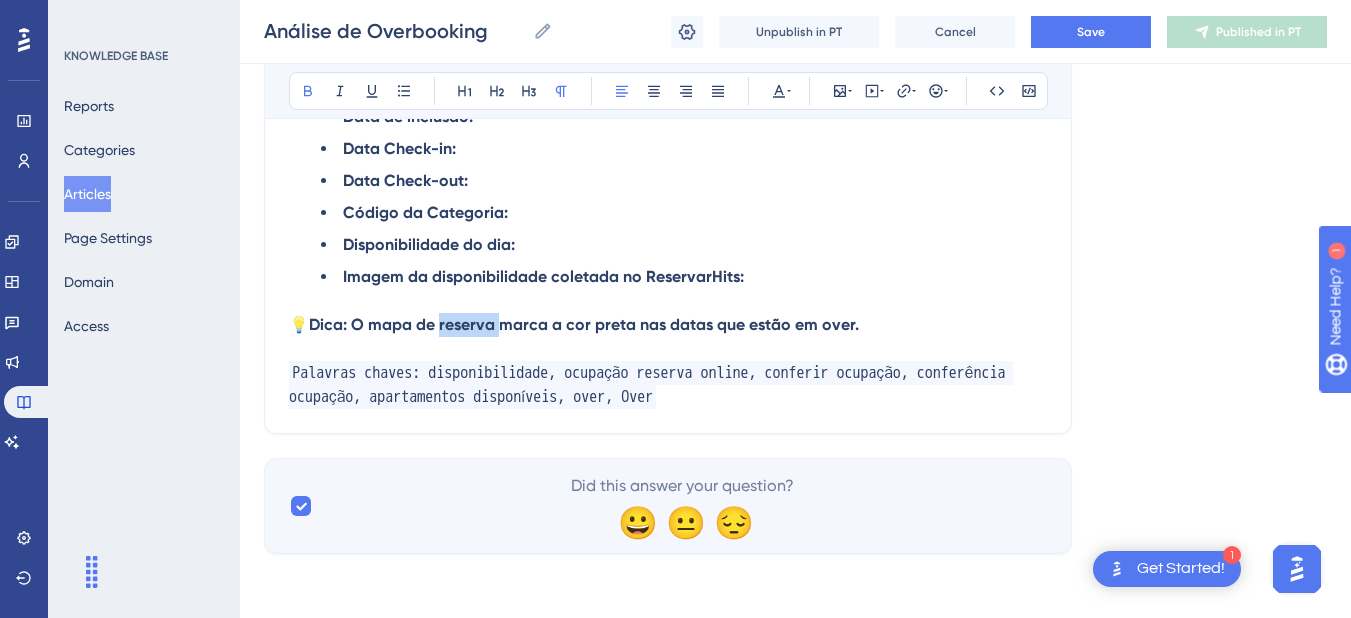 click on "Dica: O mapa de reserva marca a cor preta nas datas que estão em over." at bounding box center (584, 324) 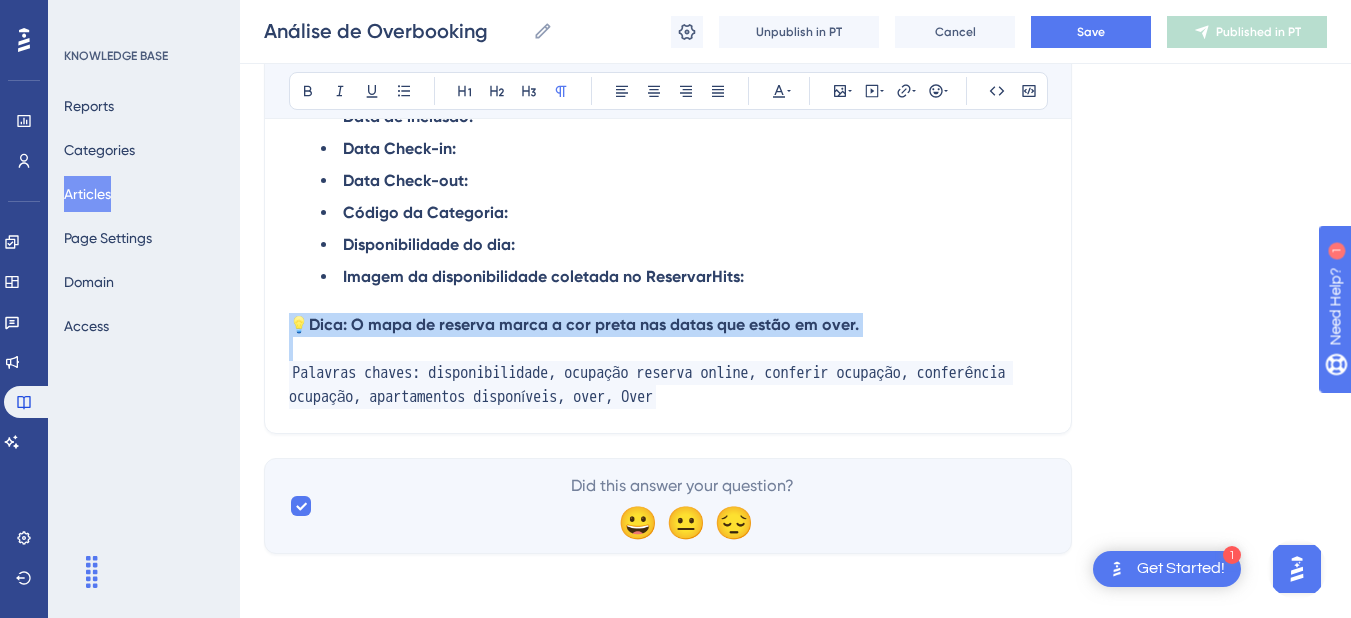 click on "Dica: O mapa de reserva marca a cor preta nas datas que estão em over." at bounding box center (584, 324) 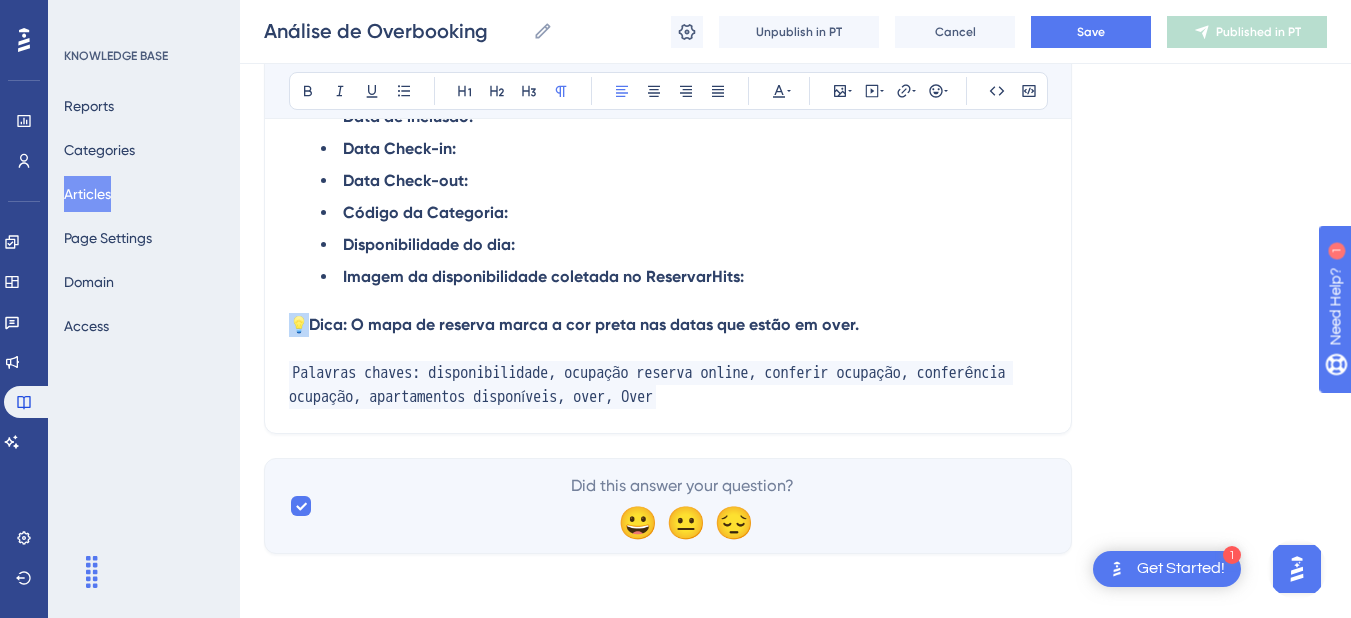 copy on "💡" 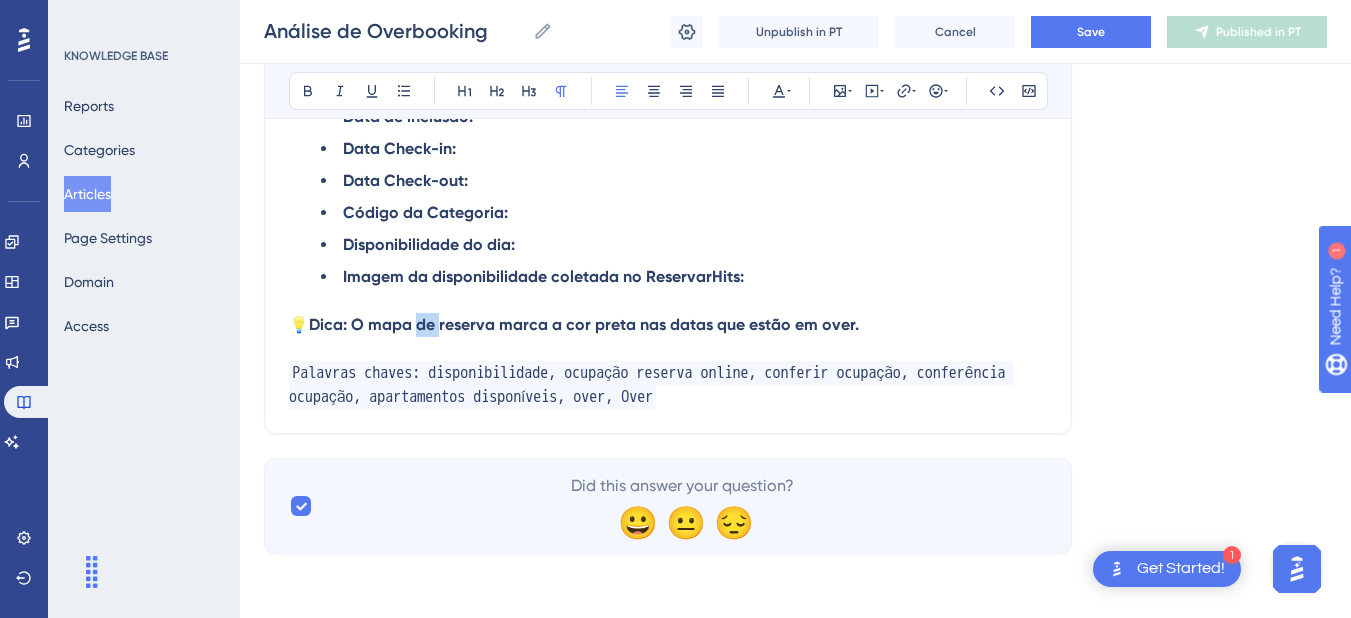 click on "Dica: O mapa de reserva marca a cor preta nas datas que estão em over." at bounding box center [584, 324] 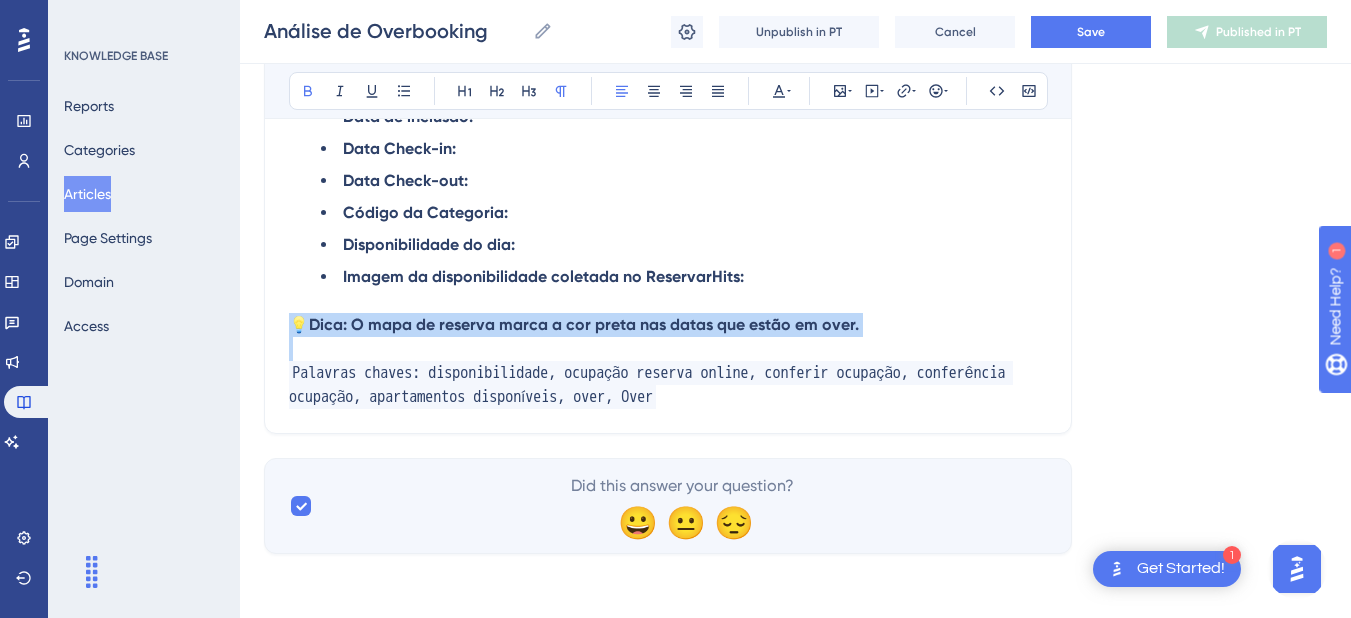 click on "Dica: O mapa de reserva marca a cor preta nas datas que estão em over." at bounding box center [584, 324] 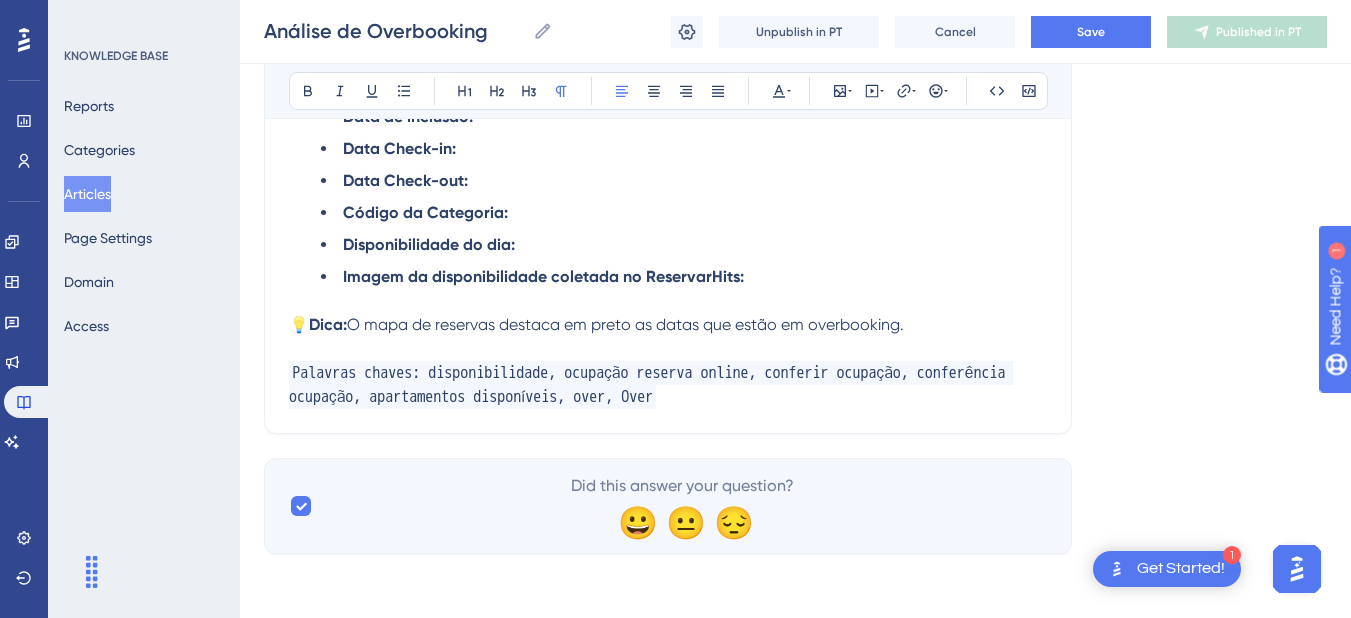click at bounding box center [668, 301] 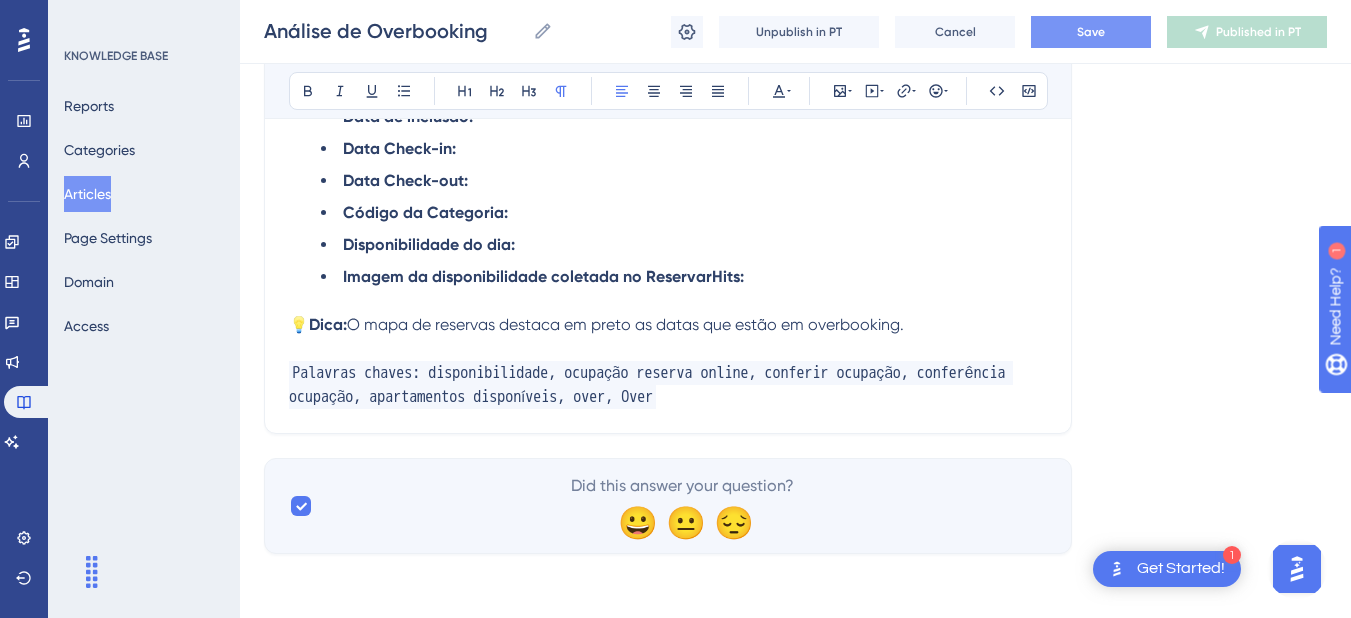 click on "Save" at bounding box center (1091, 32) 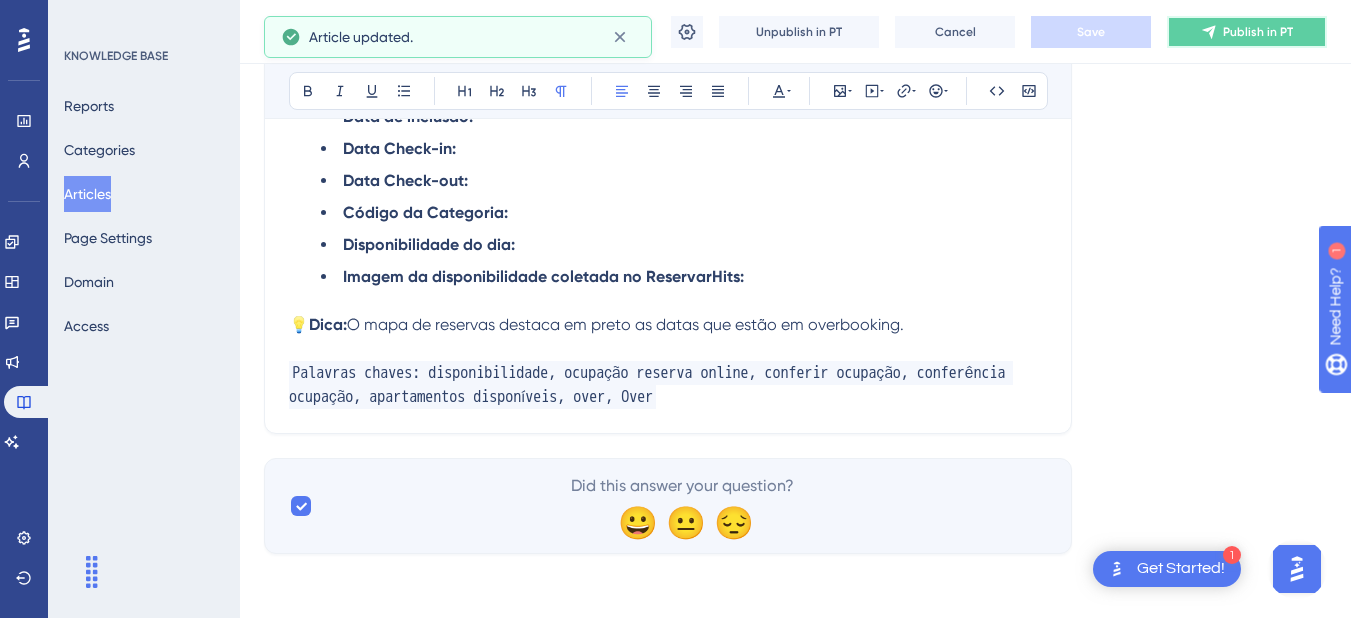 click on "Publish in PT" at bounding box center (1258, 32) 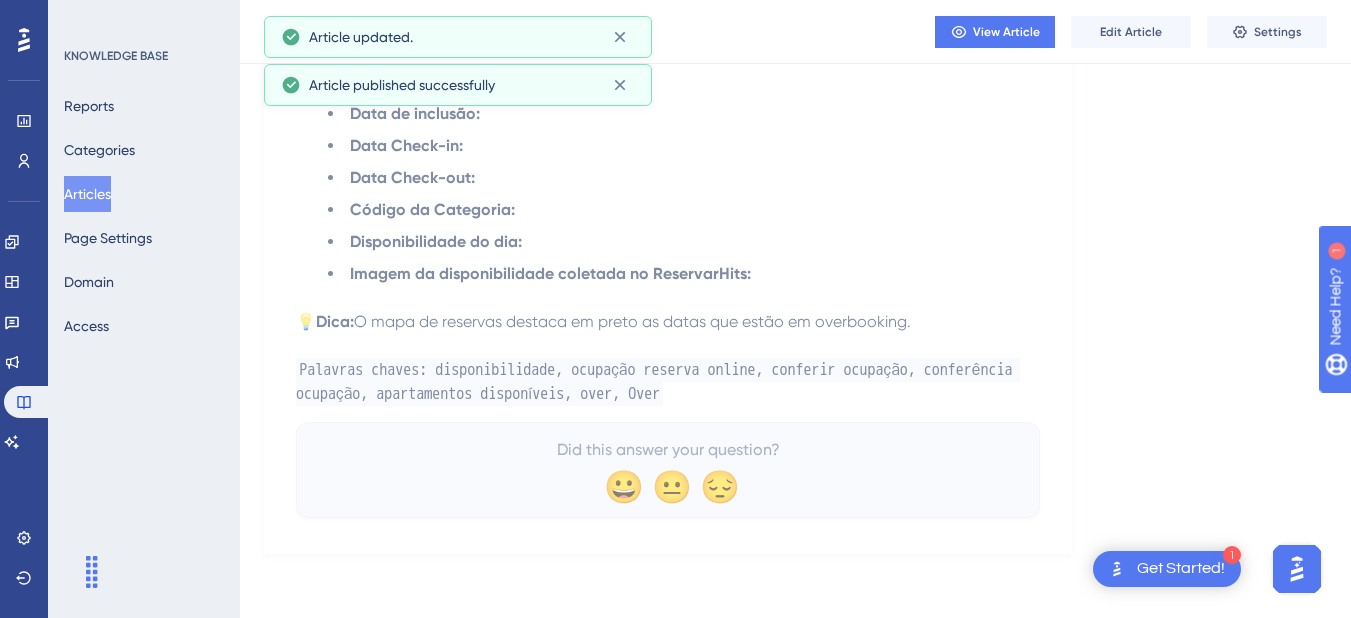scroll, scrollTop: 5464, scrollLeft: 0, axis: vertical 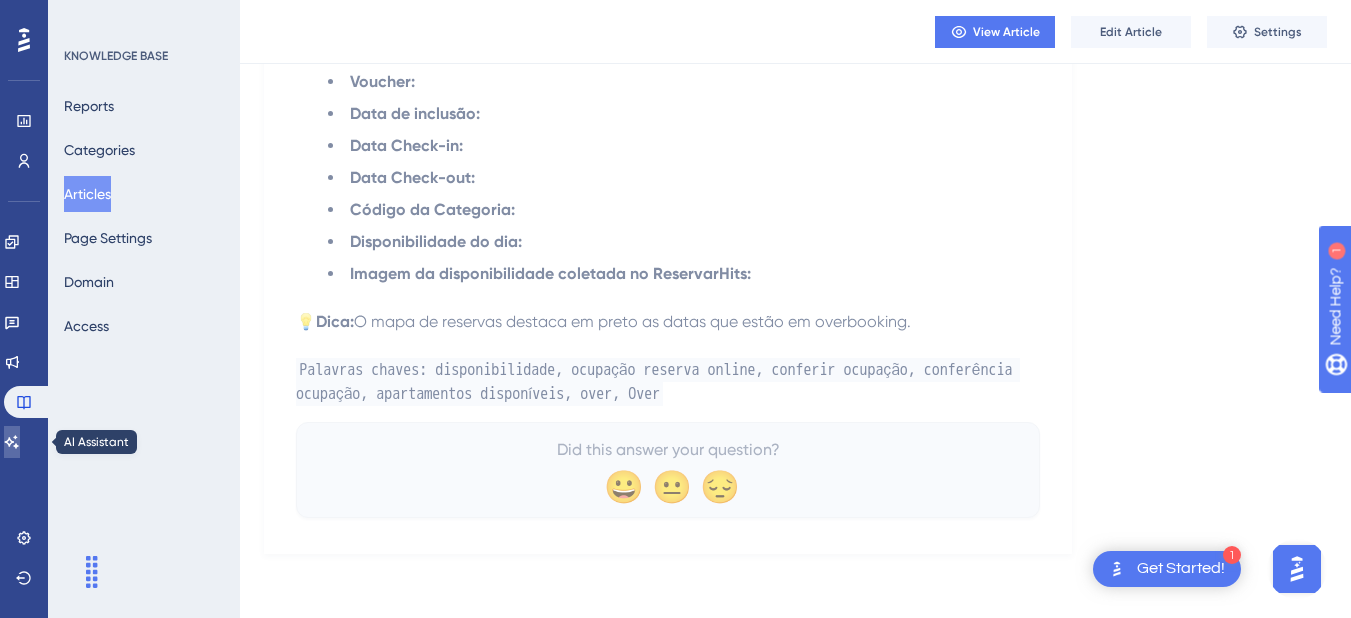 click at bounding box center (12, 442) 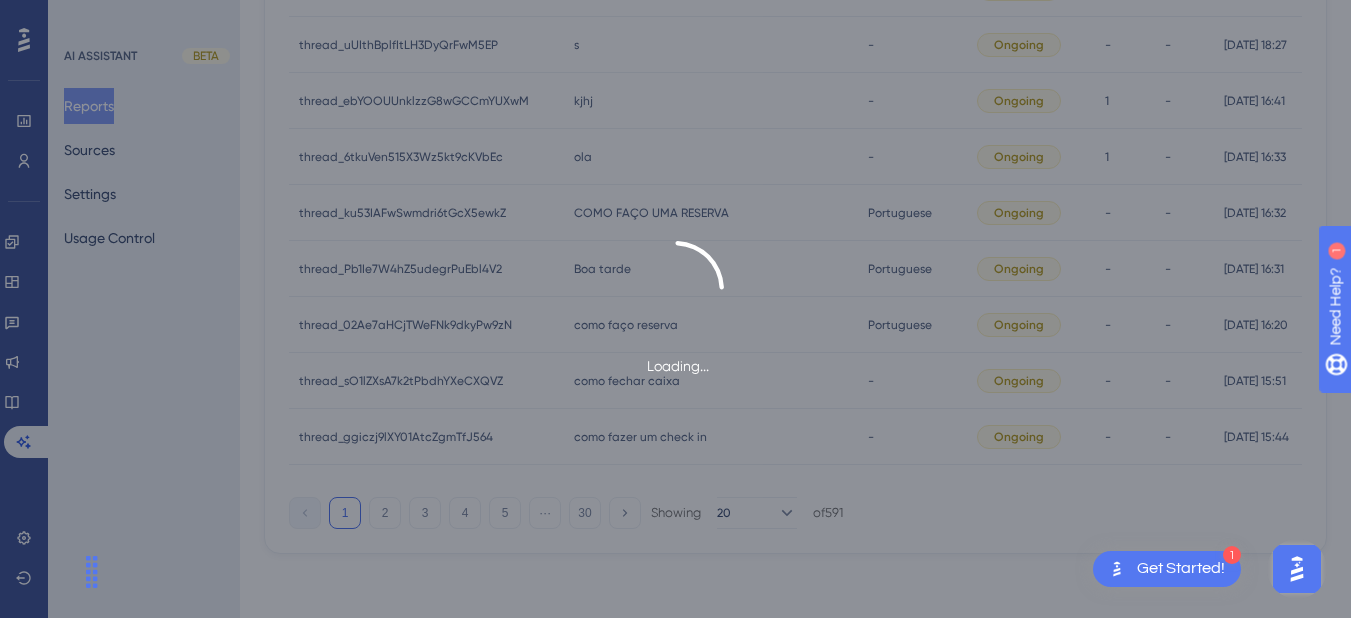 scroll, scrollTop: 0, scrollLeft: 0, axis: both 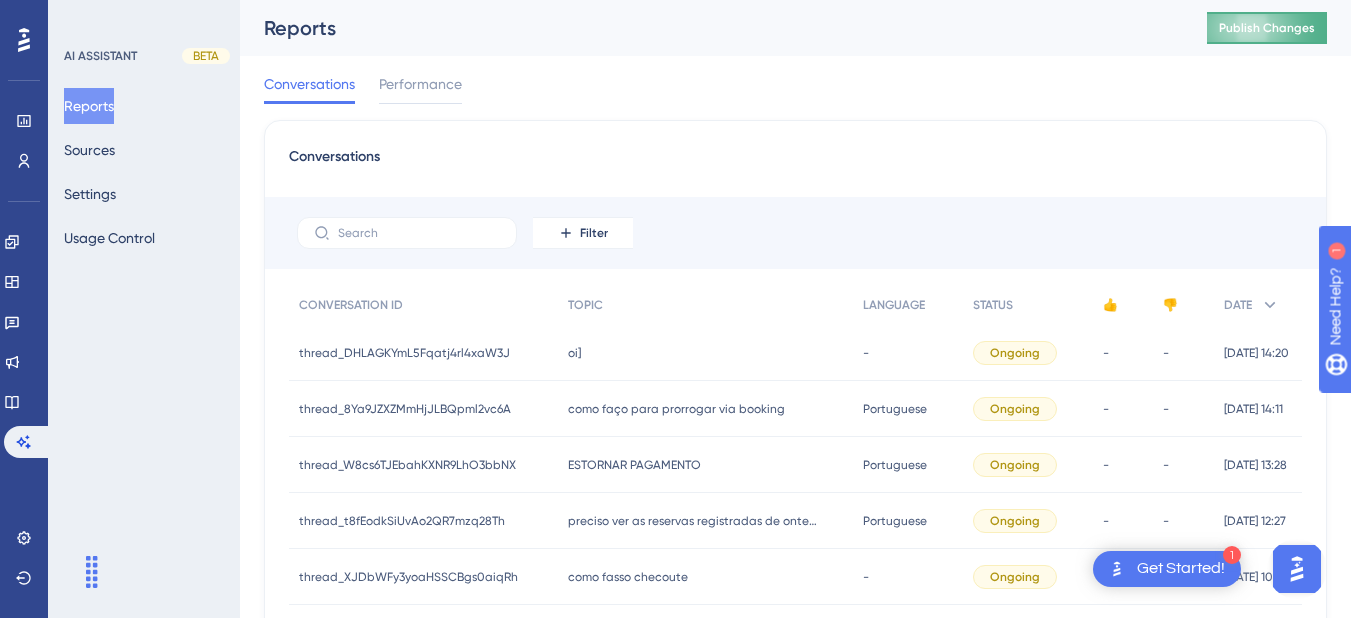 click on "Publish Changes" at bounding box center (1267, 28) 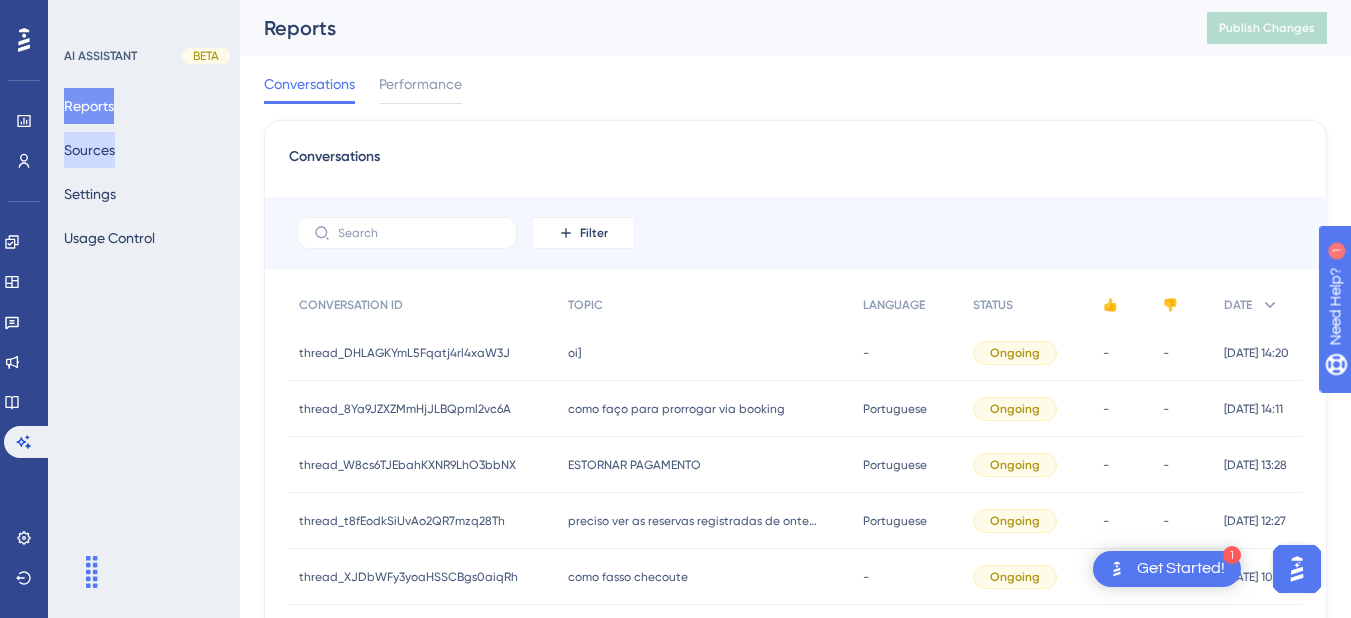 drag, startPoint x: 104, startPoint y: 137, endPoint x: 625, endPoint y: 230, distance: 529.2353 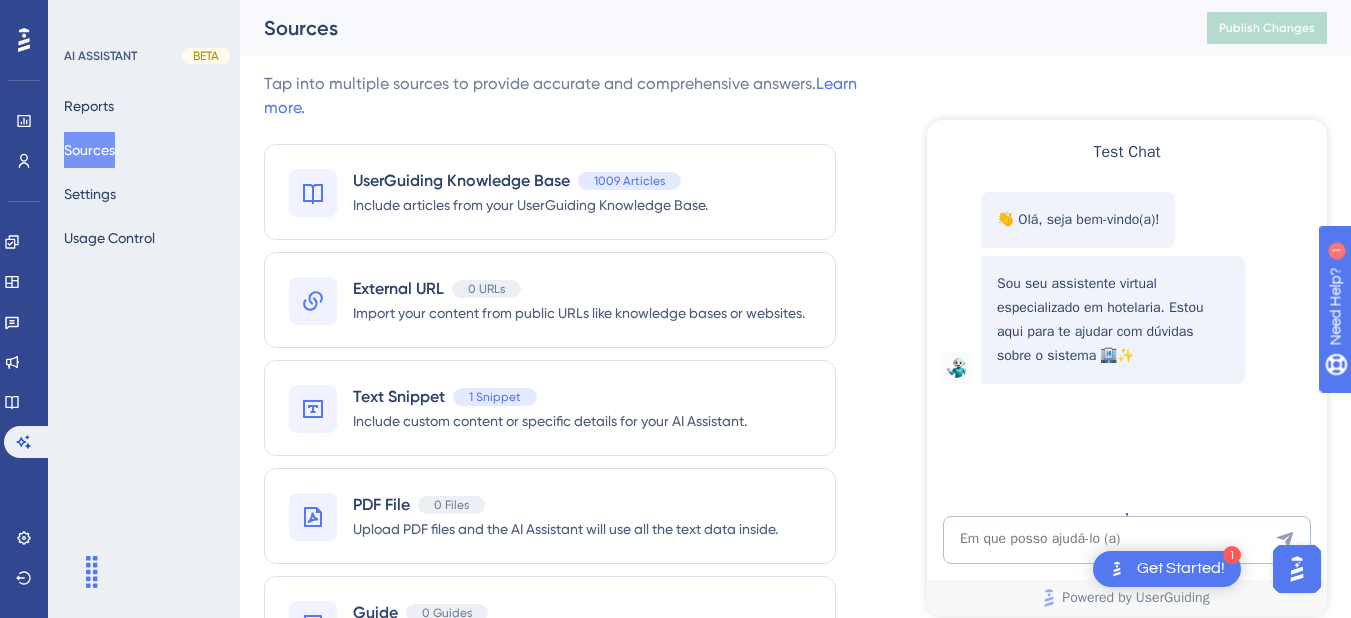 scroll, scrollTop: 0, scrollLeft: 0, axis: both 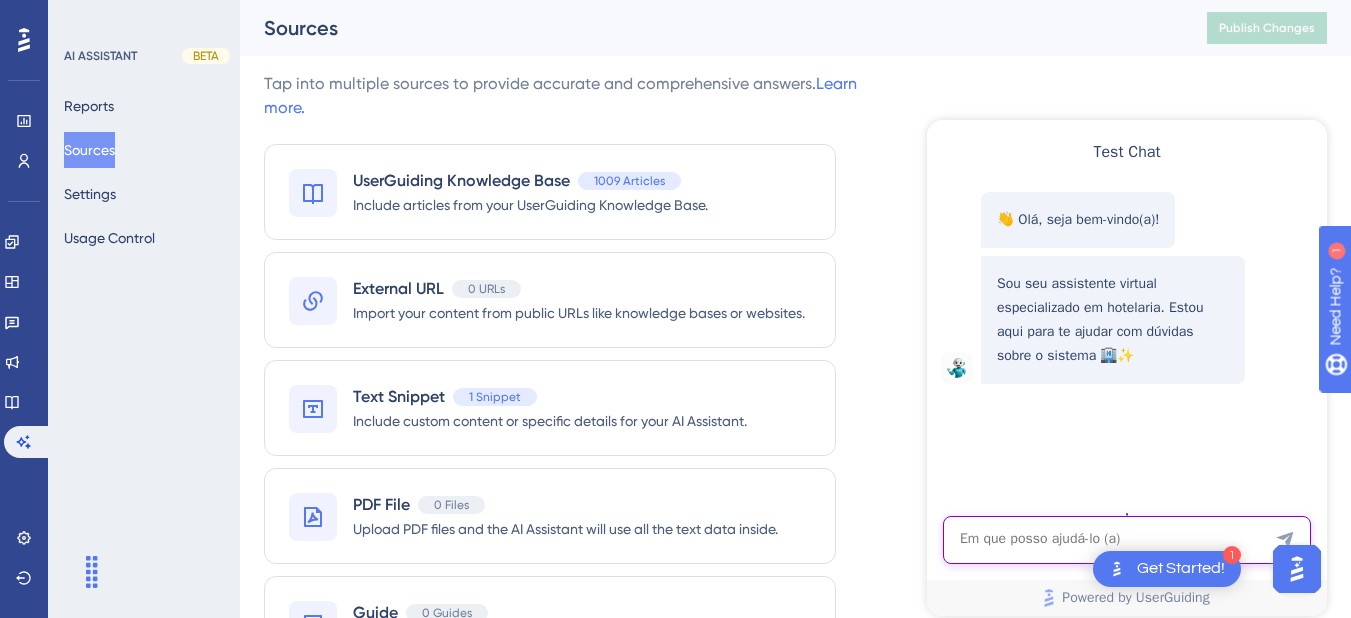 click at bounding box center [1127, 540] 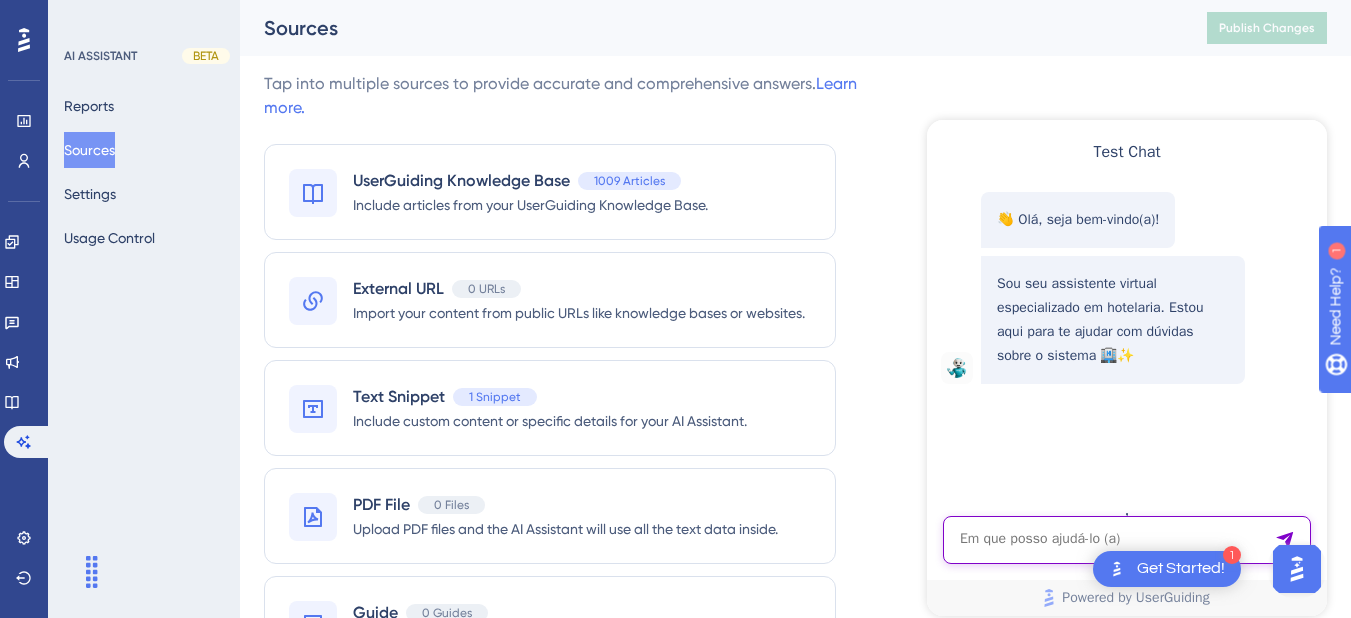 paste on "bom dia! consegue verificar p mim pq  no dia [DATE] esta marcado como preto
cor preta -1" 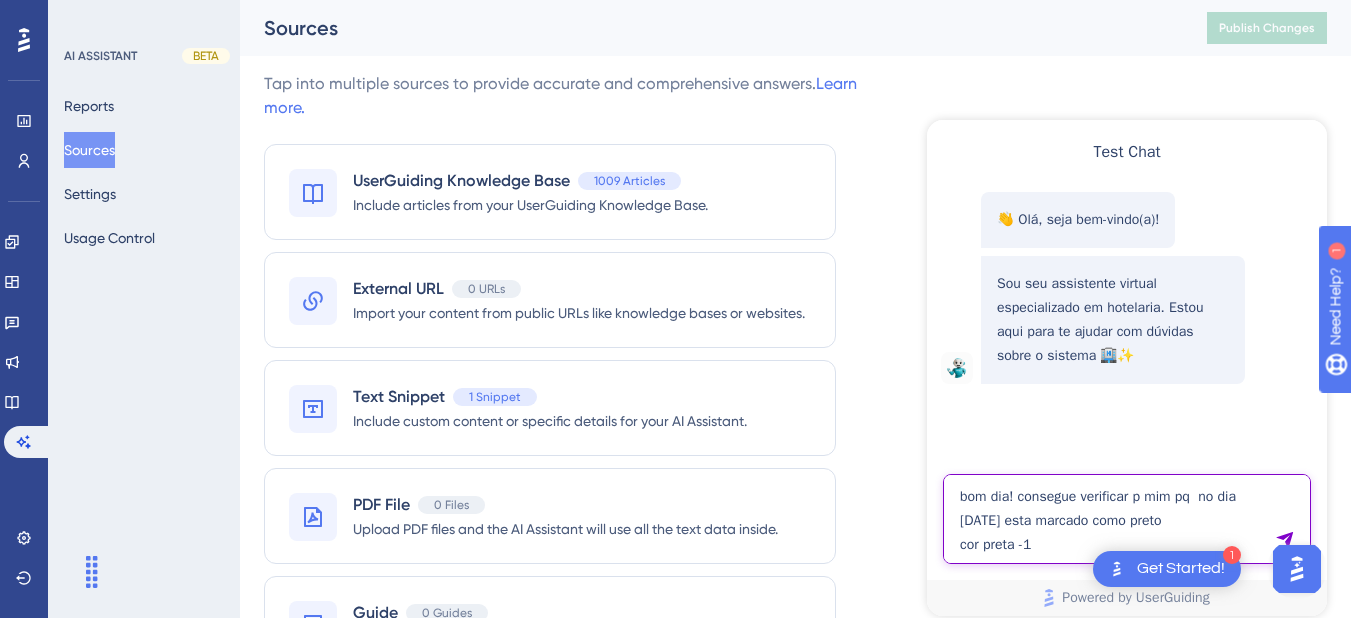 type on "bom dia! consegue verificar p mim pq  no dia [DATE] esta marcado como preto
cor preta -1" 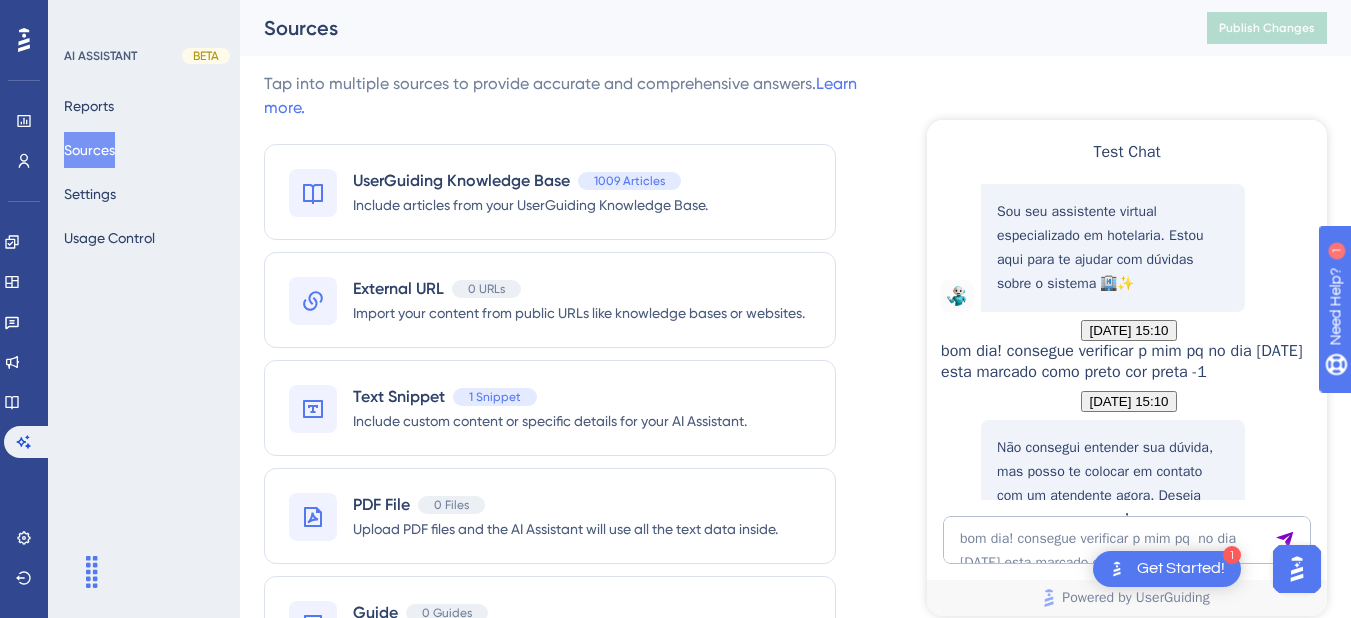 scroll, scrollTop: 286, scrollLeft: 0, axis: vertical 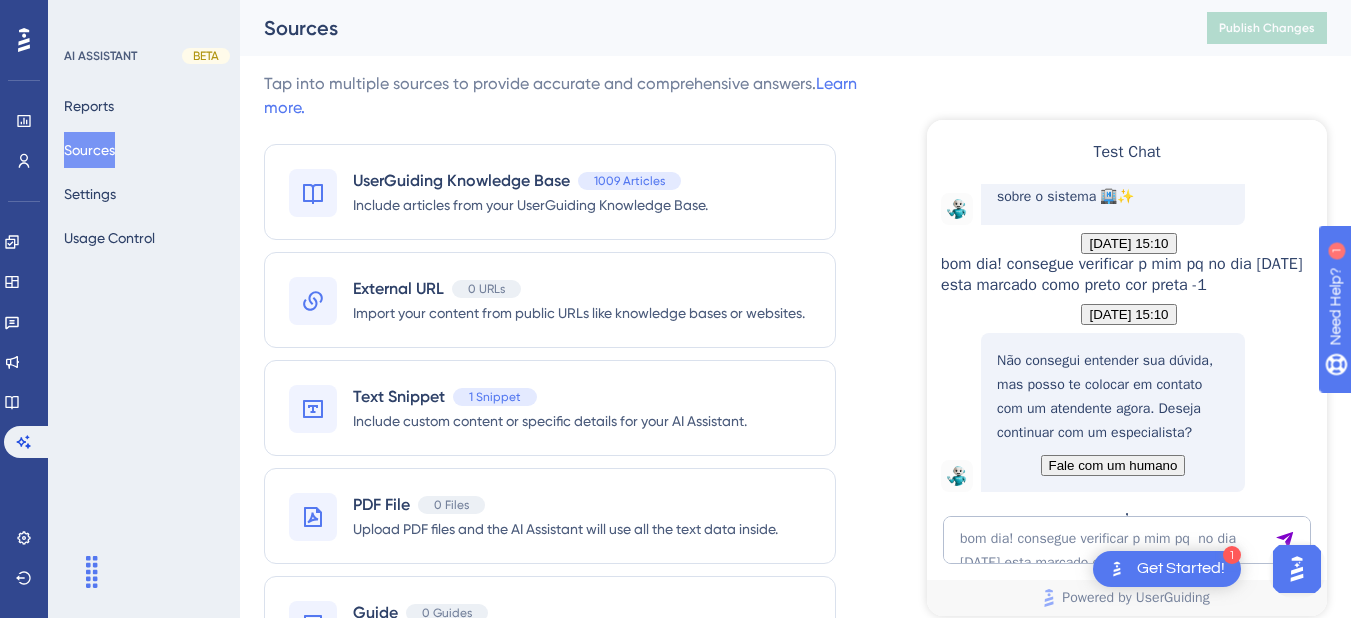 click on "[DATE] 15:10 Não consegui entender sua dúvida, mas posso te colocar em contato com um atendente agora. Deseja continuar com um especialista? Fale com um humano" at bounding box center [1129, 398] 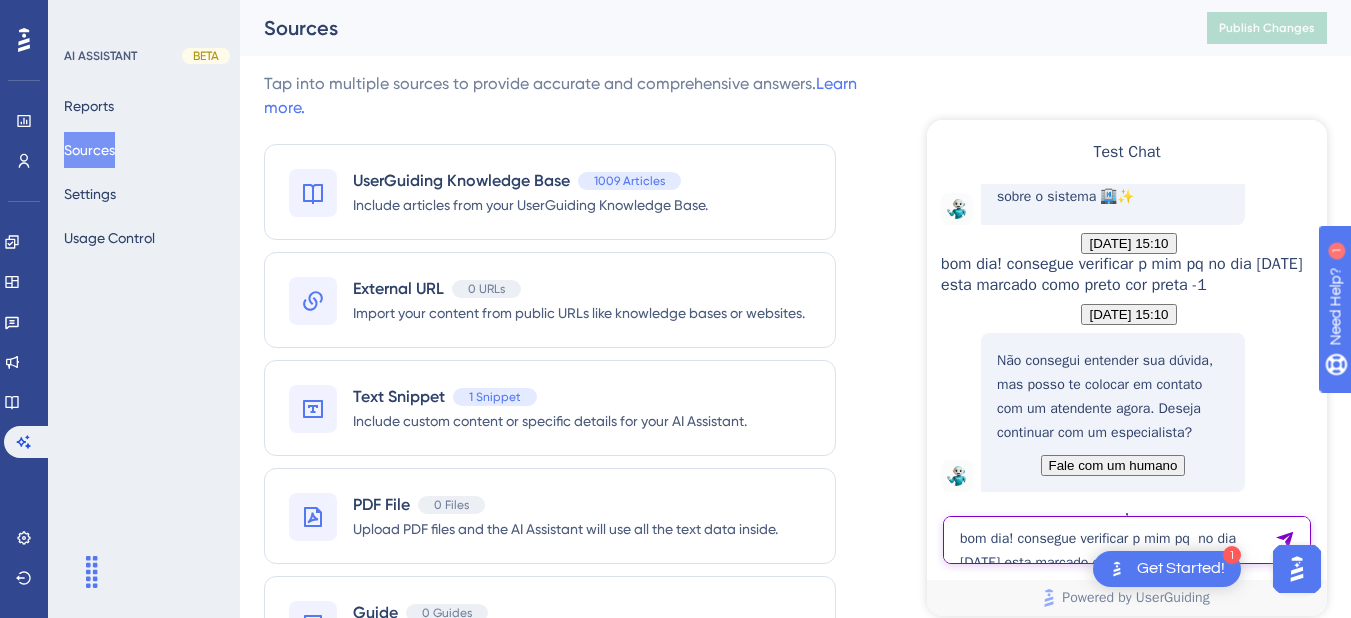 click on "bom dia! consegue verificar p mim pq  no dia [DATE] esta marcado como preto
cor preta -1" at bounding box center [1127, 540] 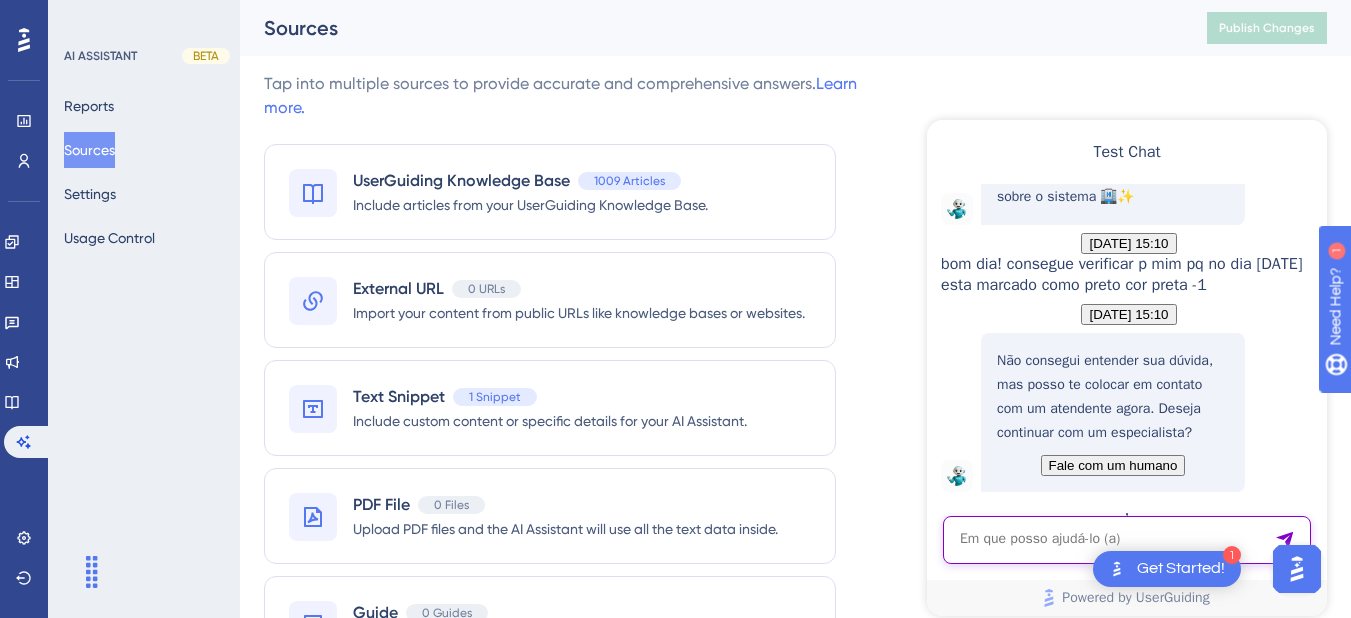 paste on "bom dia! consegue verificar p mim pq  no dia [DATE] esta marcado como preto
cor preta -1" 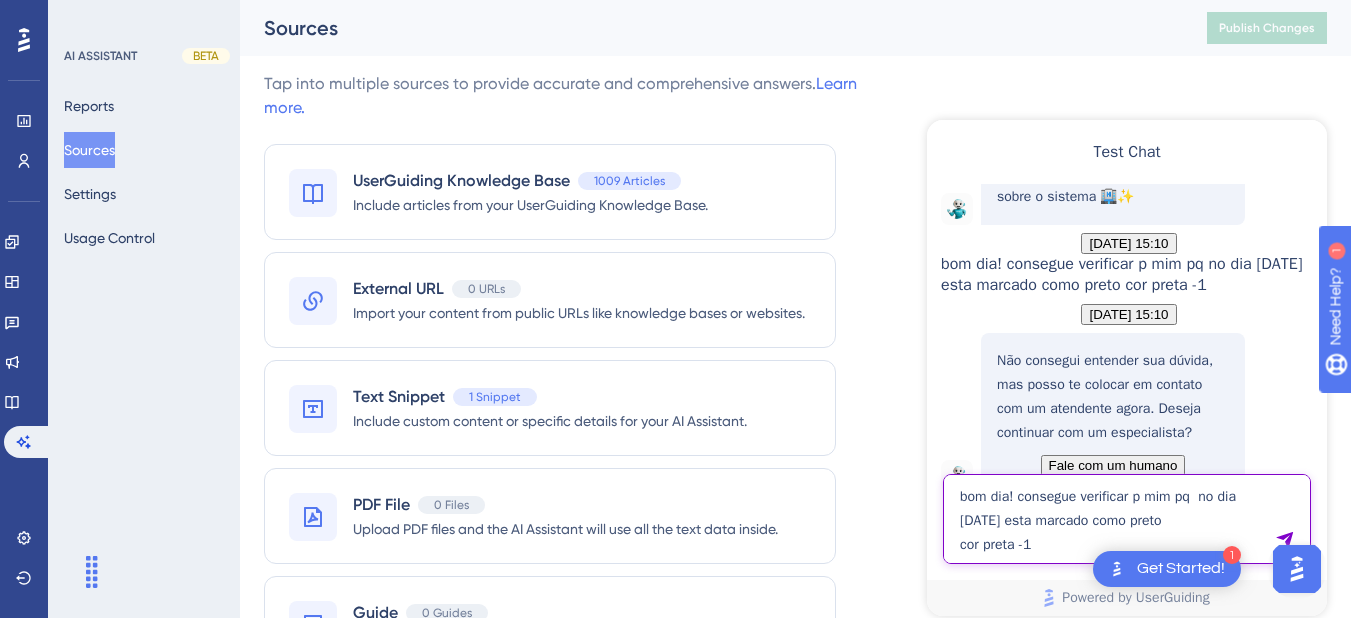 drag, startPoint x: 1021, startPoint y: 495, endPoint x: 925, endPoint y: 495, distance: 96 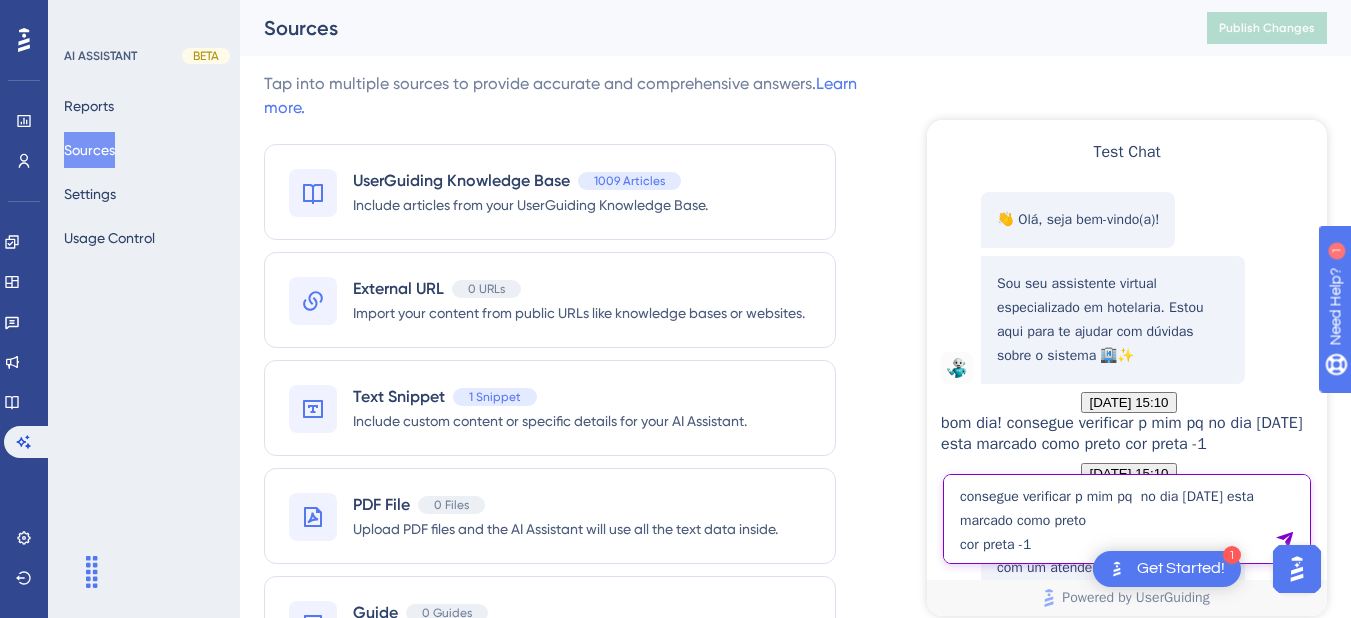 type on "consegue verificar p mim pq  no dia [DATE] esta marcado como preto
cor preta -1" 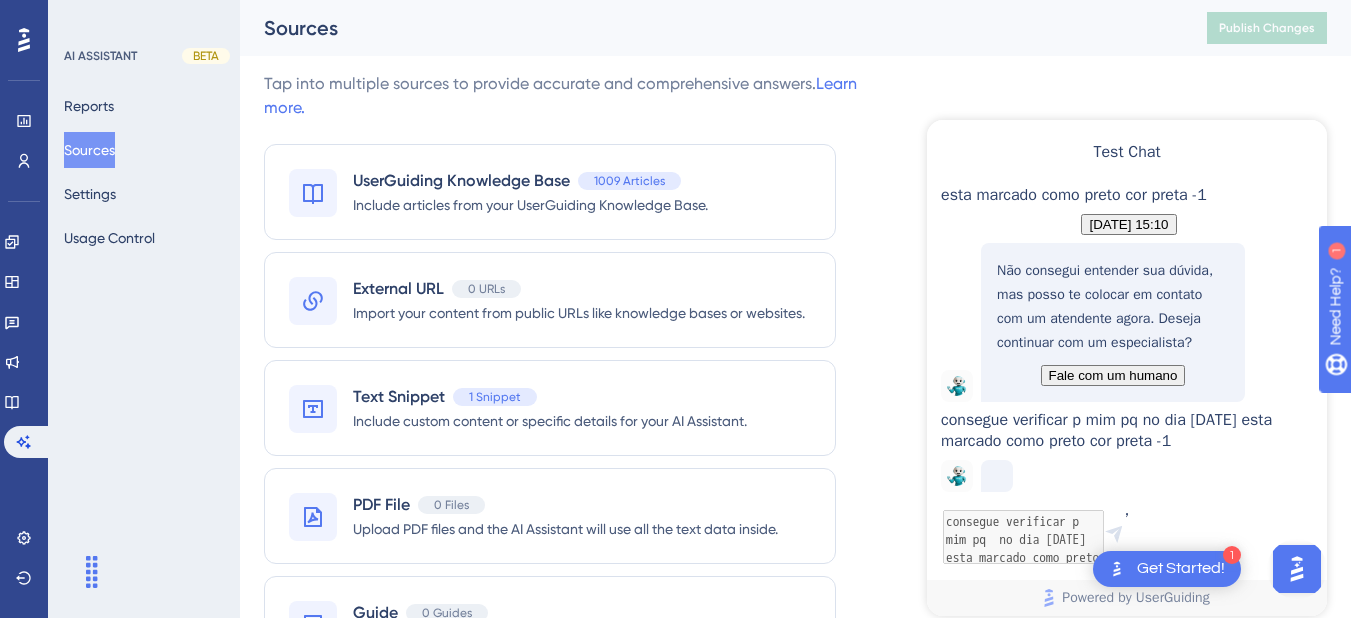 scroll, scrollTop: 466, scrollLeft: 0, axis: vertical 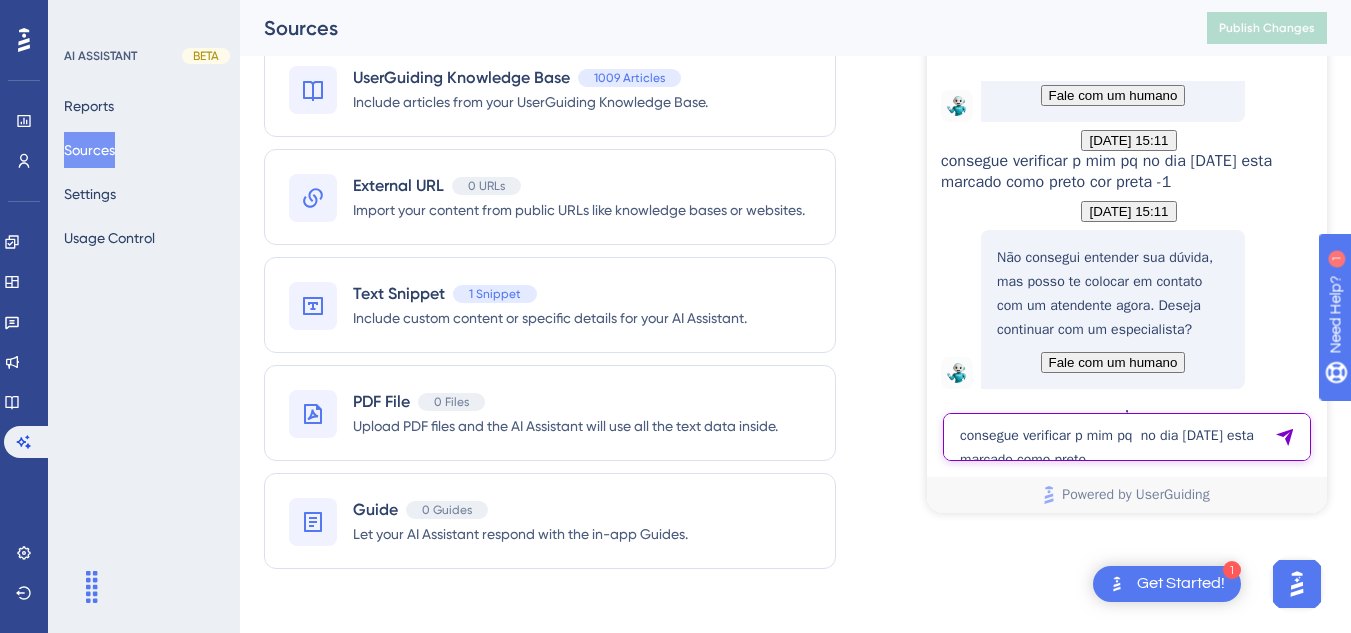 click on "consegue verificar p mim pq  no dia [DATE] esta marcado como preto
cor preta -1" at bounding box center [1127, 437] 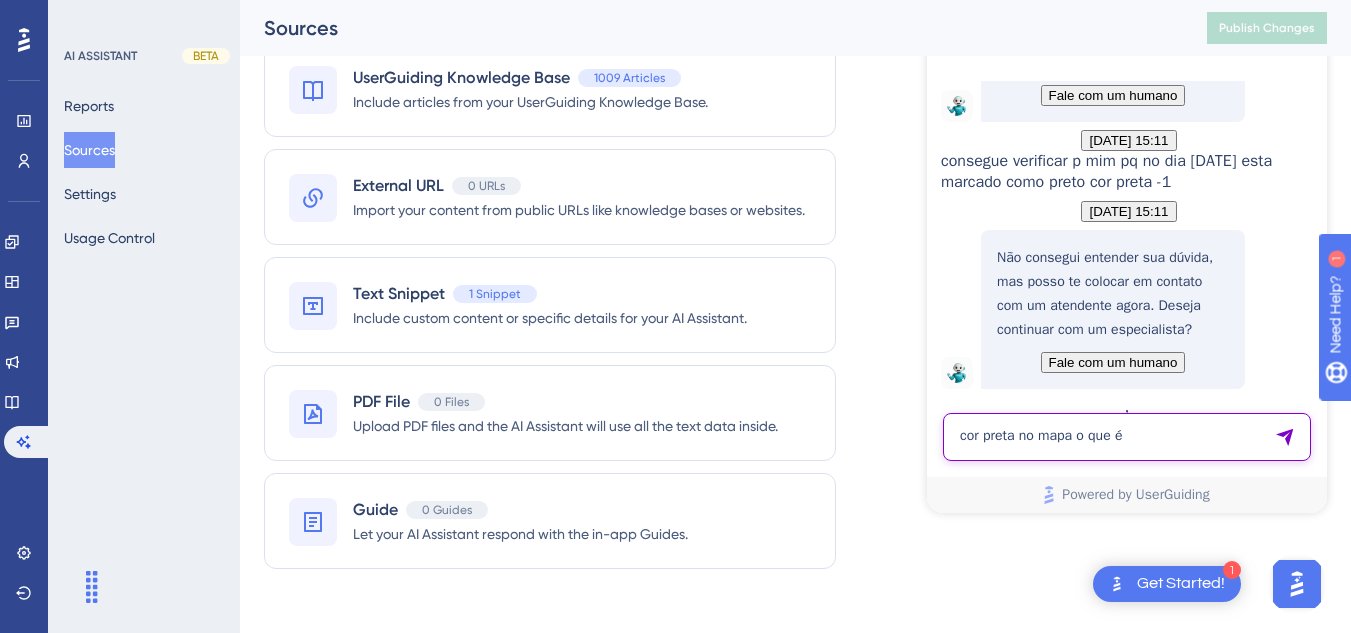 type on "cor preta no mapa o que é" 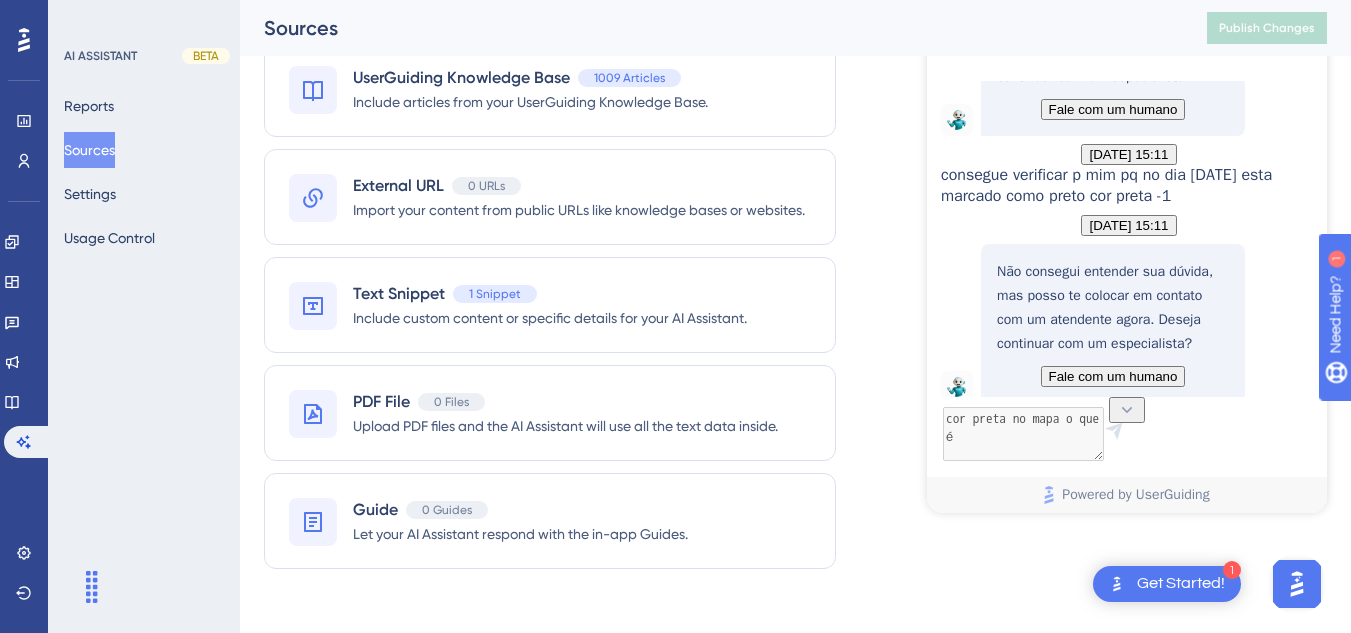 scroll, scrollTop: 812, scrollLeft: 0, axis: vertical 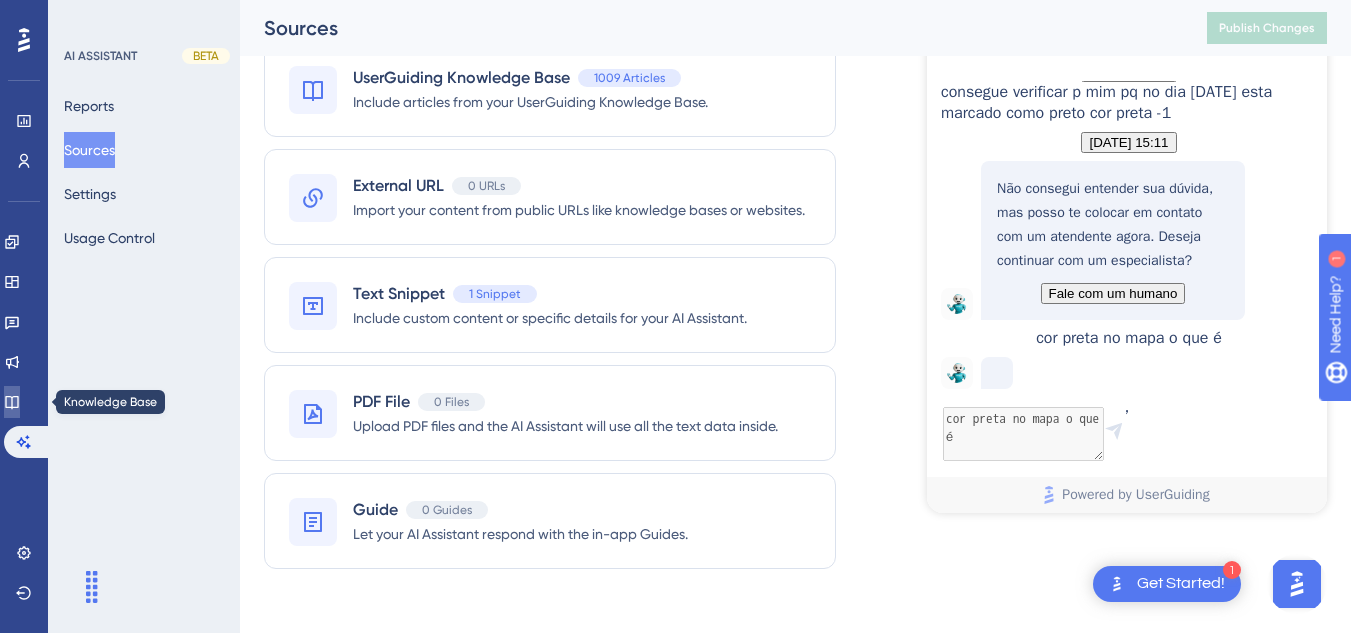 click at bounding box center [12, 402] 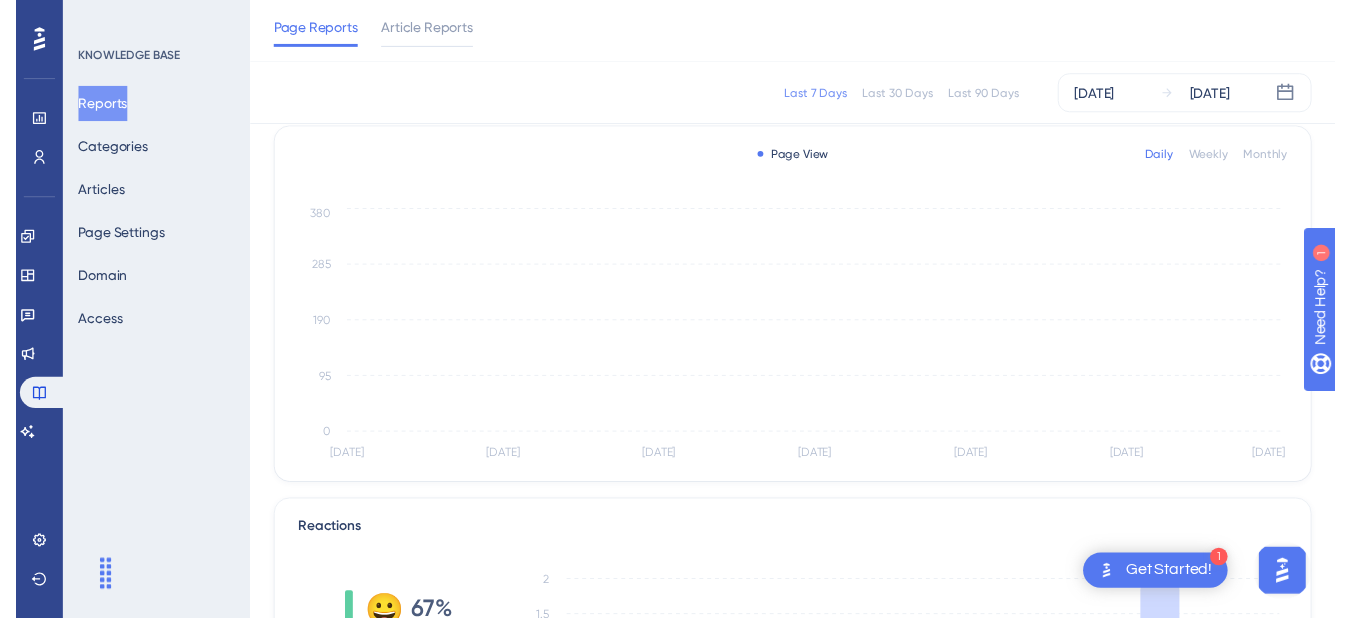scroll, scrollTop: 0, scrollLeft: 0, axis: both 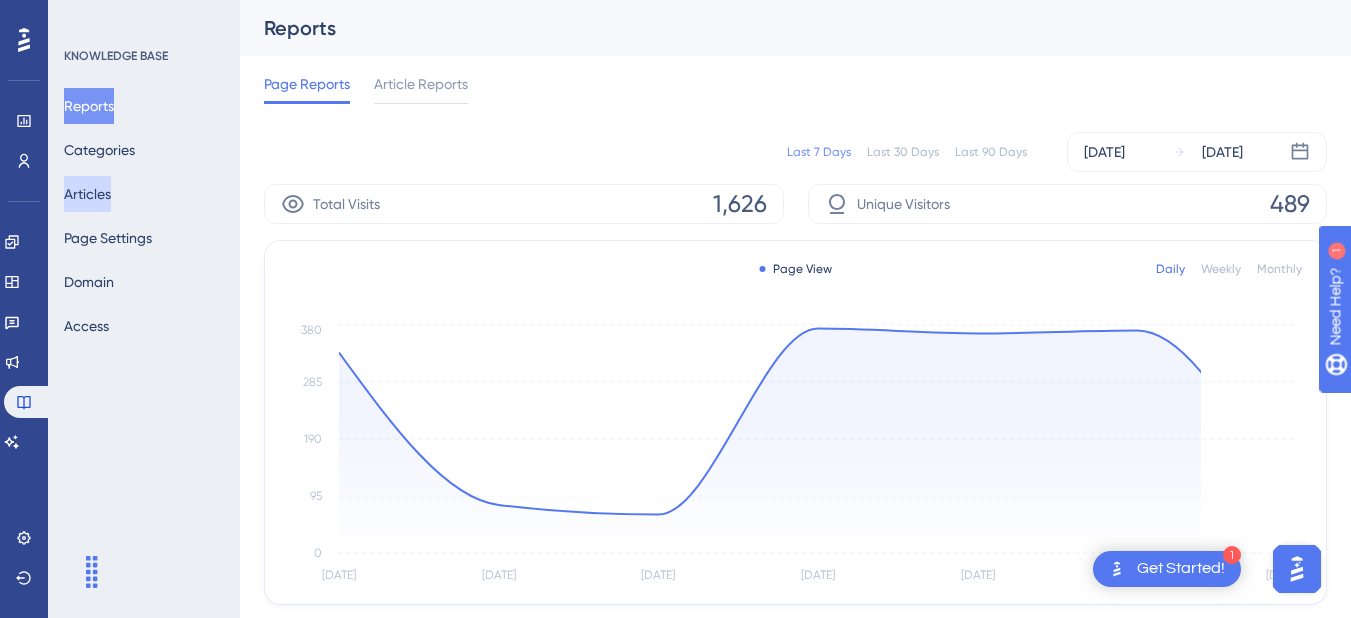 click on "Articles" at bounding box center [87, 194] 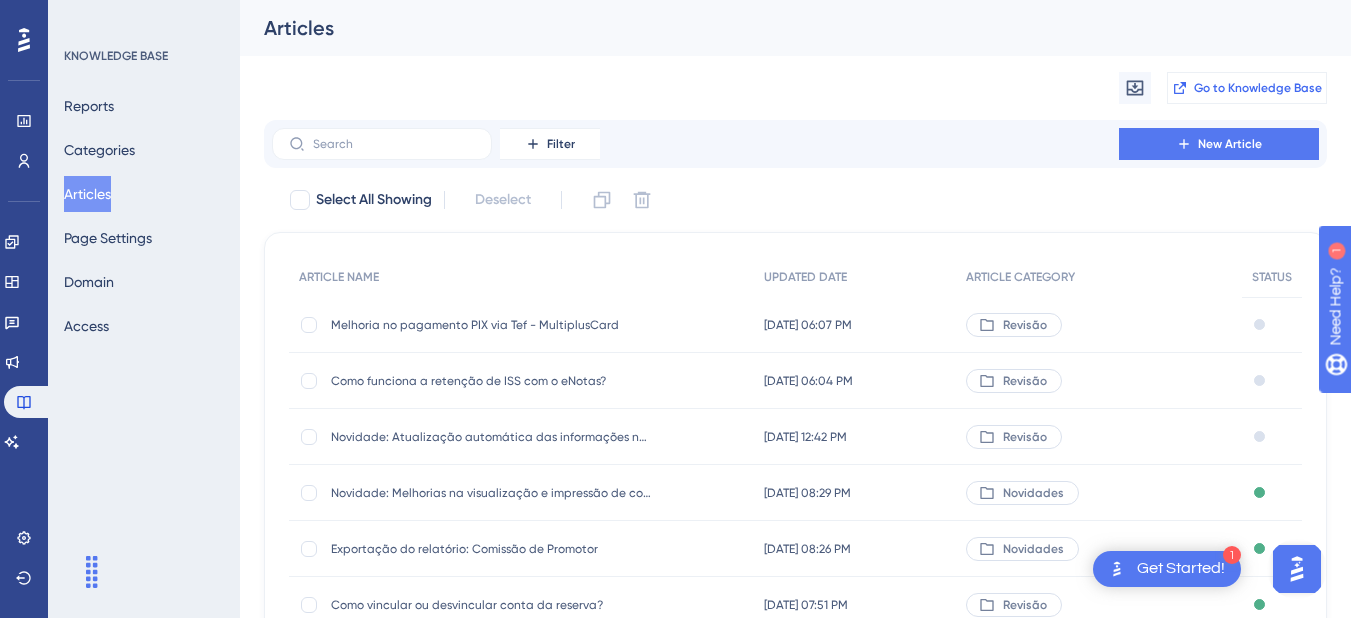 click on "Go to Knowledge Base" at bounding box center (1247, 88) 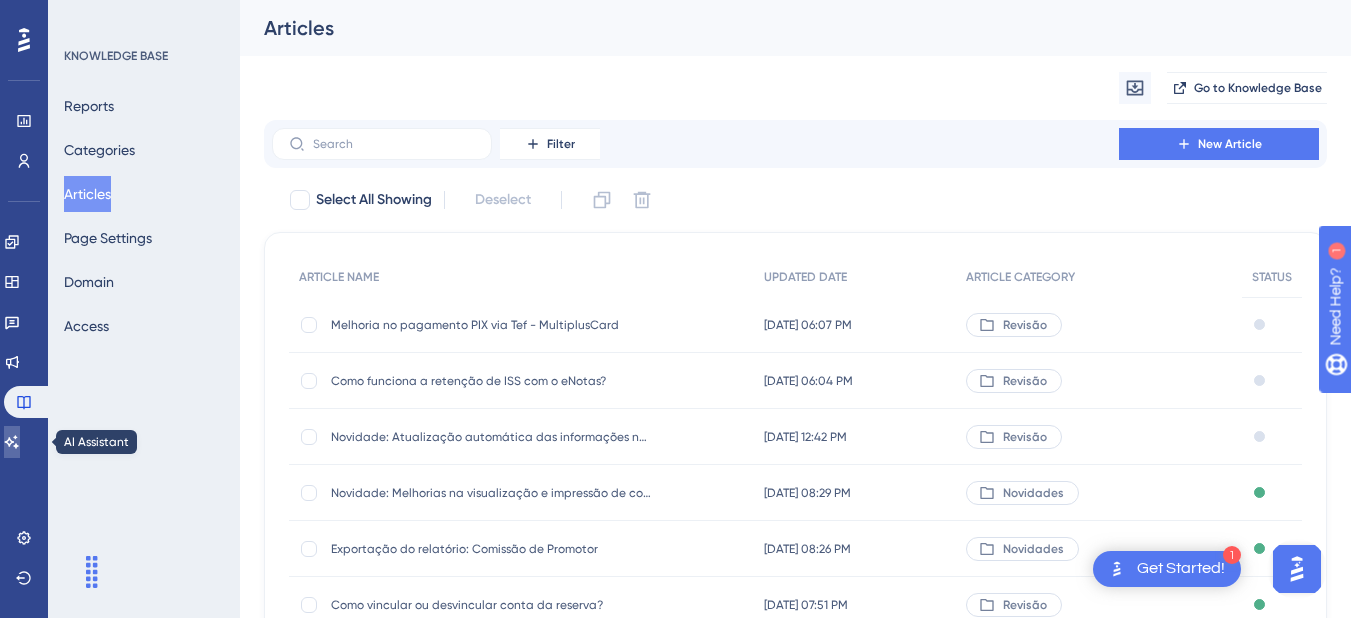 click 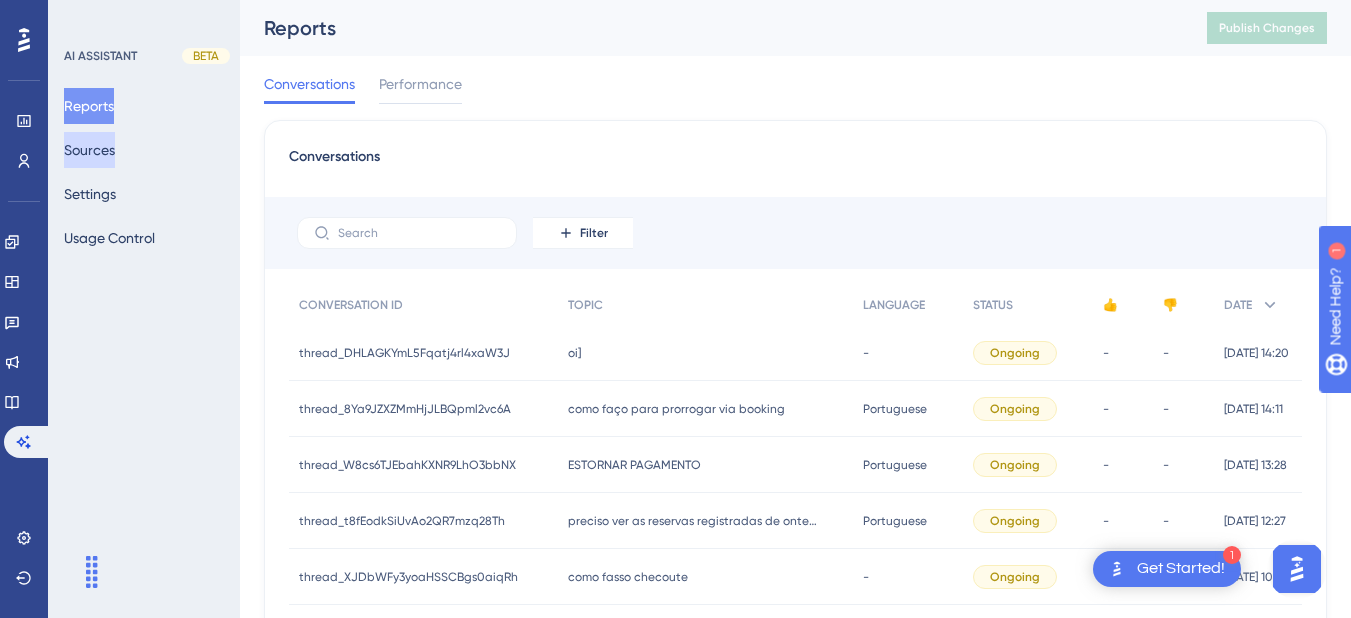 click on "Sources" at bounding box center (89, 150) 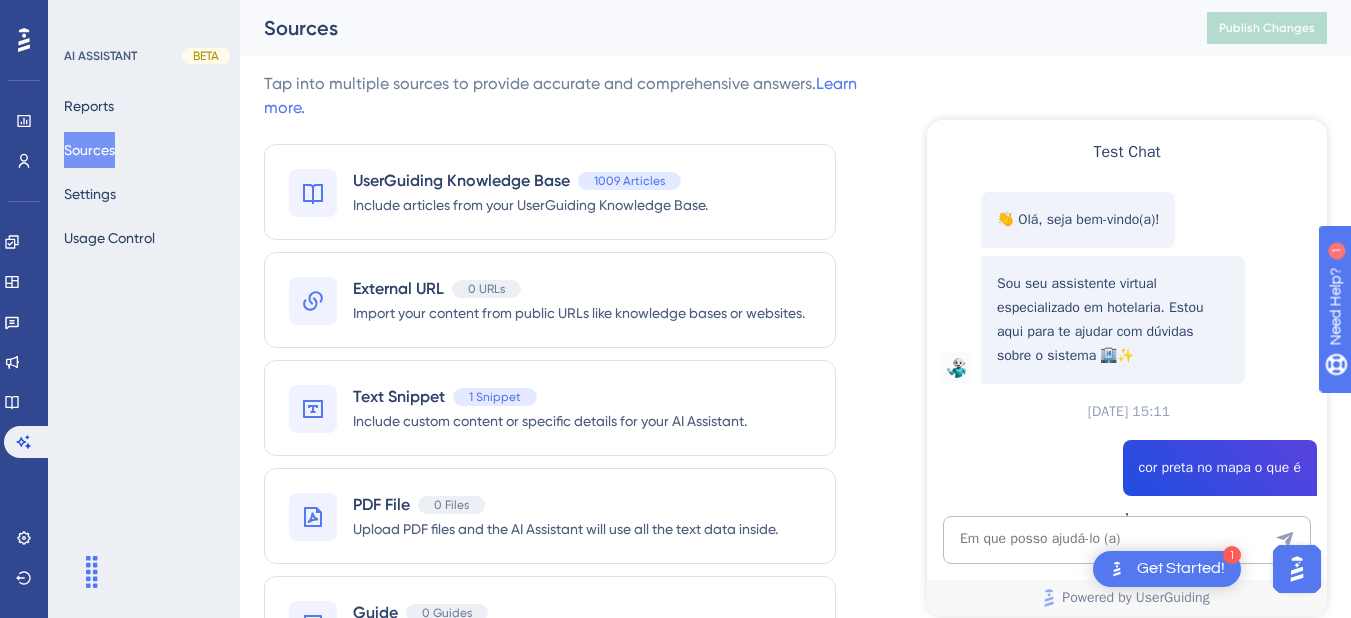 scroll, scrollTop: 0, scrollLeft: 0, axis: both 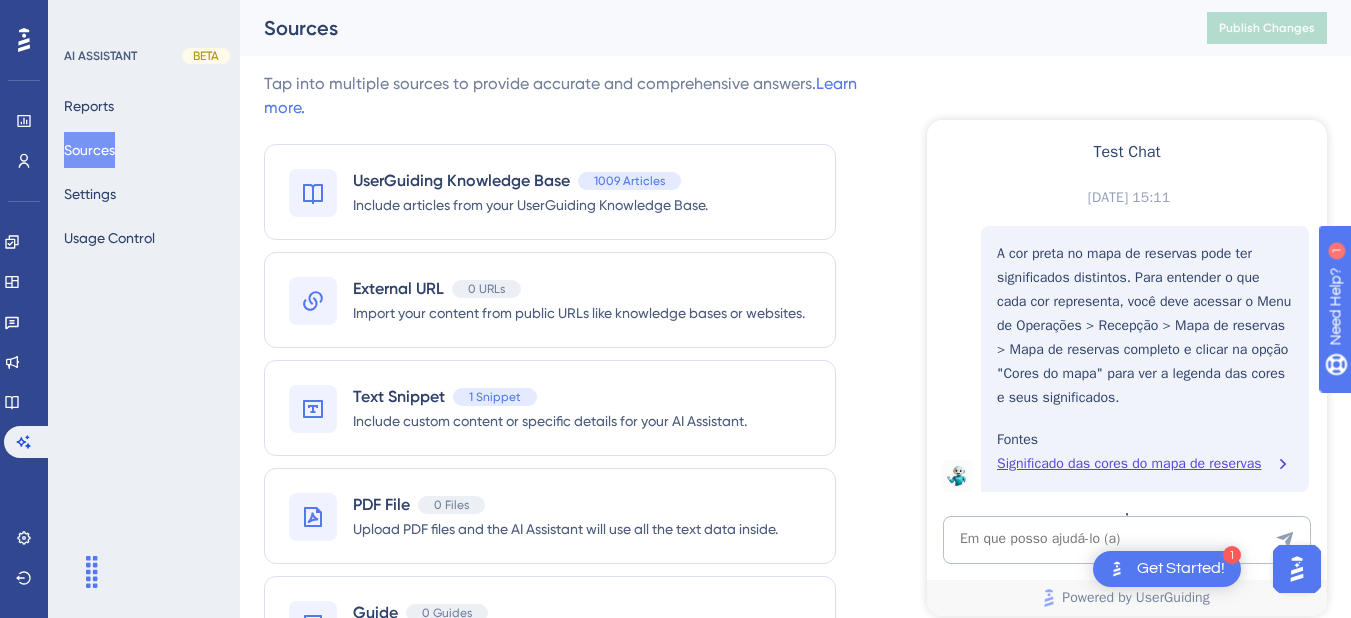 click on "Significado das cores do mapa de reservas" at bounding box center (1145, 464) 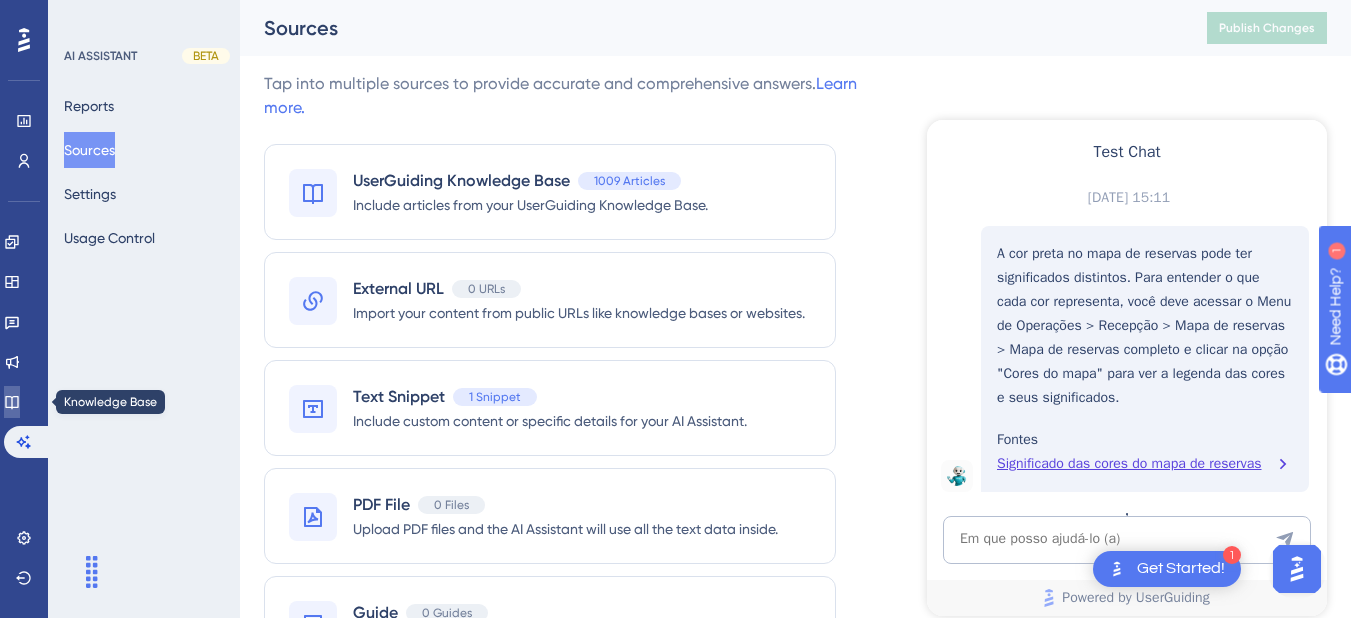 click 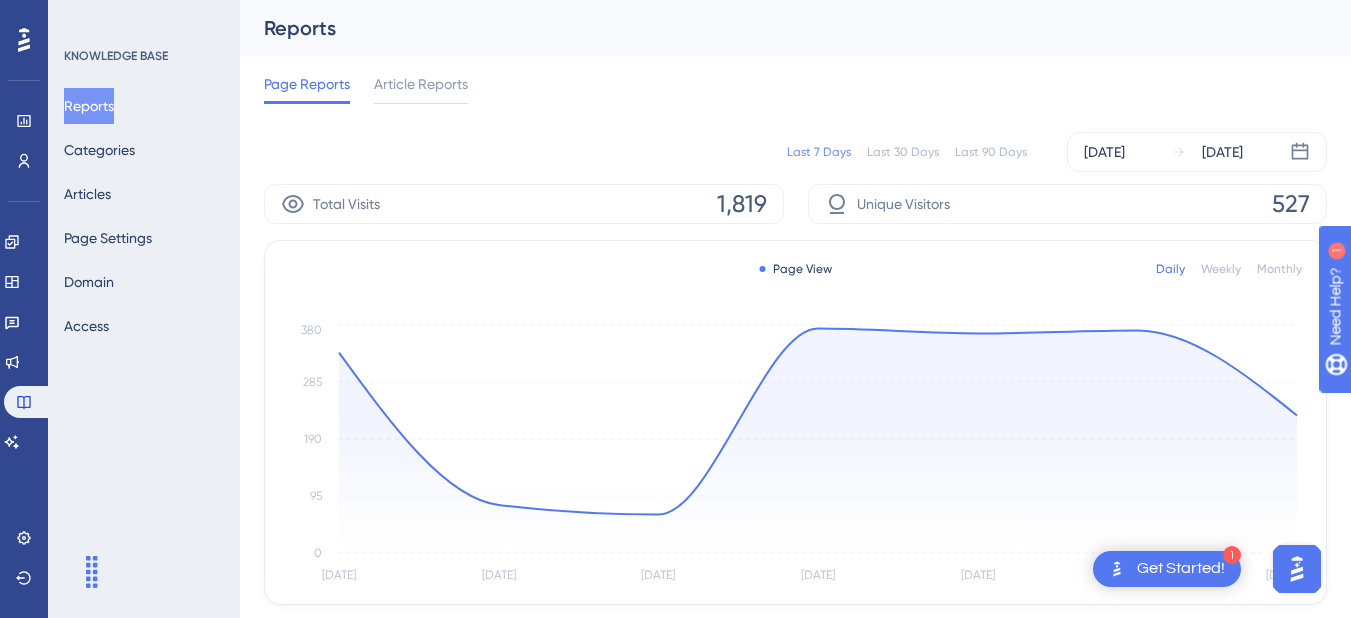 click on "Reports Categories Articles Page Settings Domain Access" at bounding box center [145, 216] 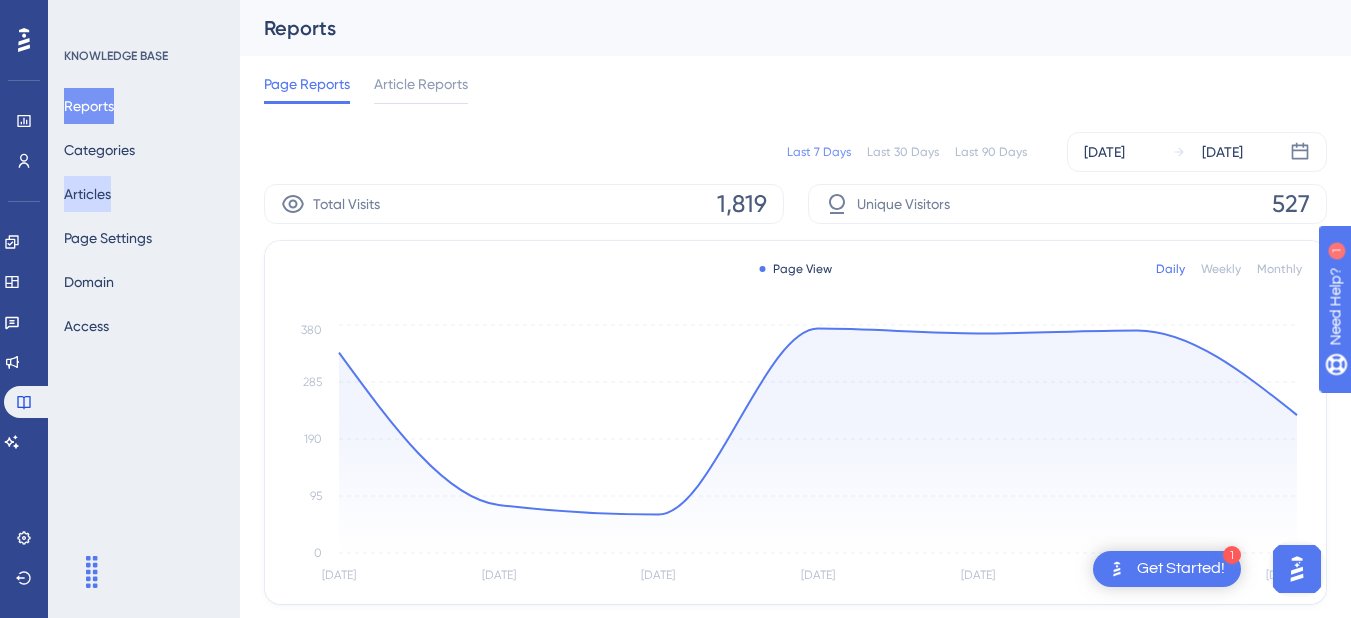 click on "Articles" at bounding box center (87, 194) 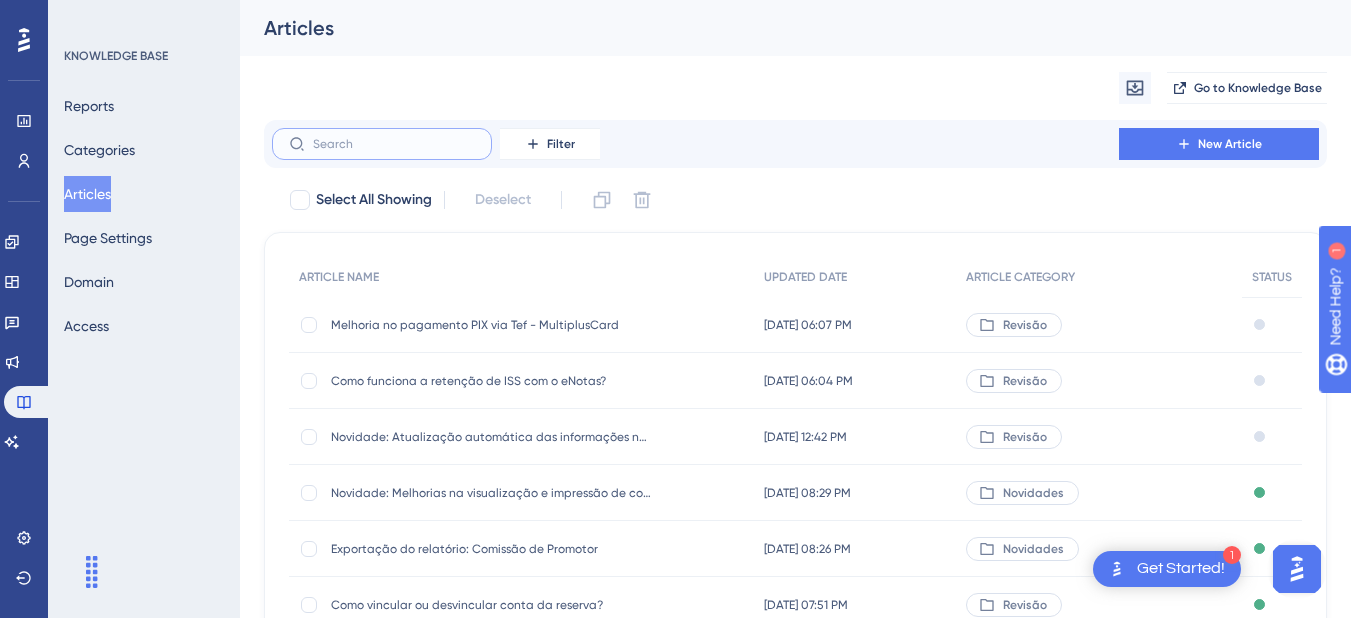click at bounding box center [394, 144] 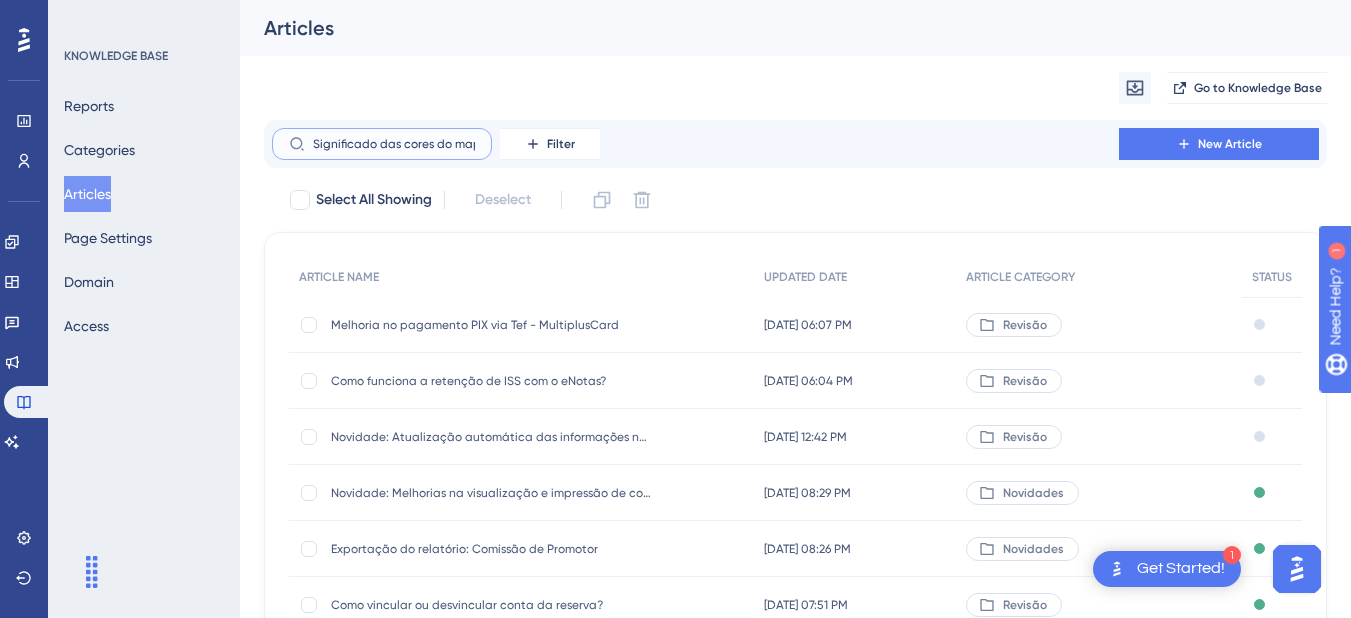 scroll, scrollTop: 0, scrollLeft: 76, axis: horizontal 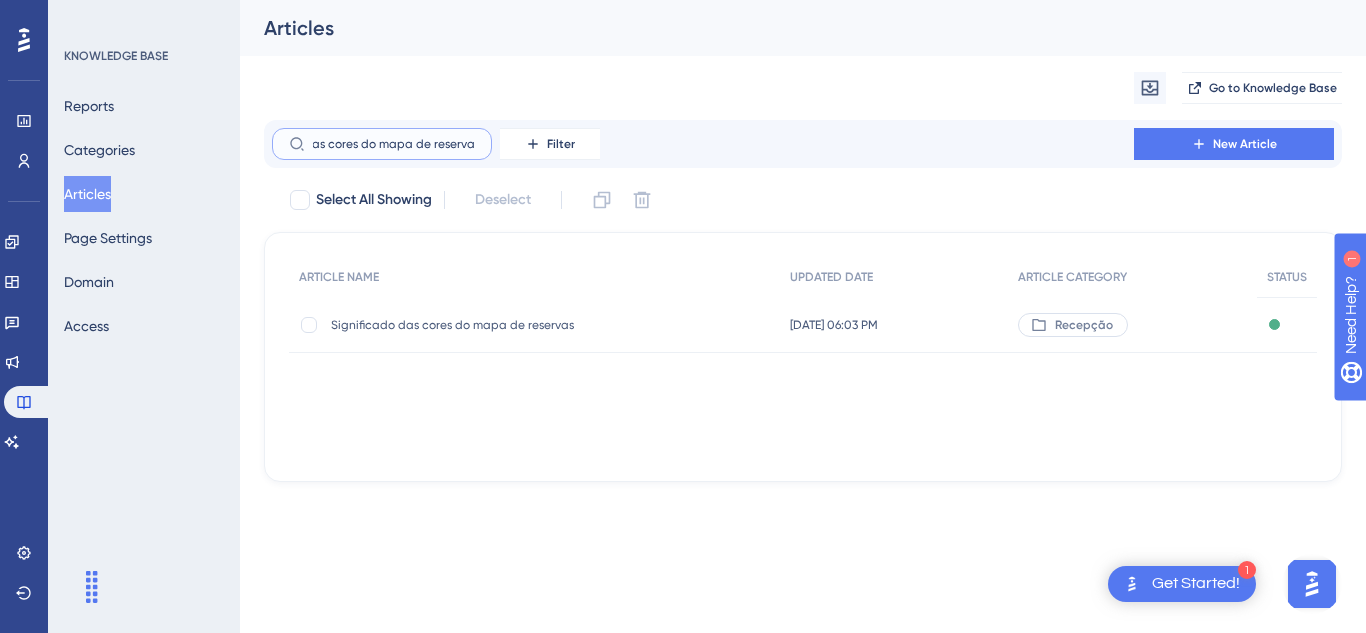 type on "Significado das cores do mapa de reservas" 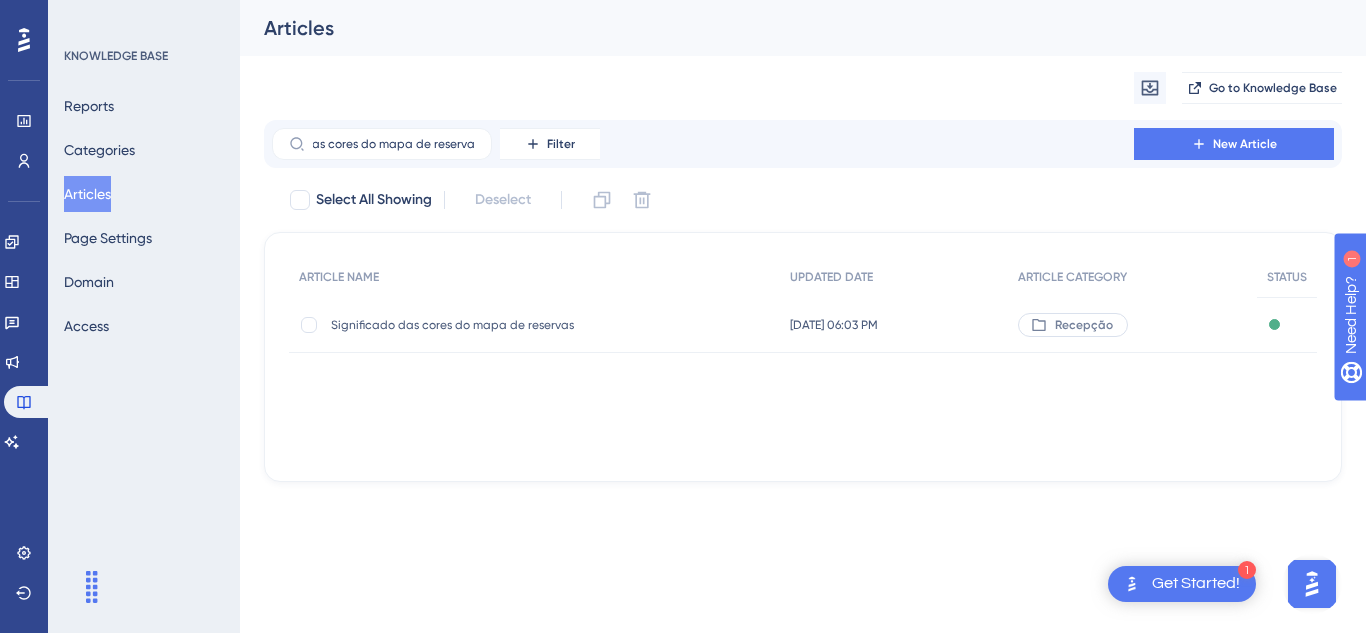 click on "Significado das cores do mapa de reservas Significado das cores do mapa de reservas" at bounding box center [491, 325] 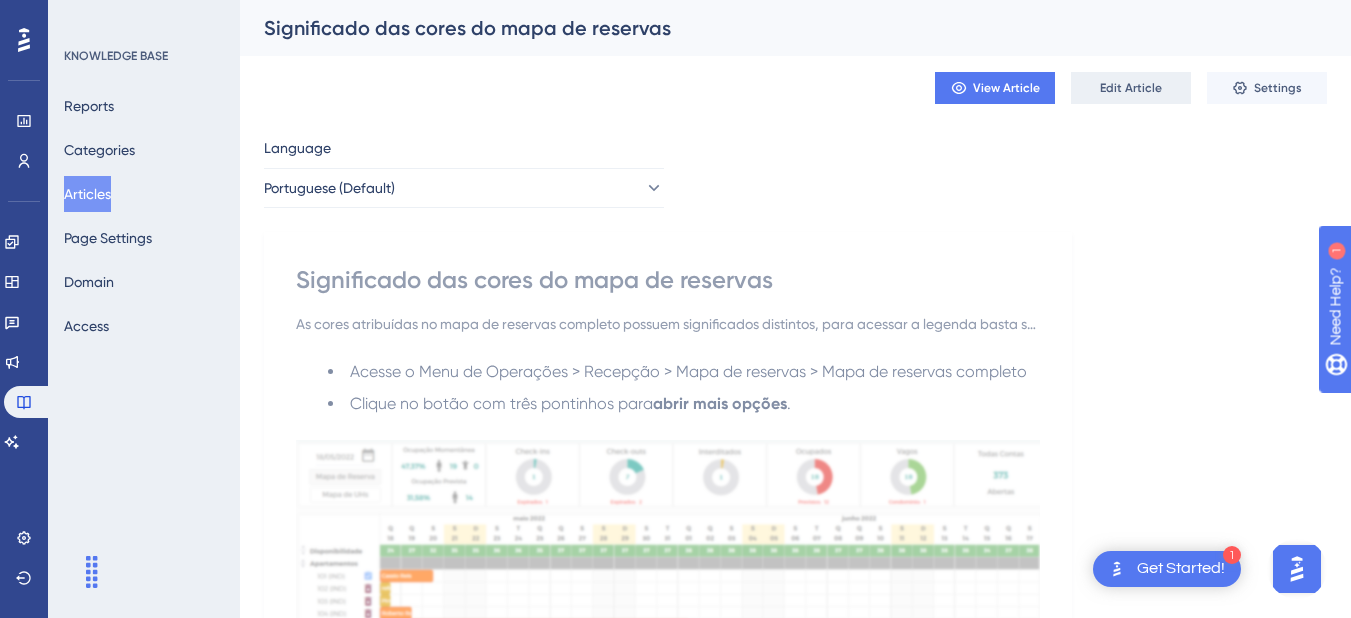 click on "Edit Article" at bounding box center [1131, 88] 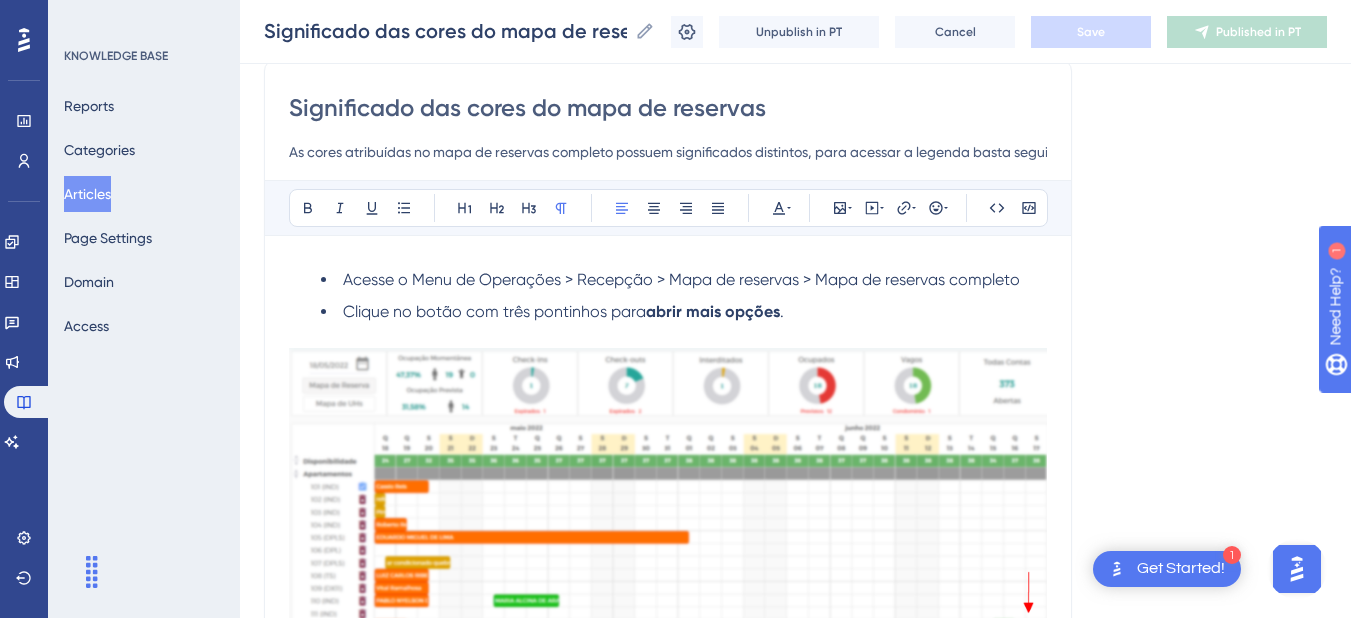 scroll, scrollTop: 1504, scrollLeft: 0, axis: vertical 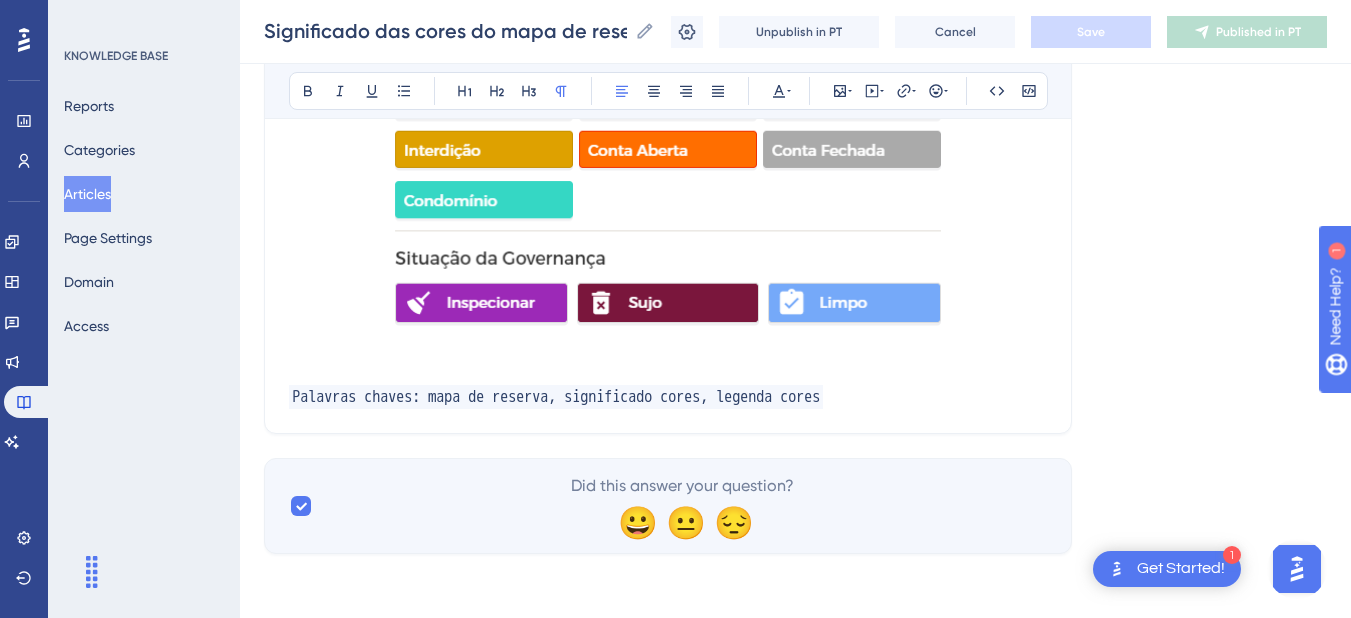 click at bounding box center [668, 373] 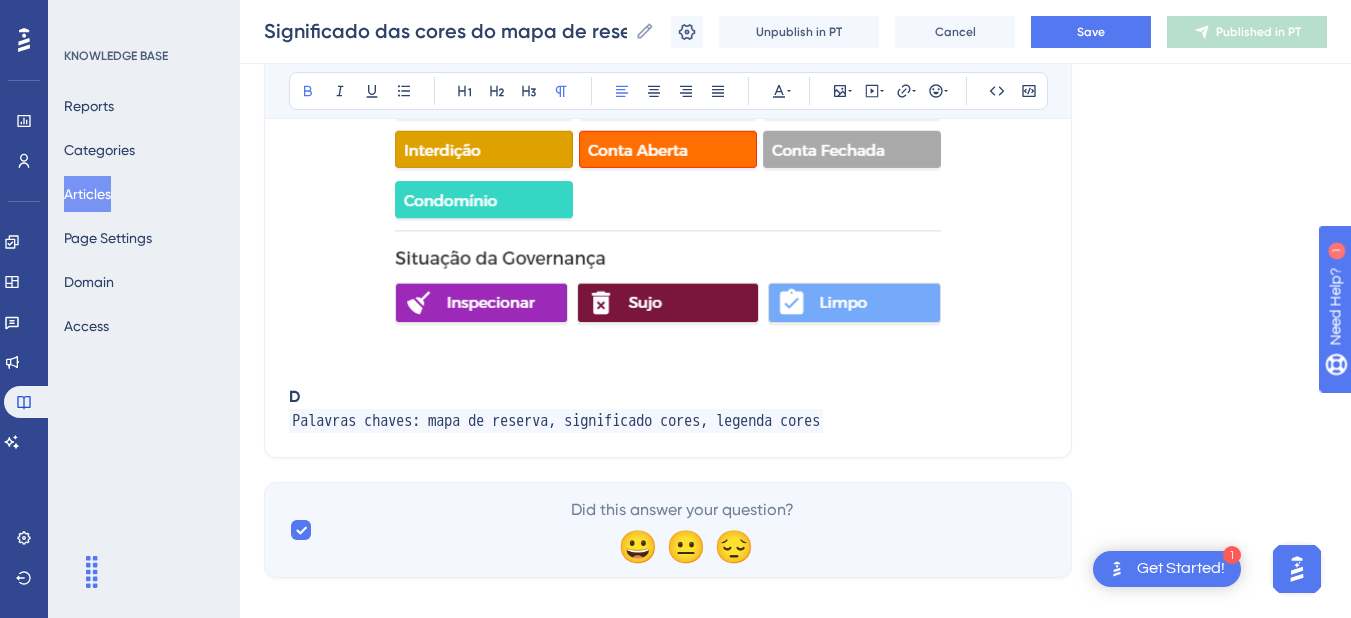 type 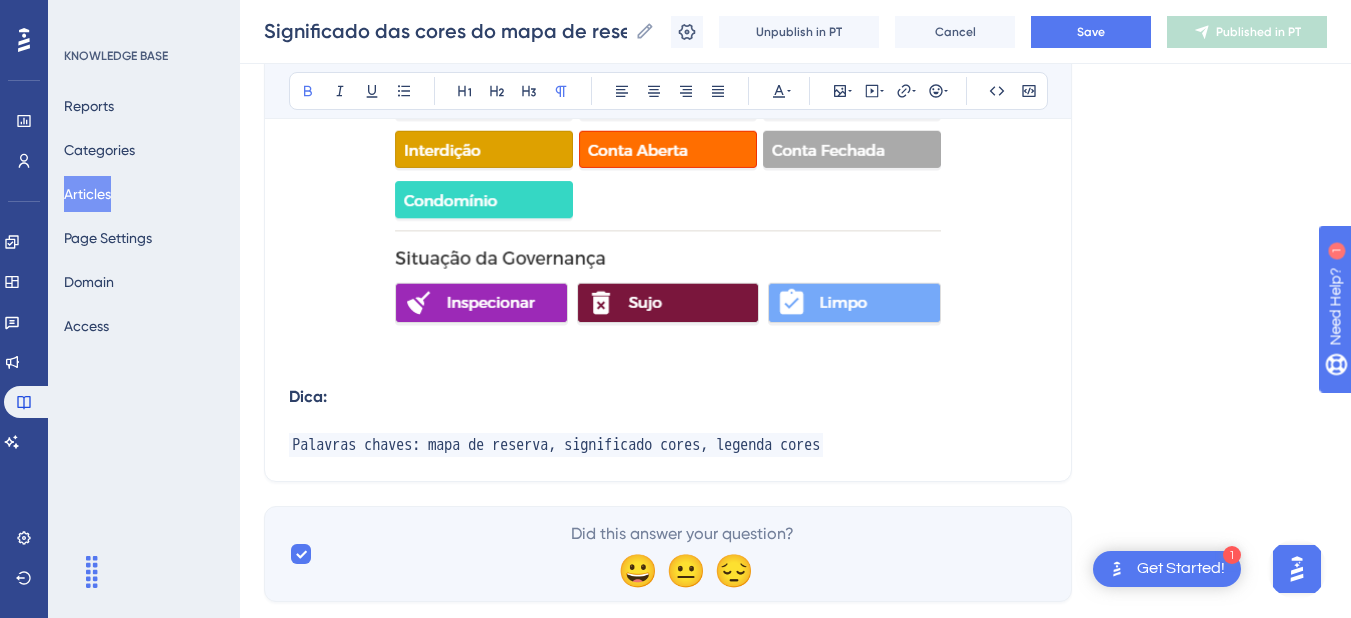 click on "Significado das cores do mapa de reservas As cores atribuídas no mapa de reservas completo possuem significados distintos, para acessar a legenda basta seguir os seguintes passos: Bold Italic Underline Bullet Point Heading 1 Heading 2 Heading 3 Normal Align Left Align Center Align Right Align Justify Text Color Insert Image Embed Video Hyperlink Emojis Code Code Block Acesse o Menu de Operações > Recepção > Mapa de reservas > Mapa de reservas completo Clique no botão com três pontinhos para  abrir mais opções . Em seguida clique sobre a alternativa  Cores do mapa Será apresentada as cores e os seus respectivos significados: Dica: Palavras chaves: mapa de reserva, significado cores, legenda cores" at bounding box center (668, -399) 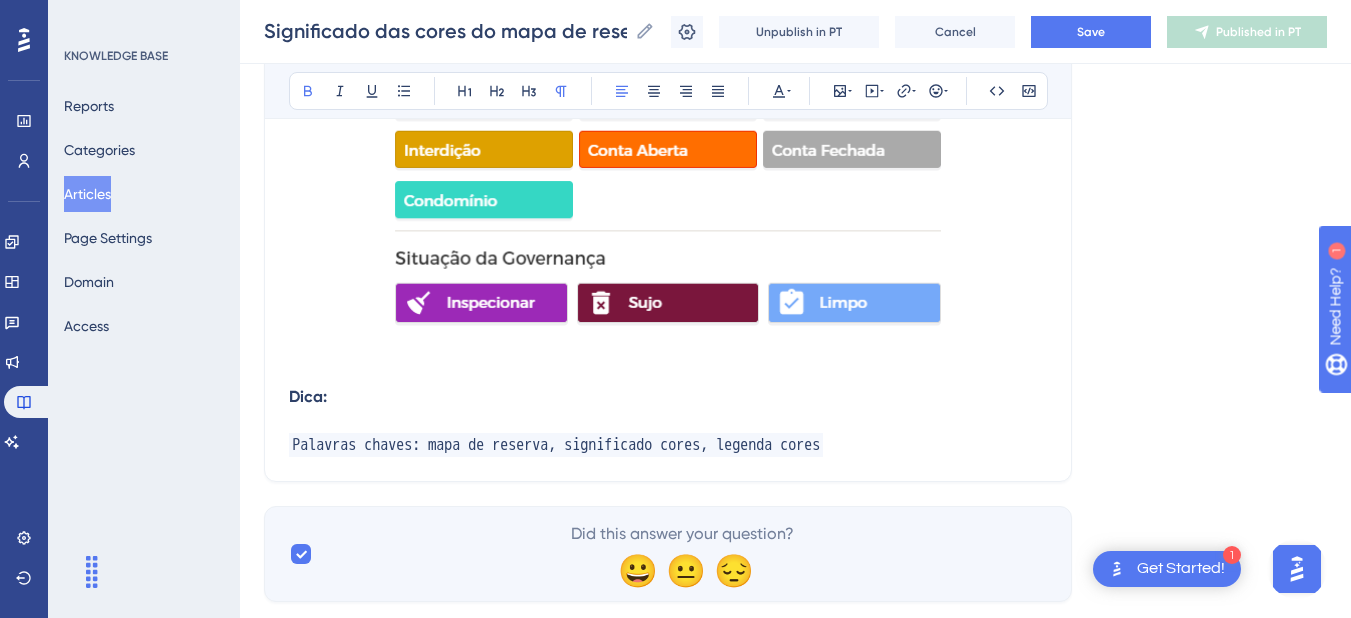 click on "Dica:" at bounding box center [308, 396] 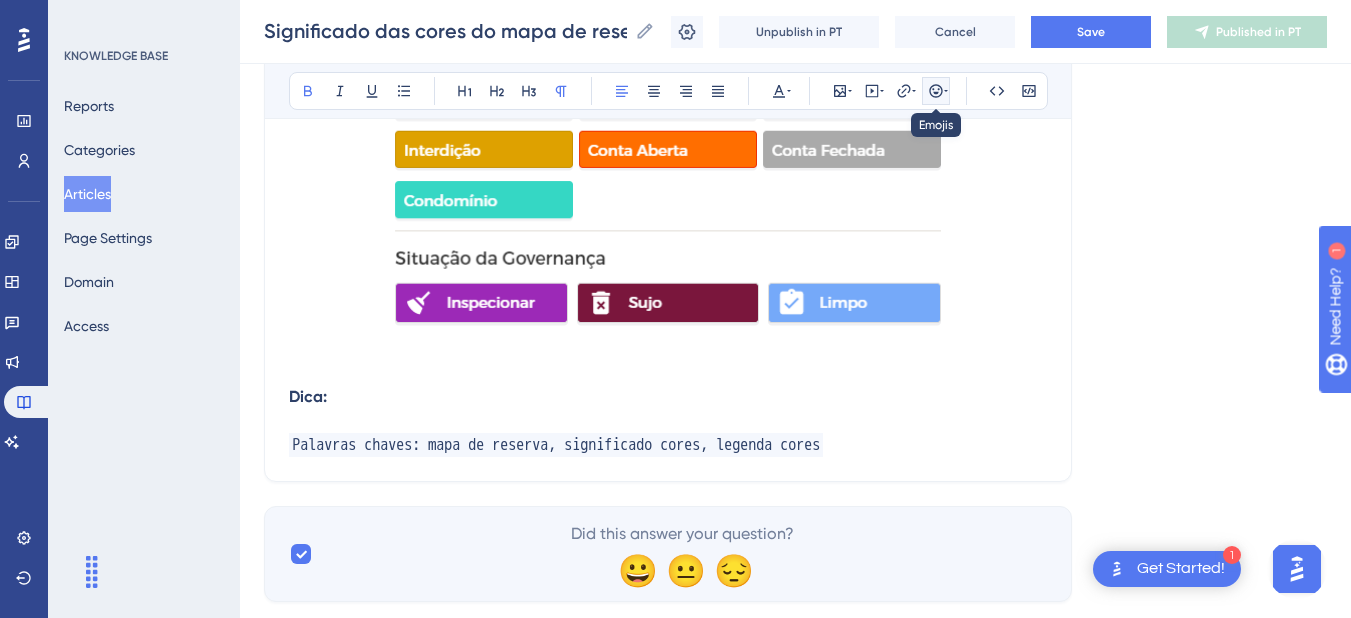 click at bounding box center [936, 91] 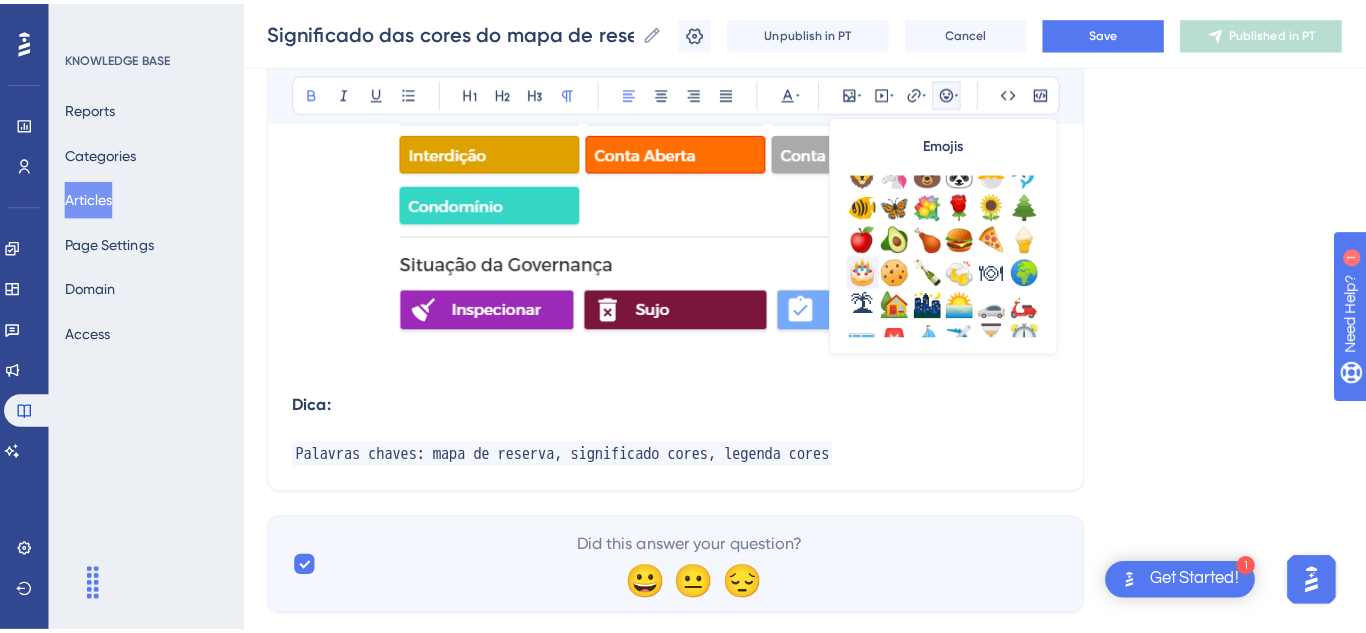scroll, scrollTop: 704, scrollLeft: 0, axis: vertical 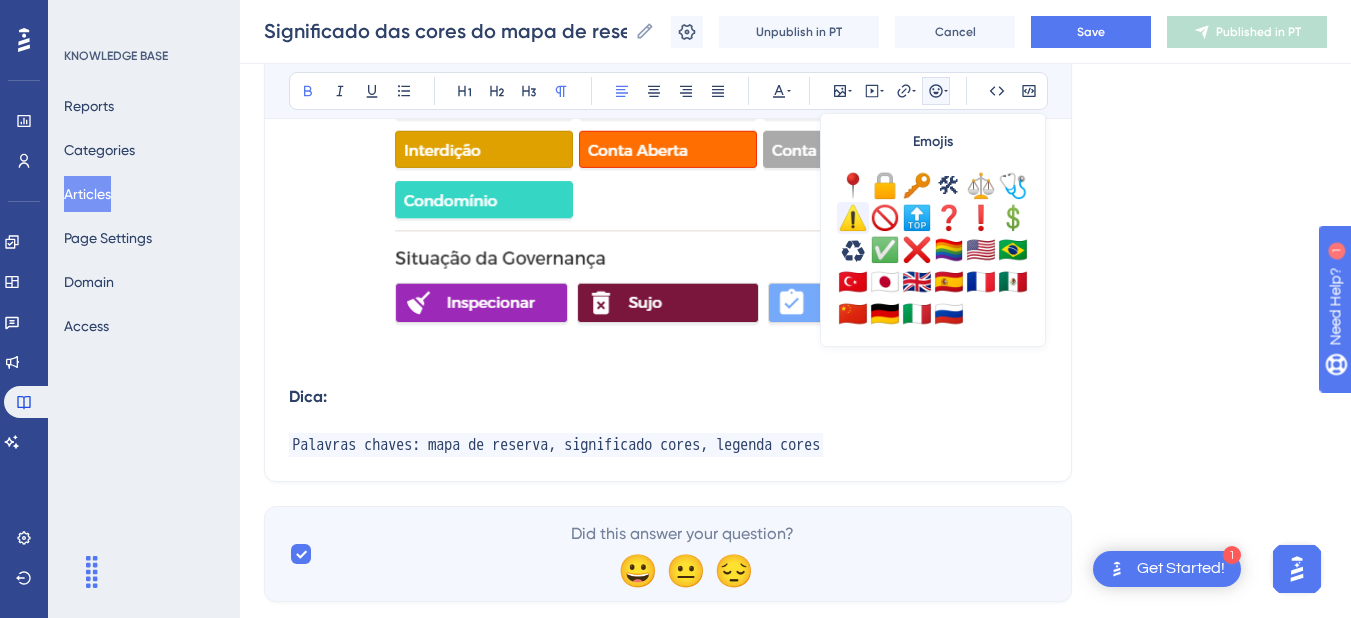 click on "⚠️" at bounding box center [853, 218] 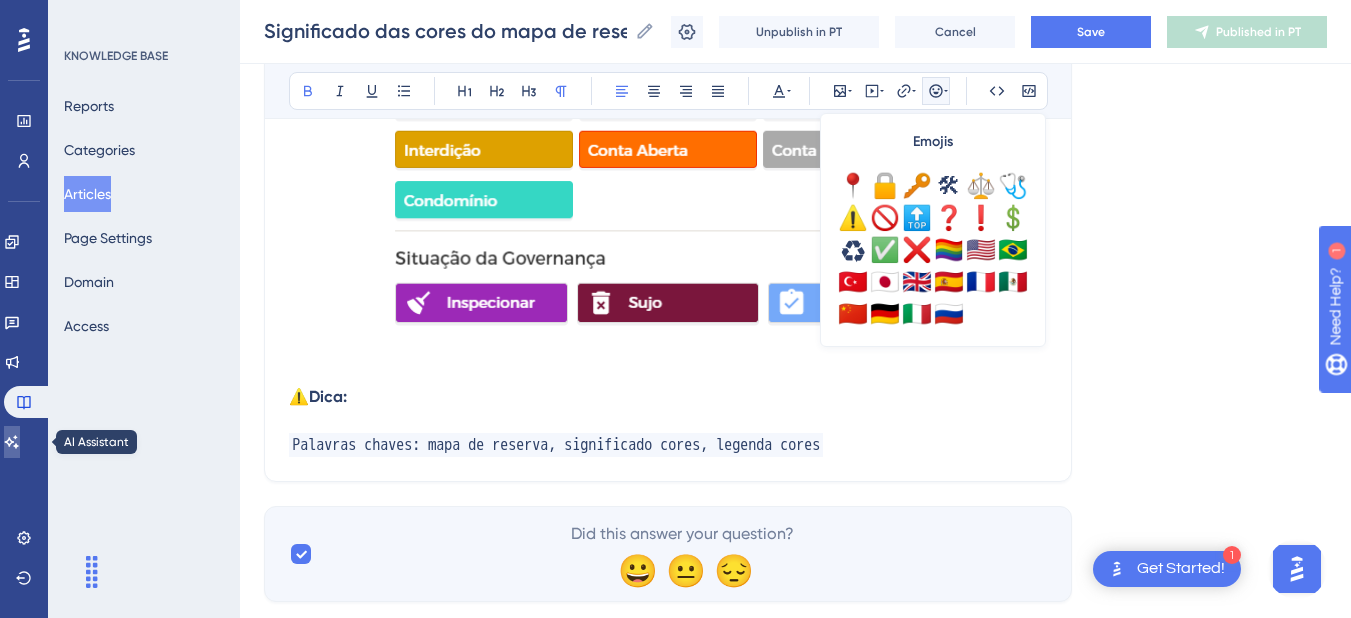 click 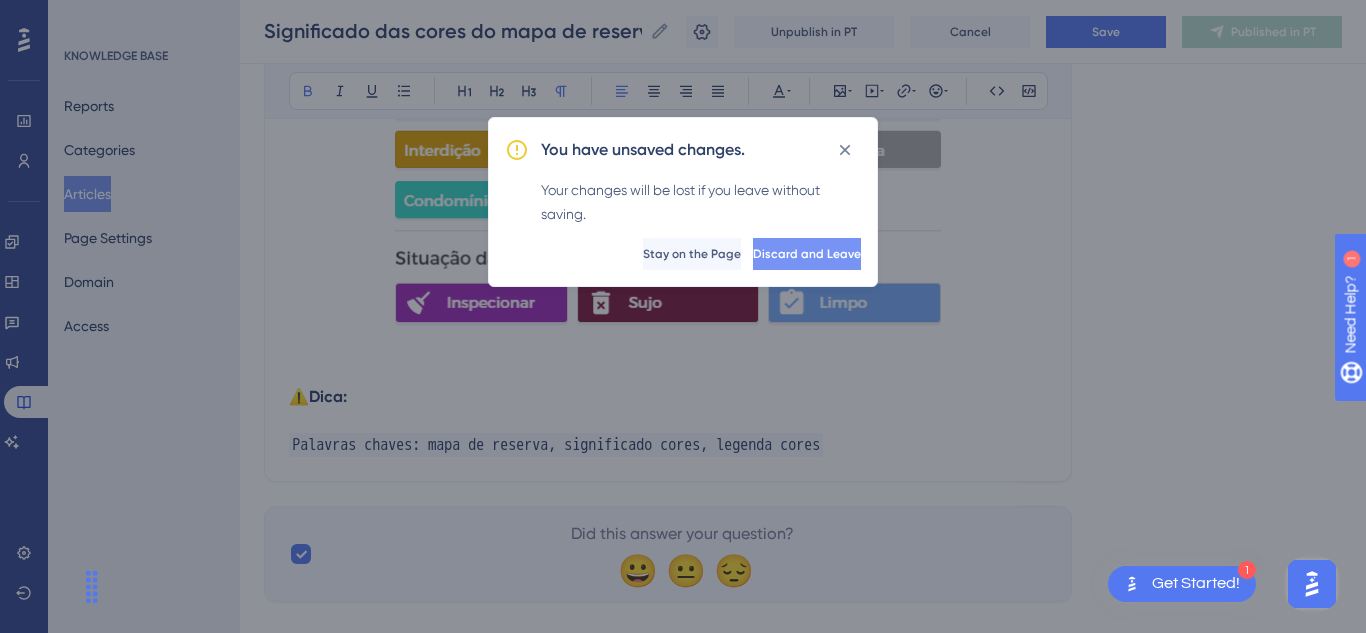 click on "Discard and Leave" at bounding box center [807, 254] 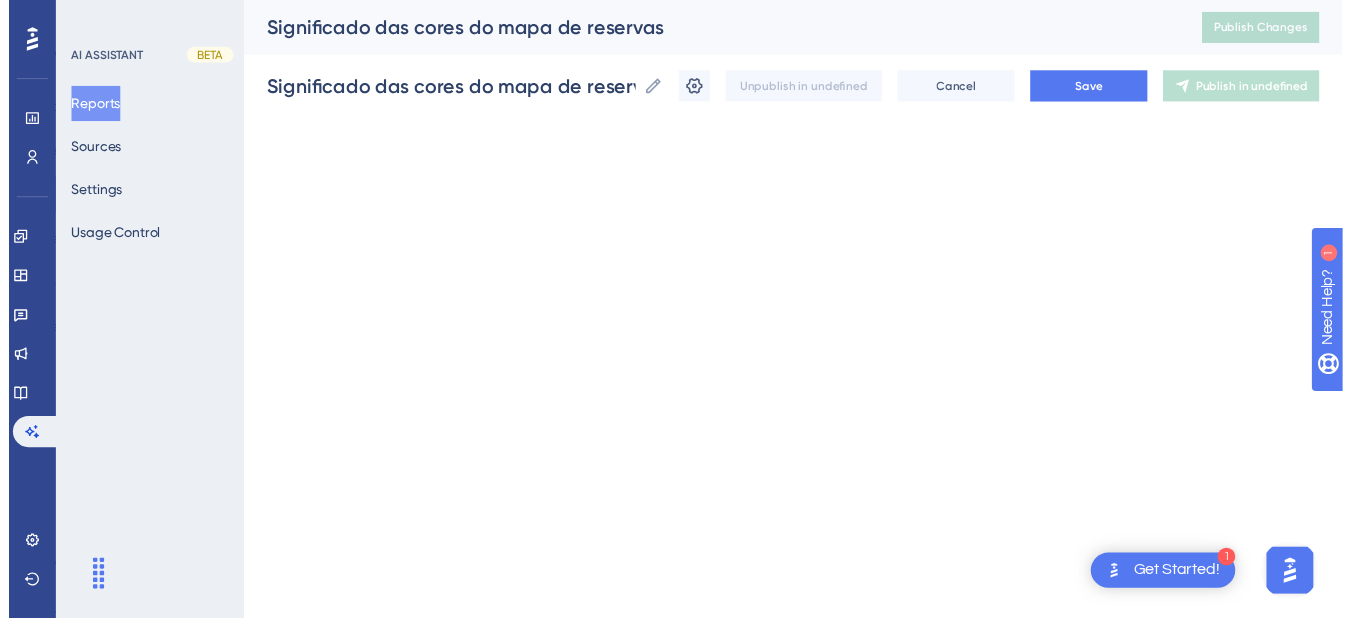 scroll, scrollTop: 0, scrollLeft: 0, axis: both 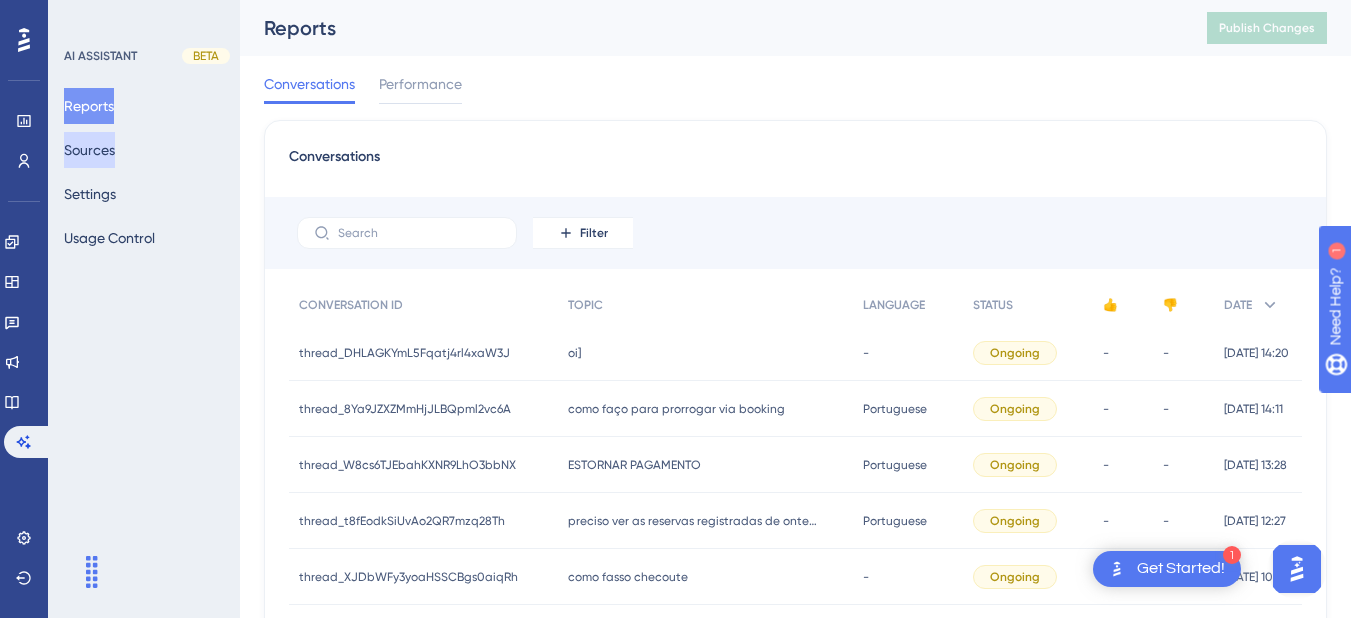 click on "Sources" at bounding box center (89, 150) 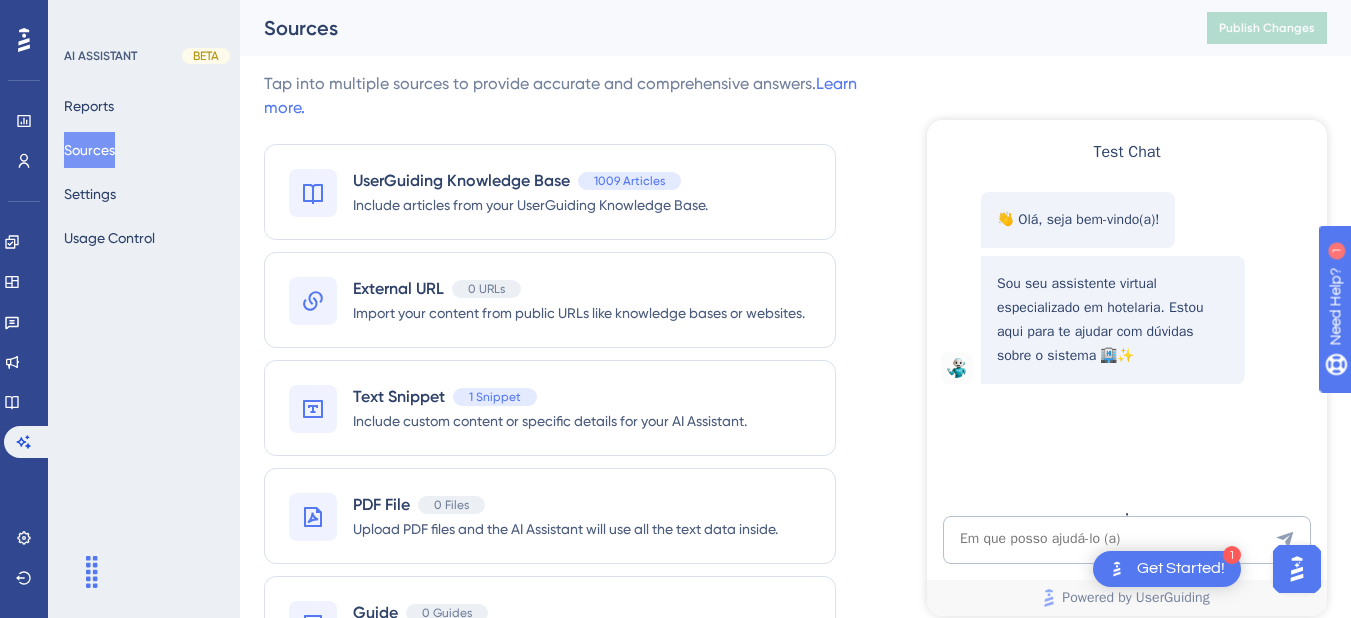 scroll, scrollTop: 0, scrollLeft: 0, axis: both 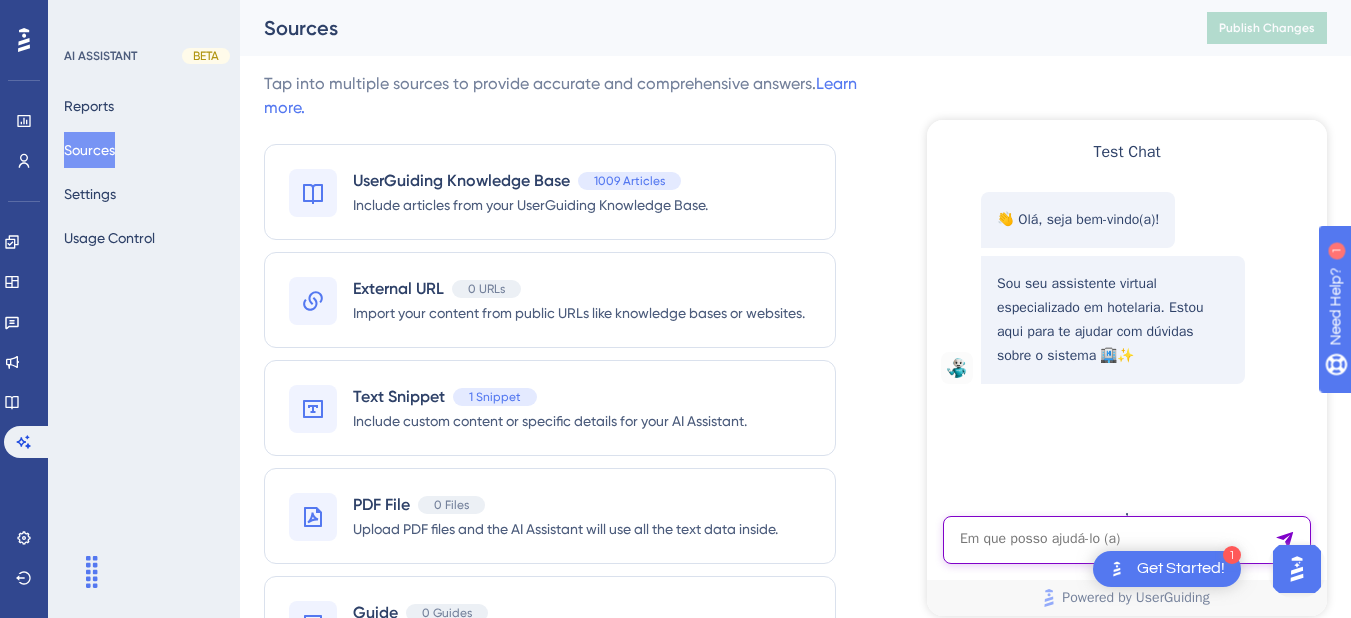 click at bounding box center [1127, 540] 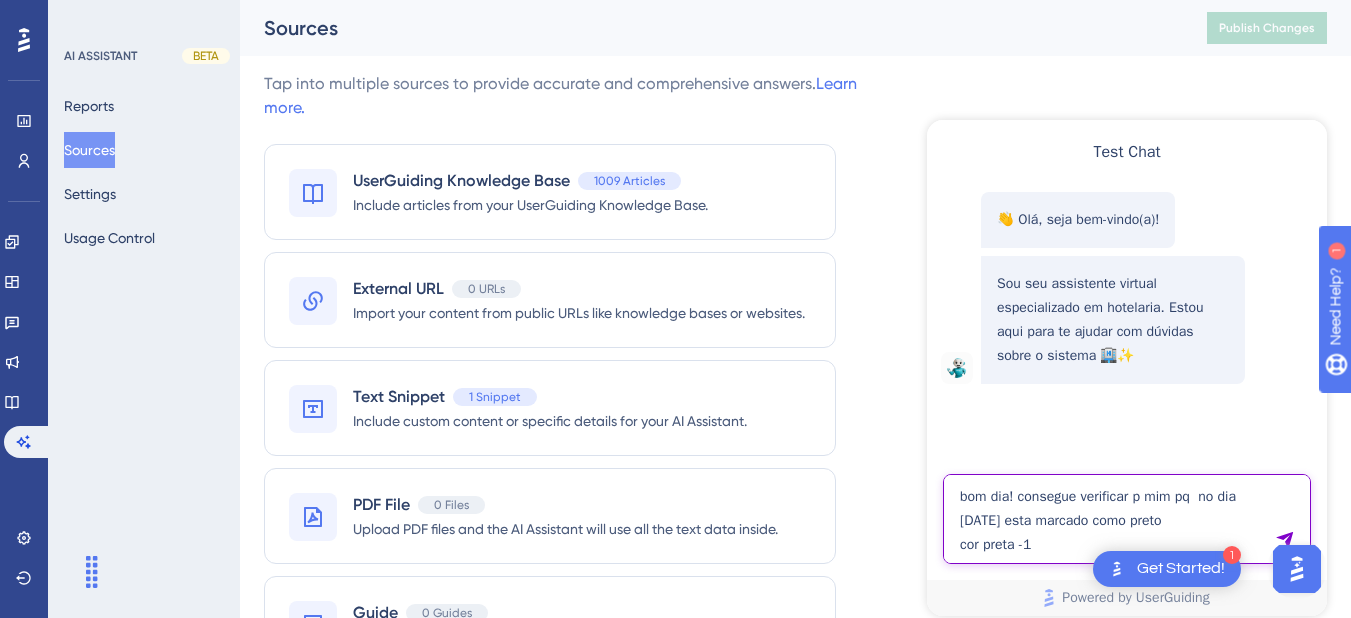 type on "bom dia! consegue verificar p mim pq  no dia [DATE] esta marcado como preto
cor preta -1" 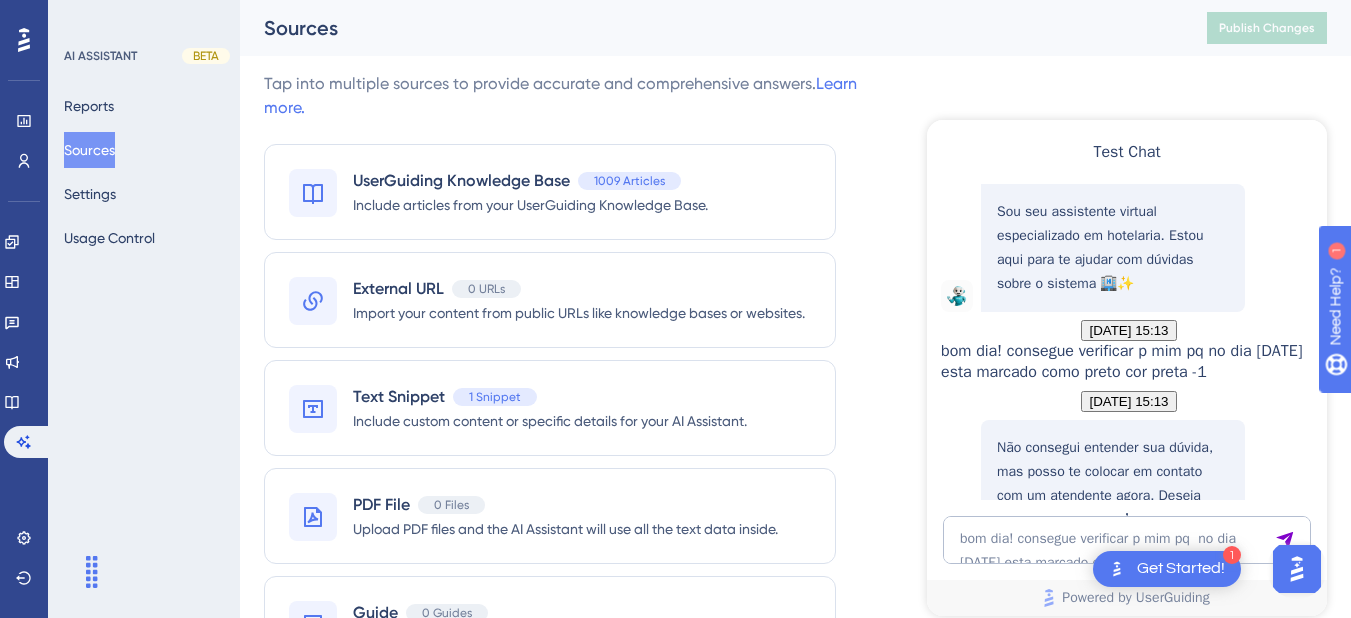scroll, scrollTop: 286, scrollLeft: 0, axis: vertical 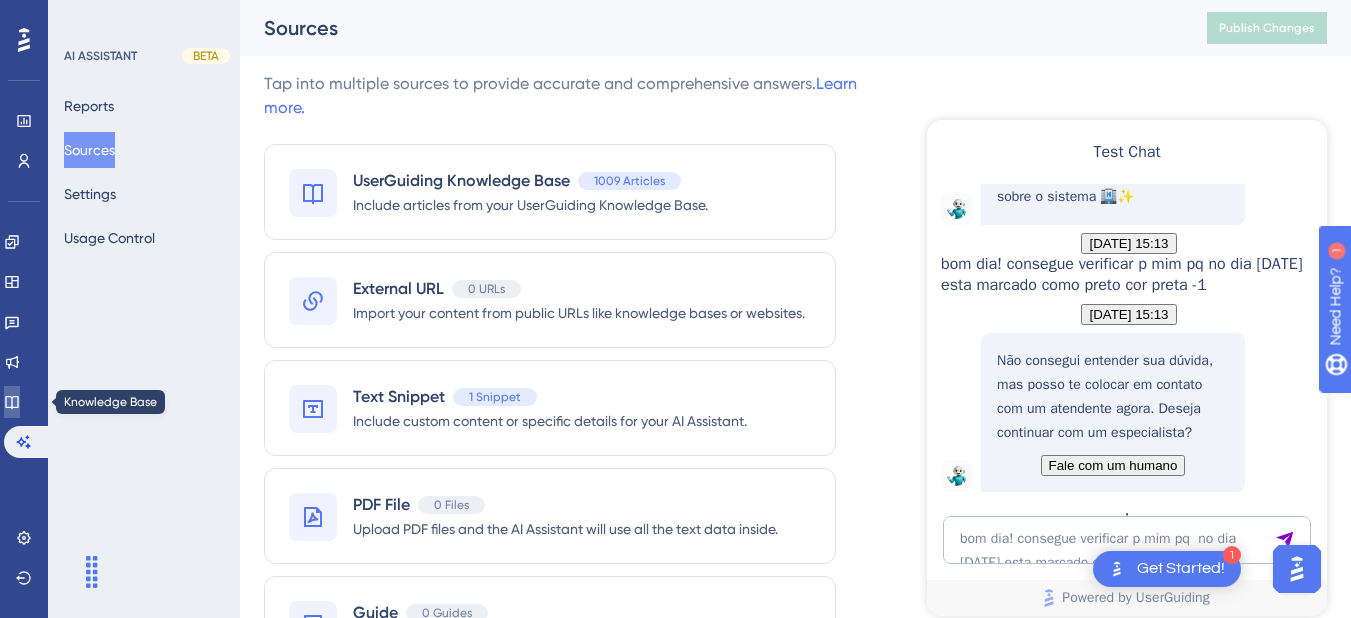 click at bounding box center [12, 402] 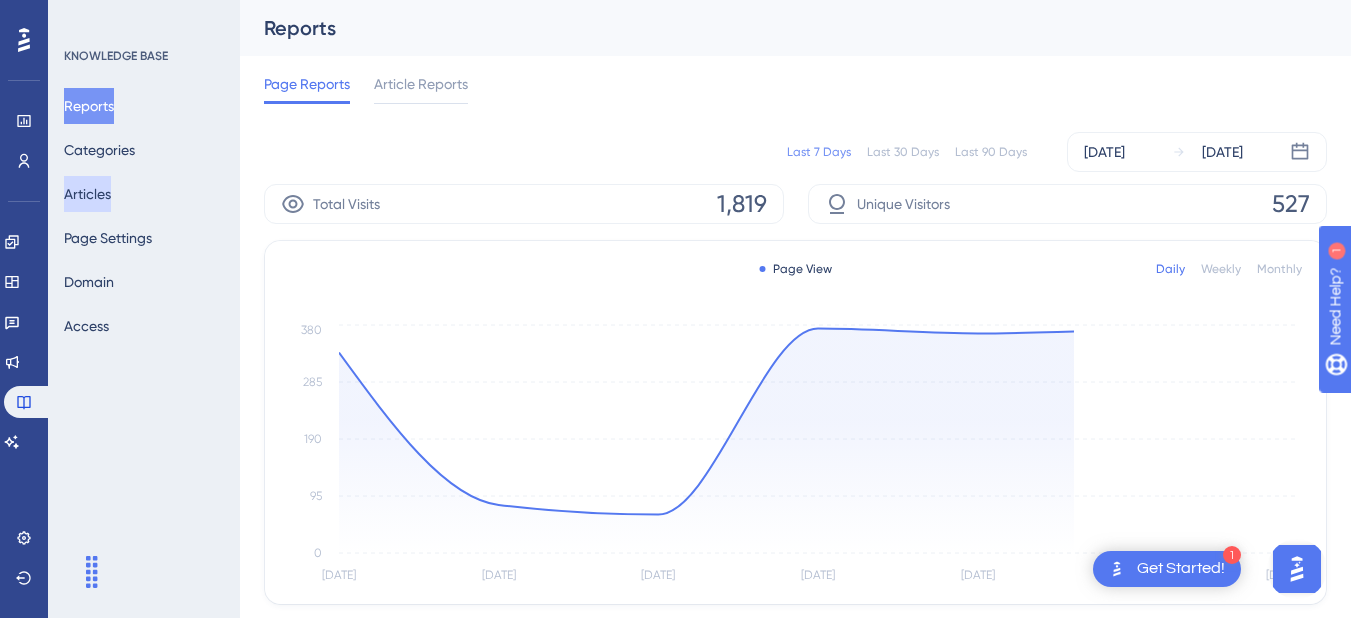 click on "Articles" at bounding box center (87, 194) 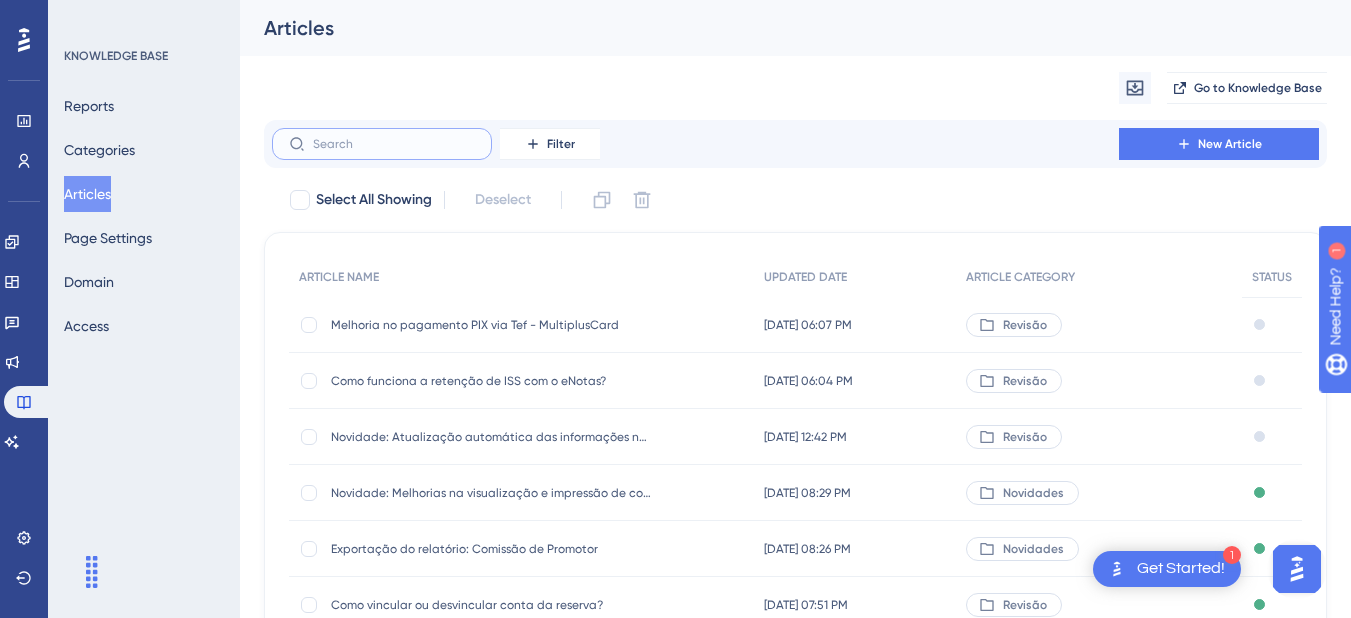 click at bounding box center (394, 144) 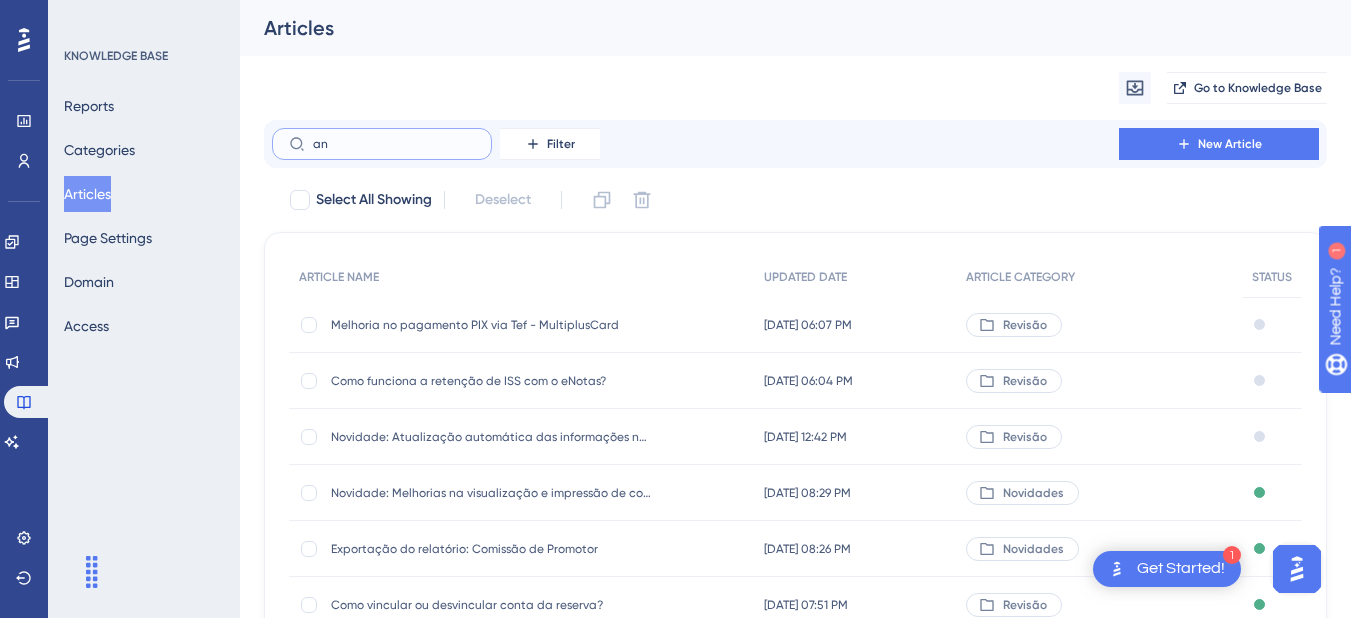 type on "a" 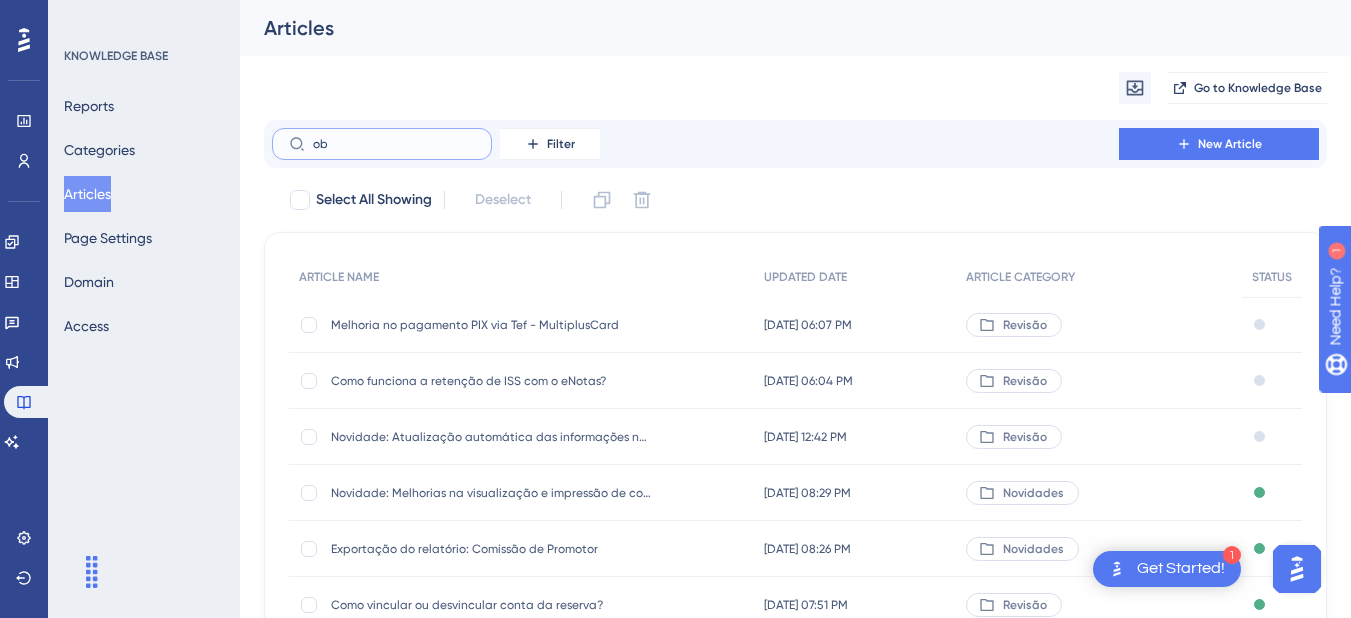 type on "obe" 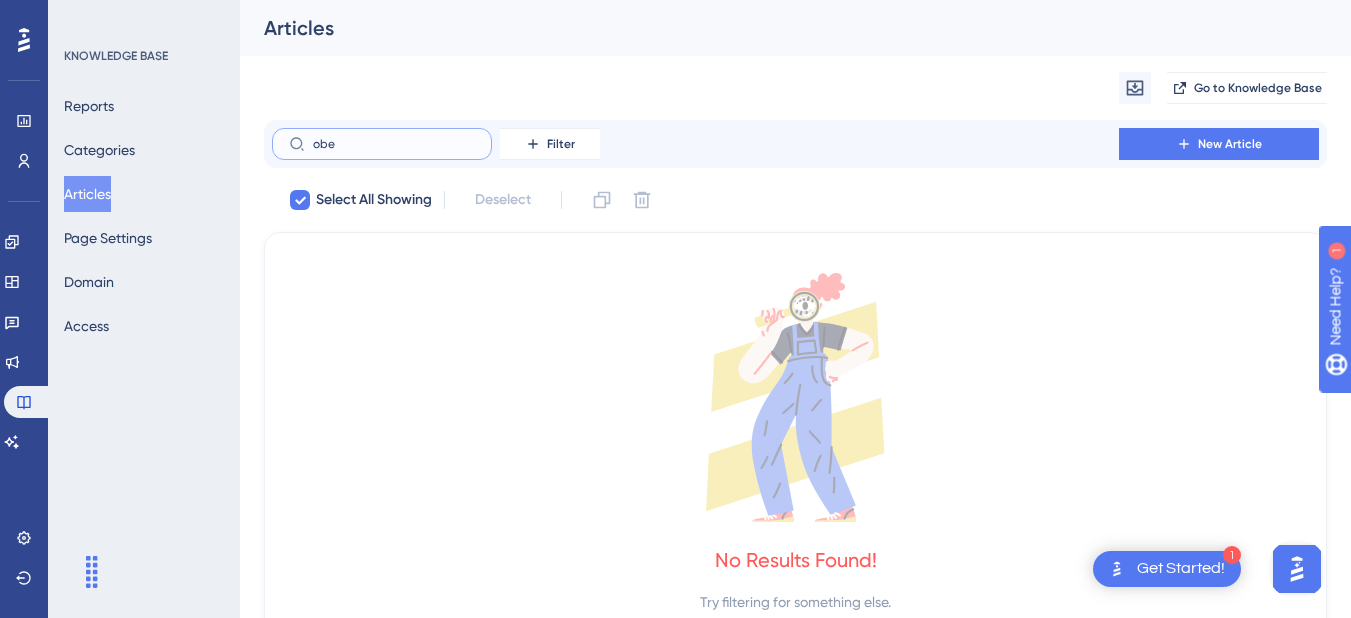 type on "ob" 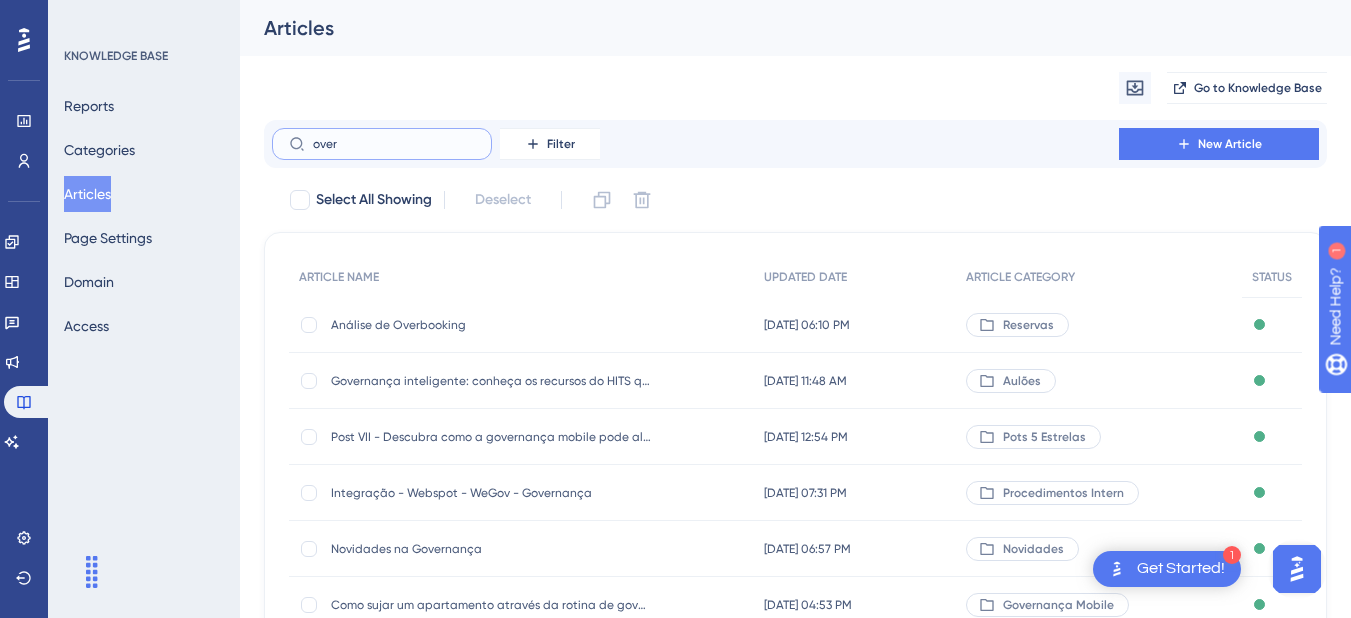type on "over" 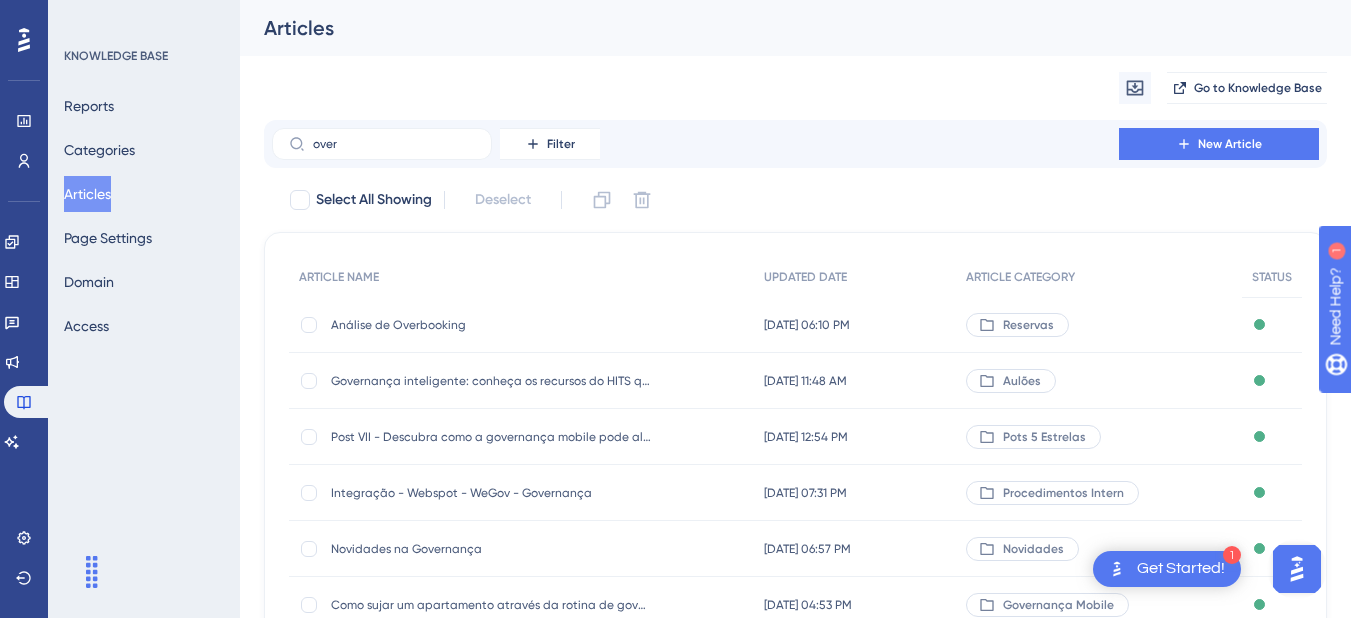 click on "Análise de Overbooking Análise de Overbooking" at bounding box center [491, 325] 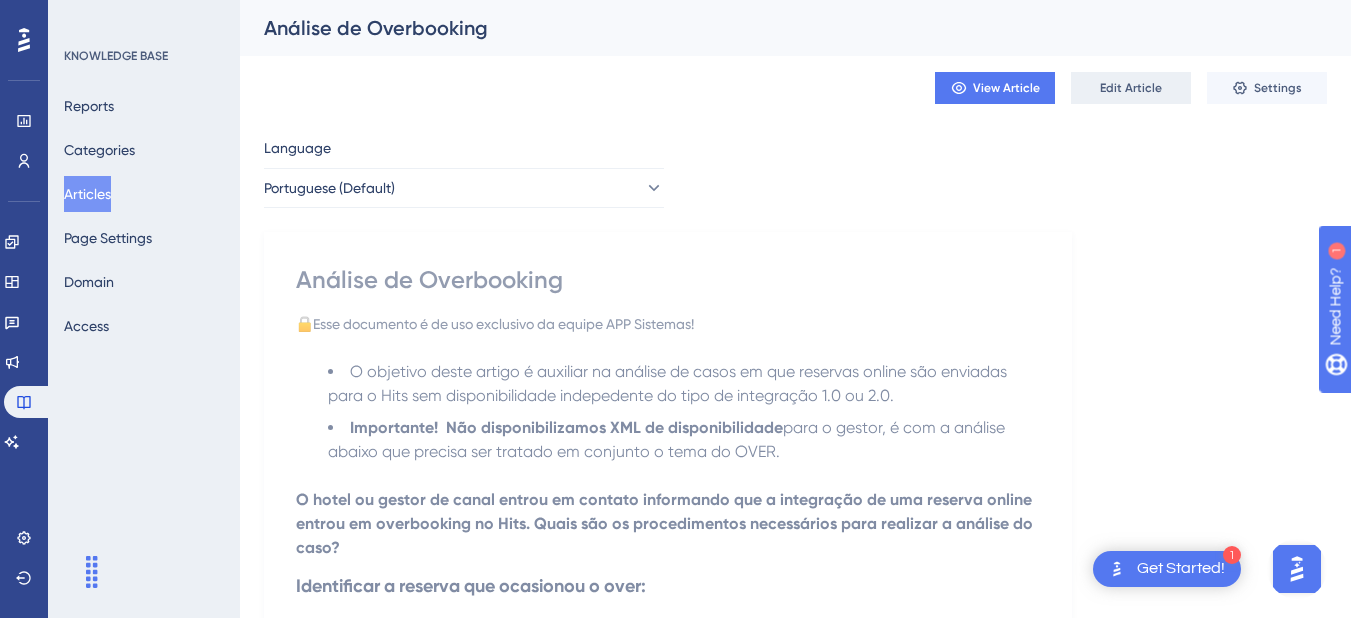 click on "Edit Article" at bounding box center (1131, 88) 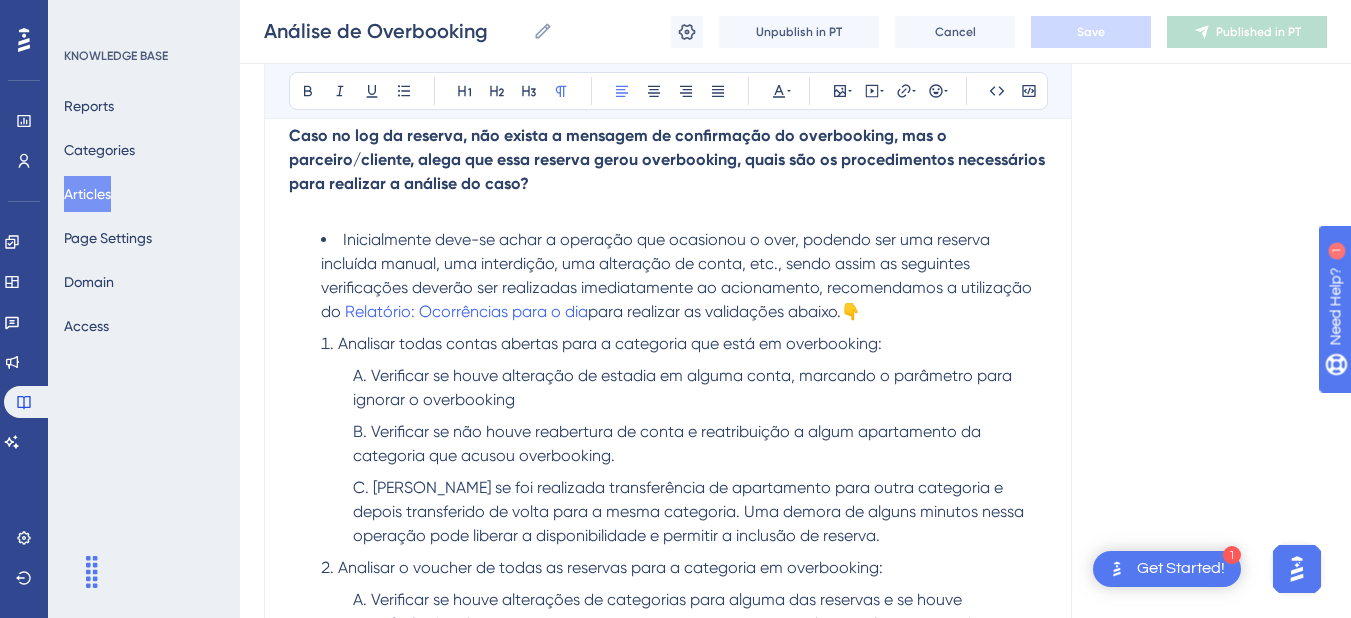 scroll, scrollTop: 5520, scrollLeft: 0, axis: vertical 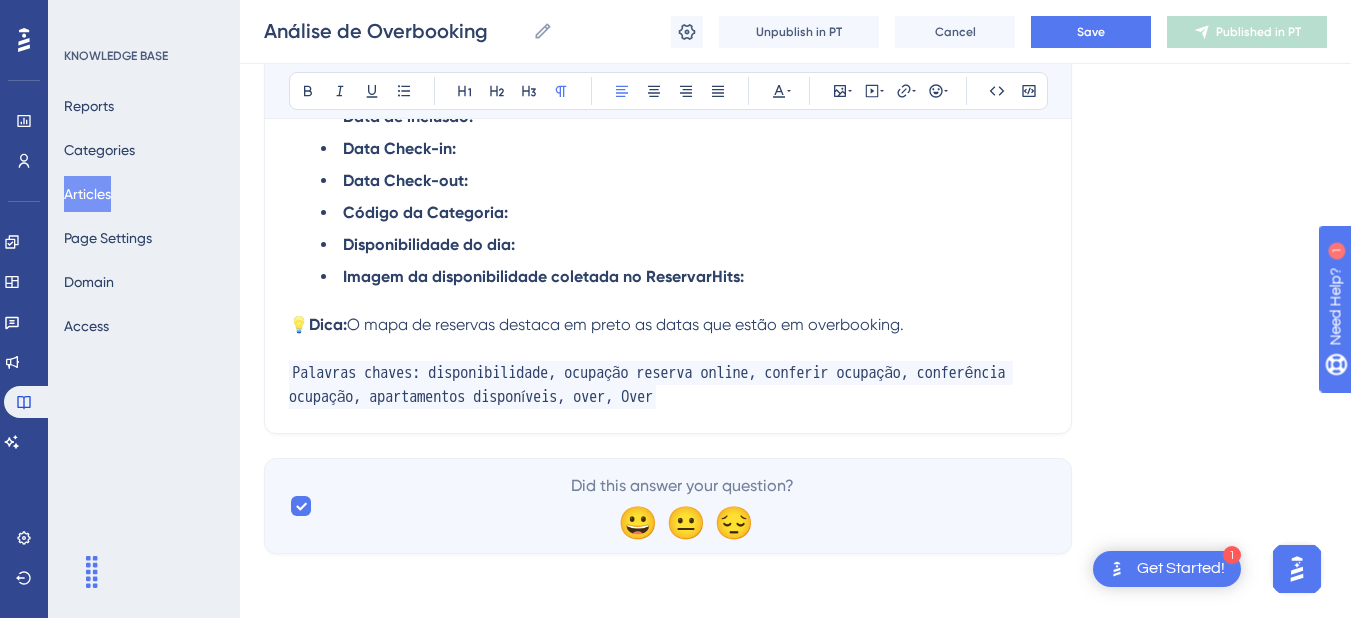 click on "O mapa de reservas destaca em preto as datas que estão em overbooking." at bounding box center [625, 324] 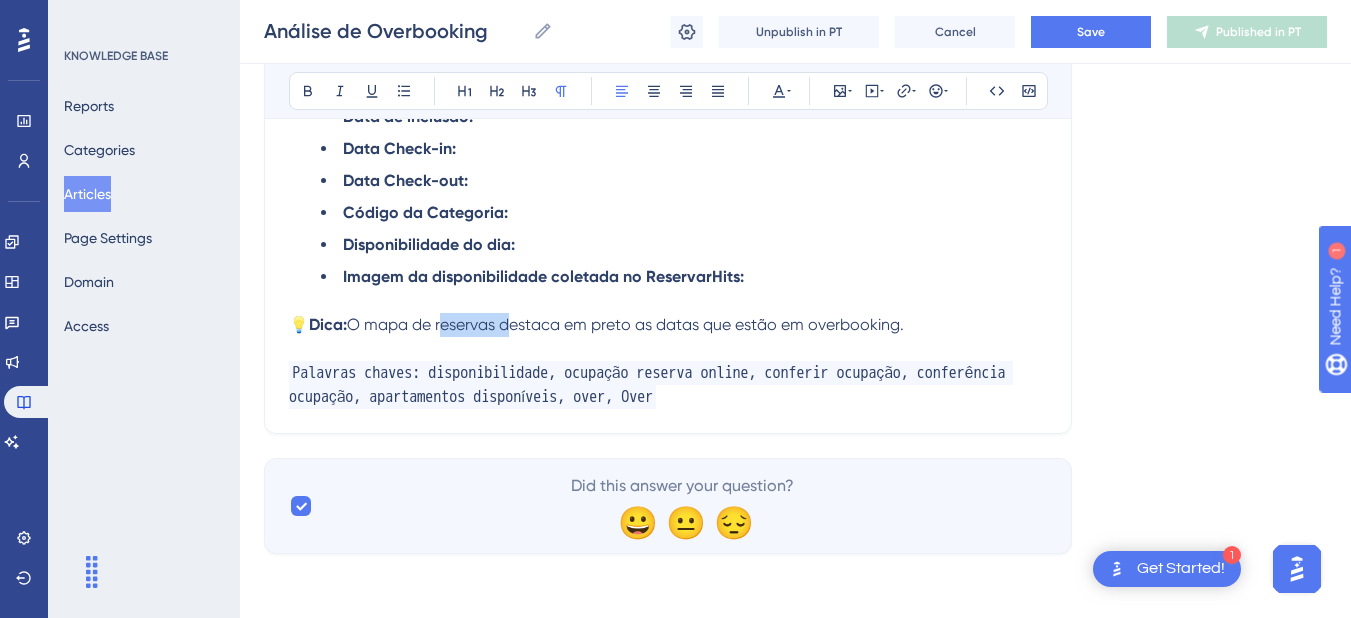 click on "O mapa de reservas destaca em preto as datas que estão em overbooking." at bounding box center [625, 324] 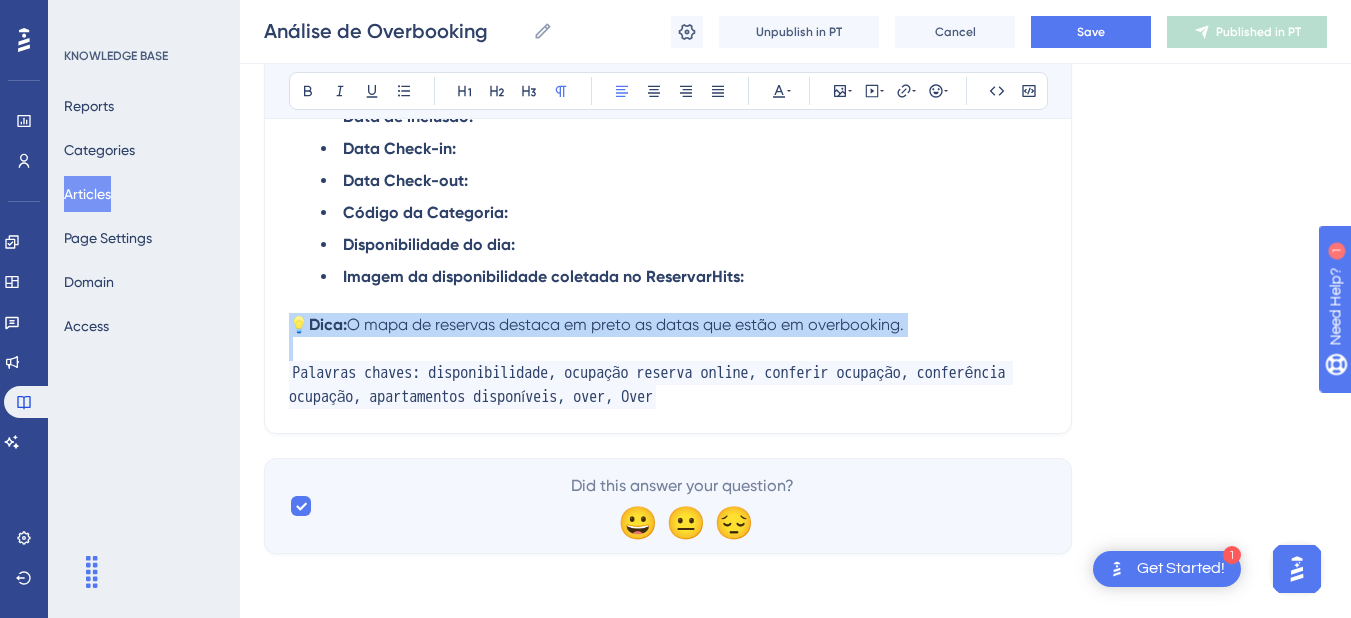 click on "O mapa de reservas destaca em preto as datas que estão em overbooking." at bounding box center [625, 324] 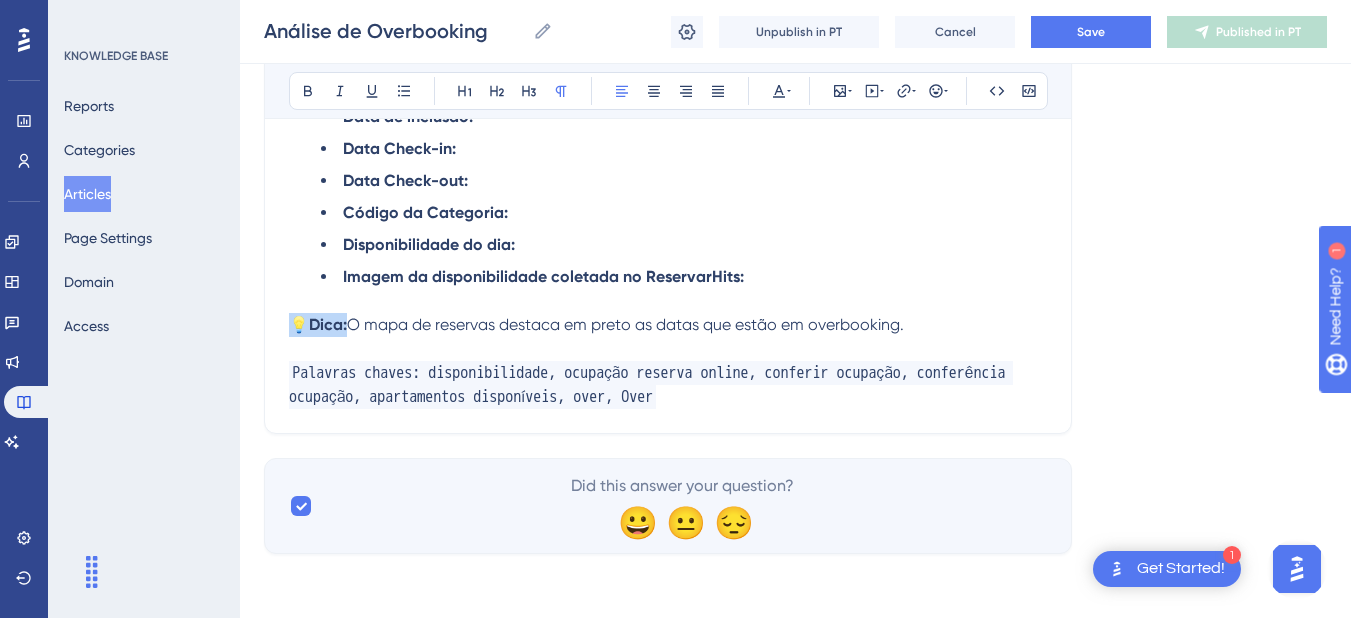 copy on "💡  Dica:" 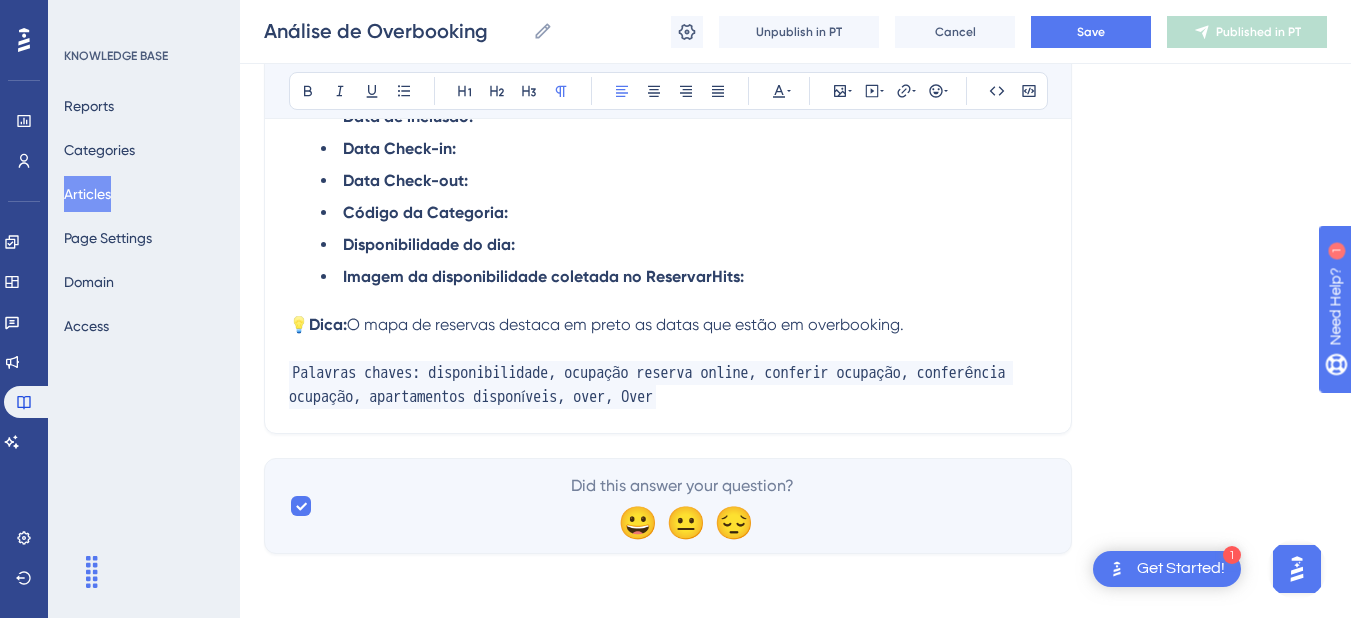 click on "O mapa de reservas destaca em preto as datas que estão em overbooking." at bounding box center [625, 324] 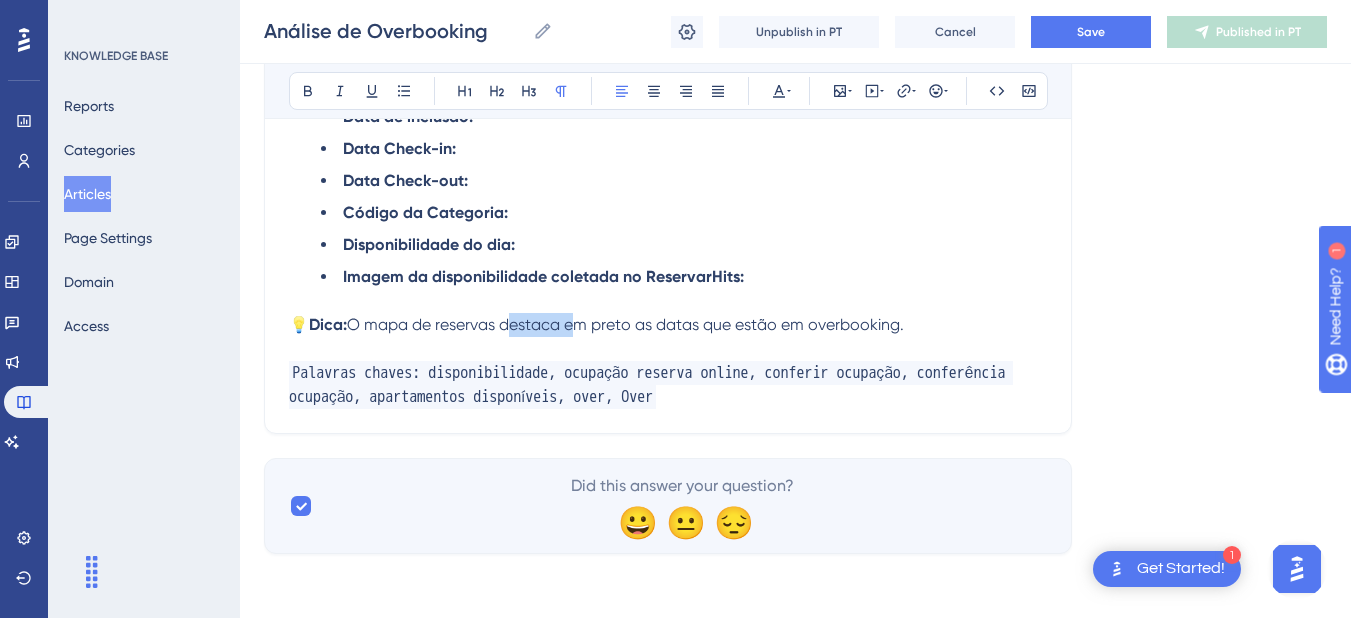 click on "O mapa de reservas destaca em preto as datas que estão em overbooking." at bounding box center [625, 324] 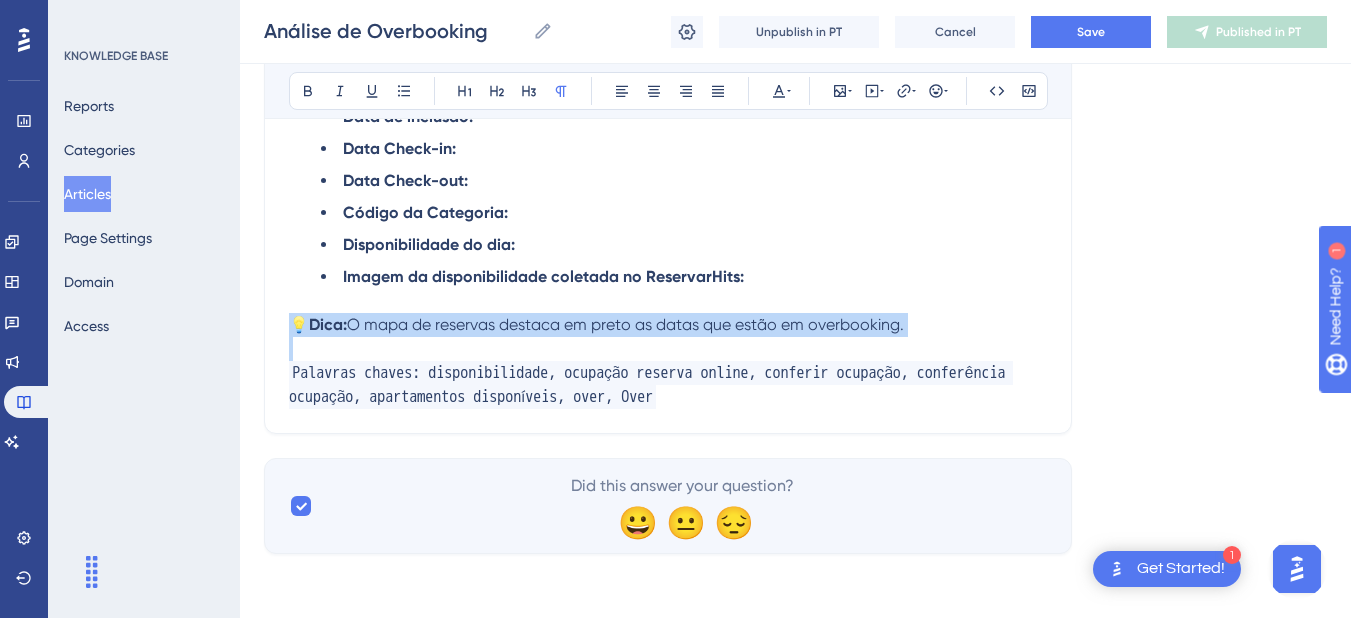 click on "O mapa de reservas destaca em preto as datas que estão em overbooking." at bounding box center (625, 324) 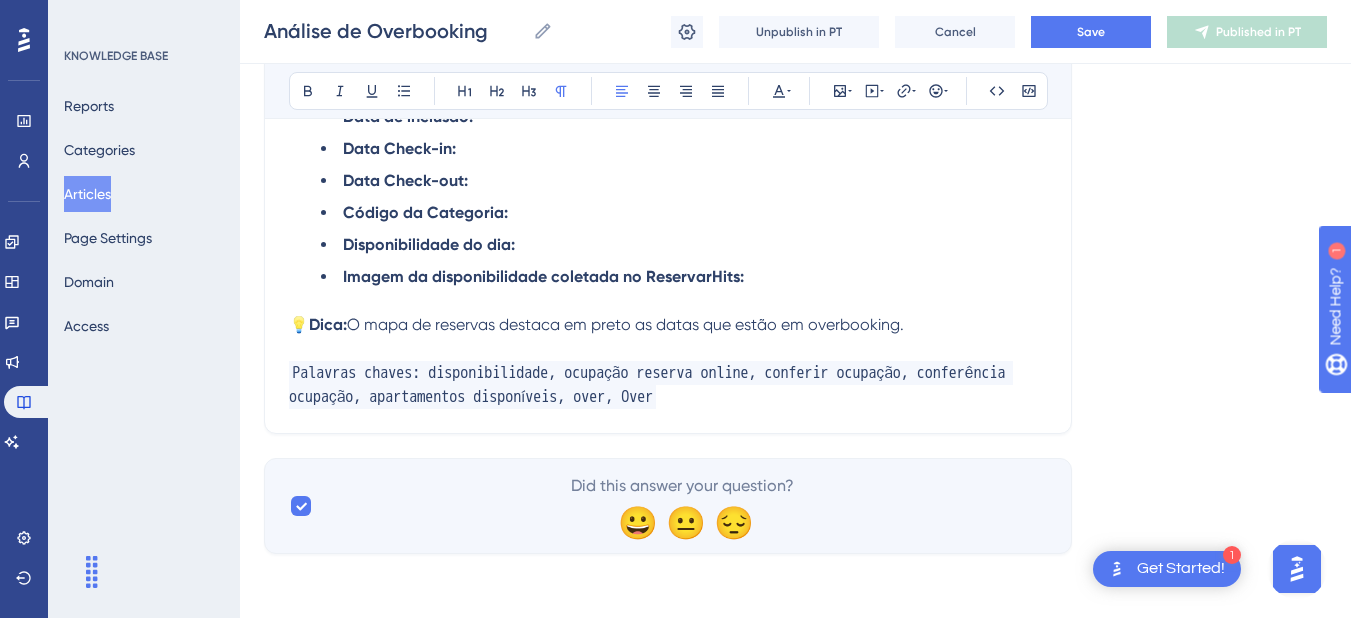 click on "O mapa de reservas destaca em preto as datas que estão em overbooking." at bounding box center [625, 324] 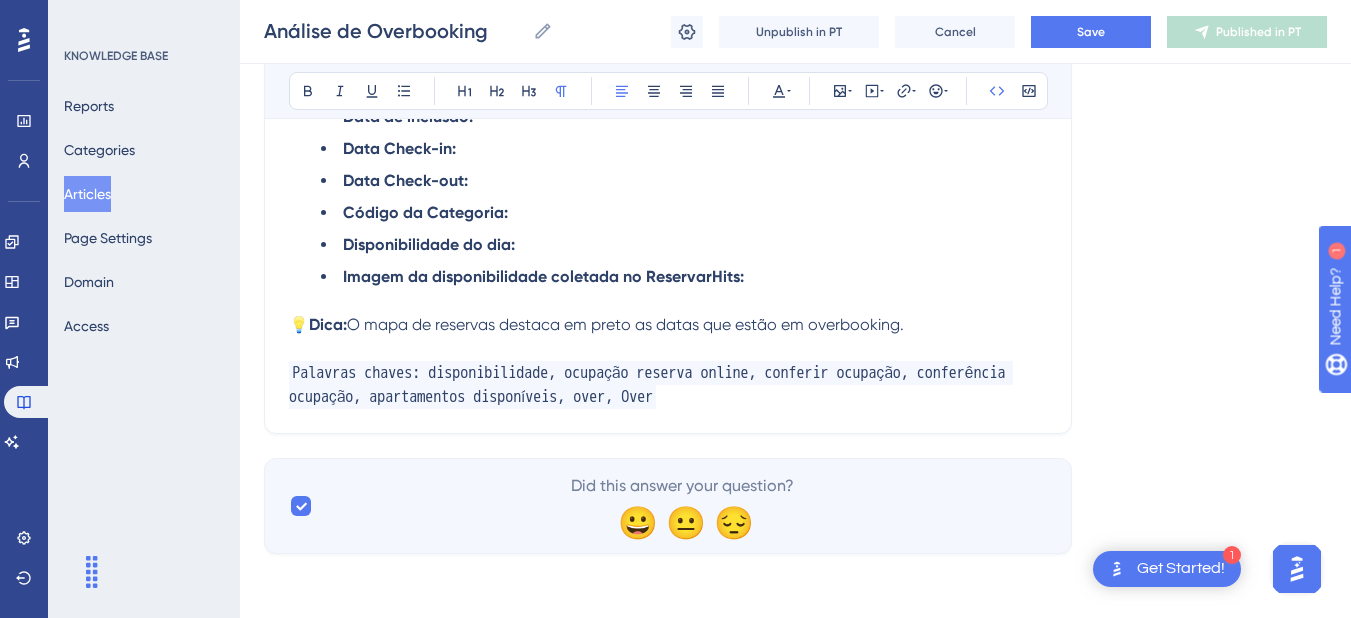 type 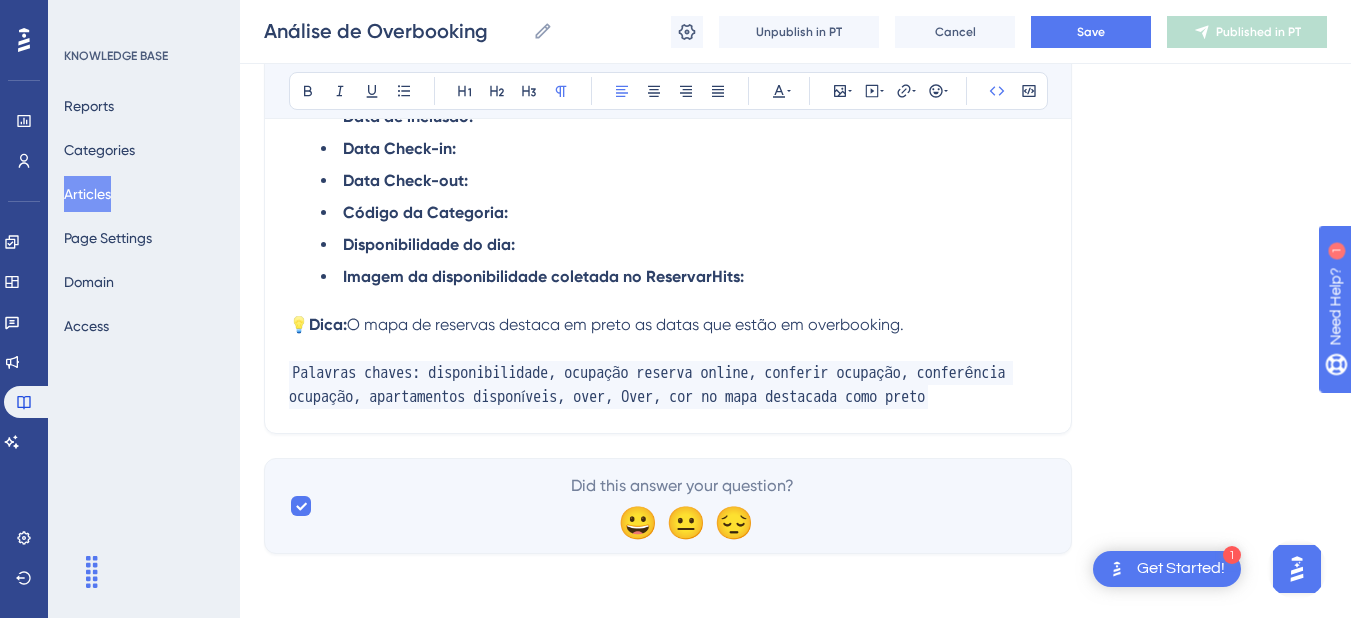 click on "Análise de Overbooking Análise de Overbooking Unpublish in PT Cancel Save Published in PT" at bounding box center (795, 32) 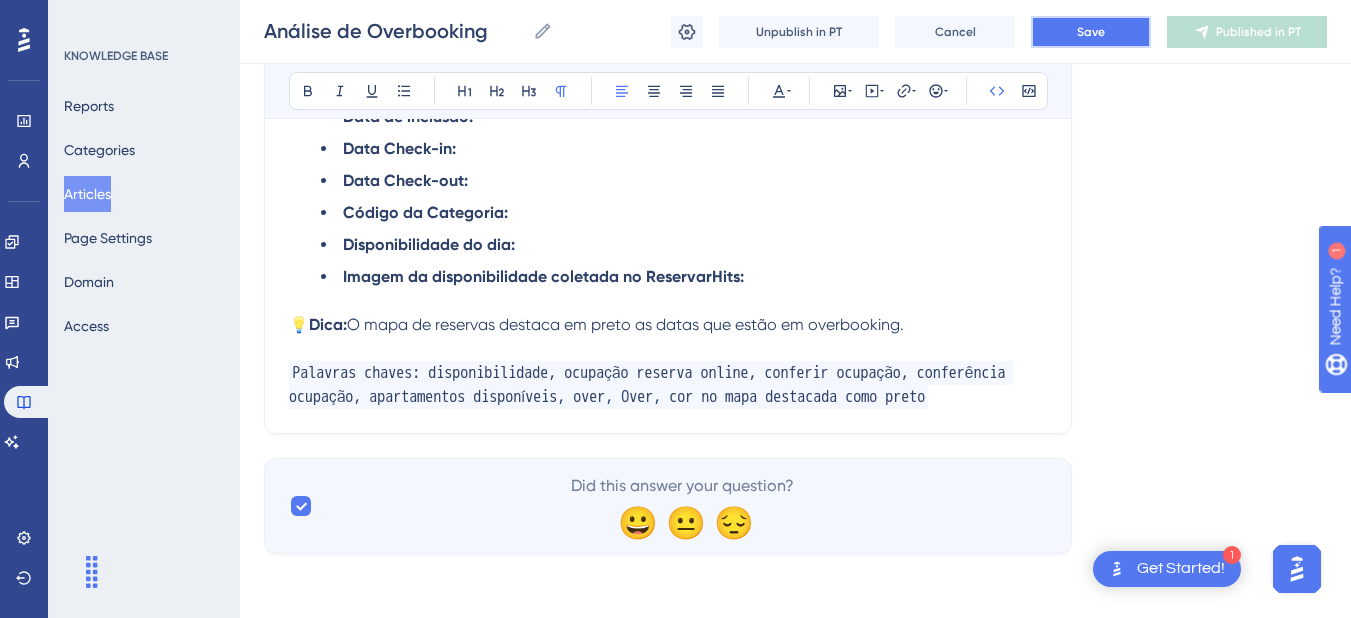 click on "Save" at bounding box center (1091, 32) 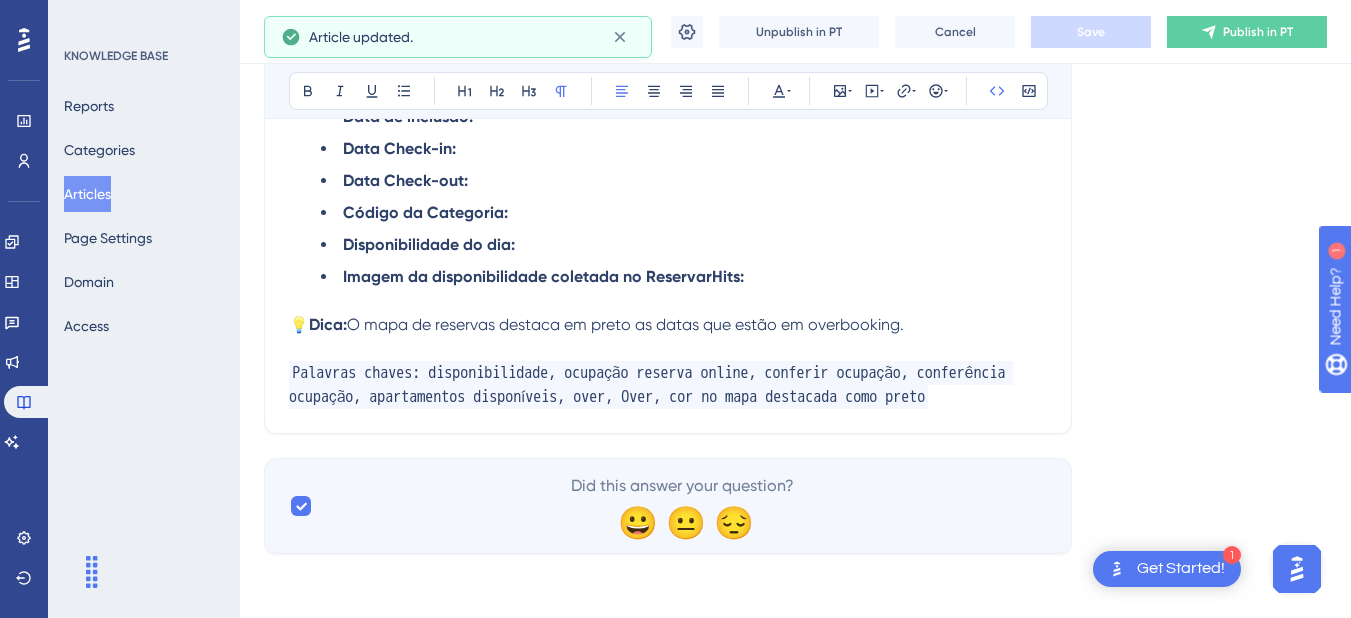 click on "Palavras chaves: disponibilidade, ocupação reserva online, conferir ocupação, conferência ocupação, apartamentos disponíveis, over, Over, cor no mapa destacada como preto" at bounding box center [668, 385] 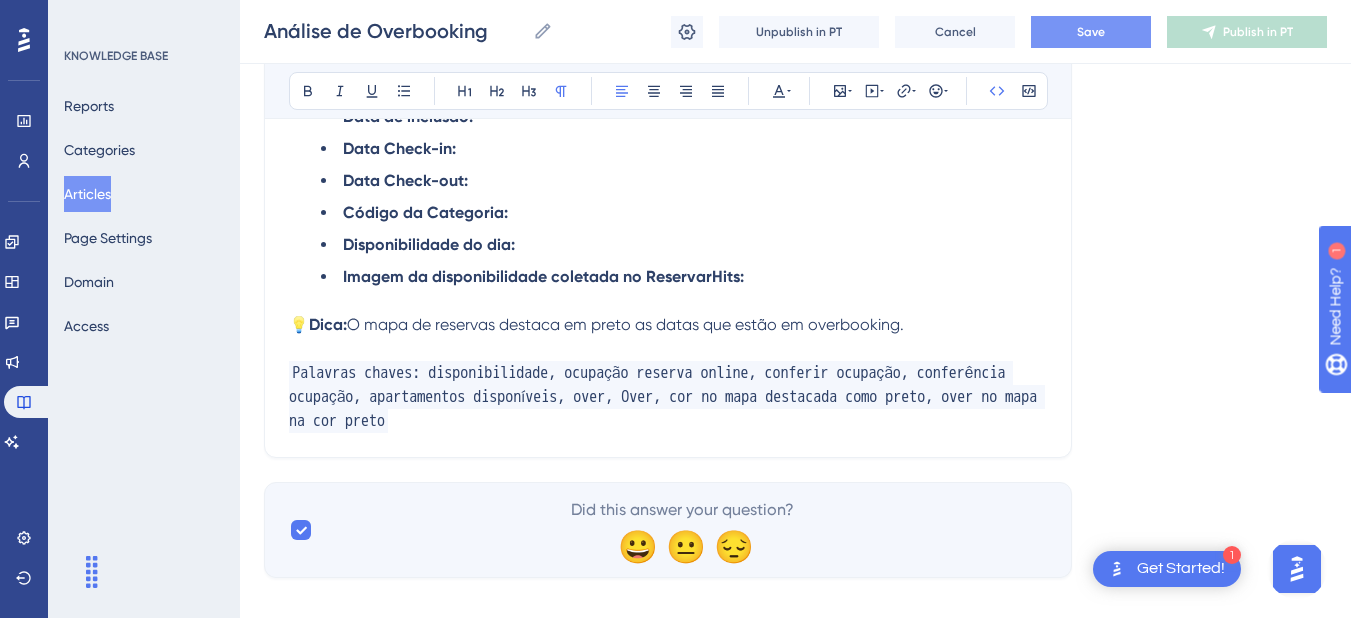 click on "Palavras chaves: disponibilidade, ocupação reserva online, conferir ocupação, conferência ocupação, apartamentos disponíveis, over, Over, cor no mapa destacada como preto, over no mapa na cor preto" at bounding box center (668, 397) 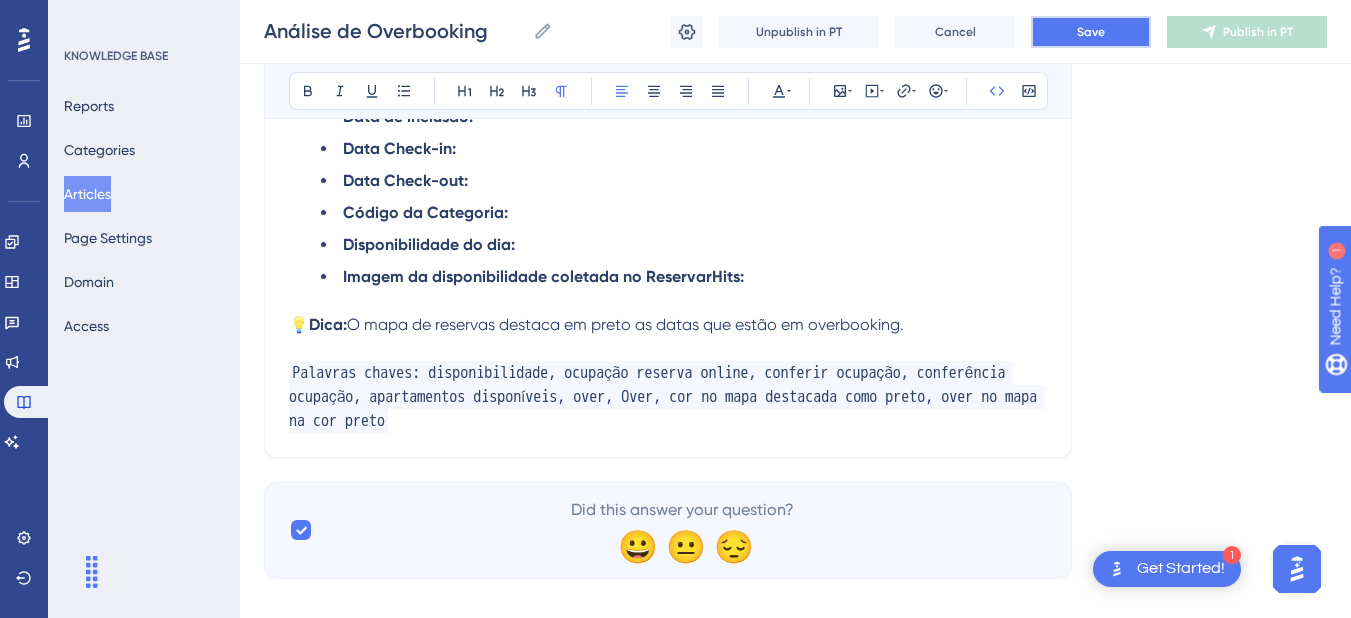click on "Save" at bounding box center [1091, 32] 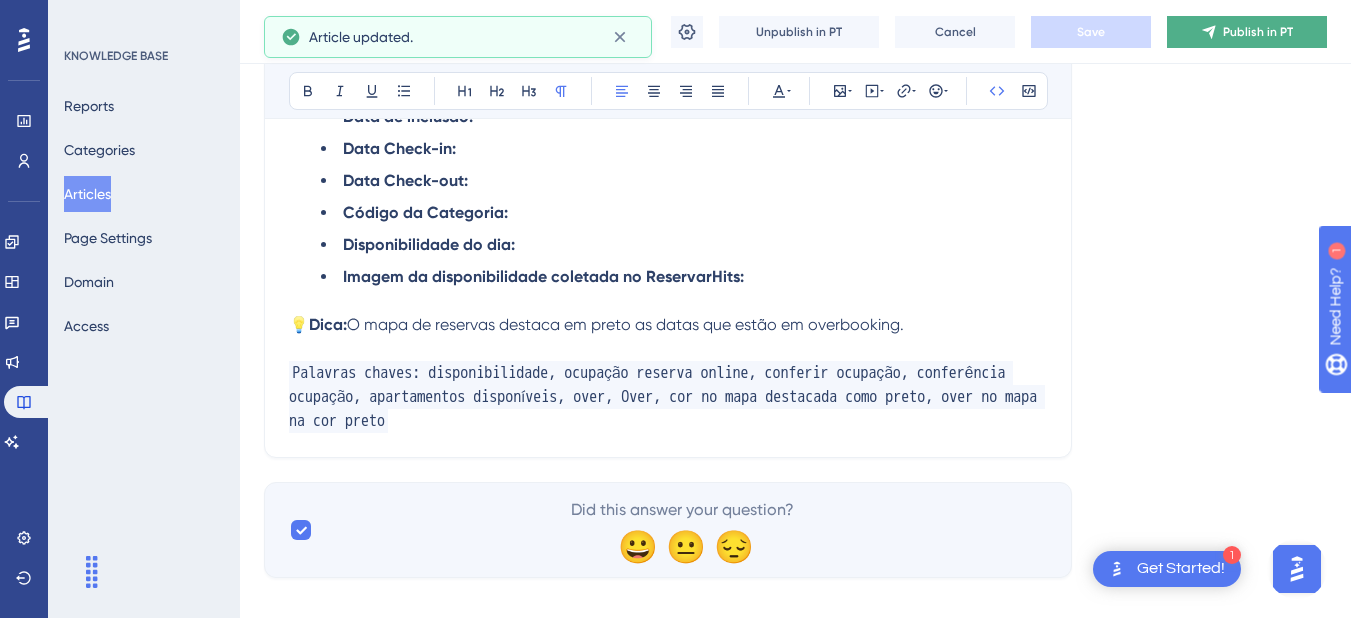click on "Publish in PT" at bounding box center [1247, 32] 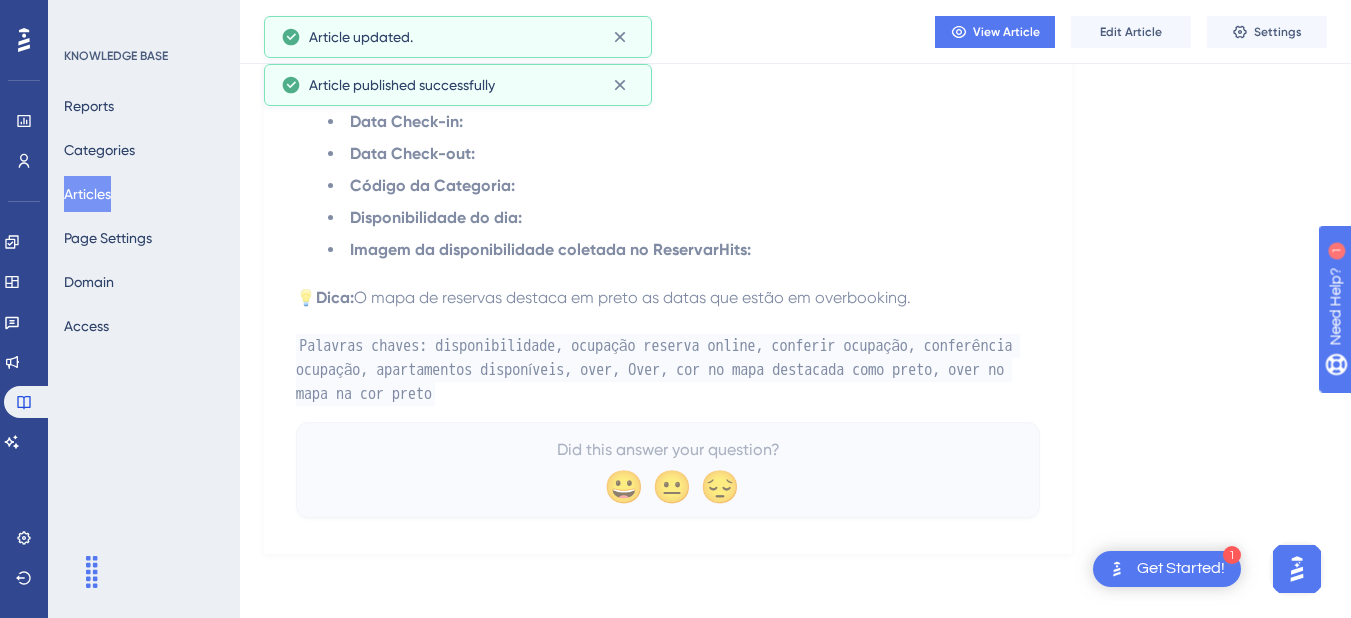 scroll, scrollTop: 5488, scrollLeft: 0, axis: vertical 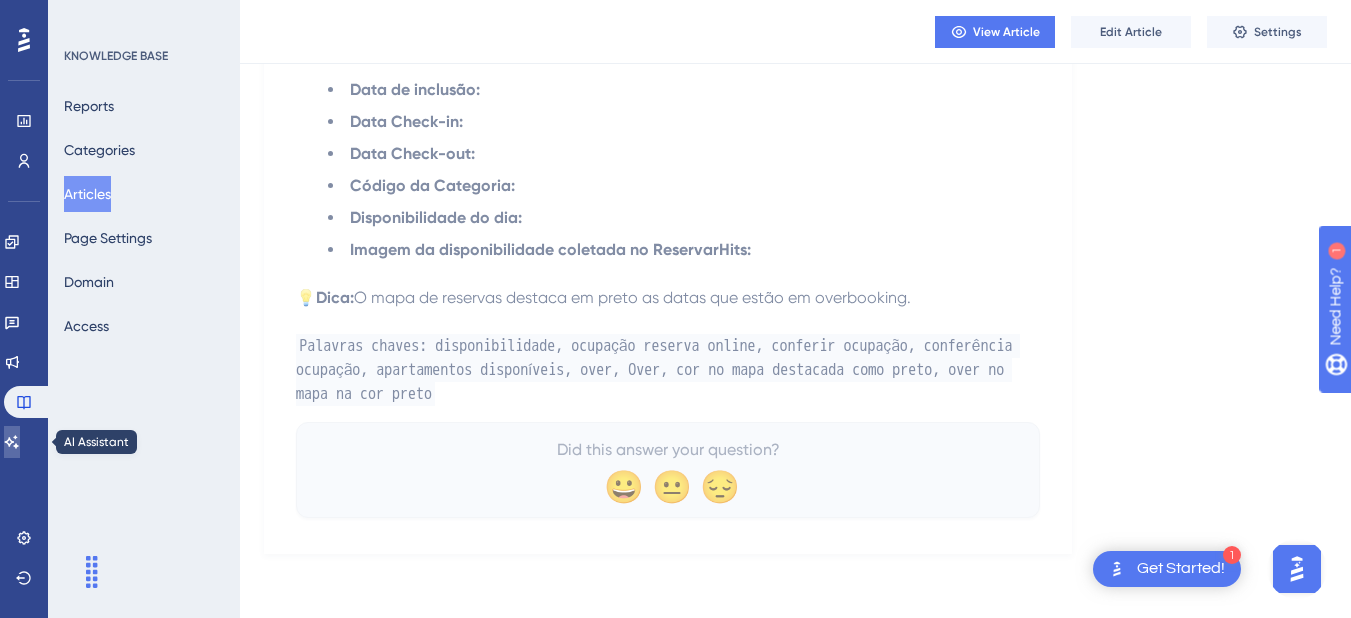 click 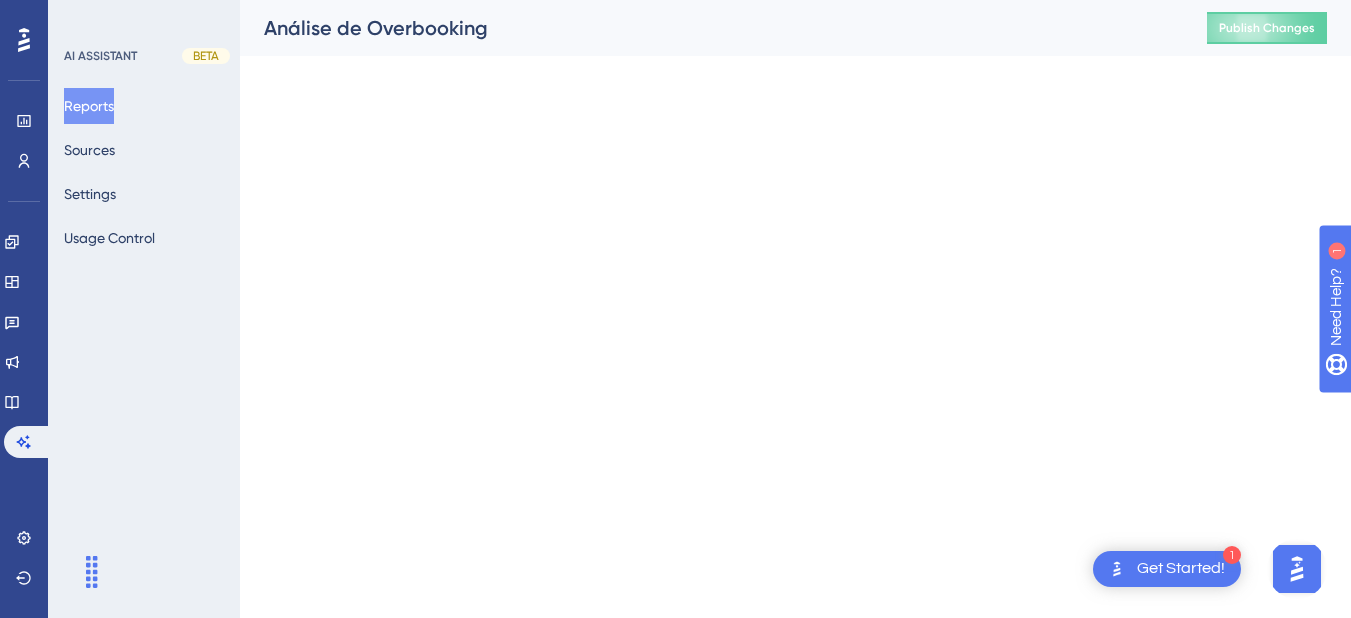 scroll, scrollTop: 0, scrollLeft: 0, axis: both 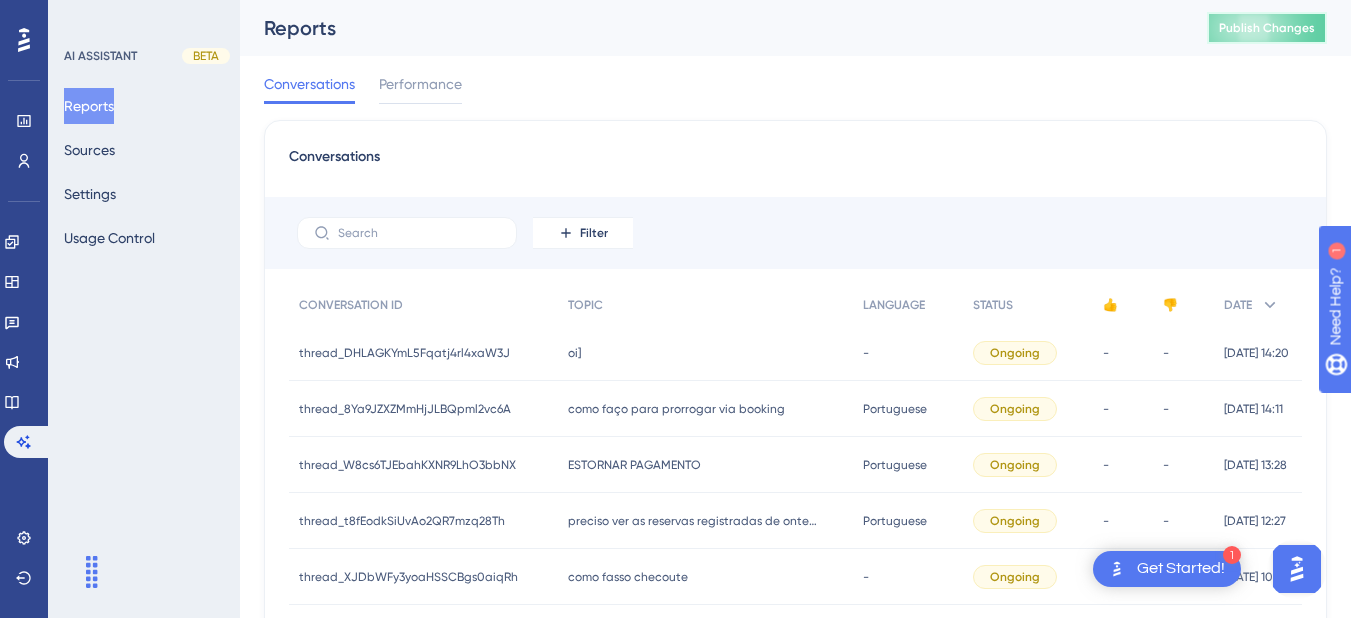 click on "Publish Changes" at bounding box center [1267, 28] 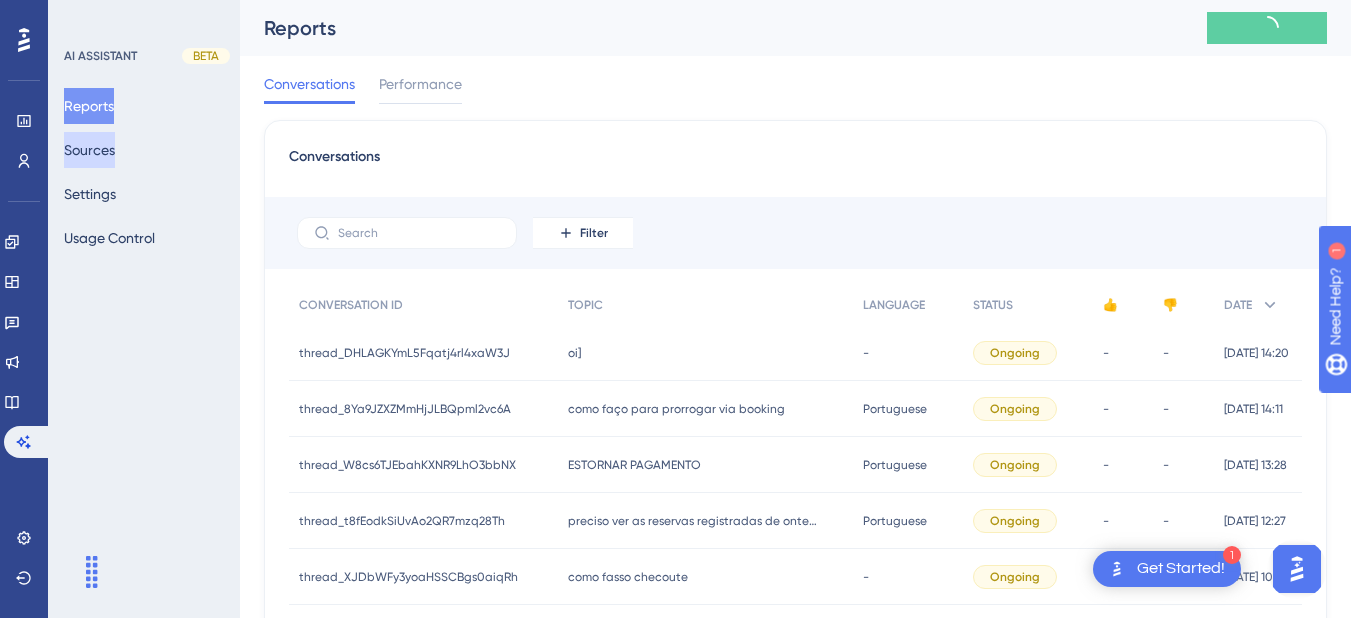 click on "Sources" at bounding box center [89, 150] 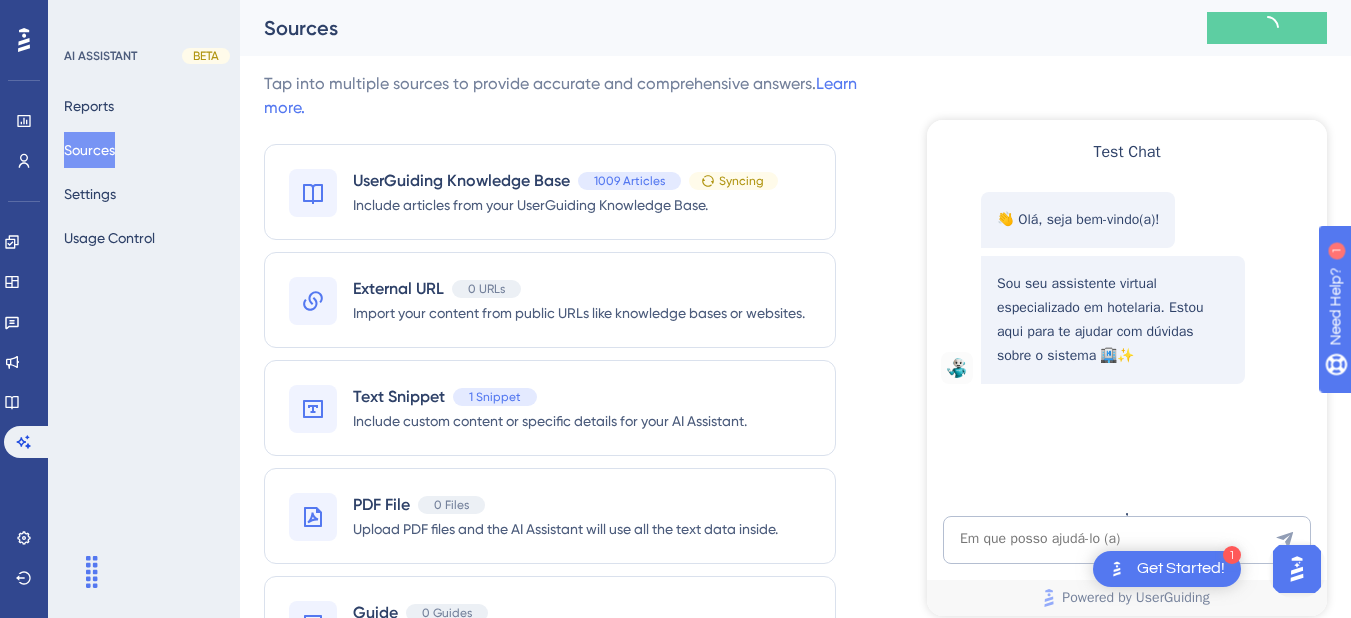 scroll, scrollTop: 0, scrollLeft: 0, axis: both 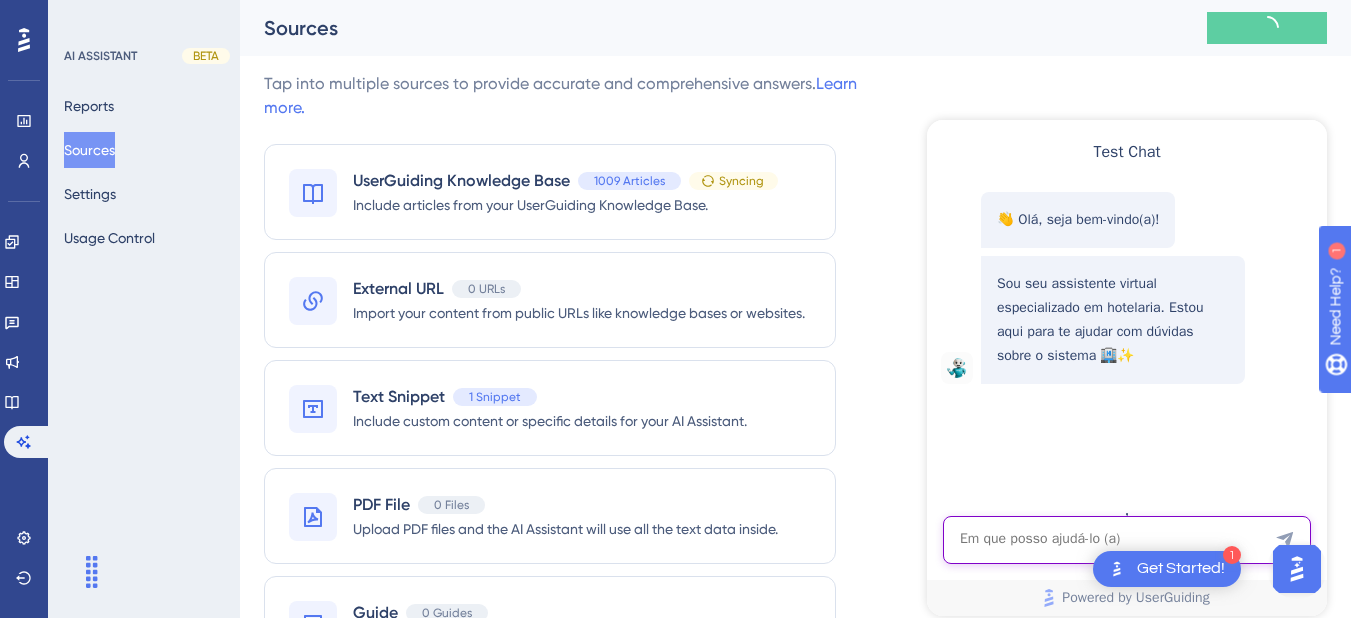 click at bounding box center [1127, 540] 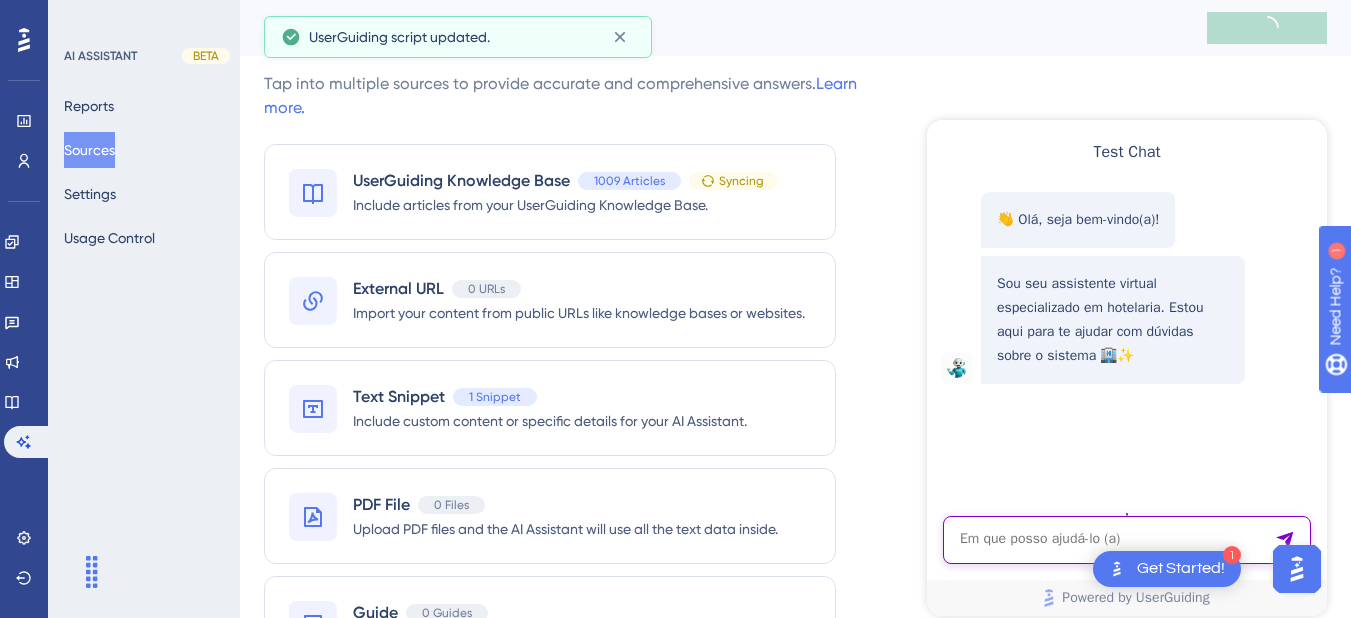 paste on "bom dia! consegue verificar p mim pq  no dia [DATE] esta marcado como preto
cor preta -1" 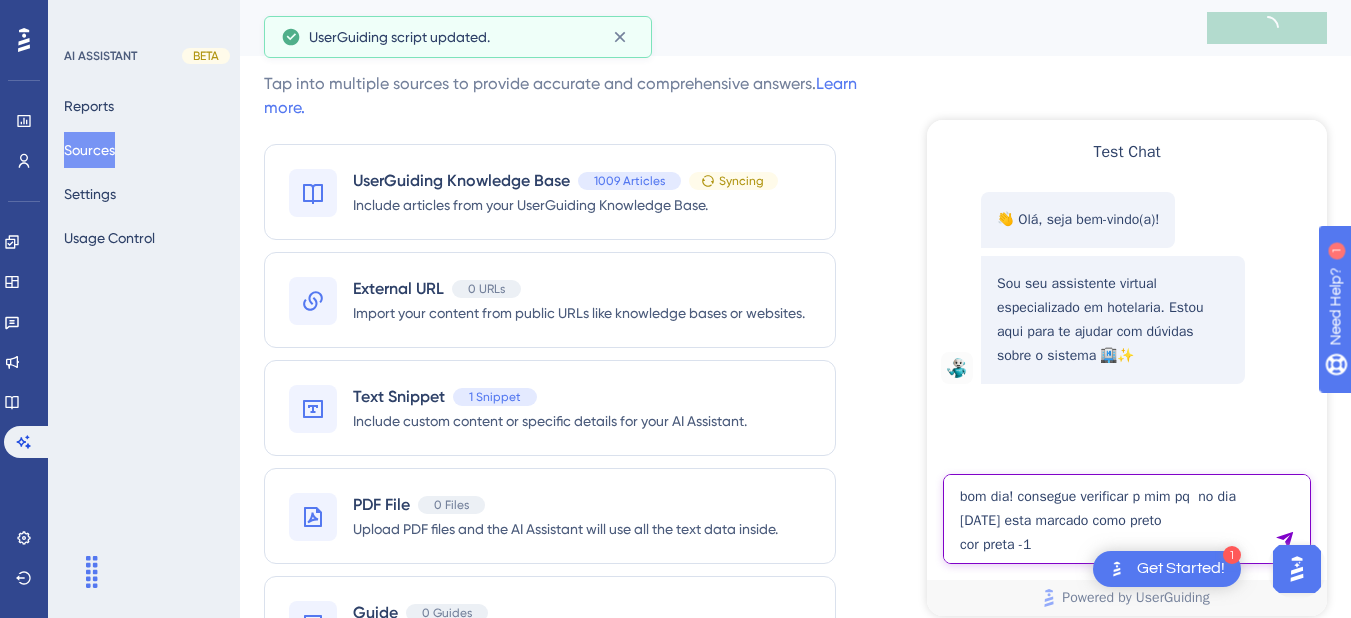 type on "bom dia! consegue verificar p mim pq  no dia [DATE] esta marcado como preto
cor preta -1" 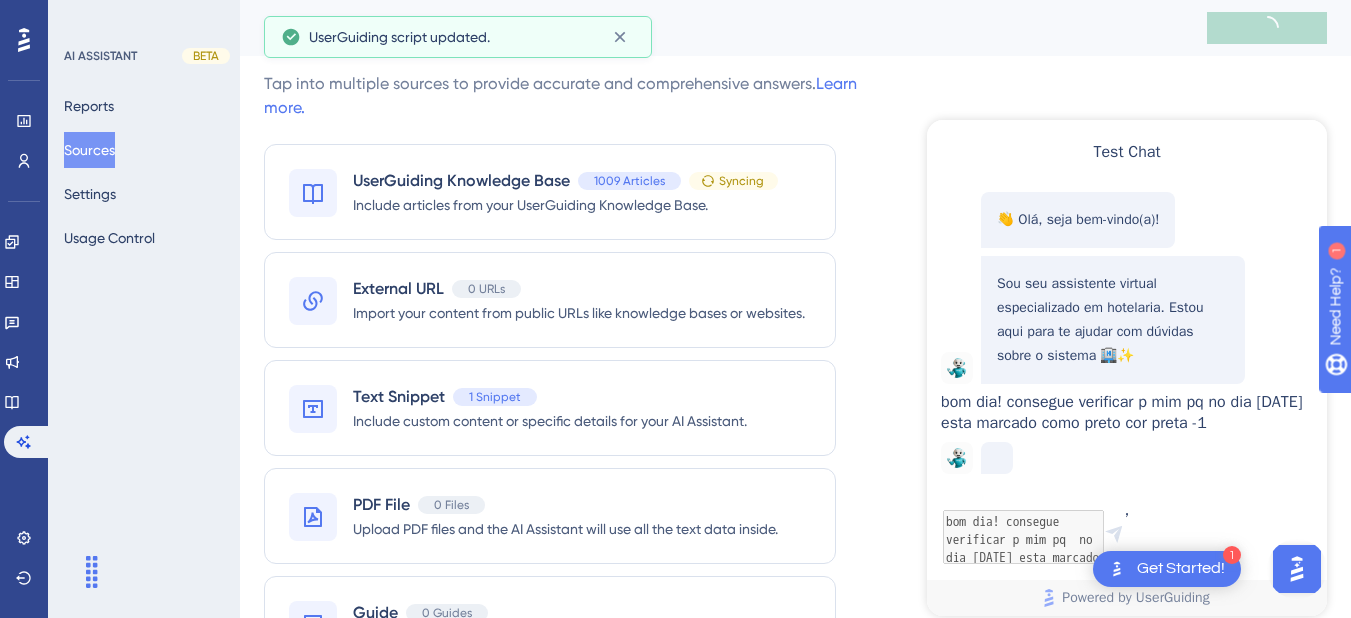 scroll, scrollTop: 72, scrollLeft: 0, axis: vertical 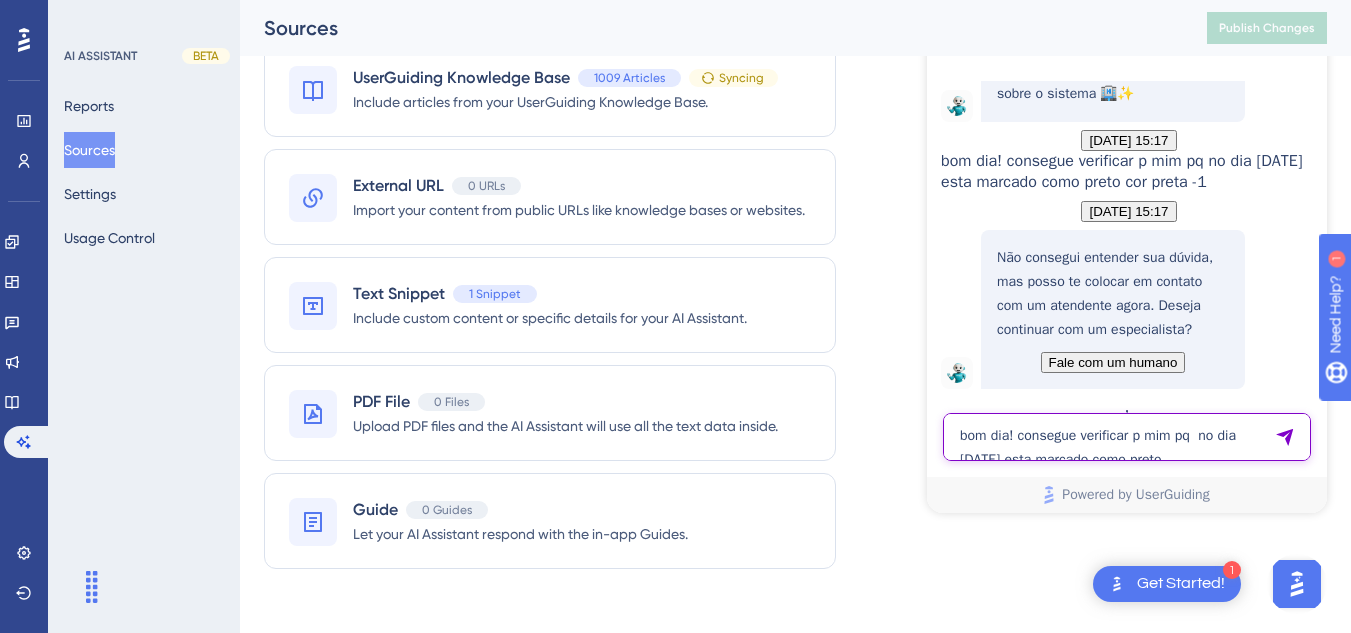 click on "bom dia! consegue verificar p mim pq  no dia [DATE] esta marcado como preto
cor preta -1" at bounding box center (1127, 437) 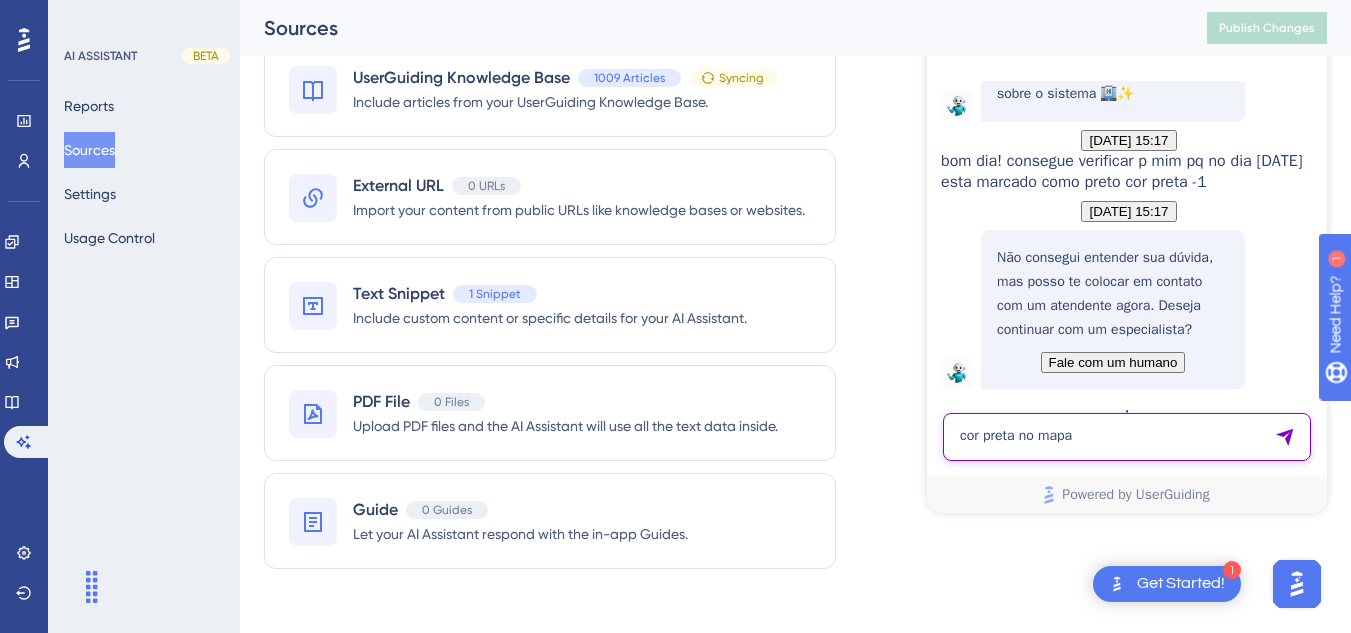 type on "cor preta no mapa" 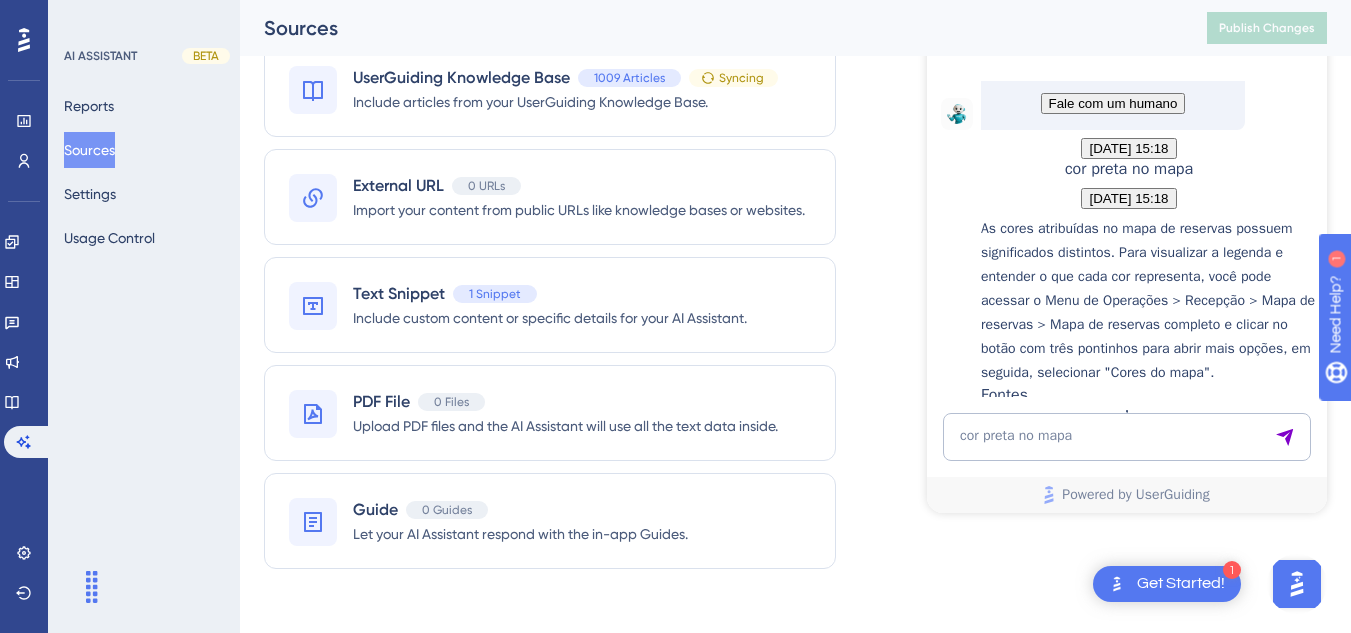 scroll, scrollTop: 744, scrollLeft: 0, axis: vertical 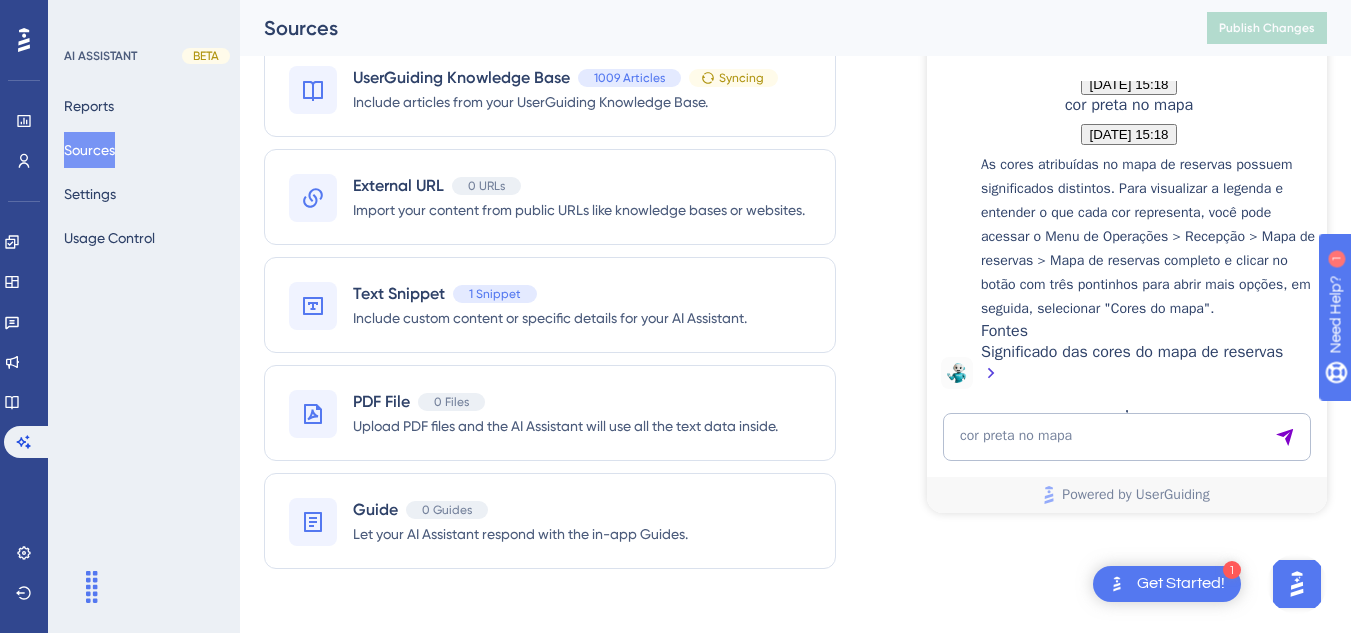 click on "Significado das cores do mapa de reservas" at bounding box center [1149, 365] 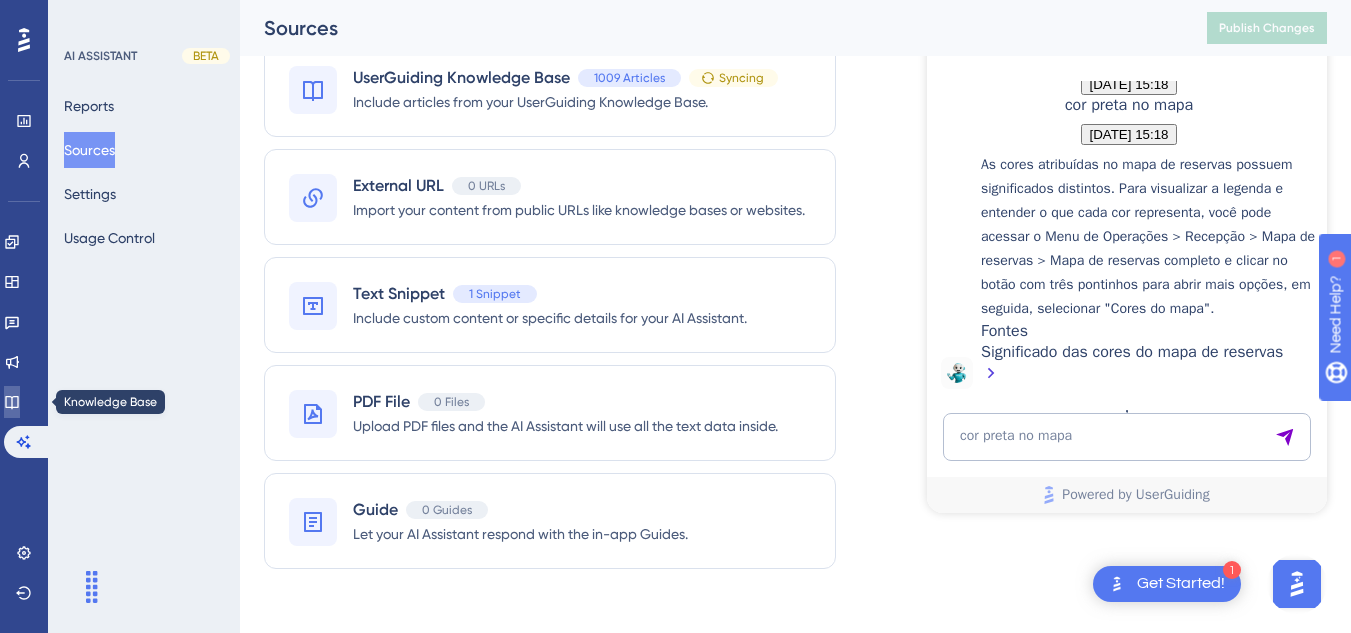 click 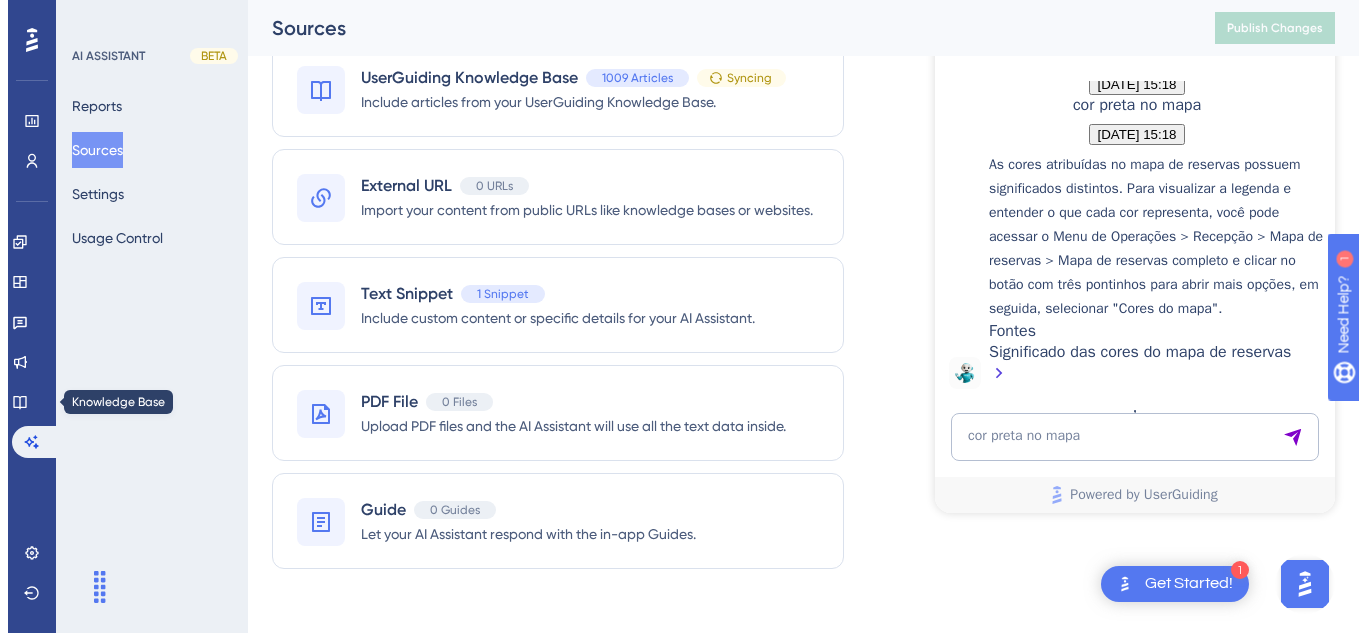 scroll, scrollTop: 0, scrollLeft: 0, axis: both 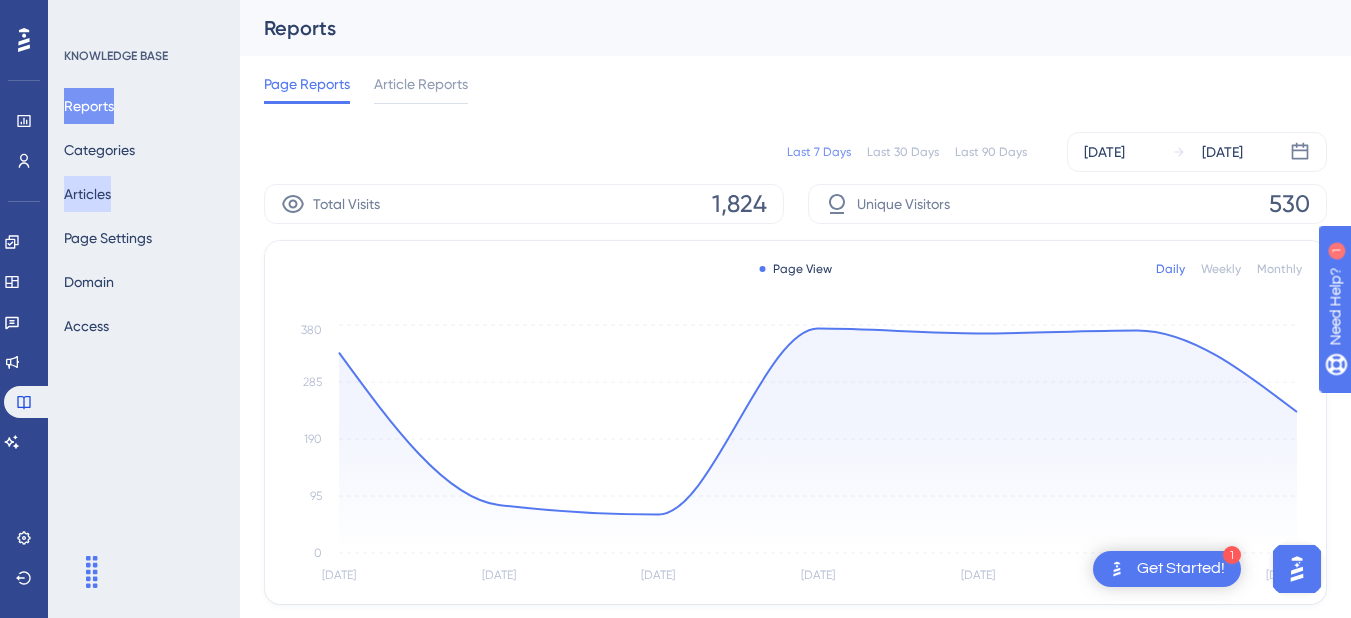 click on "Articles" at bounding box center [87, 194] 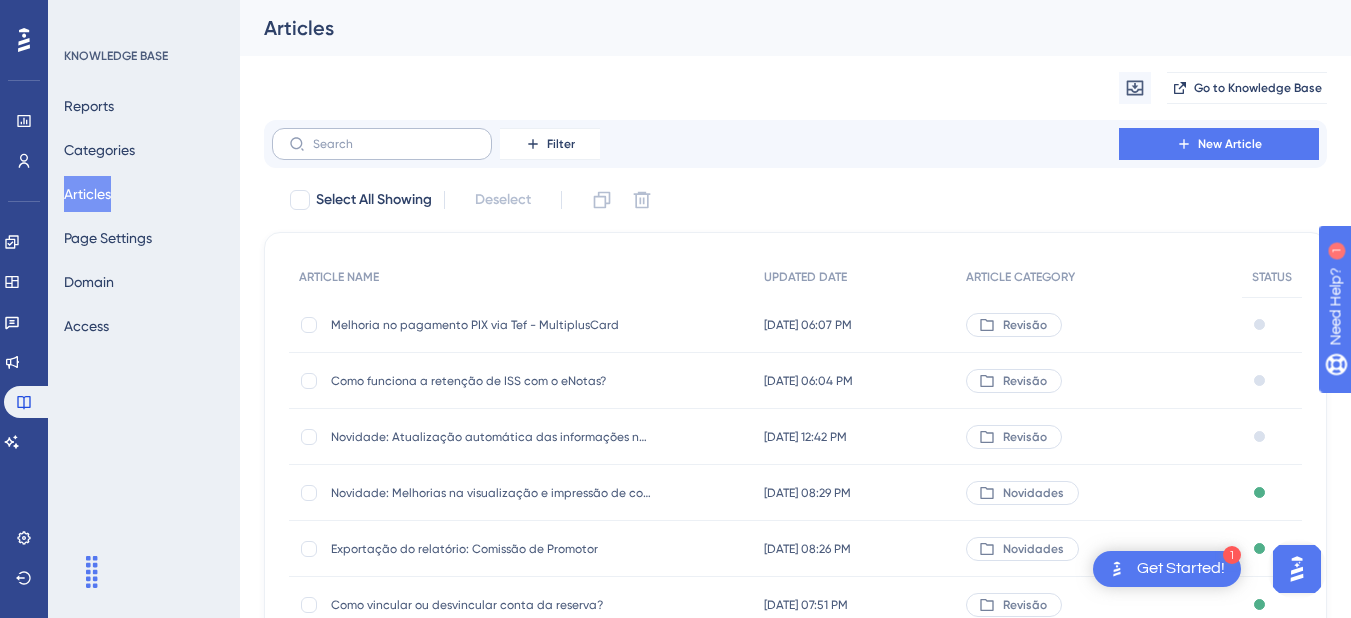 click at bounding box center (382, 144) 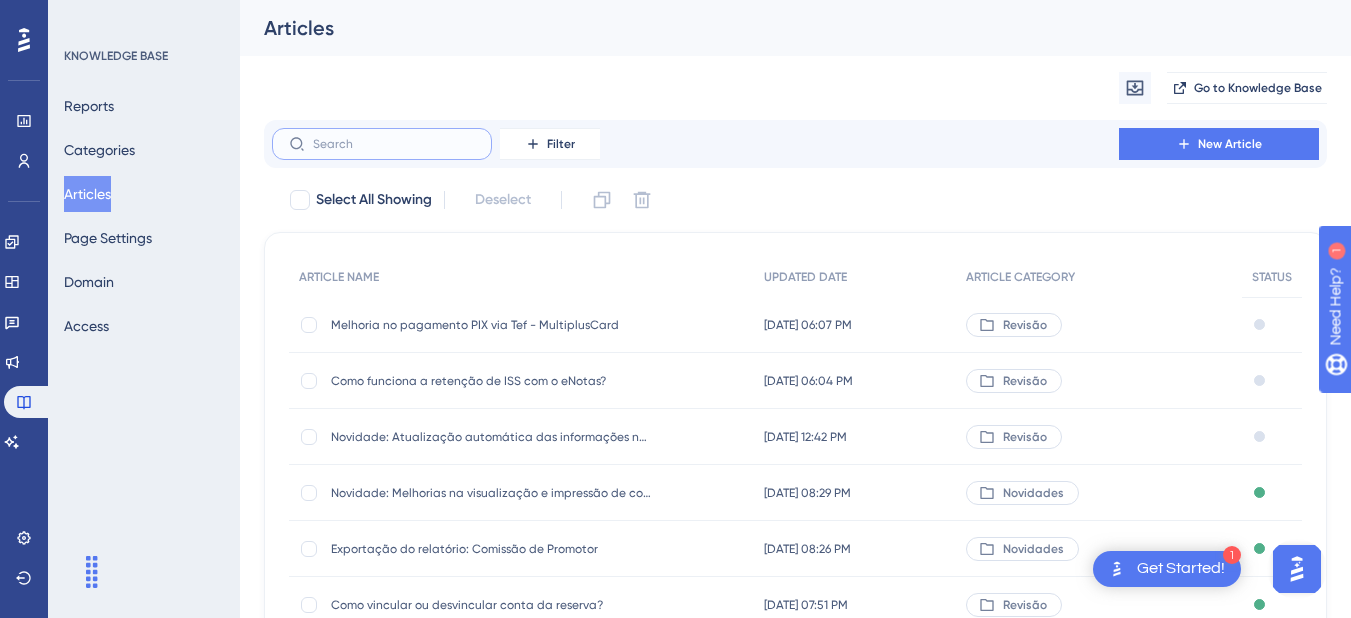 click at bounding box center [394, 144] 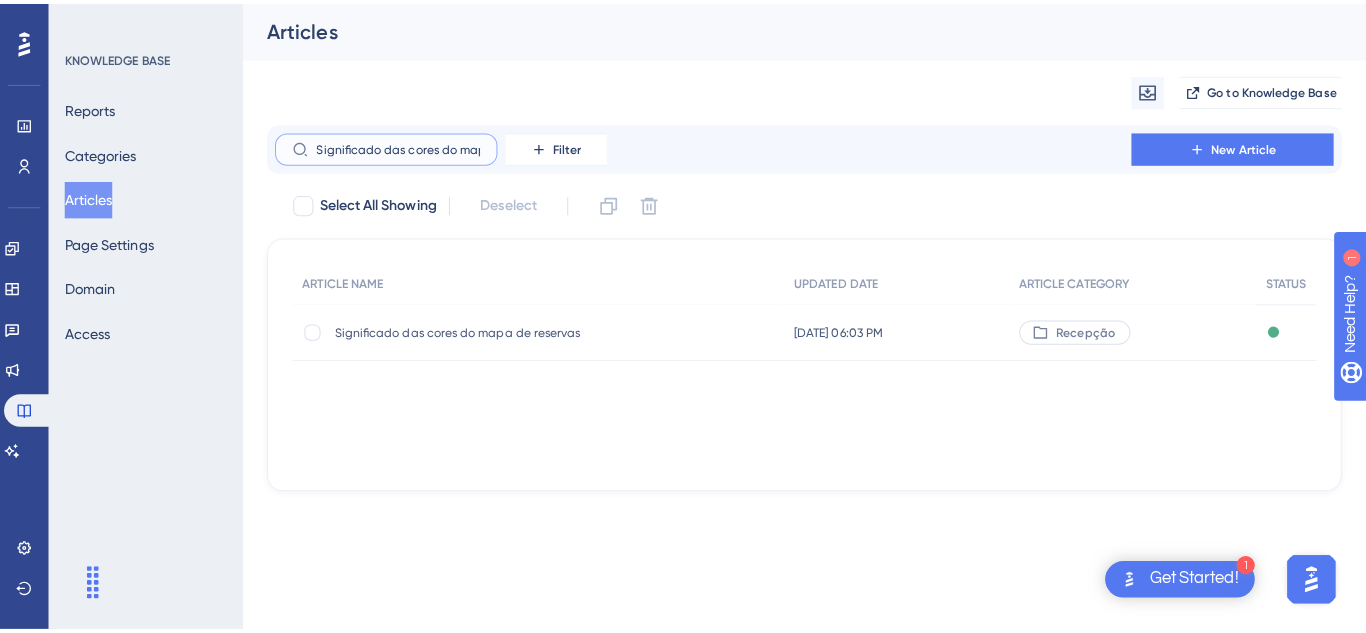 scroll, scrollTop: 0, scrollLeft: 76, axis: horizontal 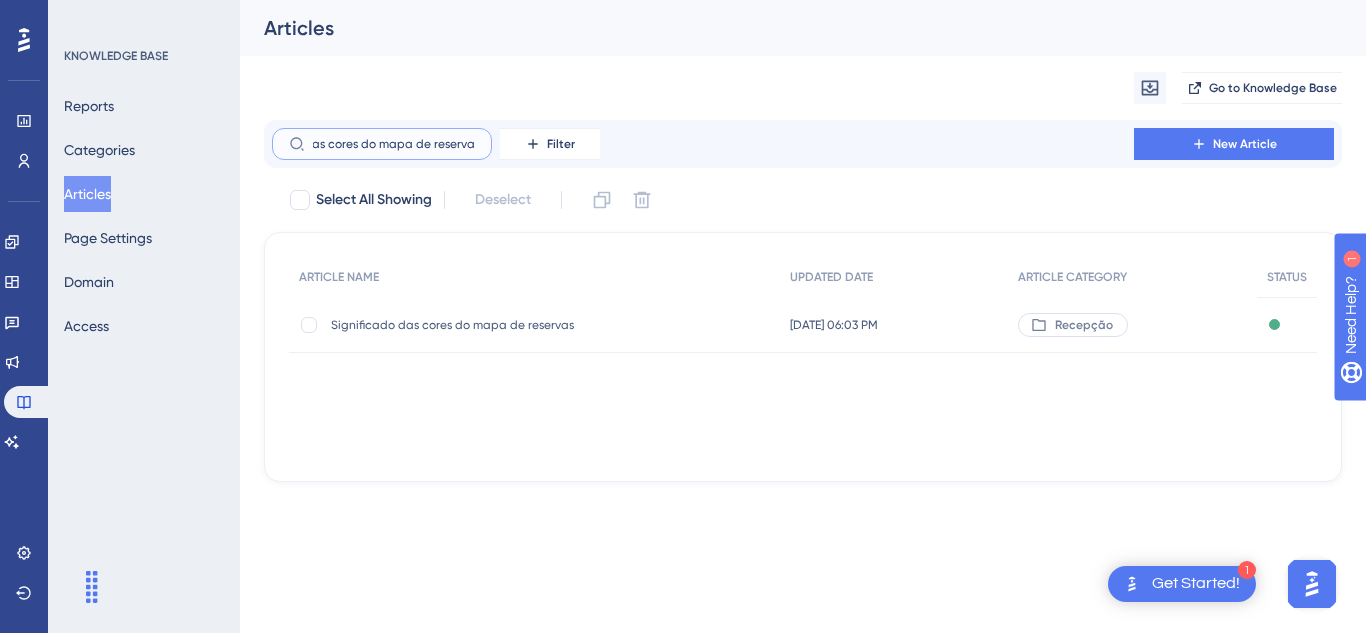 type on "Significado das cores do mapa de reservas" 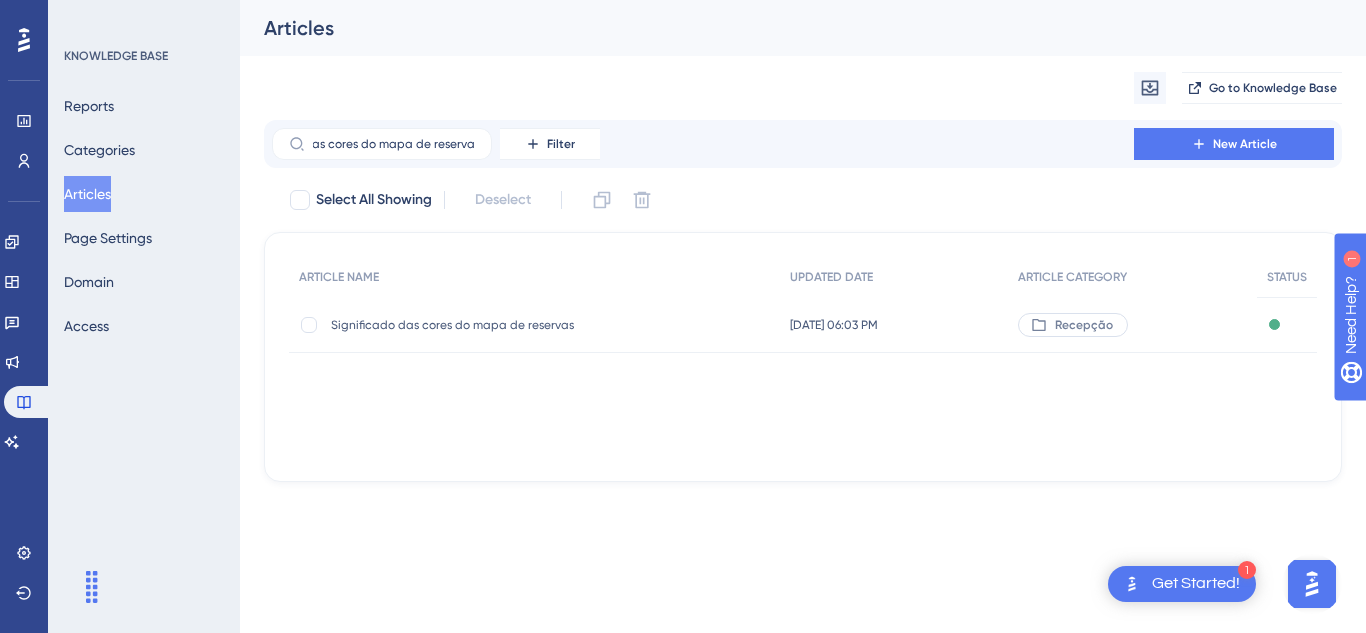 click on "Significado das cores do mapa de reservas" at bounding box center [491, 325] 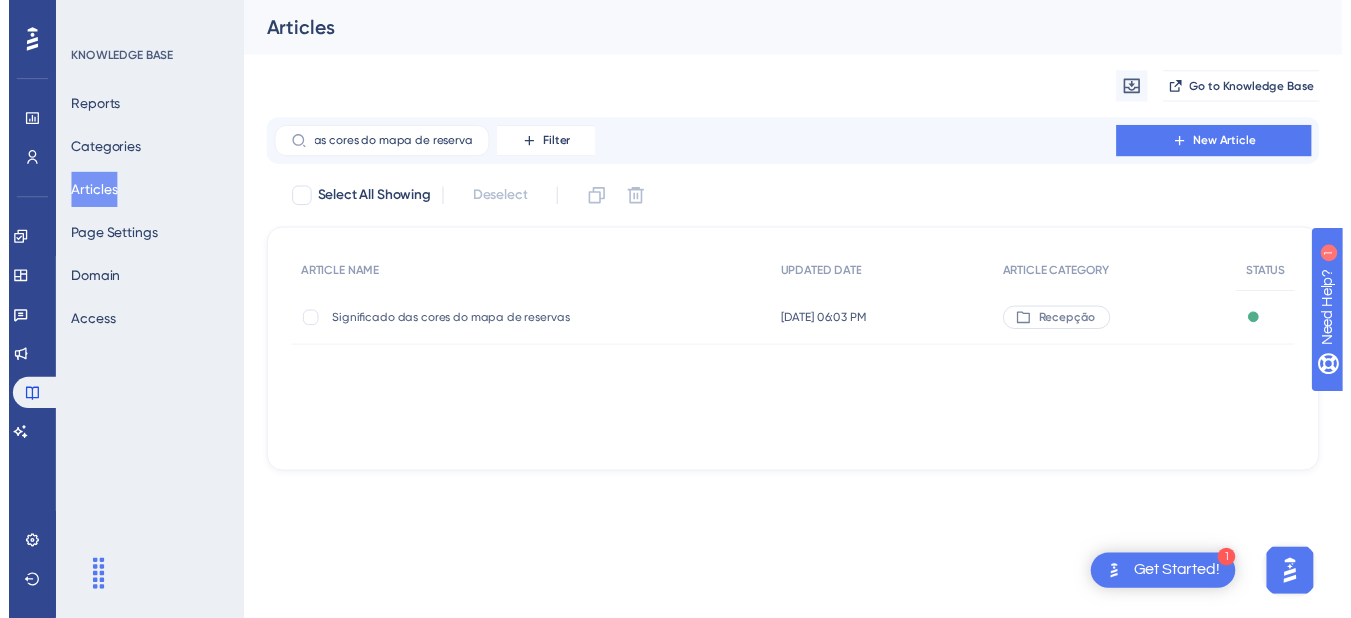 scroll, scrollTop: 0, scrollLeft: 0, axis: both 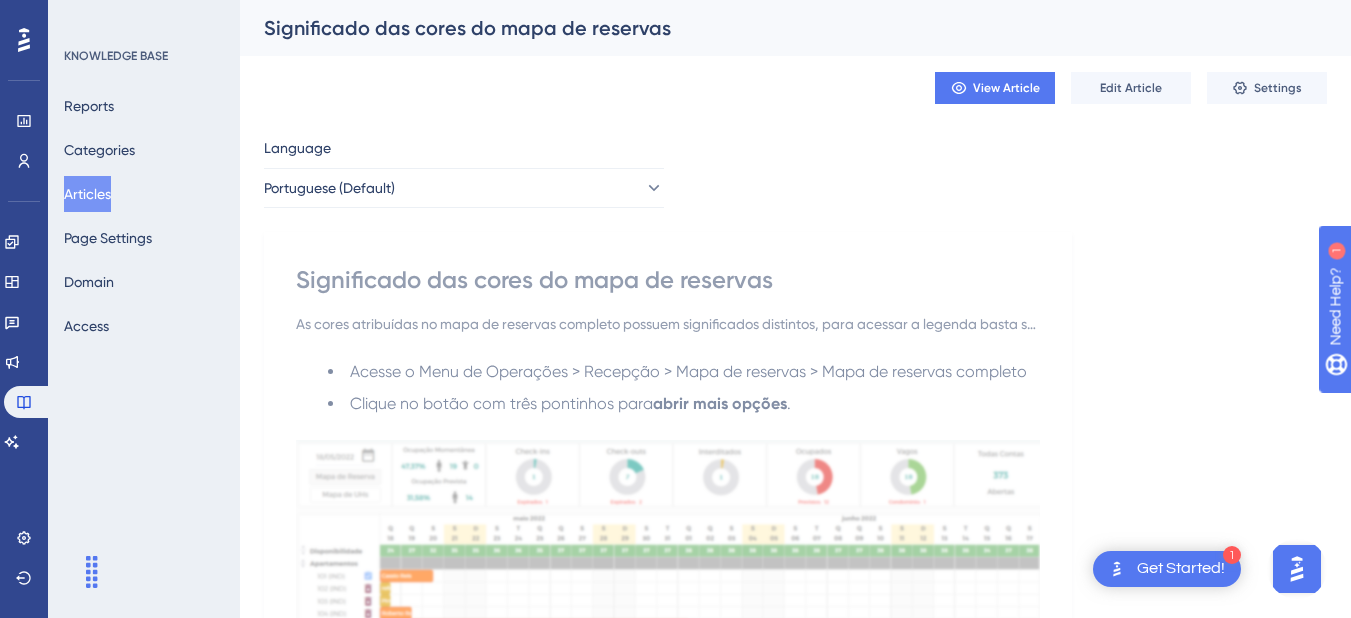 click on "Articles" at bounding box center (87, 194) 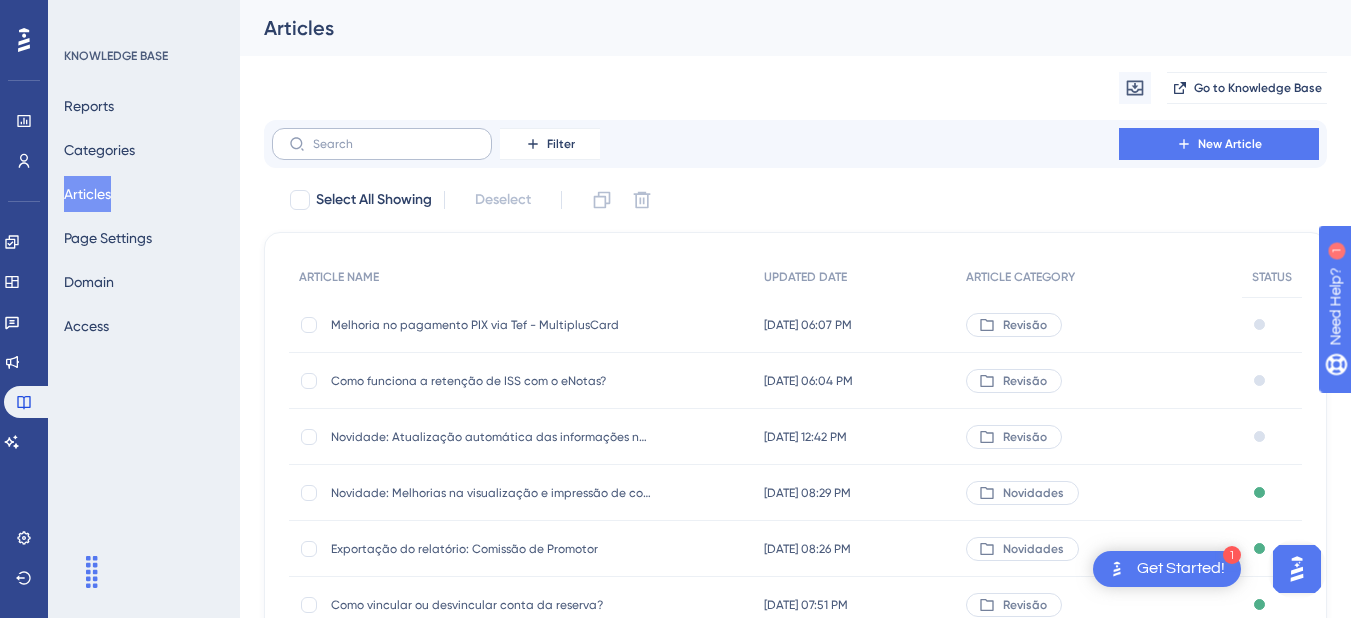 click at bounding box center [382, 144] 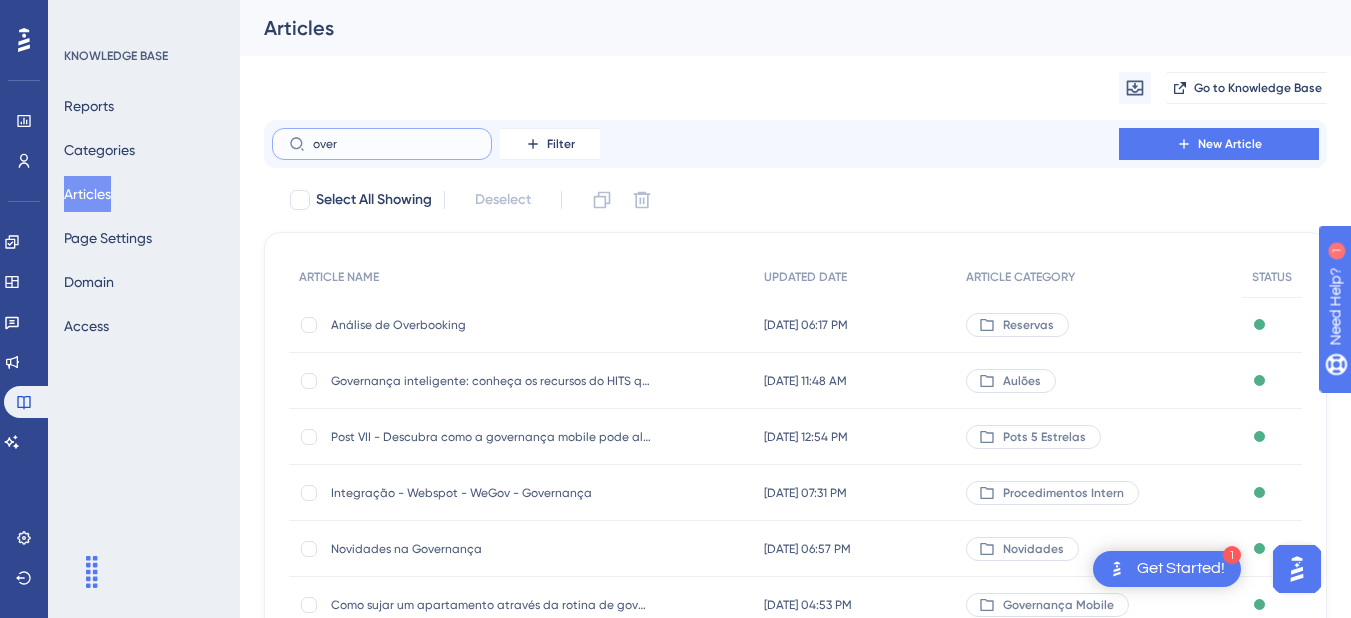 type on "over" 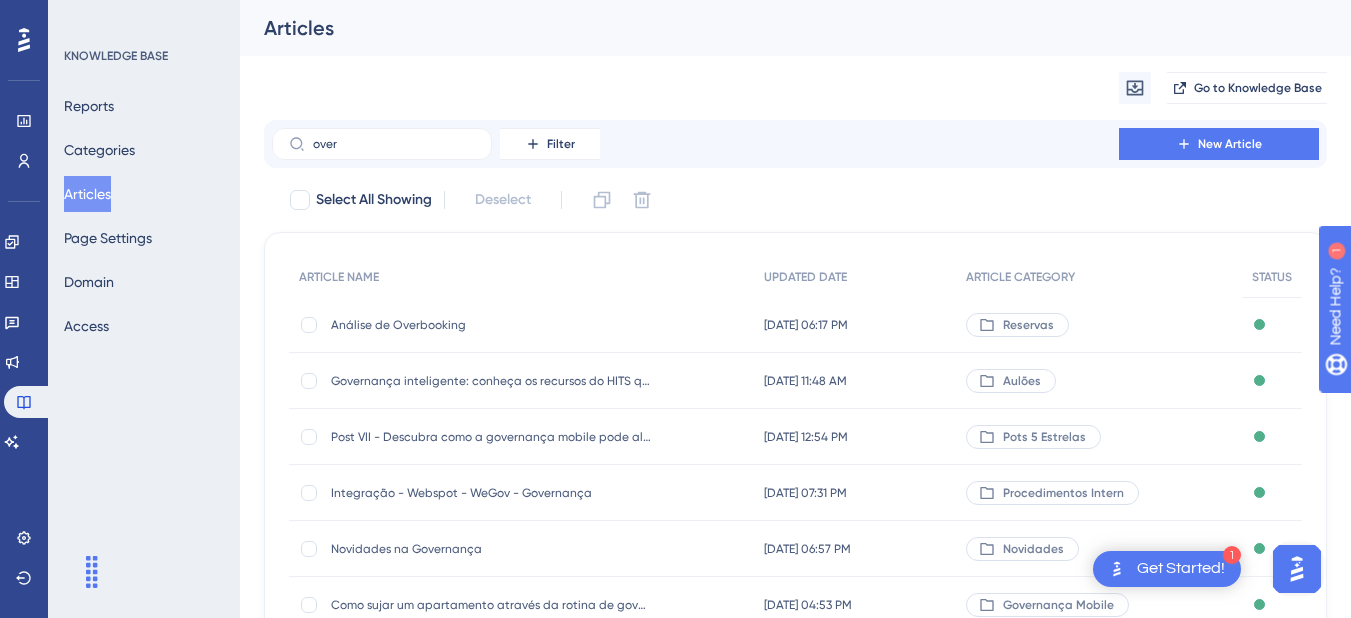 click on "Análise de Overbooking Análise de Overbooking" at bounding box center (491, 325) 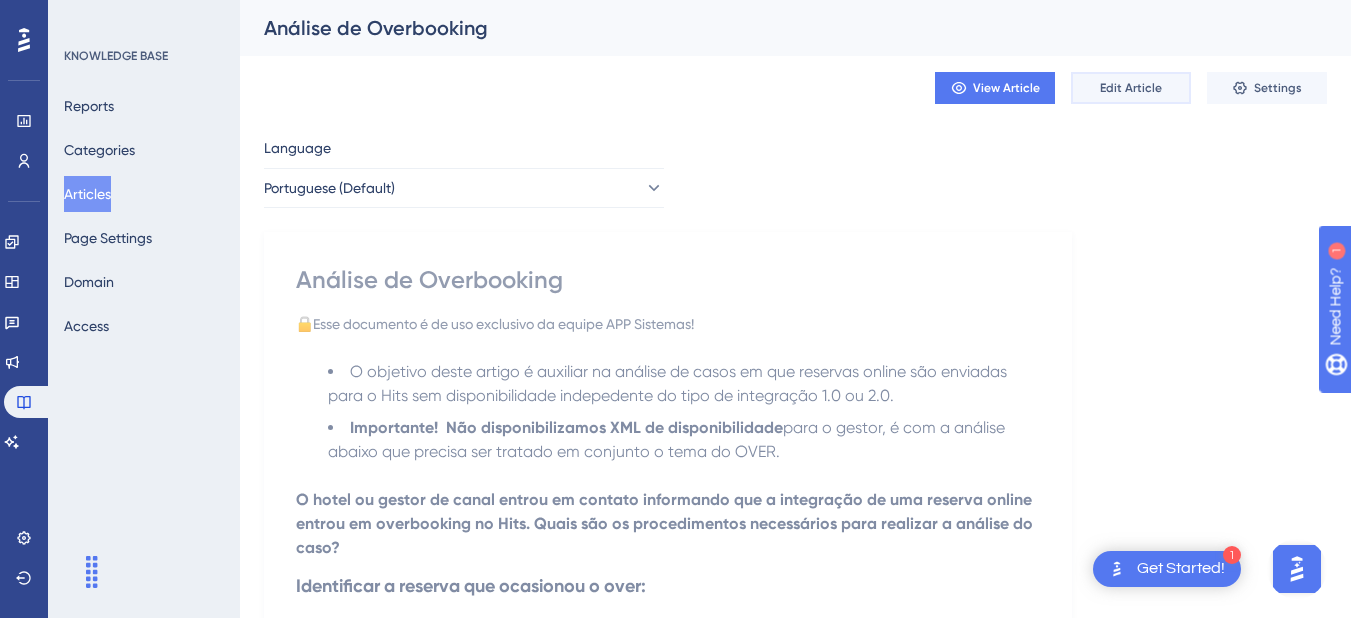 click on "Edit Article" at bounding box center (1131, 88) 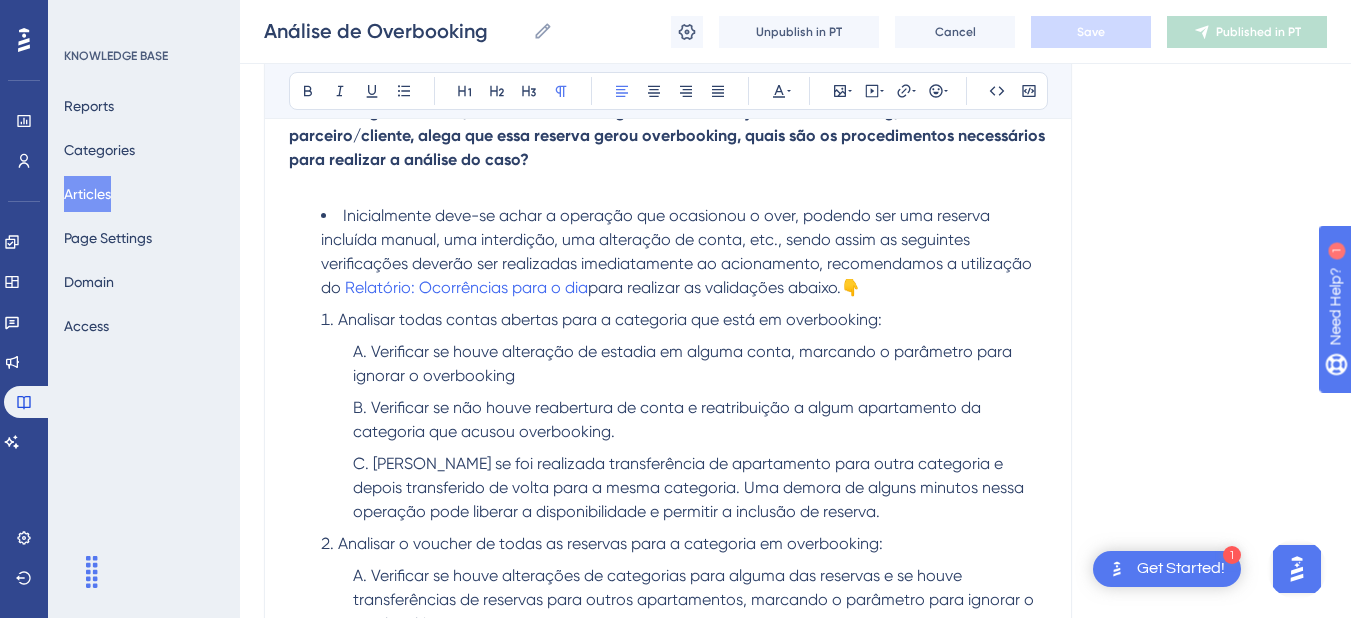 scroll, scrollTop: 5544, scrollLeft: 0, axis: vertical 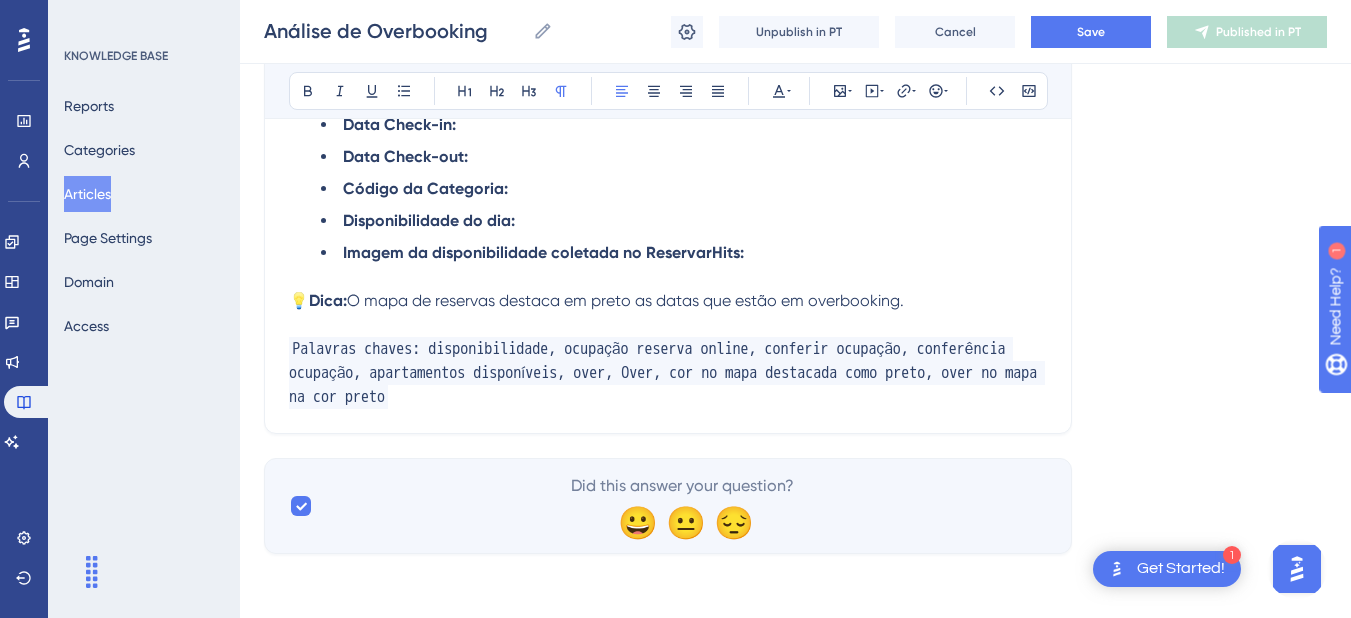 click on "O mapa de reservas destaca em preto as datas que estão em overbooking." at bounding box center [625, 300] 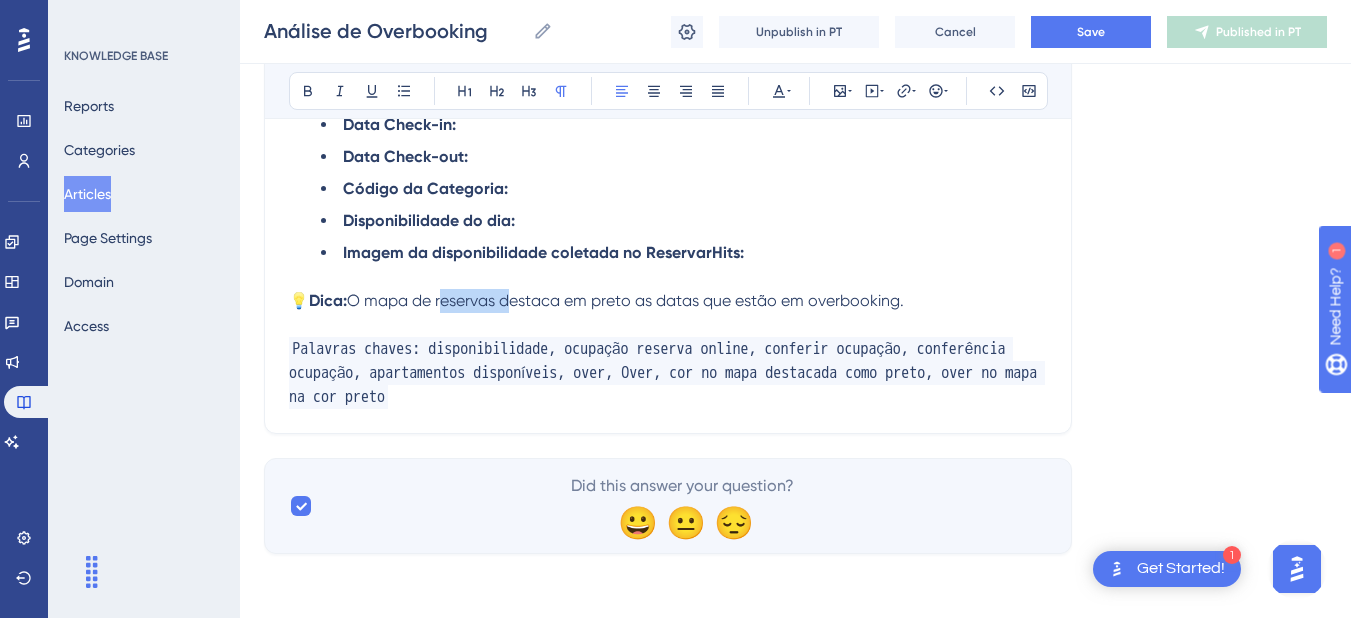 click on "O mapa de reservas destaca em preto as datas que estão em overbooking." at bounding box center [625, 300] 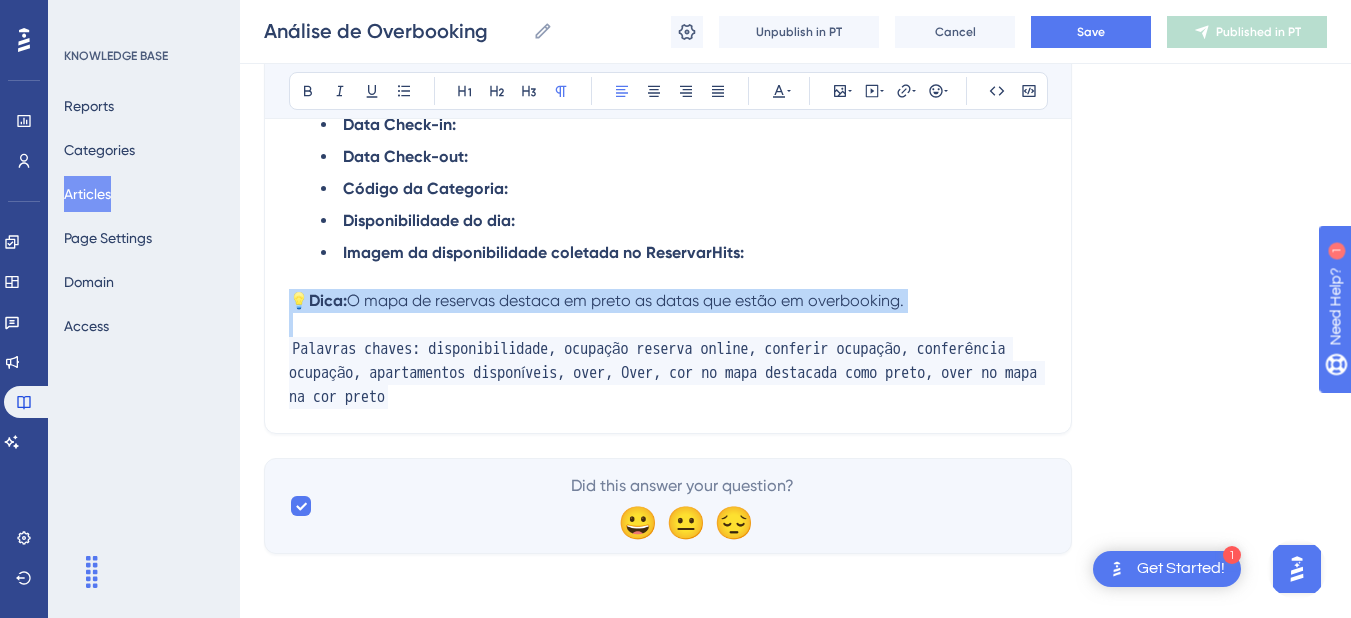 click on "O mapa de reservas destaca em preto as datas que estão em overbooking." at bounding box center (625, 300) 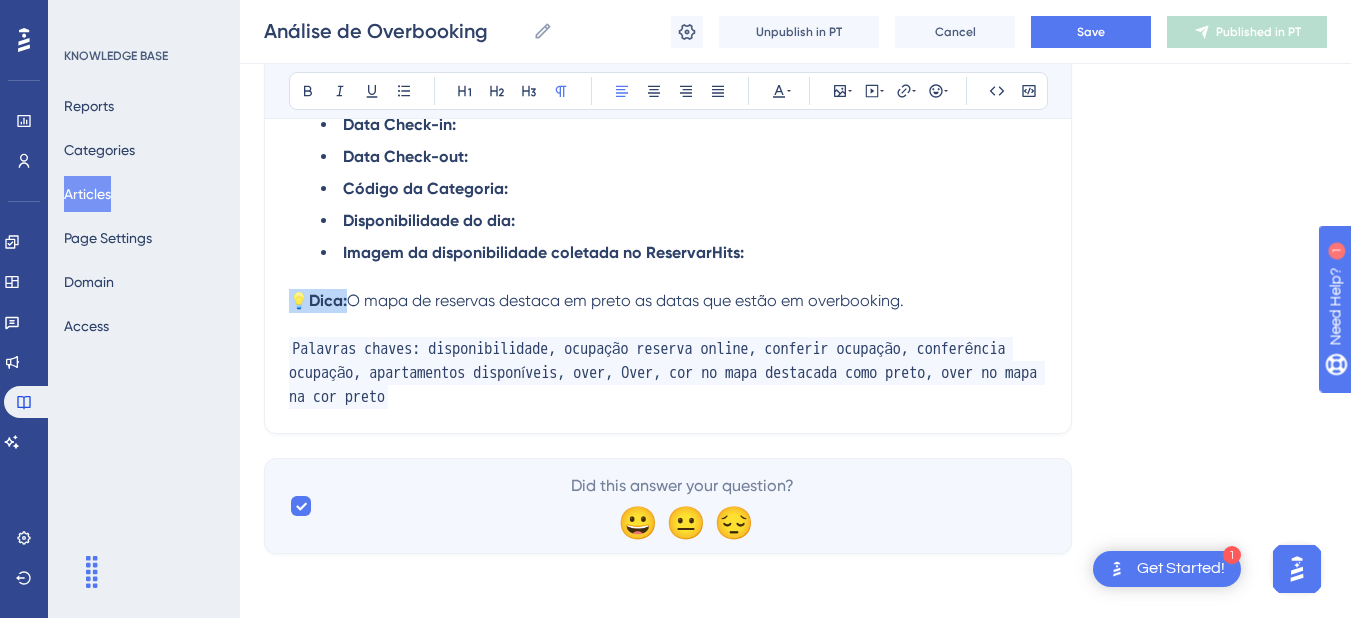 copy on "💡  Dica:" 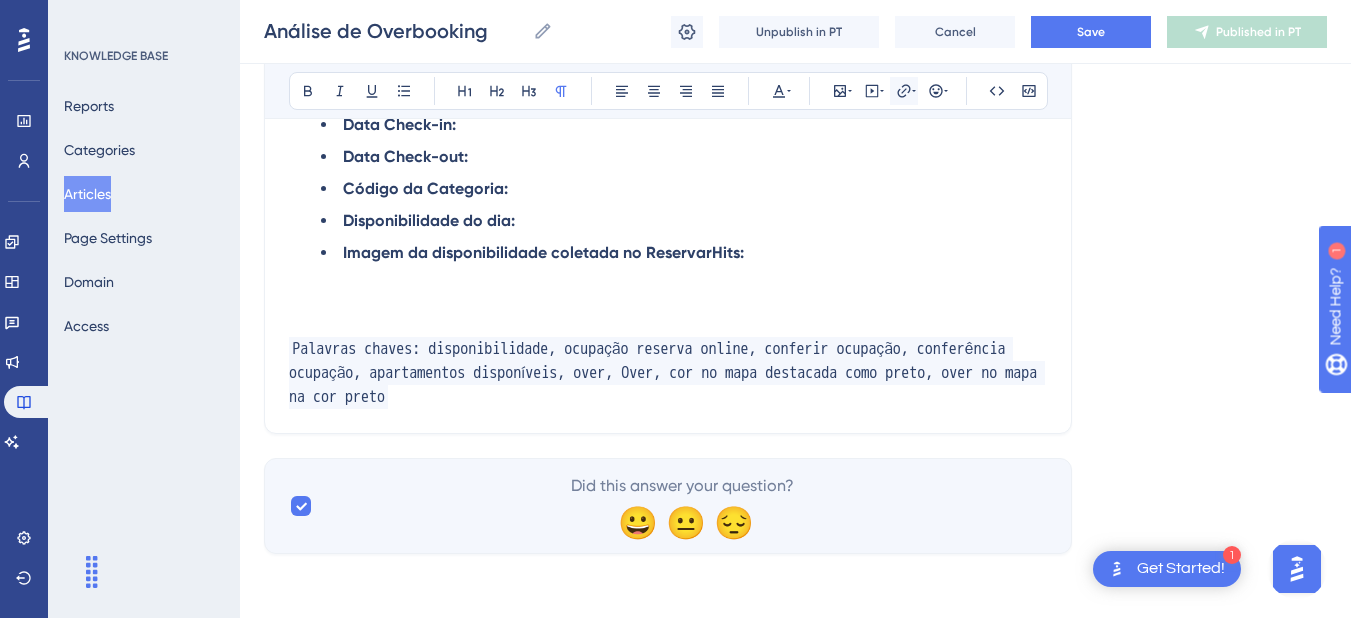 scroll, scrollTop: 5520, scrollLeft: 0, axis: vertical 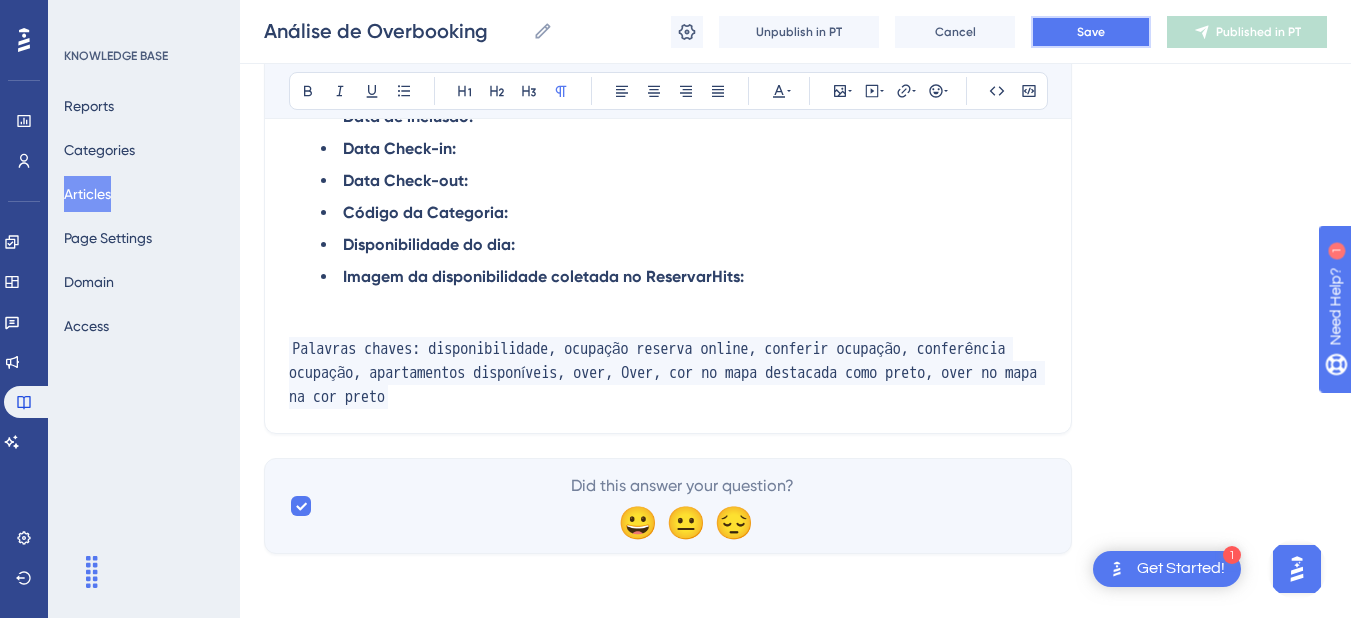 click on "Save" at bounding box center [1091, 32] 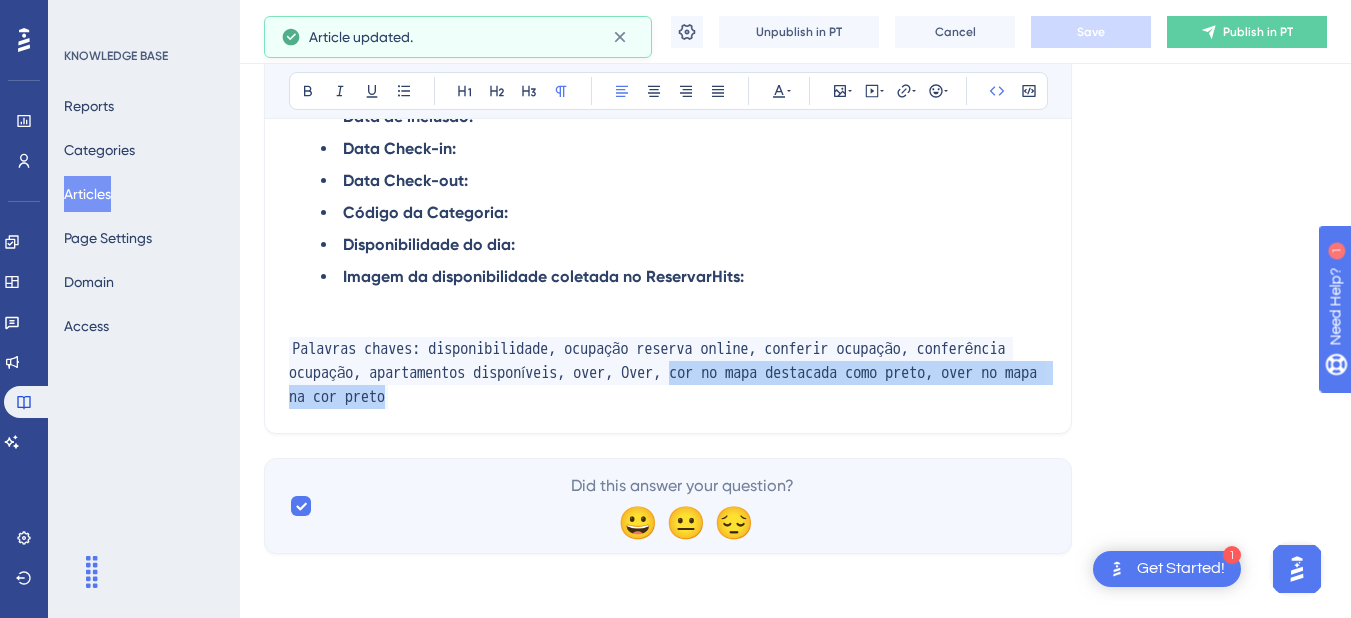 drag, startPoint x: 787, startPoint y: 397, endPoint x: 815, endPoint y: 373, distance: 36.878178 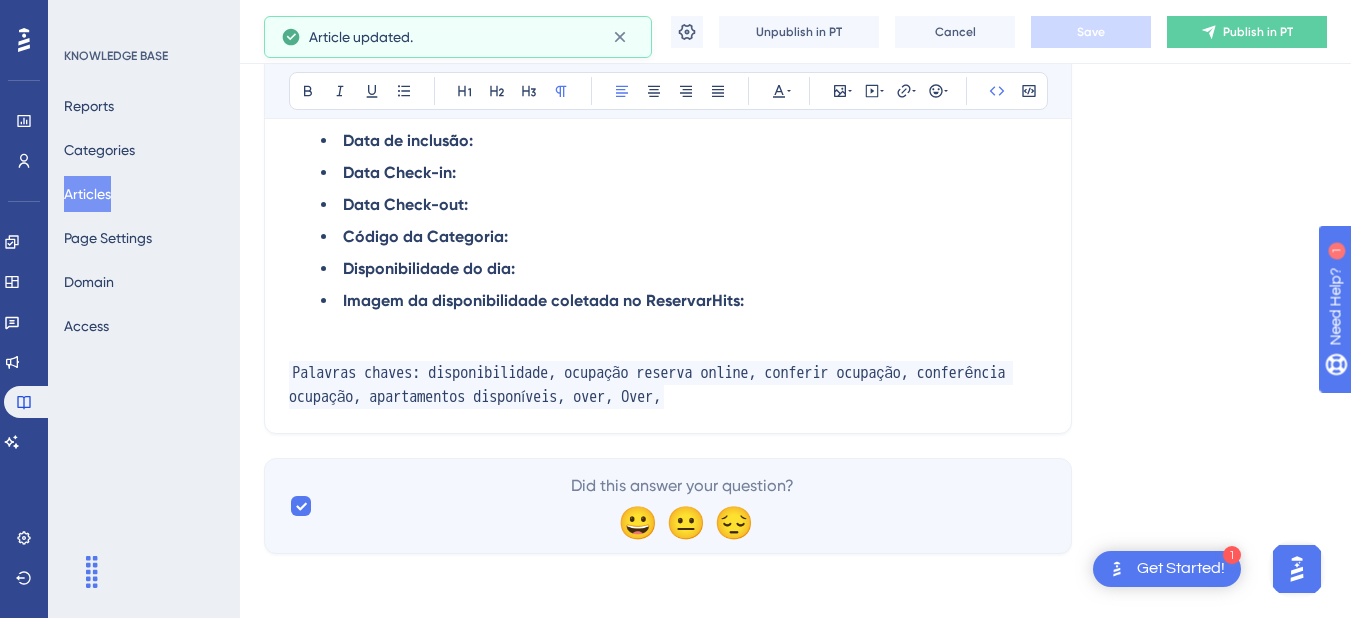 scroll, scrollTop: 5496, scrollLeft: 0, axis: vertical 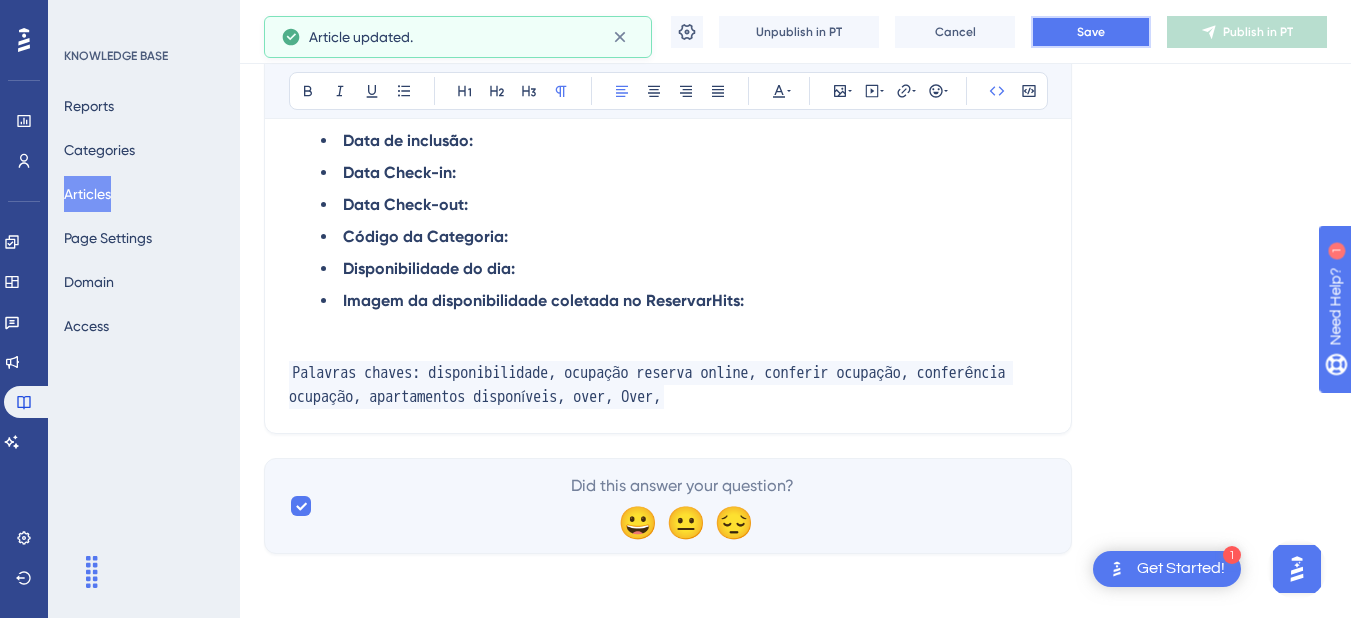 click on "Save" at bounding box center [1091, 32] 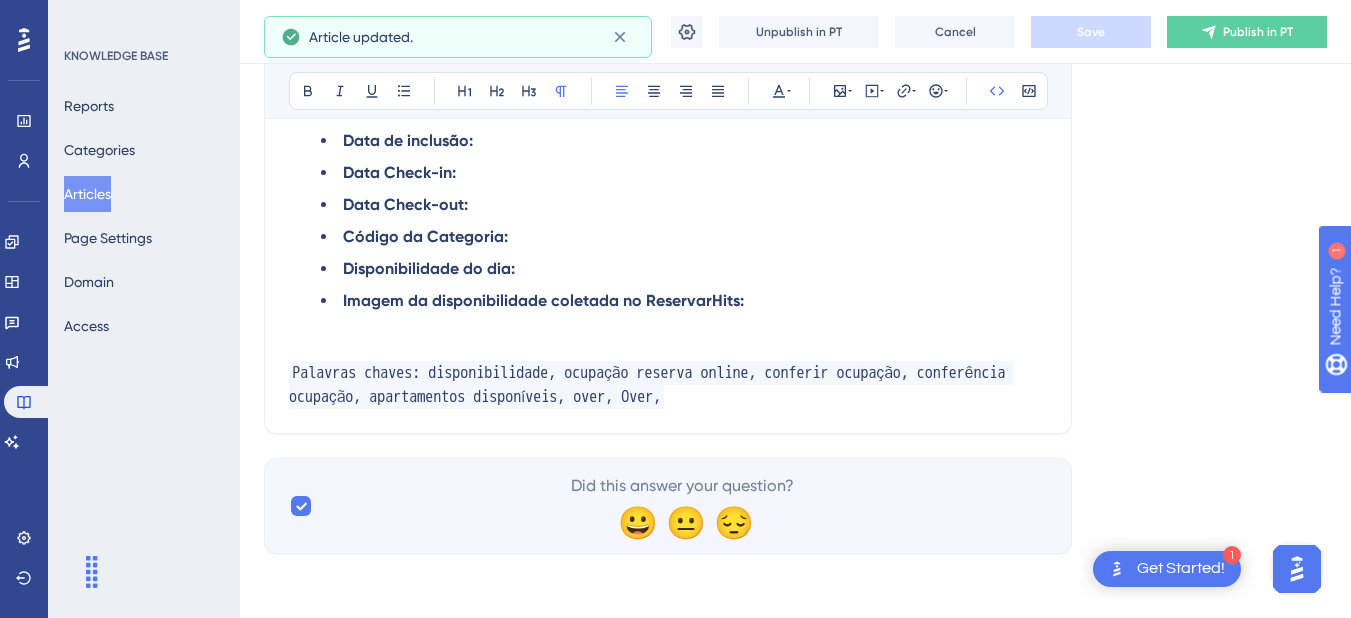 click on "Articles" at bounding box center [87, 194] 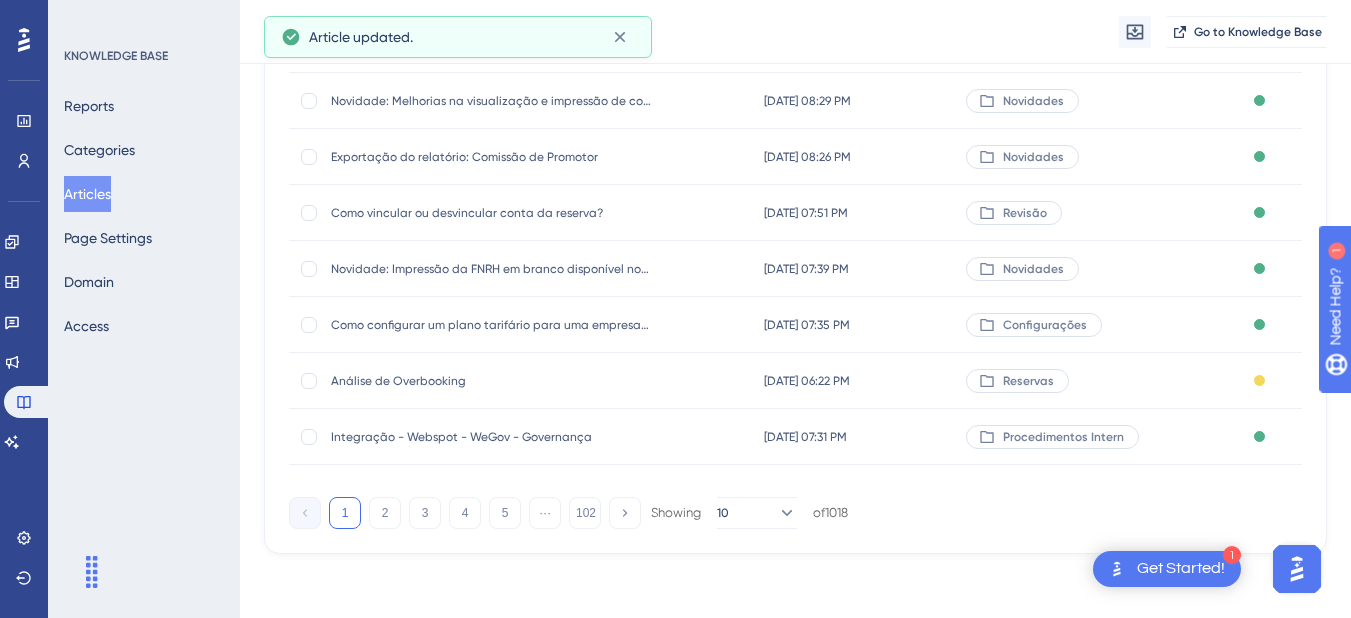 scroll, scrollTop: 0, scrollLeft: 0, axis: both 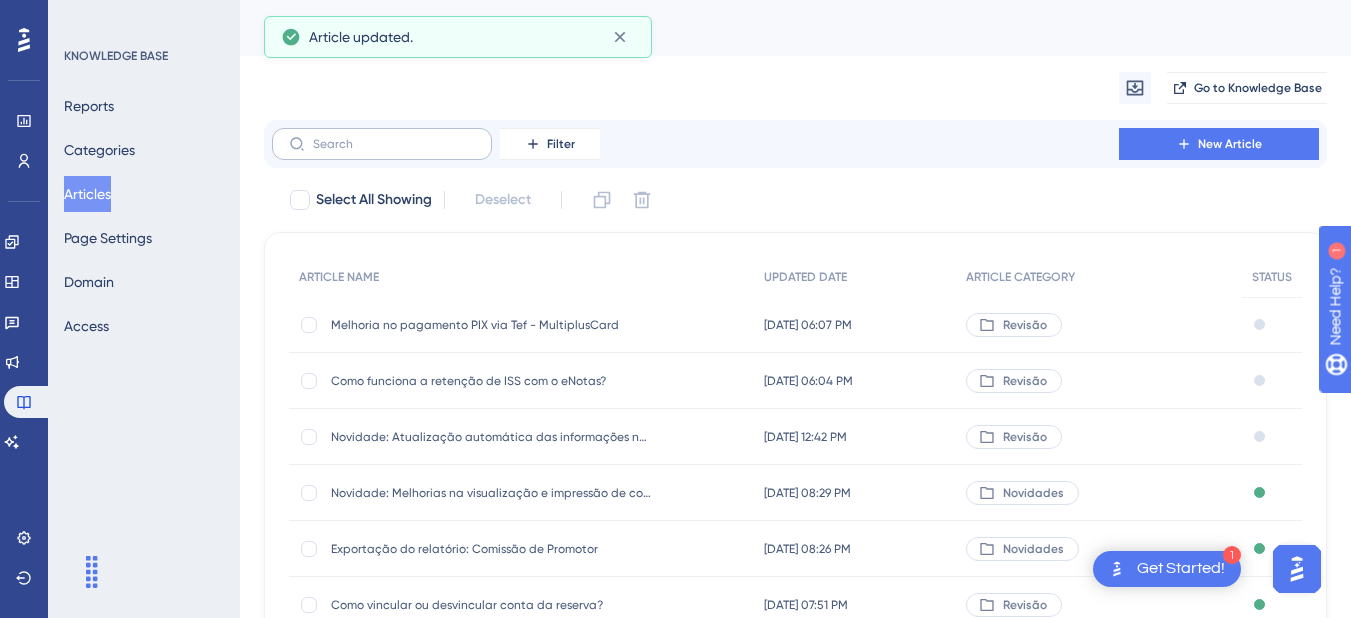 click at bounding box center [382, 144] 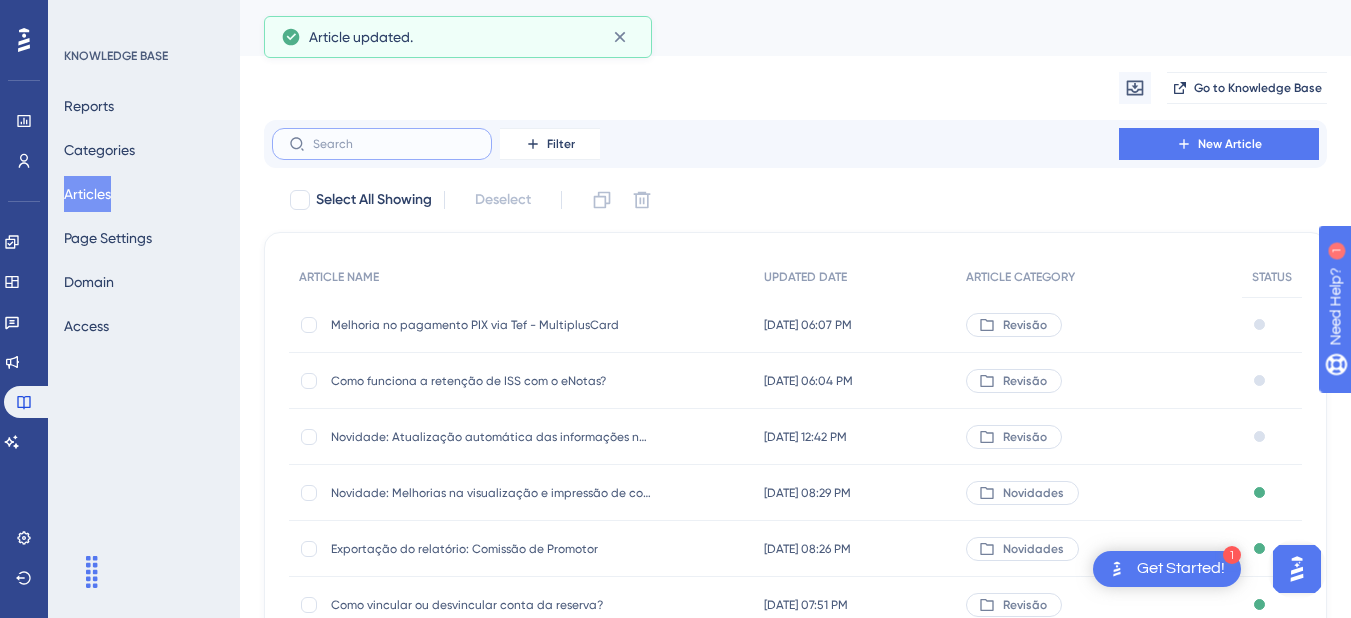 click at bounding box center [394, 144] 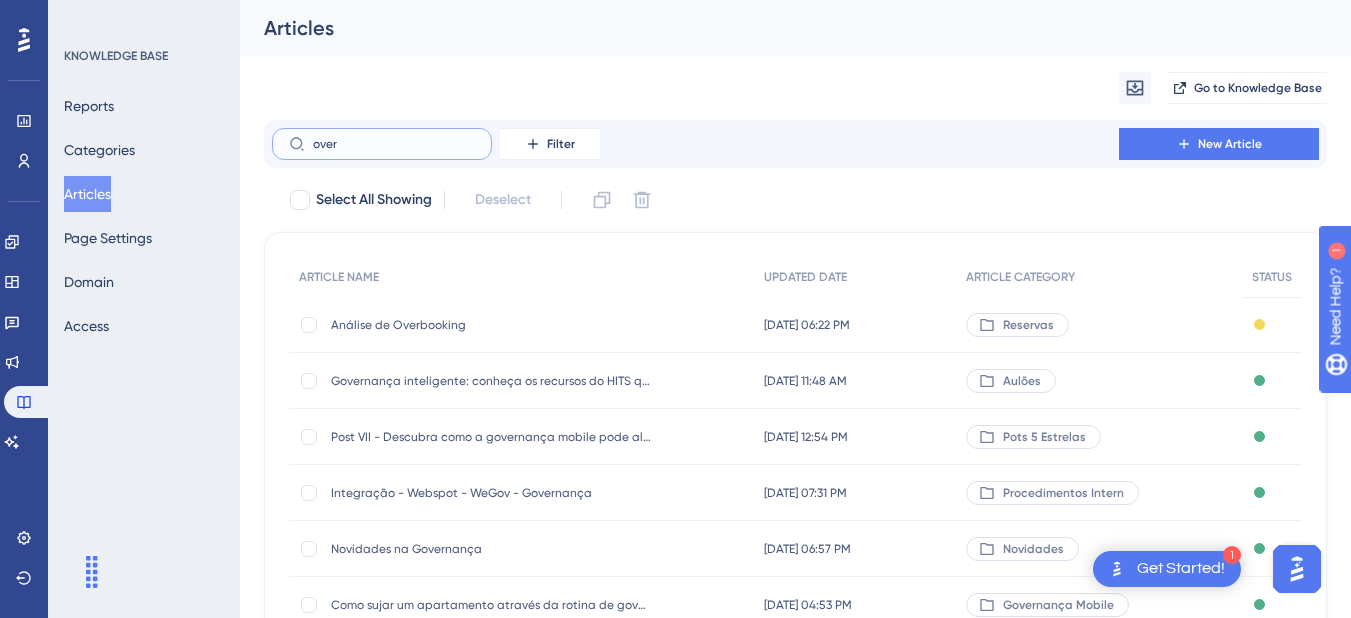 type on "over" 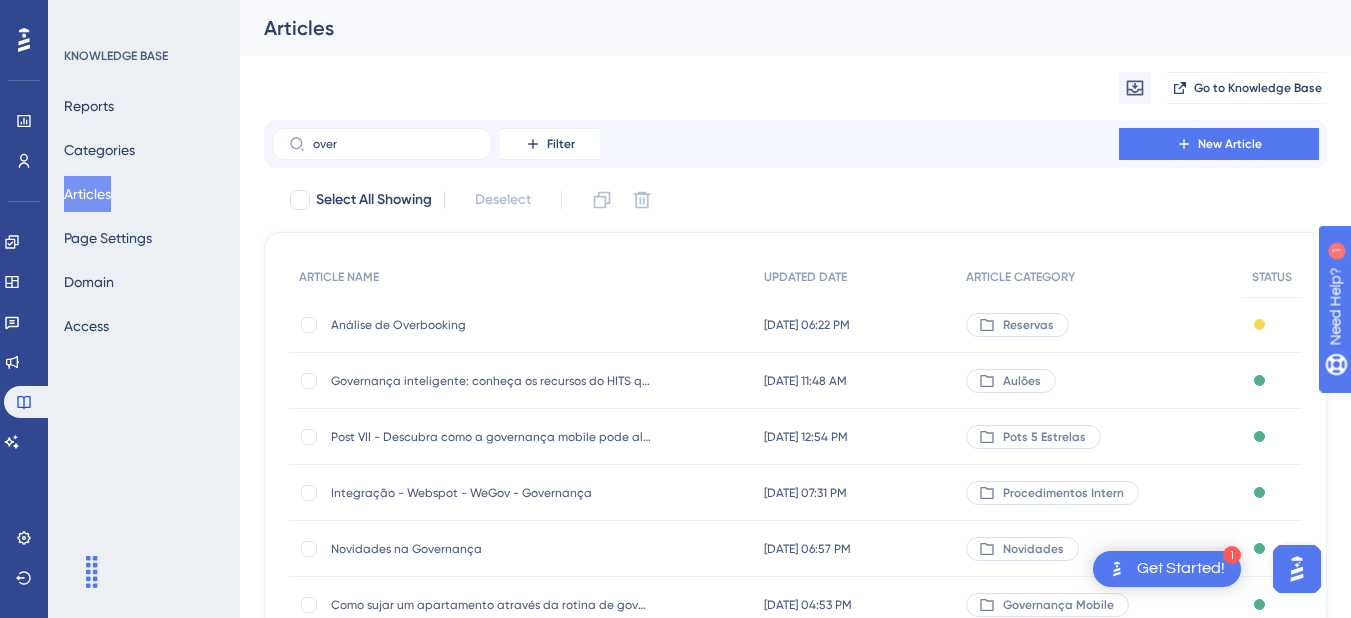 click on "Análise de Overbooking" at bounding box center [491, 325] 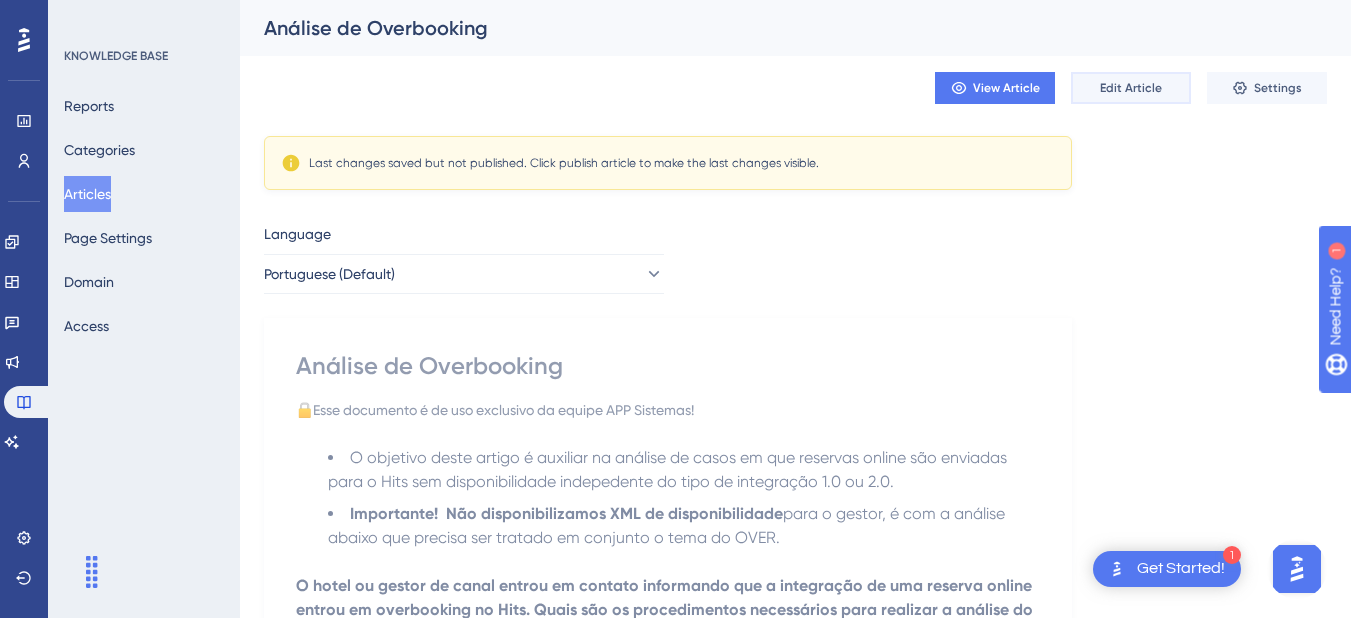 click on "Edit Article" at bounding box center (1131, 88) 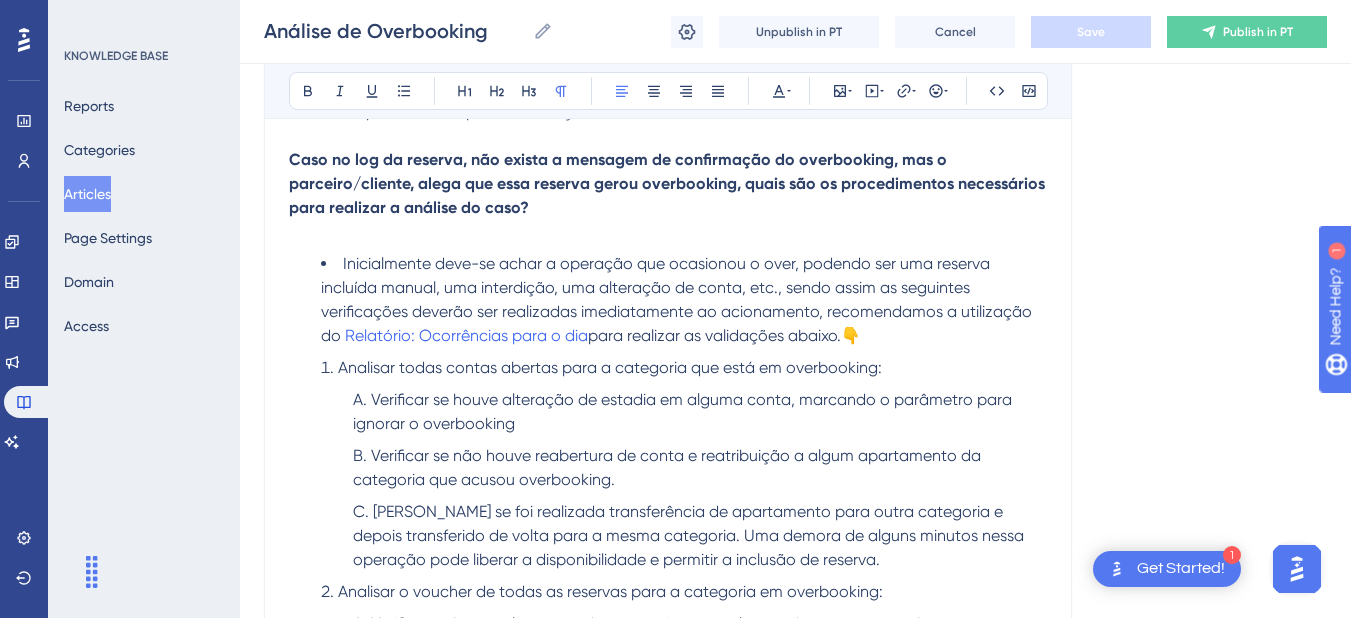 scroll, scrollTop: 5496, scrollLeft: 0, axis: vertical 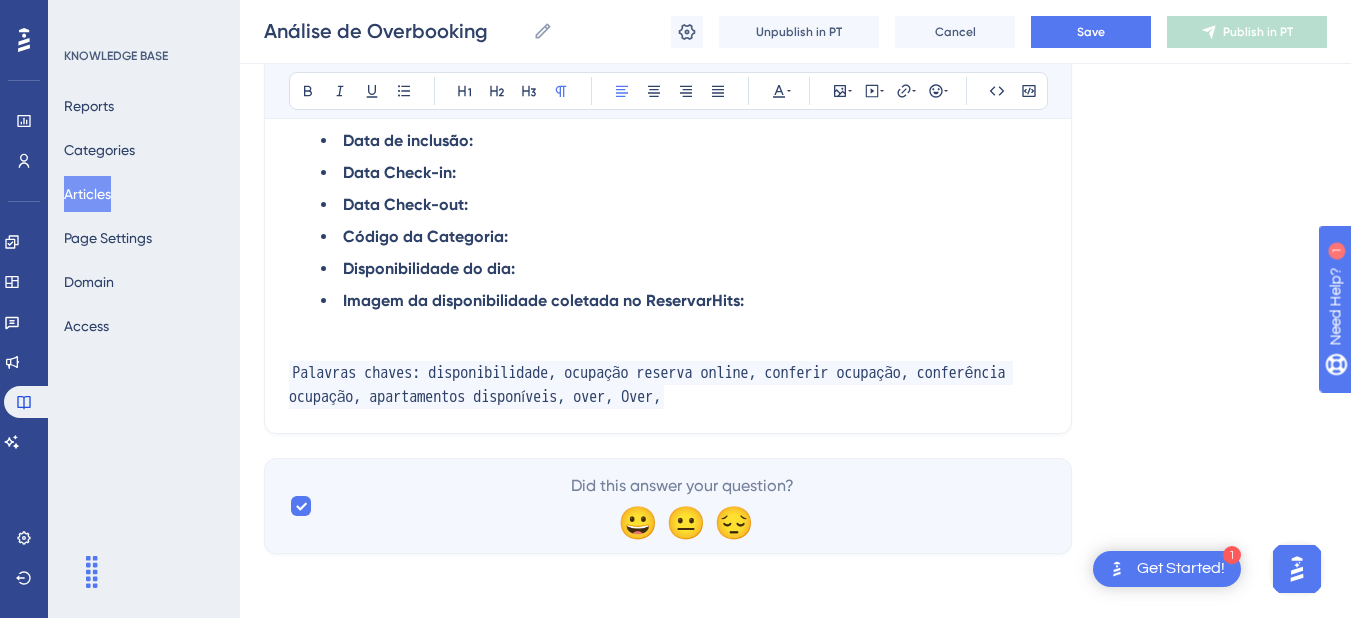 click on "Palavras chaves: disponibilidade, ocupação reserva online, conferir ocupação, conferência ocupação, apartamentos disponíveis, over, Over," at bounding box center [668, 385] 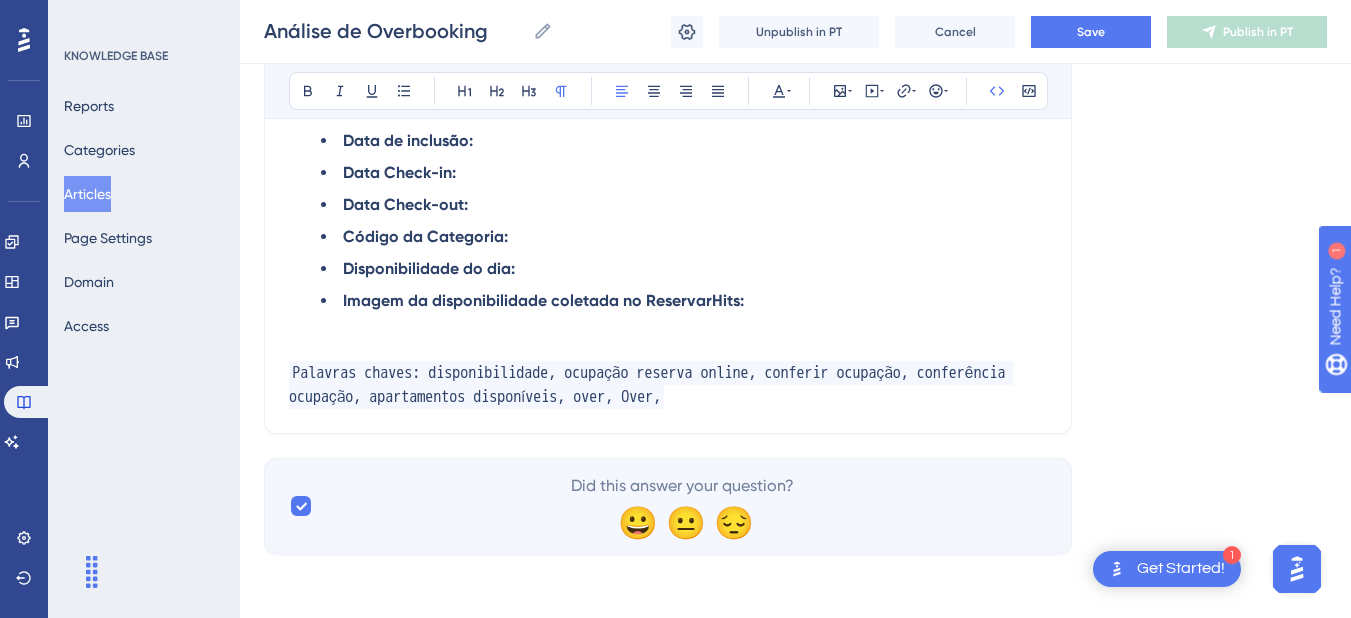 click on "Palavras chaves: disponibilidade, ocupação reserva online, conferir ocupação, conferência ocupação, apartamentos disponíveis, over, Over," at bounding box center (668, 385) 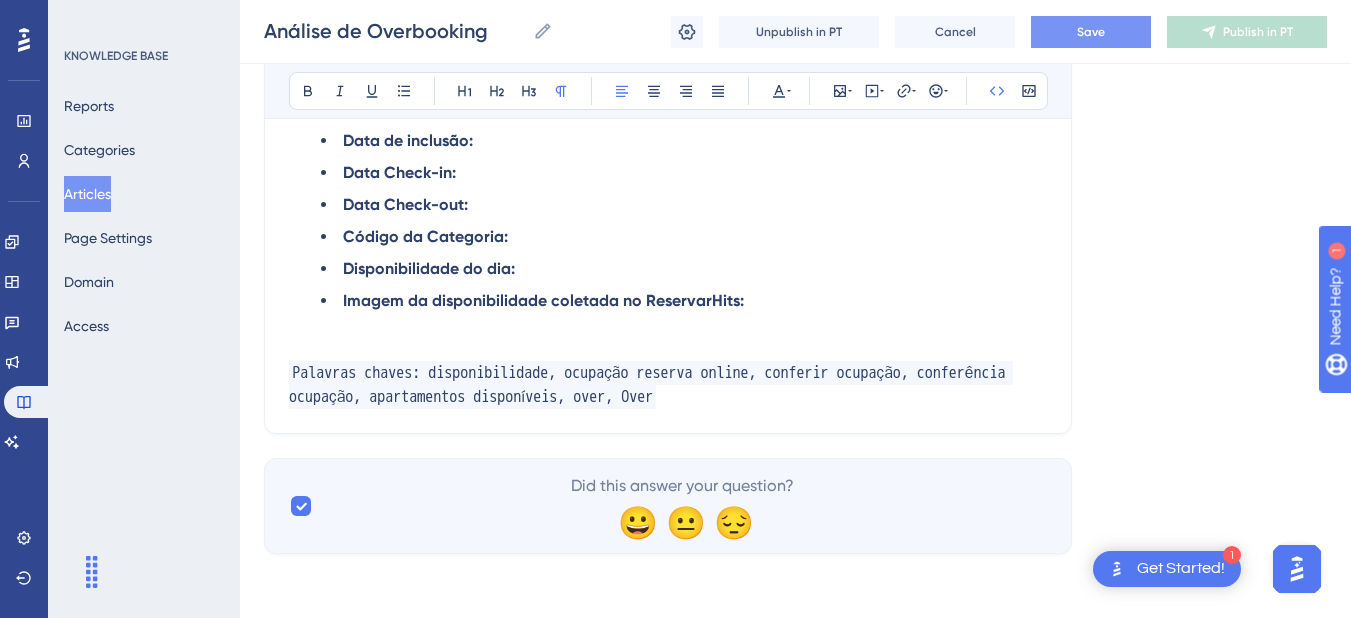 click on "Save" at bounding box center [1091, 32] 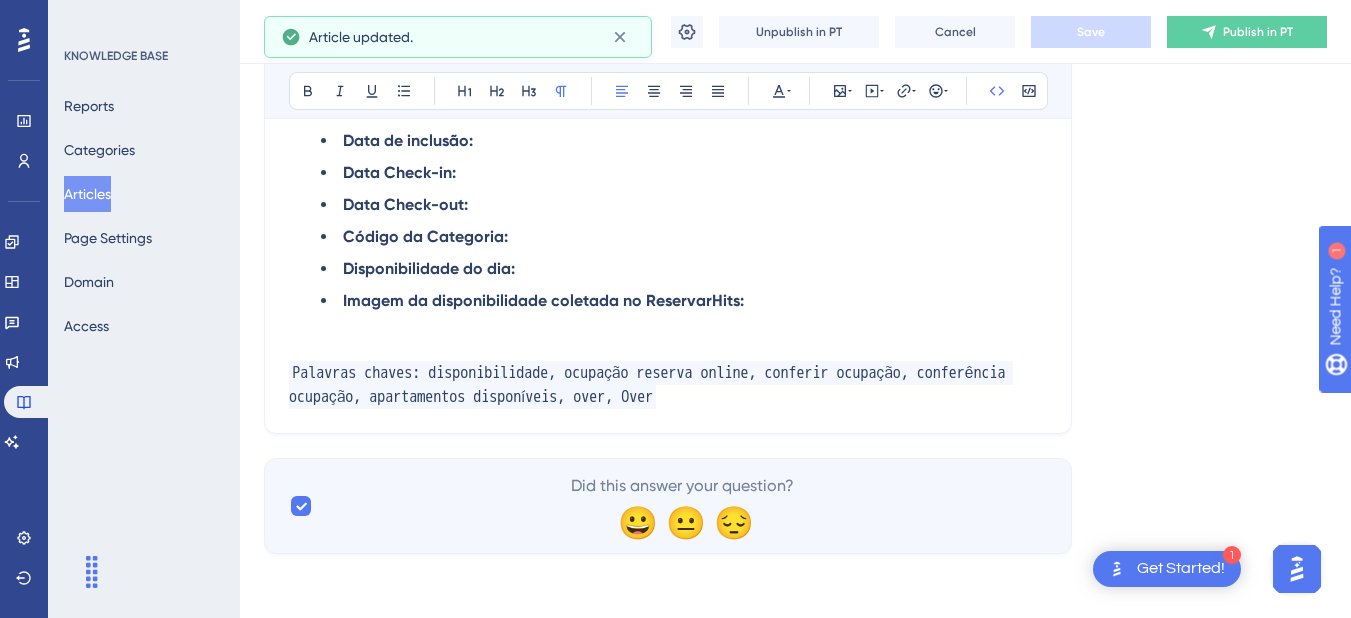click on "Articles" at bounding box center (87, 194) 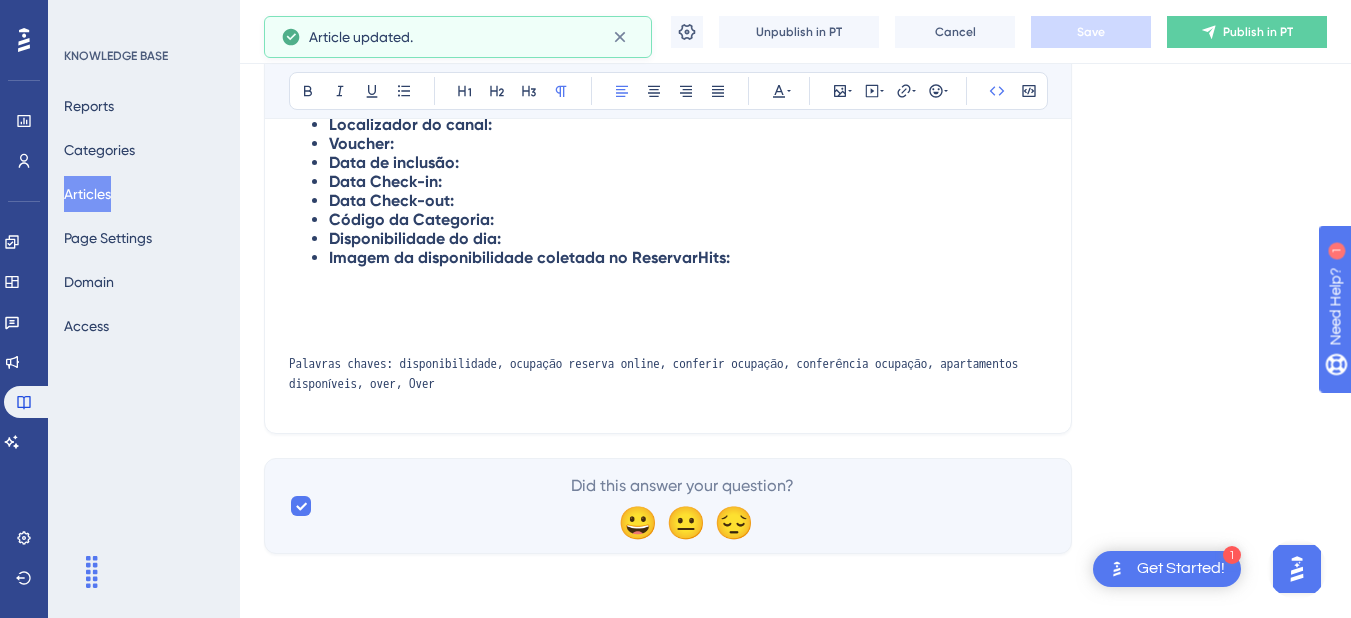 scroll, scrollTop: 0, scrollLeft: 0, axis: both 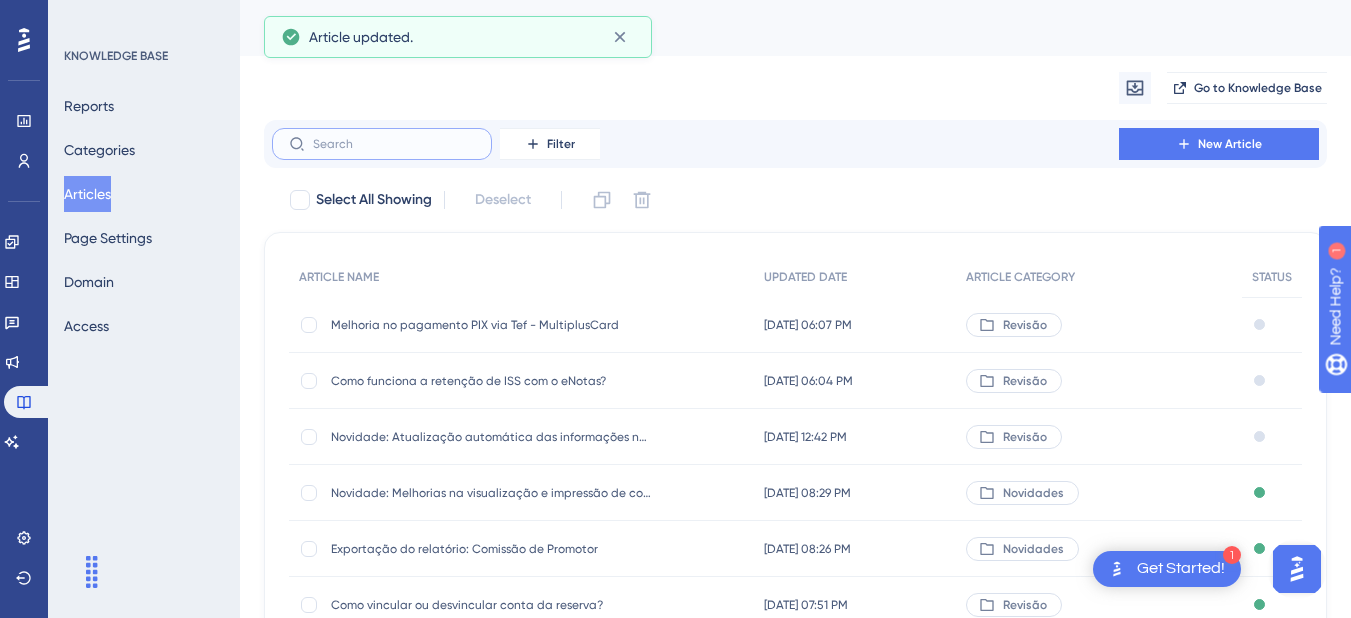click at bounding box center [394, 144] 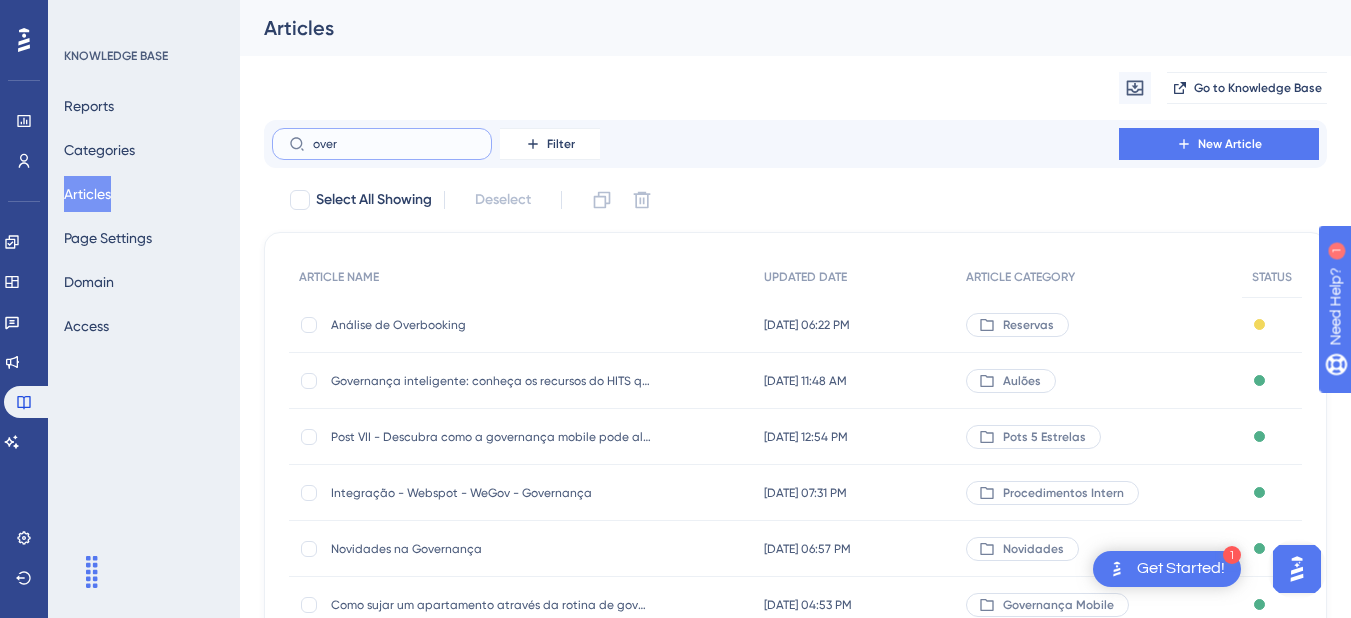 type on "over" 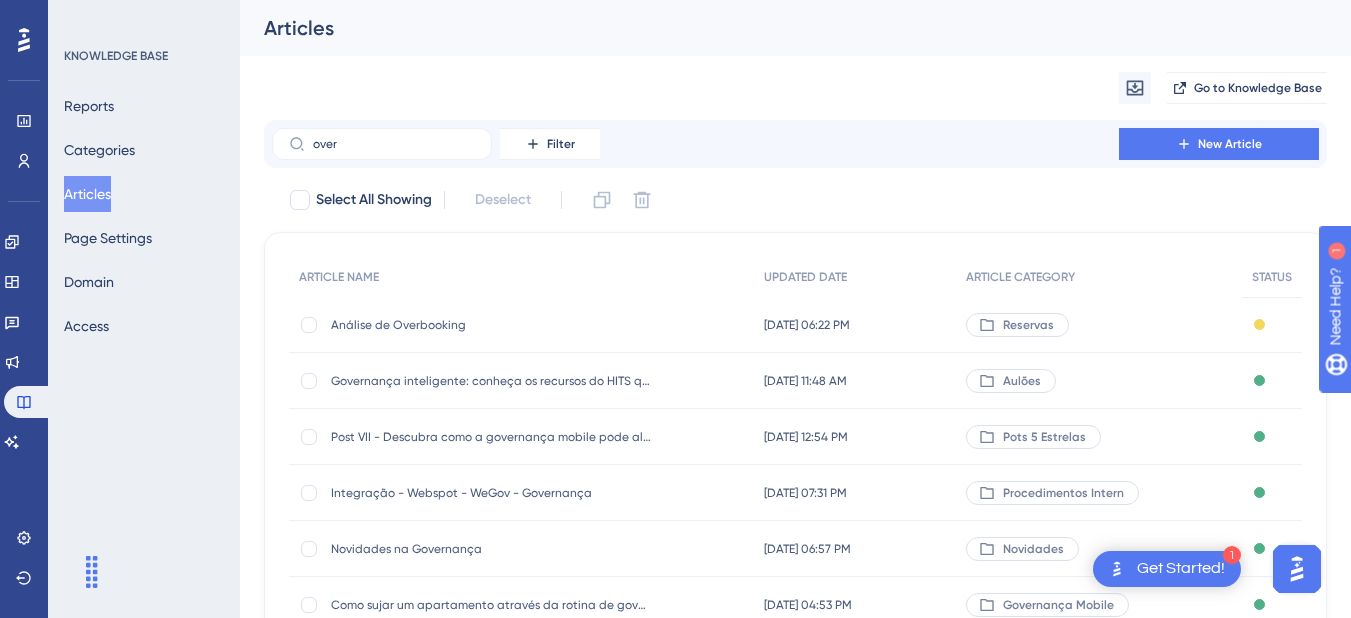 click on "Análise de Overbooking" at bounding box center (491, 325) 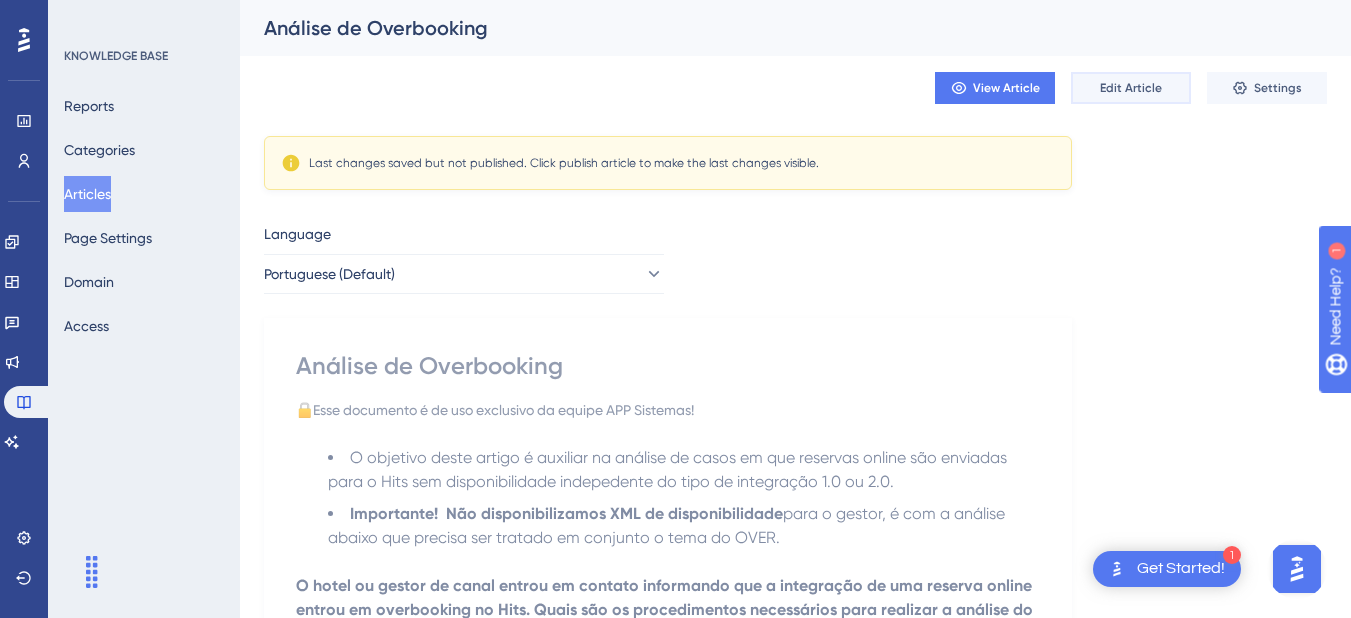 click on "Edit Article" at bounding box center (1131, 88) 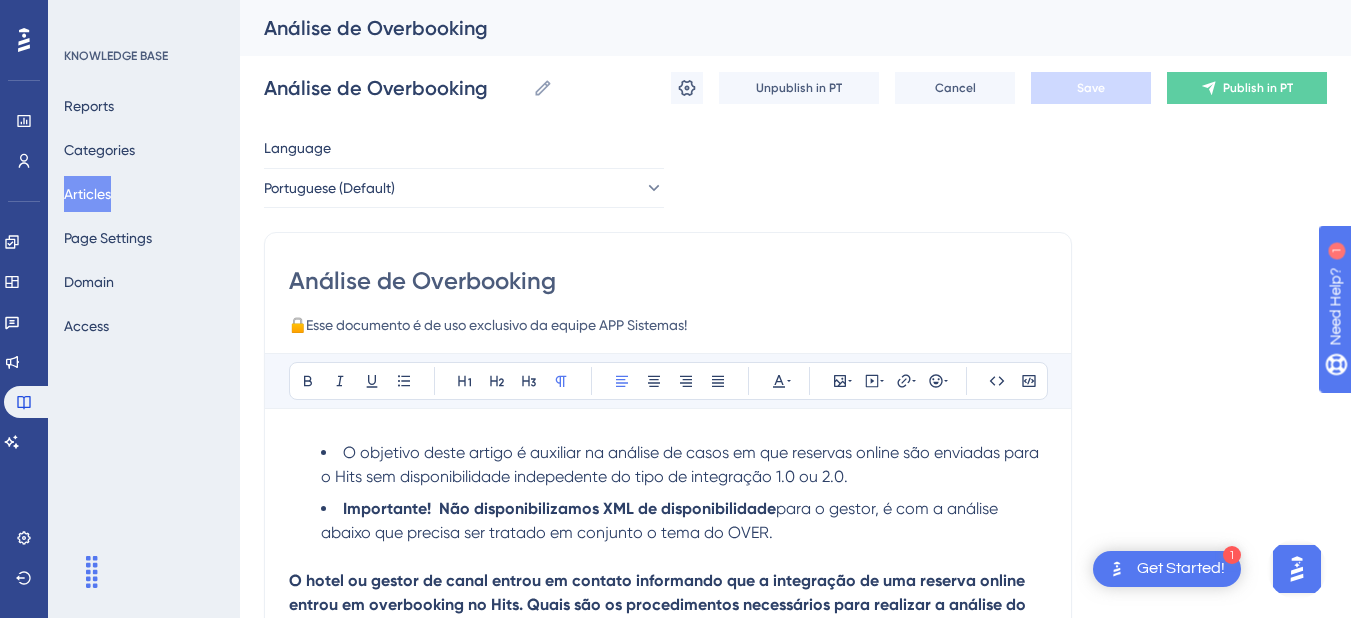 scroll, scrollTop: 4525, scrollLeft: 0, axis: vertical 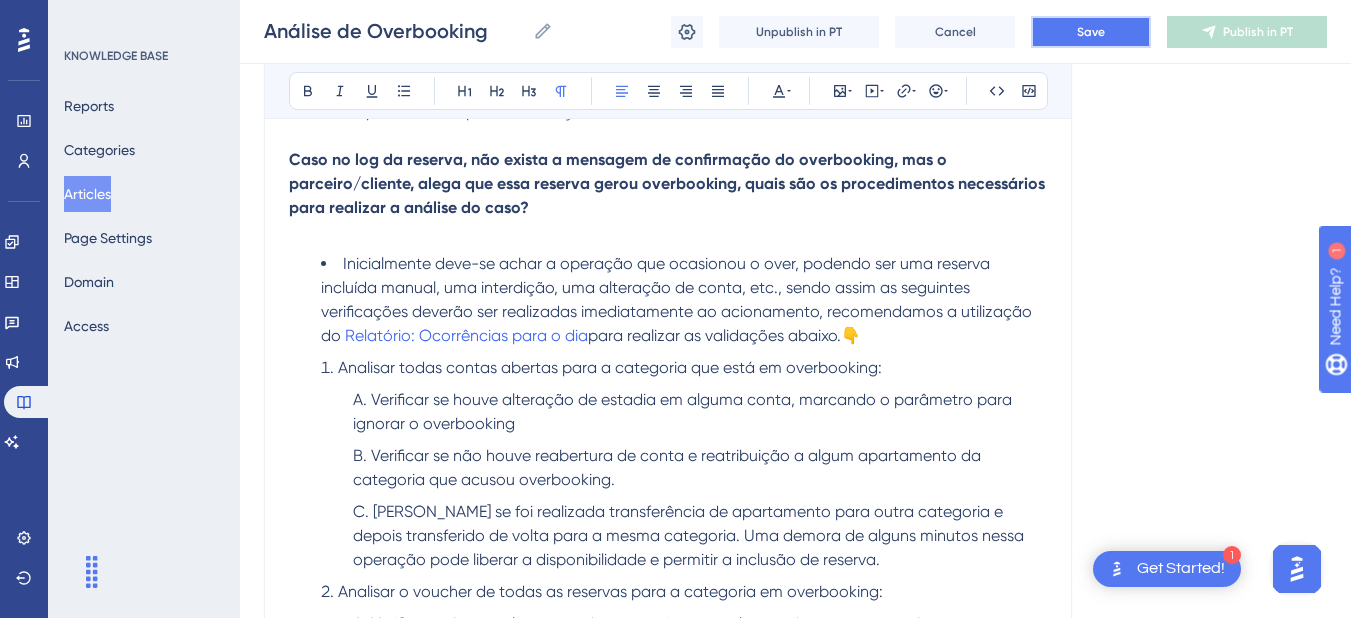 click on "Save" at bounding box center [1091, 32] 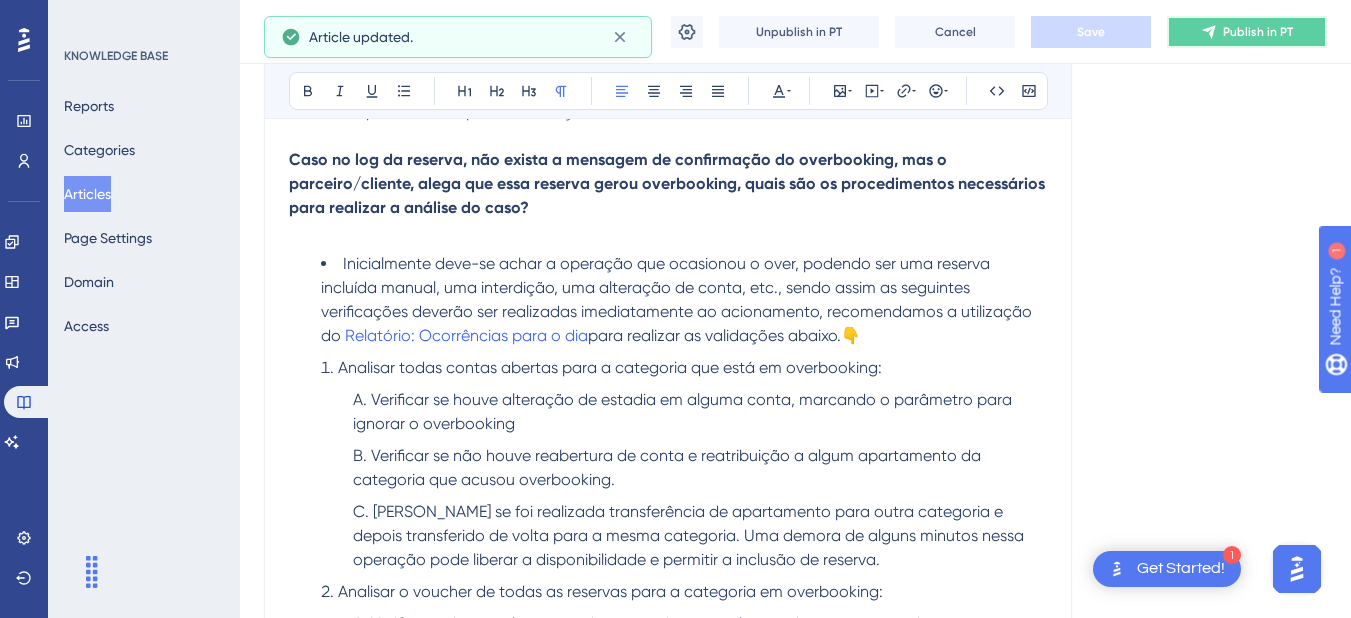 click on "Publish in PT" at bounding box center [1258, 32] 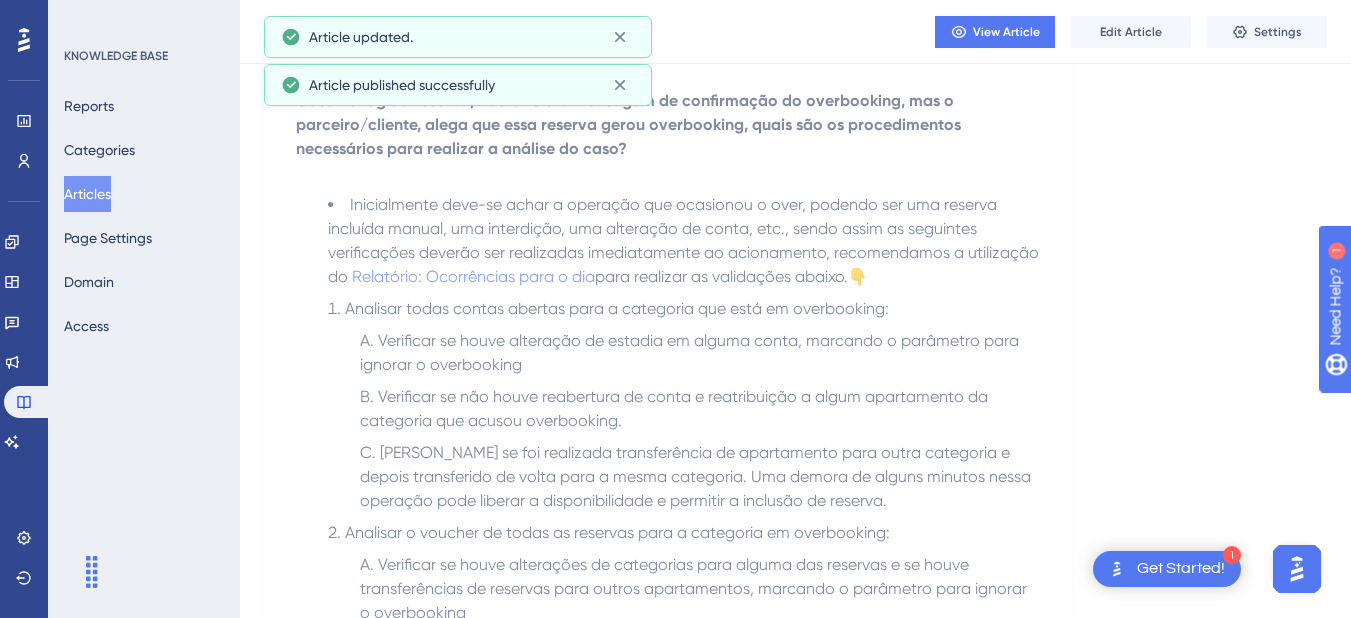 click on "Articles" at bounding box center [87, 194] 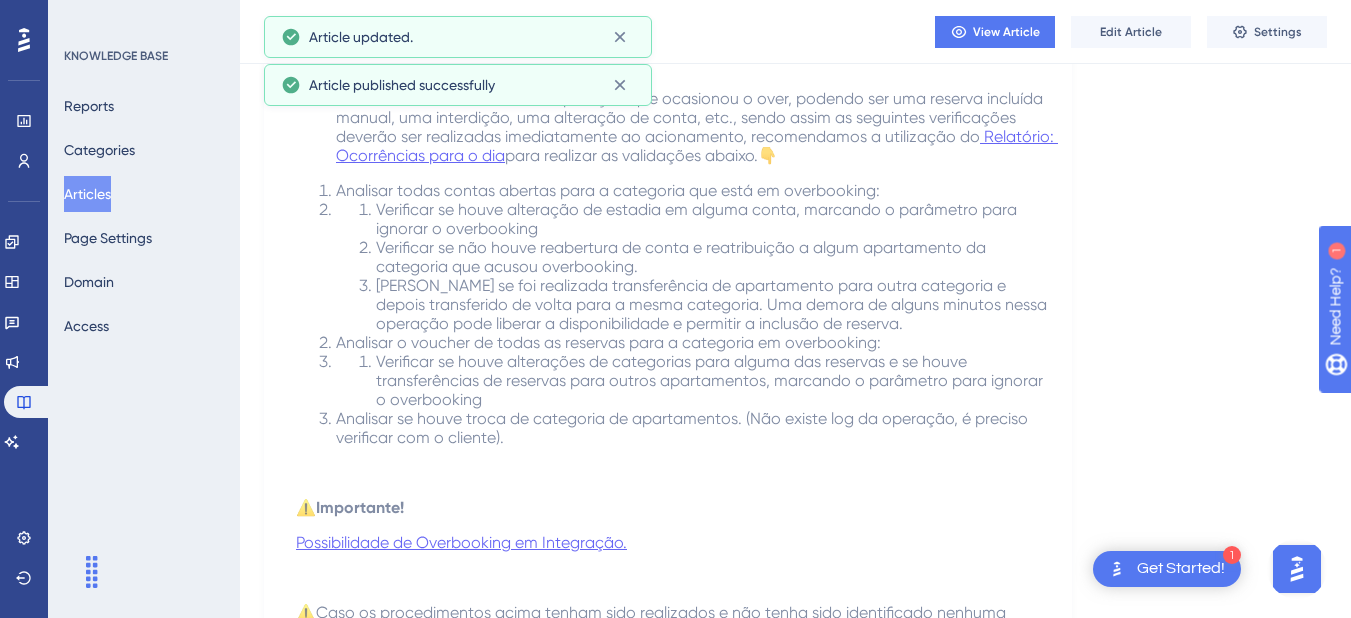 scroll, scrollTop: 0, scrollLeft: 0, axis: both 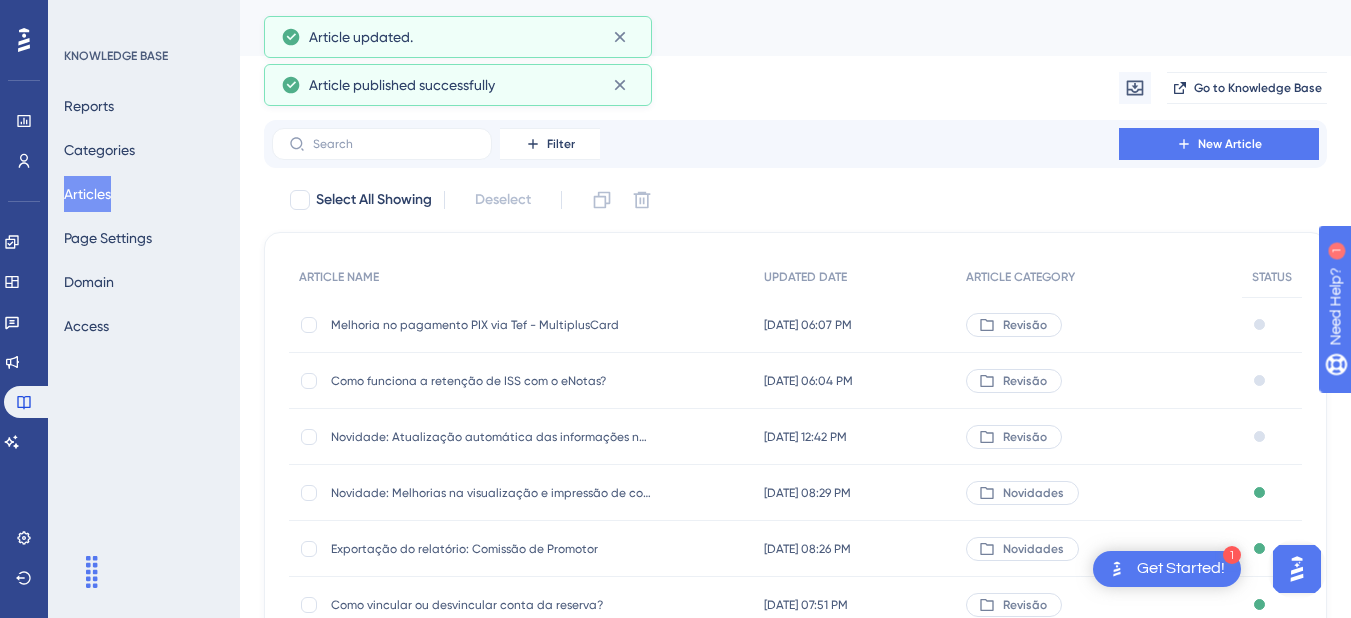click at bounding box center (394, 144) 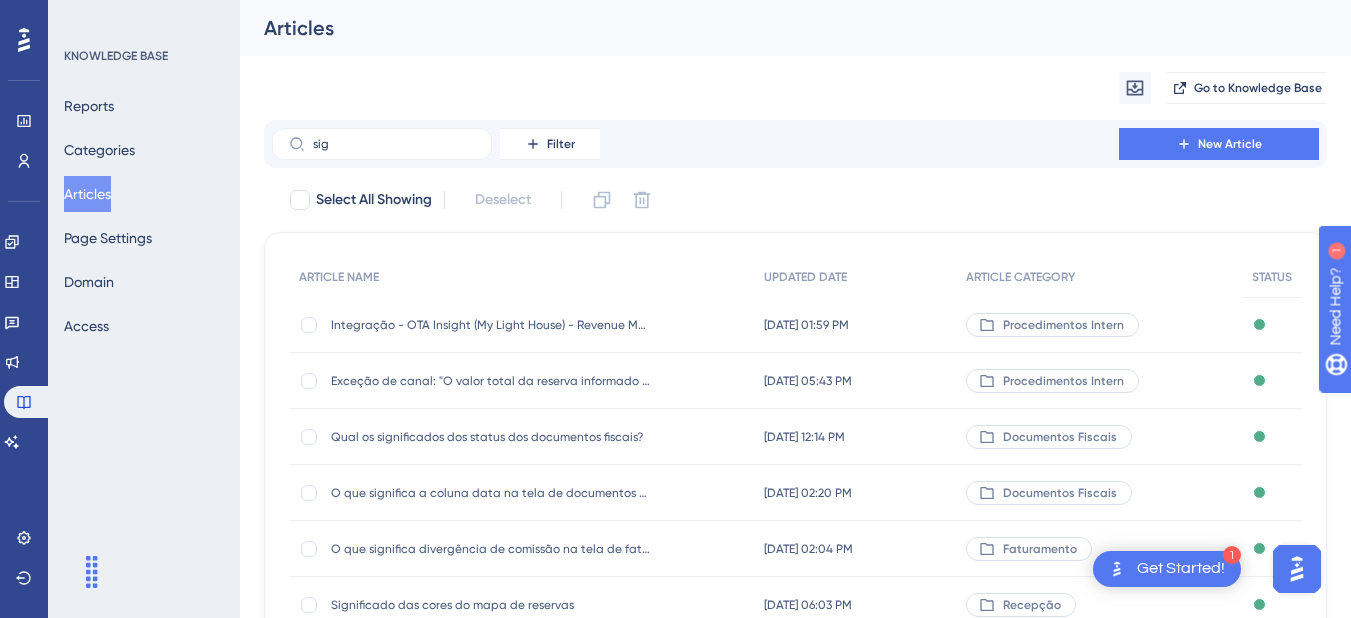 type on "sig" 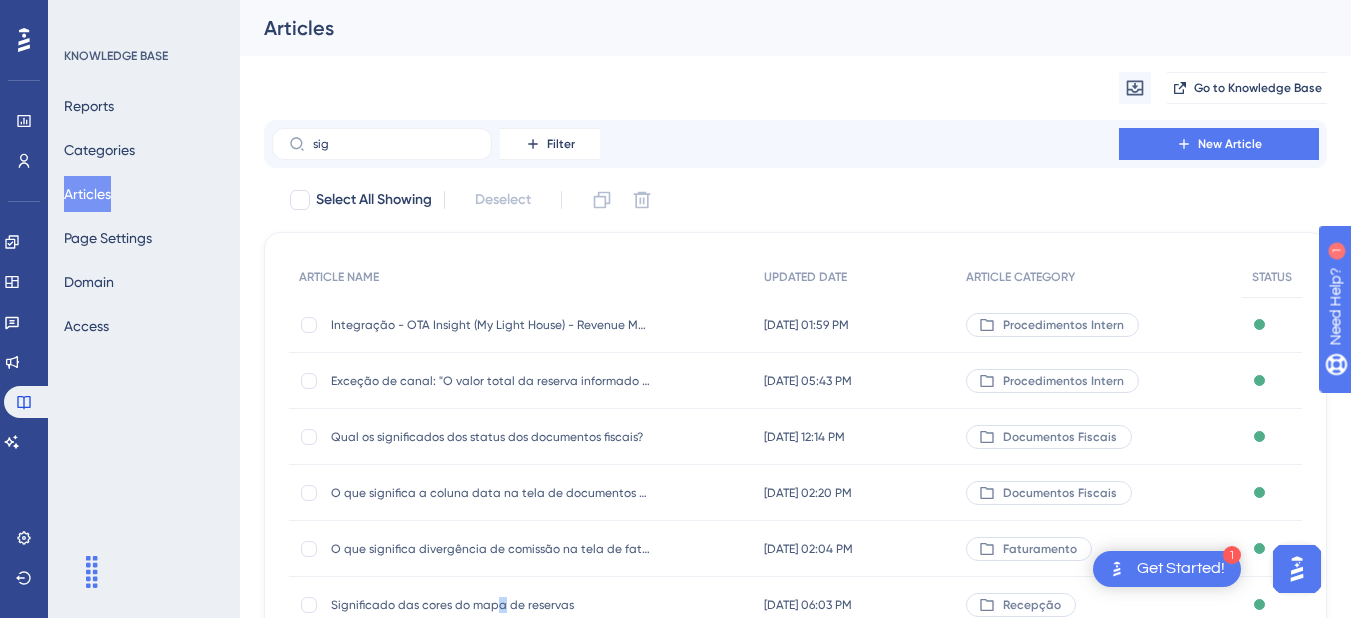 scroll, scrollTop: 4, scrollLeft: 0, axis: vertical 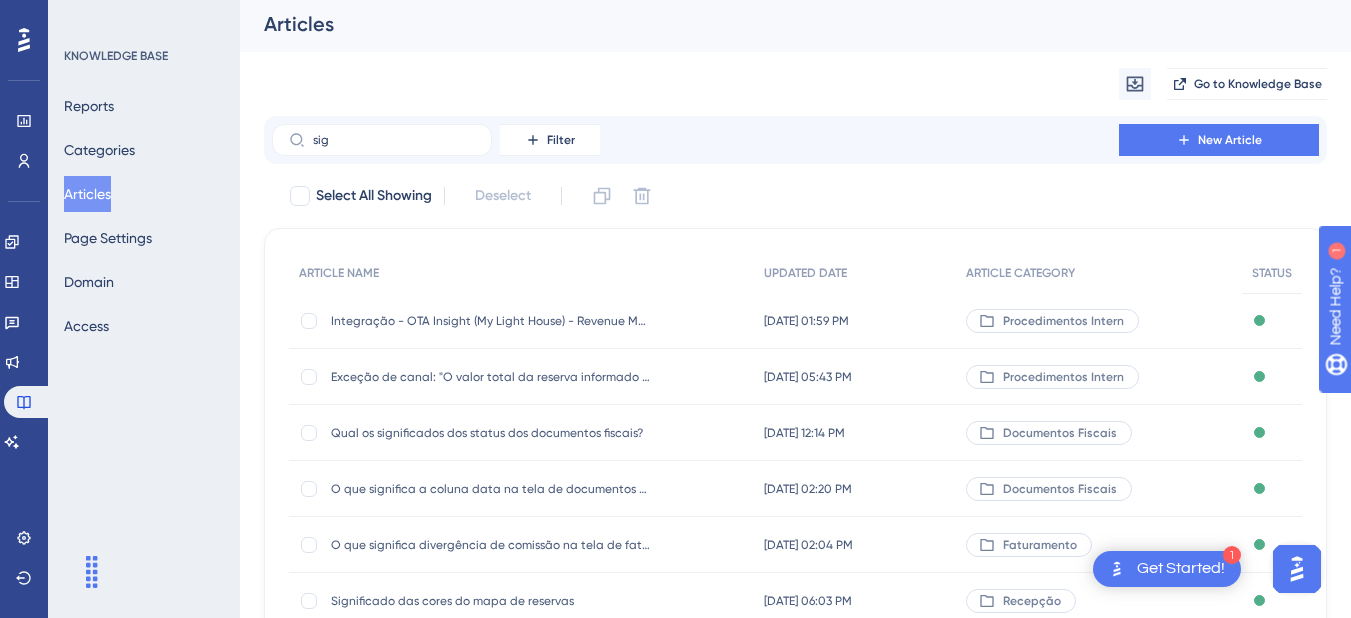 click on "Significado das cores do mapa de reservas" at bounding box center (491, 601) 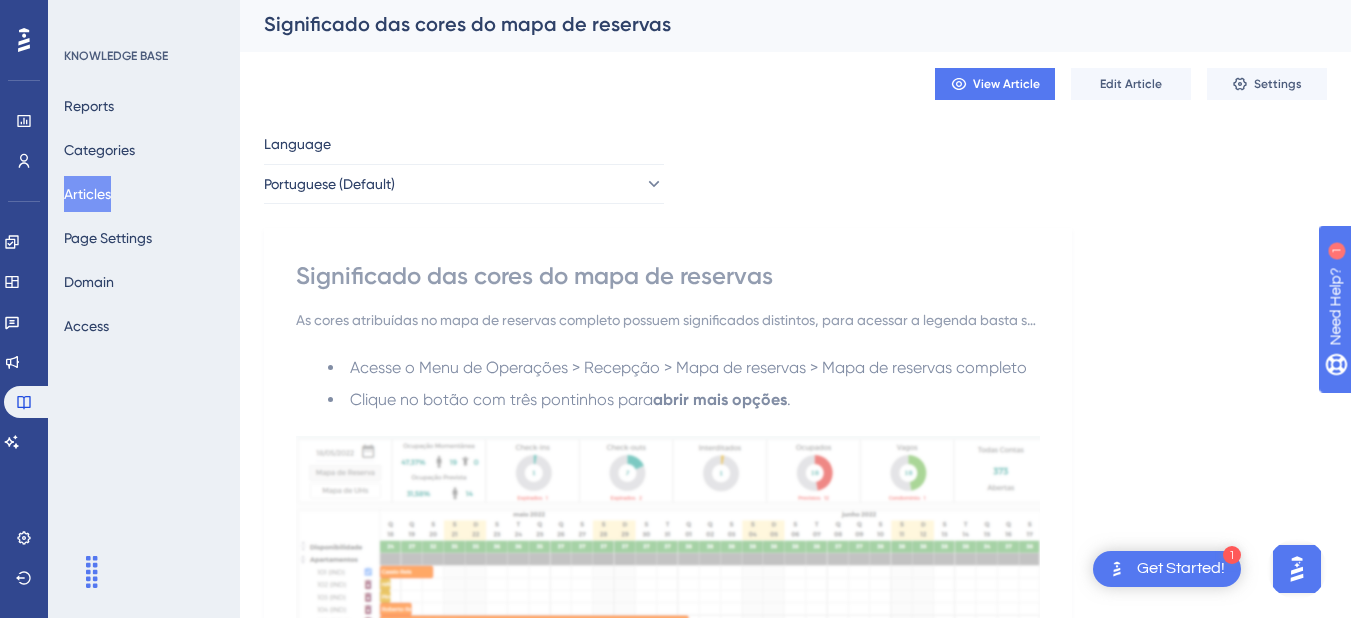 scroll, scrollTop: 0, scrollLeft: 0, axis: both 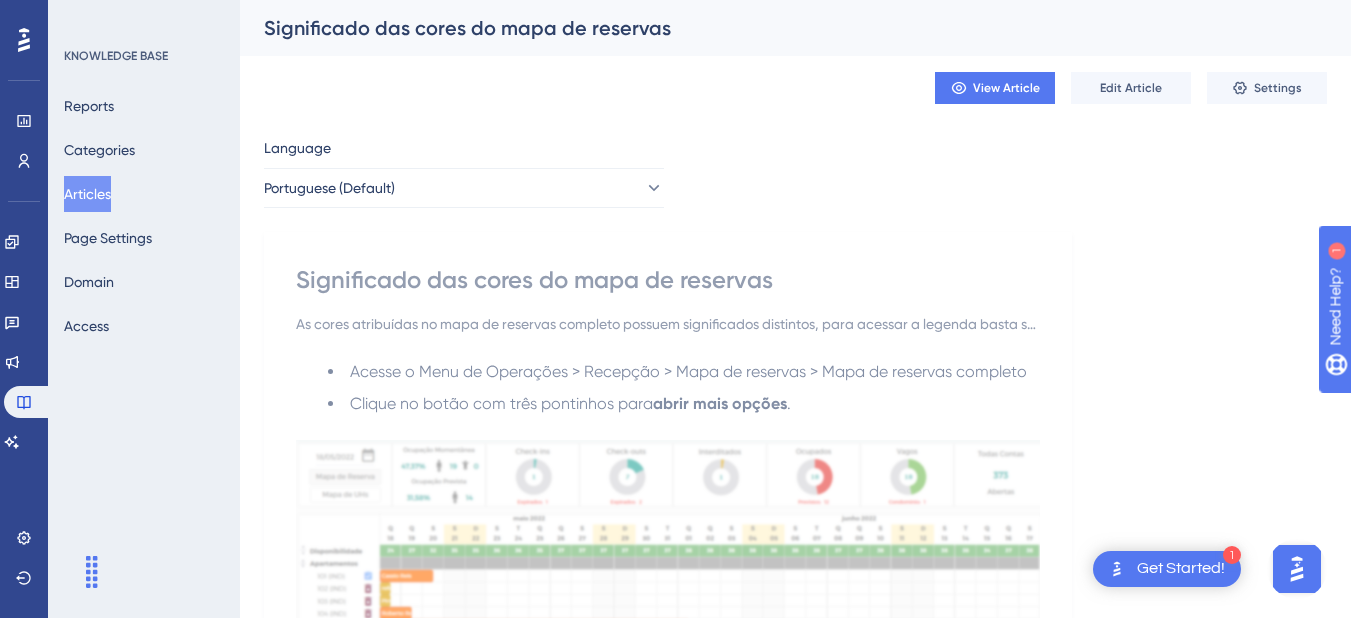 click on "View Article Edit Article Settings" at bounding box center (795, 88) 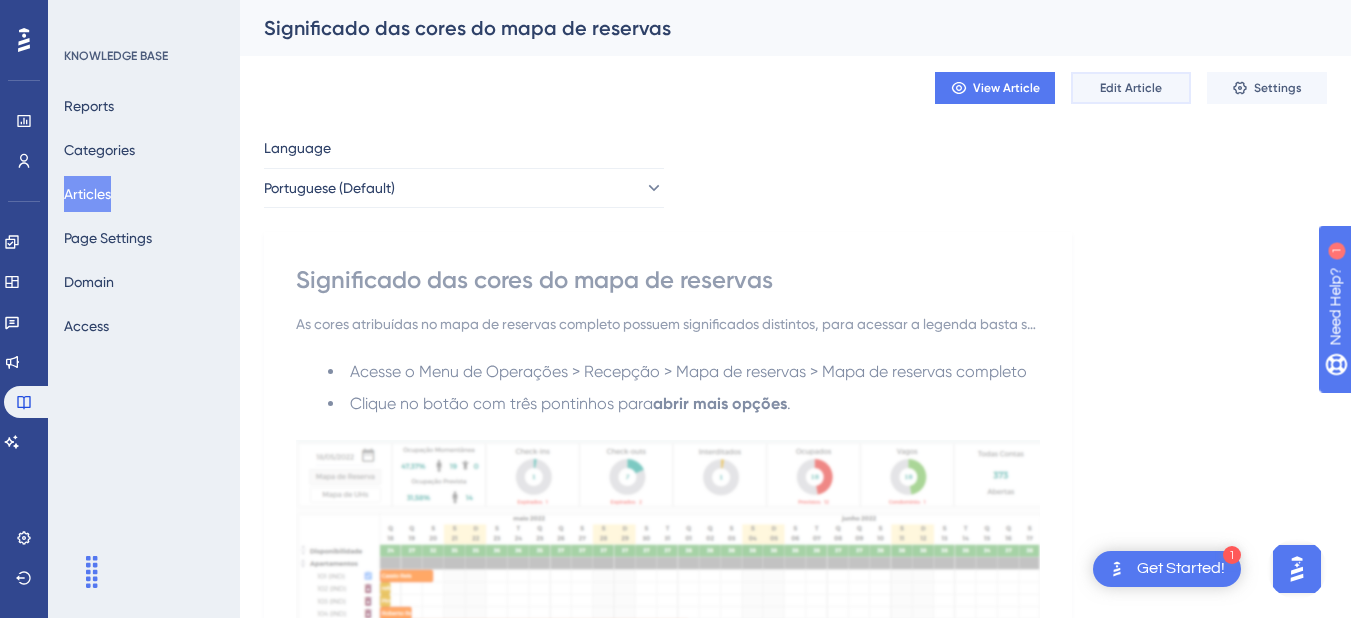 click on "Edit Article" at bounding box center (1131, 88) 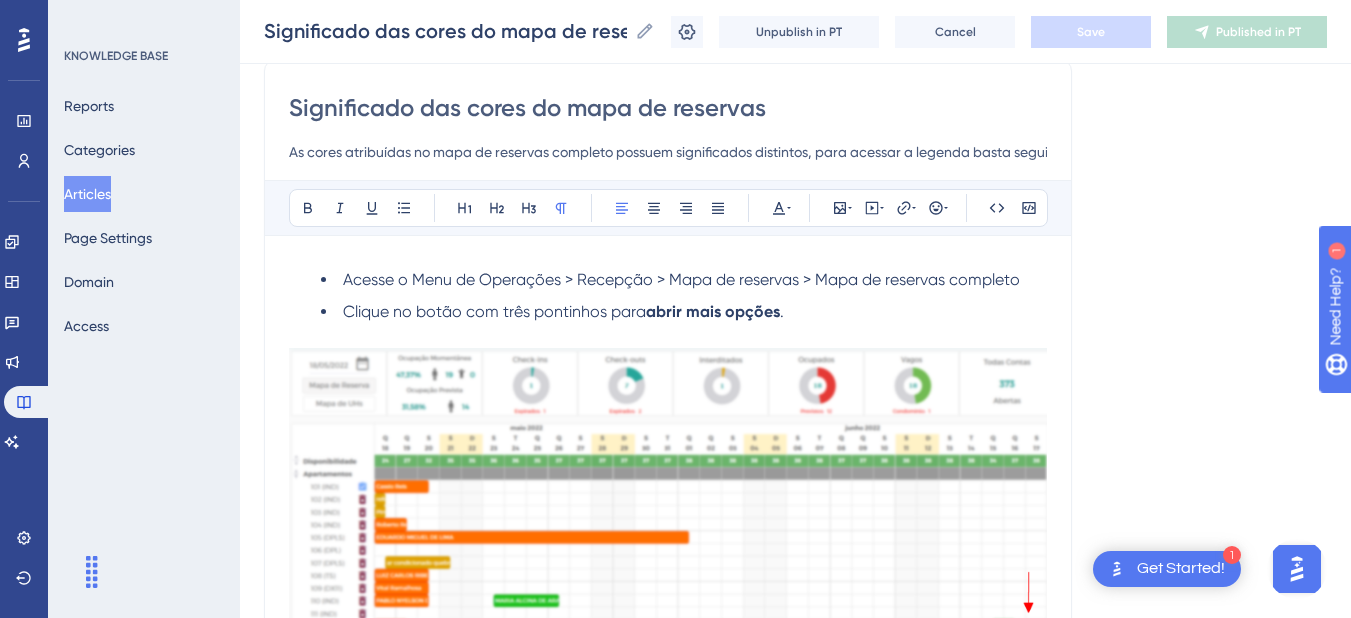 scroll, scrollTop: 1504, scrollLeft: 0, axis: vertical 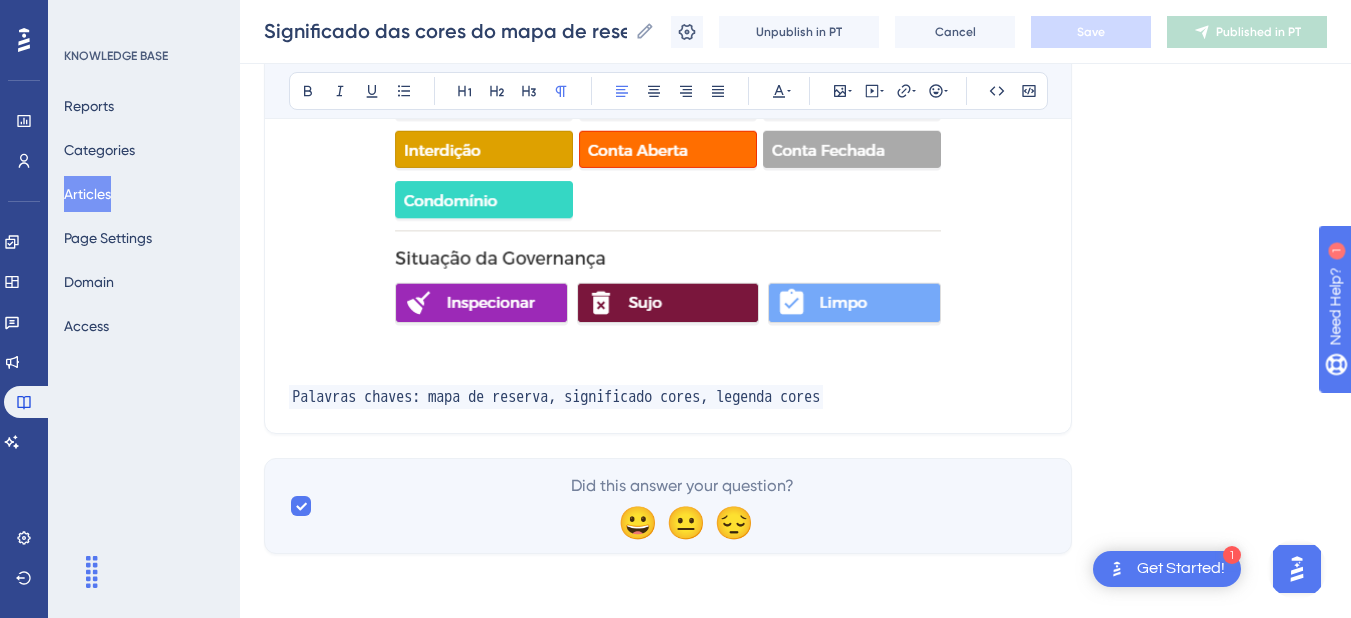 click at bounding box center (668, 349) 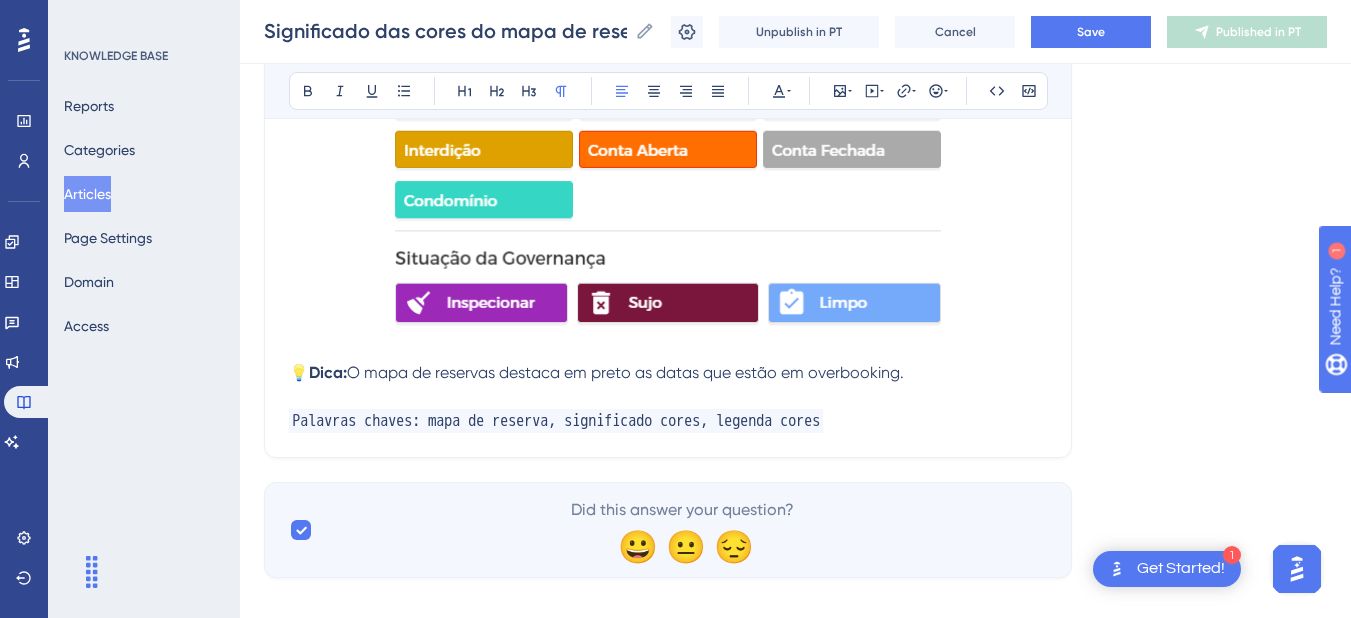 click on "Palavras chaves: mapa de reserva, significado cores, legenda cores" at bounding box center (668, 421) 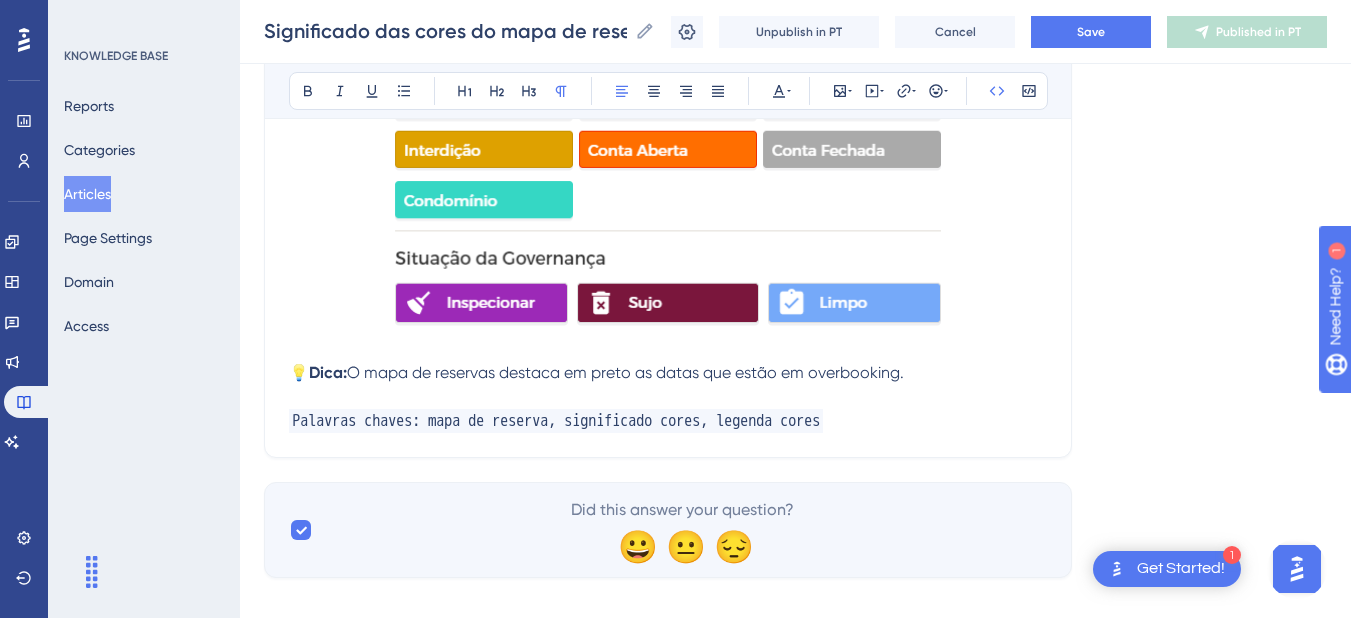 type 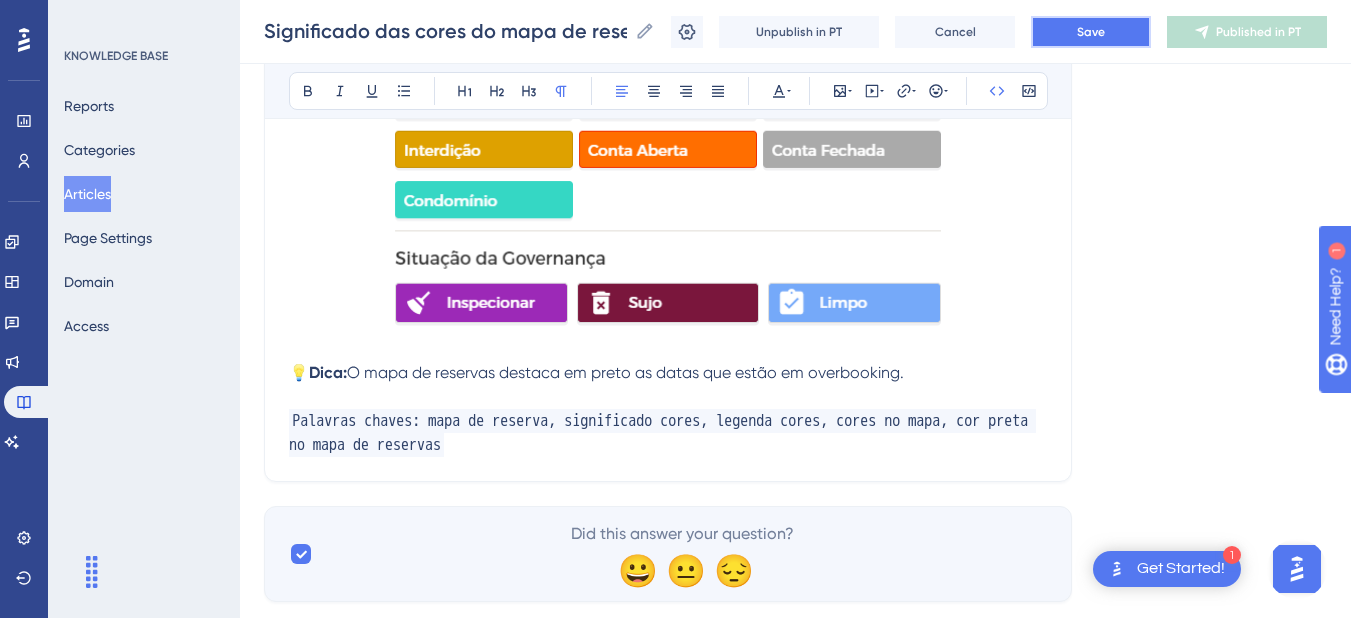 click on "Save" at bounding box center (1091, 32) 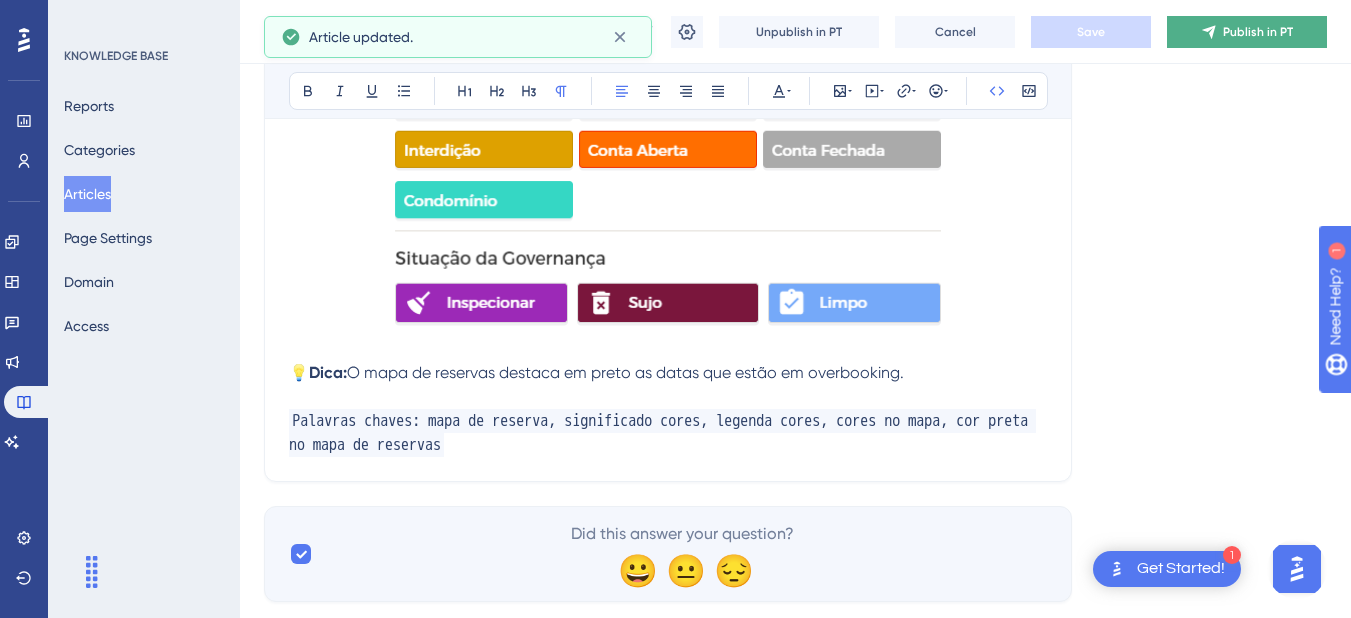 click 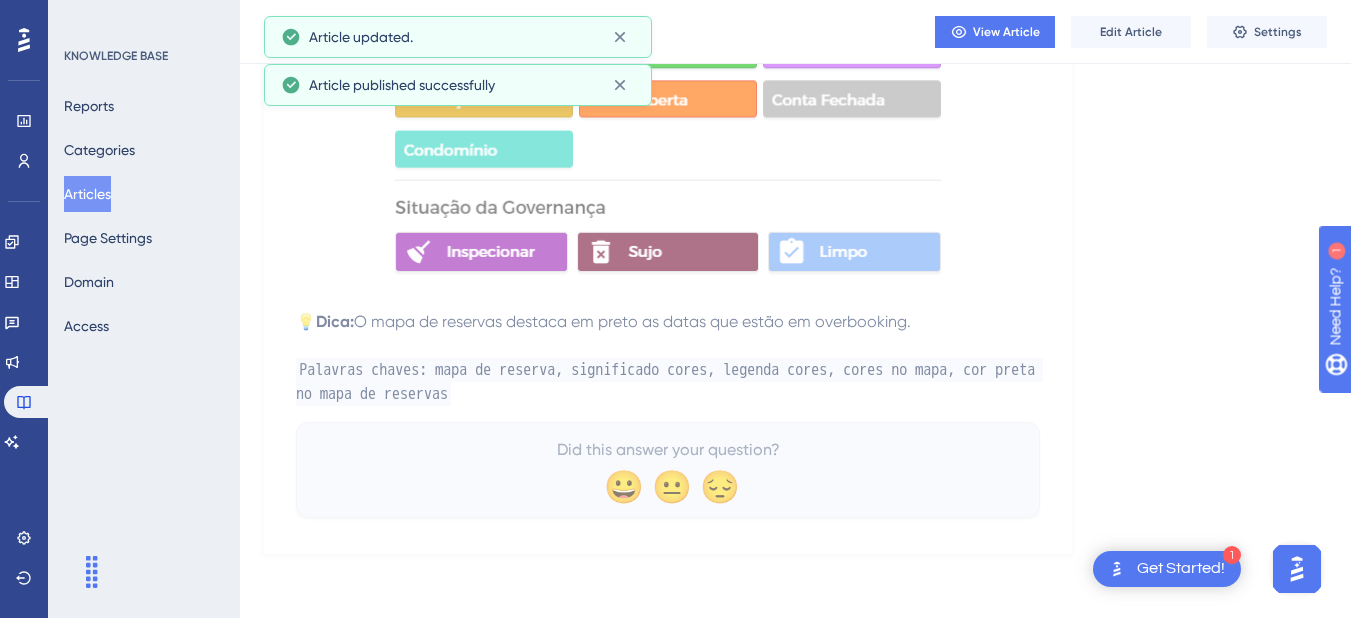 scroll, scrollTop: 1468, scrollLeft: 0, axis: vertical 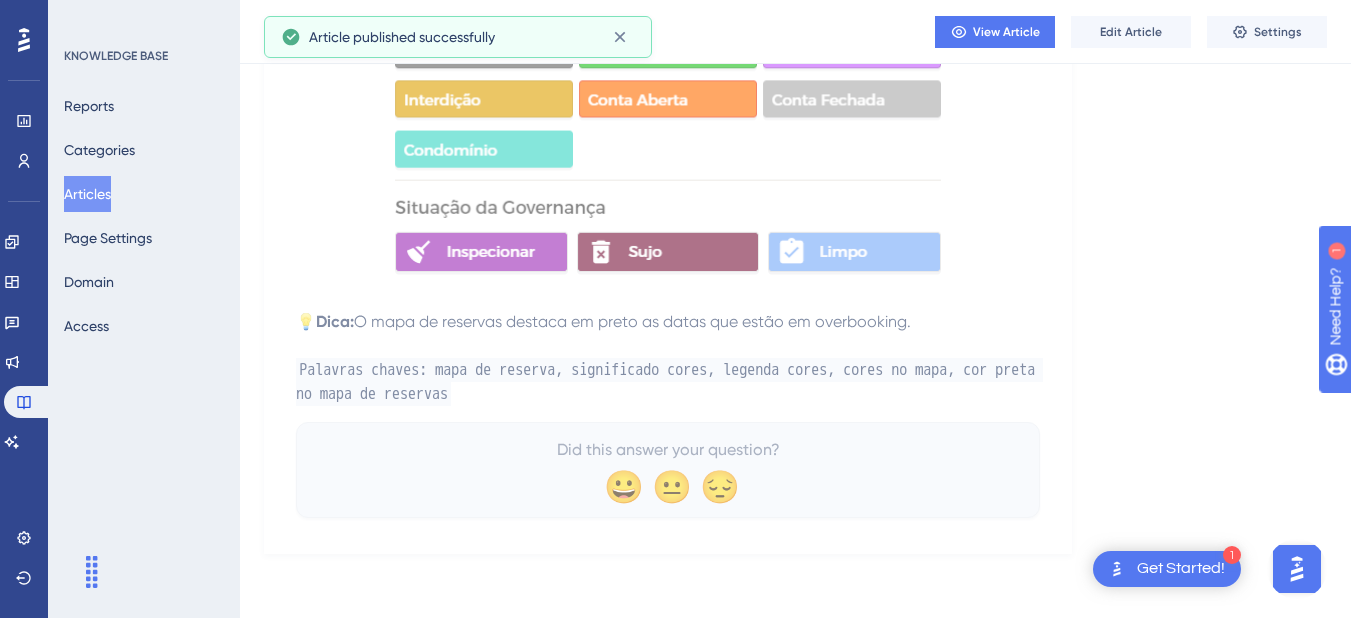 click on "Articles" at bounding box center (87, 194) 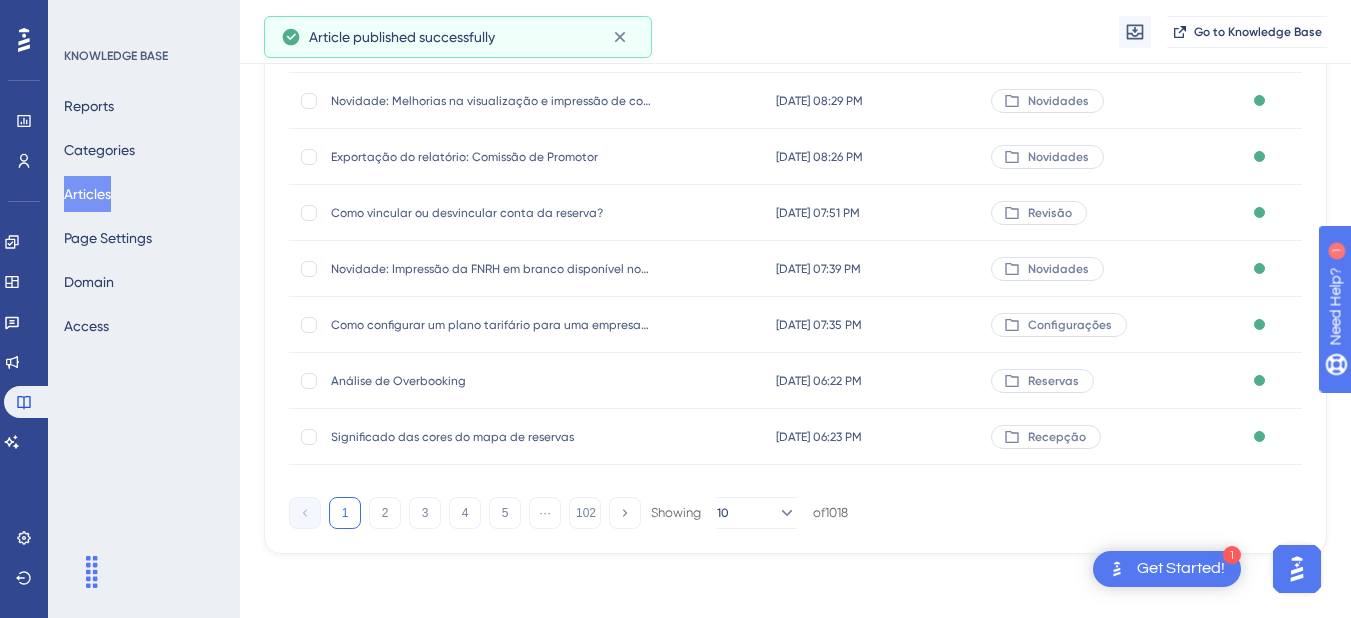 click on "Engagement Widgets Feedback Product Updates Knowledge Base AI Assistant" at bounding box center [24, 342] 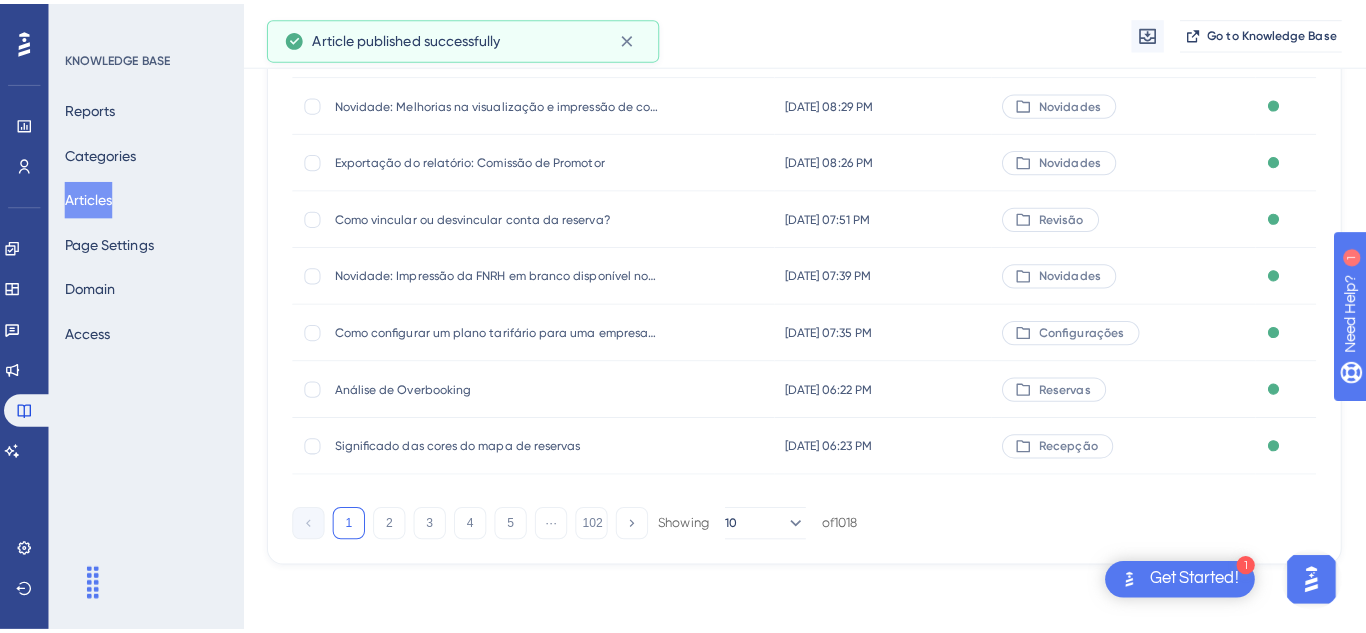 scroll, scrollTop: 0, scrollLeft: 0, axis: both 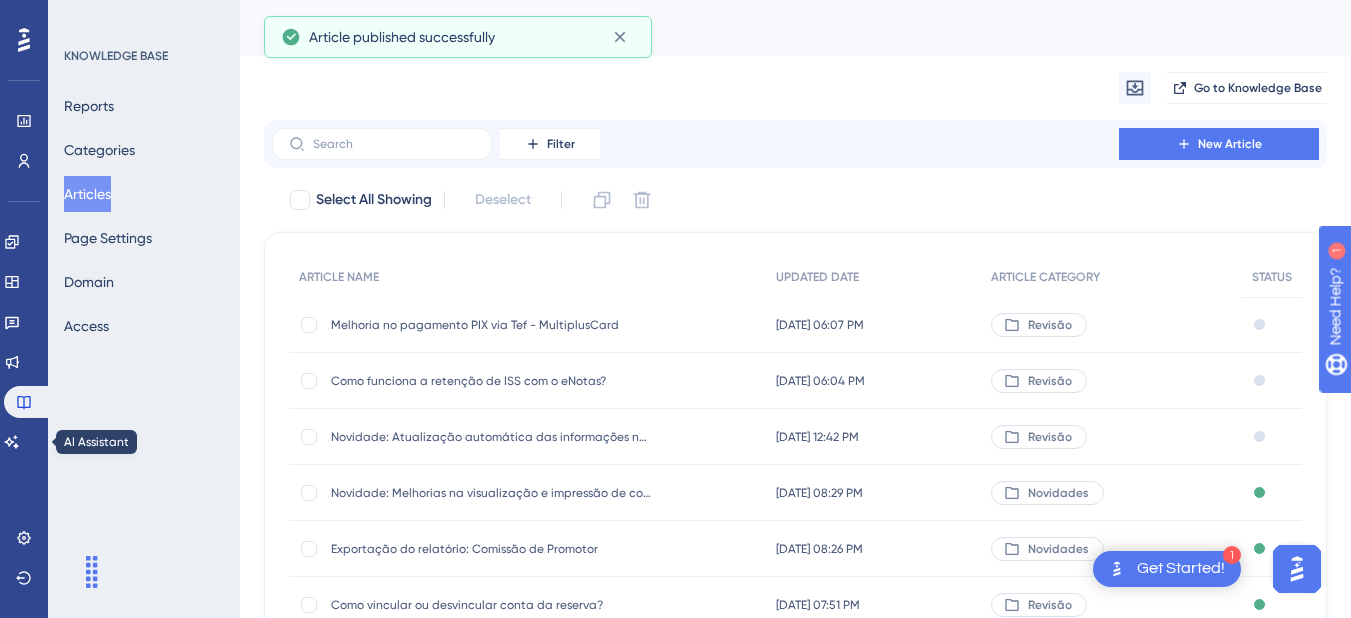 click on "Performance Users Engagement Widgets Feedback Product Updates Knowledge Base AI Assistant Settings Logout" at bounding box center [24, 309] 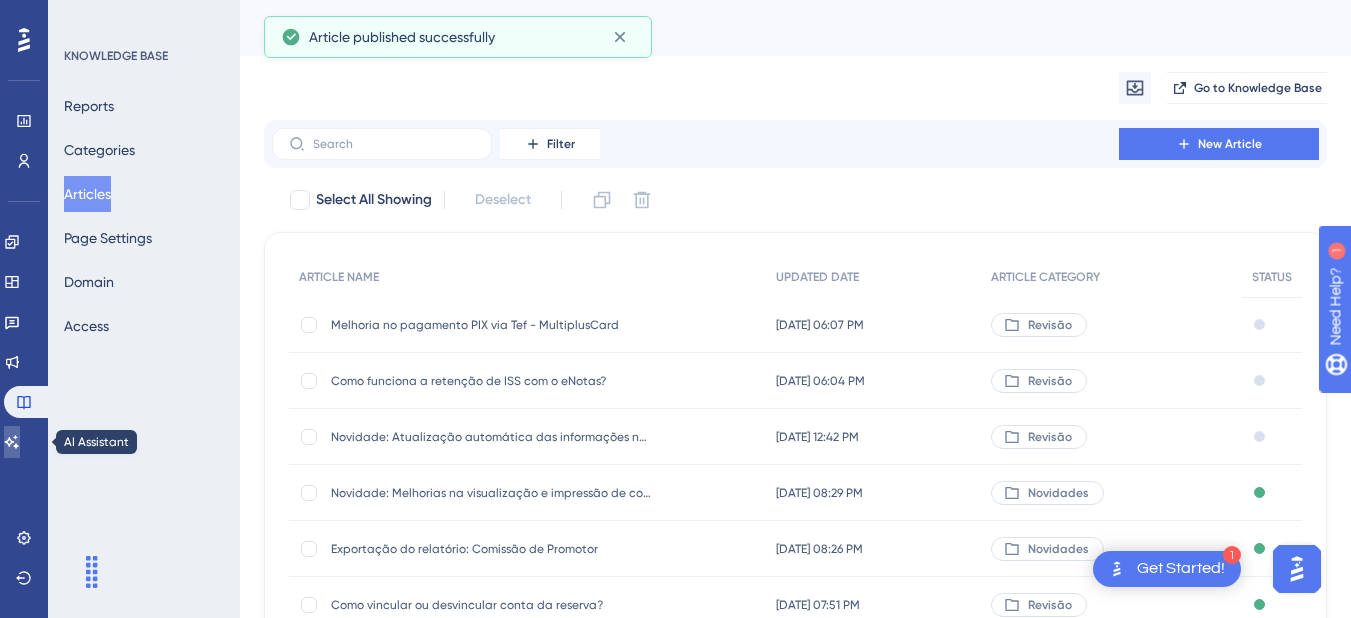 click at bounding box center (12, 442) 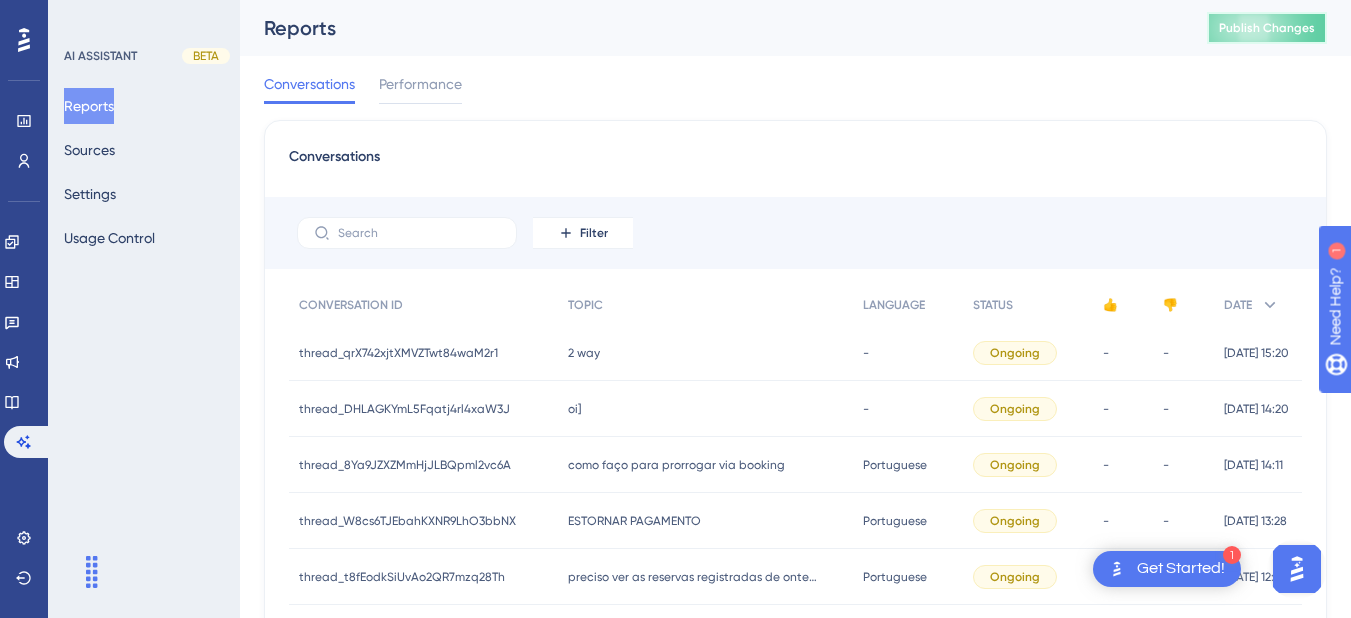 click on "Publish Changes" at bounding box center [1267, 28] 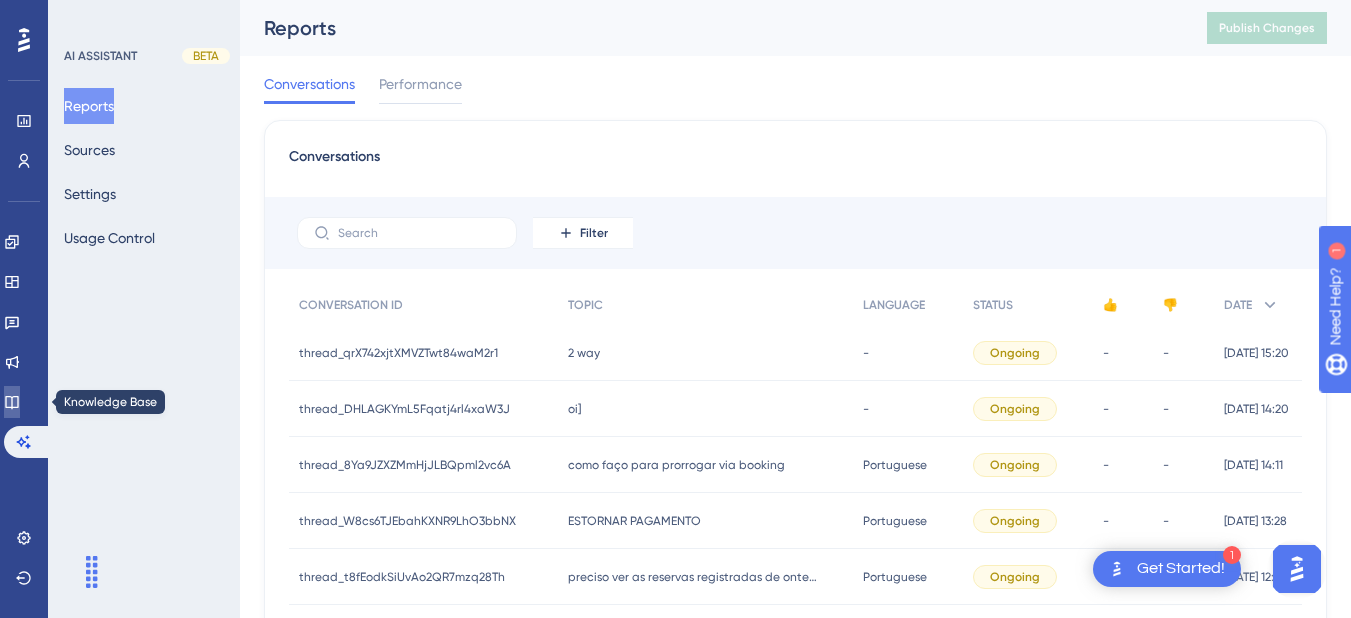 click 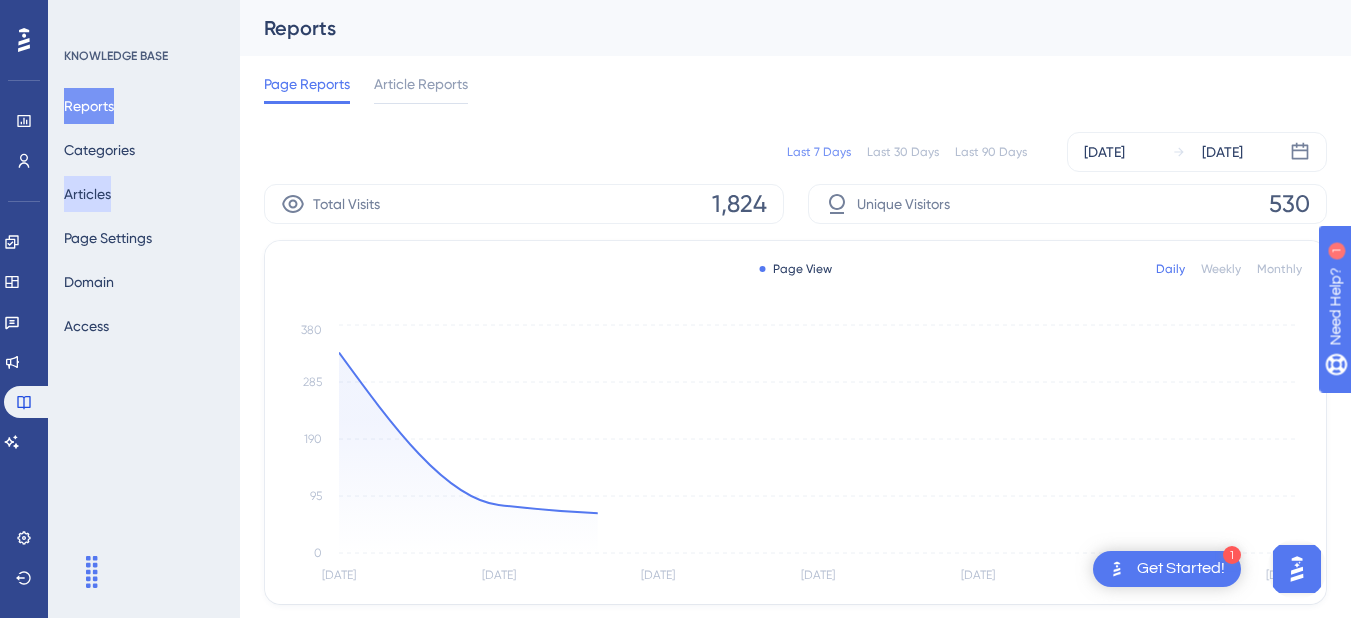 click on "Articles" at bounding box center (87, 194) 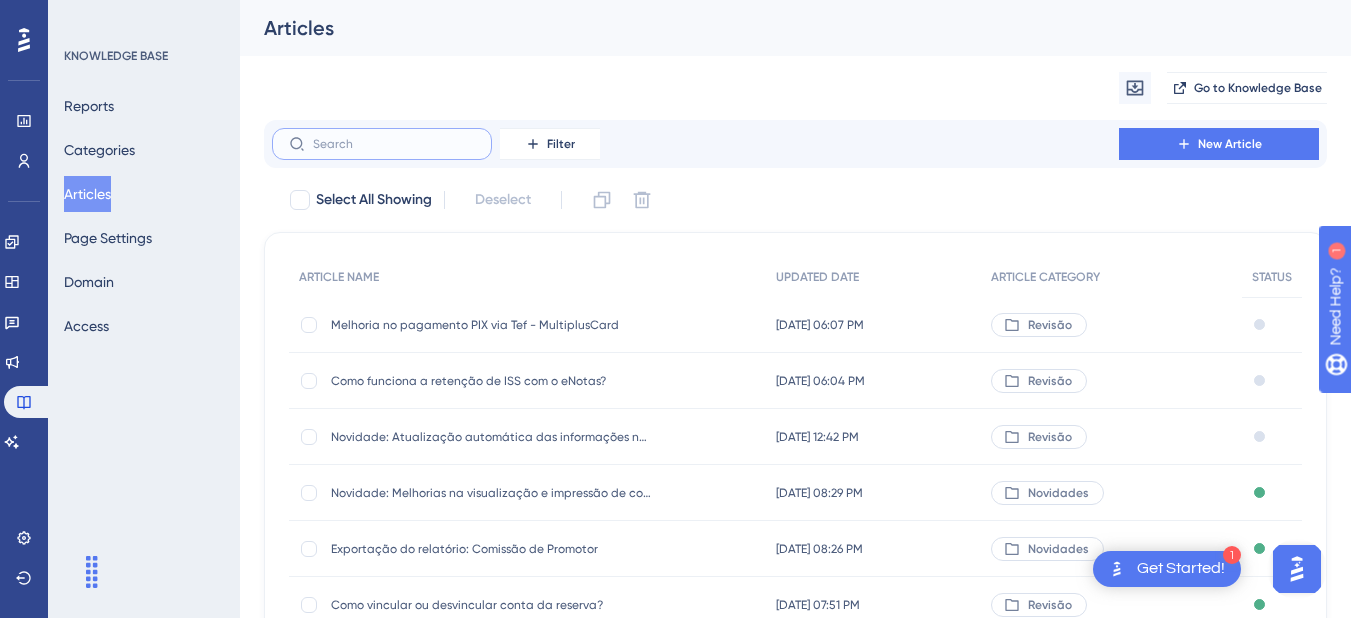 click at bounding box center [394, 144] 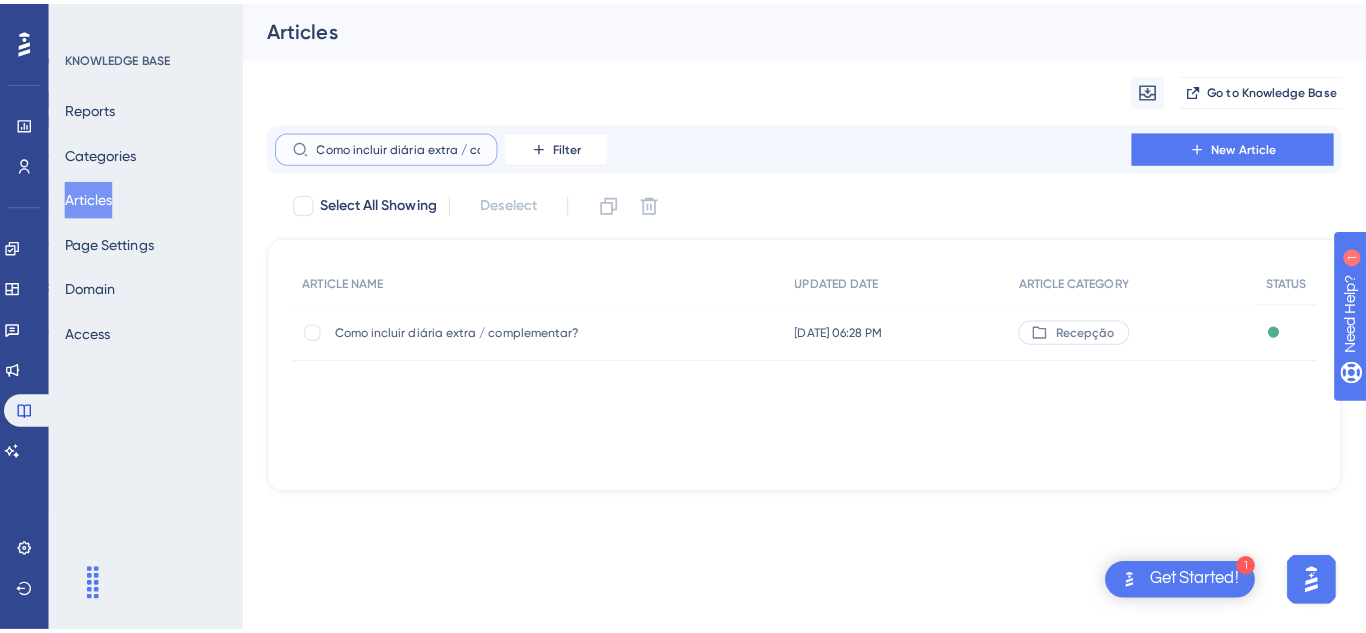 scroll, scrollTop: 0, scrollLeft: 72, axis: horizontal 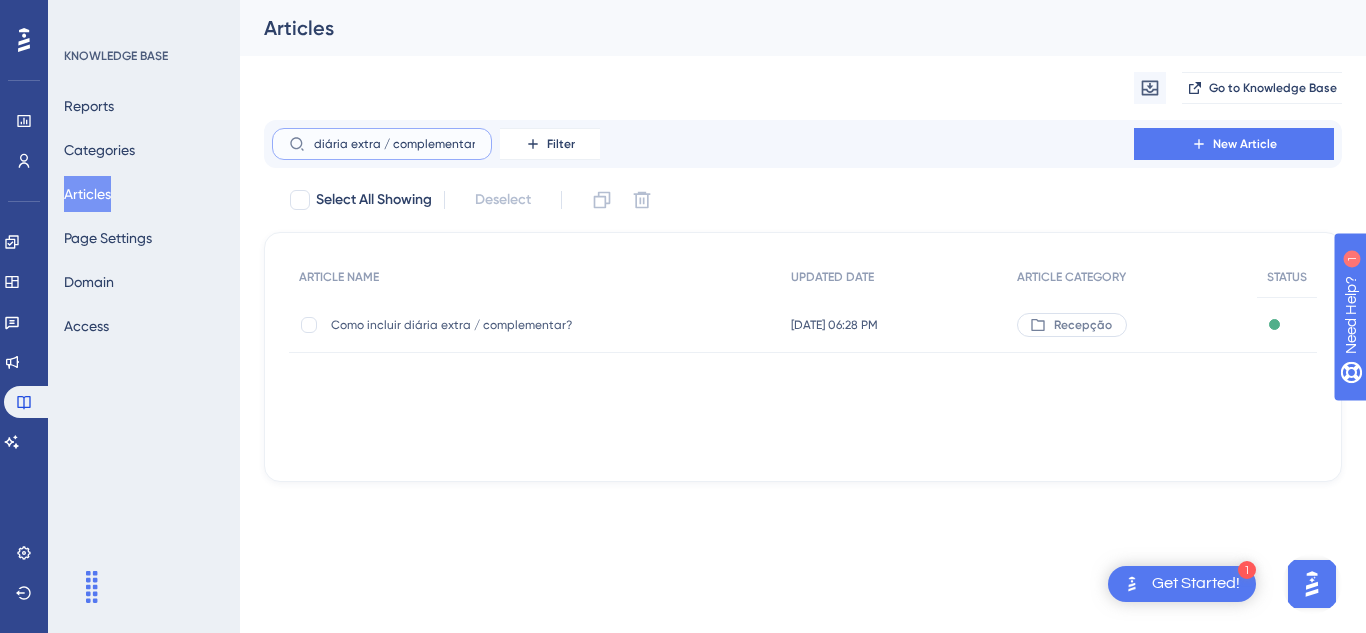 type on "Como incluir diária extra / complementar?" 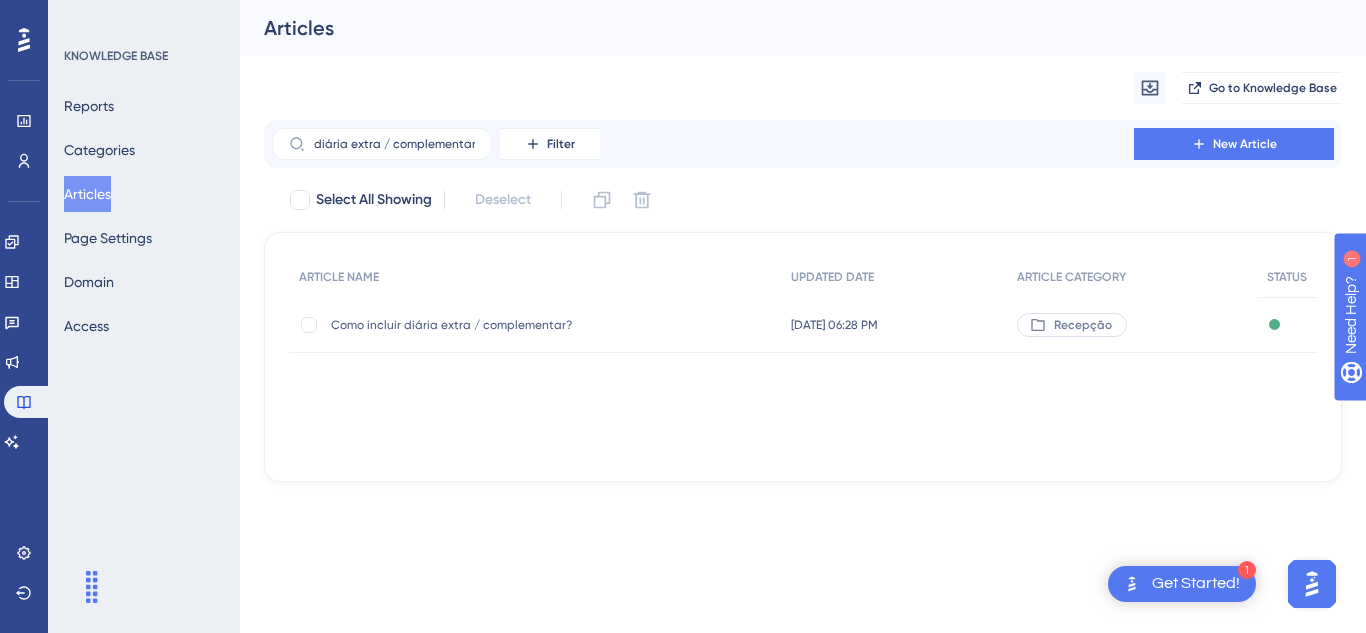 click on "Como incluir diária extra / complementar?" at bounding box center (491, 325) 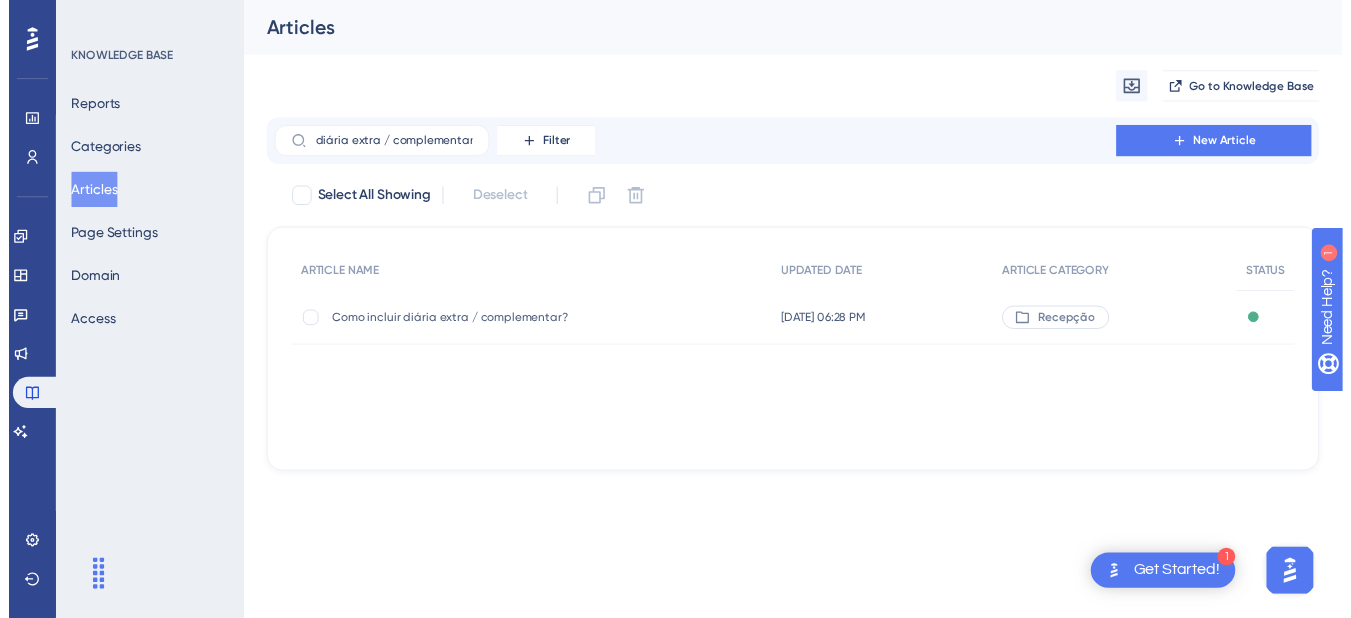 scroll, scrollTop: 0, scrollLeft: 0, axis: both 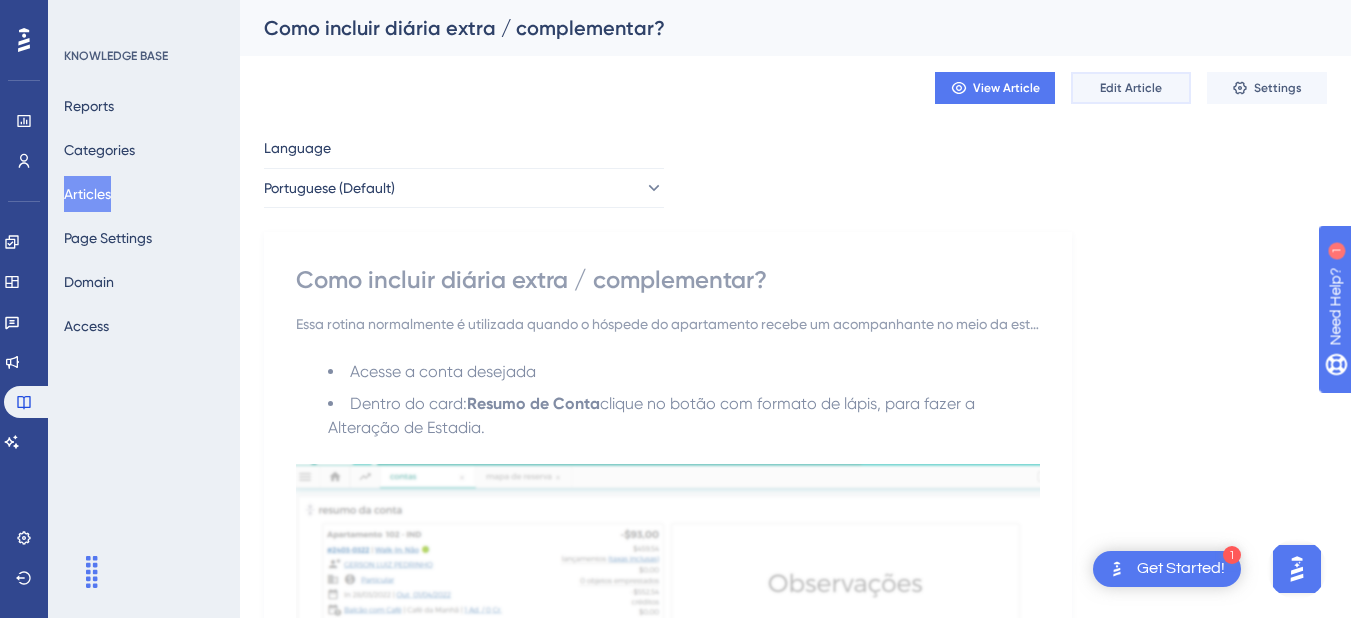 drag, startPoint x: 1127, startPoint y: 82, endPoint x: 1358, endPoint y: 210, distance: 264.09277 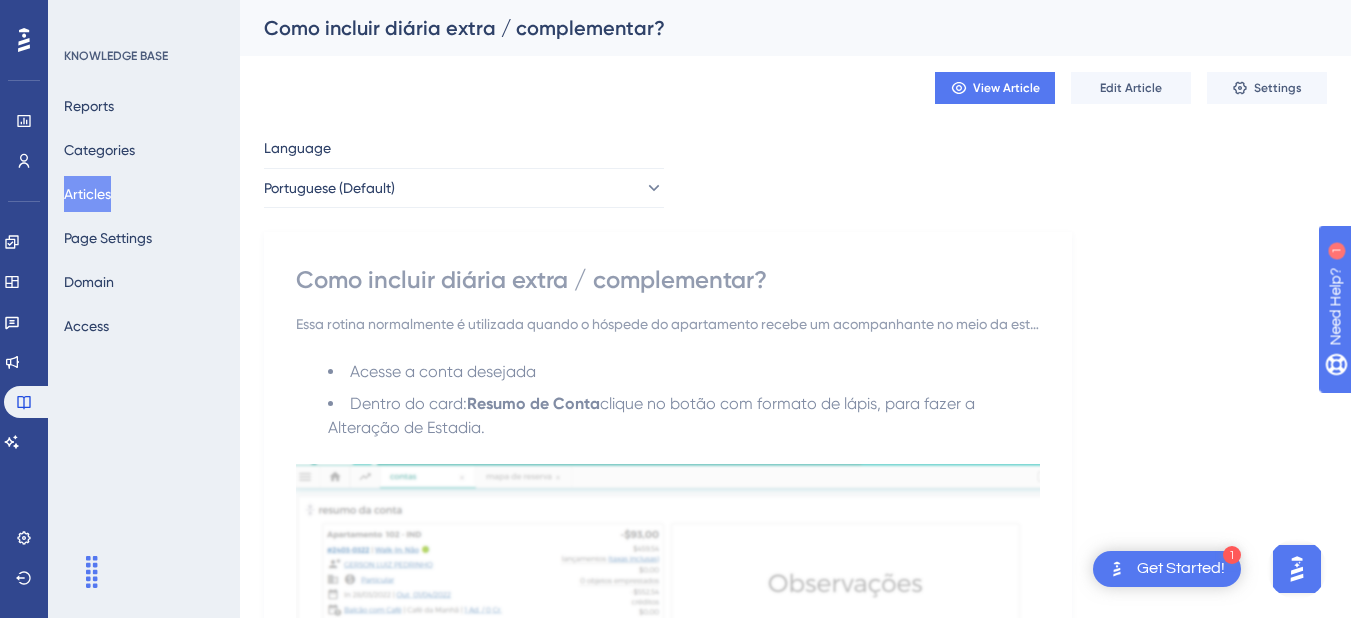 click on "Edit Article" at bounding box center [1131, 88] 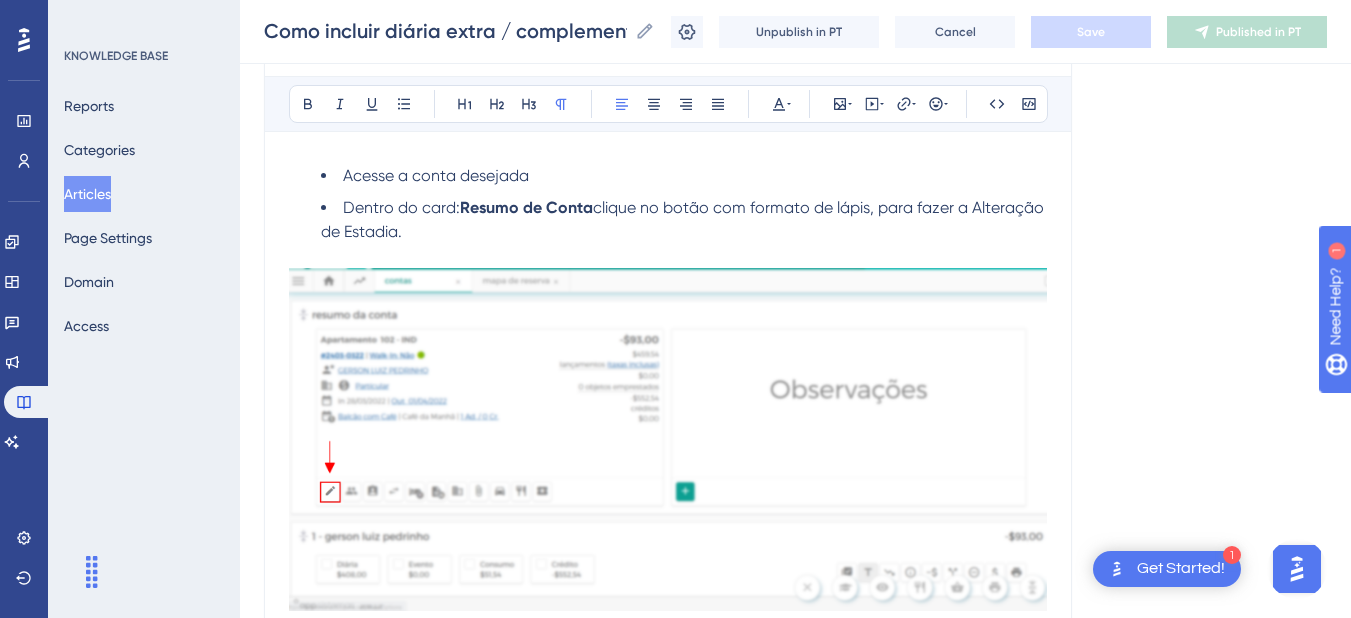 scroll, scrollTop: 1500, scrollLeft: 0, axis: vertical 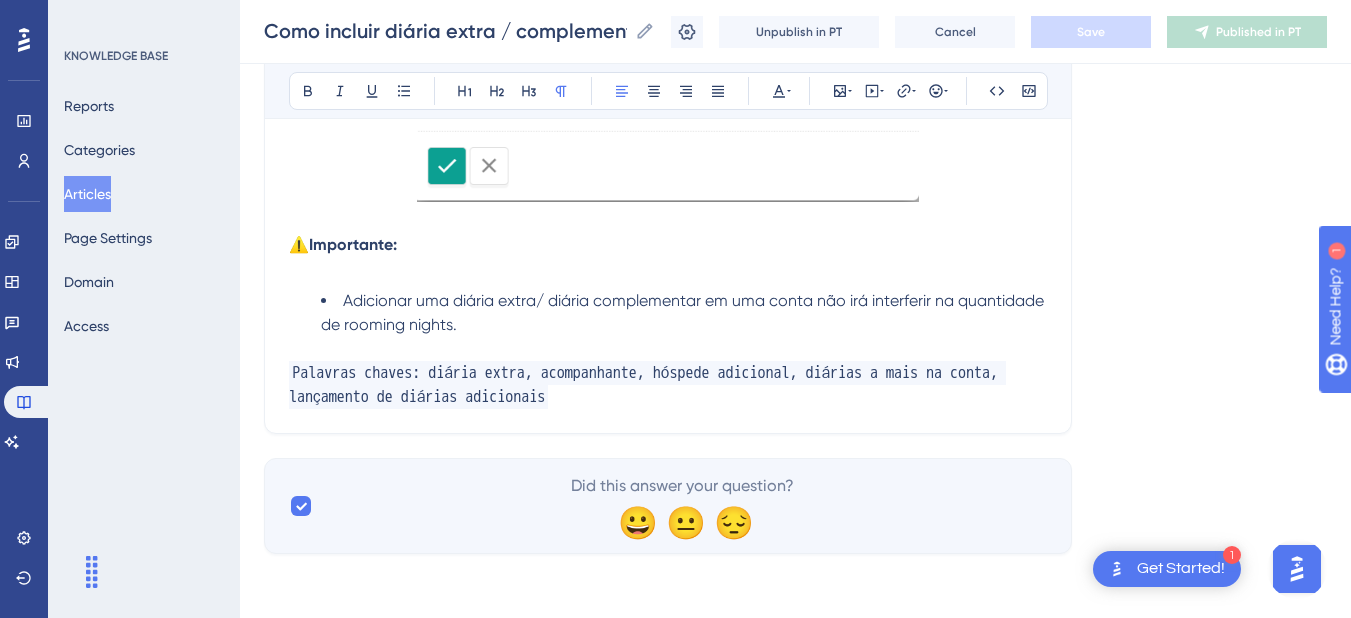 click on "Palavras chaves: diária extra, acompanhante, hóspede adicional, diárias a mais na conta, lançamento de diárias adicionais" at bounding box center (668, 385) 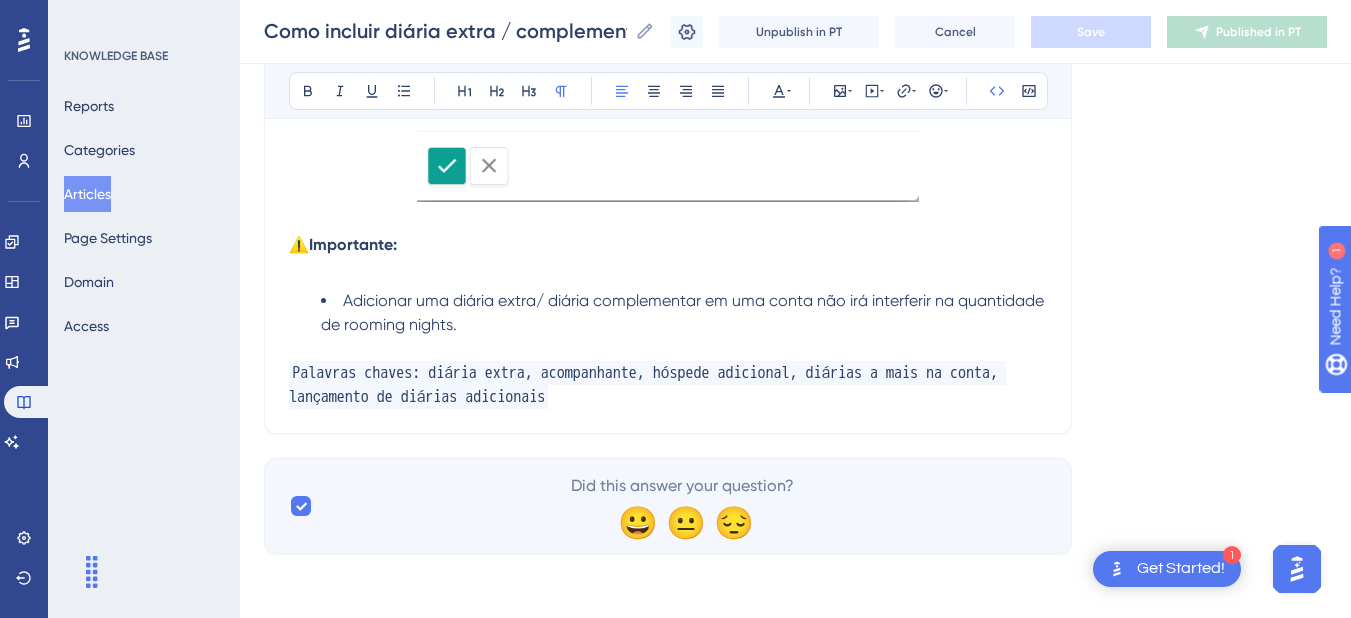 type 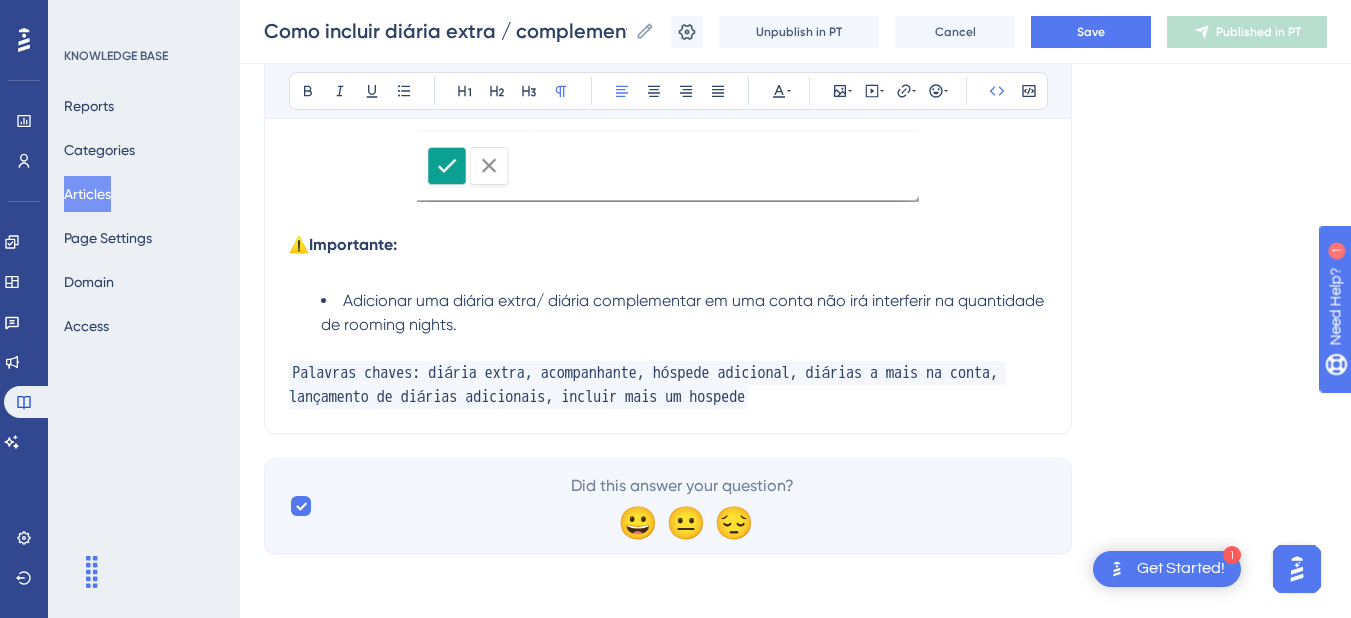 click on "Palavras chaves: diária extra, acompanhante, hóspede adicional, diárias a mais na conta, lançamento de diárias adicionais, incluir mais um hospede" at bounding box center [647, 385] 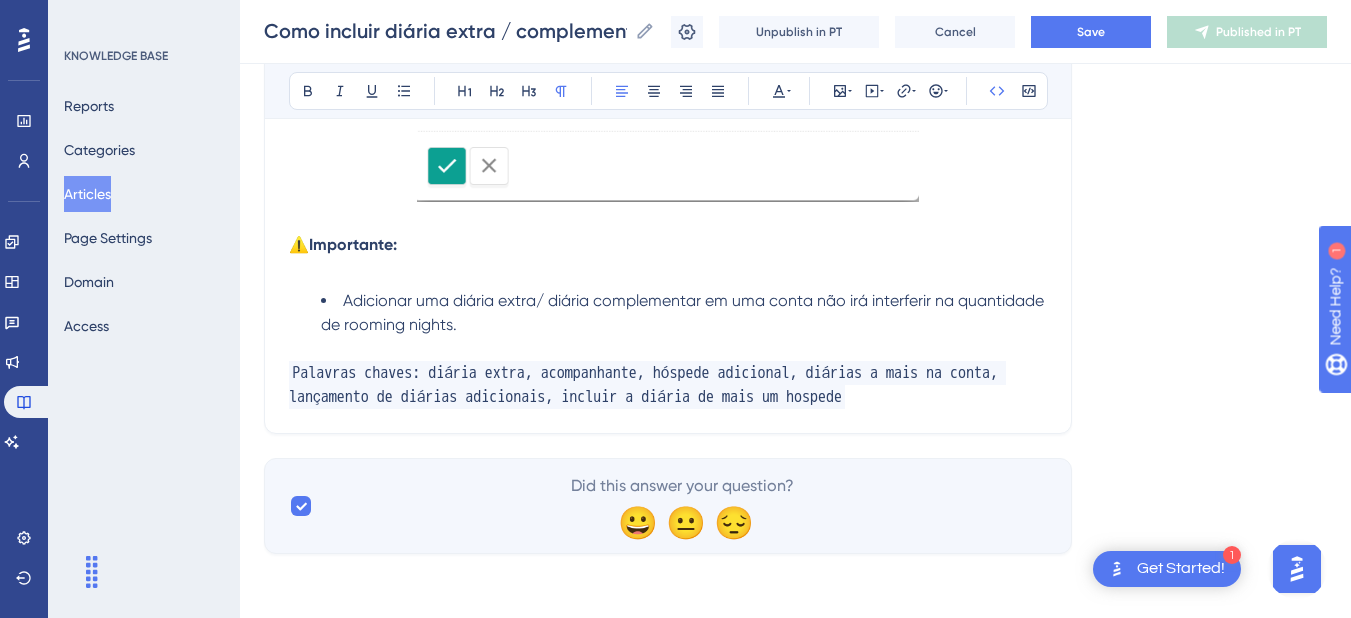 click on "Palavras chaves: diária extra, acompanhante, hóspede adicional, diárias a mais na conta, lançamento de diárias adicionais, incluir a diária de mais um hospede" at bounding box center [668, 385] 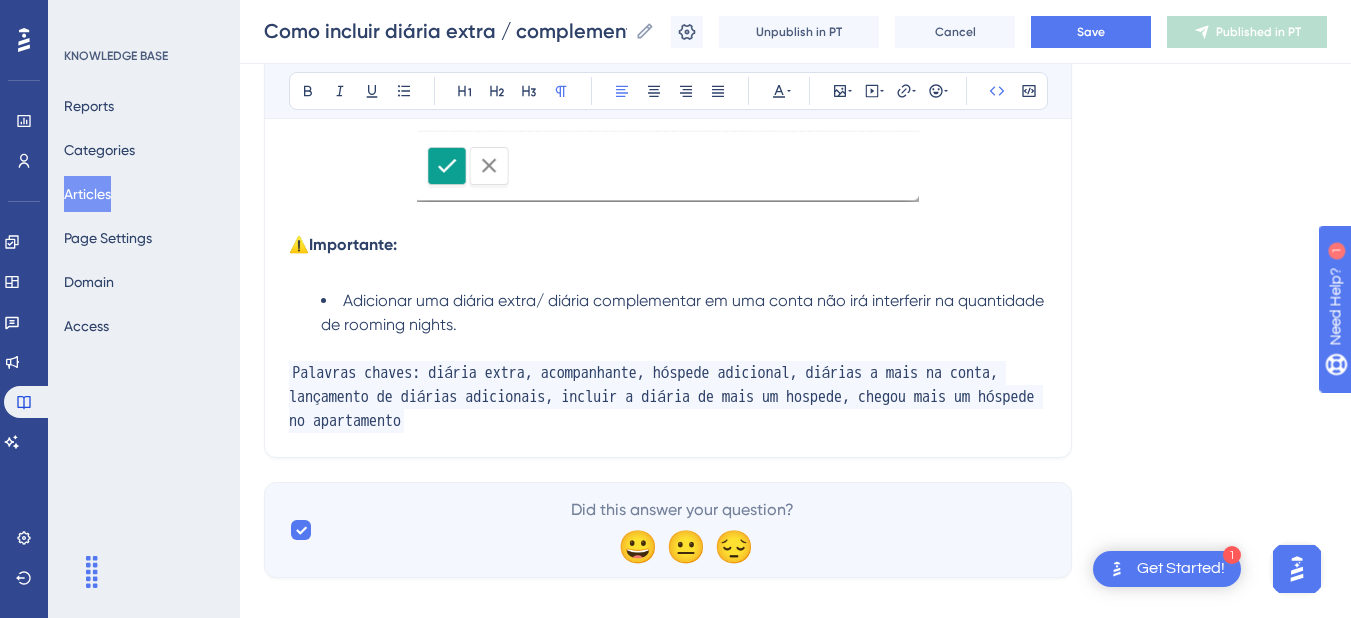 click on "Adicionar uma diária extra/ diária complementar em uma conta não irá interferir na quantidade de rooming nights." at bounding box center (684, 313) 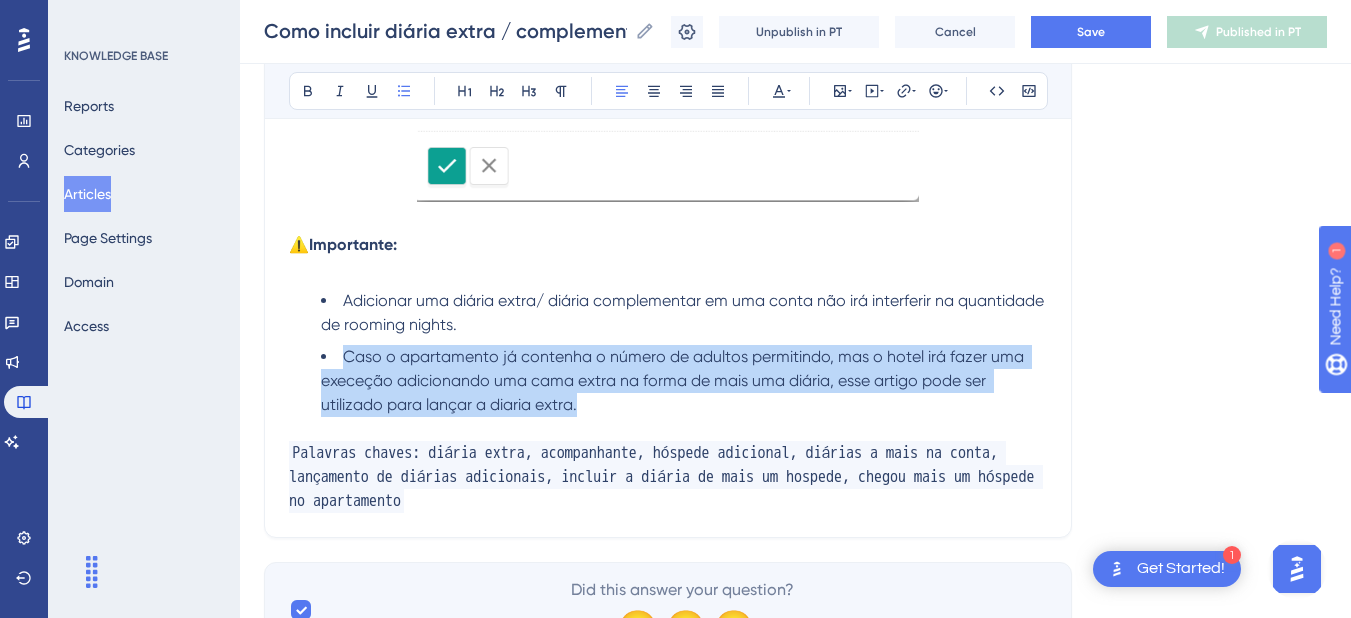 drag, startPoint x: 601, startPoint y: 403, endPoint x: 344, endPoint y: 363, distance: 260.0942 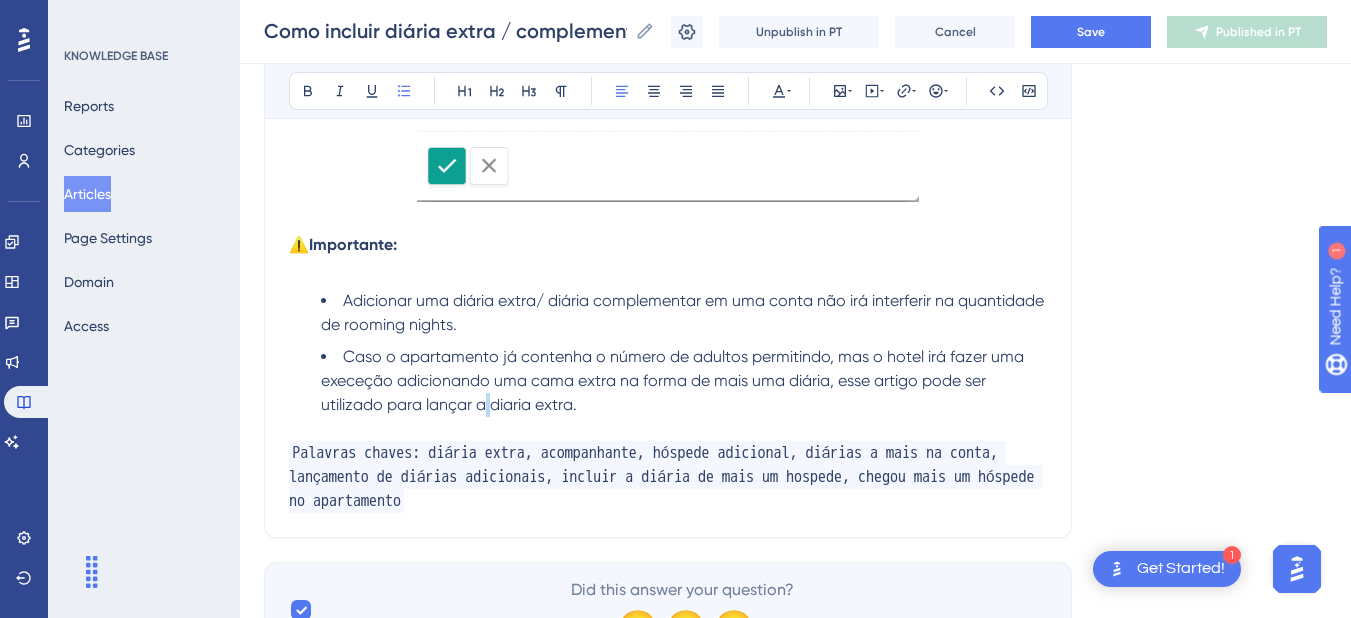 click on "Caso o apartamento já contenha o número de adultos permitindo, mas o hotel irá fazer uma execeção adicionando uma cama extra na forma de mais uma diária, esse artigo pode ser utilizado para lançar a diaria extra." at bounding box center (674, 380) 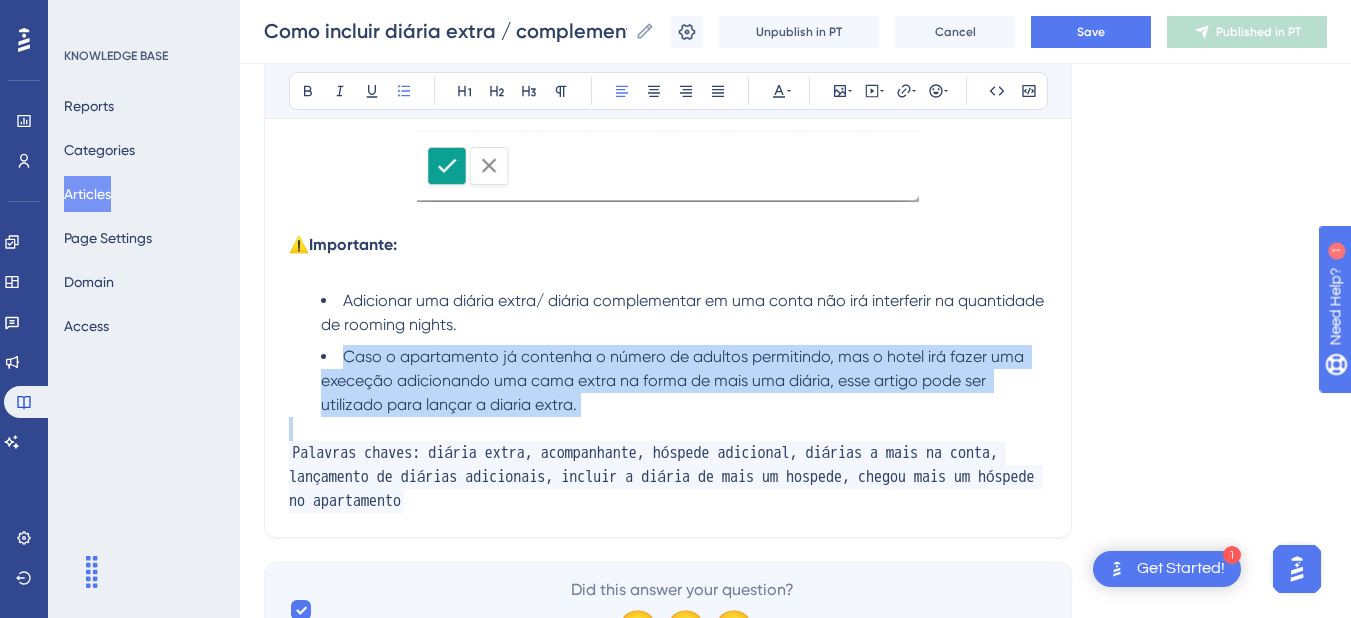 click on "Caso o apartamento já contenha o número de adultos permitindo, mas o hotel irá fazer uma execeção adicionando uma cama extra na forma de mais uma diária, esse artigo pode ser utilizado para lançar a diaria extra." at bounding box center [674, 380] 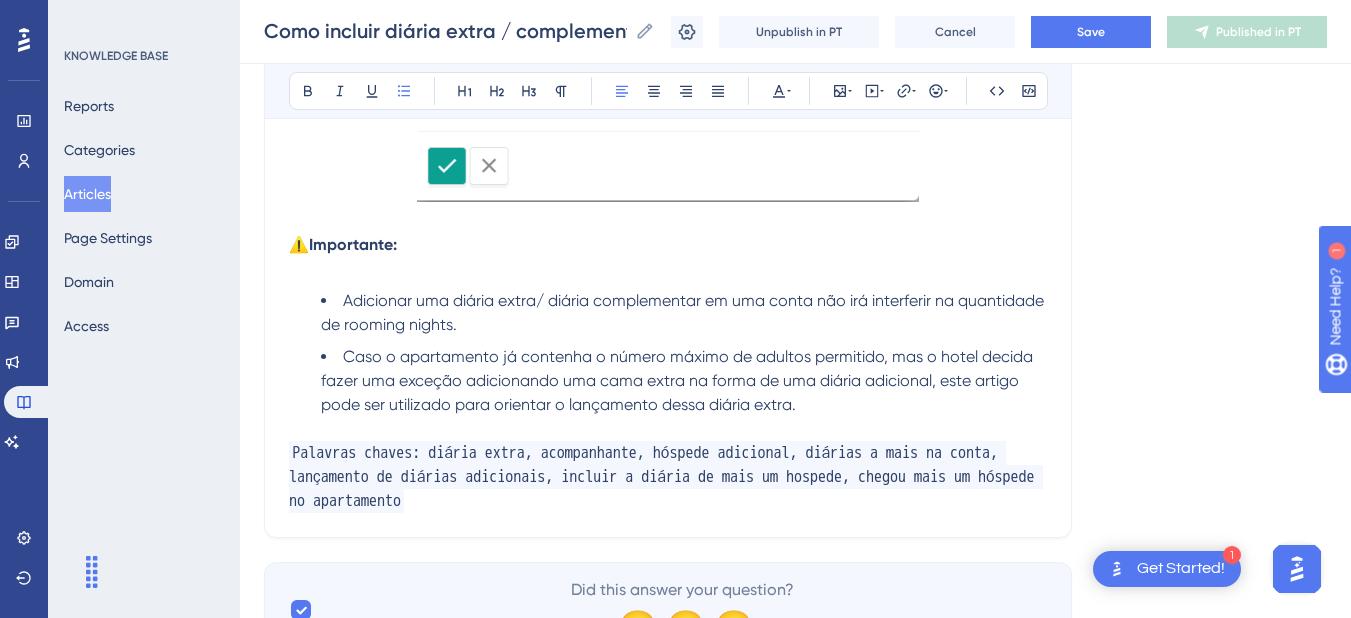 click on "Caso o apartamento já contenha o número máximo de adultos permitido, mas o hotel decida fazer uma exceção adicionando uma cama extra na forma de uma diária adicional, este artigo pode ser utilizado para orientar o lançamento dessa diária extra." at bounding box center [684, 381] 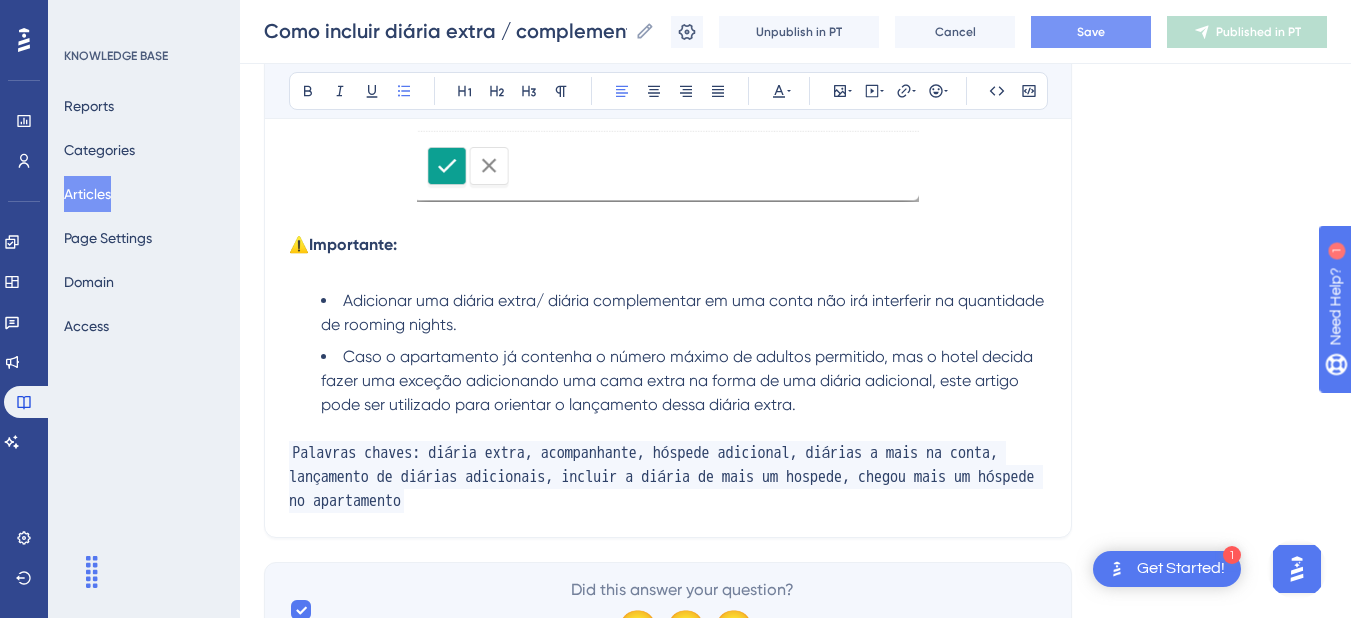 click on "Save" at bounding box center [1091, 32] 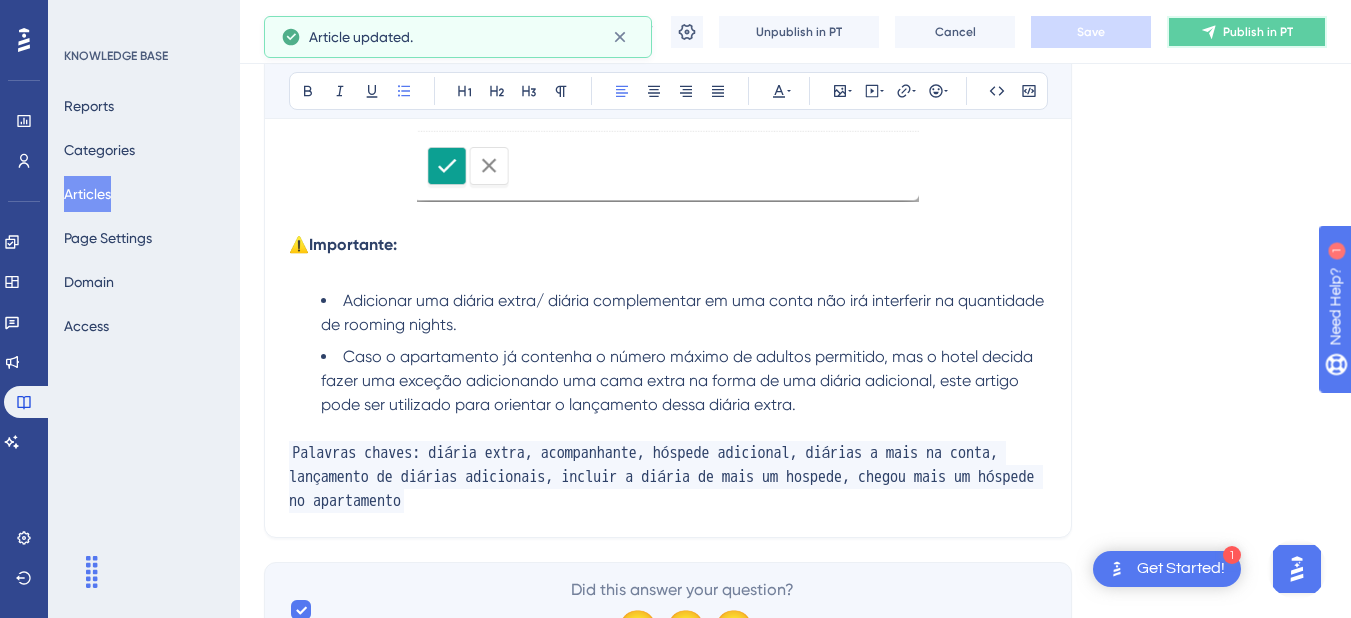click on "Publish in PT" at bounding box center [1258, 32] 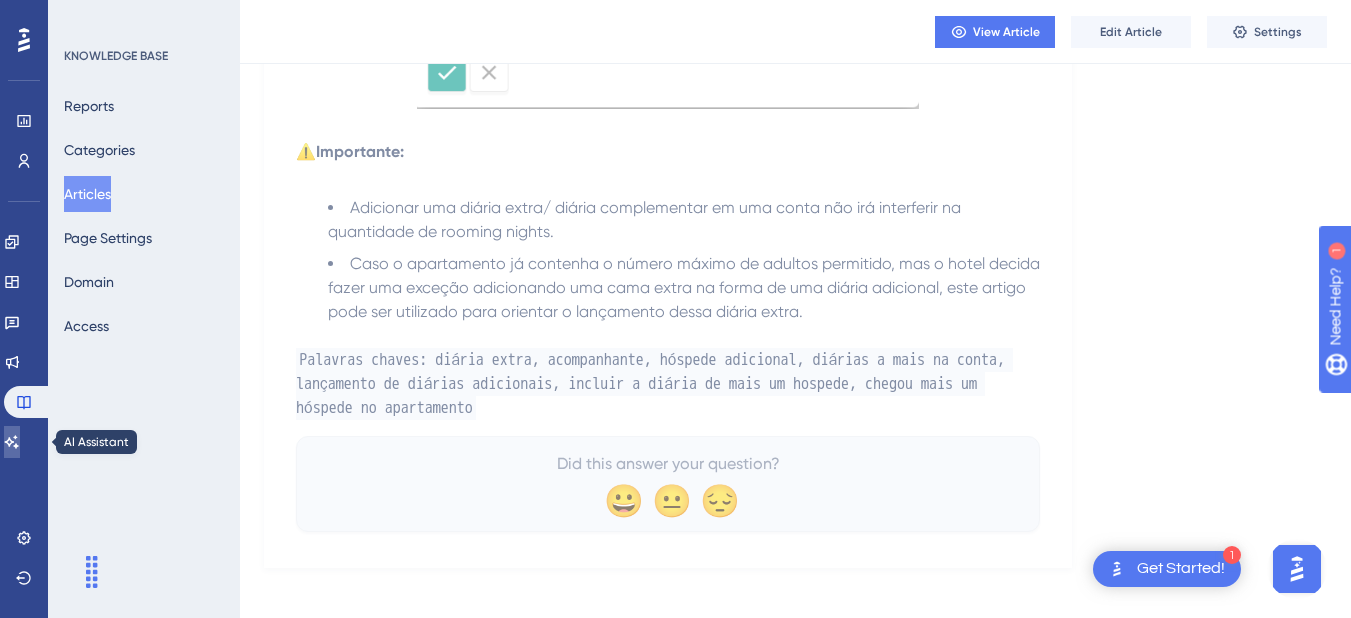 click 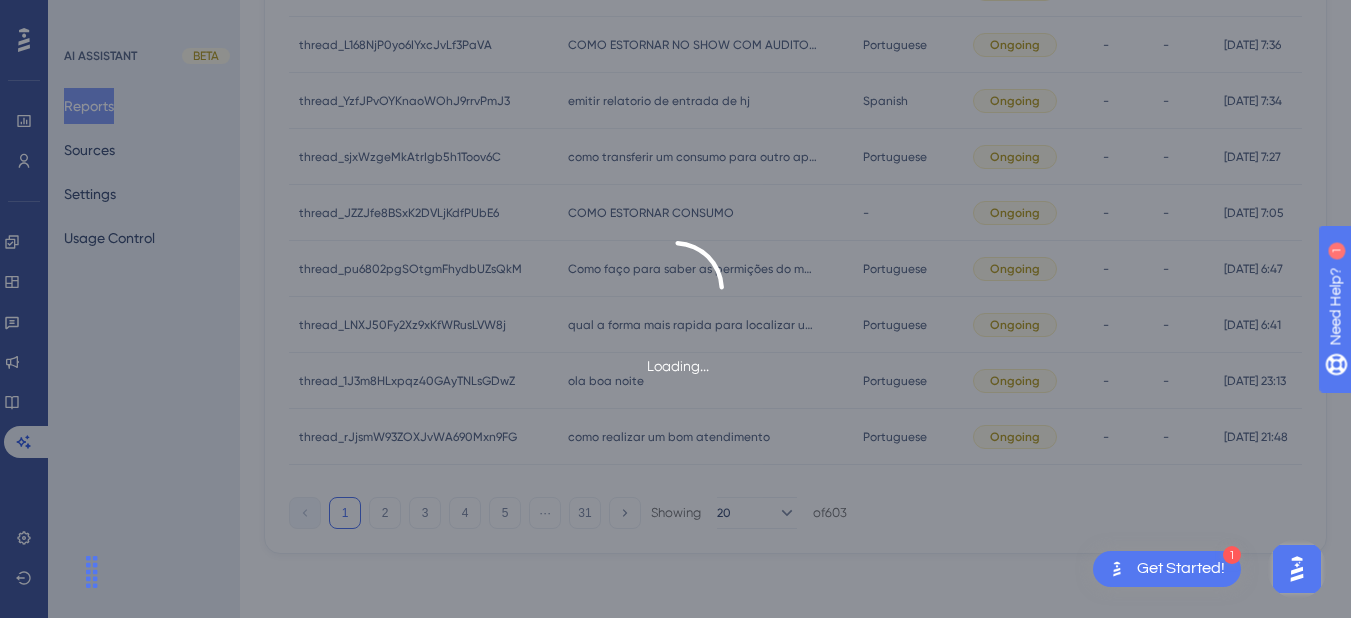 scroll, scrollTop: 0, scrollLeft: 0, axis: both 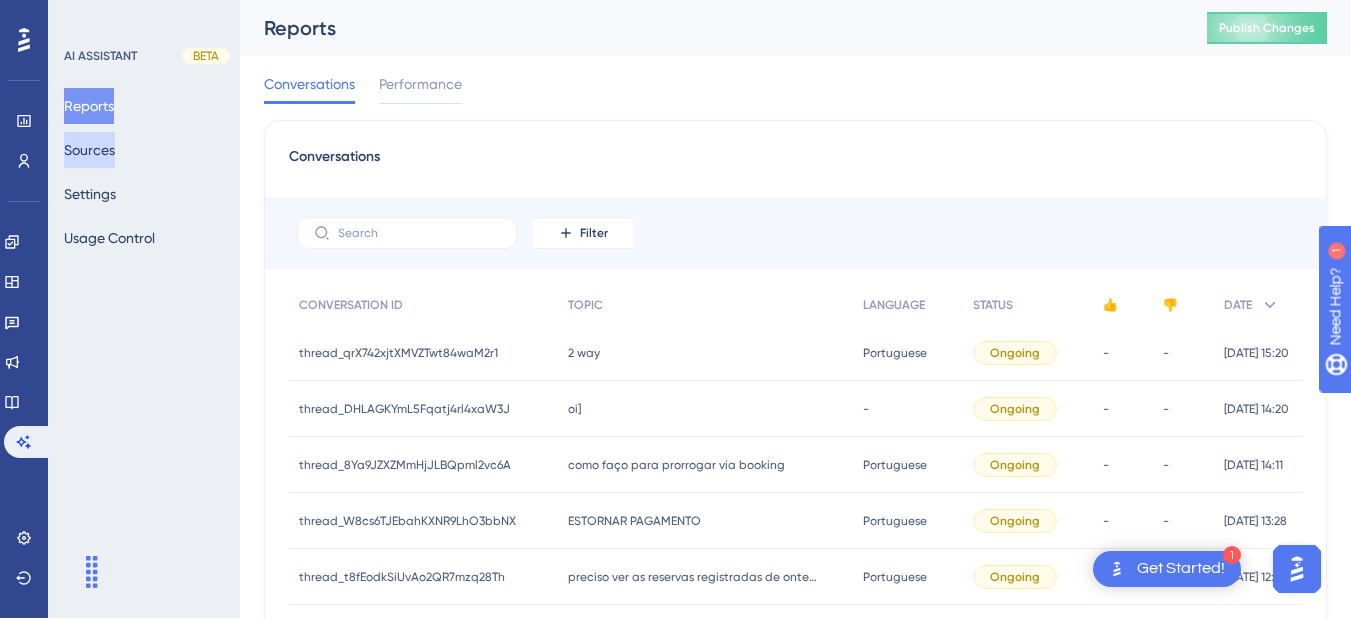 click on "Sources" at bounding box center (89, 150) 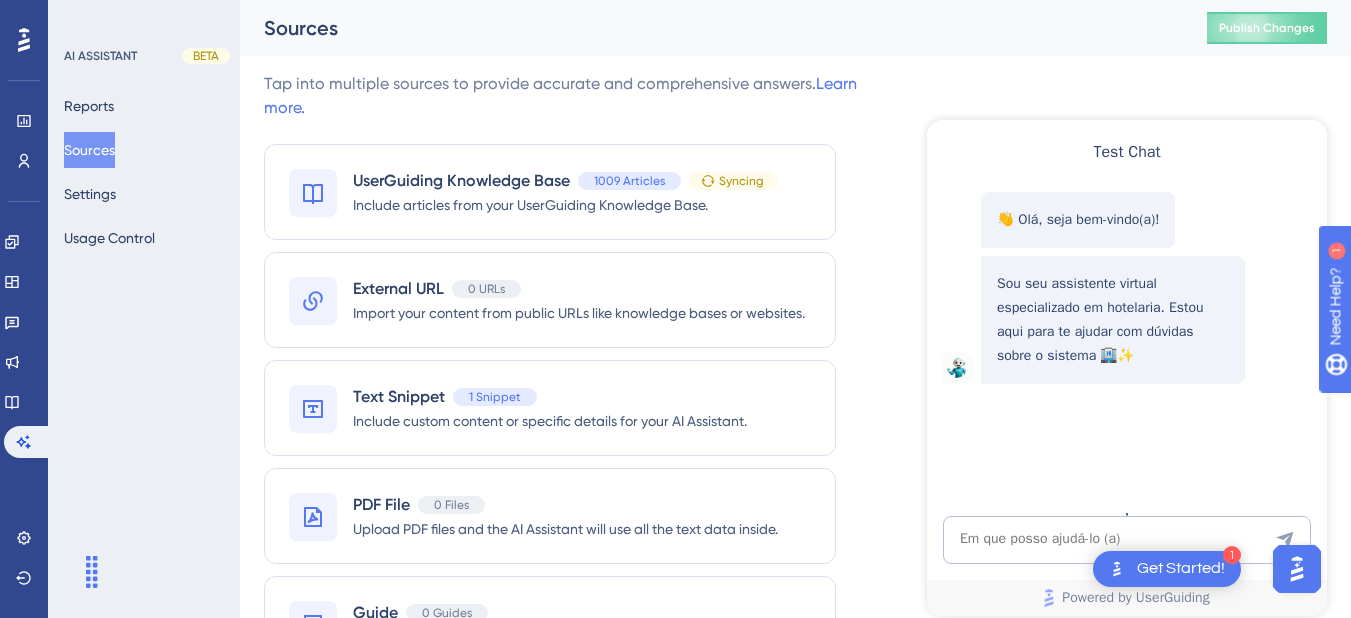 scroll, scrollTop: 0, scrollLeft: 0, axis: both 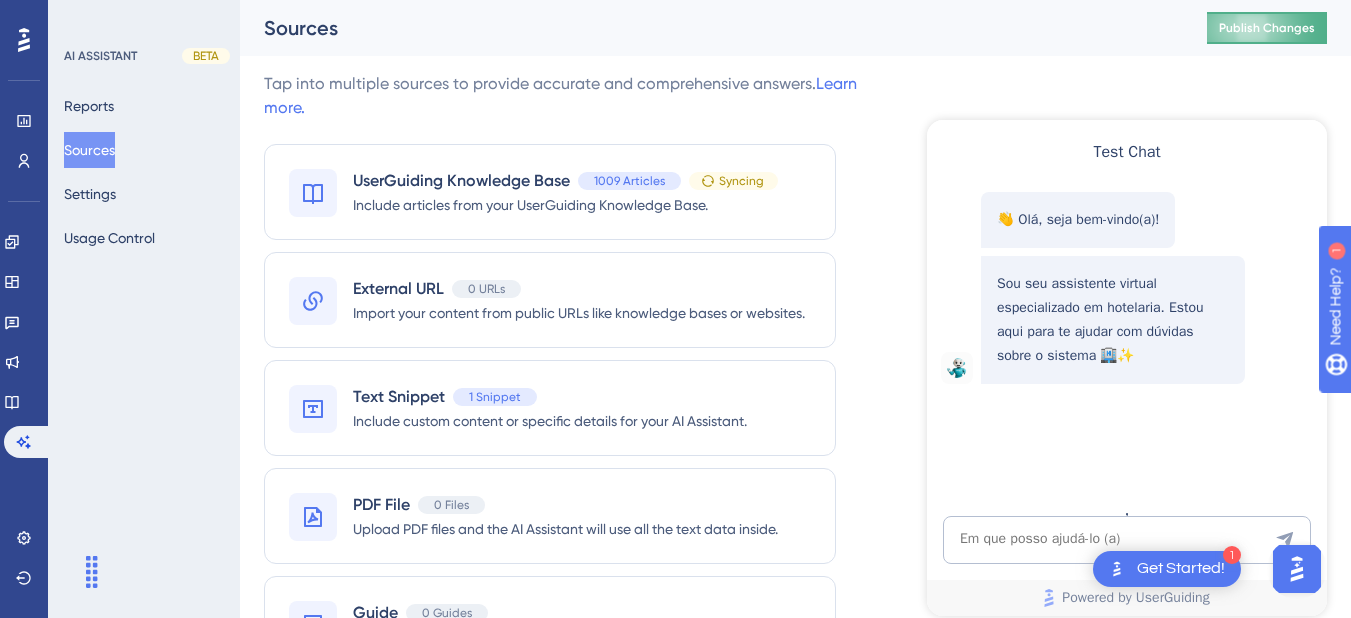 click on "Publish Changes" at bounding box center [1267, 28] 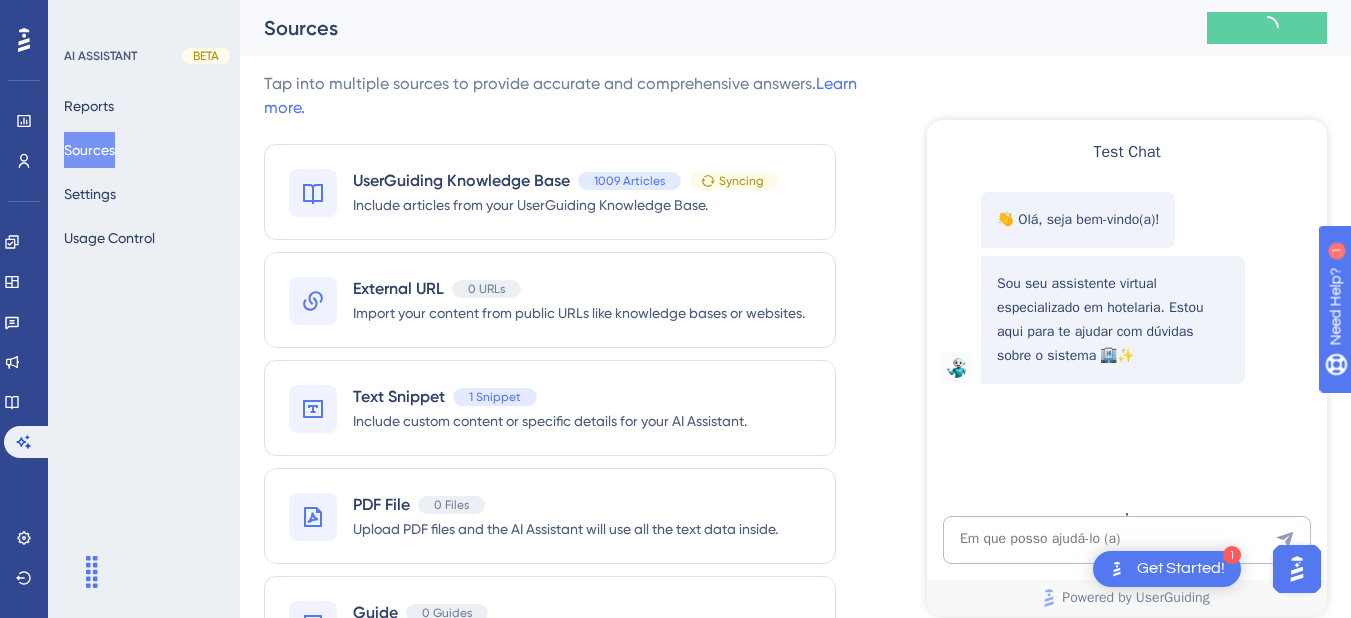 click on "Sources" at bounding box center (89, 150) 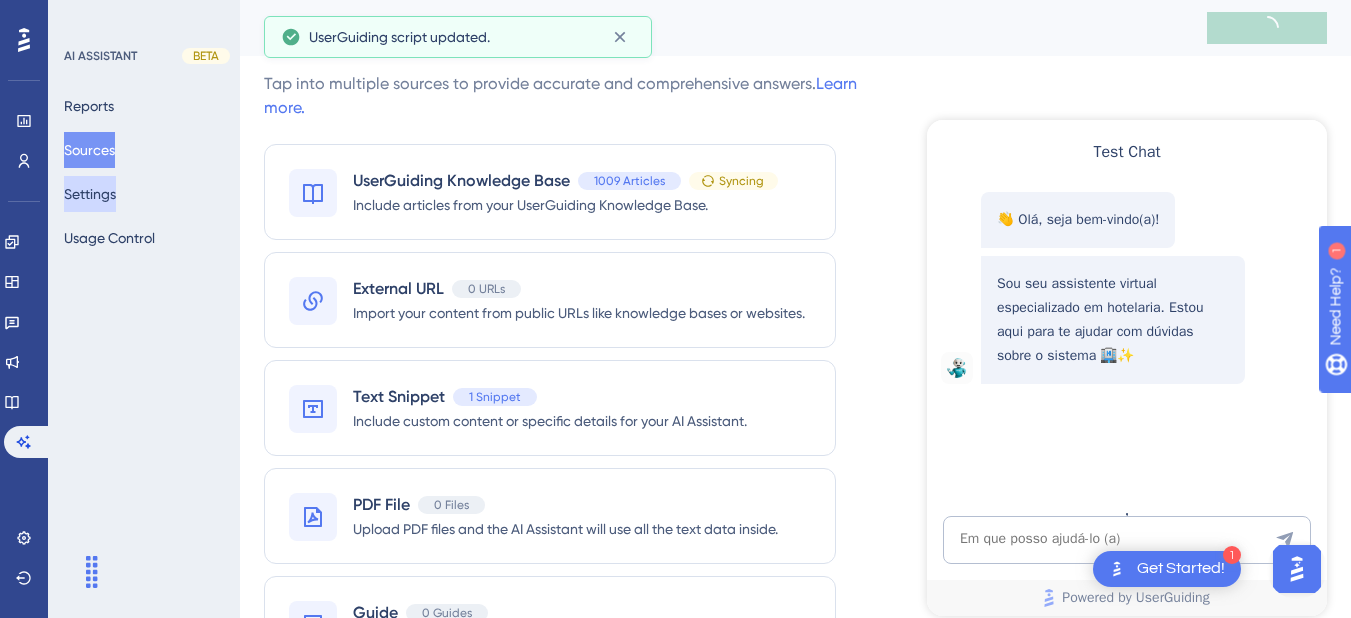 click on "Settings" at bounding box center (90, 194) 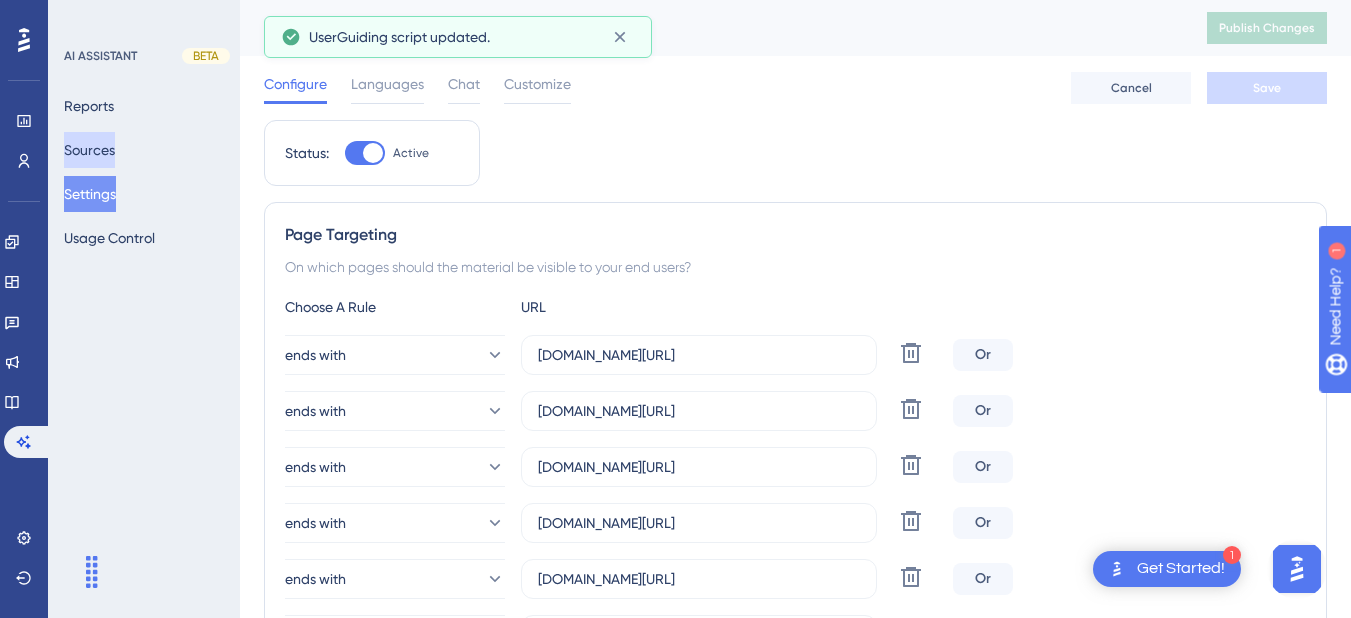 click on "Sources" at bounding box center [89, 150] 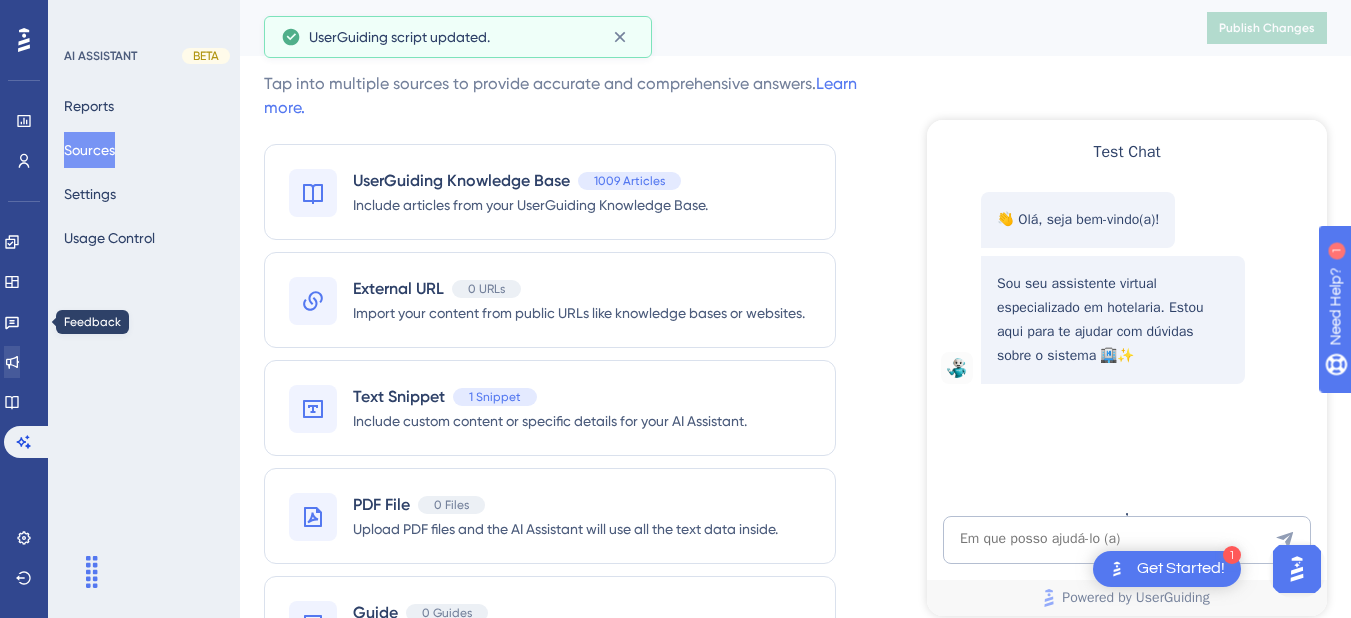 scroll, scrollTop: 0, scrollLeft: 0, axis: both 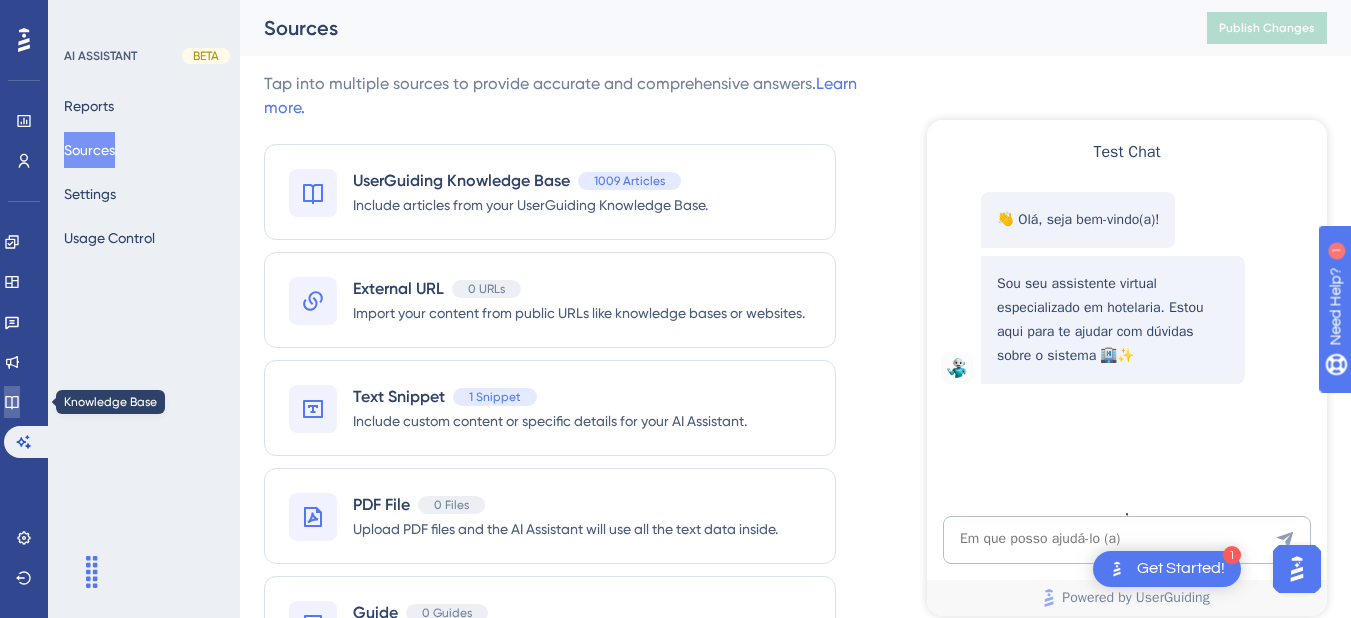 click 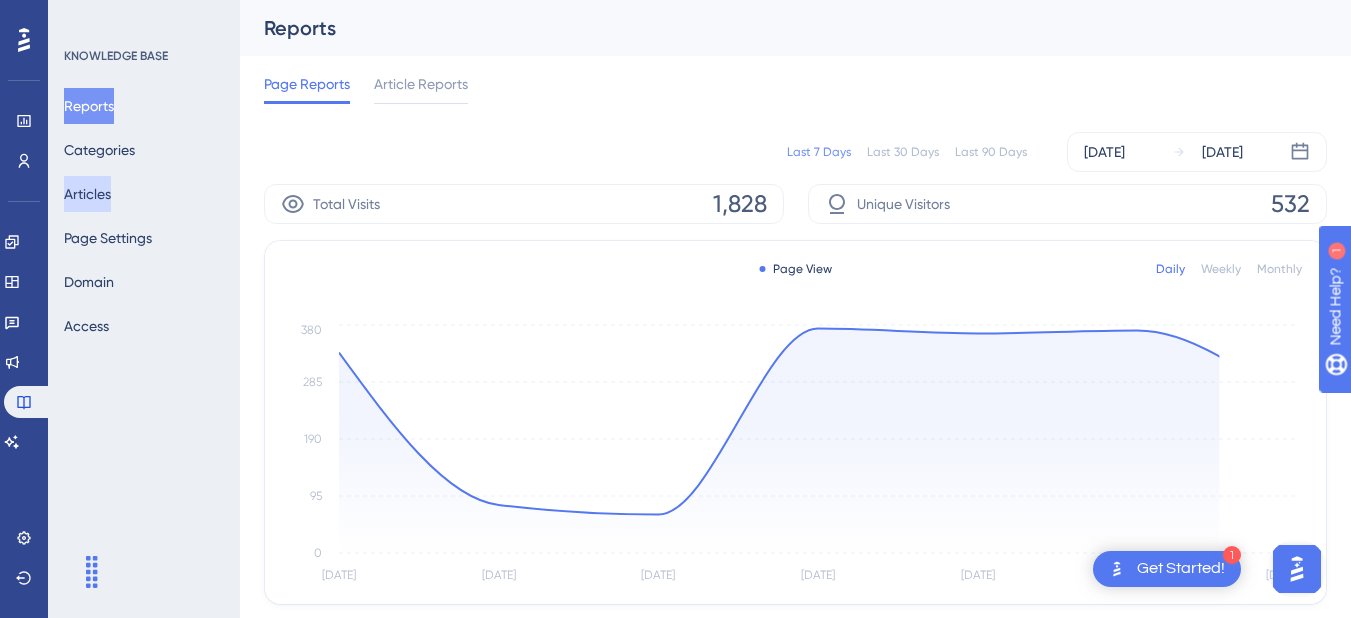 click on "Articles" at bounding box center (87, 194) 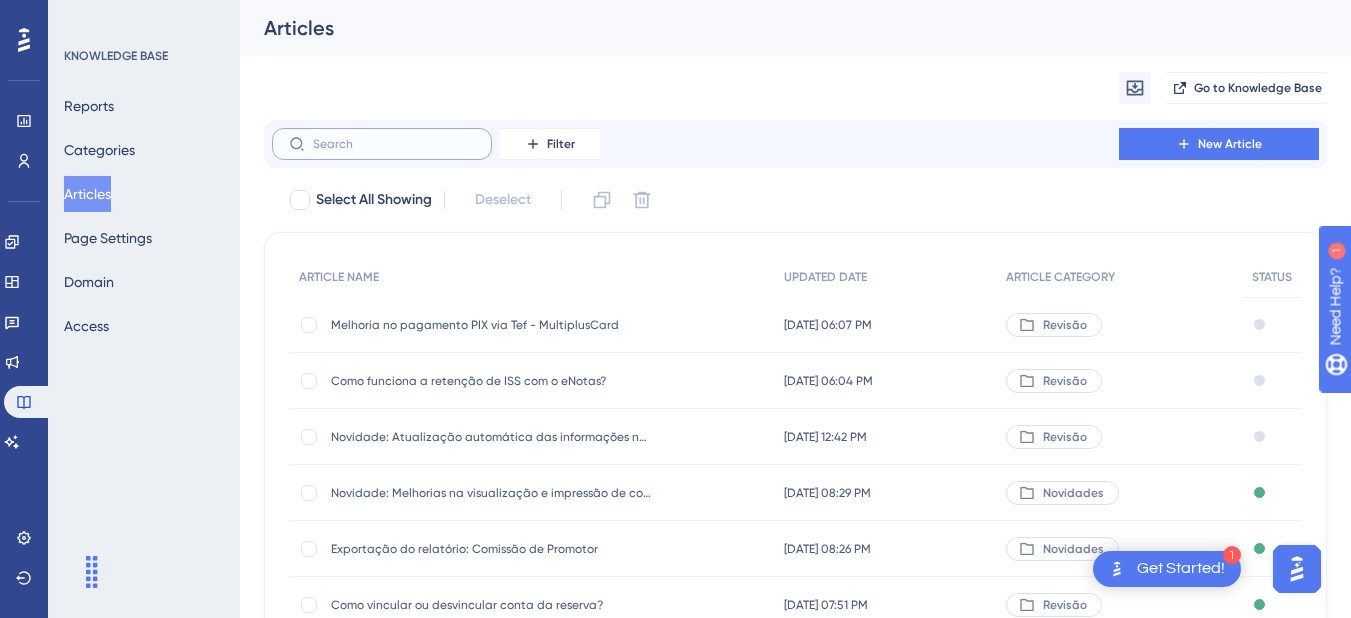 click at bounding box center (394, 144) 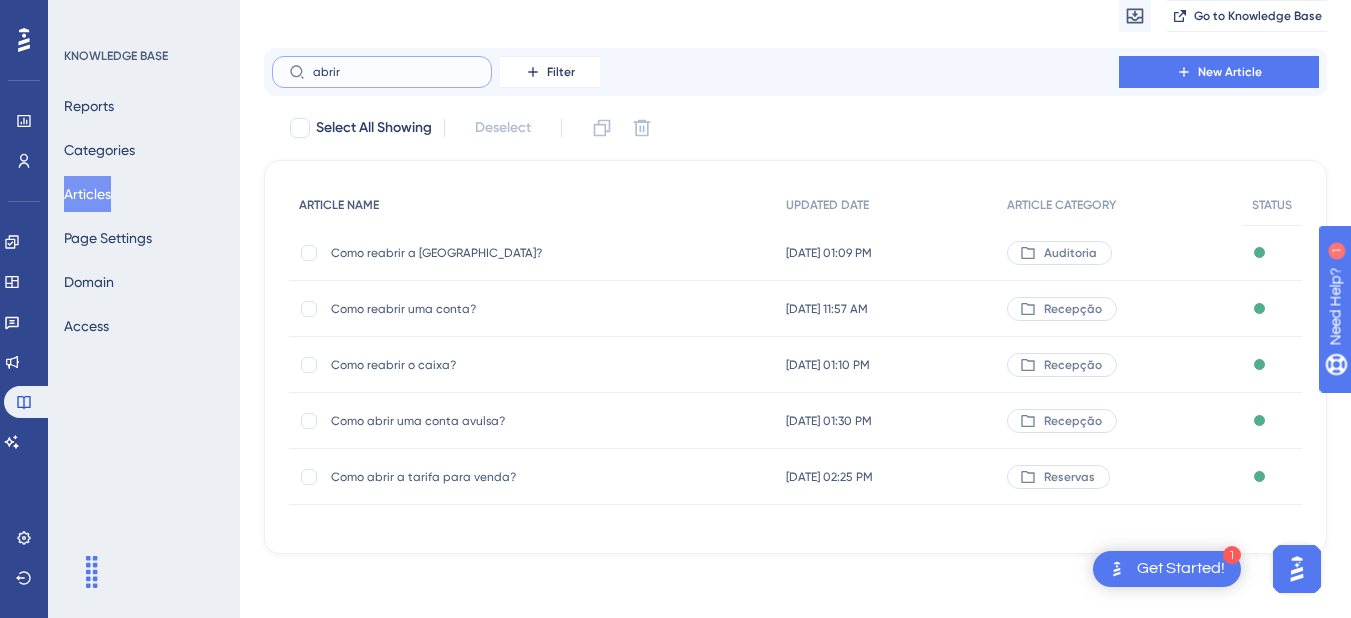 scroll, scrollTop: 0, scrollLeft: 0, axis: both 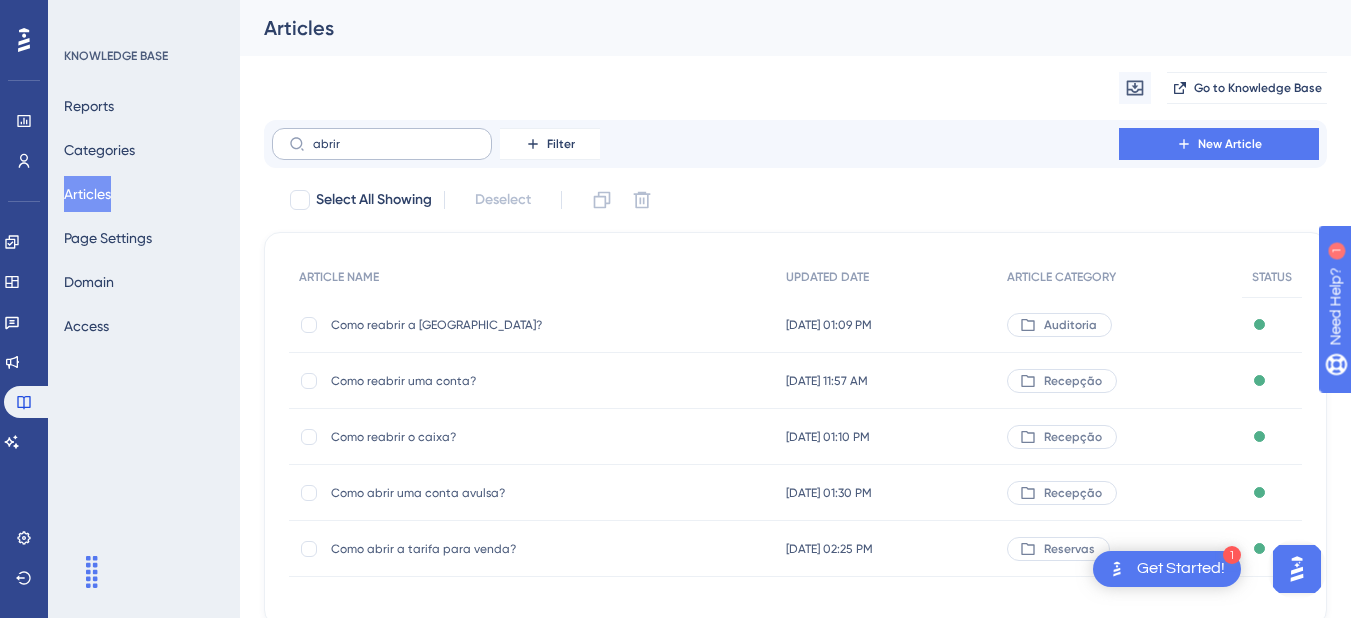 drag, startPoint x: 381, startPoint y: 115, endPoint x: 376, endPoint y: 130, distance: 15.811388 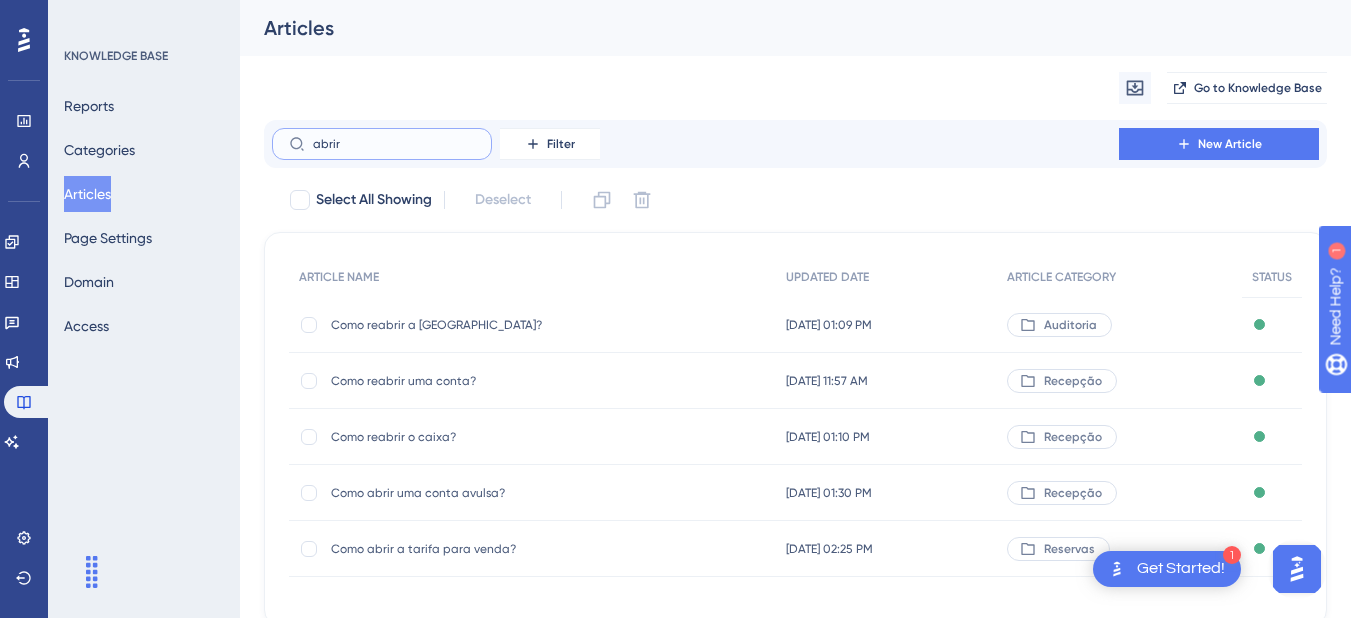 drag, startPoint x: 369, startPoint y: 138, endPoint x: 242, endPoint y: 138, distance: 127 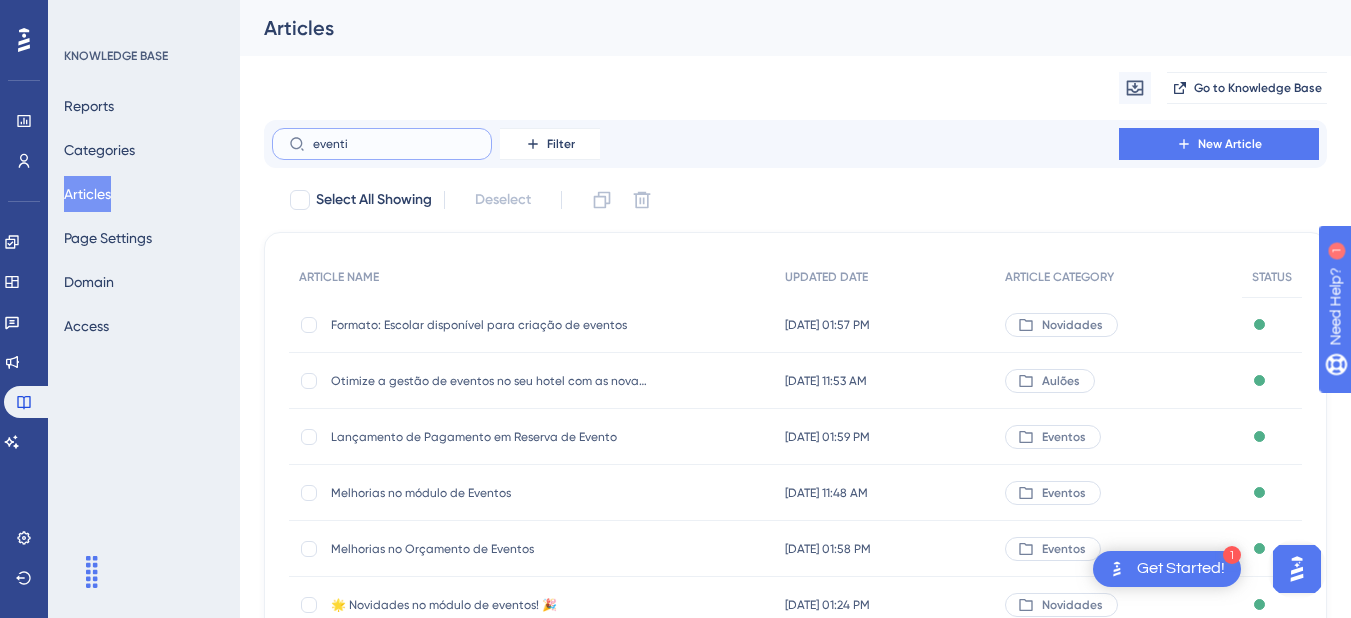 type on "eventio" 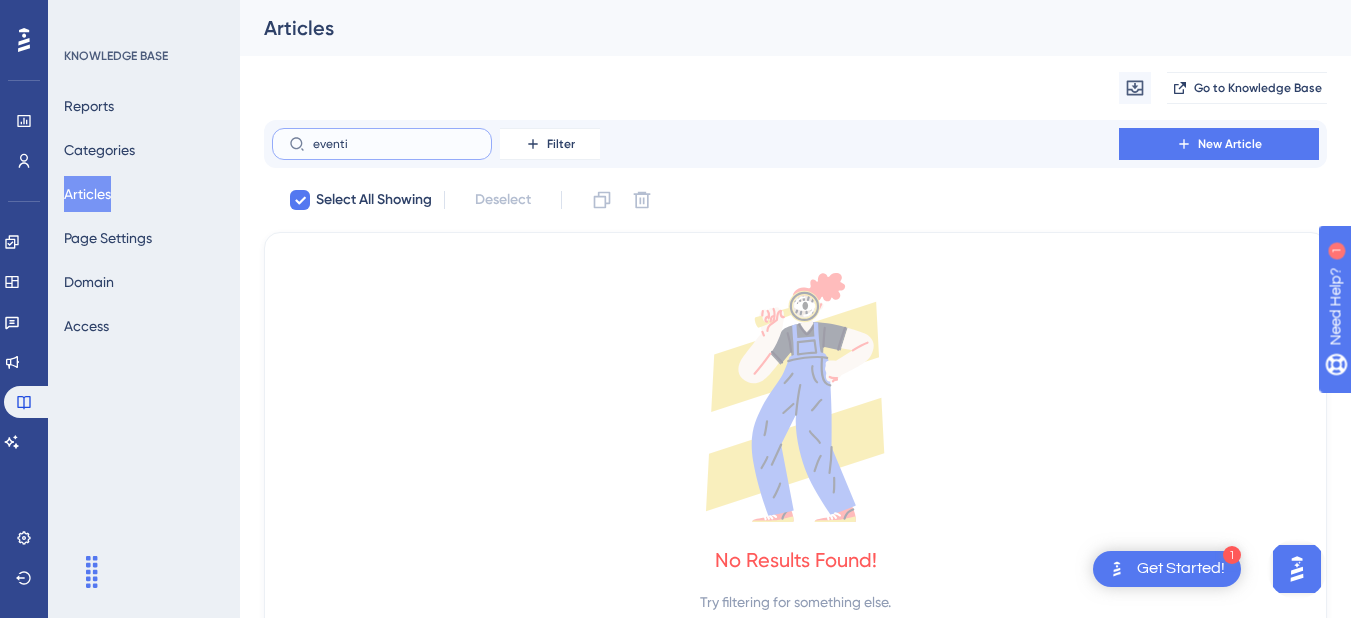 type on "event" 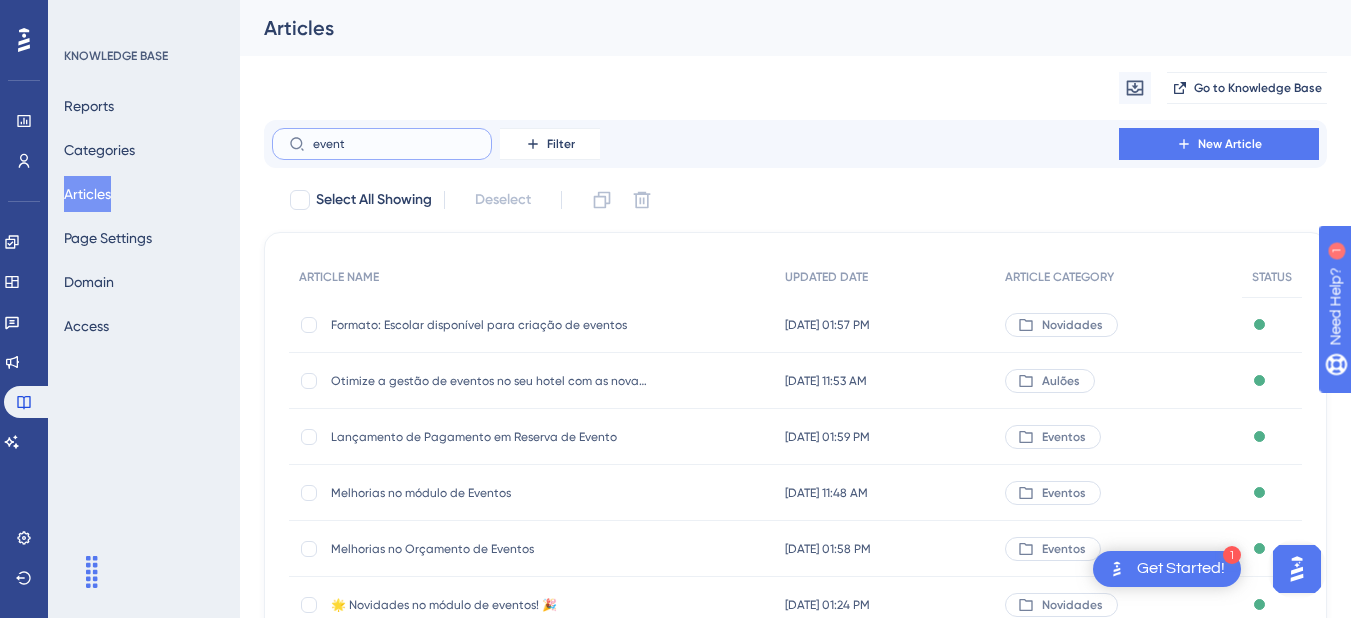 type on "eventp" 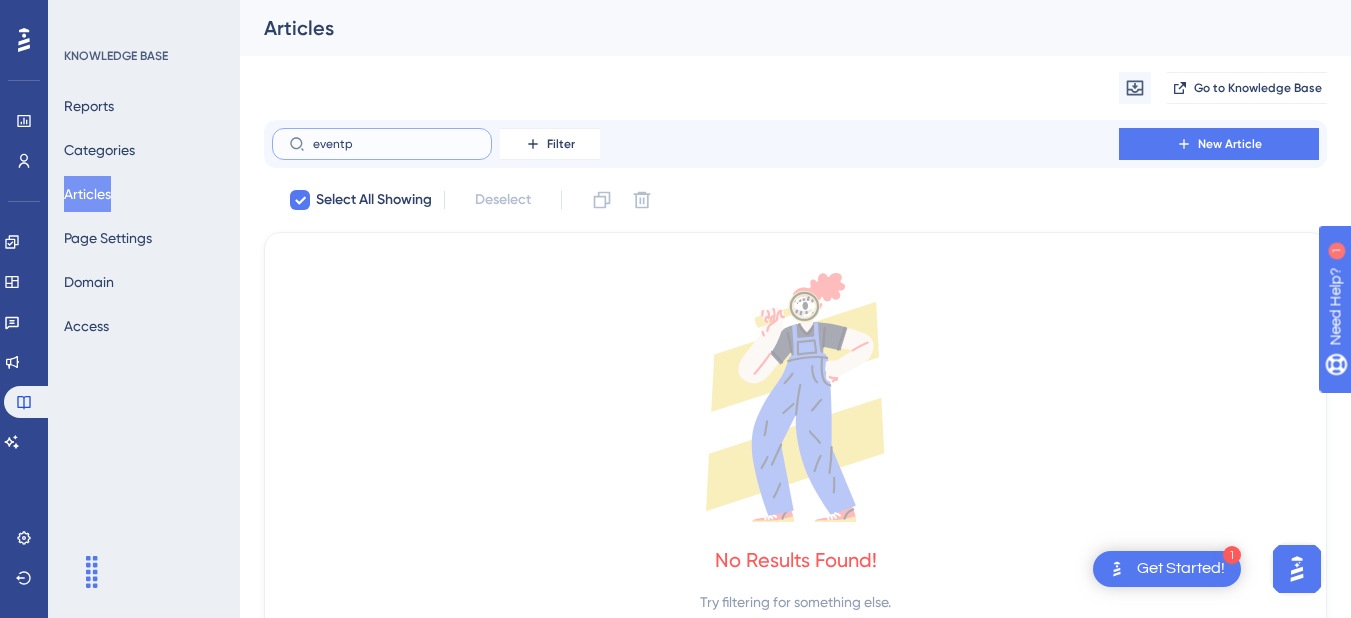 type on "event" 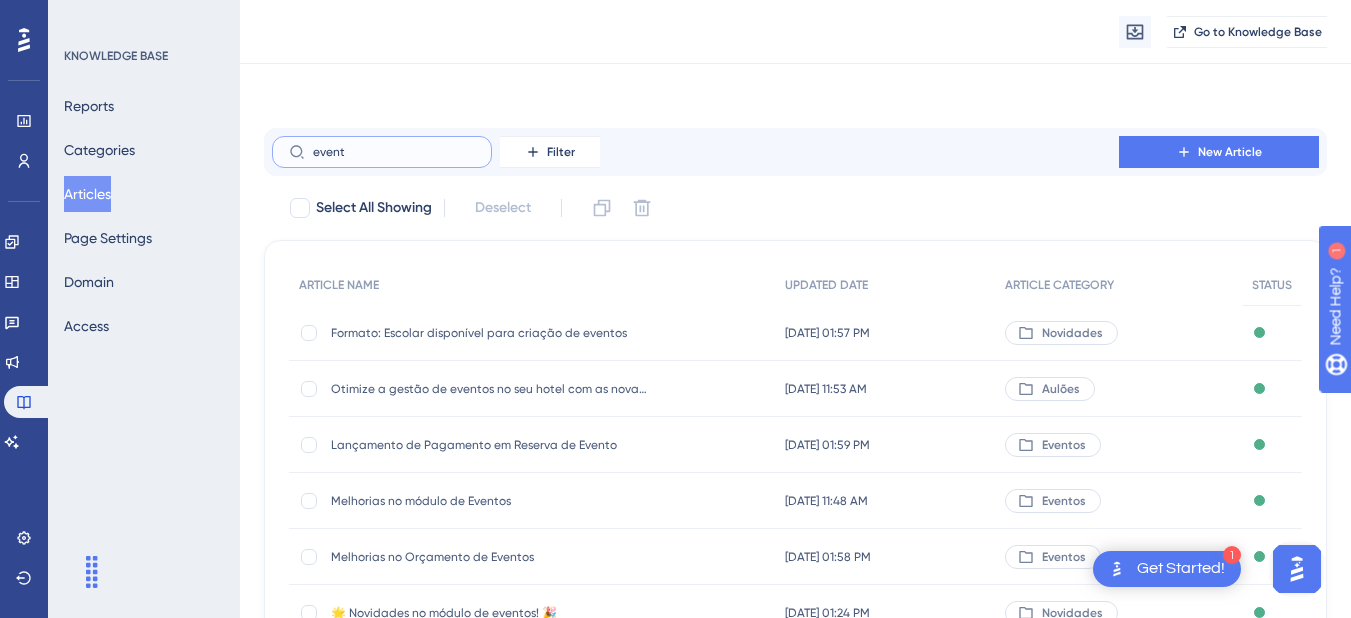 scroll, scrollTop: 400, scrollLeft: 0, axis: vertical 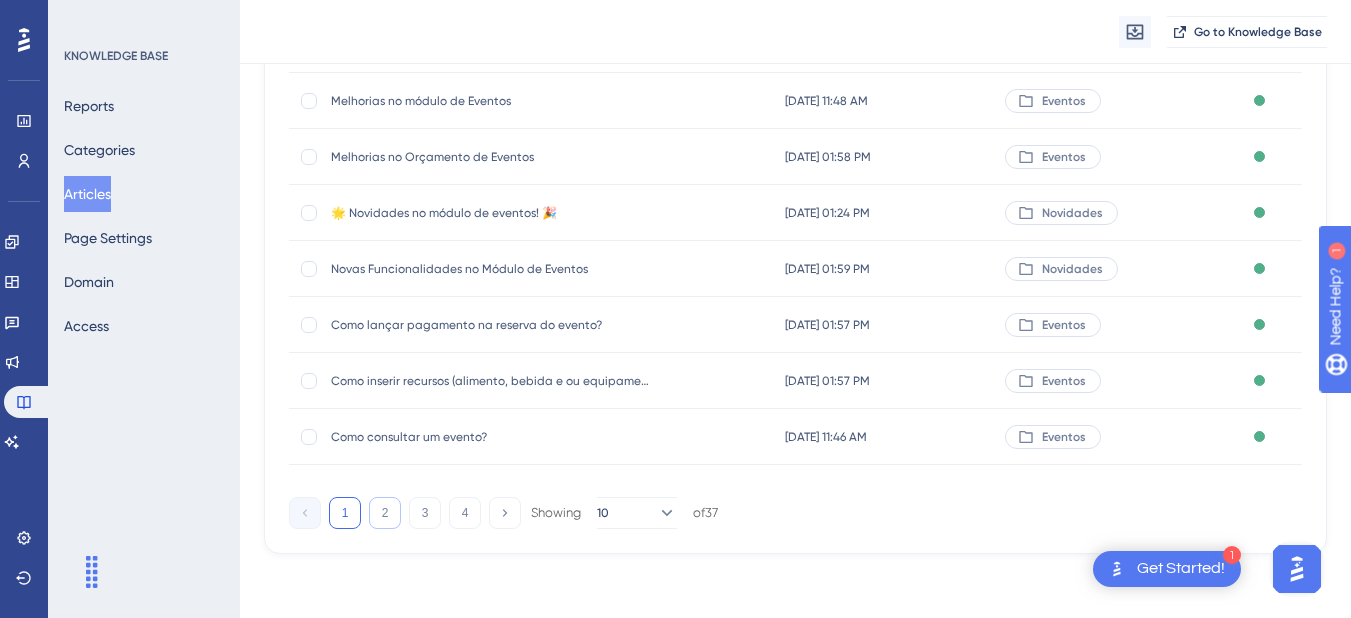type on "event" 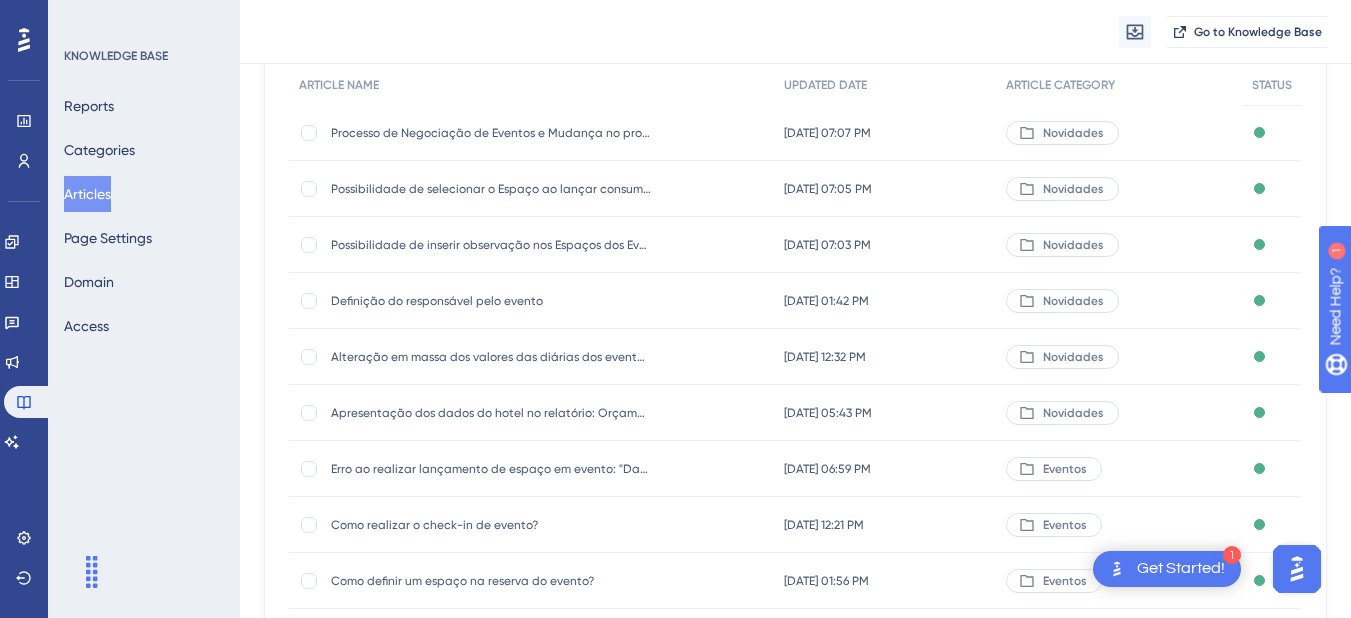 scroll, scrollTop: 400, scrollLeft: 0, axis: vertical 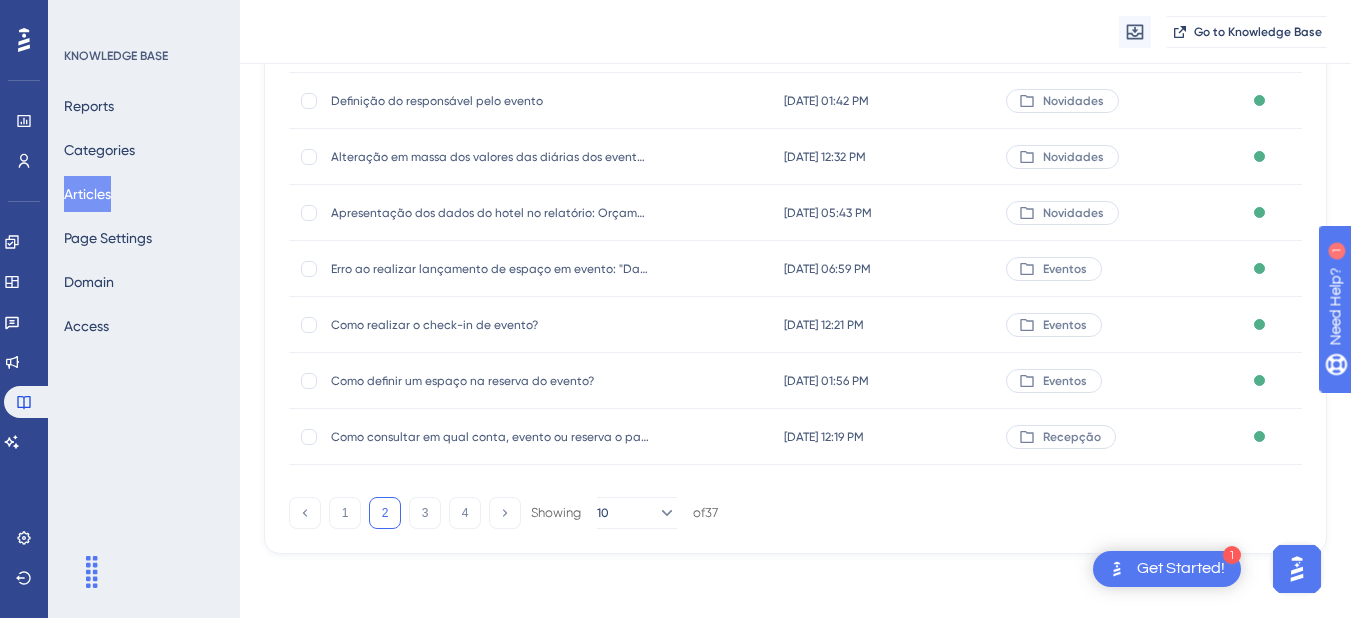 click on "Como realizar o check-in de evento?" at bounding box center (491, 325) 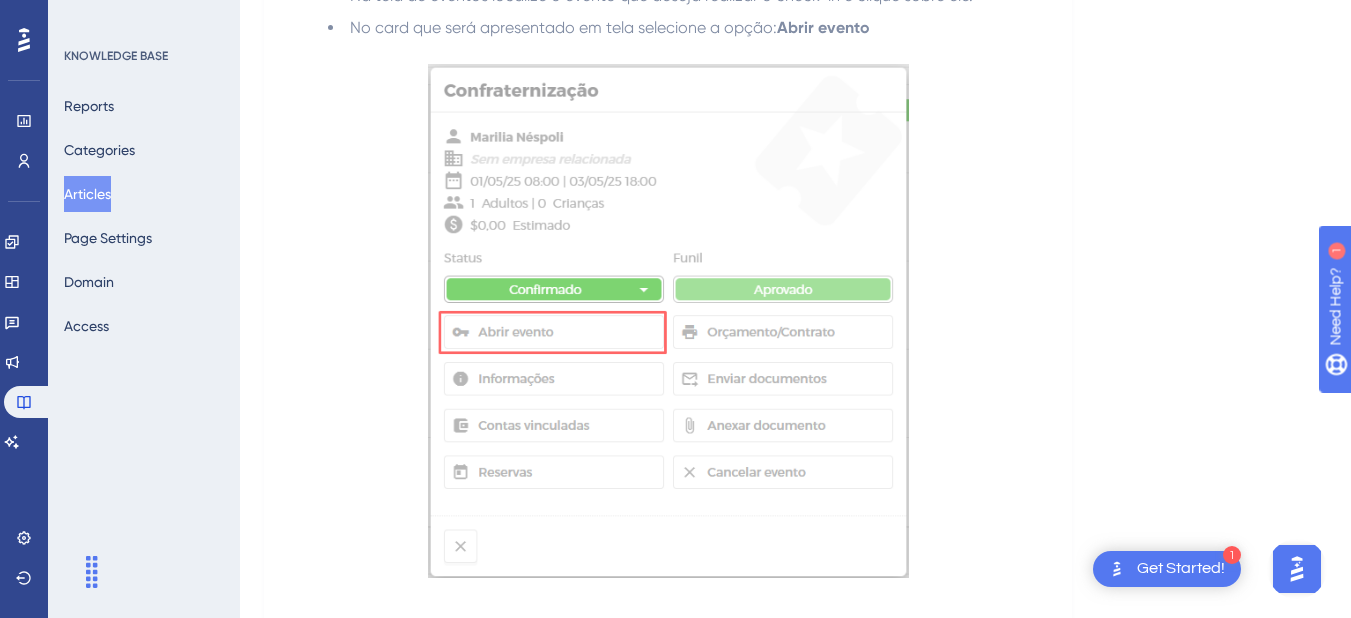 scroll, scrollTop: 0, scrollLeft: 0, axis: both 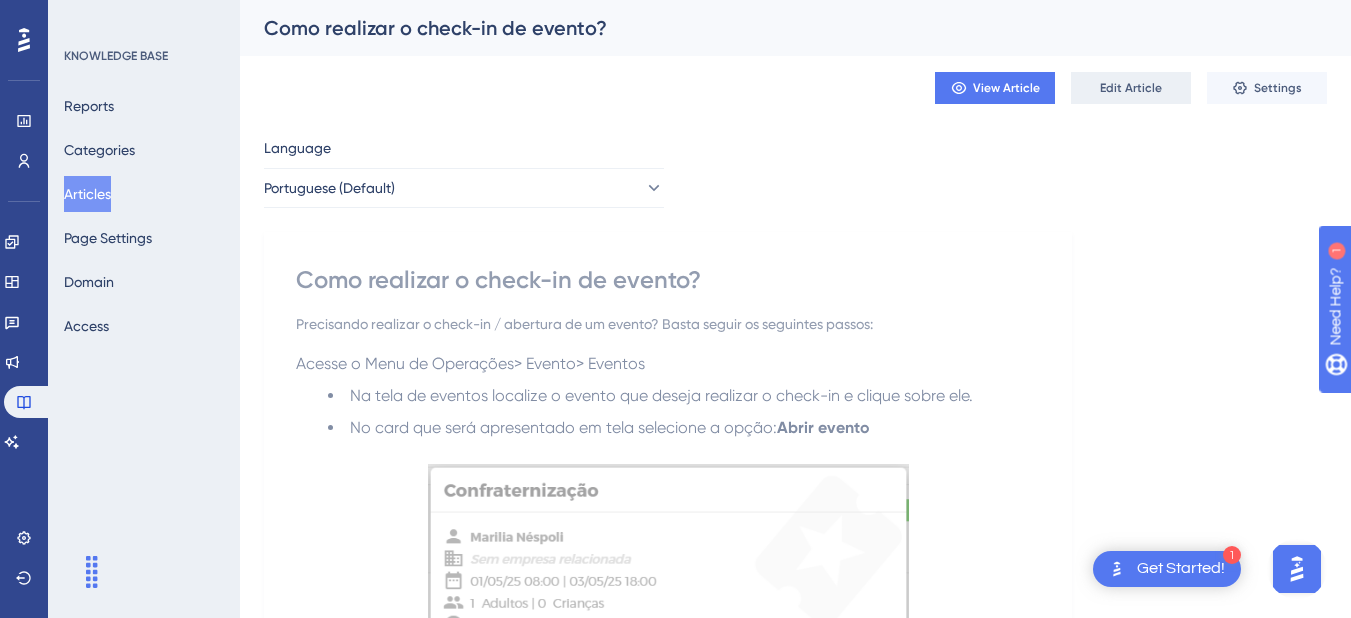 click on "Edit Article" at bounding box center [1131, 88] 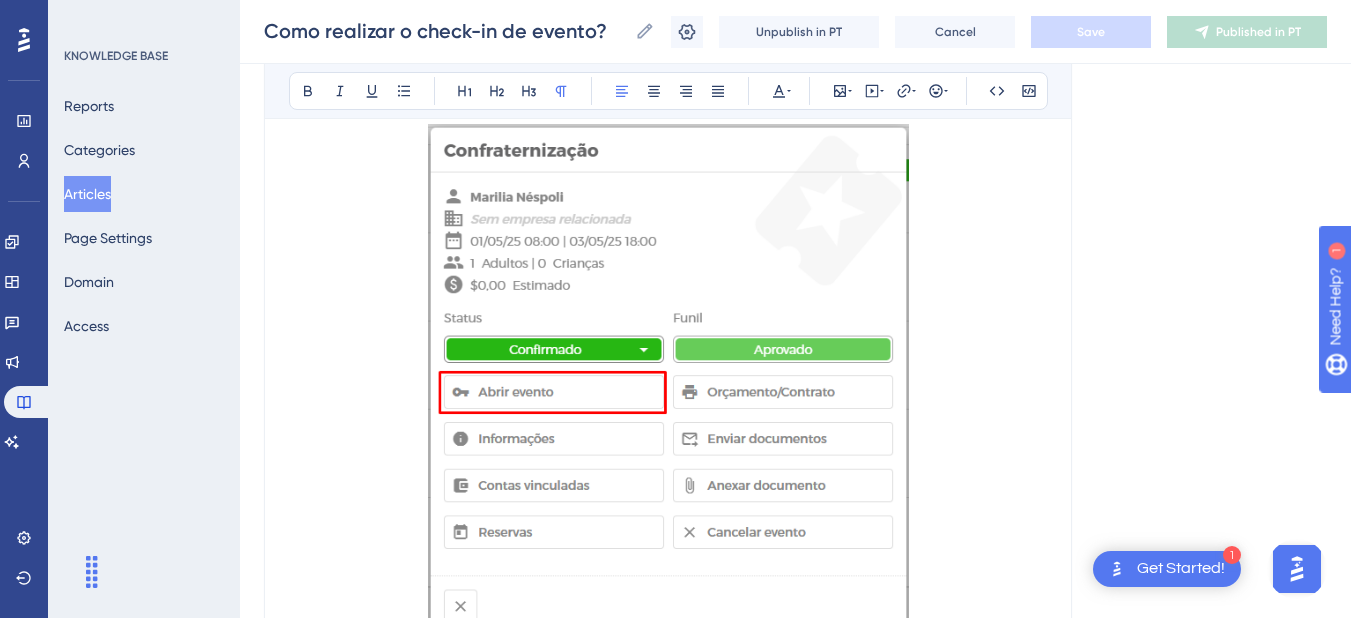 scroll, scrollTop: 1386, scrollLeft: 0, axis: vertical 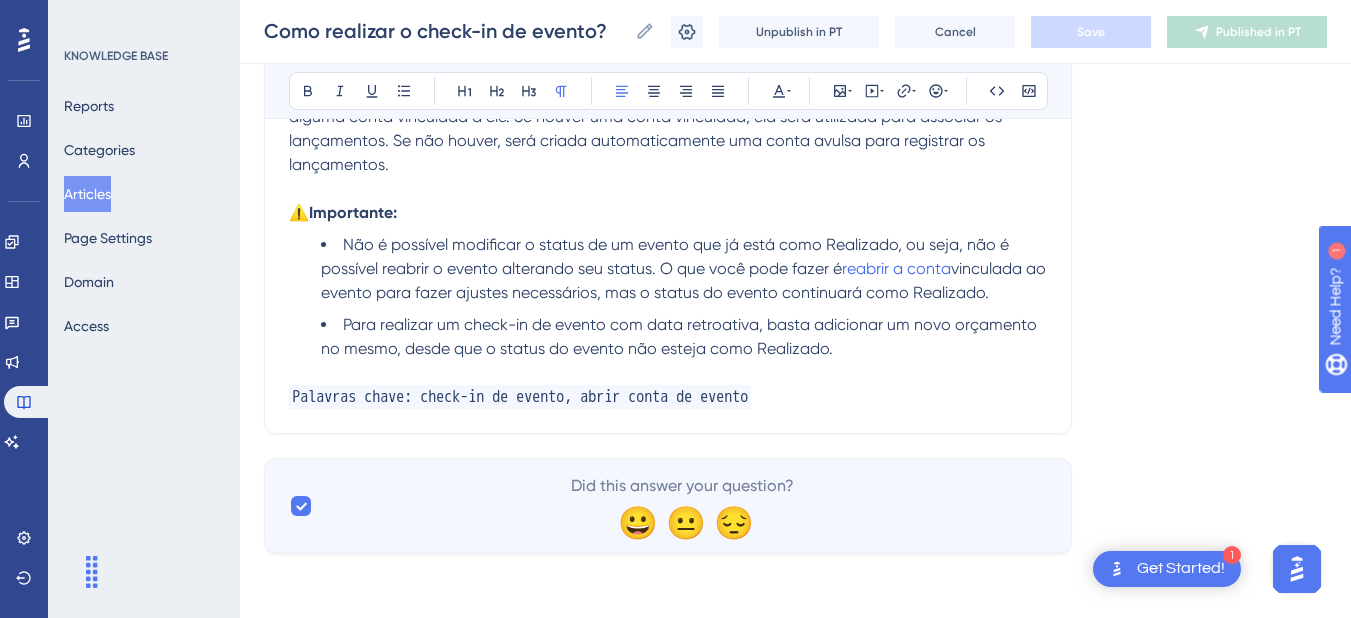 click on "Palavras chave: check-in de evento, abrir conta de evento" at bounding box center [668, 397] 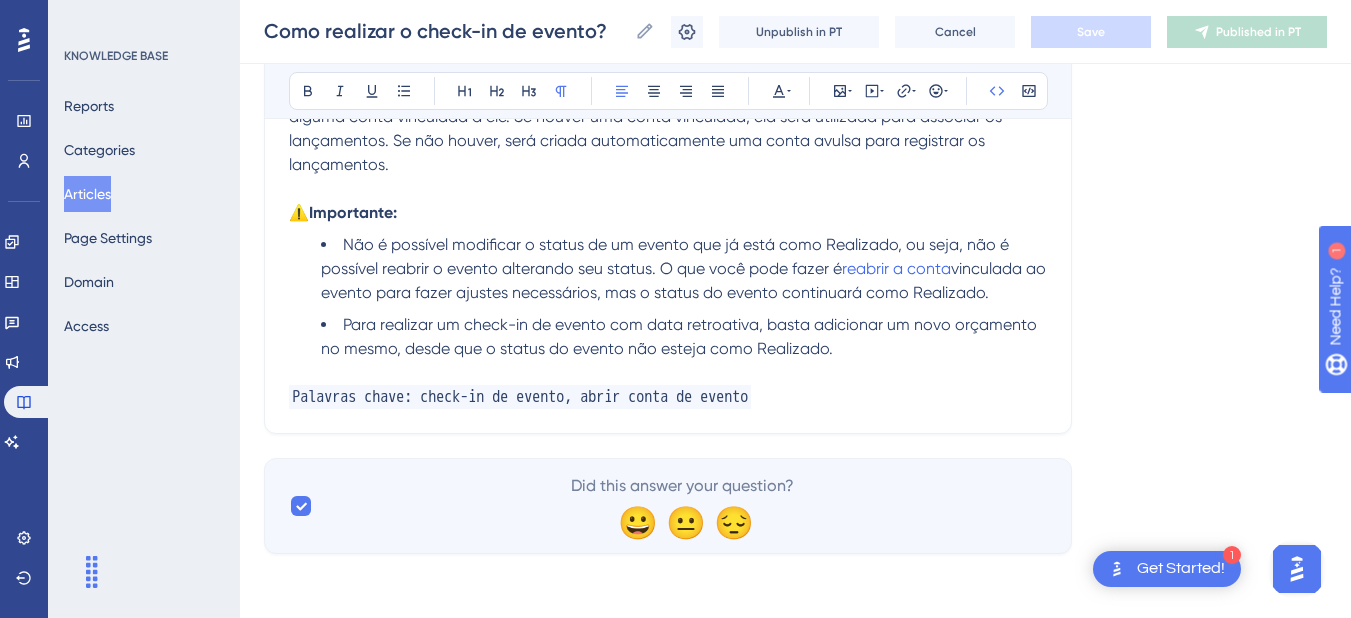 type 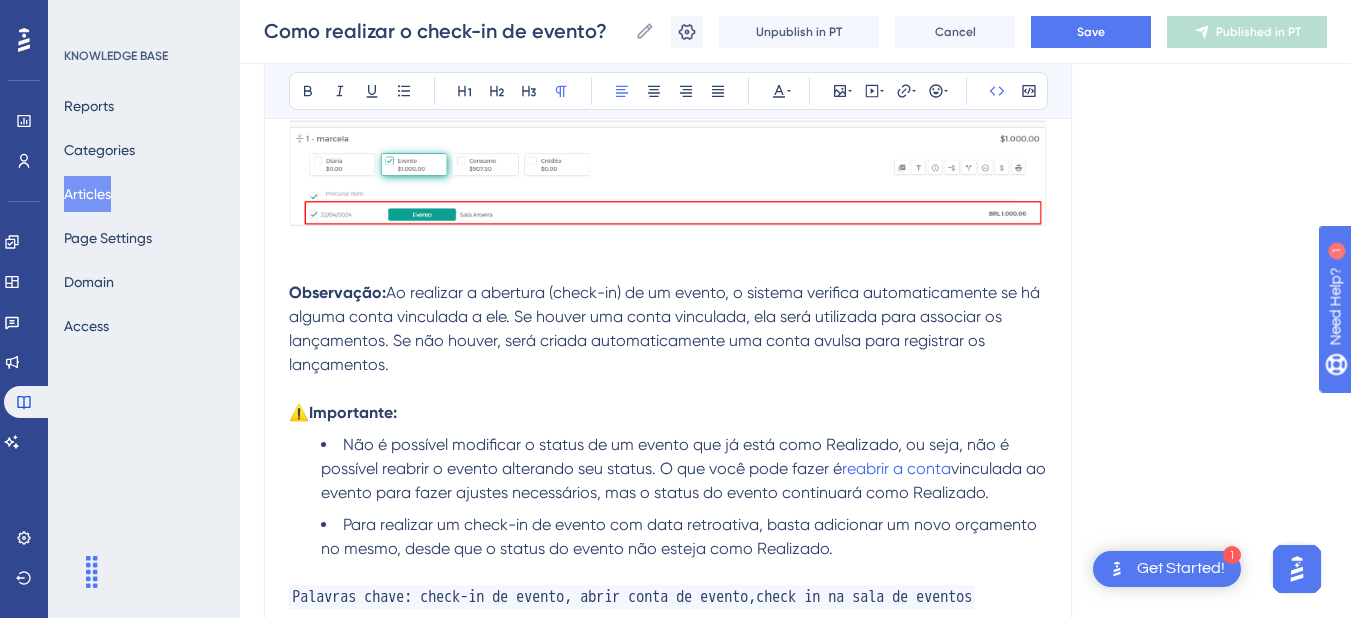 scroll, scrollTop: 1386, scrollLeft: 0, axis: vertical 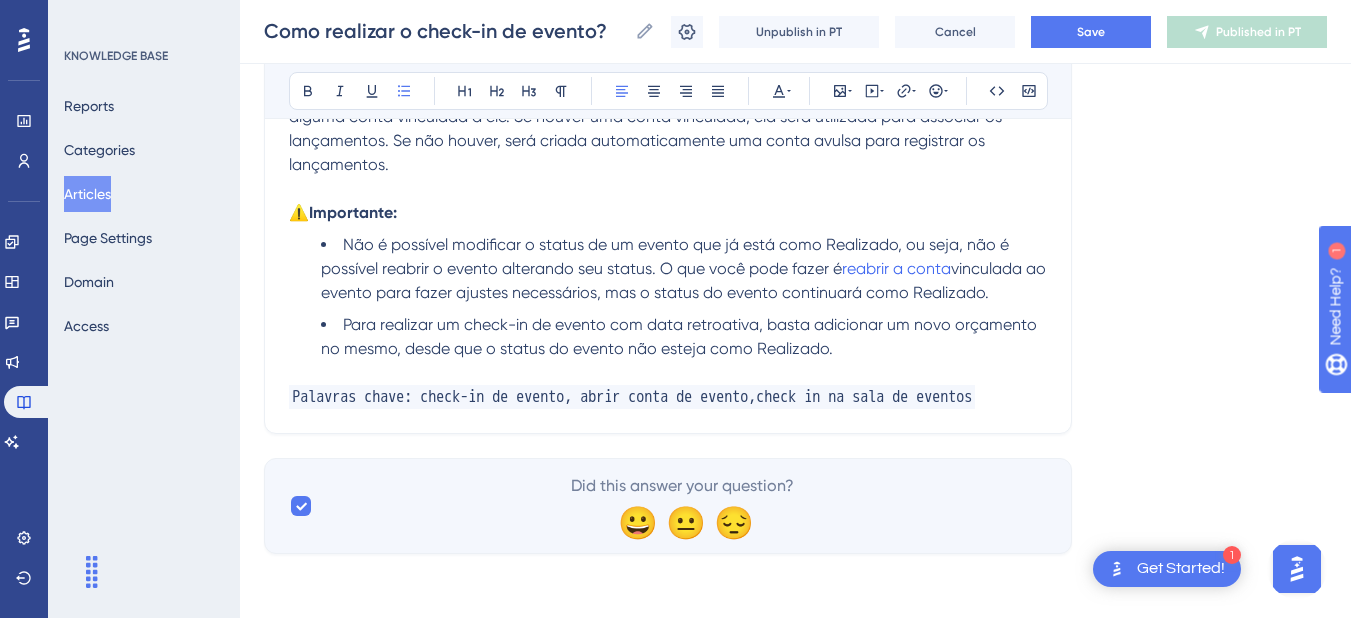 click on "Para realizar um check-in de evento com data retroativa, basta adicionar um novo orçamento no mesmo, desde que o status do evento não esteja como Realizado." at bounding box center (684, 337) 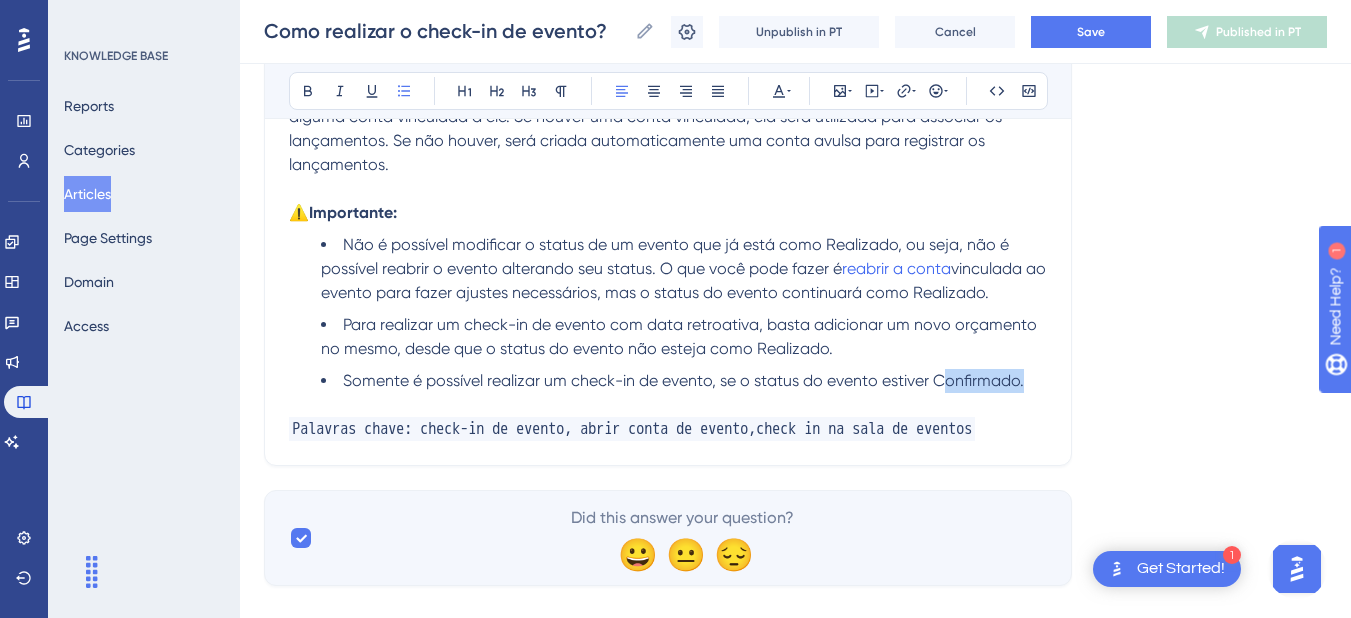 drag, startPoint x: 1039, startPoint y: 378, endPoint x: 940, endPoint y: 382, distance: 99.08077 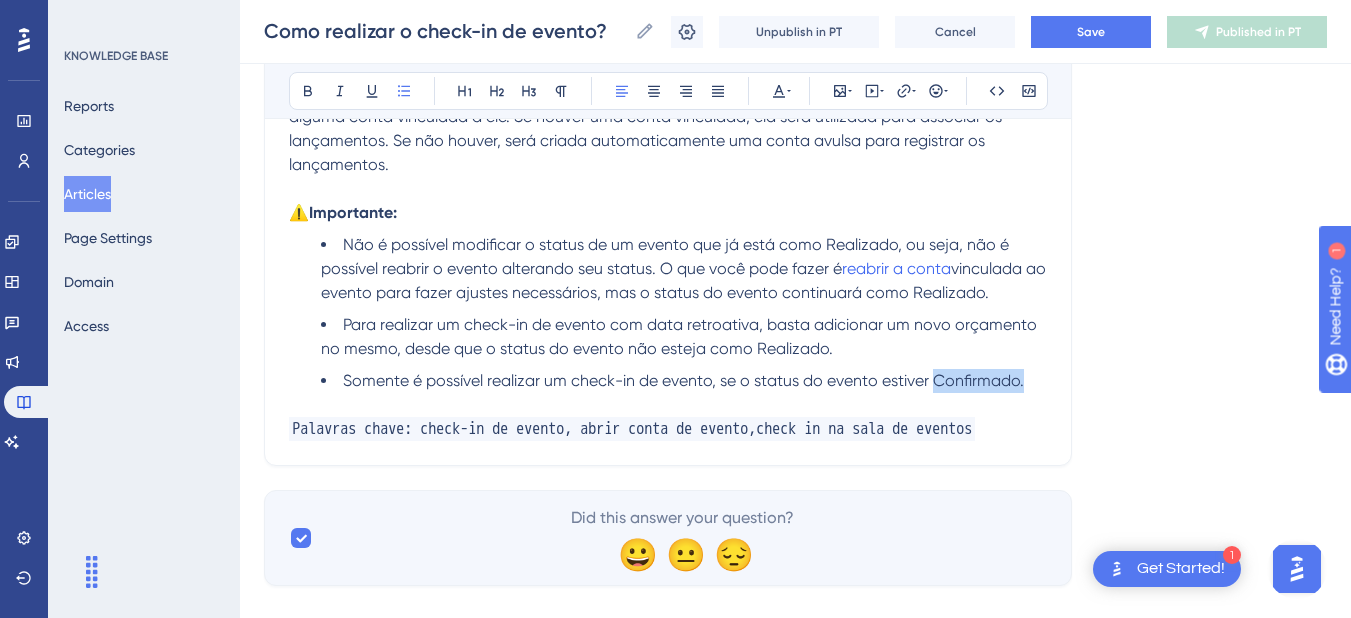 drag, startPoint x: 936, startPoint y: 383, endPoint x: 1031, endPoint y: 384, distance: 95.005264 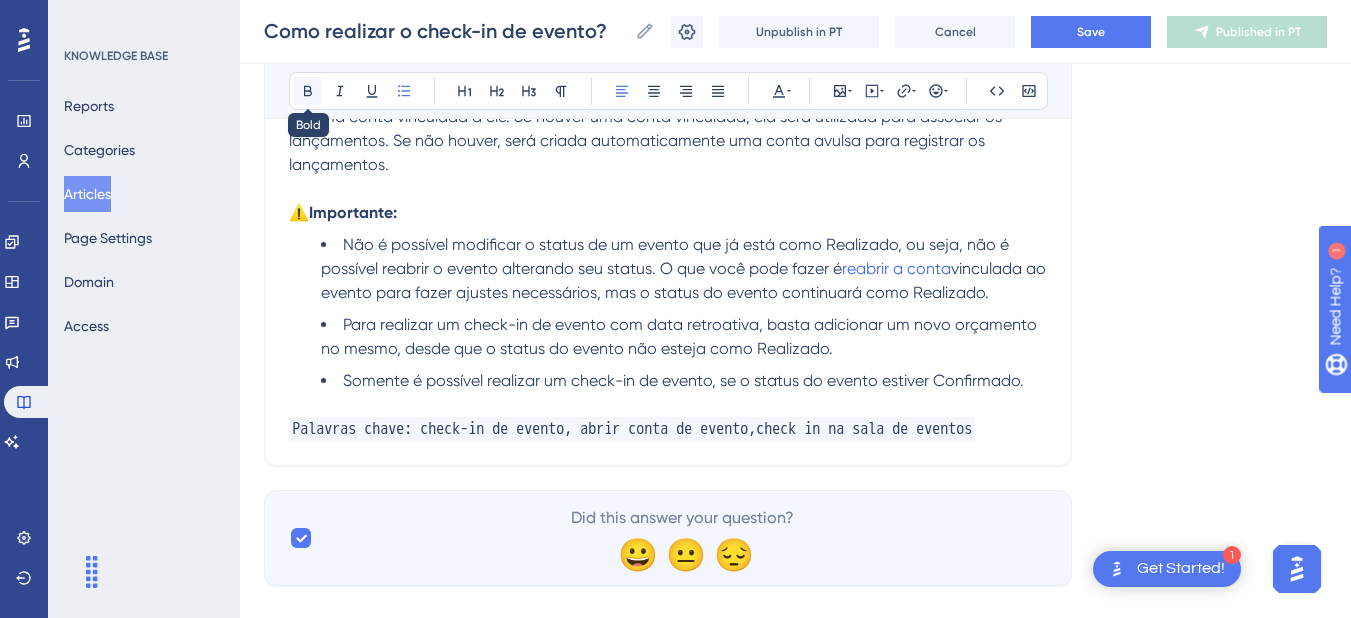 click 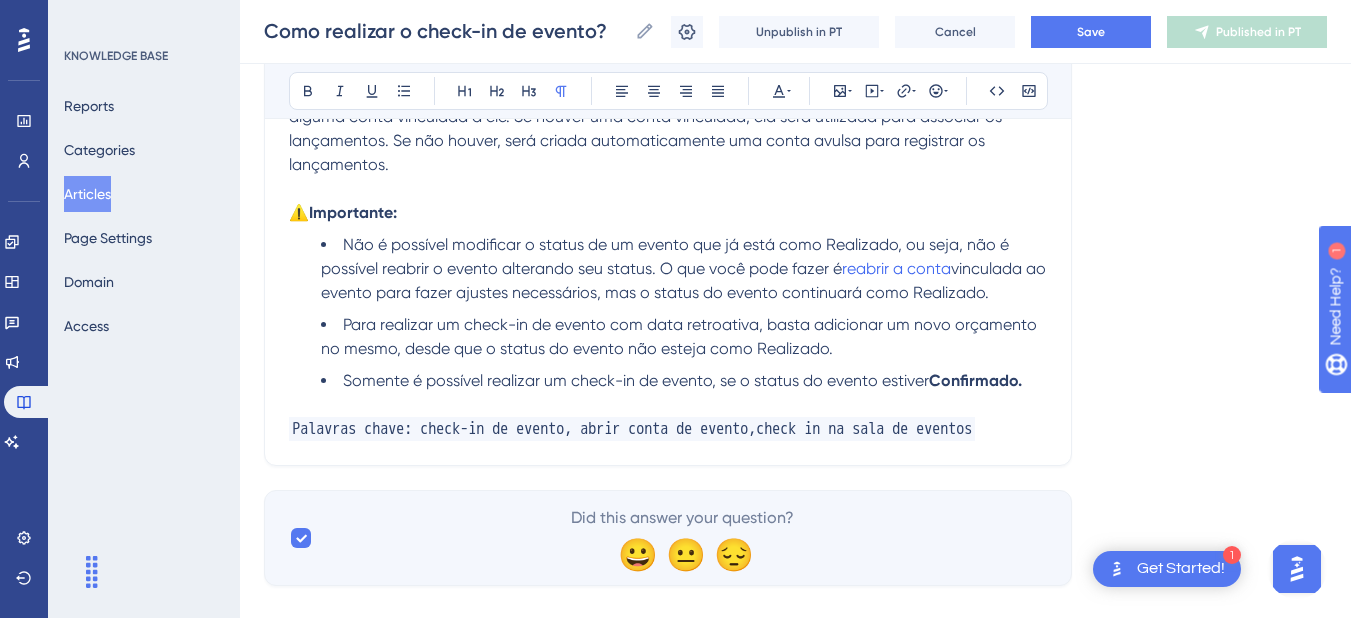 click at bounding box center [668, 405] 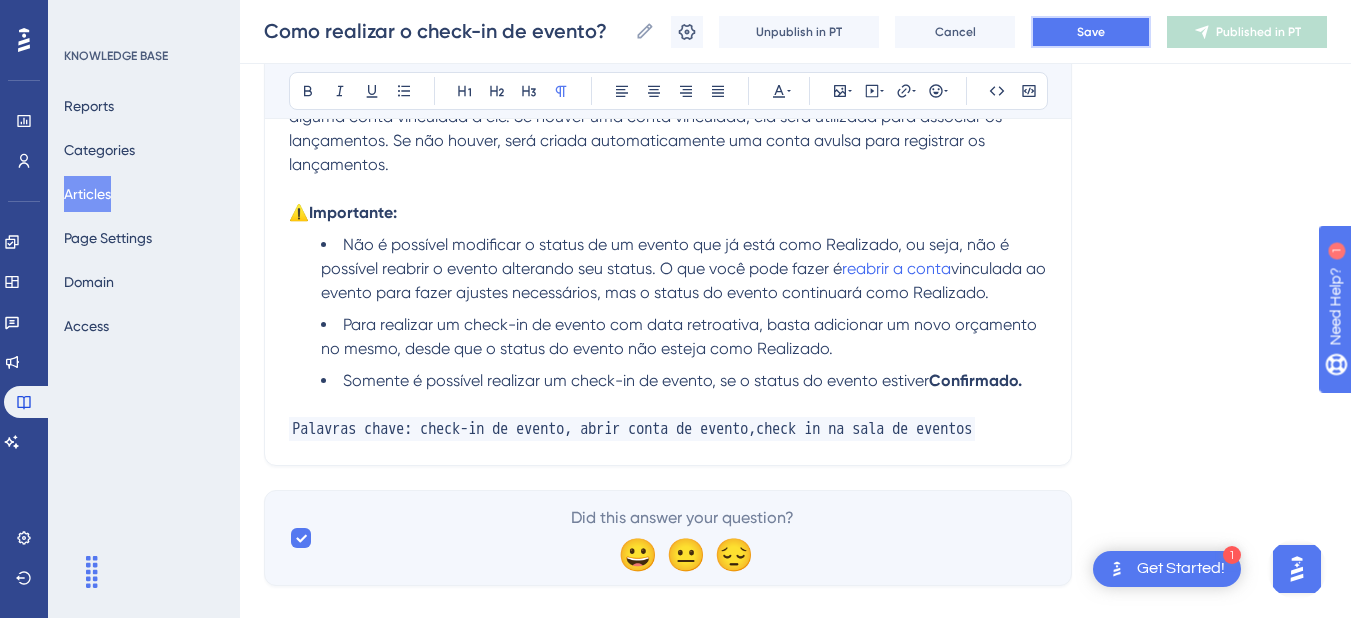 click on "Save" at bounding box center (1091, 32) 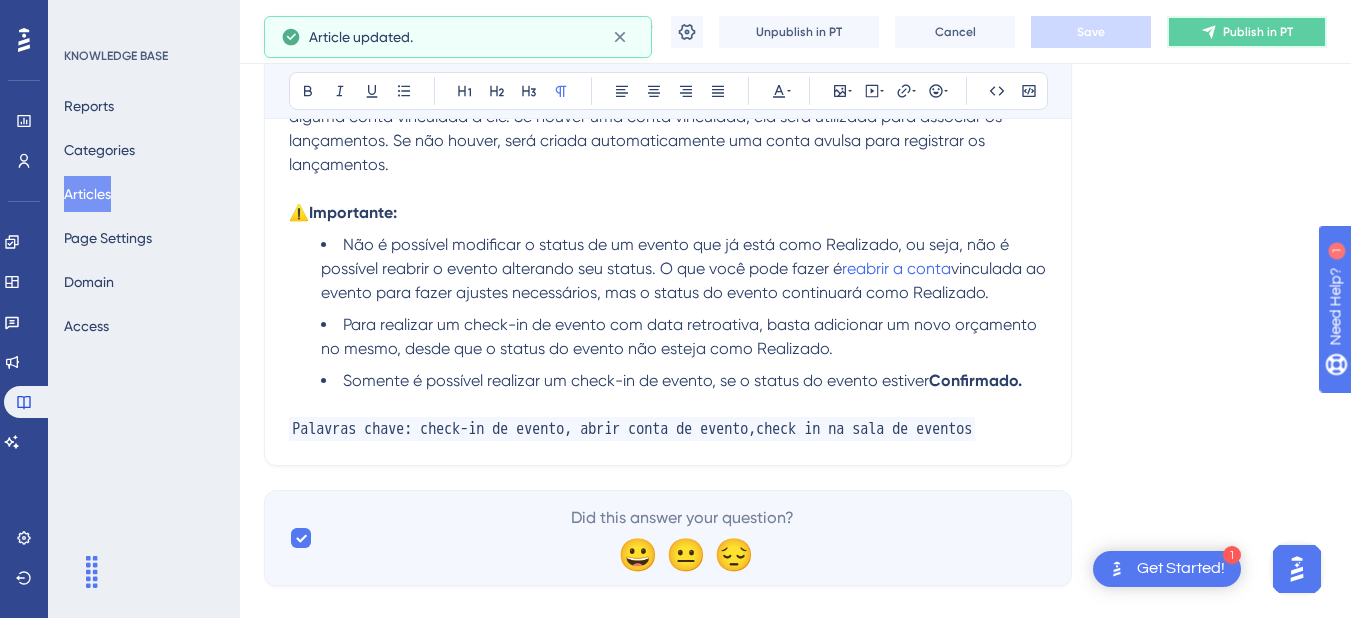 click on "Publish in PT" at bounding box center [1258, 32] 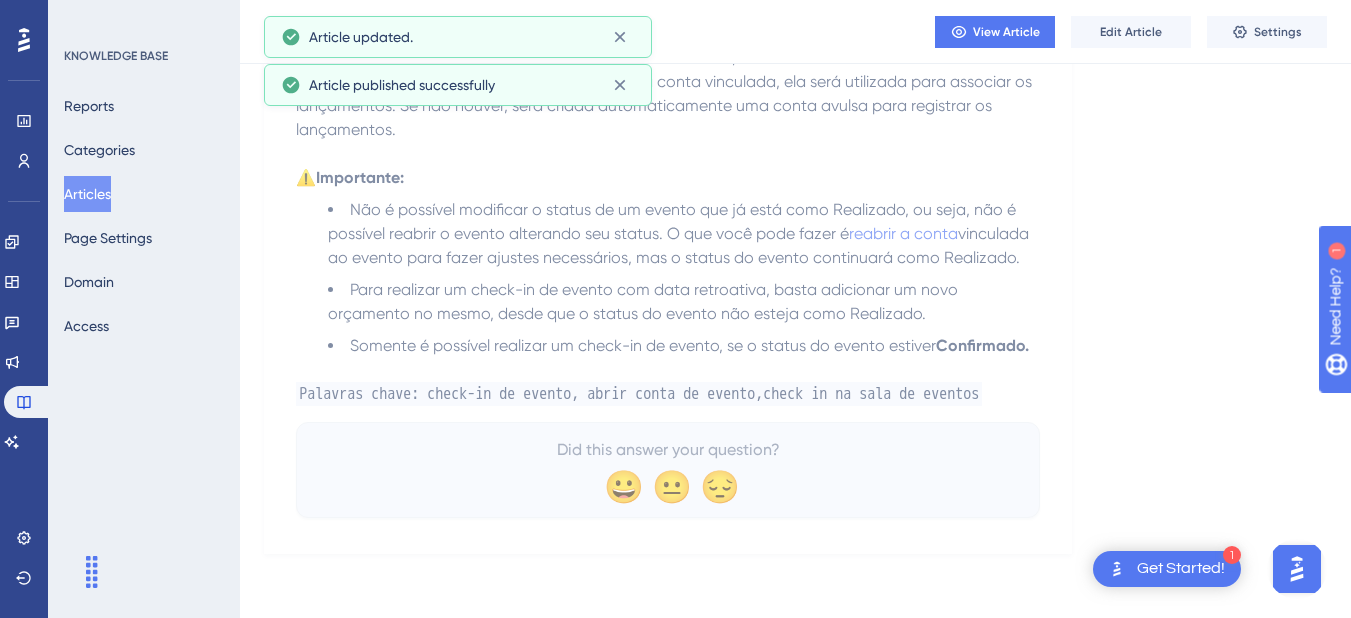scroll, scrollTop: 1359, scrollLeft: 0, axis: vertical 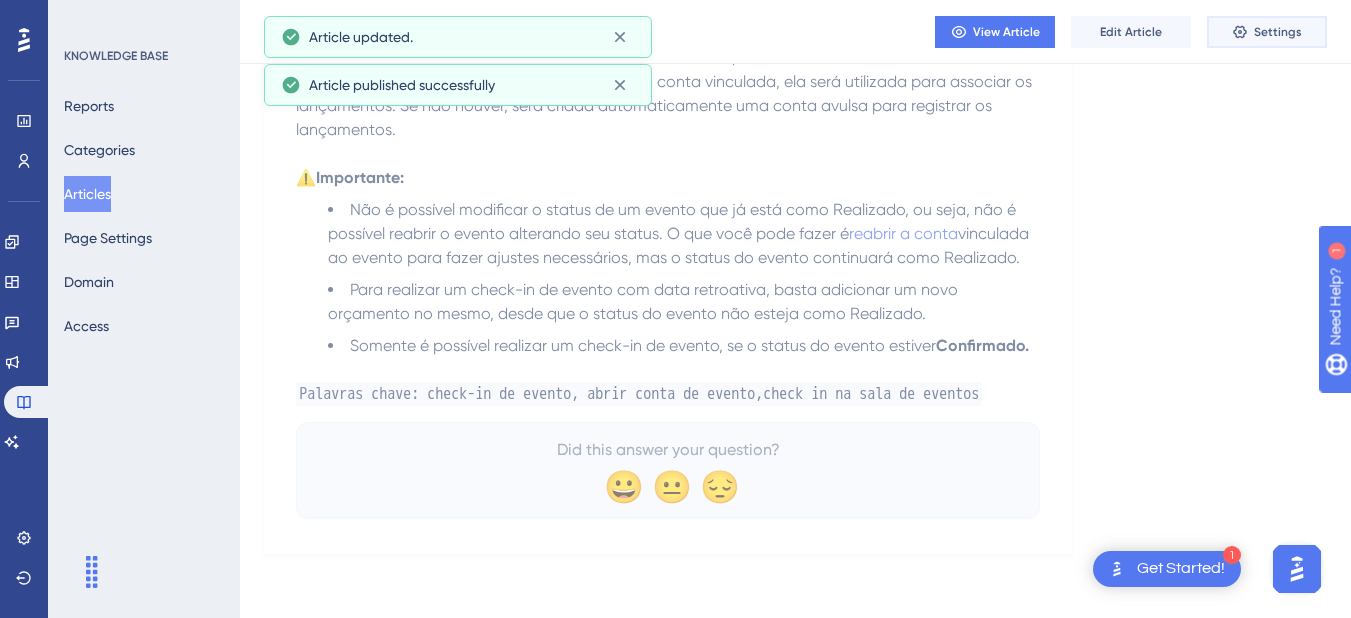 click on "Settings" at bounding box center (1278, 32) 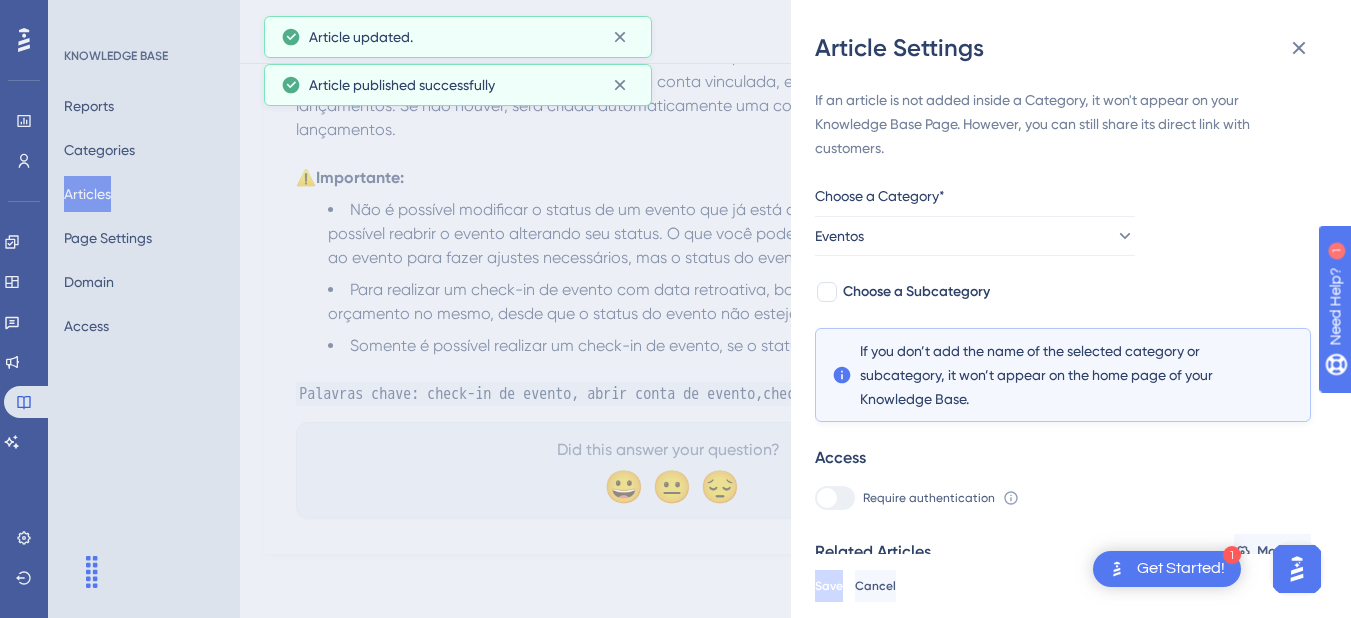 scroll, scrollTop: 199, scrollLeft: 0, axis: vertical 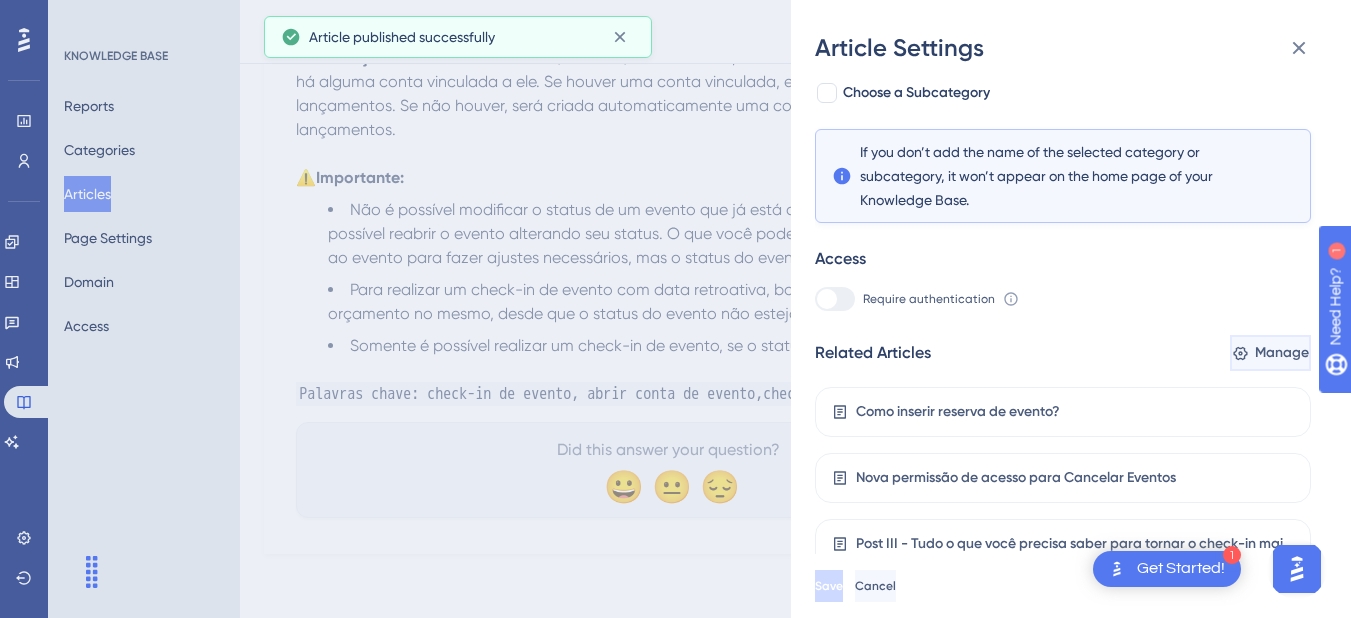 click on "Manage" at bounding box center (1282, 353) 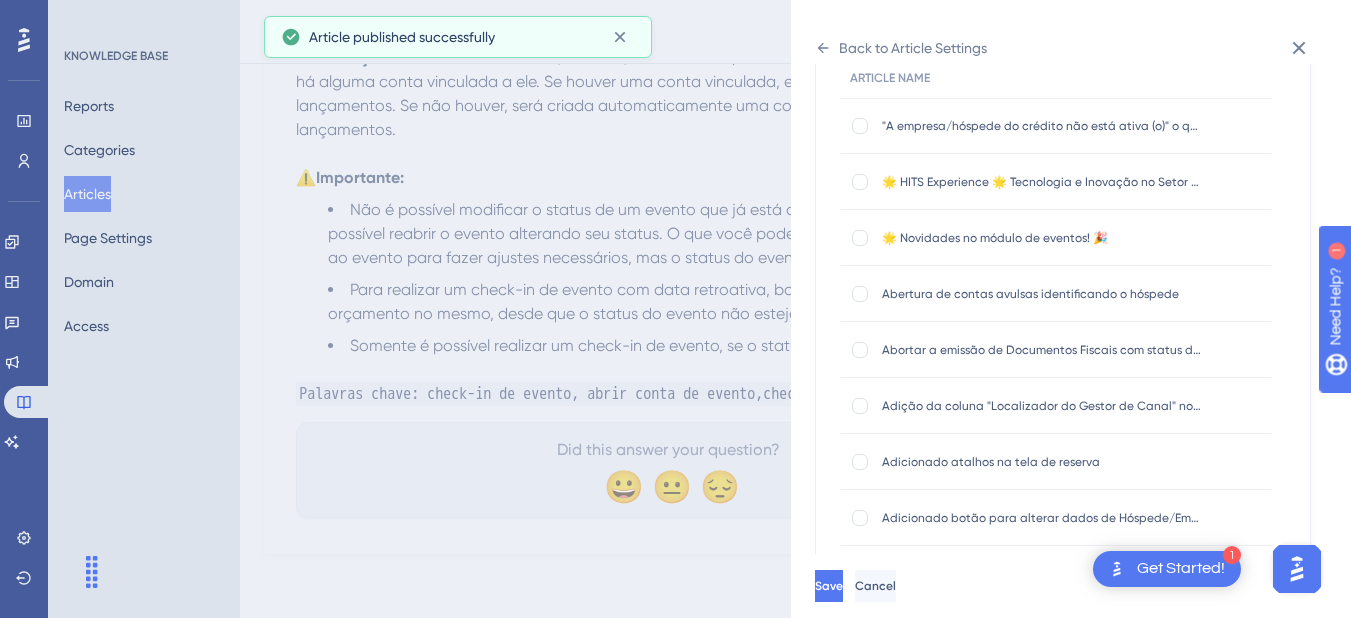 scroll, scrollTop: 0, scrollLeft: 0, axis: both 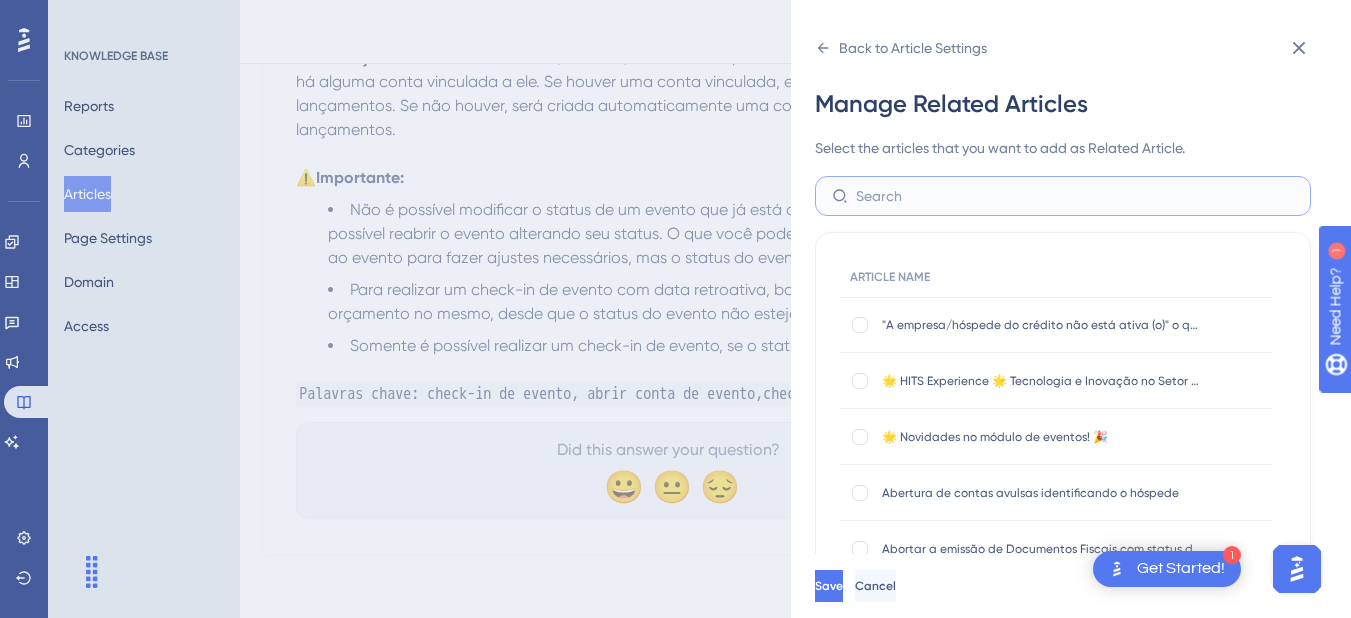 click at bounding box center [1075, 196] 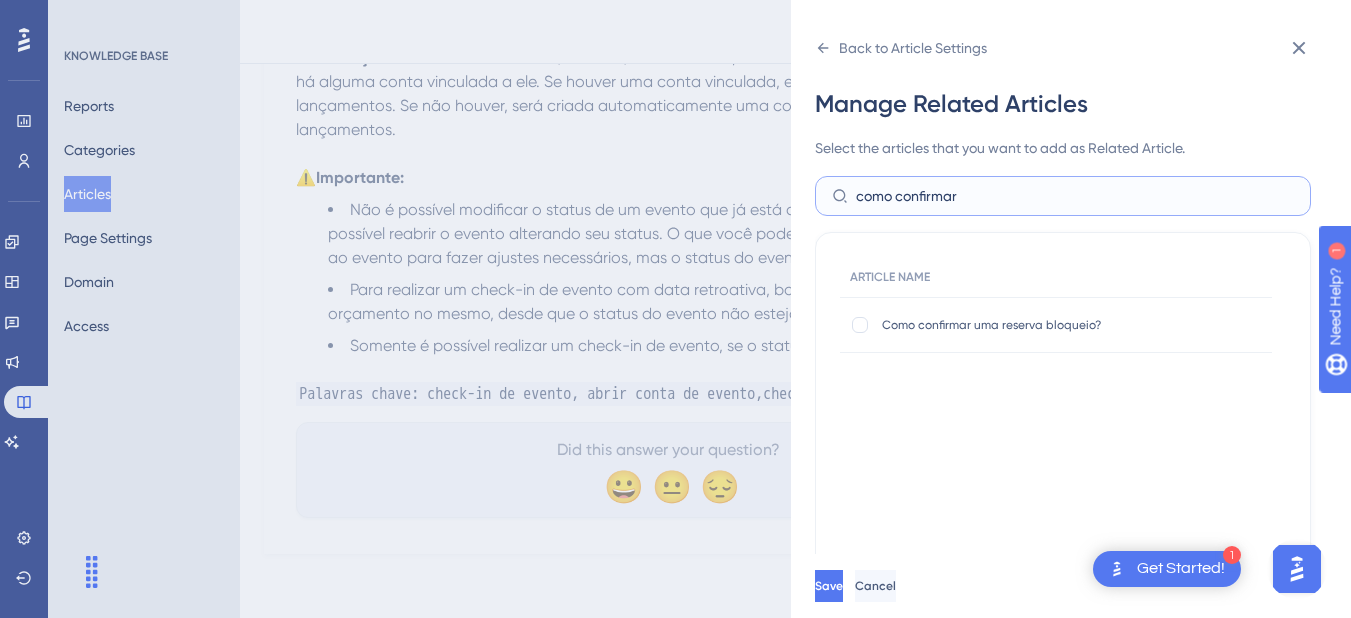 click on "como confirmar" at bounding box center (1075, 196) 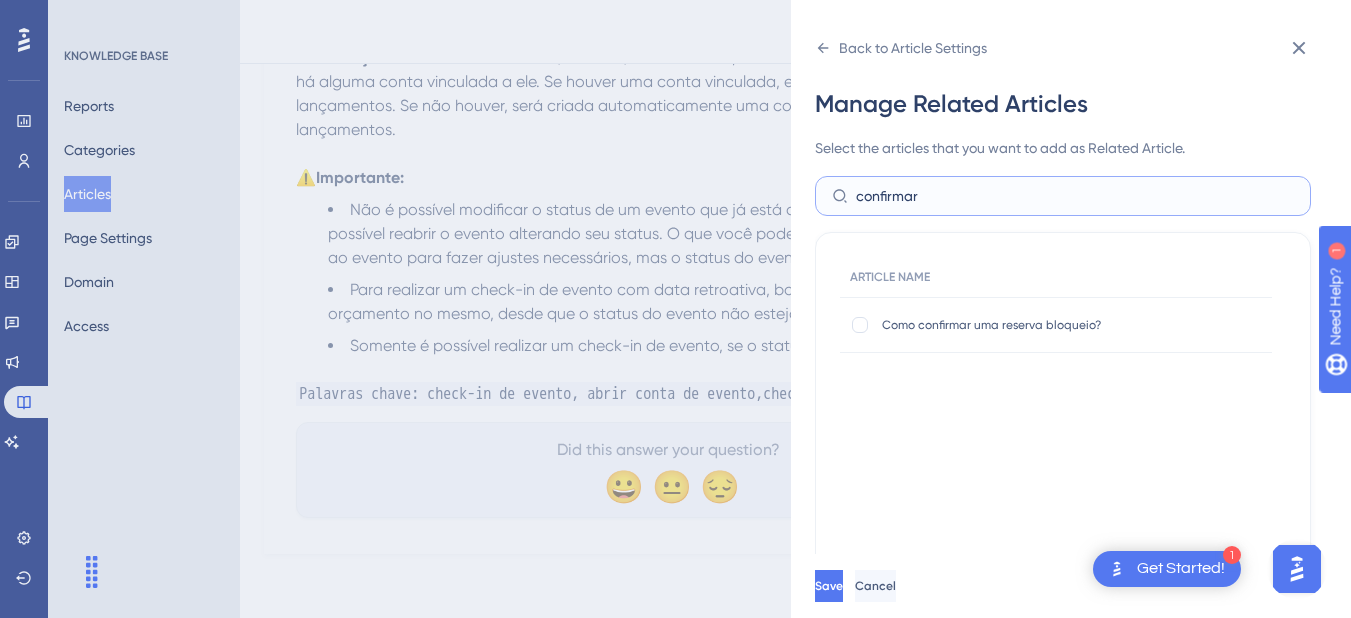 click on "confirmar" at bounding box center [1075, 196] 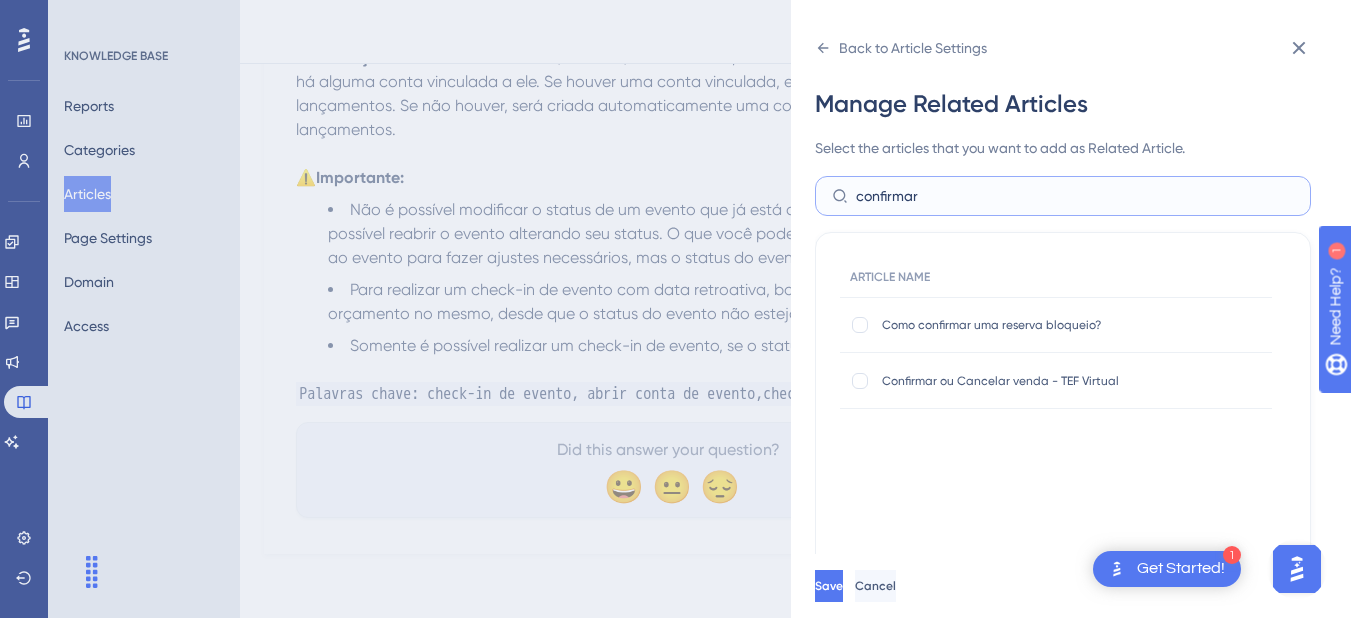 drag, startPoint x: 972, startPoint y: 200, endPoint x: 829, endPoint y: 201, distance: 143.0035 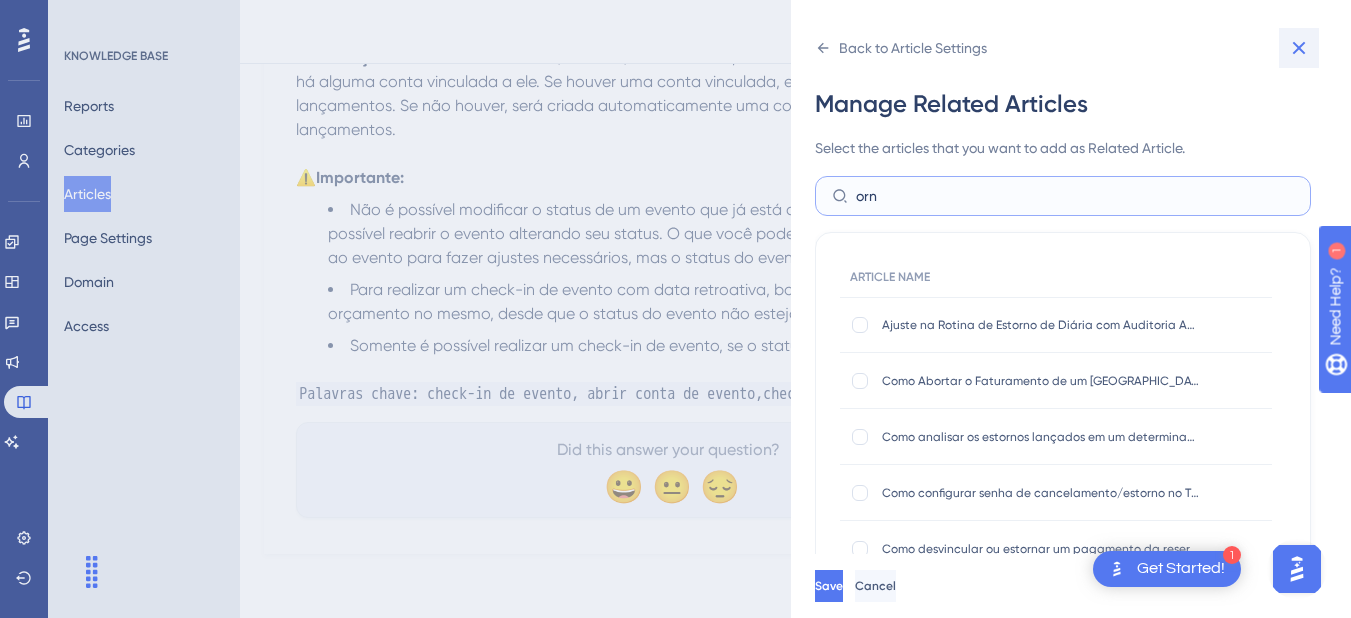 type on "orn" 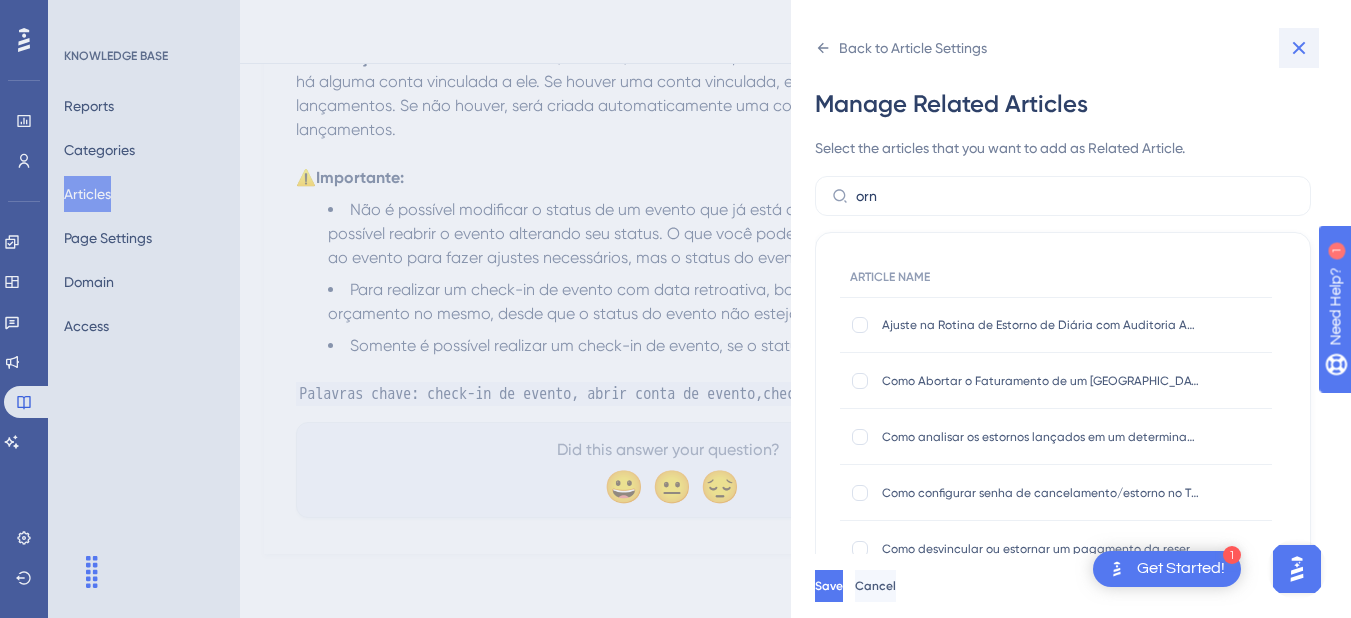 click 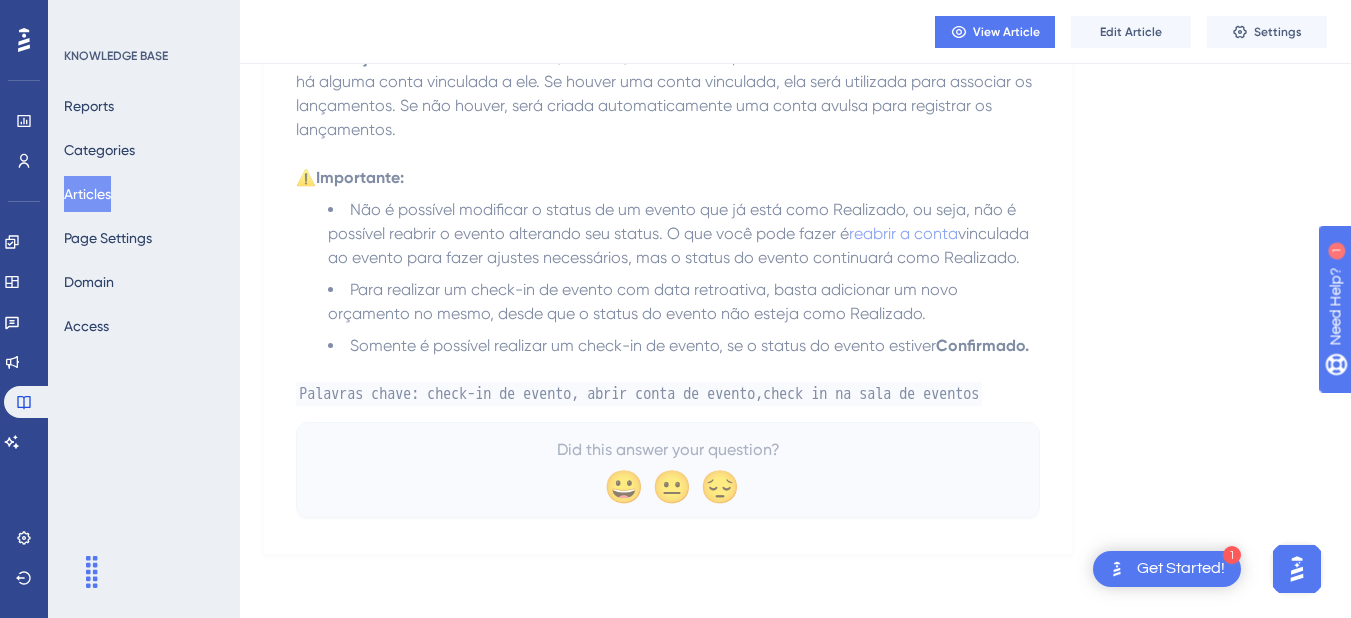 click on "Articles" at bounding box center (87, 194) 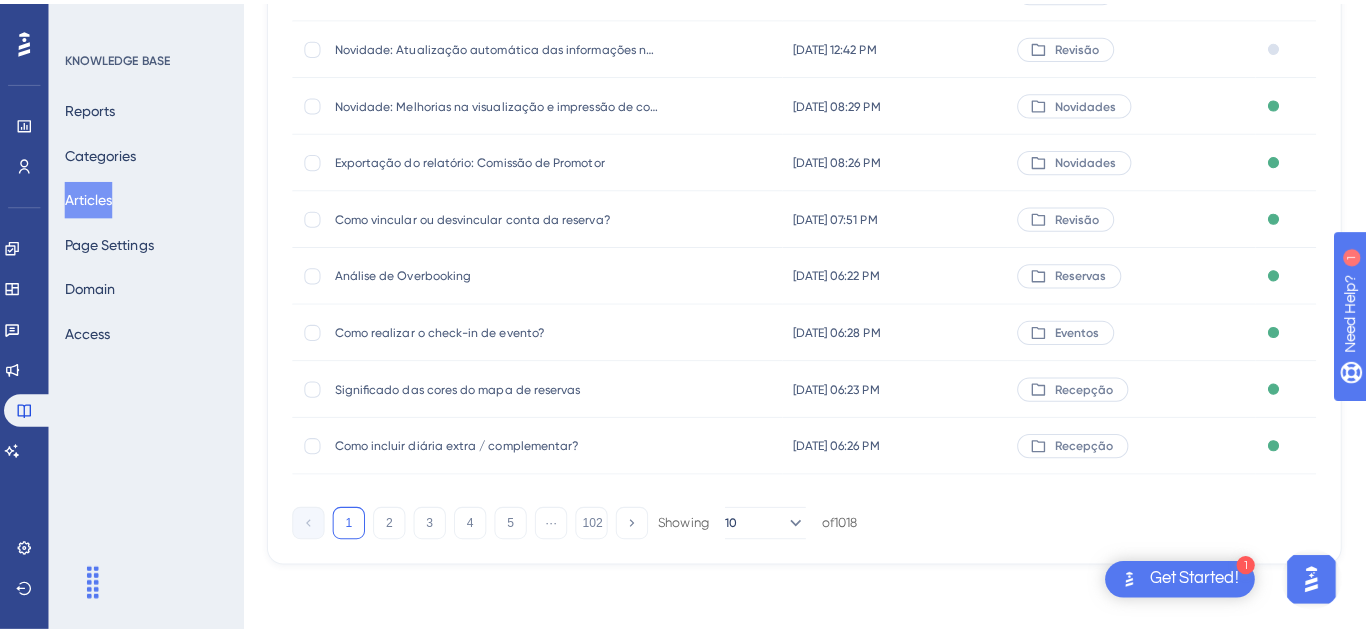 scroll, scrollTop: 0, scrollLeft: 0, axis: both 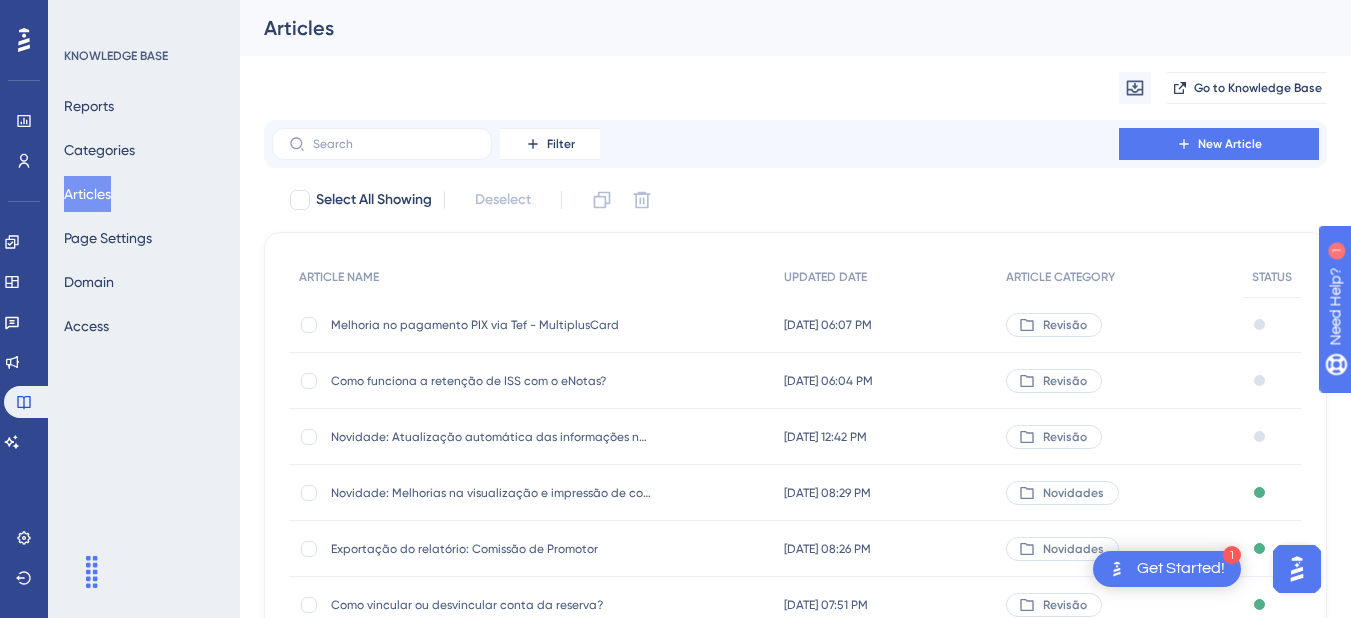 click on "Filter New Article" at bounding box center (795, 144) 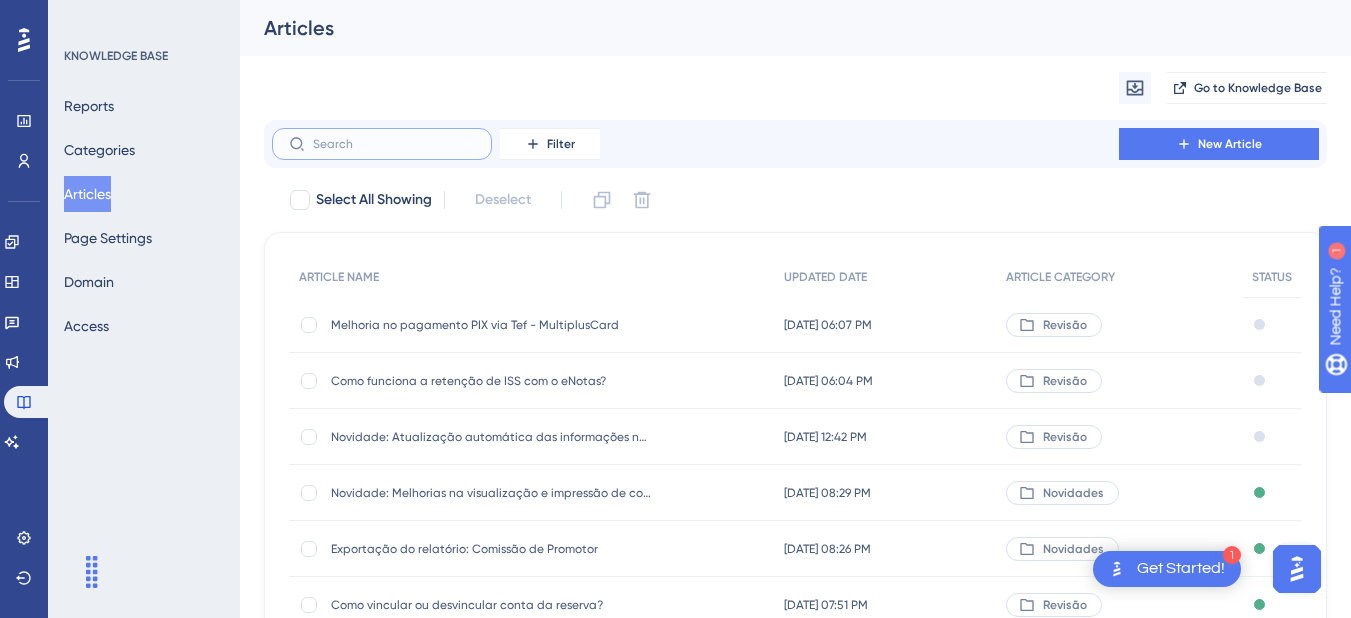 click at bounding box center (394, 144) 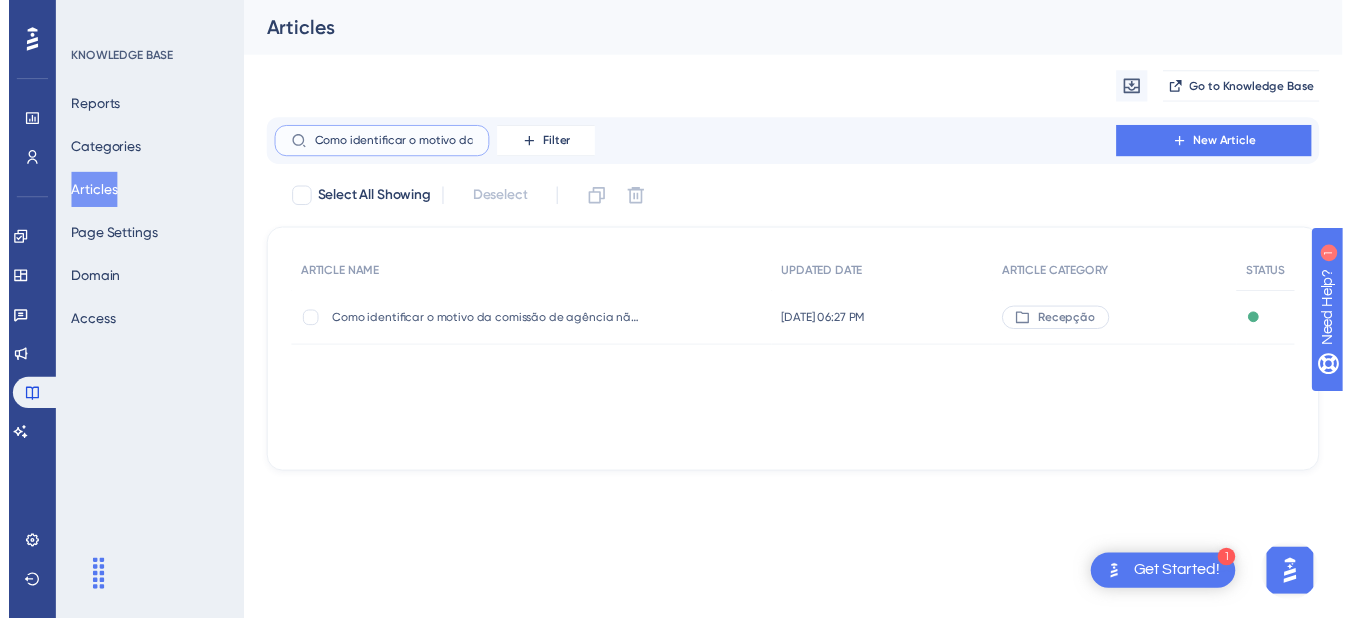 scroll, scrollTop: 0, scrollLeft: 275, axis: horizontal 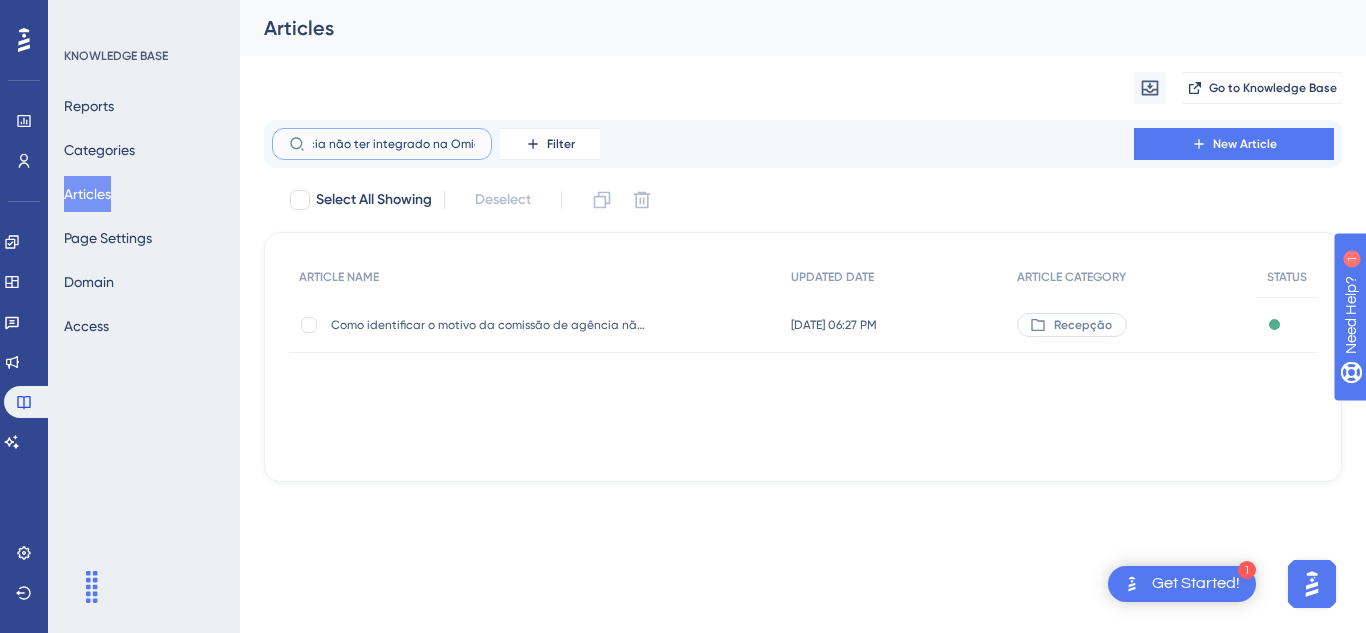type on "Como identificar o motivo da comissão de agência não ter integrado na Omie?" 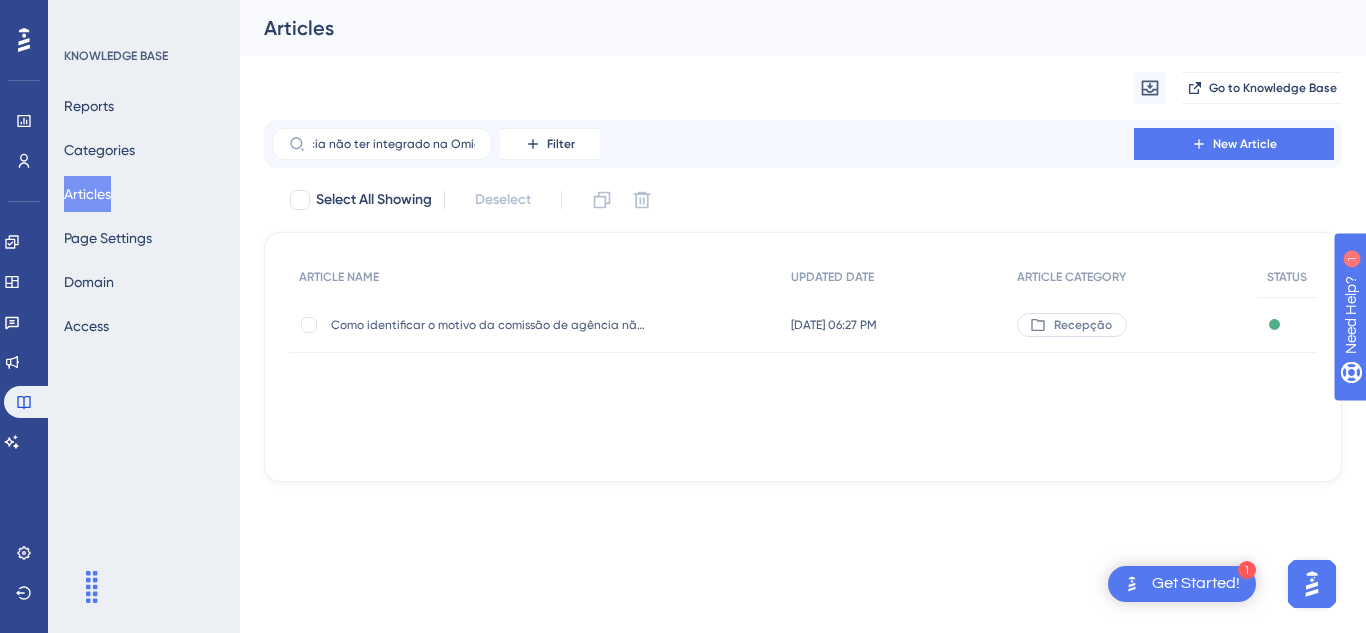 click on "[DATE] 06:27 PM" at bounding box center [834, 325] 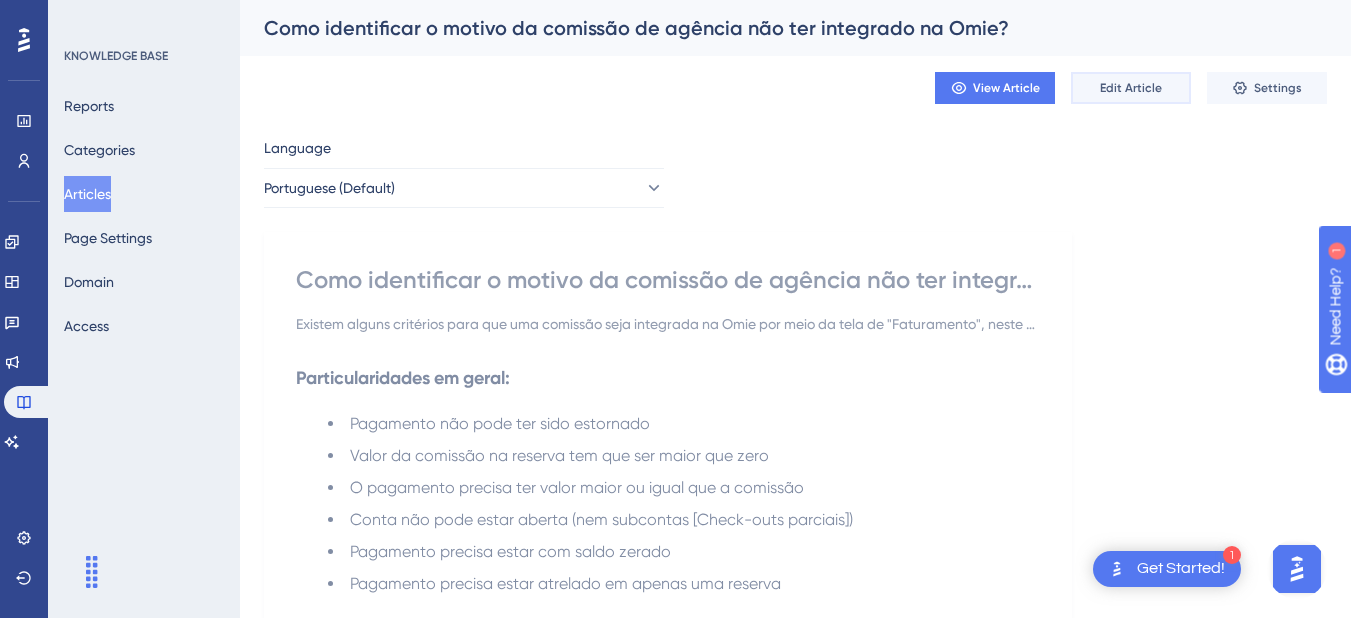 click on "Edit Article" at bounding box center (1131, 88) 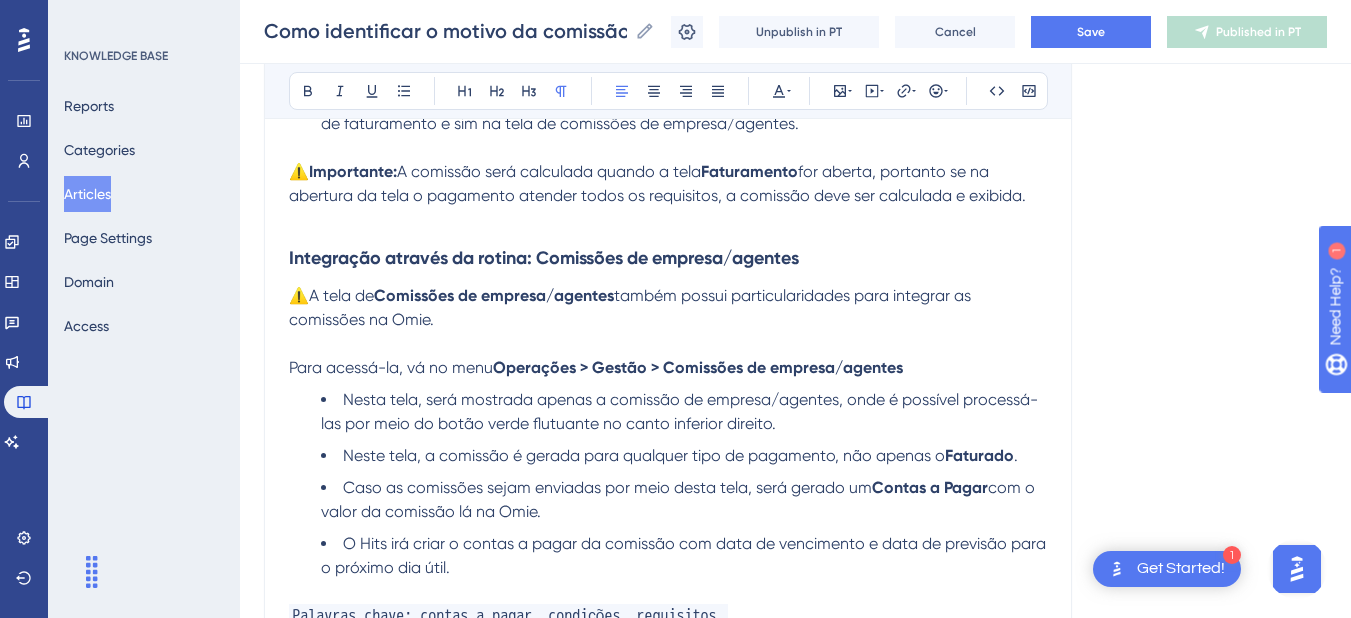 scroll, scrollTop: 1180, scrollLeft: 0, axis: vertical 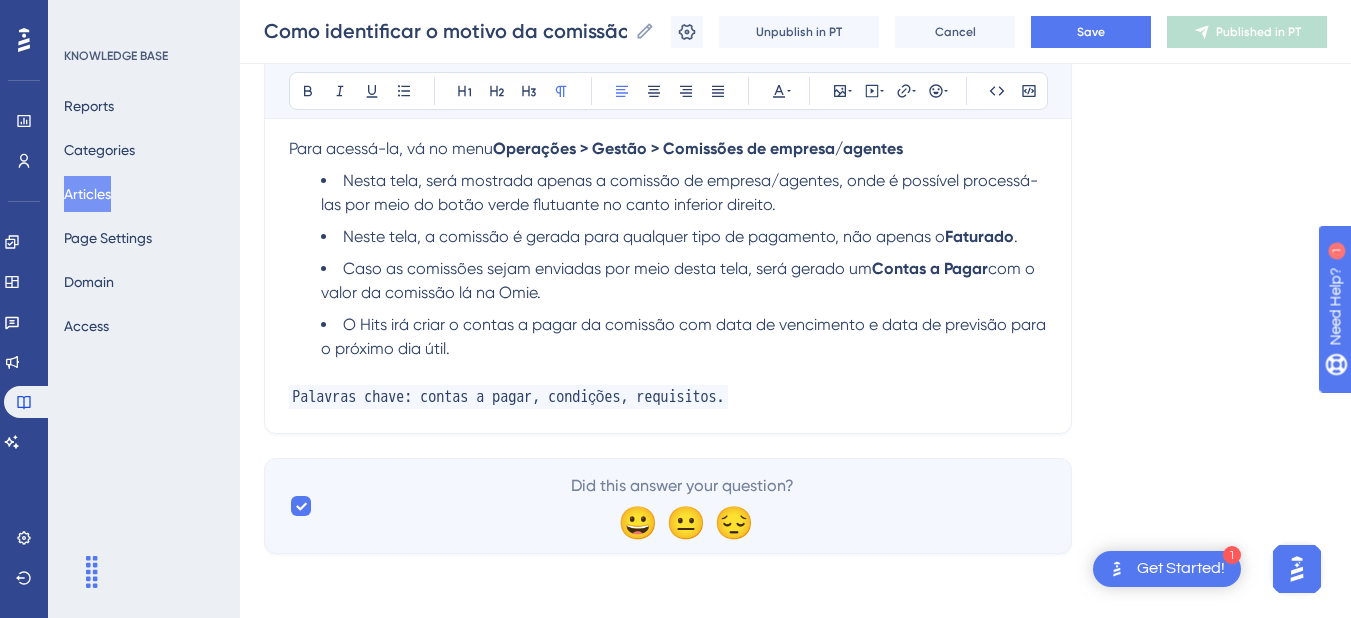 click on "Palavras chave: contas a pagar, condições, requisitos." at bounding box center [668, 397] 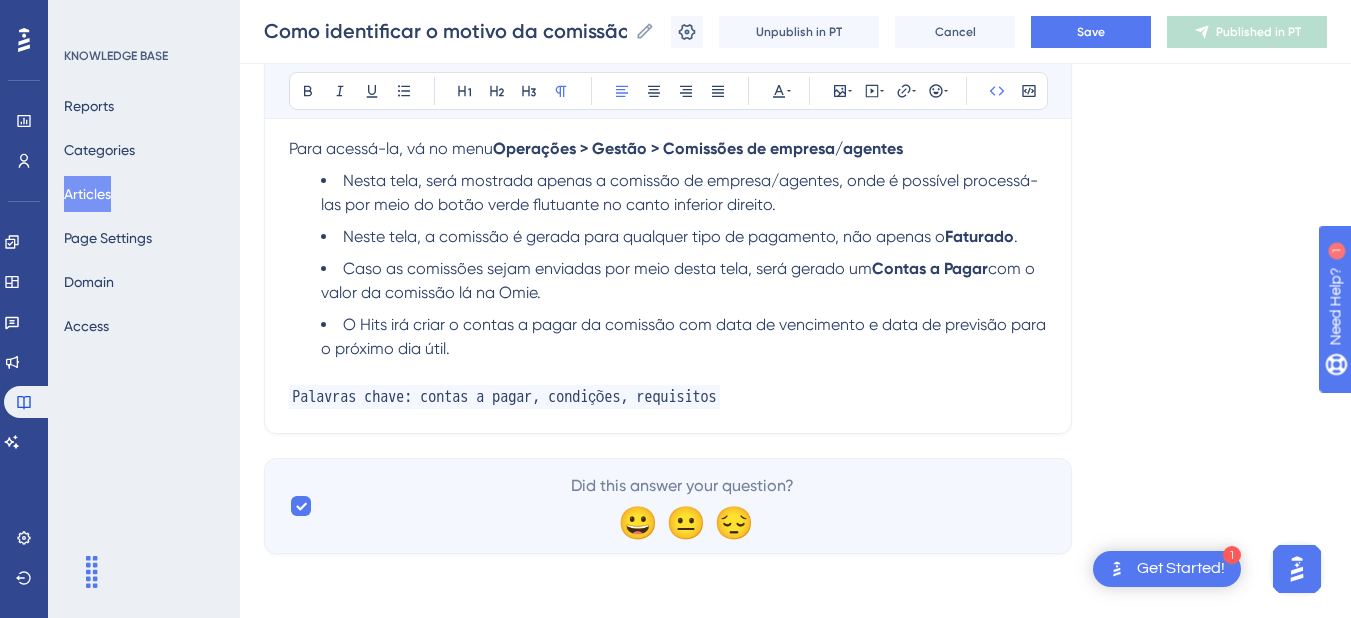 type 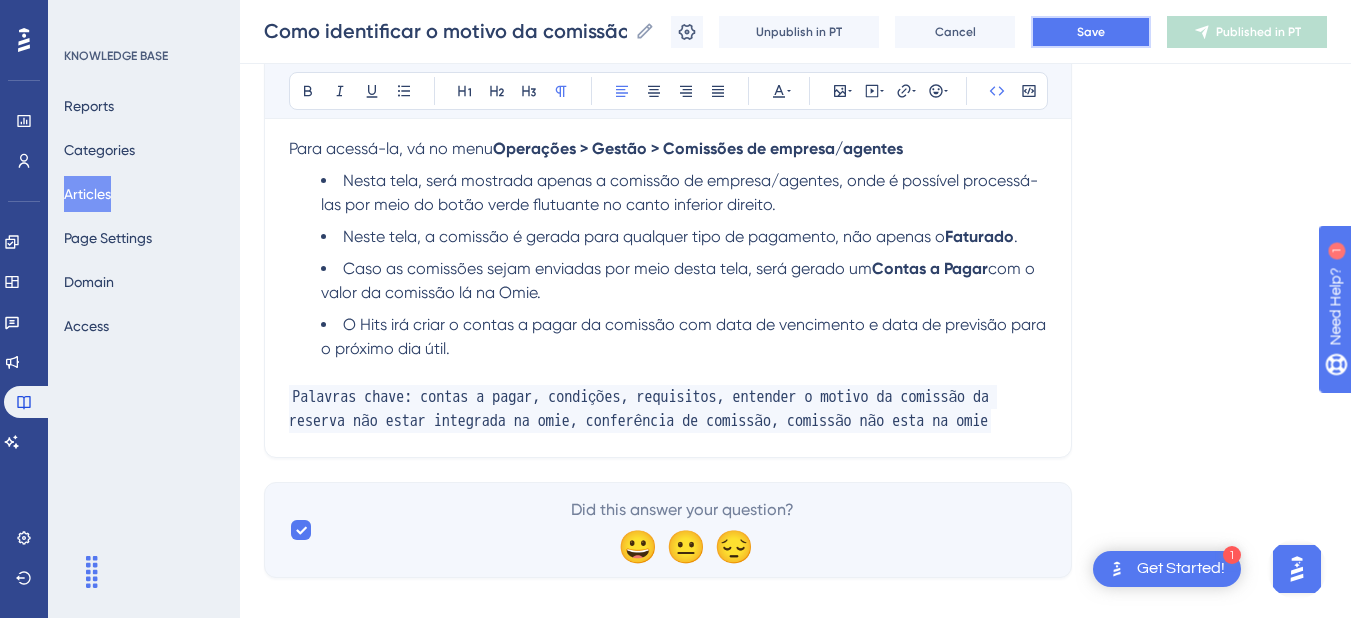click on "Save" at bounding box center [1091, 32] 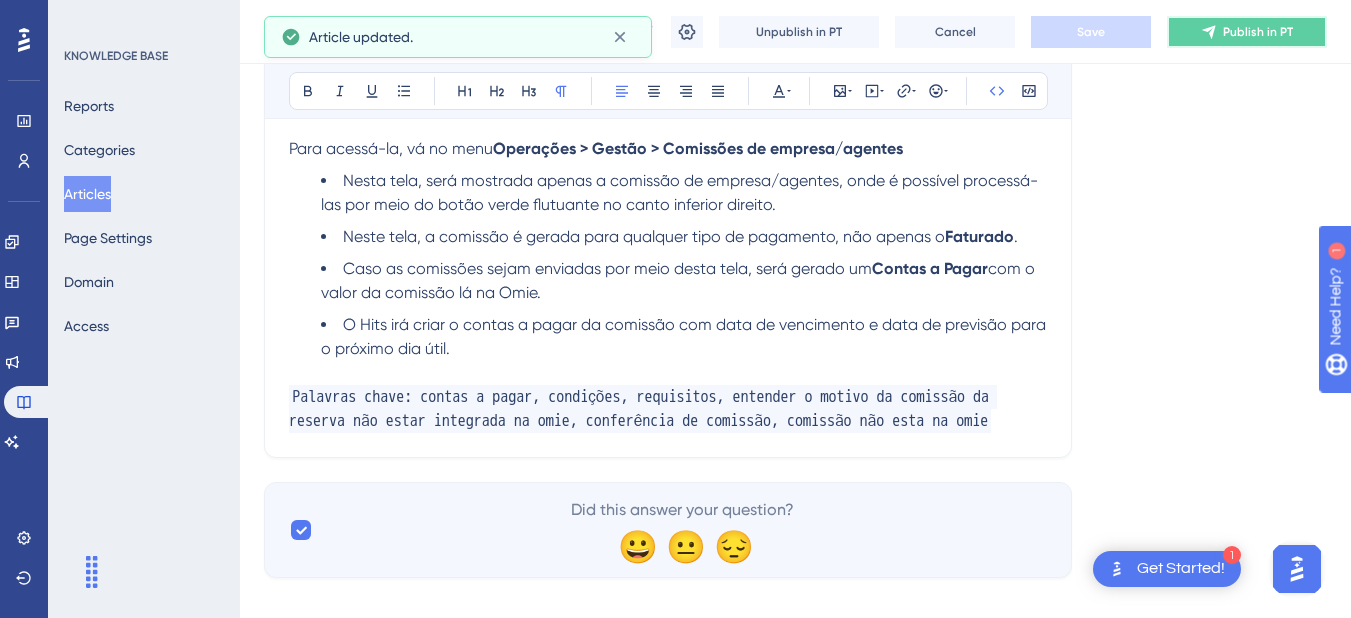 click on "Publish in PT" at bounding box center [1247, 32] 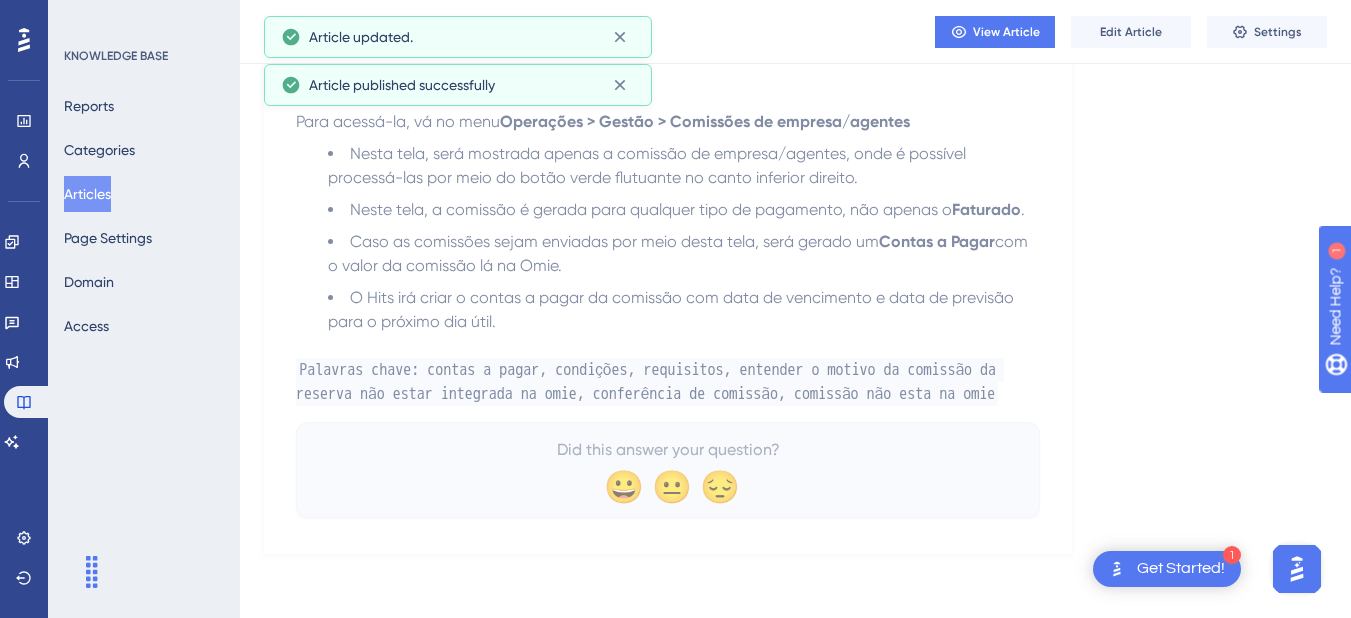 scroll, scrollTop: 1150, scrollLeft: 0, axis: vertical 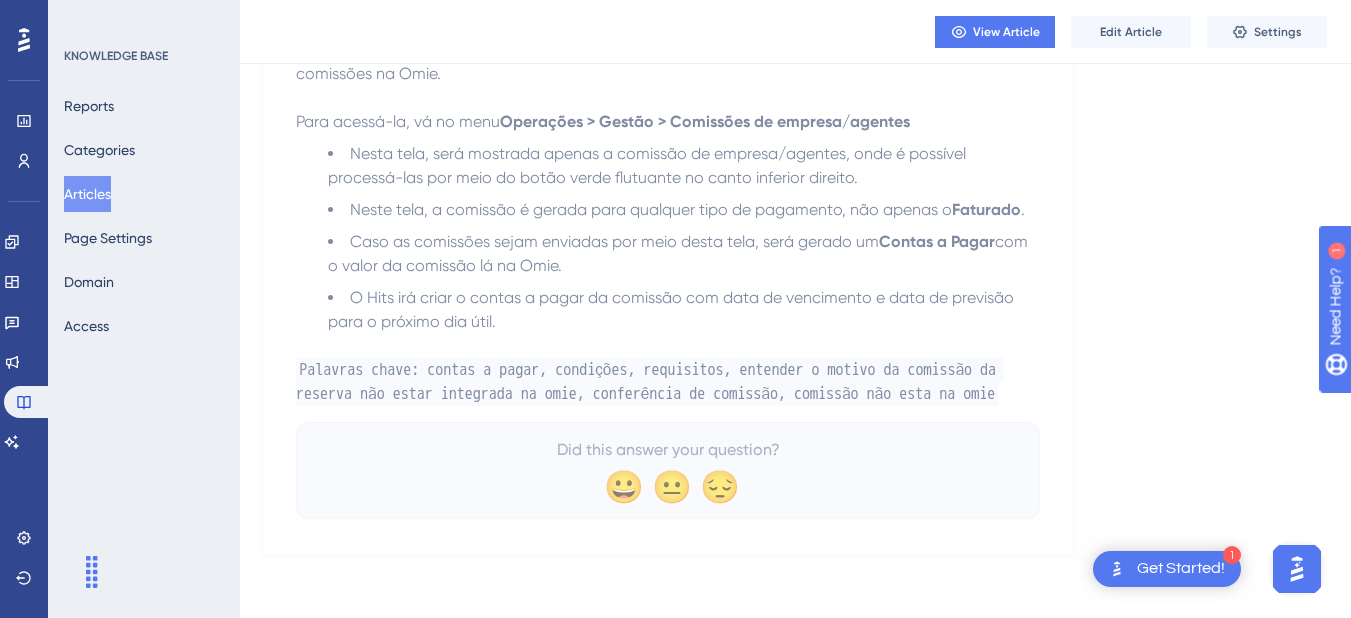 click on "Articles" at bounding box center (87, 194) 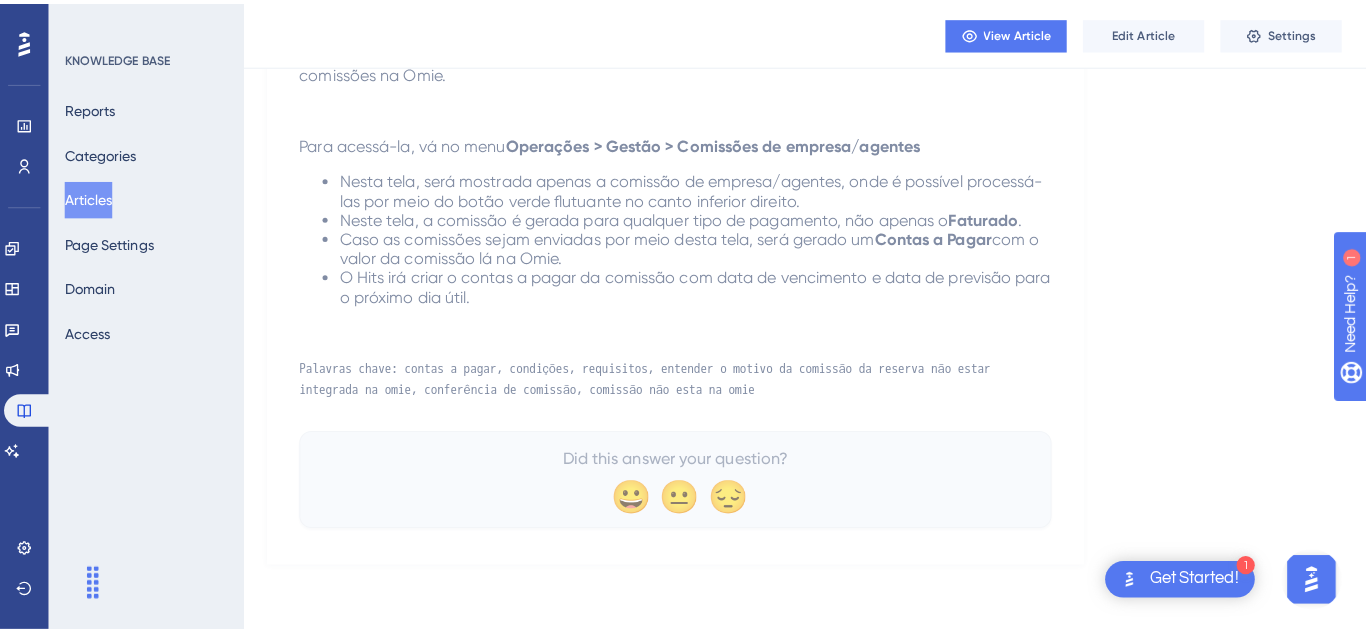 scroll, scrollTop: 0, scrollLeft: 0, axis: both 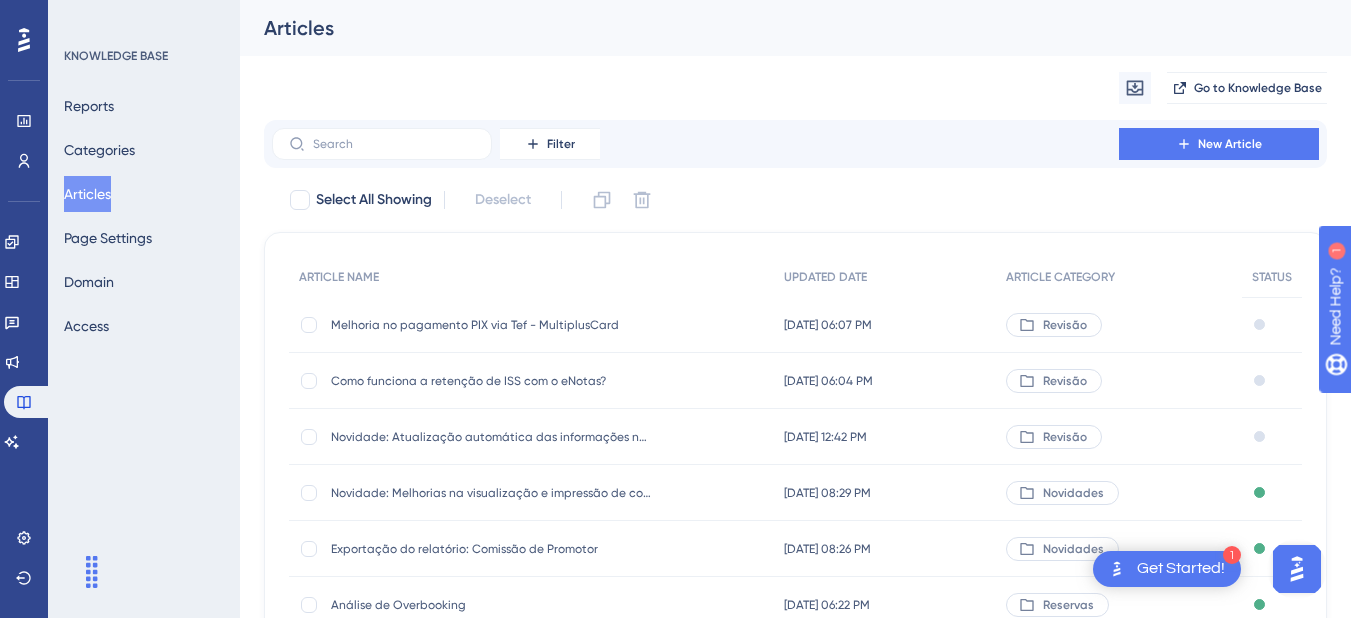 click on "Filter New Article" at bounding box center [795, 144] 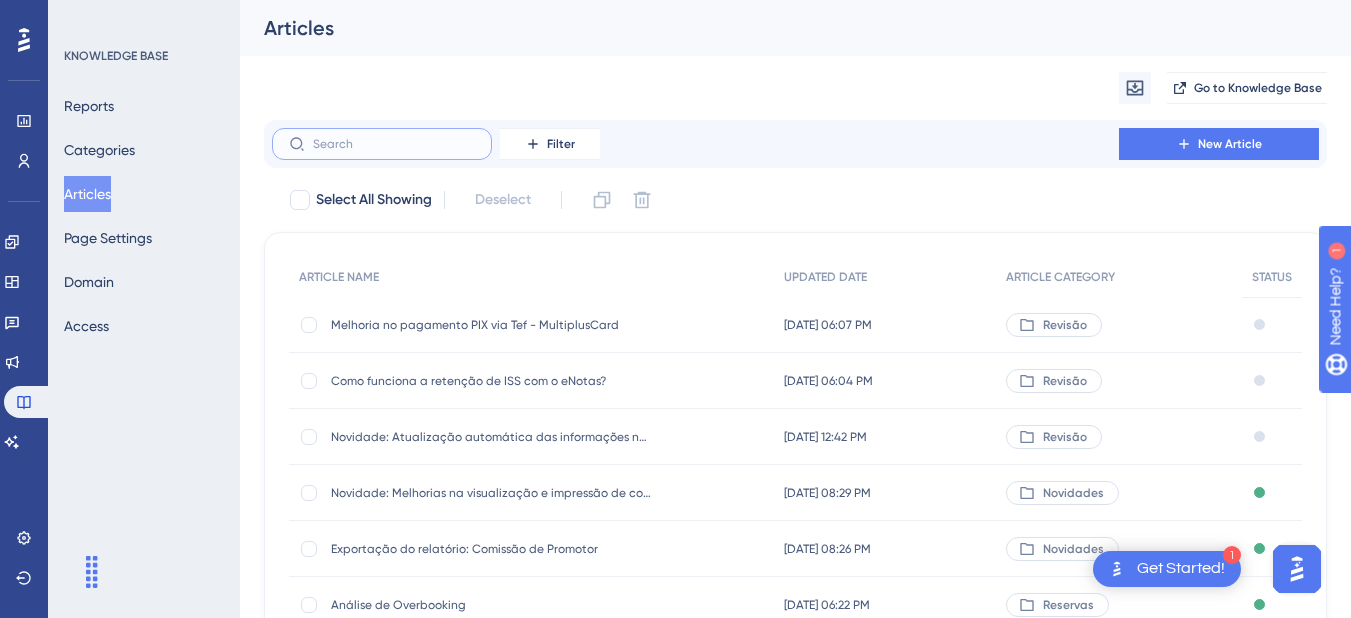 click at bounding box center [394, 144] 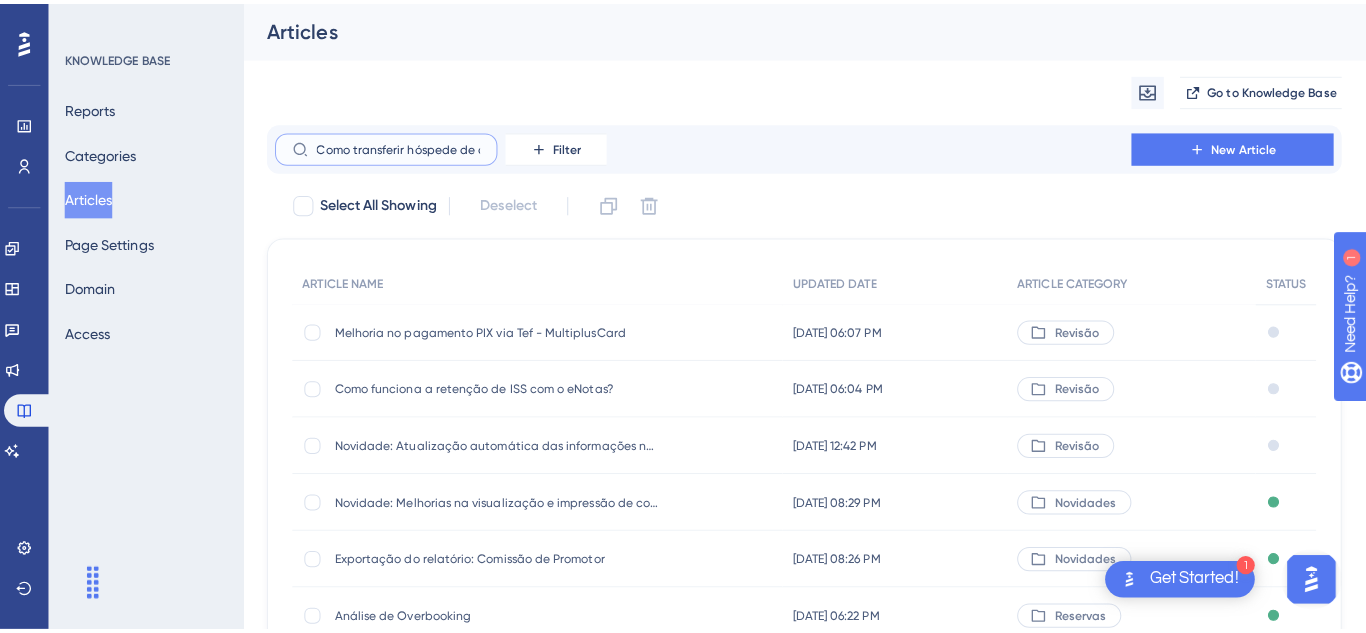 scroll, scrollTop: 0, scrollLeft: 75, axis: horizontal 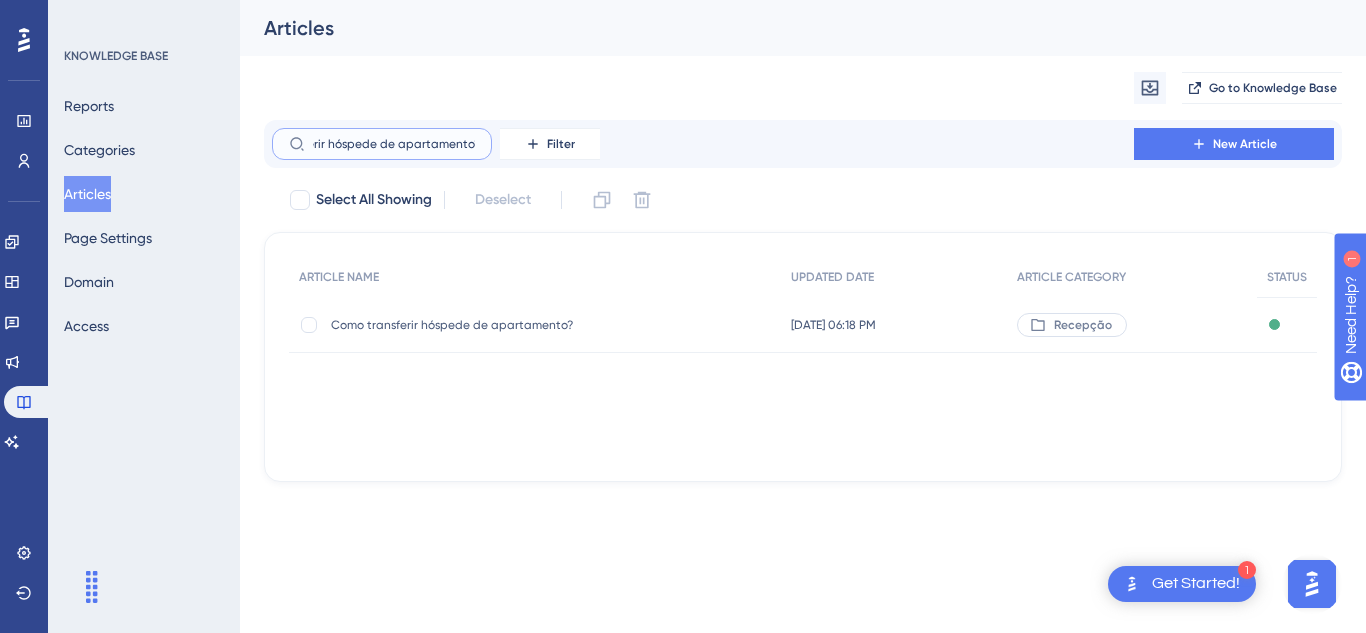 type on "Como transferir hóspede de apartamento?" 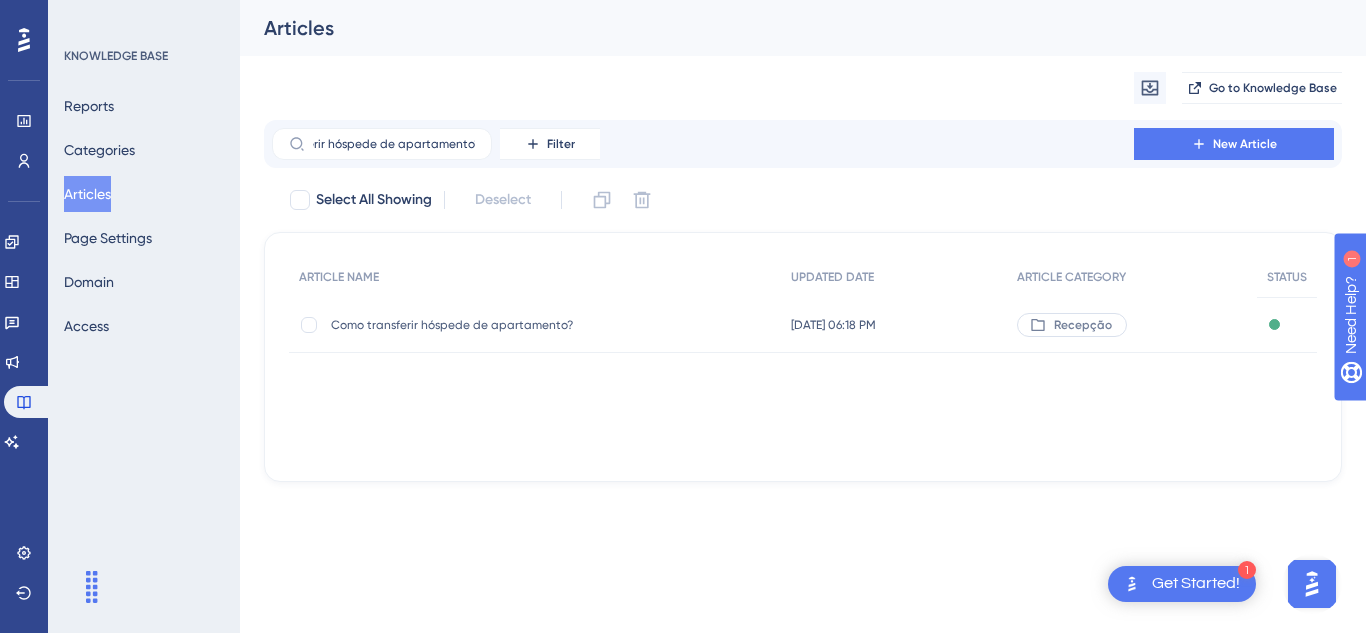 click on "Como transferir hóspede de apartamento? Como transferir hóspede de apartamento?" at bounding box center (491, 325) 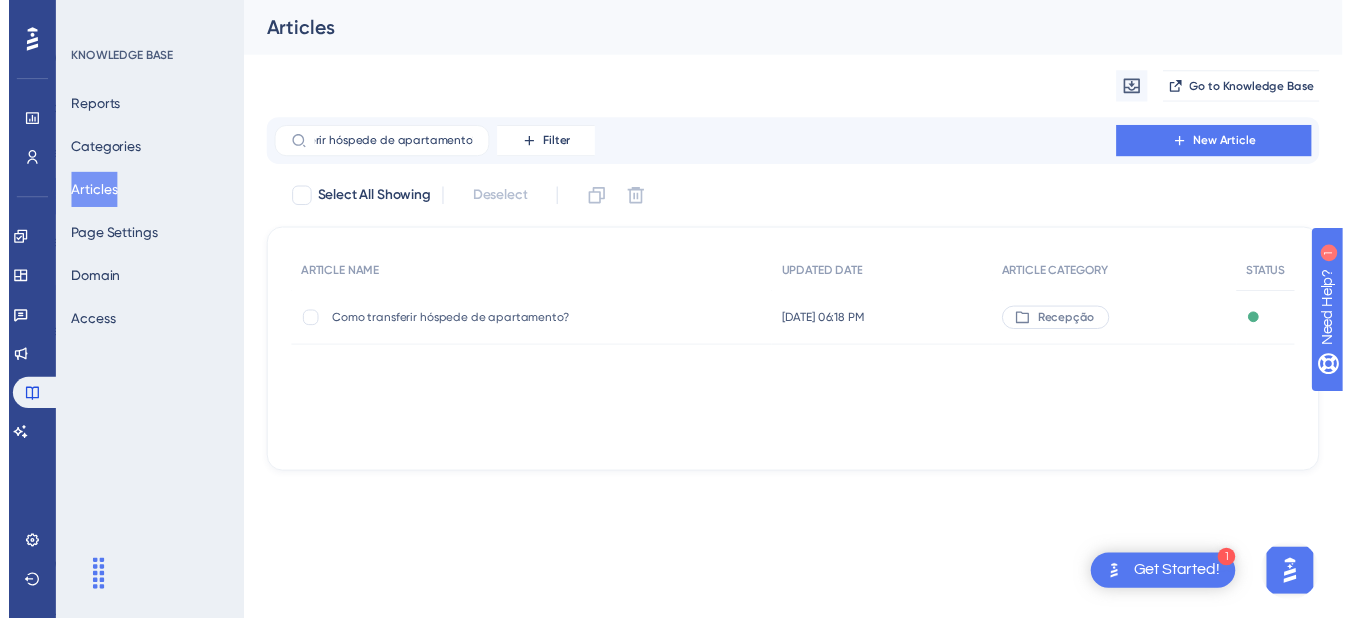 scroll, scrollTop: 0, scrollLeft: 0, axis: both 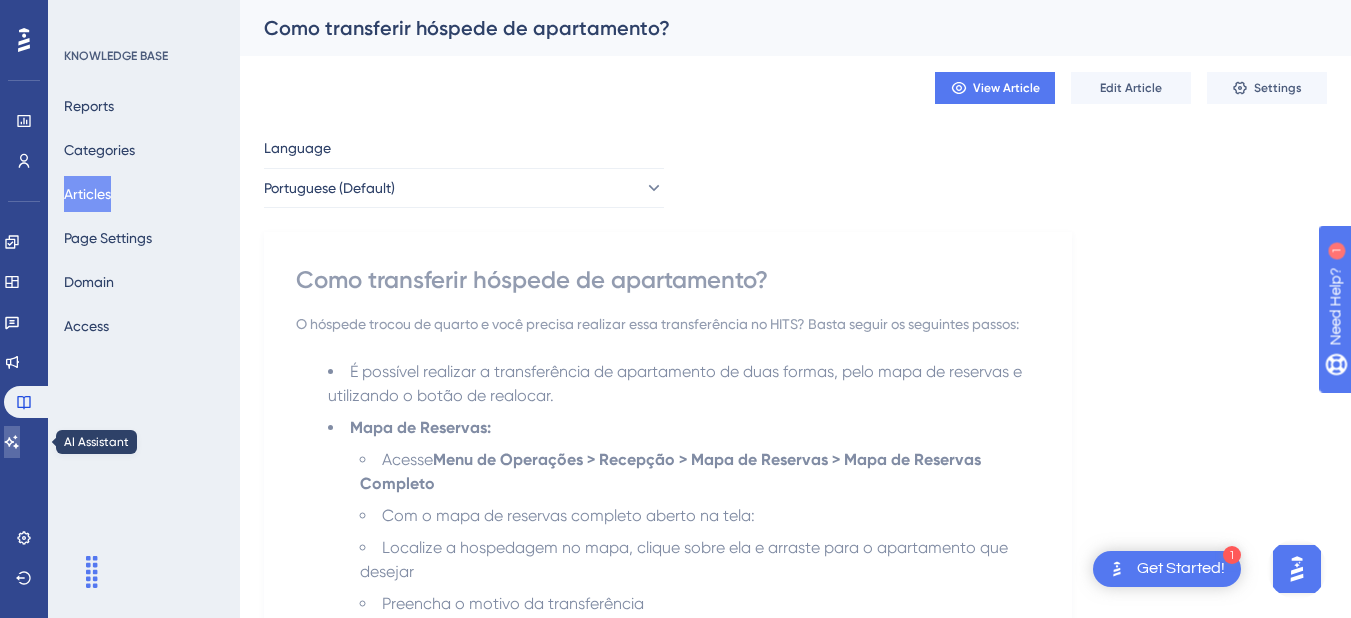 drag, startPoint x: 18, startPoint y: 445, endPoint x: 208, endPoint y: 380, distance: 200.81085 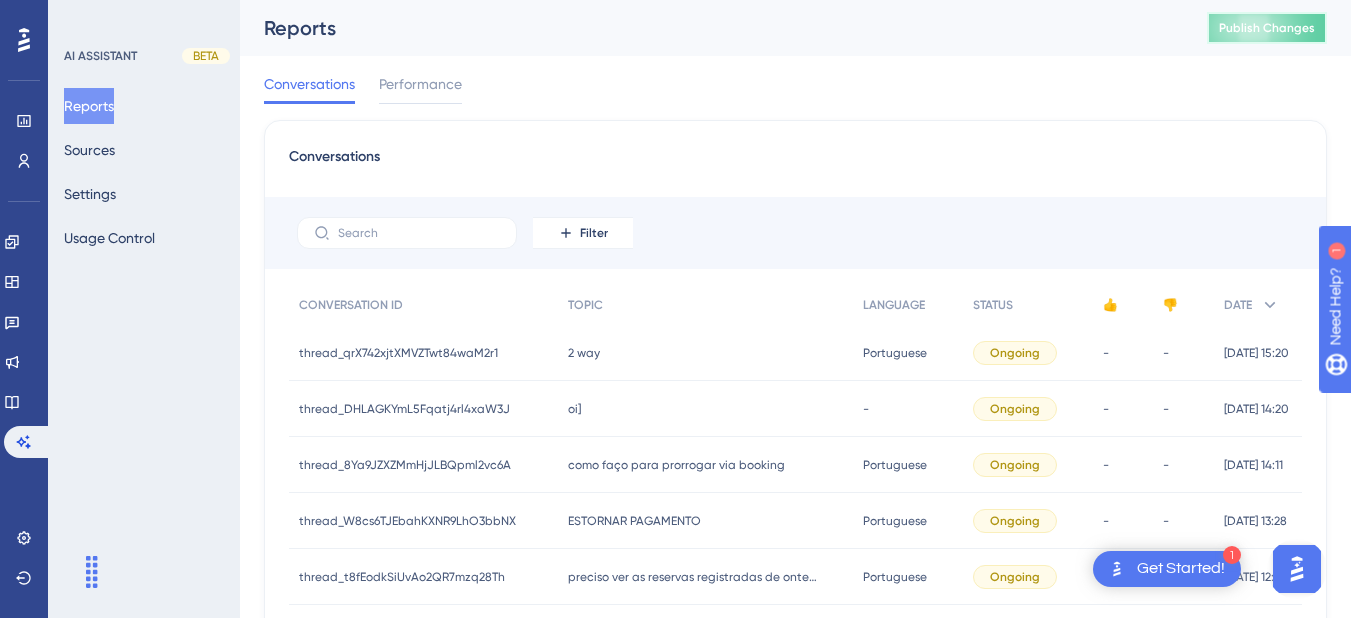 click on "Publish Changes" at bounding box center (1267, 28) 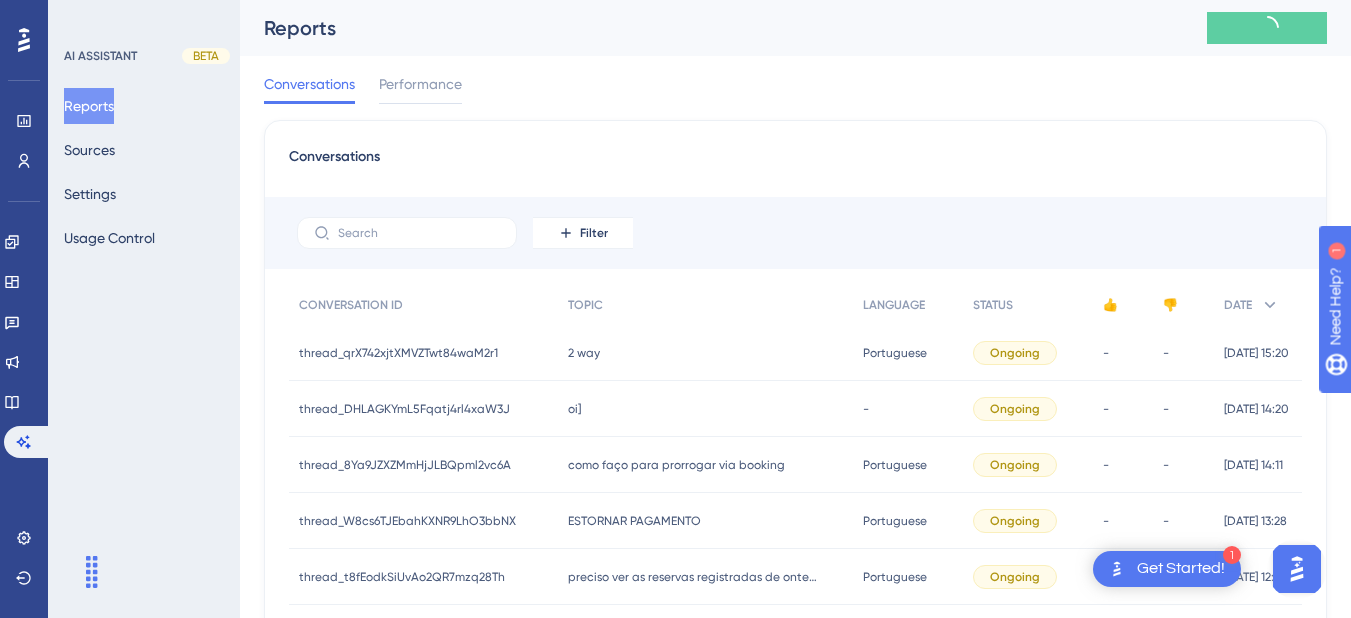 click on "2 way 2 way" at bounding box center (706, 353) 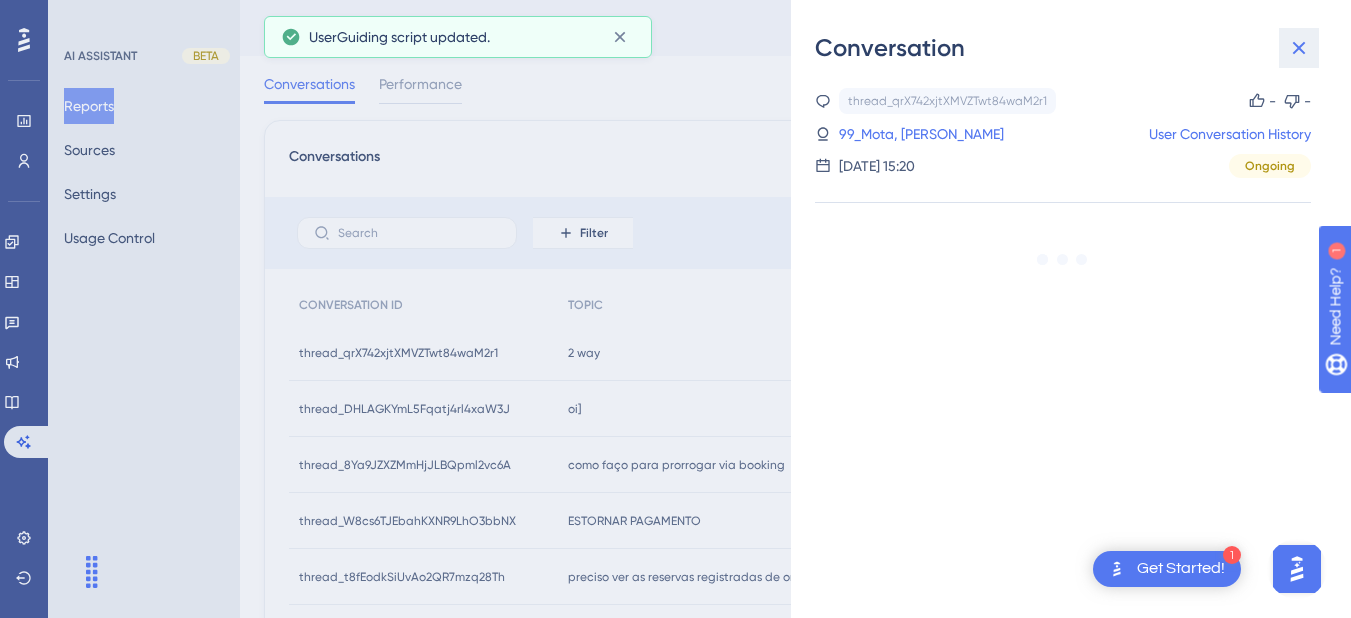 click 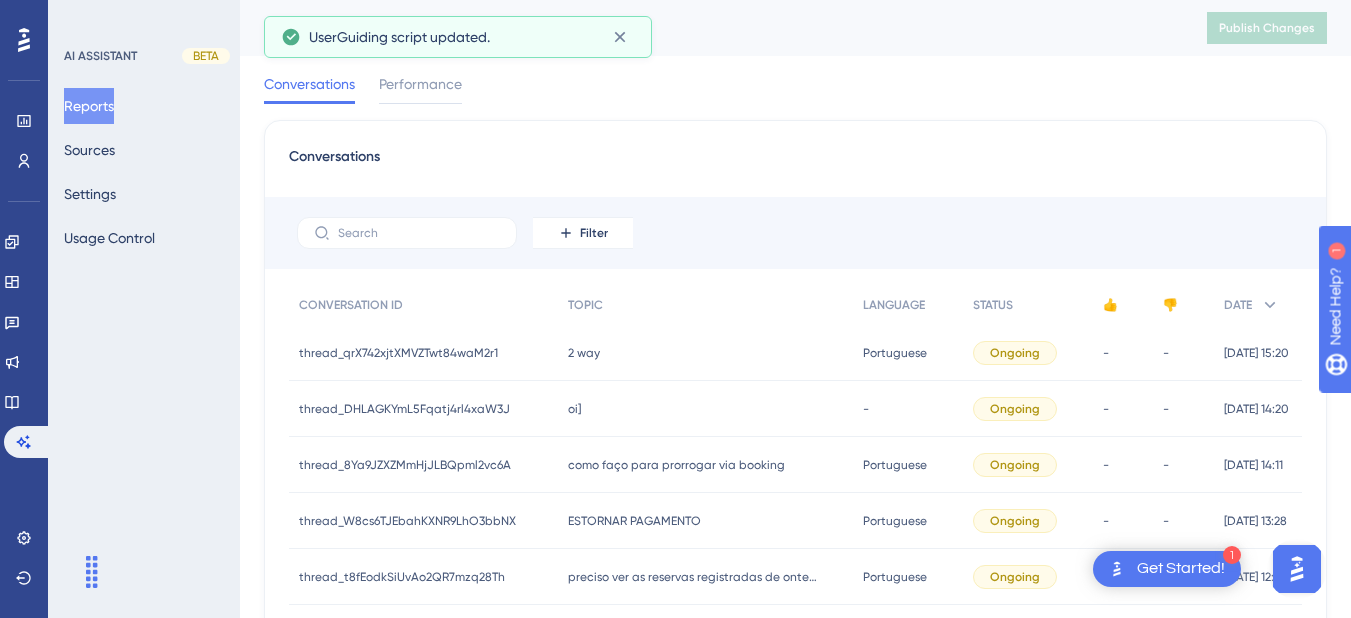 click on "oi] oi]" at bounding box center (706, 409) 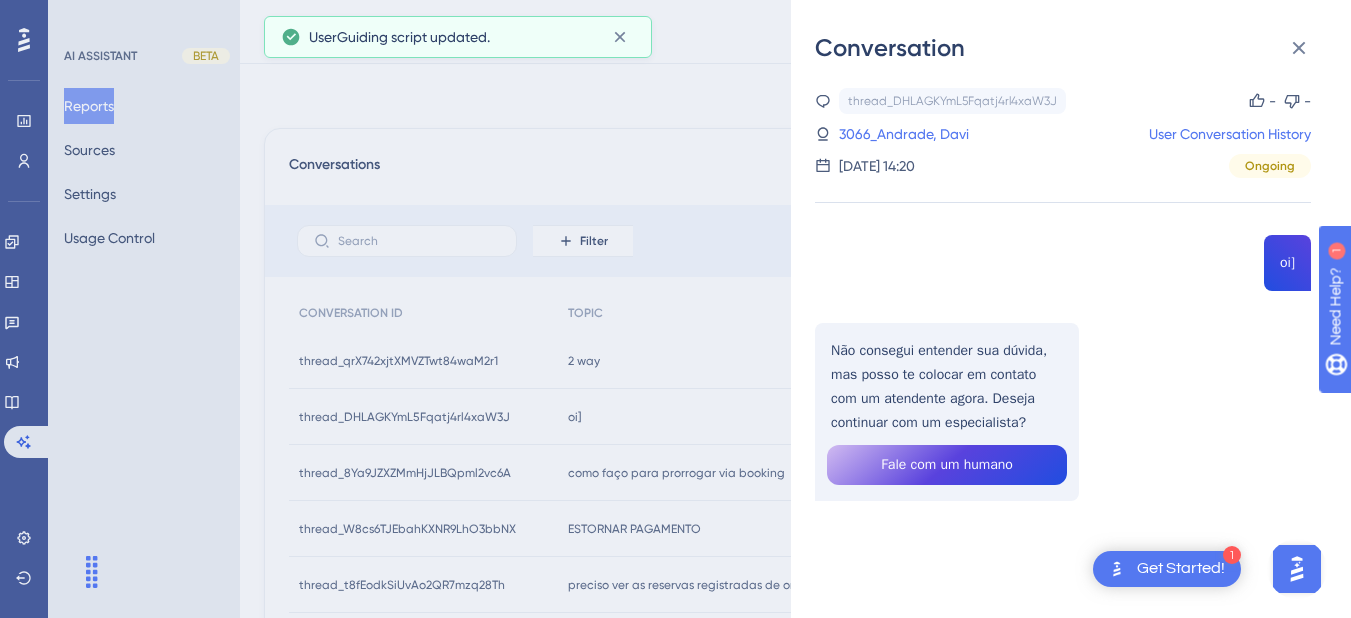 scroll, scrollTop: 600, scrollLeft: 0, axis: vertical 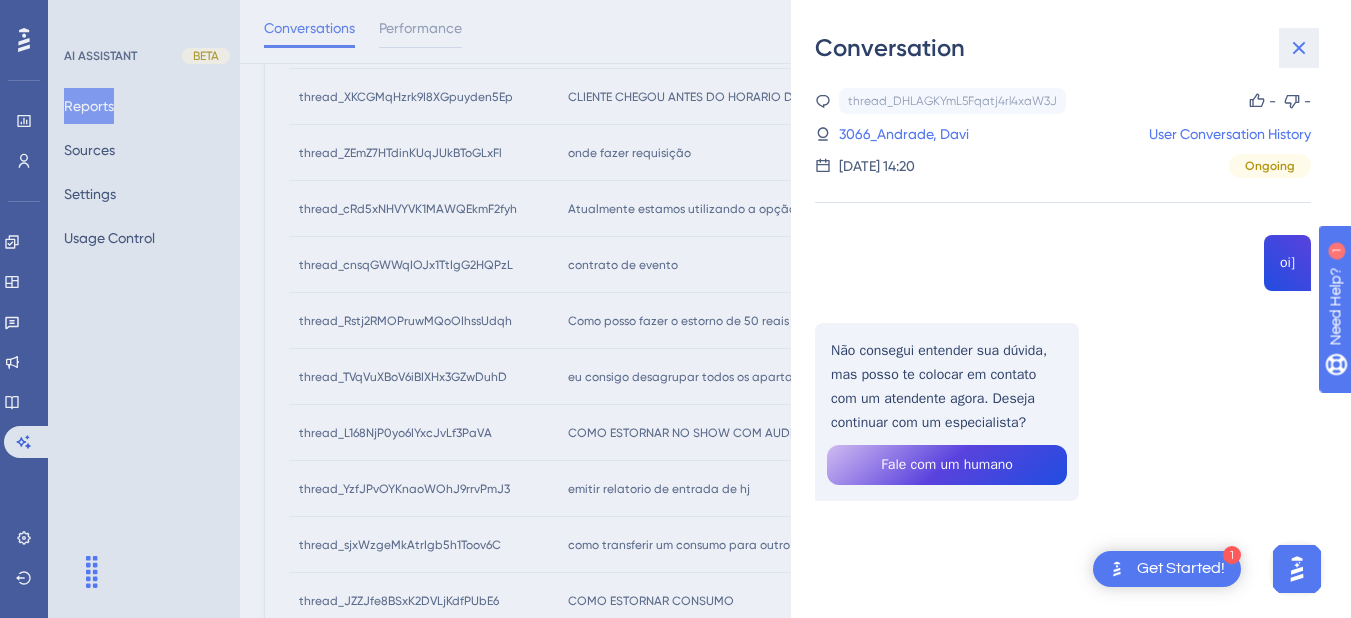 click 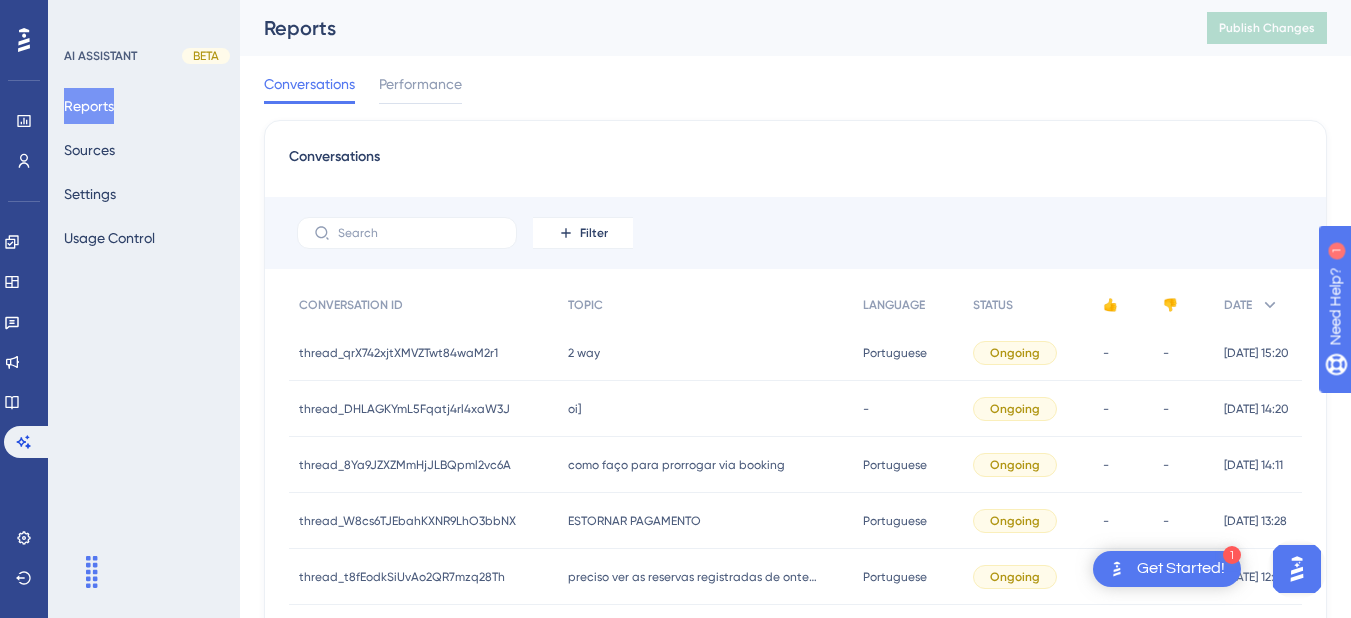 scroll, scrollTop: 200, scrollLeft: 0, axis: vertical 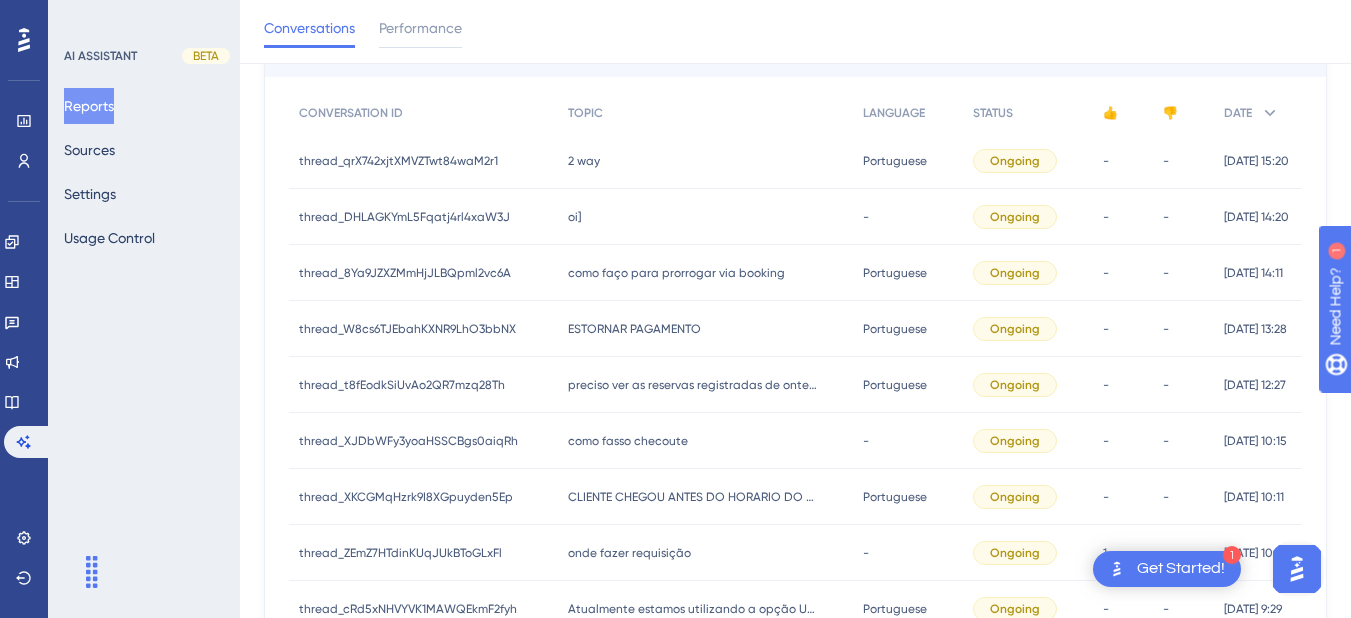 click on "como faço para prorrogar via booking como faço para prorrogar via booking" at bounding box center (706, 273) 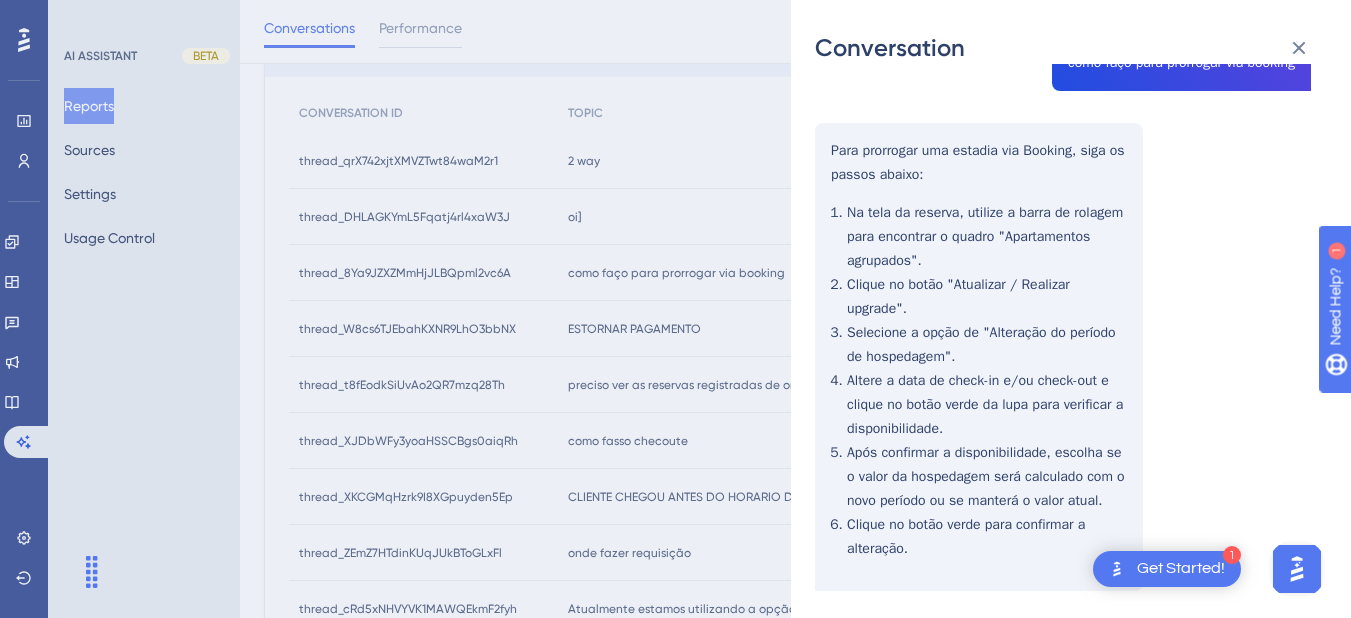 scroll, scrollTop: 284, scrollLeft: 0, axis: vertical 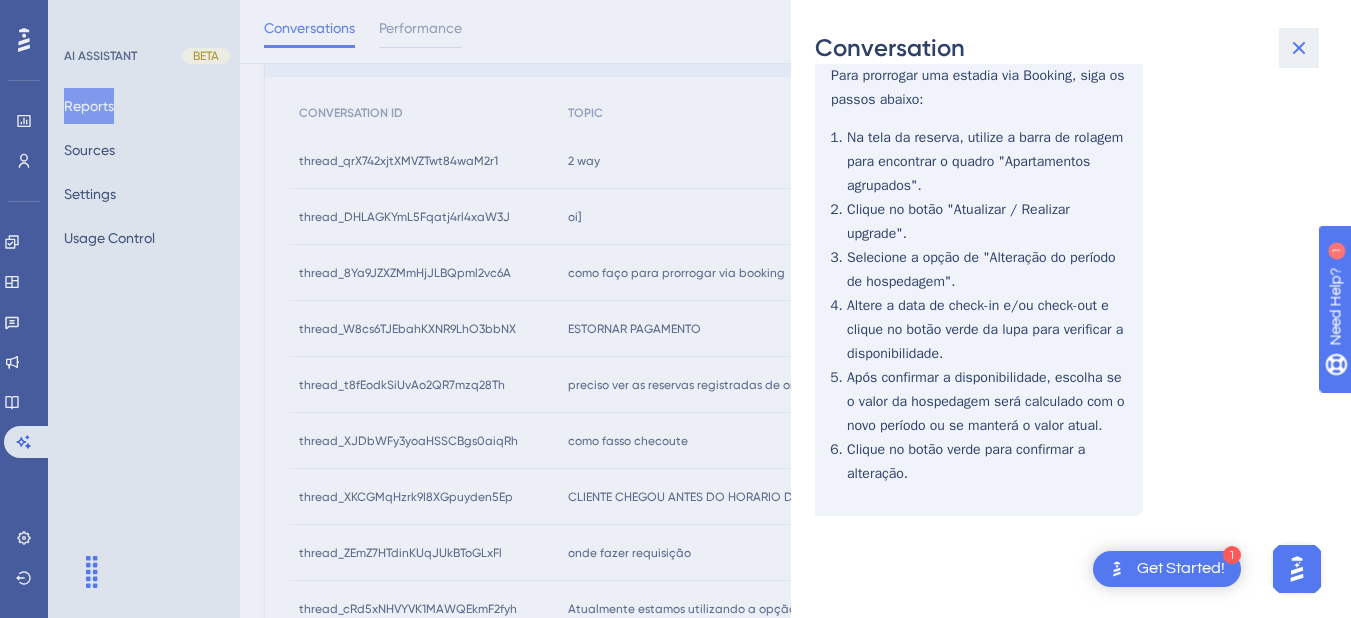 click 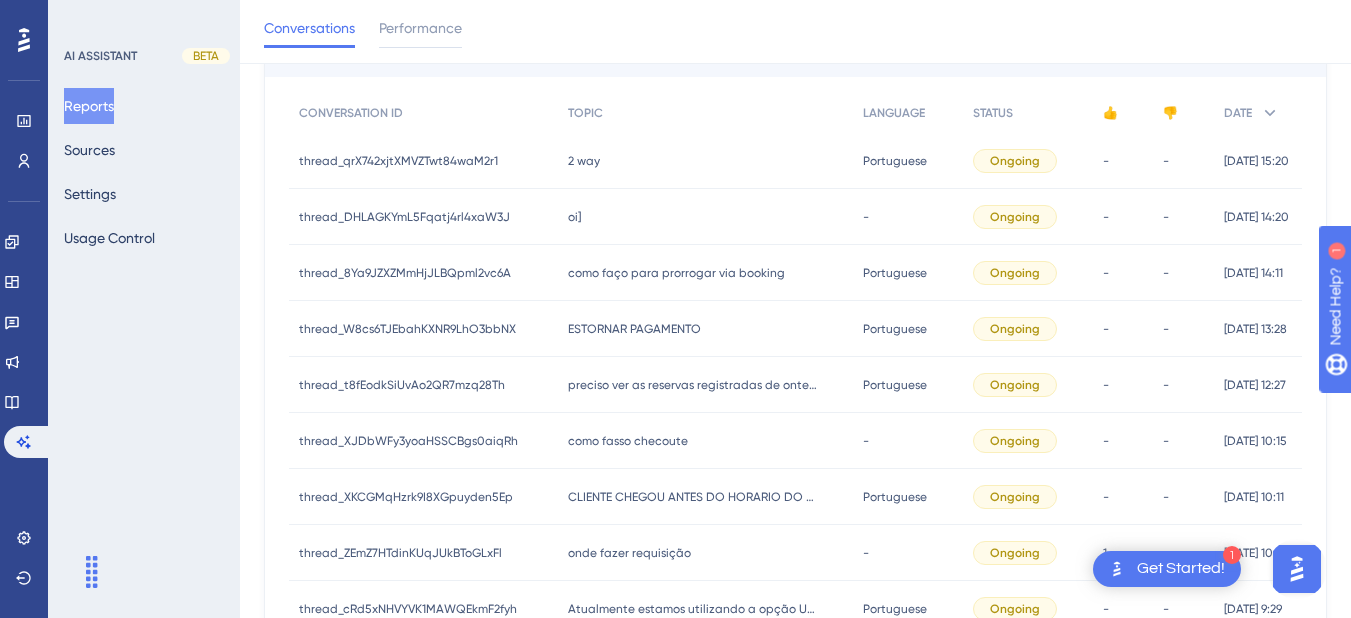 click on "como faço para prorrogar via booking" at bounding box center (676, 273) 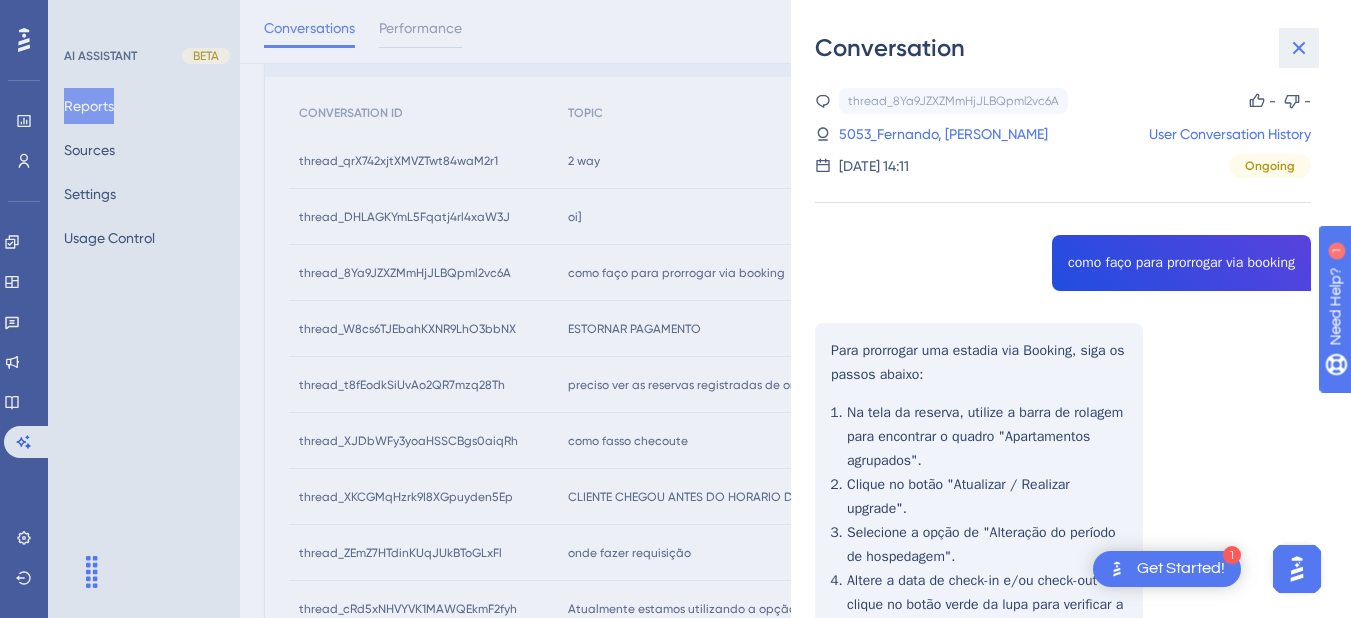 click 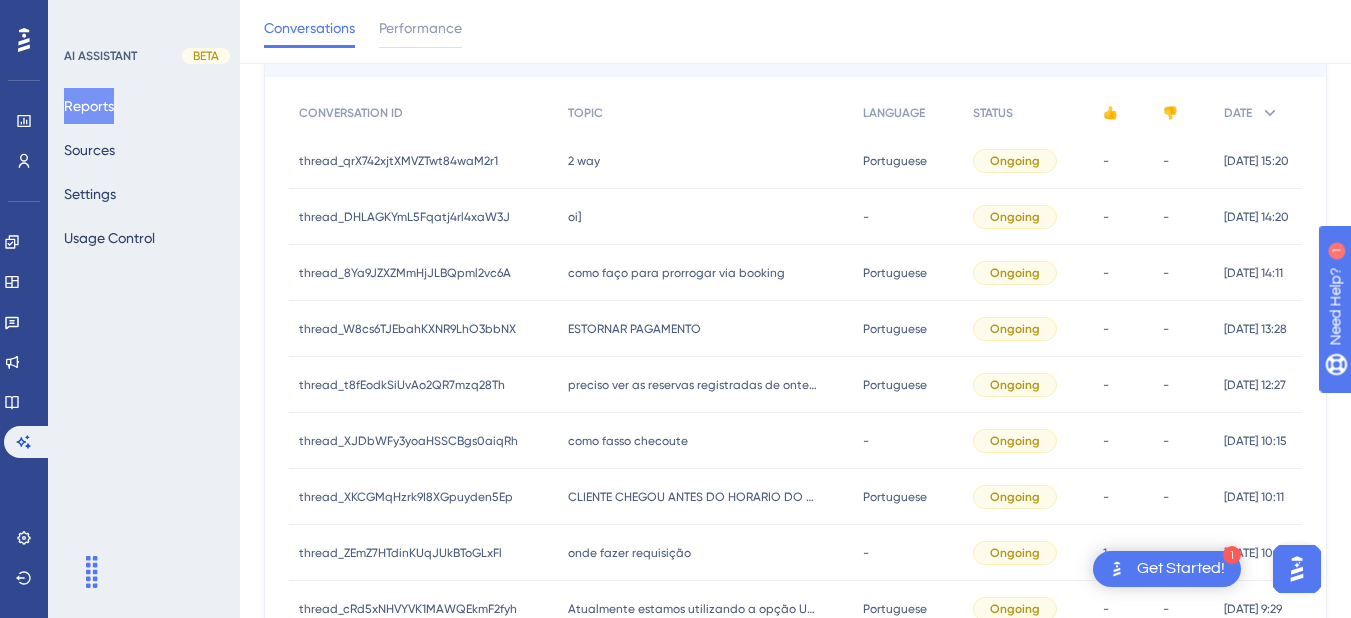 click on "ESTORNAR PAGAMENTO ESTORNAR PAGAMENTO" at bounding box center (706, 329) 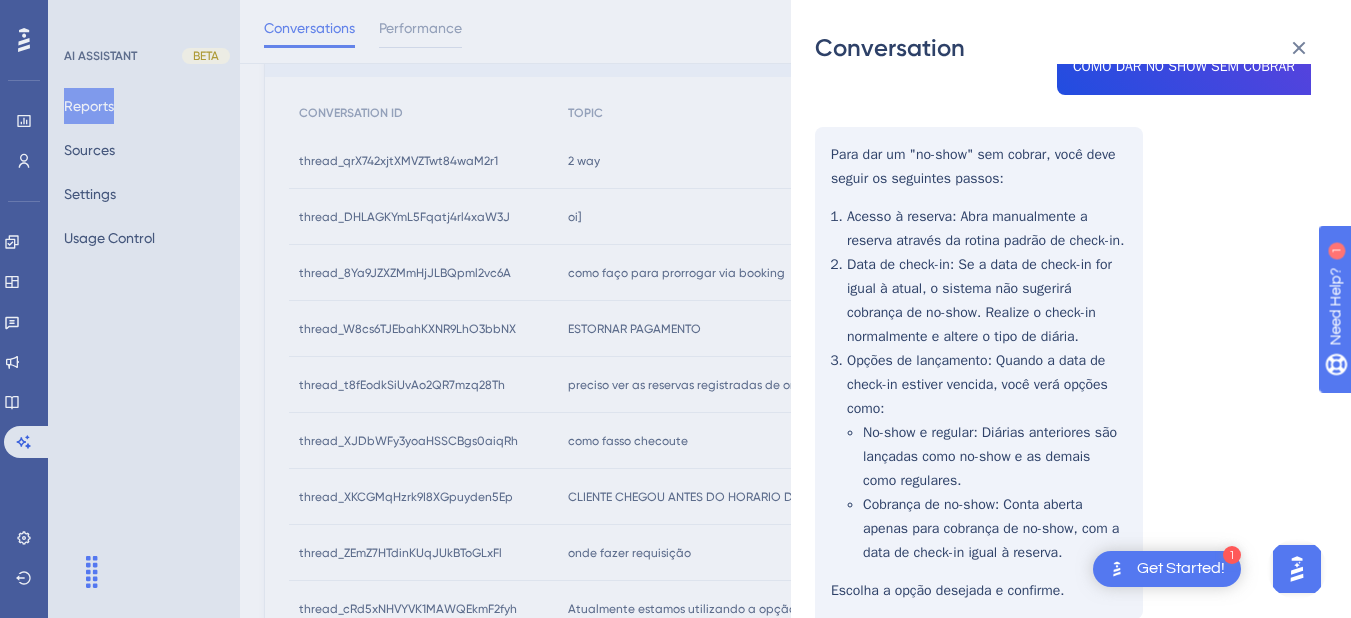 scroll, scrollTop: 1112, scrollLeft: 0, axis: vertical 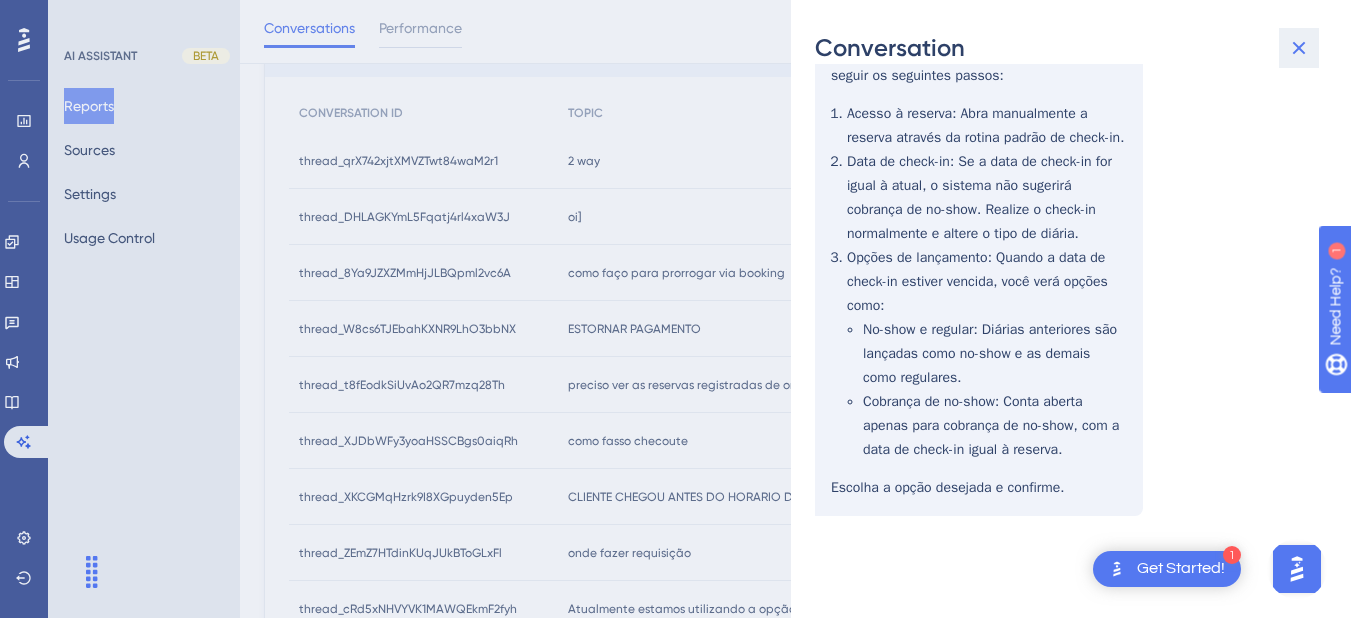 click 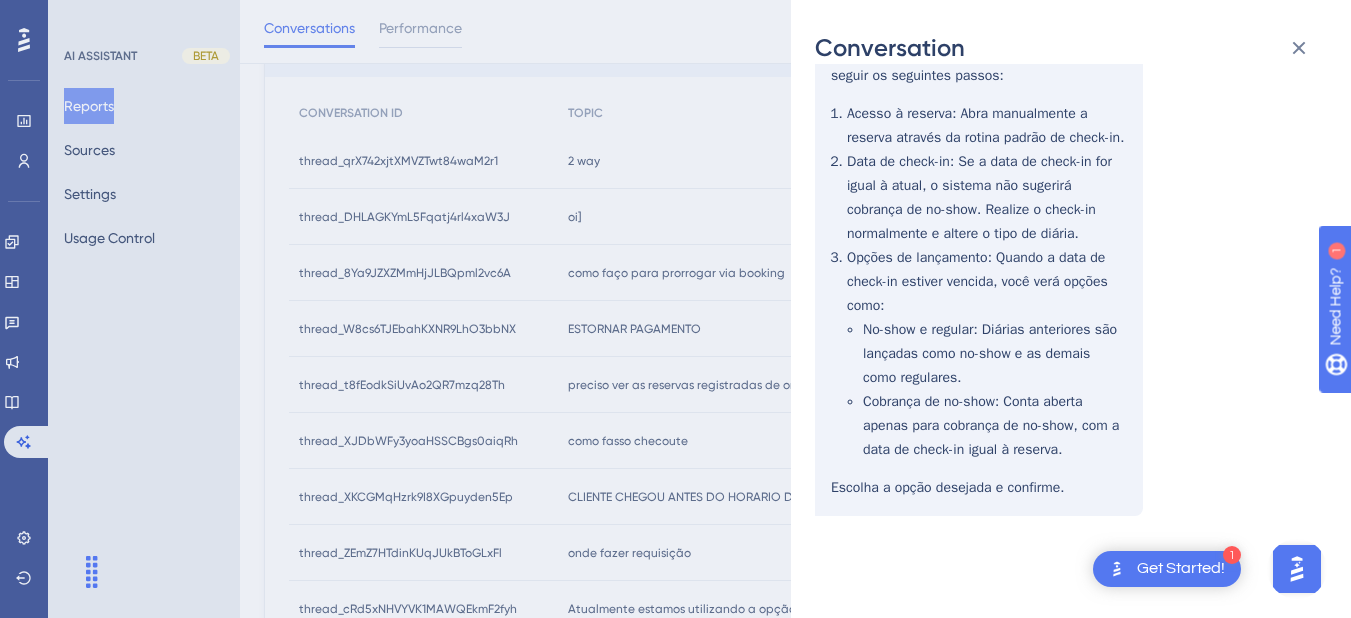 scroll, scrollTop: 0, scrollLeft: 0, axis: both 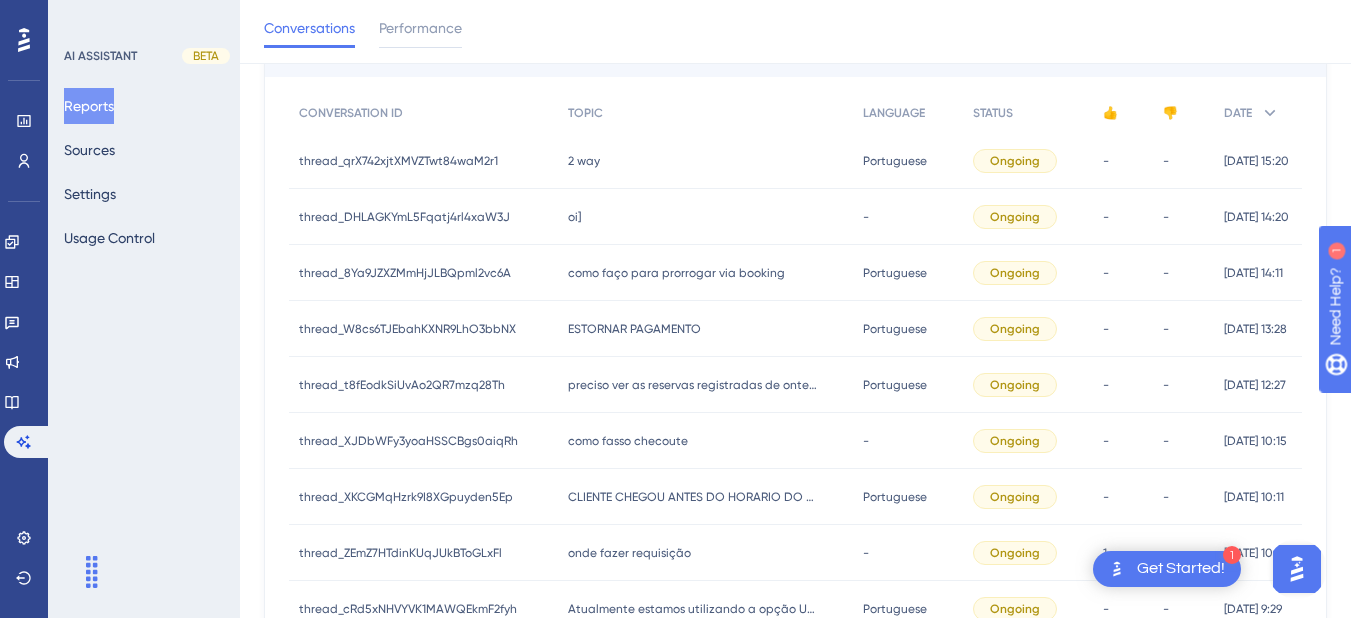 click on "como fasso checoute como fasso checoute" at bounding box center [706, 441] 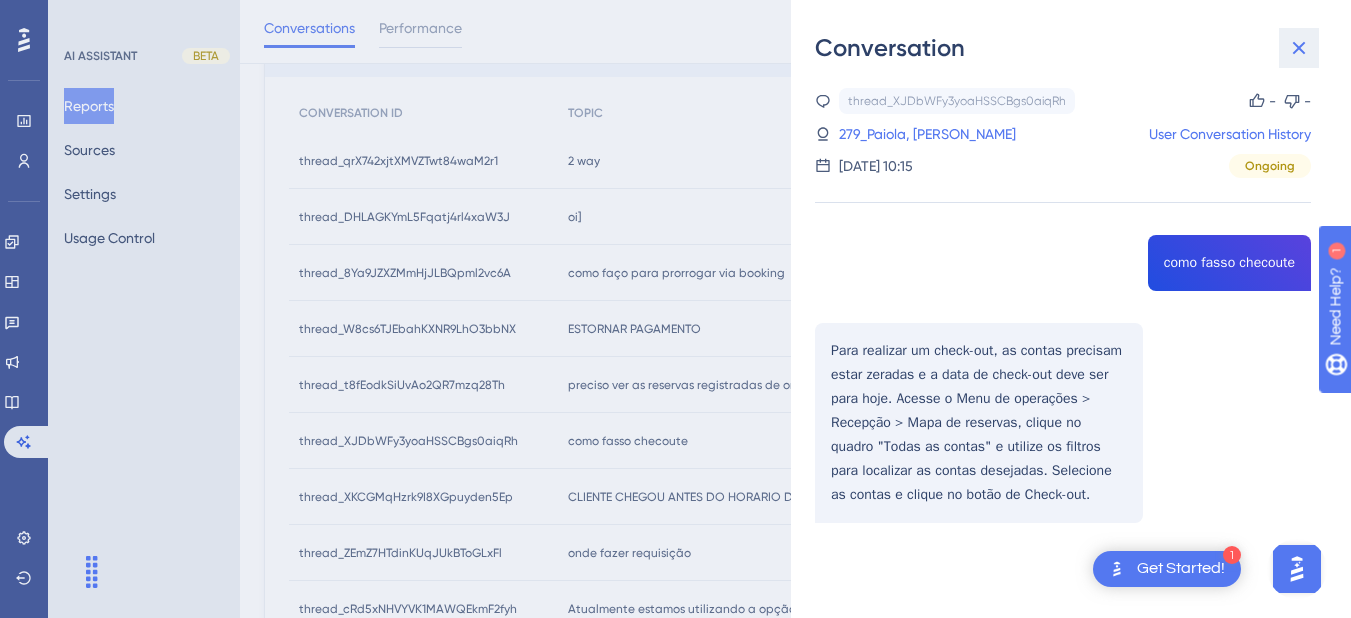 click 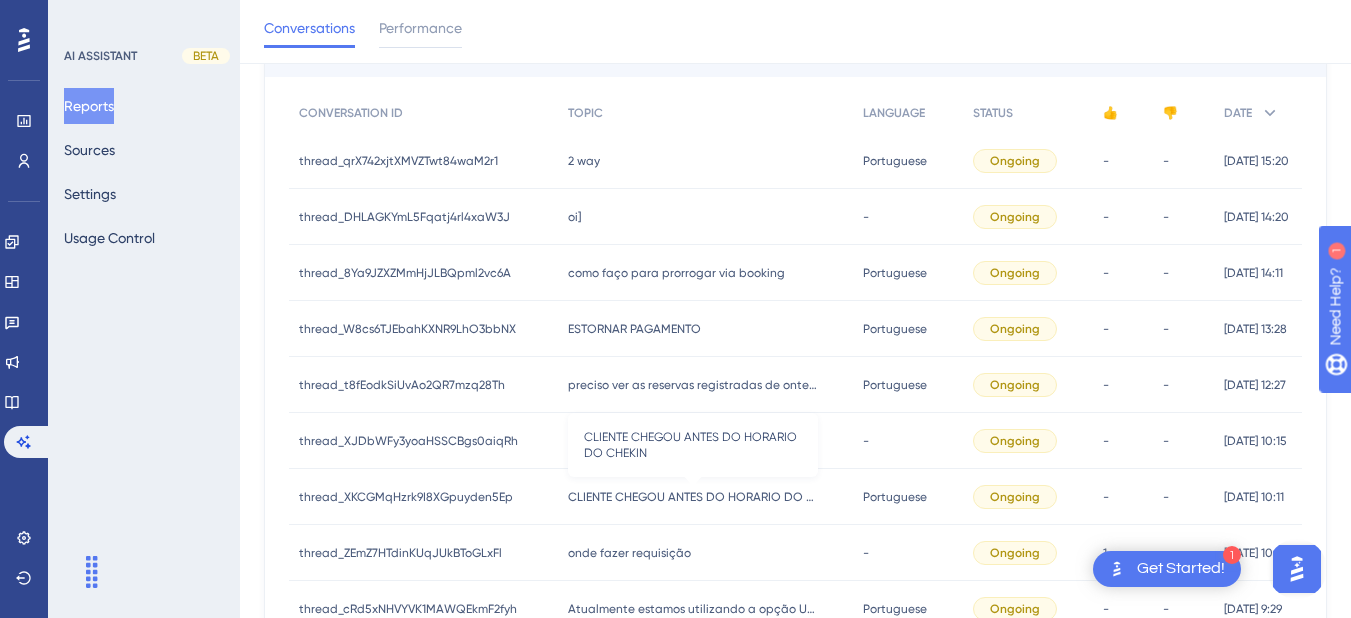 click on "CLIENTE CHEGOU ANTES DO HORARIO DO CHEKIN" at bounding box center (693, 497) 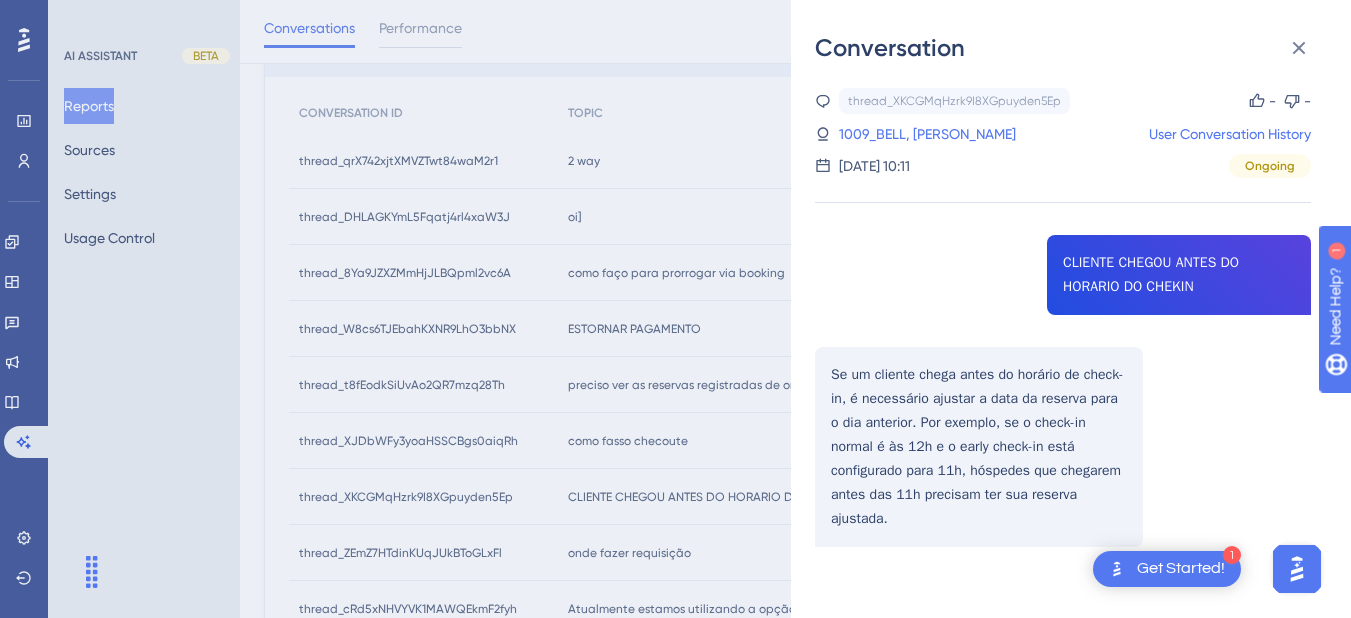 scroll, scrollTop: 400, scrollLeft: 0, axis: vertical 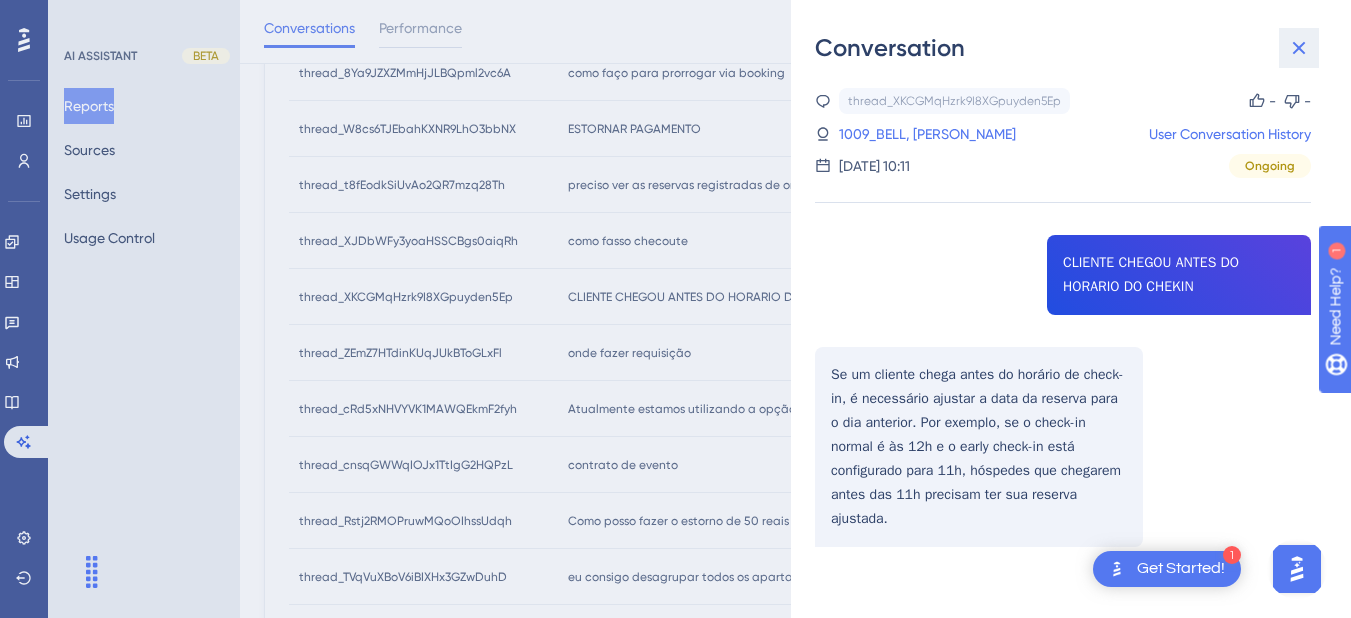 click 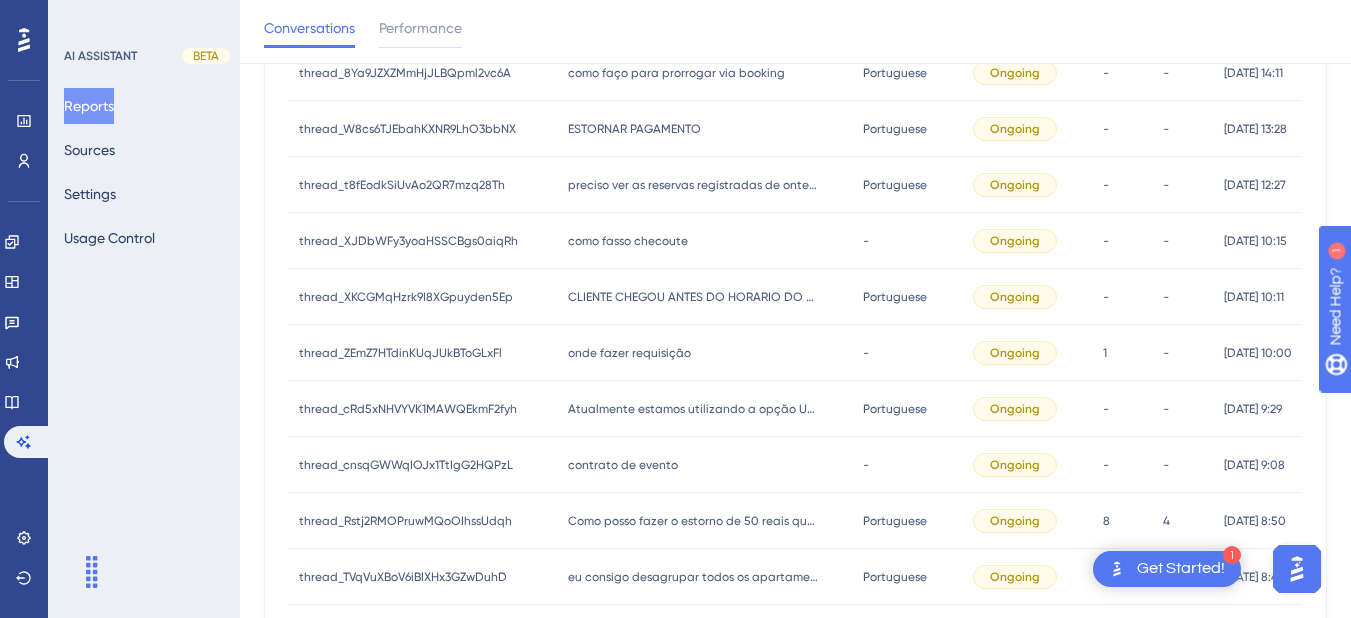 click on "contrato de evento" at bounding box center [623, 465] 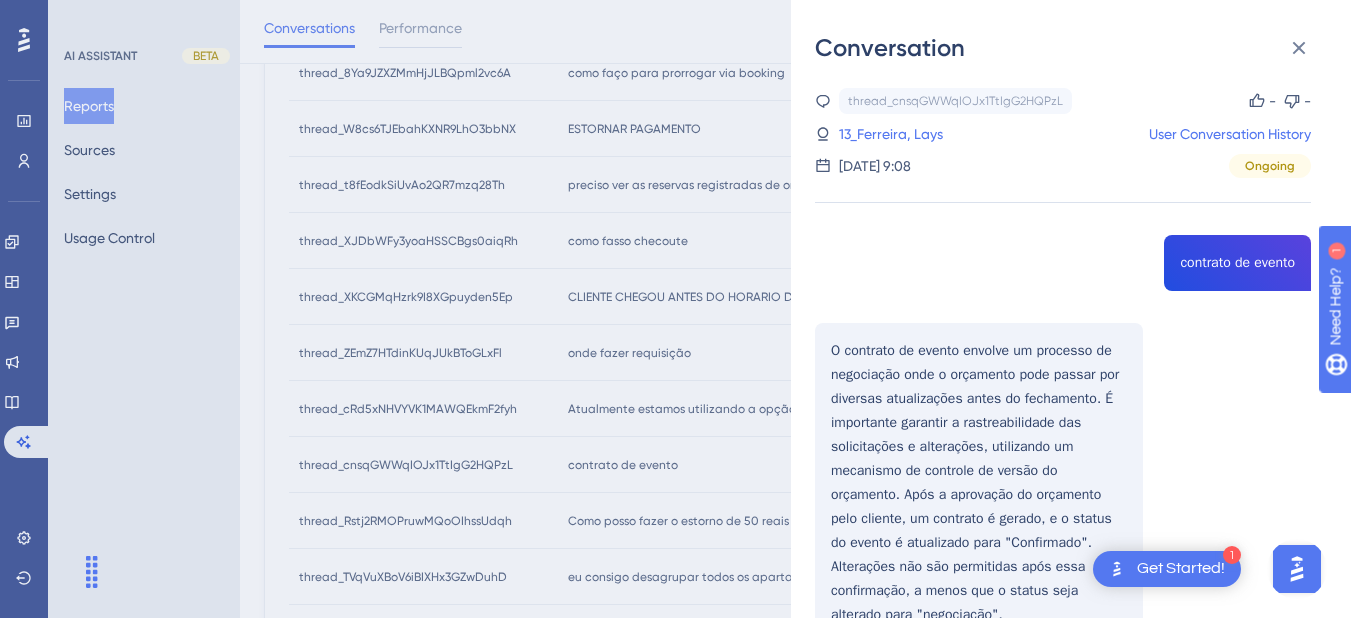 scroll, scrollTop: 112, scrollLeft: 0, axis: vertical 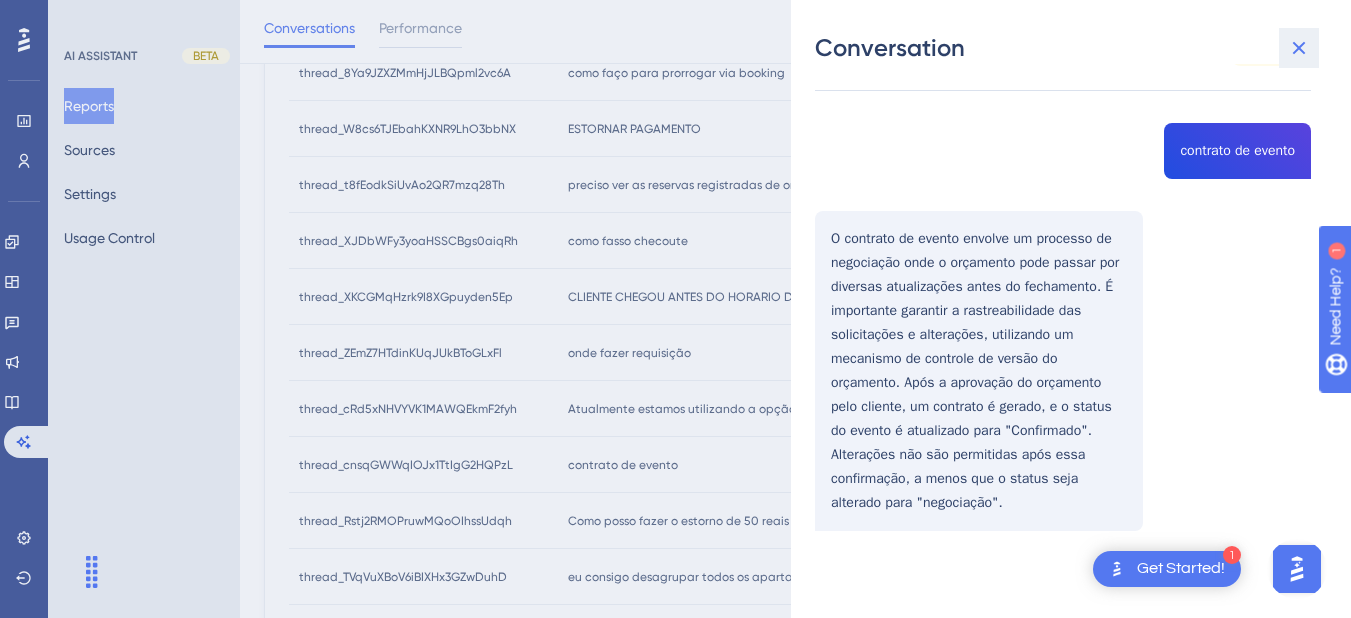 click 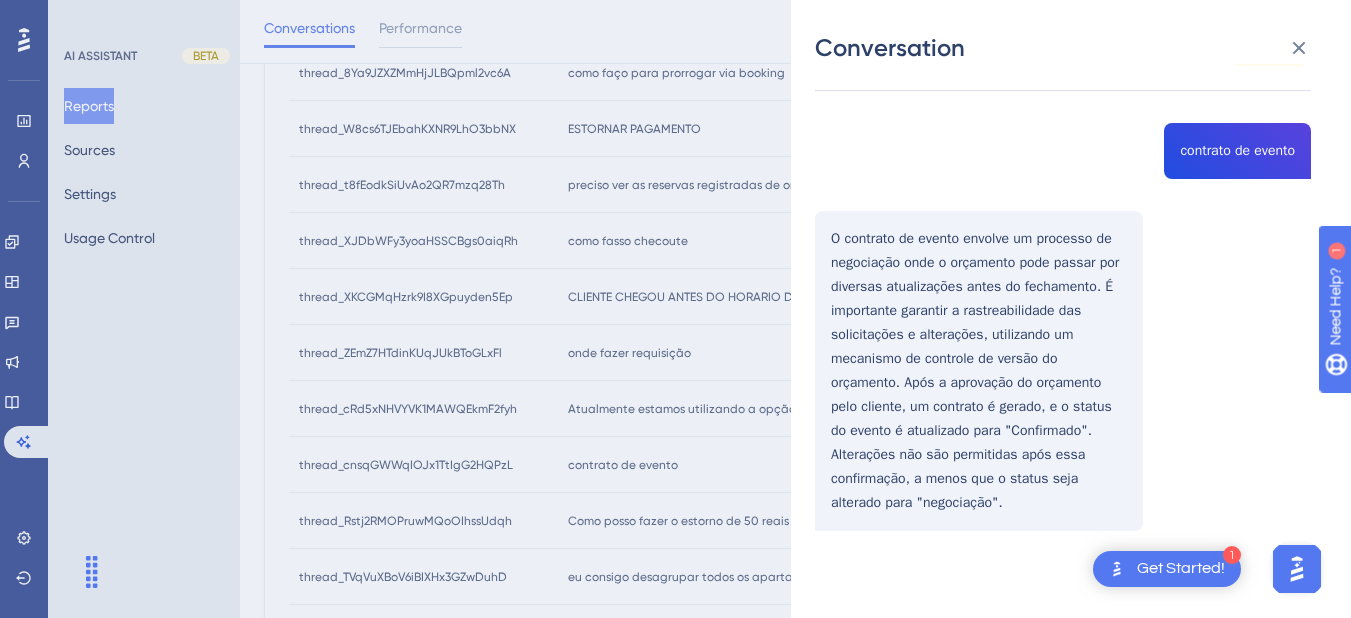 scroll, scrollTop: 0, scrollLeft: 0, axis: both 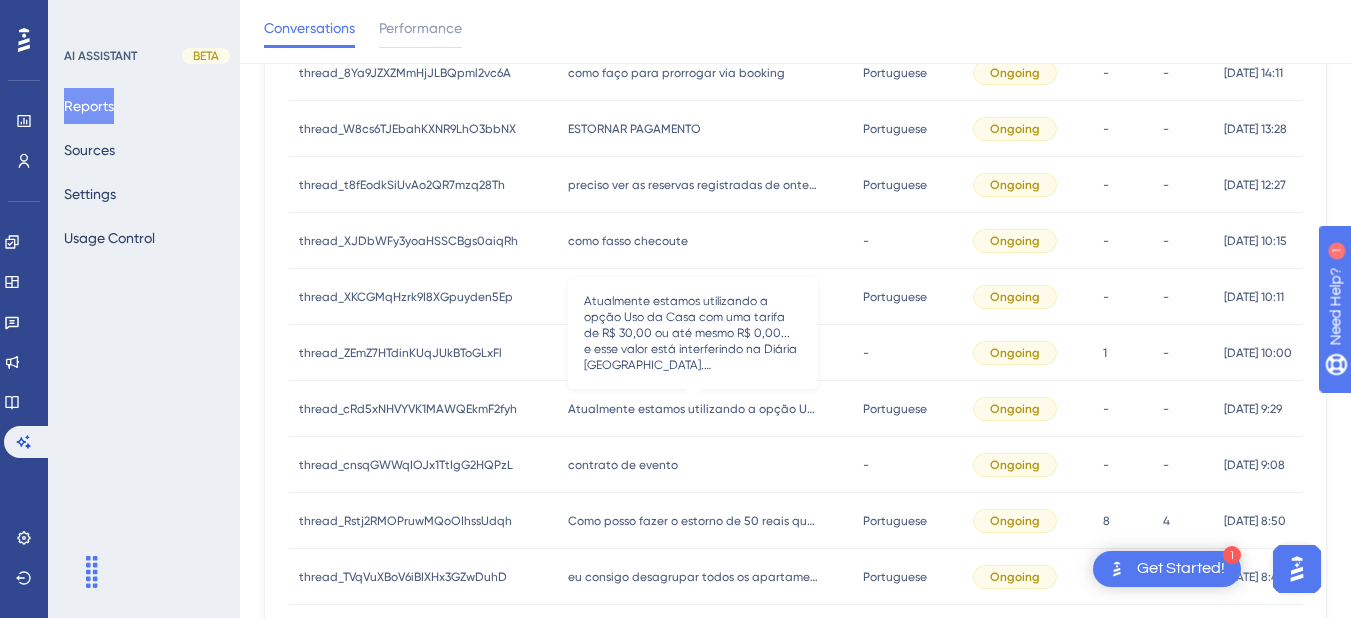 click on "Atualmente estamos utilizando a opção Uso da Casa com uma tarifa de R$ 30,00 ou até mesmo R$ 0,00... e esse valor está interferindo na Diária [GEOGRAPHIC_DATA].
Consegue nos ajudar ?" at bounding box center (693, 409) 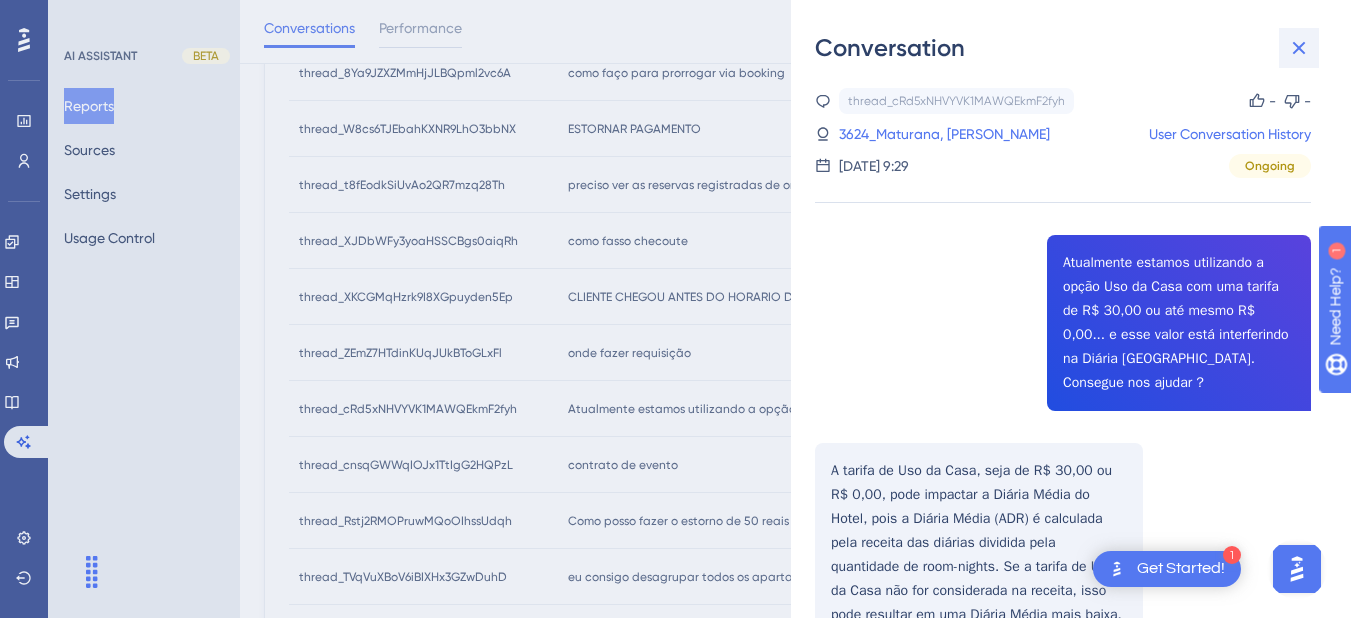 click 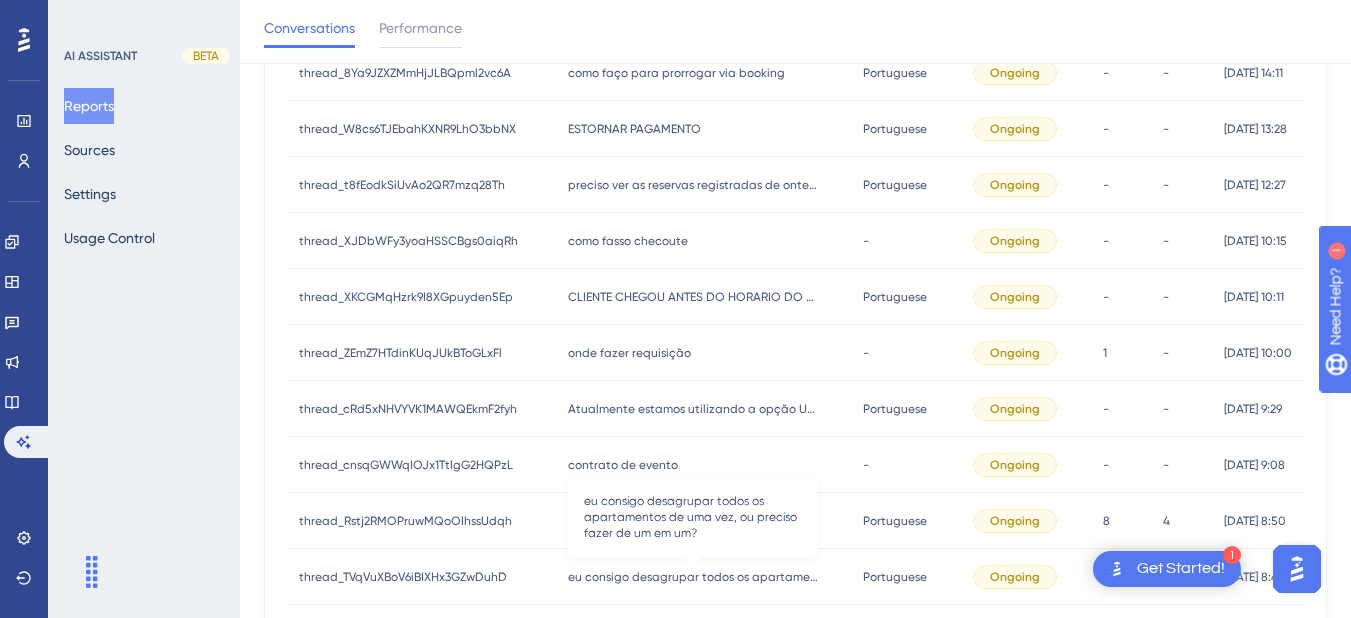 click on "eu consigo desagrupar todos os apartamentos de uma vez, ou preciso fazer de um em um?" at bounding box center (693, 577) 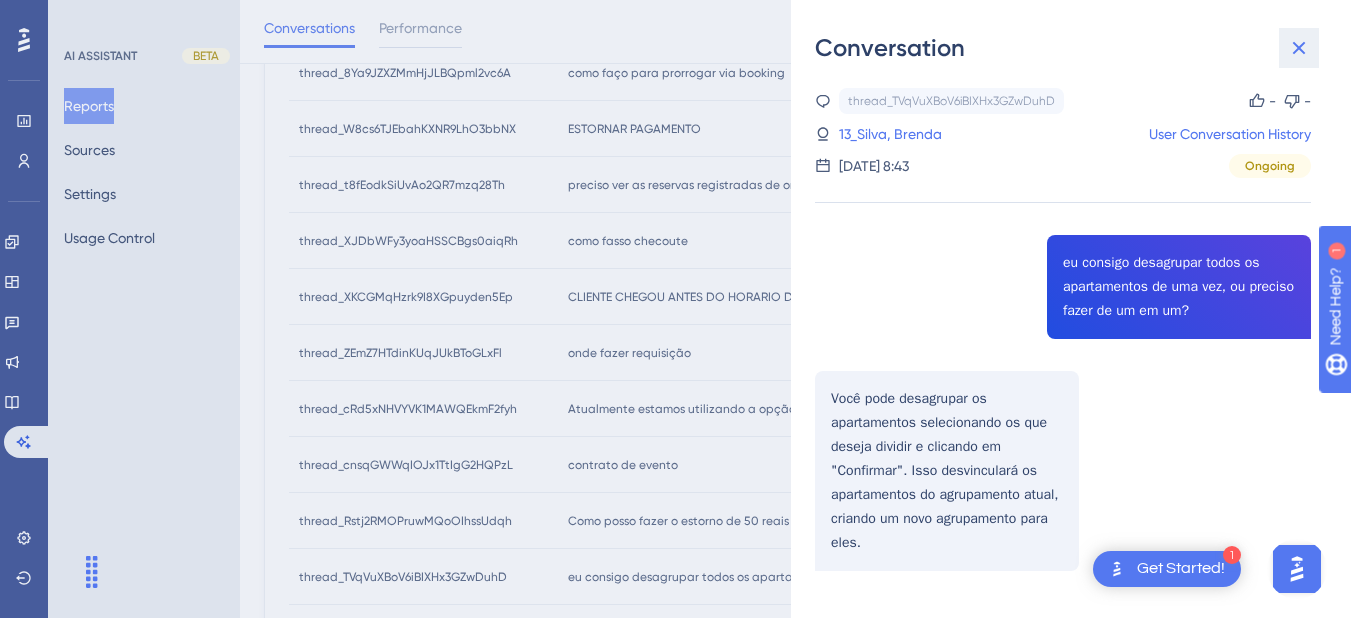 click 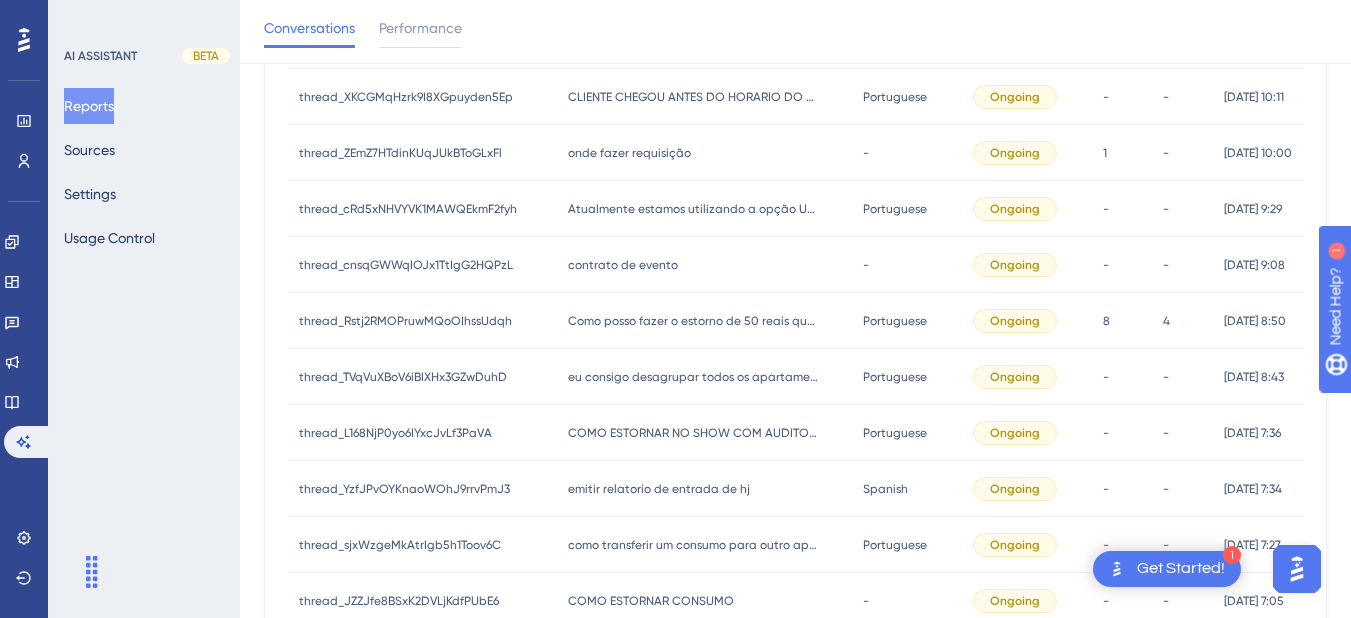 scroll, scrollTop: 0, scrollLeft: 0, axis: both 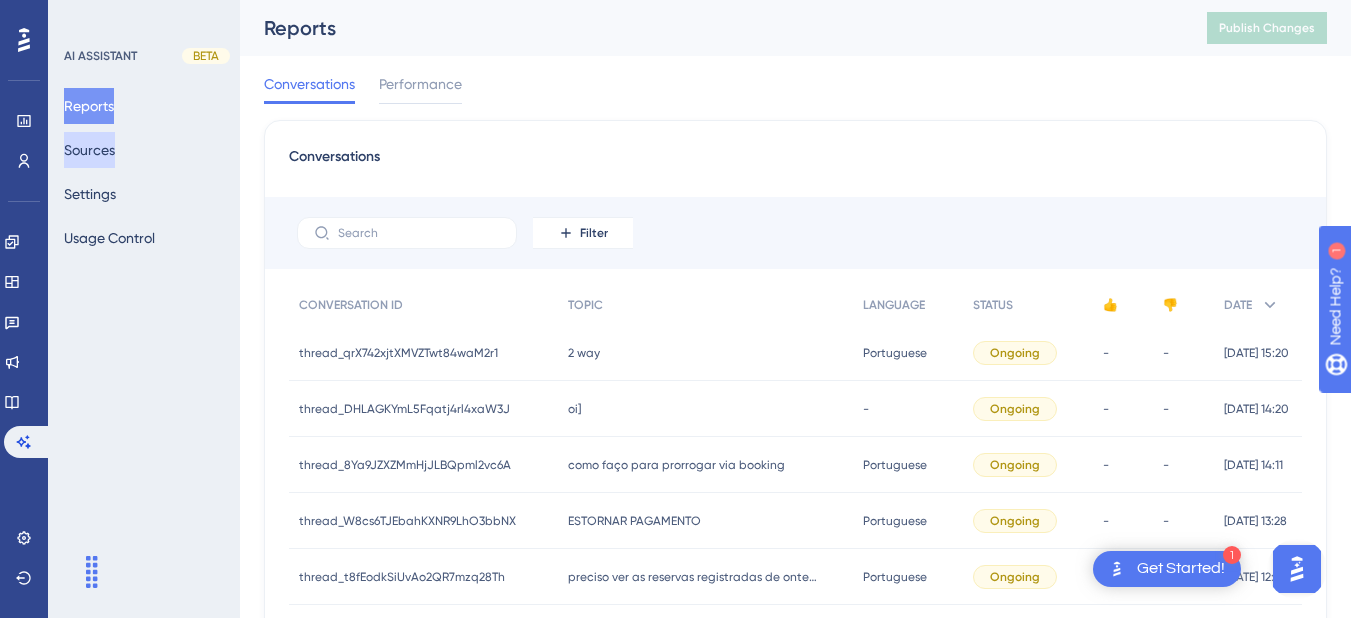 click on "Sources" at bounding box center (89, 150) 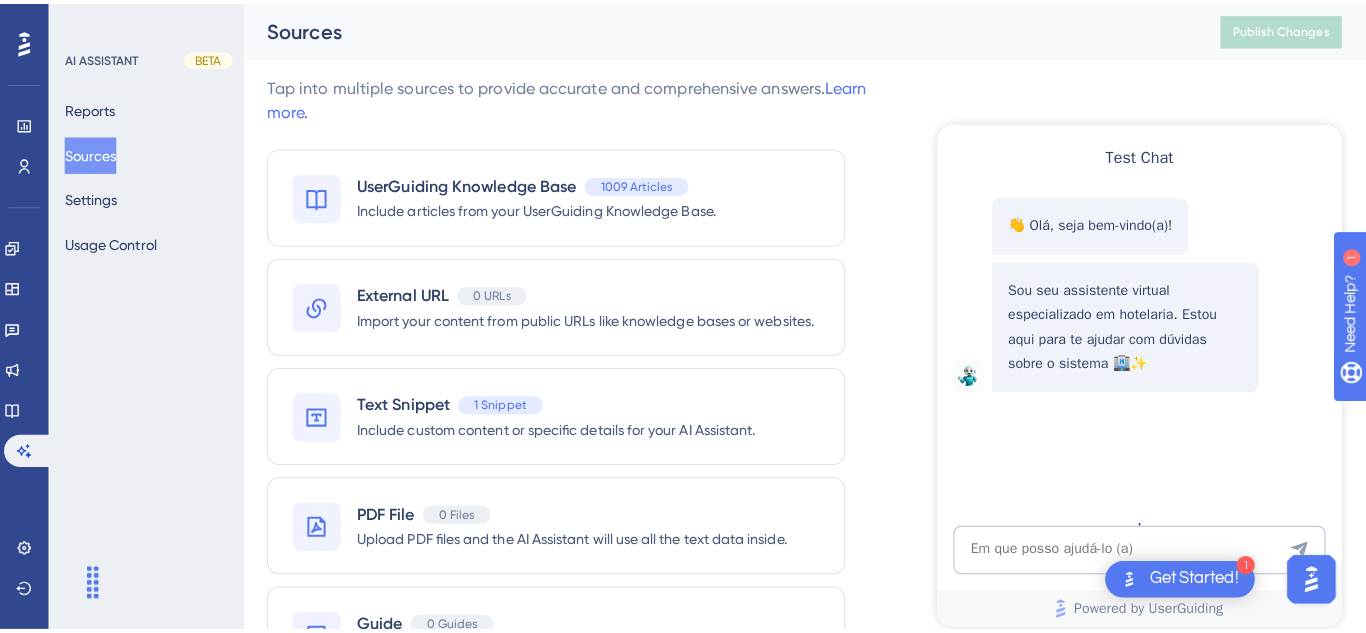 scroll, scrollTop: 0, scrollLeft: 0, axis: both 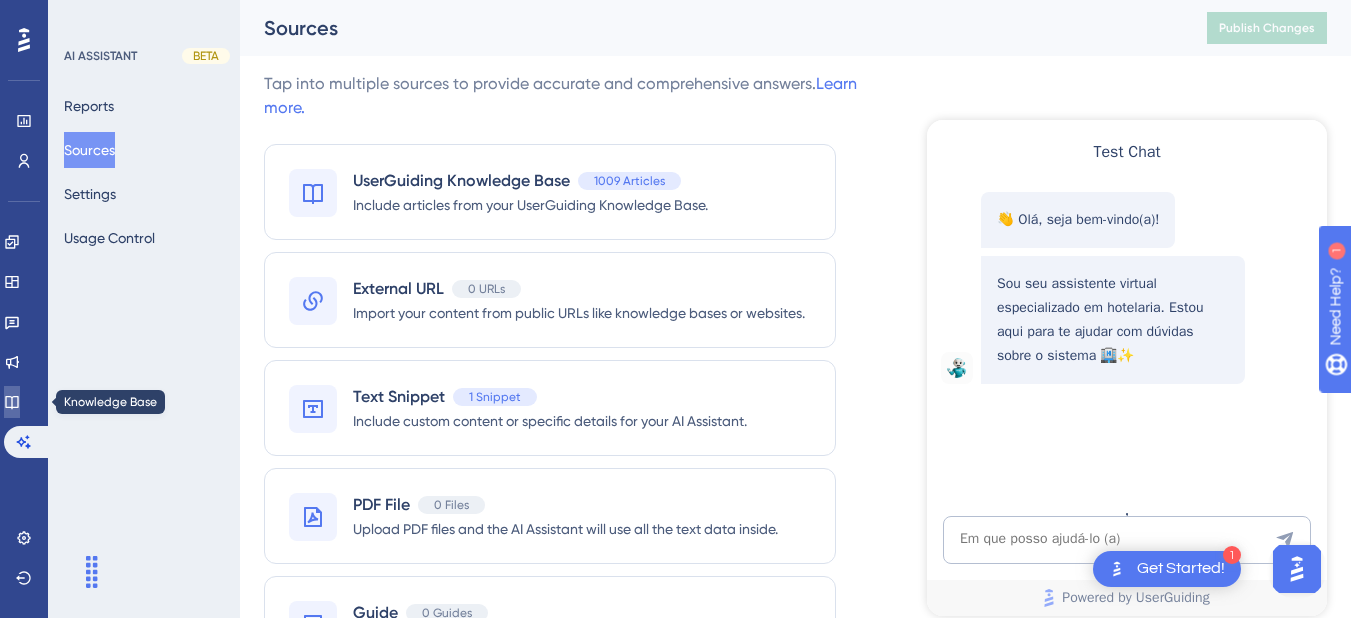 click 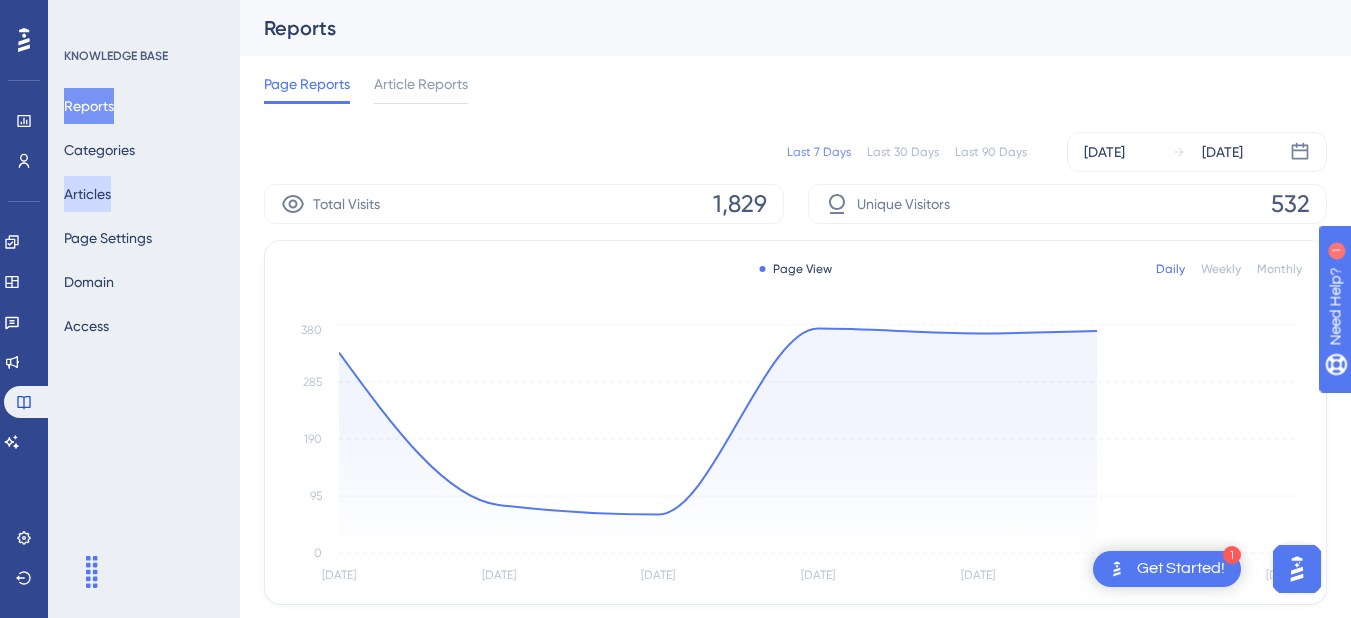 click on "Articles" at bounding box center [87, 194] 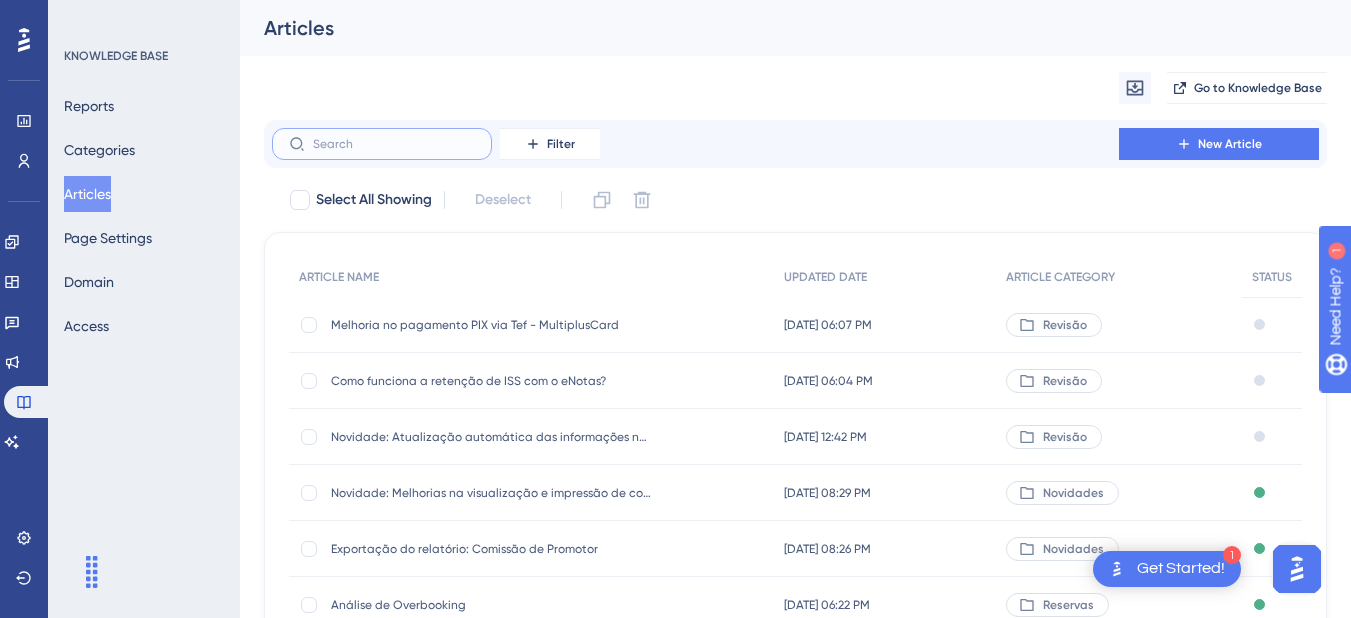 click at bounding box center (394, 144) 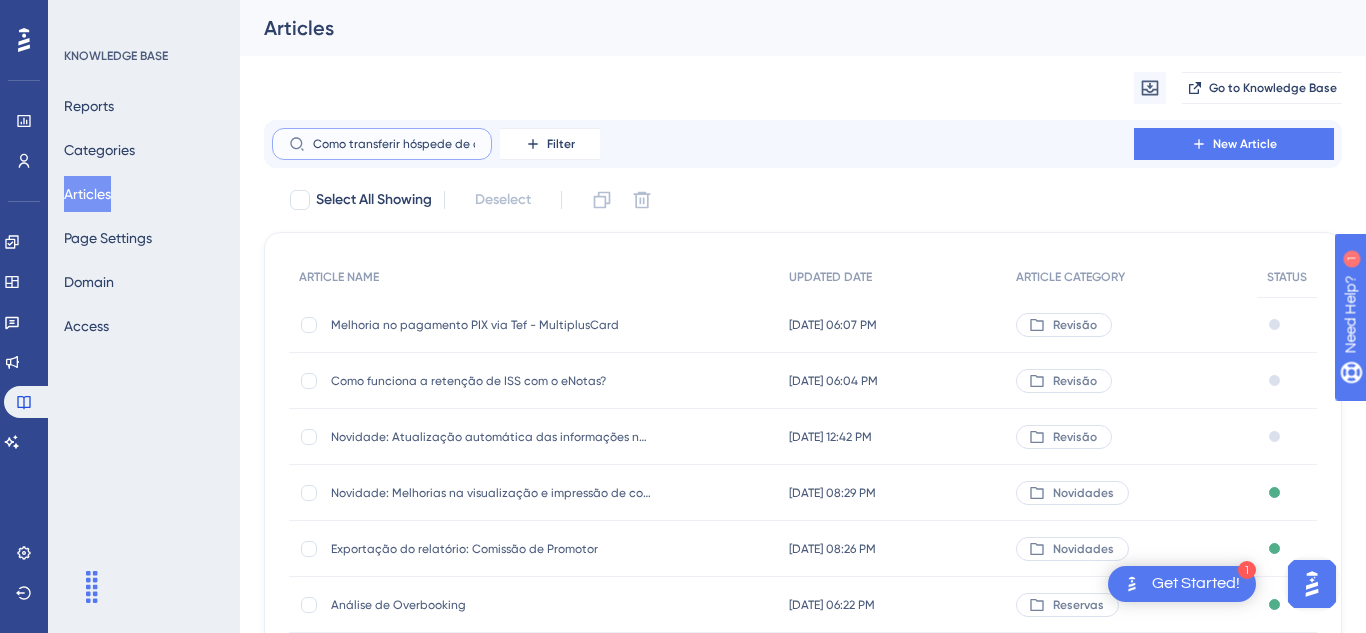 scroll, scrollTop: 0, scrollLeft: 75, axis: horizontal 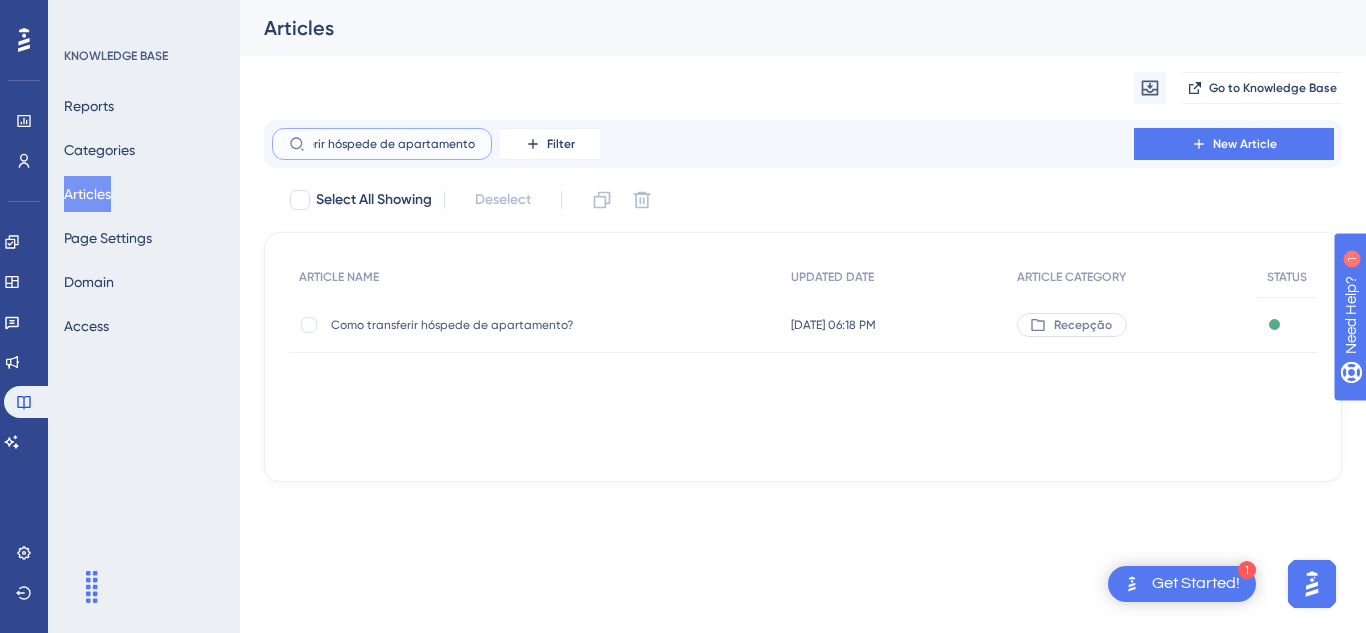 type on "Como transferir hóspede de apartamento?" 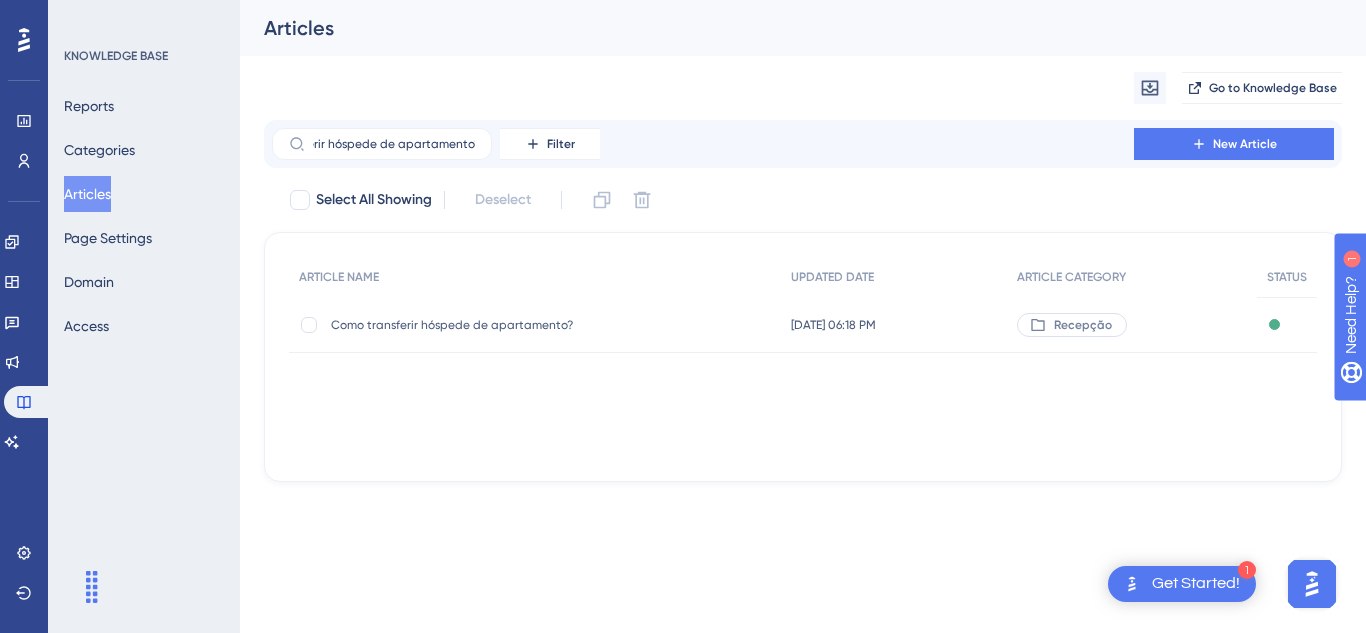 click on "Como transferir hóspede de apartamento?" at bounding box center (491, 325) 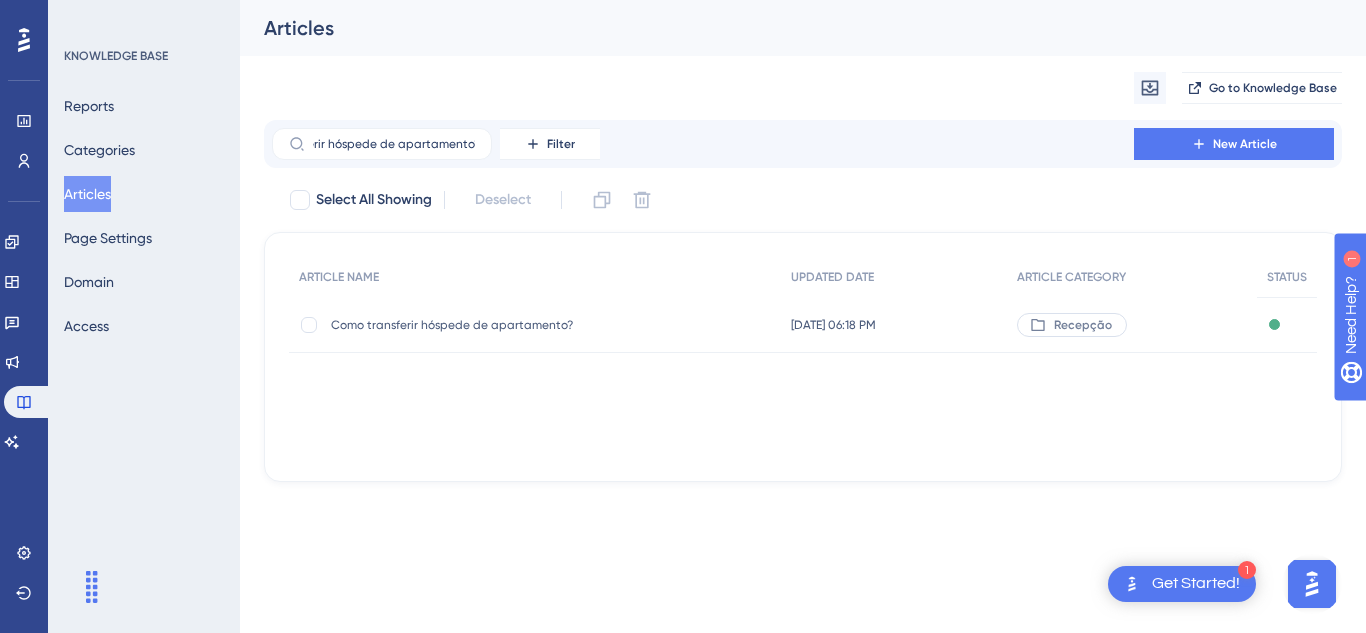 scroll, scrollTop: 0, scrollLeft: 0, axis: both 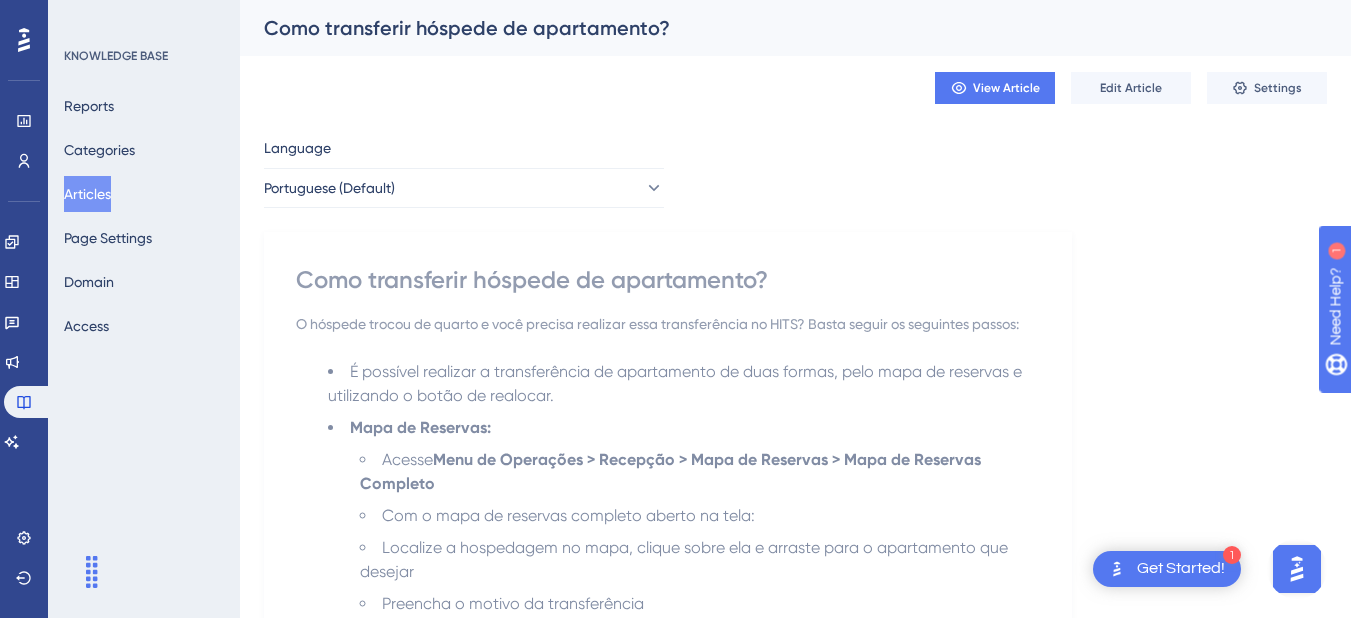 click on "Articles" at bounding box center [87, 194] 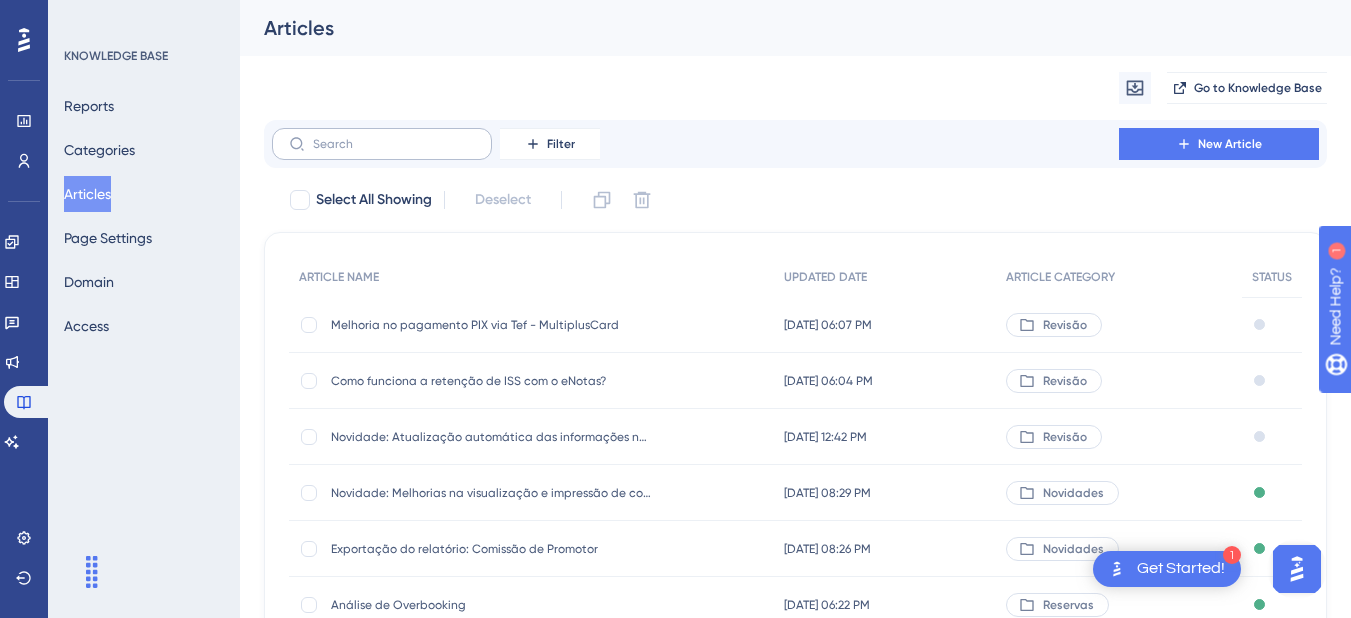click at bounding box center [382, 144] 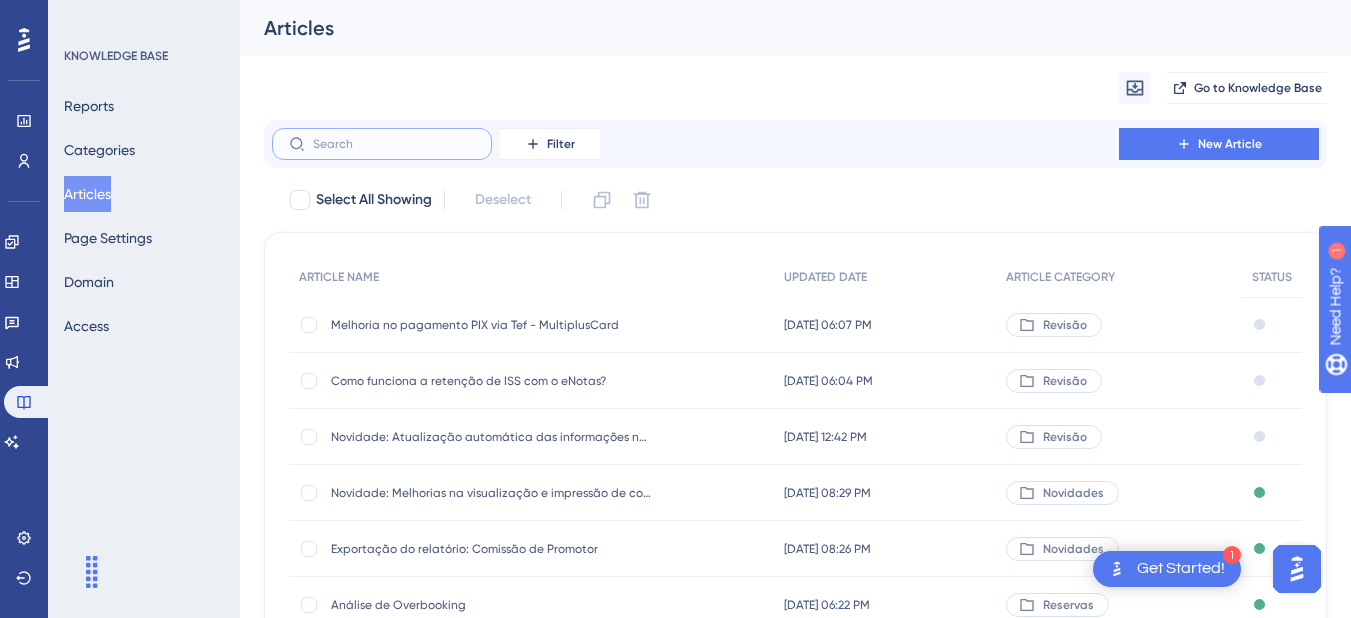 click at bounding box center [394, 144] 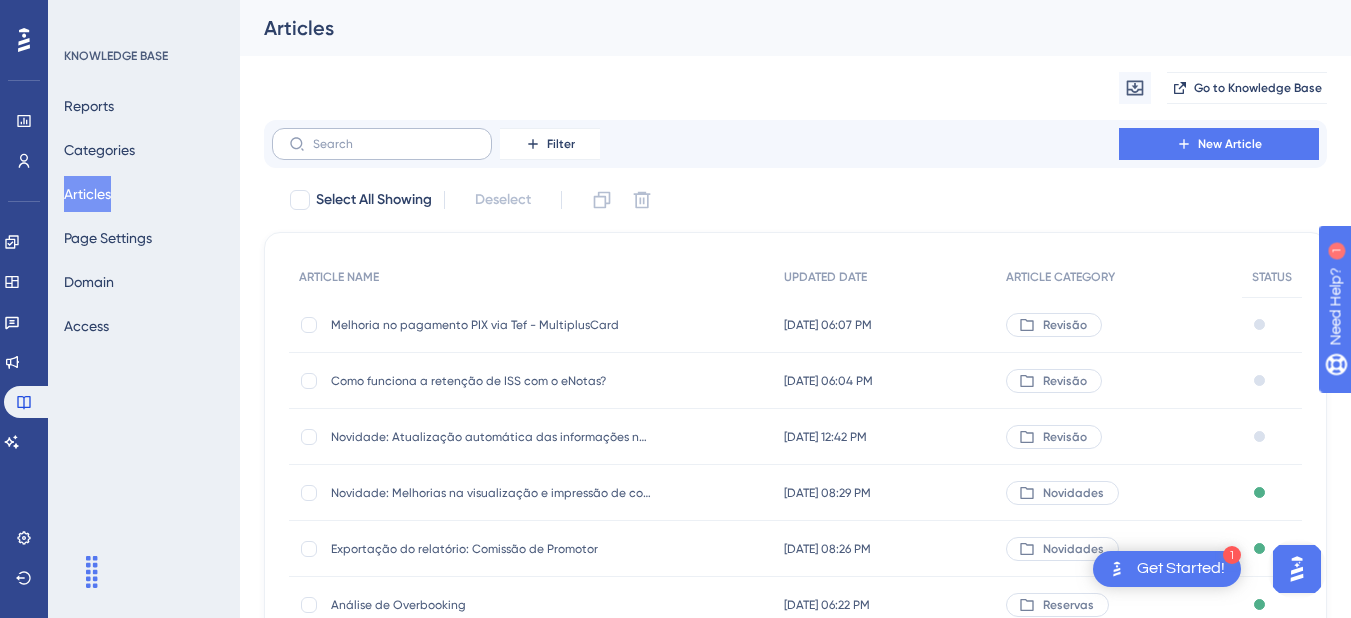 drag, startPoint x: 353, startPoint y: 155, endPoint x: 355, endPoint y: 131, distance: 24.083189 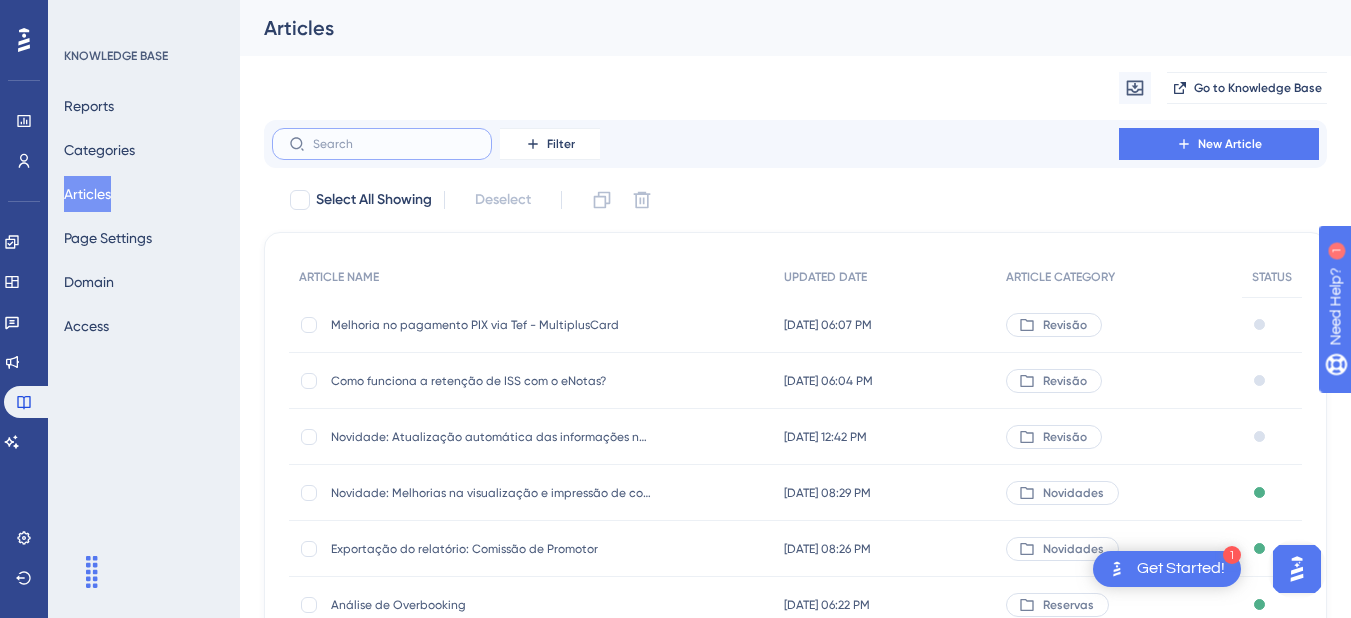 click at bounding box center [394, 144] 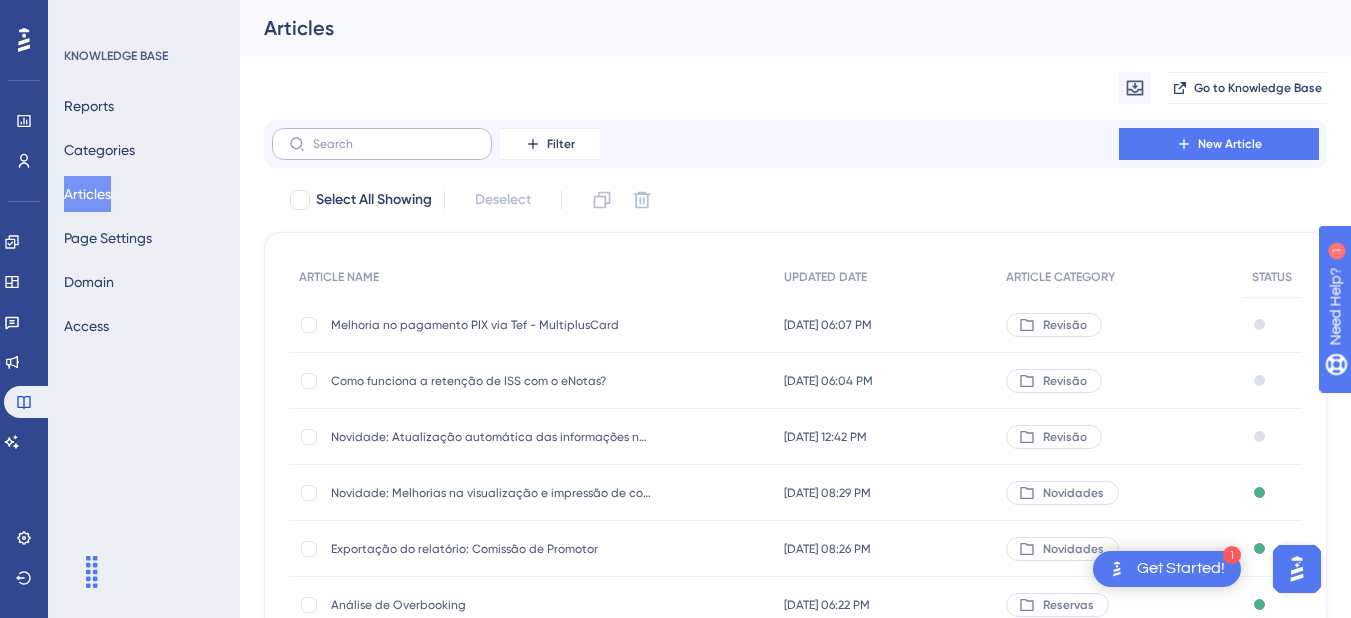 drag, startPoint x: 347, startPoint y: 136, endPoint x: 336, endPoint y: 149, distance: 17.029387 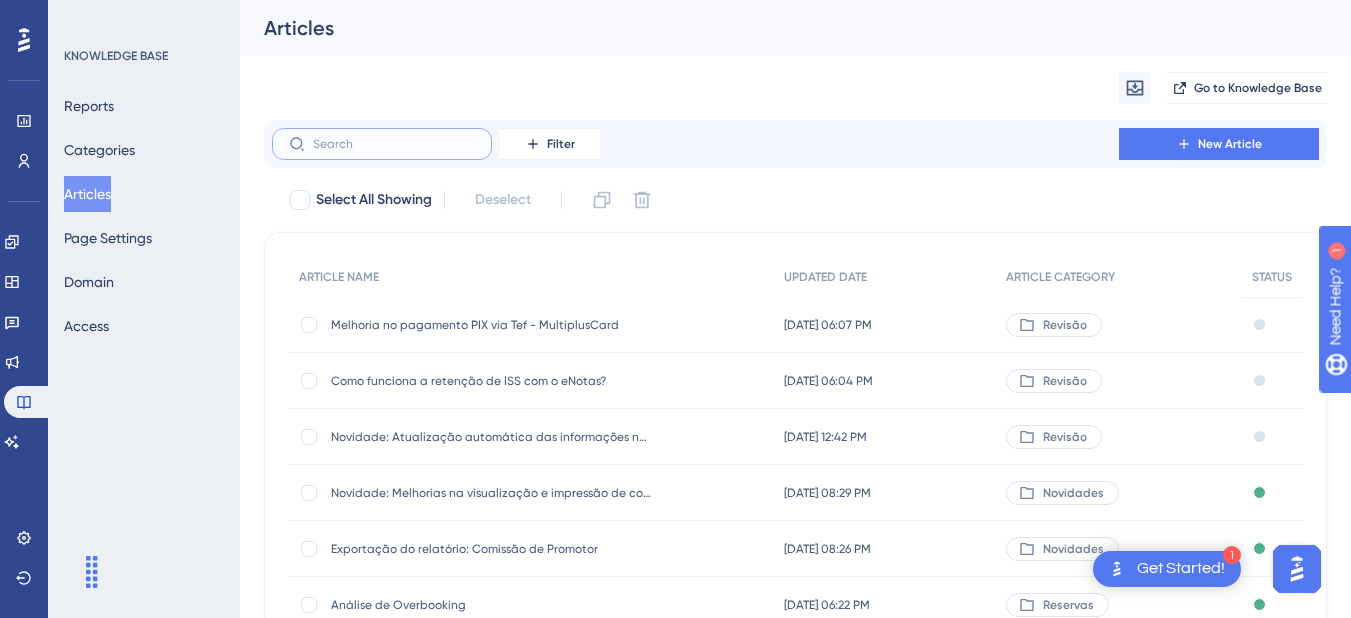 click at bounding box center (394, 144) 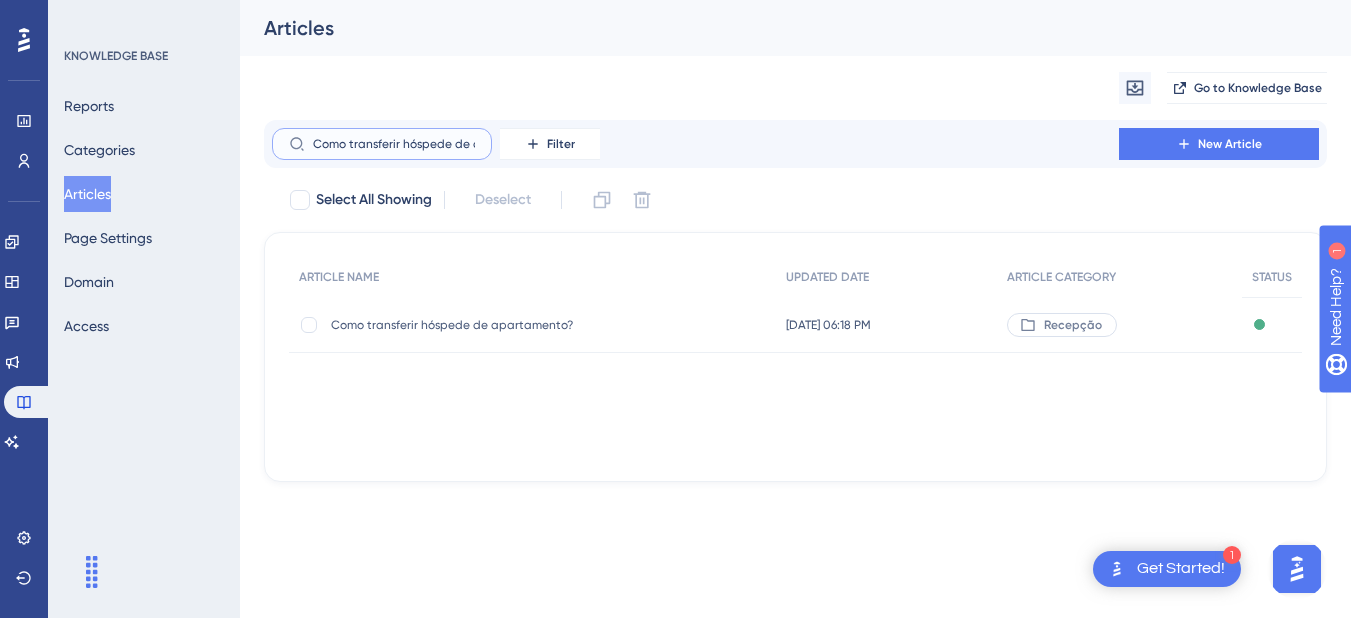 scroll, scrollTop: 0, scrollLeft: 75, axis: horizontal 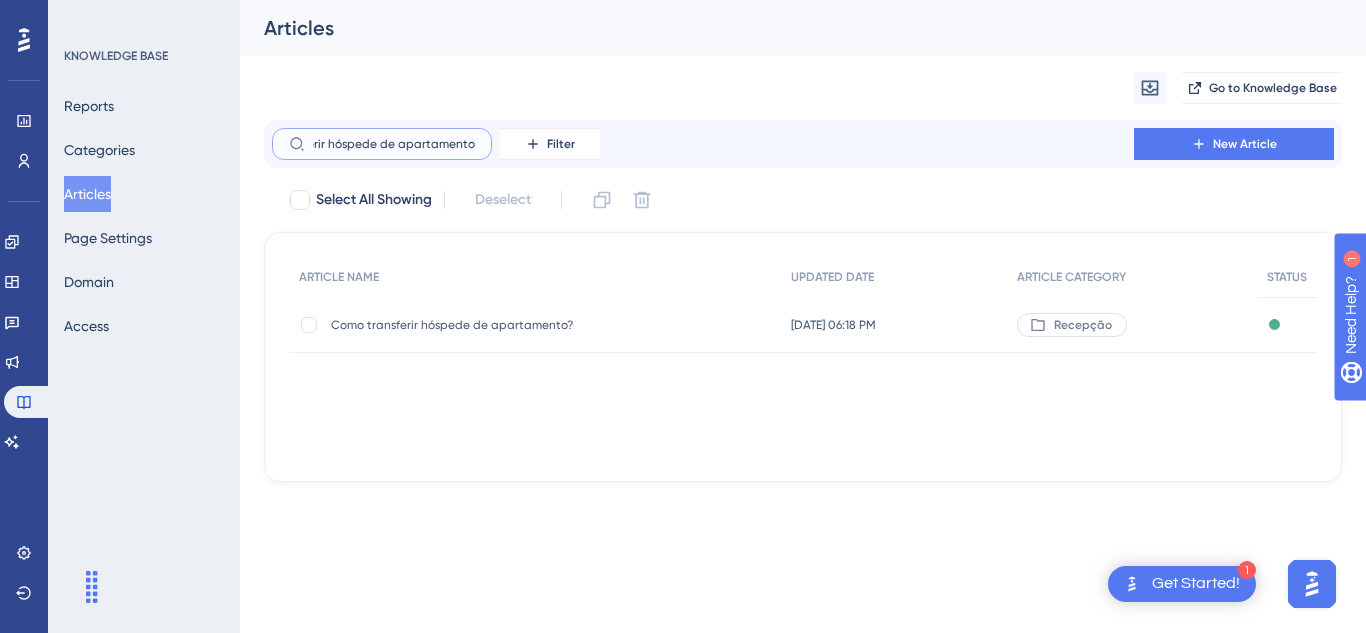 type on "Como transferir hóspede de apartamento?" 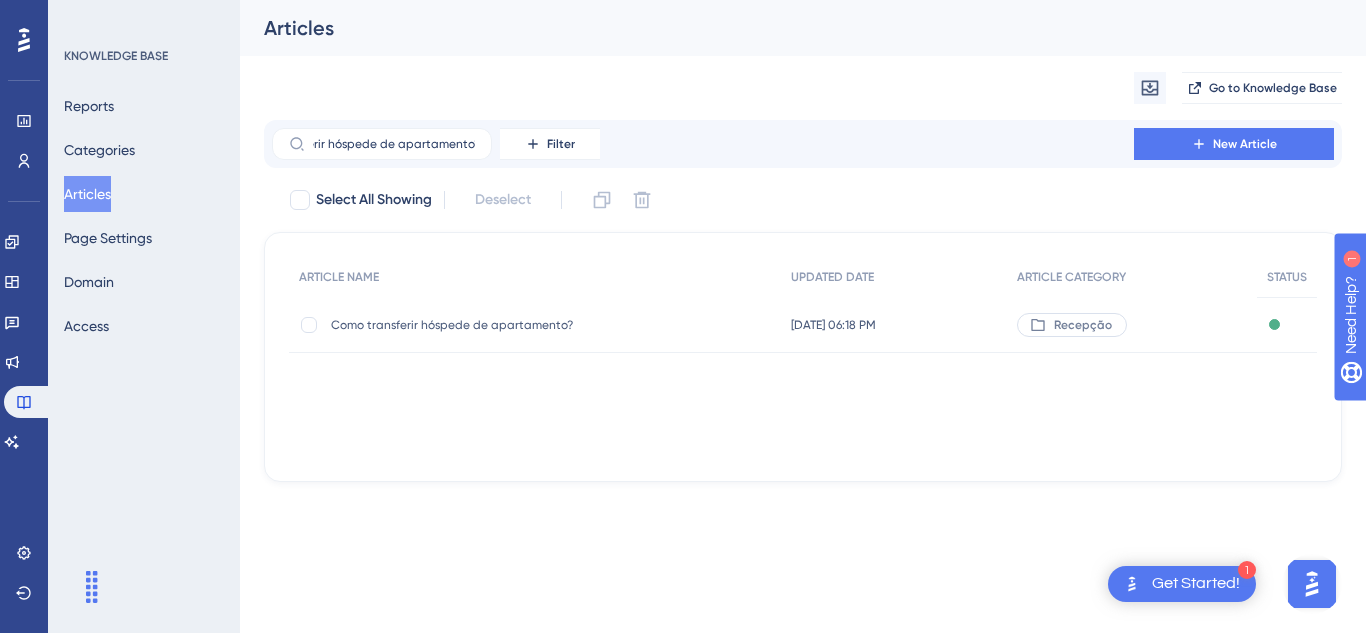 click on "Como transferir hóspede de apartamento?" at bounding box center [491, 325] 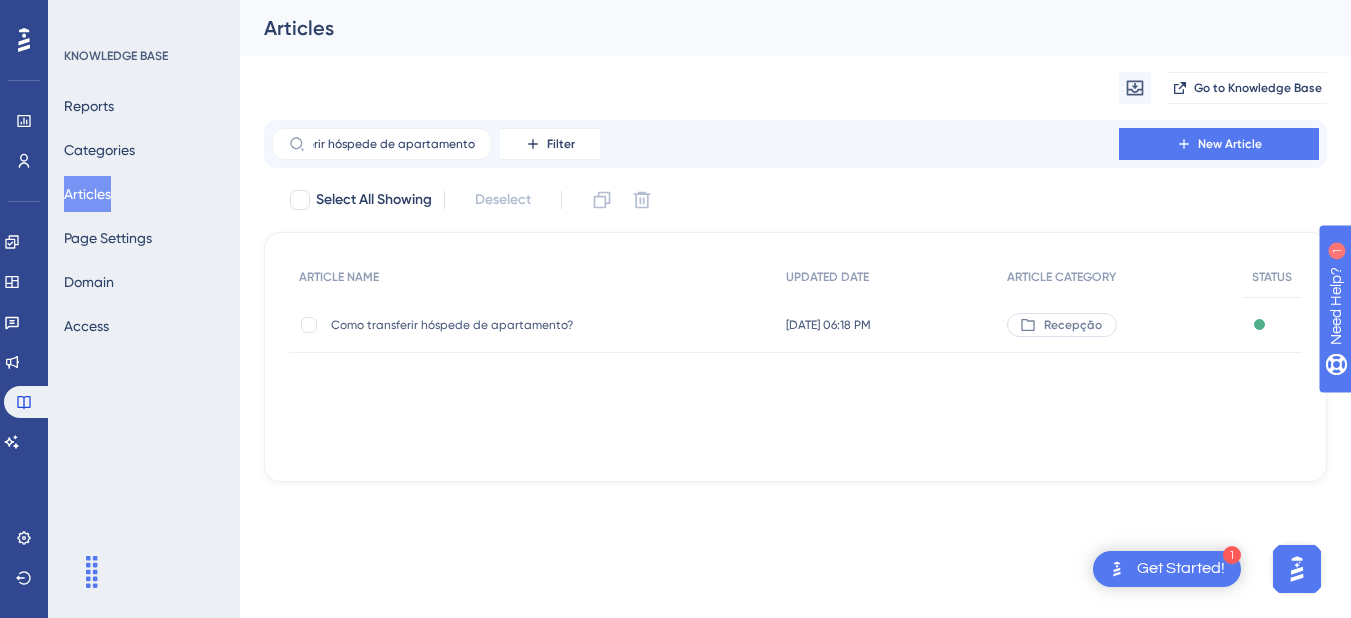 scroll, scrollTop: 0, scrollLeft: 0, axis: both 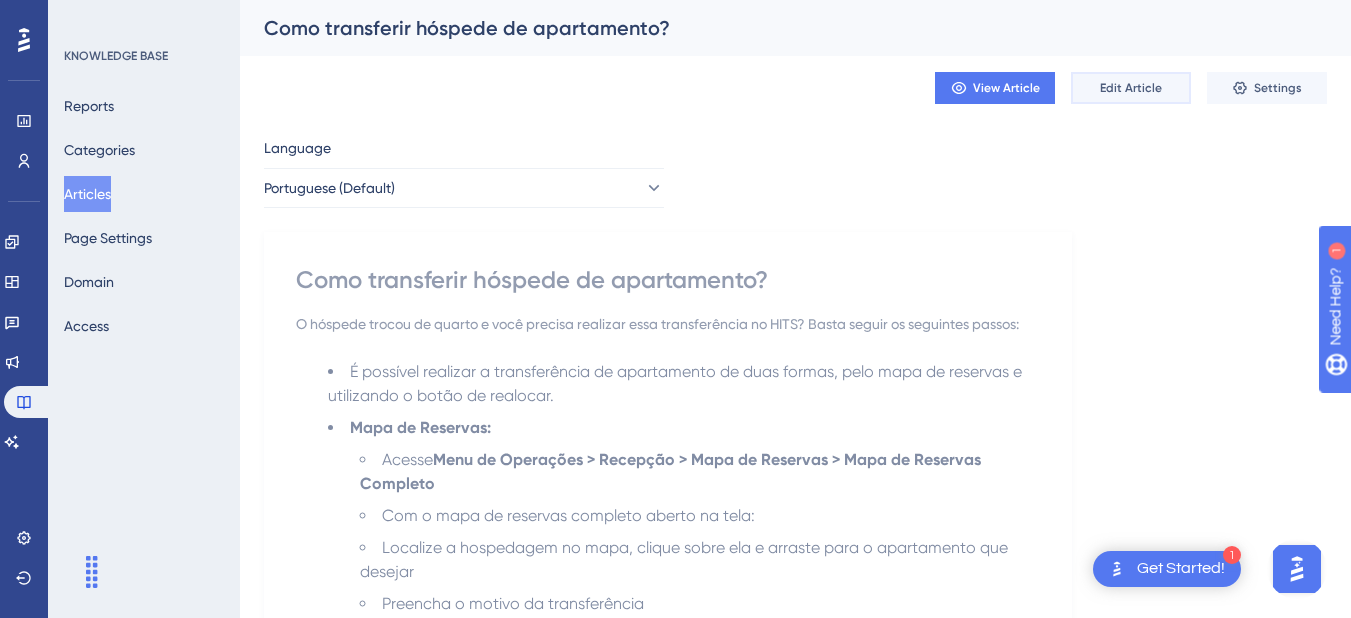 click on "Edit Article" at bounding box center [1131, 88] 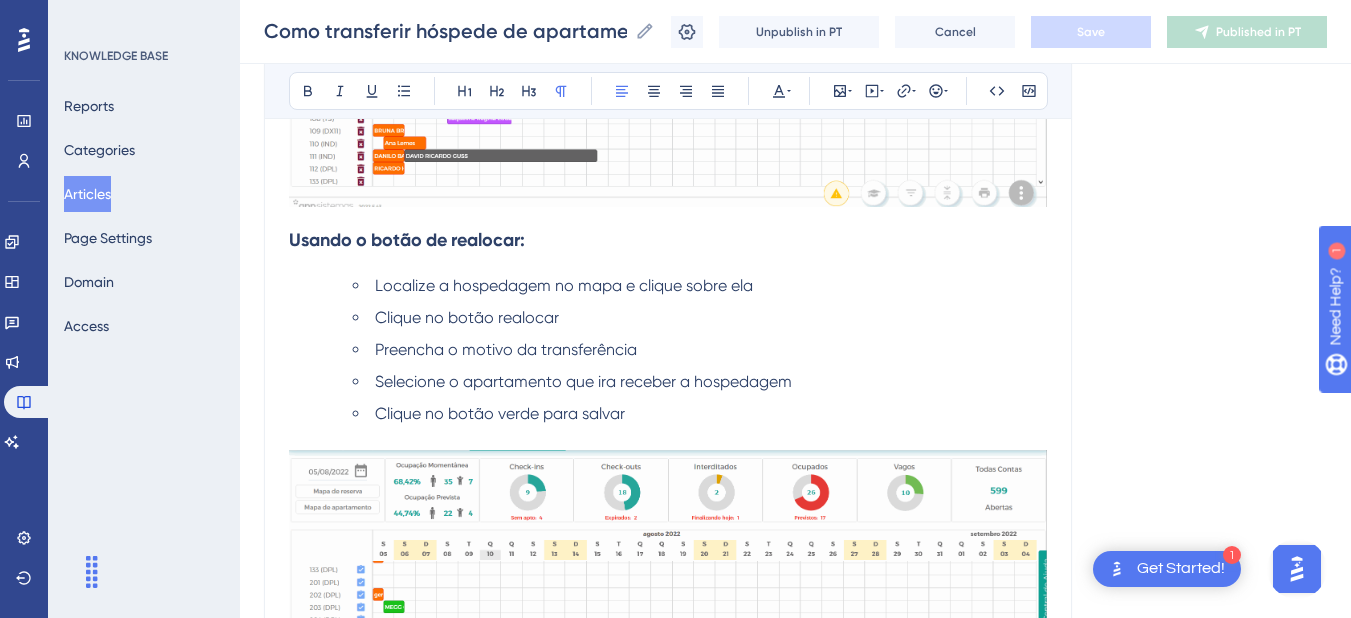scroll, scrollTop: 1866, scrollLeft: 0, axis: vertical 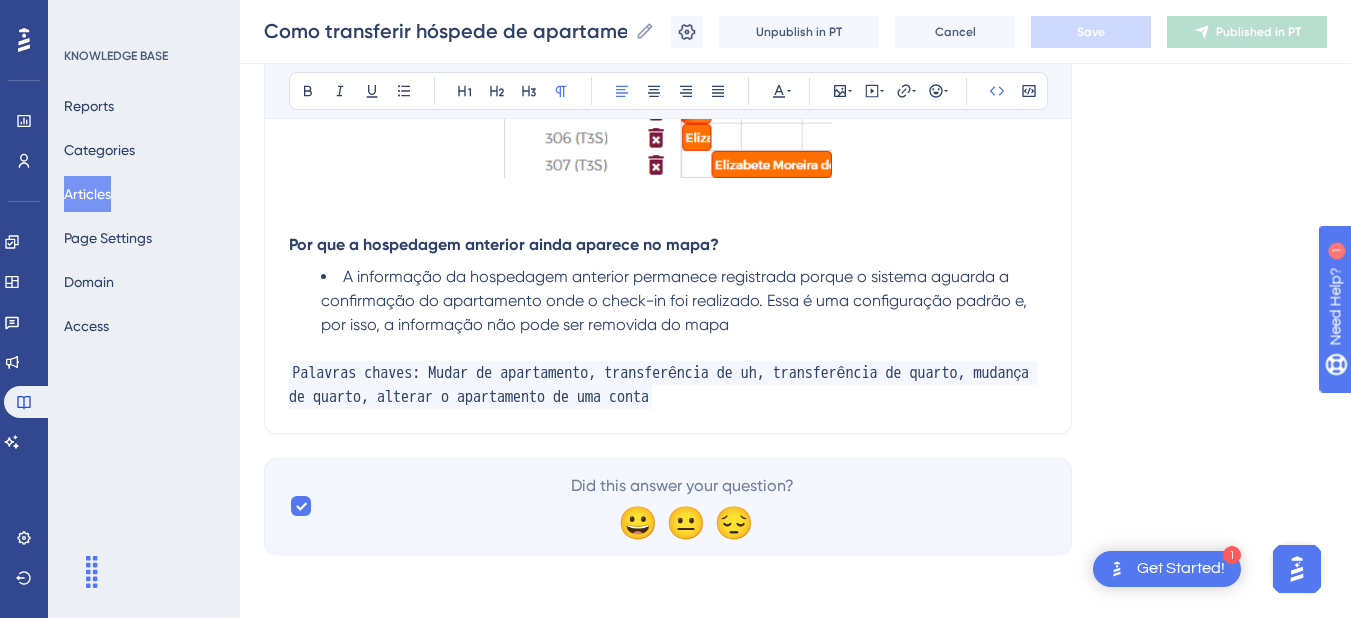 click on "Palavras chaves: Mudar de apartamento, transferência de uh, transferência de quarto, mudança de quarto, alterar o apartamento de uma conta" at bounding box center (668, 385) 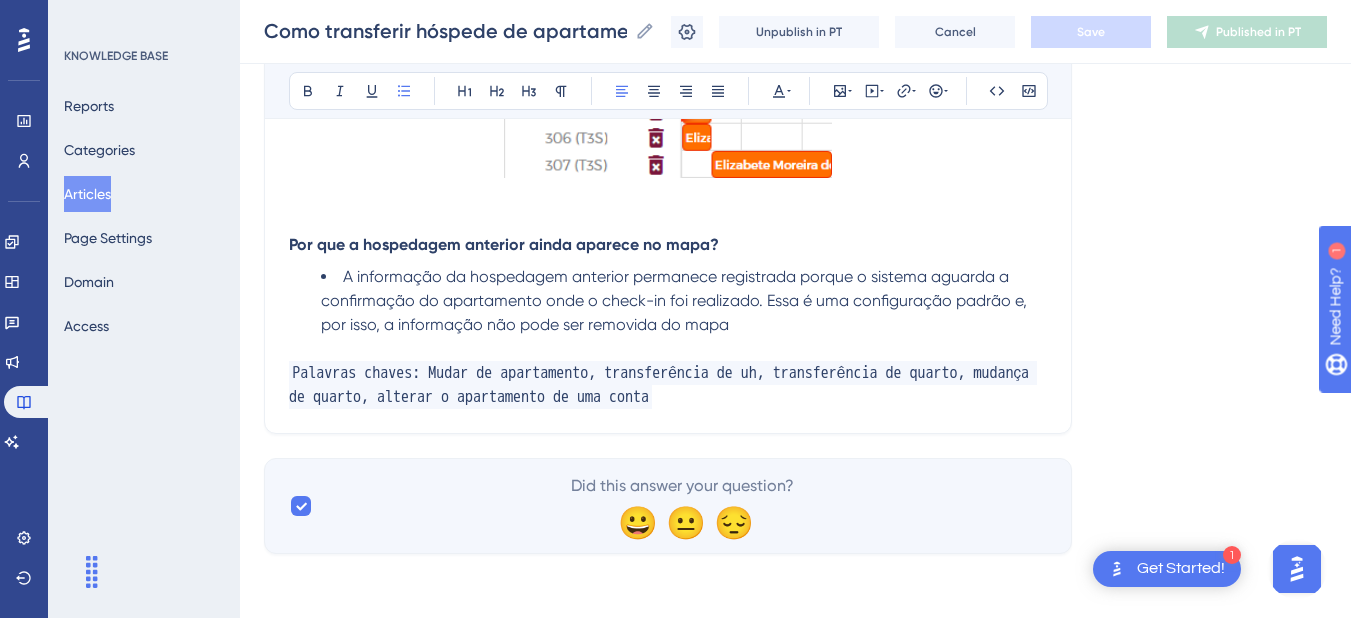 click on "Palavras chaves: Mudar de apartamento, transferência de uh, transferência de quarto, mudança de quarto, alterar o apartamento de uma conta" at bounding box center [668, 385] 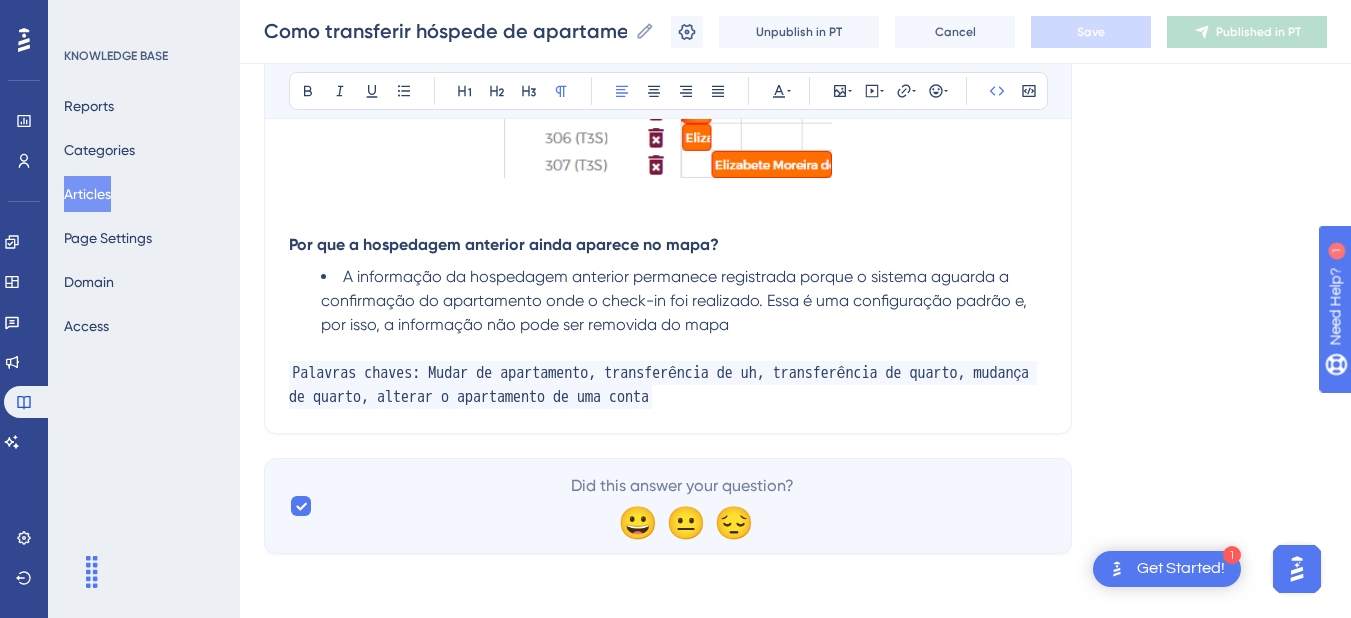 type 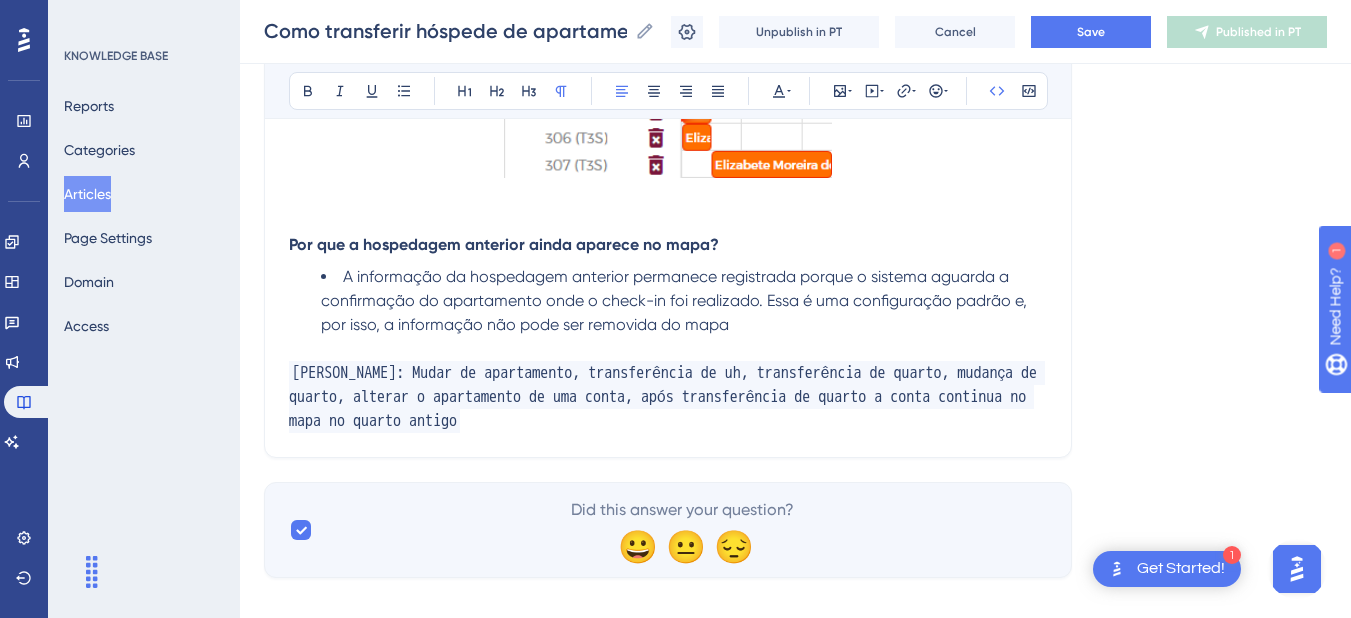 click on "Language Portuguese (Default) Como transferir hóspede de apartamento? O hóspede trocou de quarto e você precisa realizar essa transferência no HITS? Basta seguir os seguintes passos: Bold Italic Underline Bullet Point Heading 1 Heading 2 Heading 3 Normal Align Left Align Center Align Right Align Justify Text Color Insert Image Embed Video Hyperlink Emojis Code Code Block É possível realizar a transferência de apartamento de duas formas, pelo mapa de reservas e utilizando o botão de realocar. Mapa de Reservas: Acesse  Menu de Operações > Recepção > Mapa de Reservas > Mapa de Reservas Completo Com o mapa de reservas completo aberto na tela: Localize a hospedagem no mapa, clique sobre ela e arraste para o apartamento que desejar Preencha o motivo da transferência Clique no botão verde para salvar Usando o botão de realocar: Localize a hospedagem no mapa e clique sobre ela Clique no botão realocar Preencha o motivo da transferência Selecione o apartamento que ira receber a hospedagem   😀 😐" at bounding box center [795, -580] 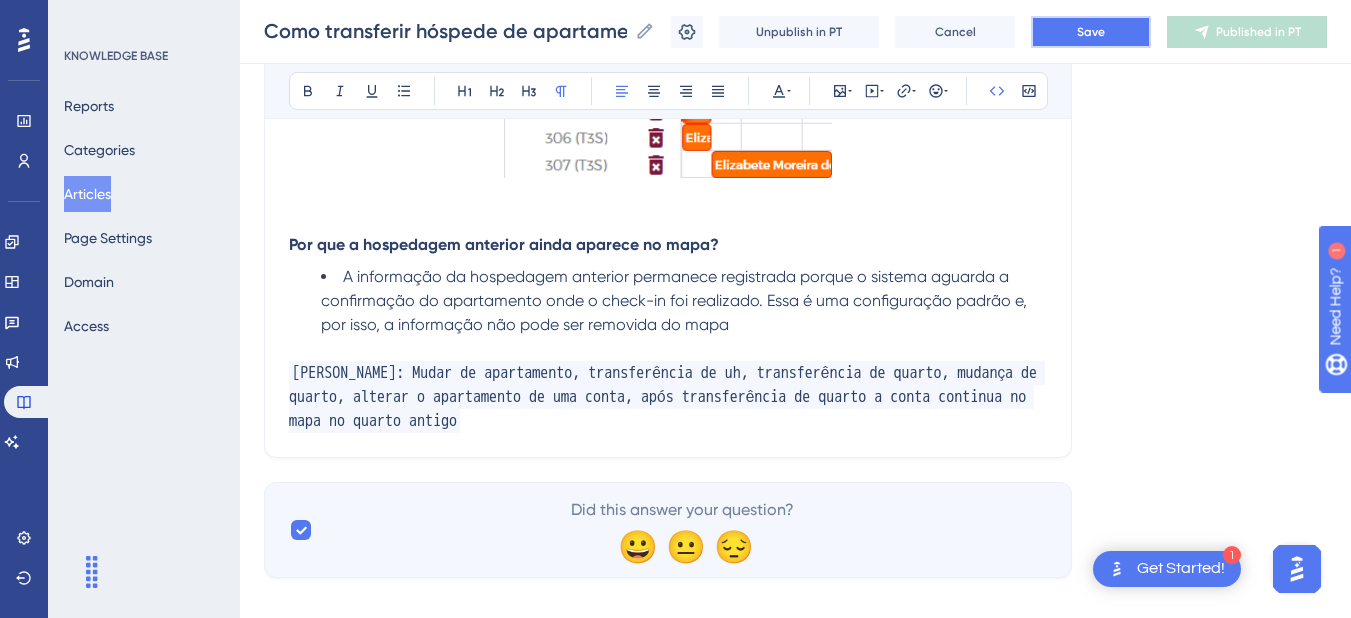 click on "Save" at bounding box center [1091, 32] 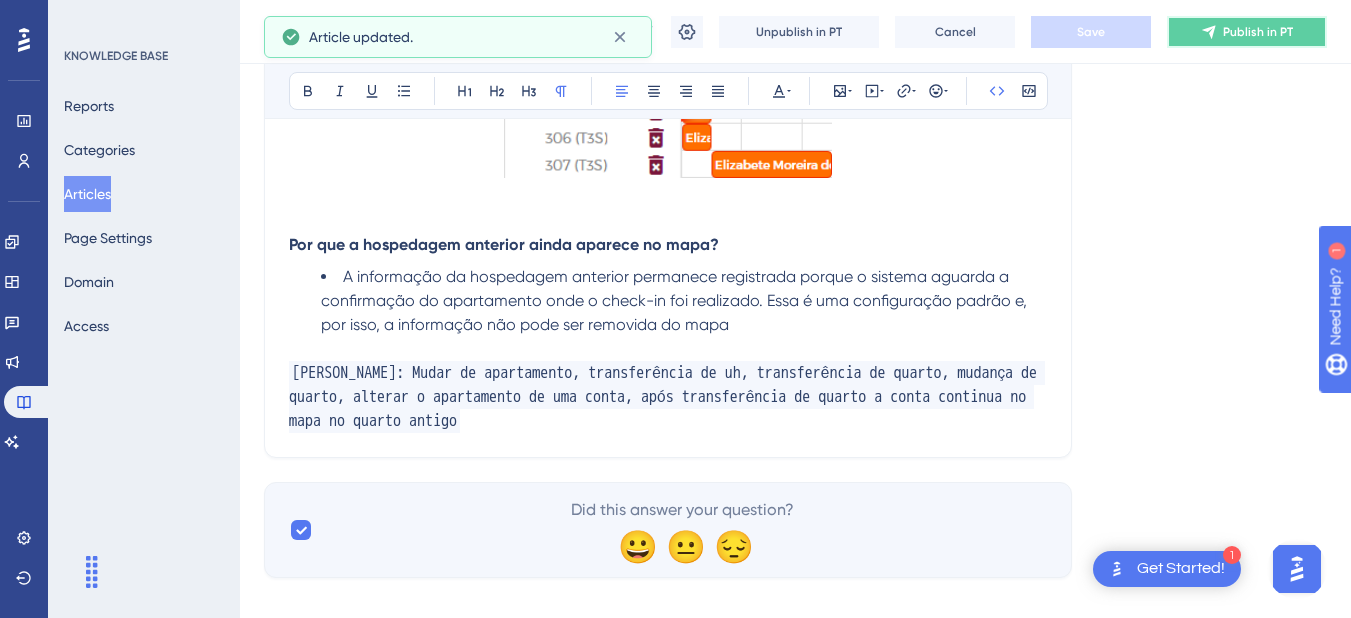 click on "Publish in PT" at bounding box center (1258, 32) 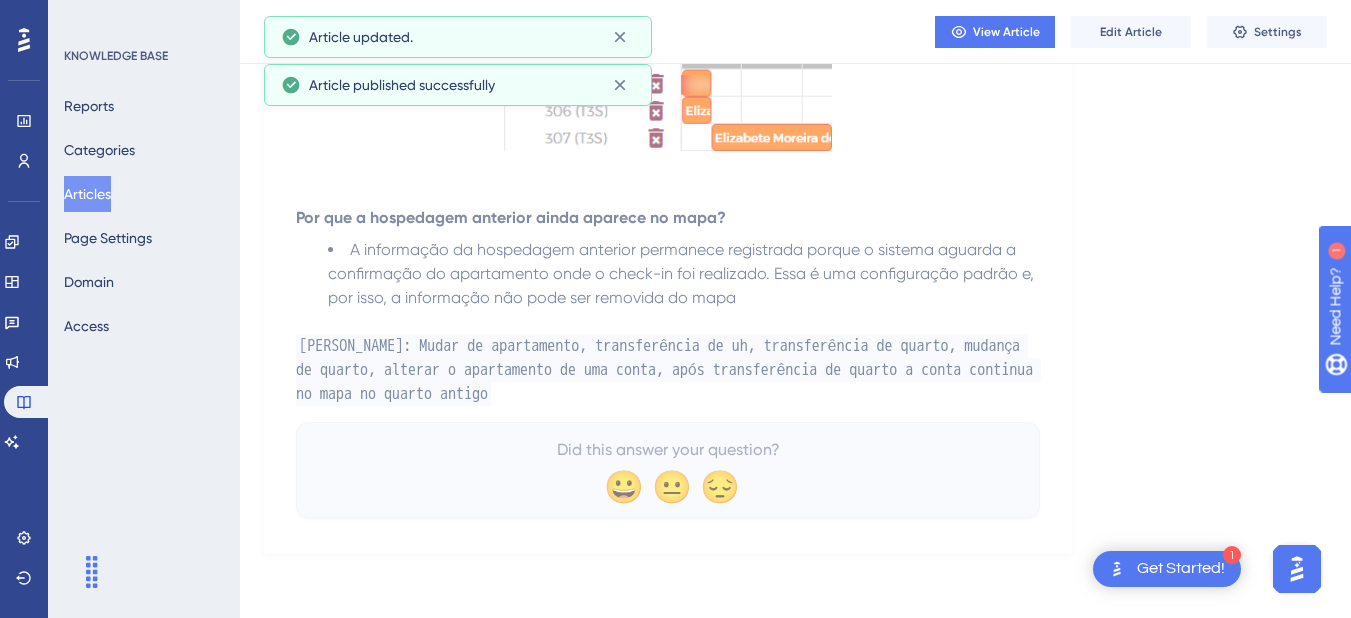 scroll, scrollTop: 1800, scrollLeft: 0, axis: vertical 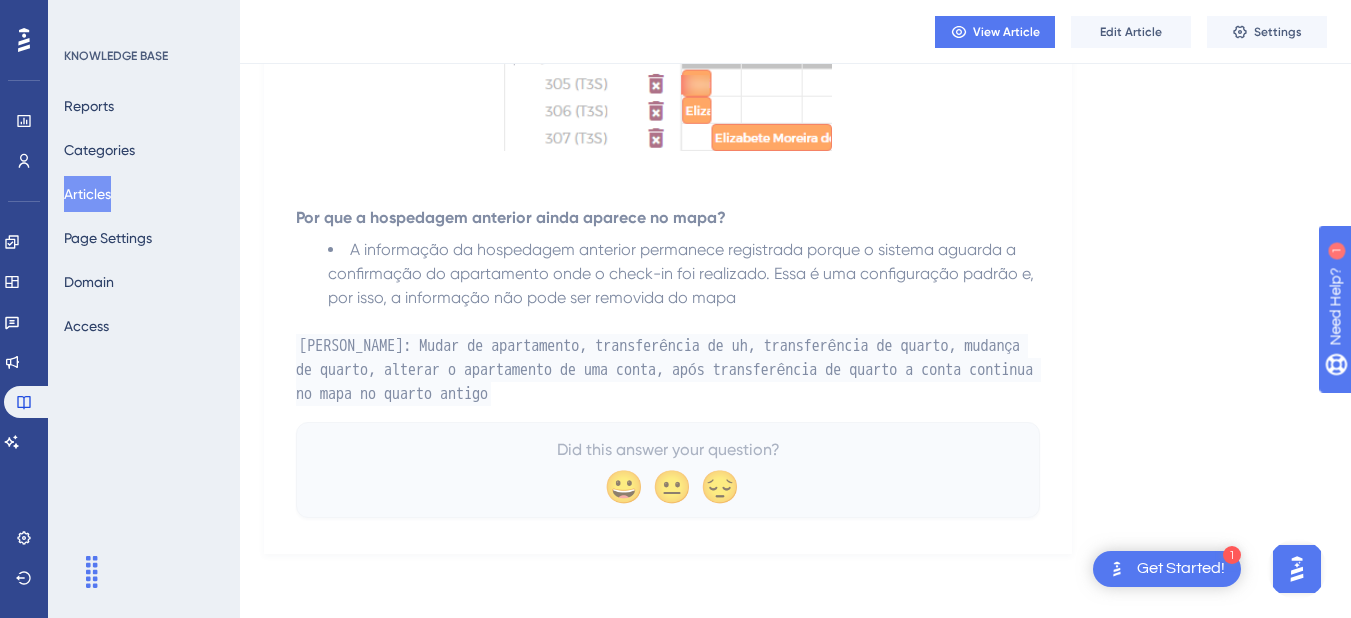 click on "Articles" at bounding box center [87, 194] 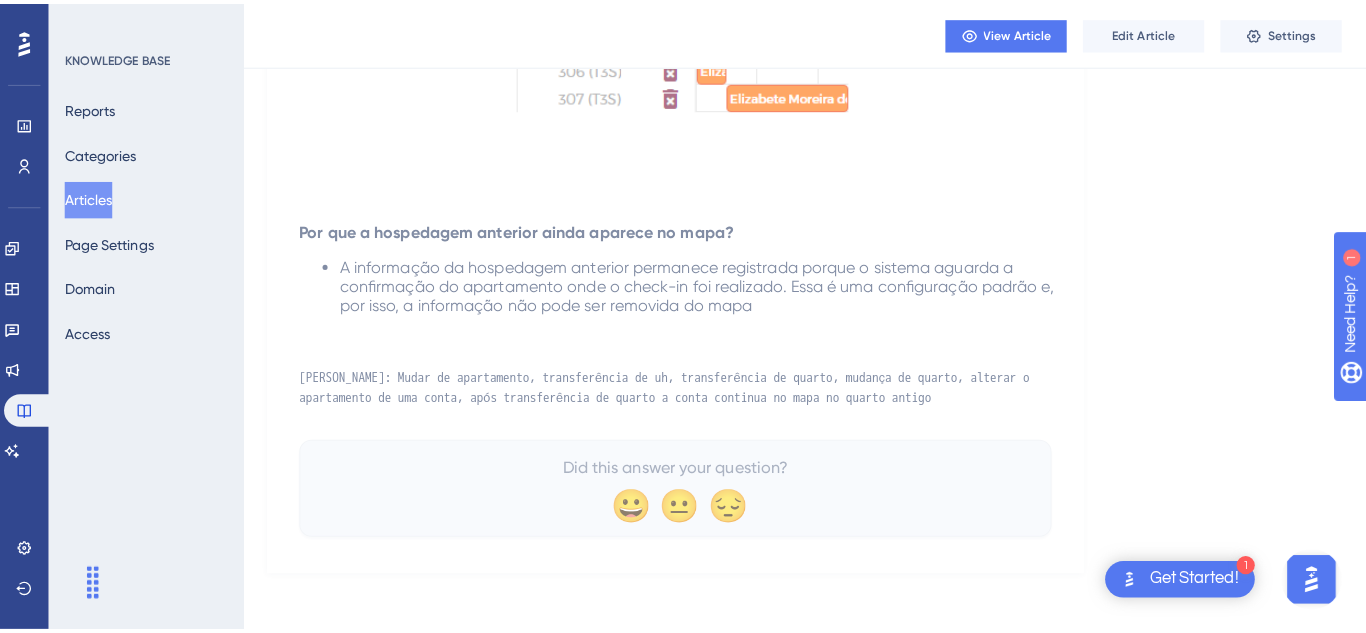 scroll, scrollTop: 0, scrollLeft: 0, axis: both 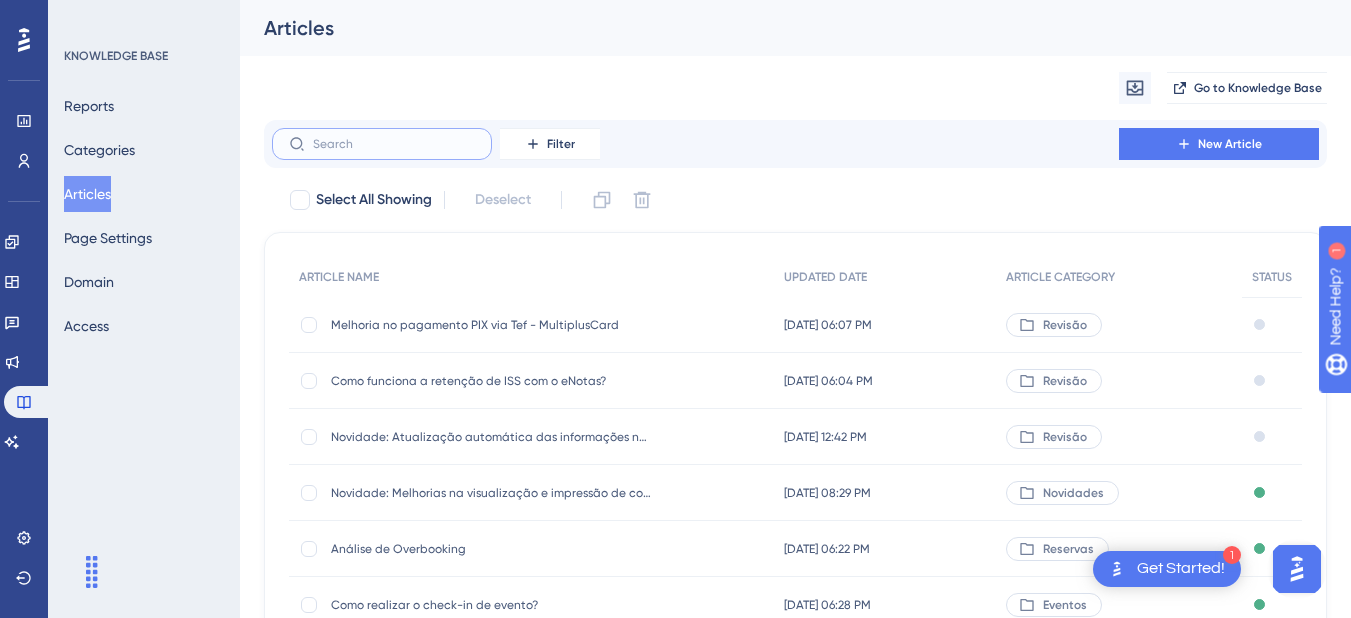 click at bounding box center (394, 144) 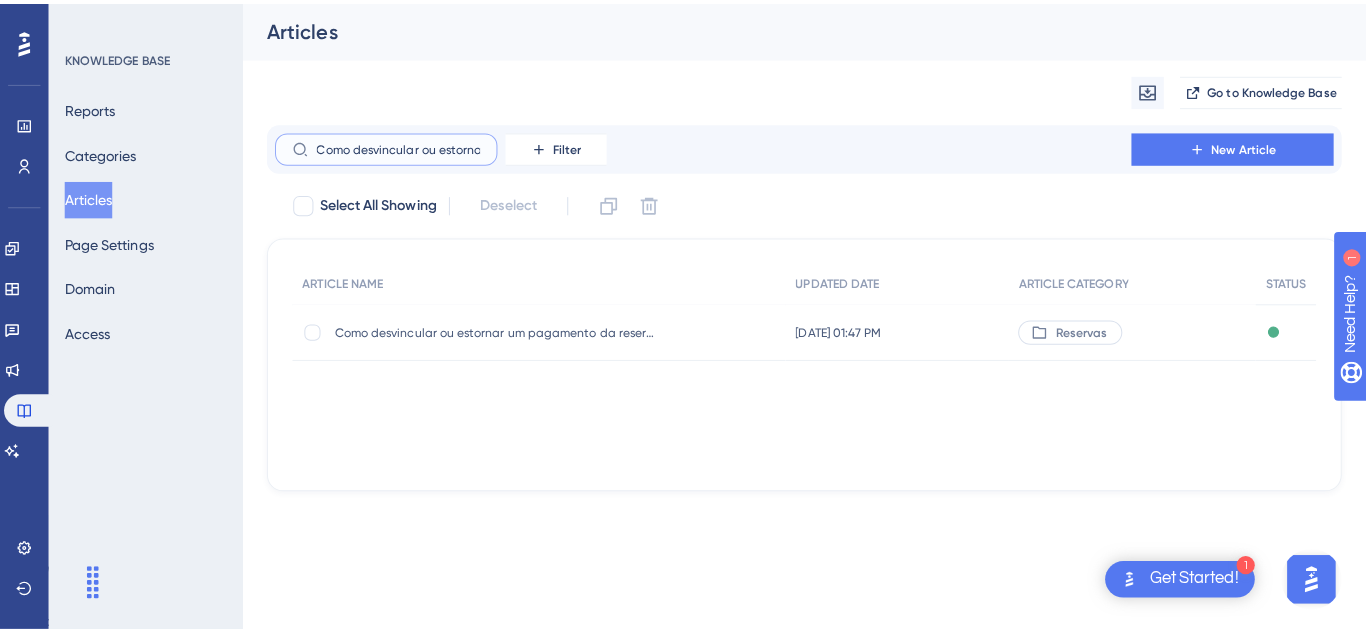 scroll, scrollTop: 0, scrollLeft: 152, axis: horizontal 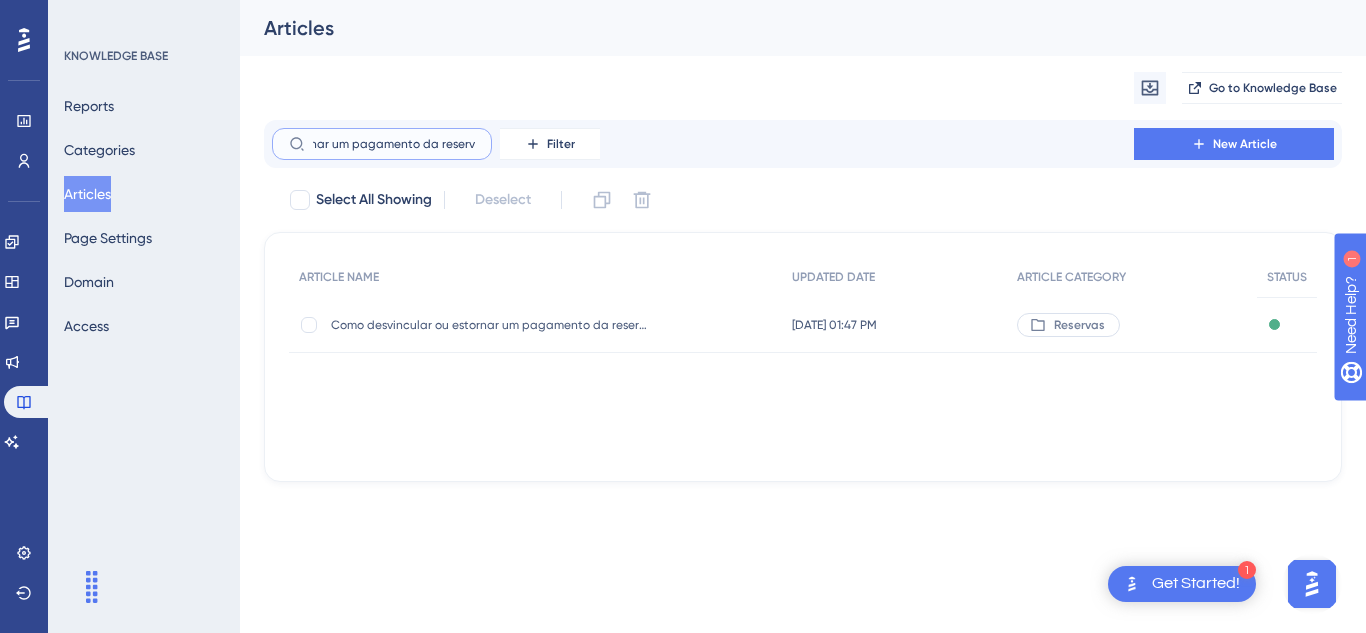 type on "Como desvincular ou estornar um pagamento da reserva" 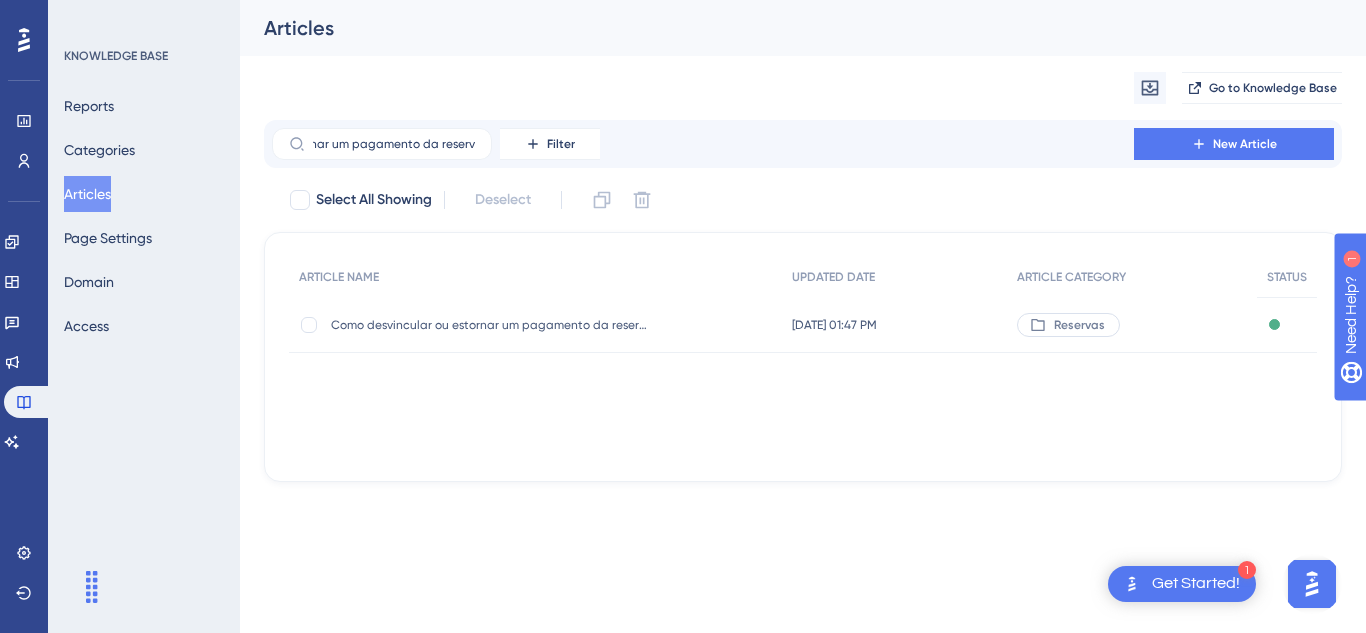 click on "Como desvincular ou estornar um pagamento da reserva? Como desvincular ou estornar um pagamento da reserva?" at bounding box center [491, 325] 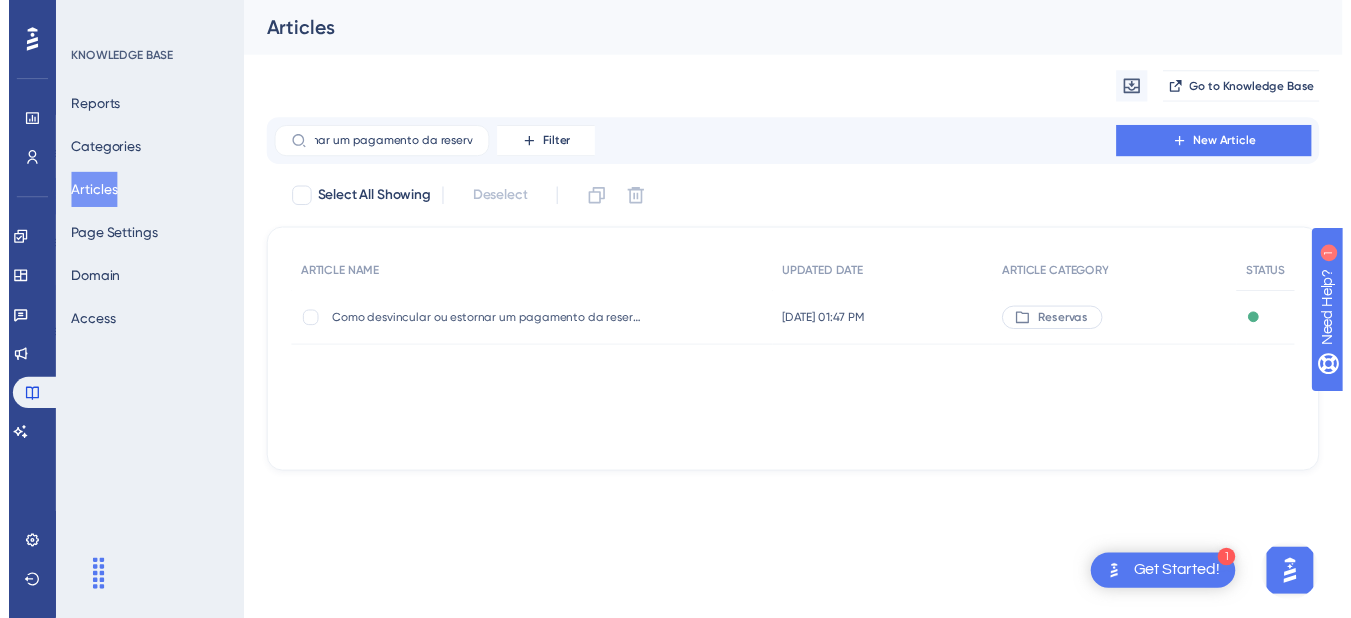 scroll, scrollTop: 0, scrollLeft: 0, axis: both 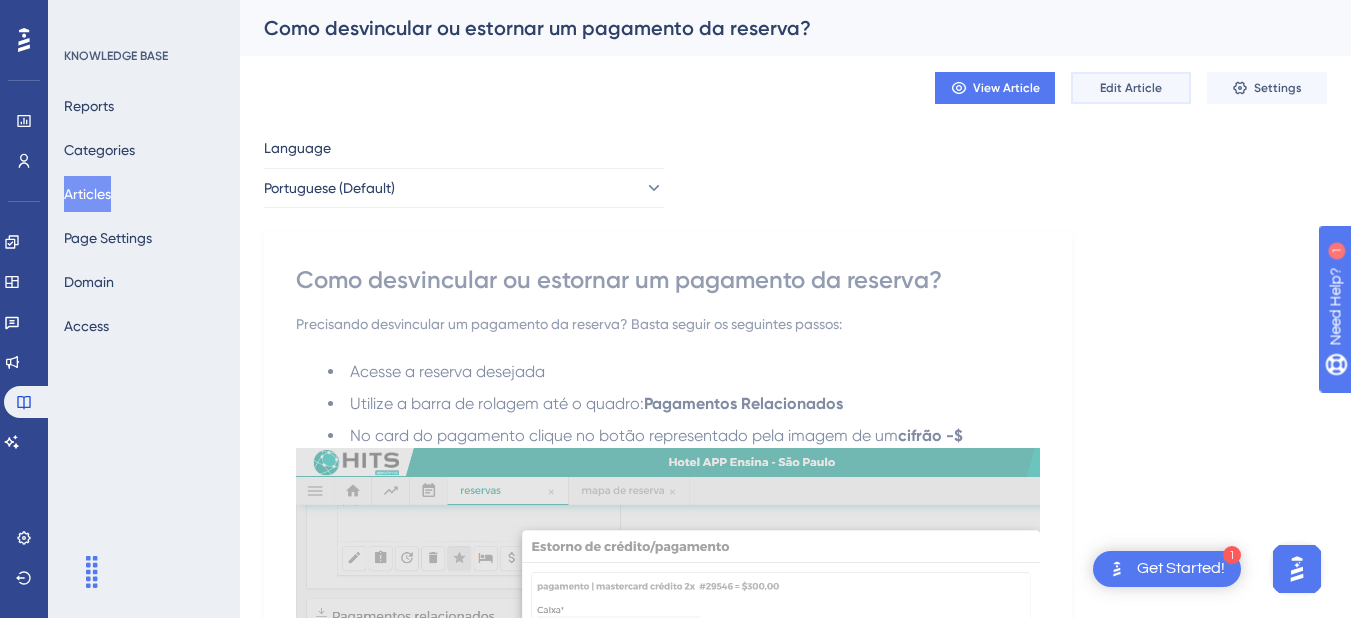 click on "Edit Article" at bounding box center [1131, 88] 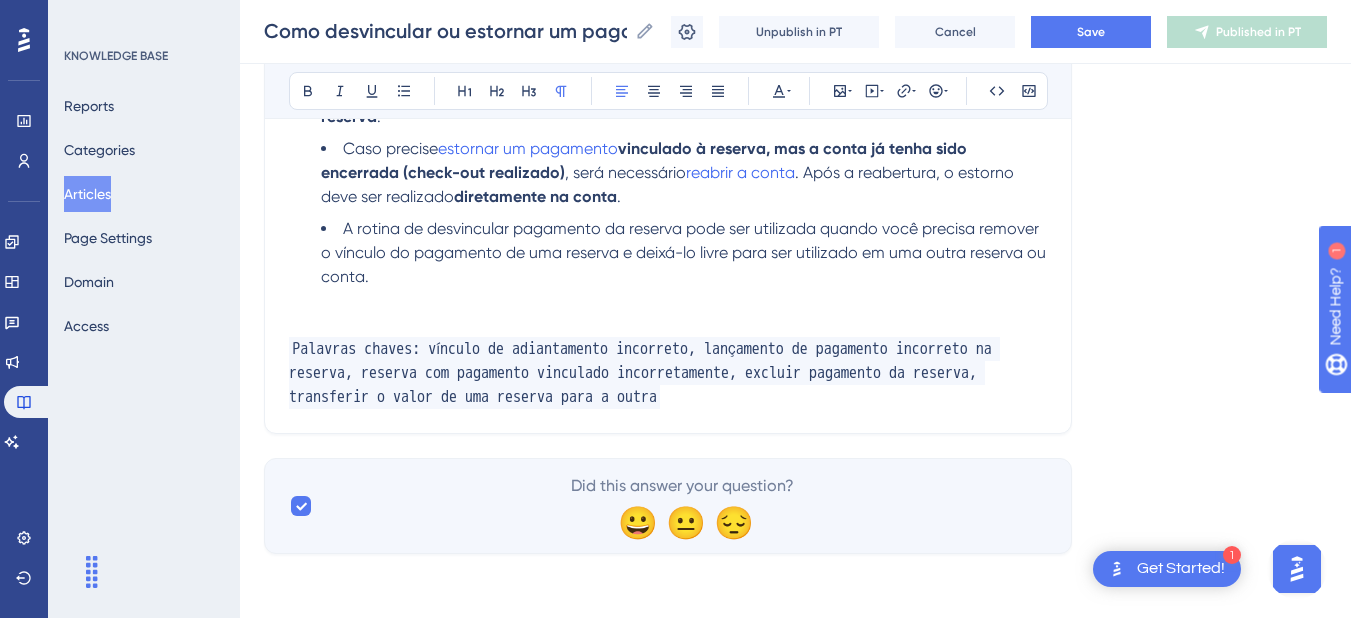 scroll, scrollTop: 1043, scrollLeft: 0, axis: vertical 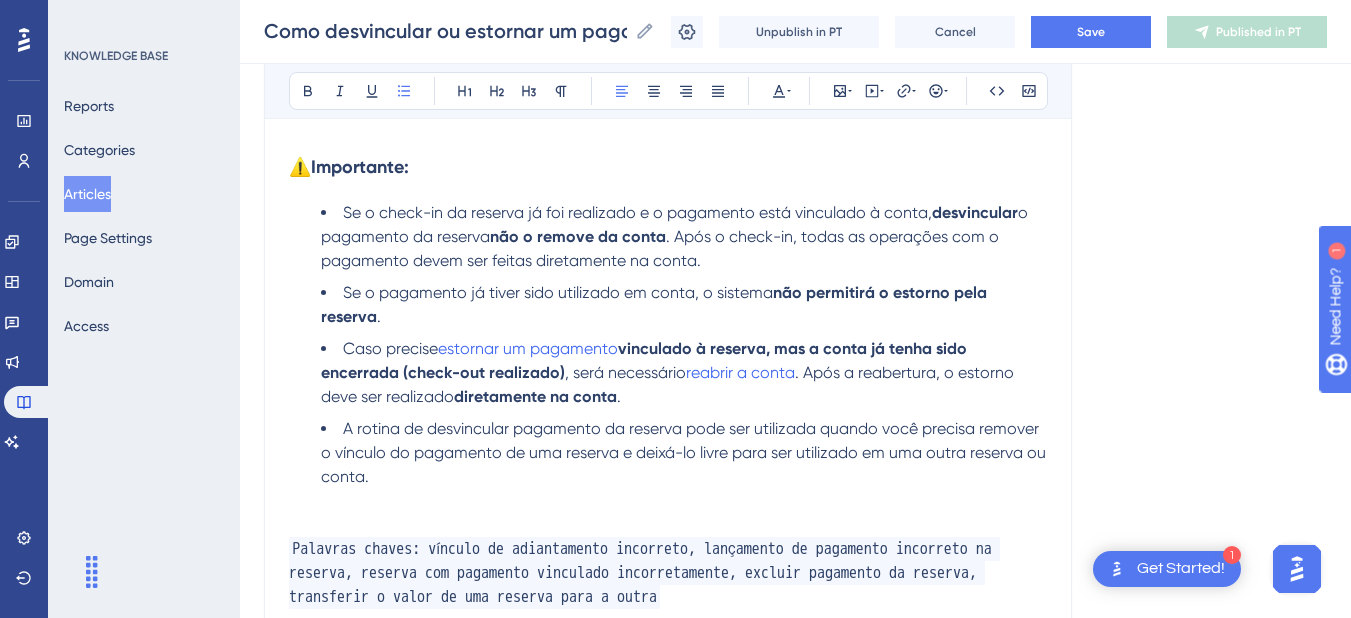 click on "A rotina de desvincular pagamento da reserva pode ser utilizada quando você precisa remover o vínculo do pagamento de uma reserva e deixá-lo livre para ser utilizado em uma outra reserva ou conta." at bounding box center [684, 453] 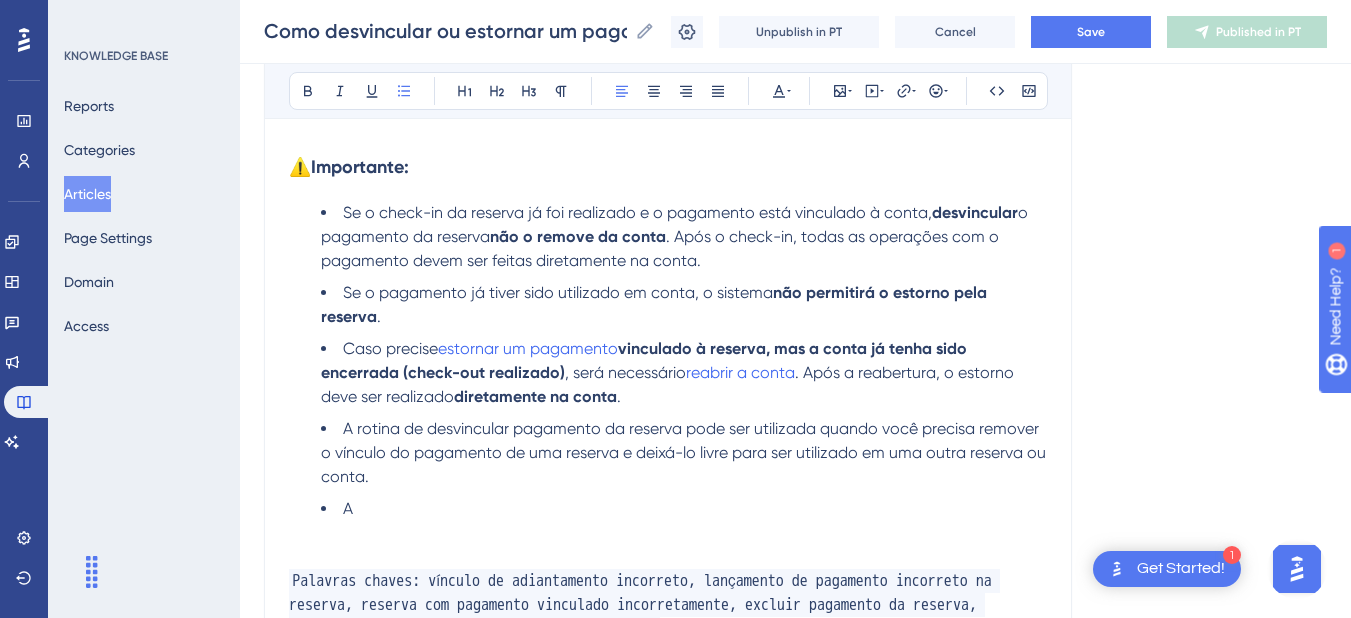 type 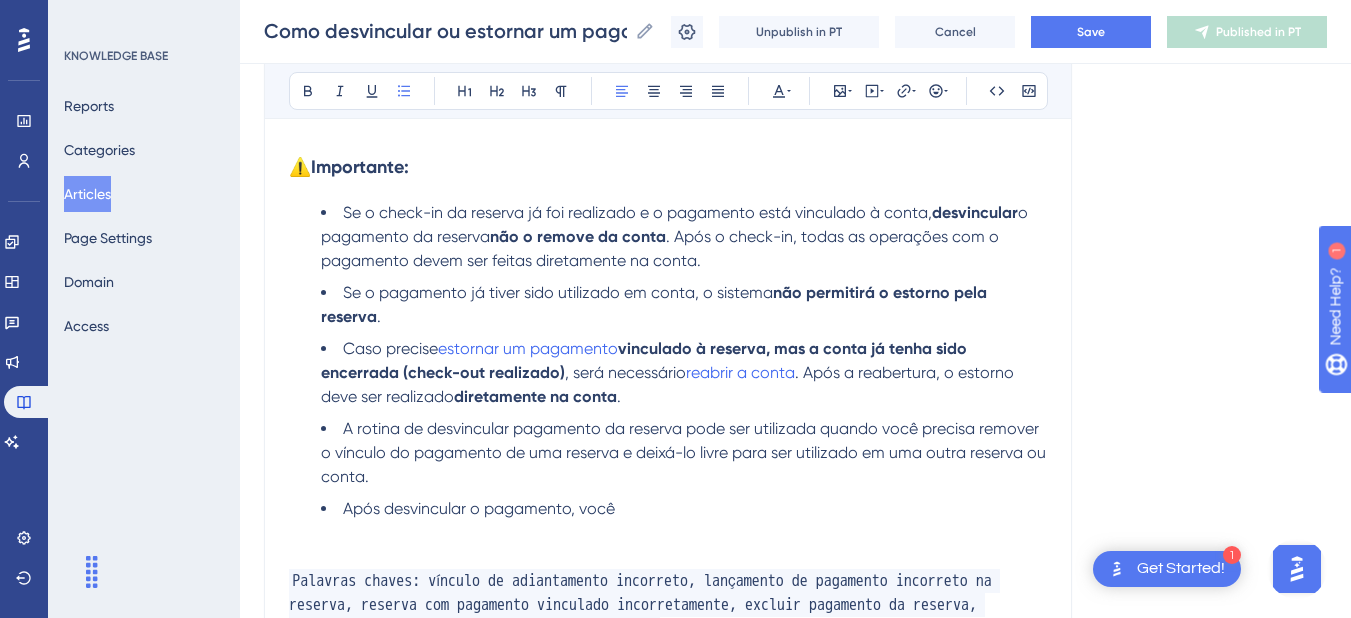 click on "Se o check-in da reserva já foi realizado e o pagamento está vinculado à conta,  desvincular  o pagamento da reserva  não o remove da conta . Após o check-in, todas as operações com o pagamento devem ser feitas diretamente na conta. Se o pagamento já tiver sido utilizado em conta, o sistema  não permitirá o estorno pela reserva . Caso precise  estornar um pagamento  vinculado à reserva, mas a conta já tenha sido encerrada (check-out realizado) , será necessário  reabrir a conta . Após a reabertura, o estorno deve ser realizado  diretamente na conta . A rotina de desvincular pagamento da reserva pode ser utilizada quando você precisa remover o vínculo do pagamento de uma reserva e deixá-lo livre para ser utilizado em uma outra reserva ou conta. Após desvincular o pagamento, você" at bounding box center (668, 361) 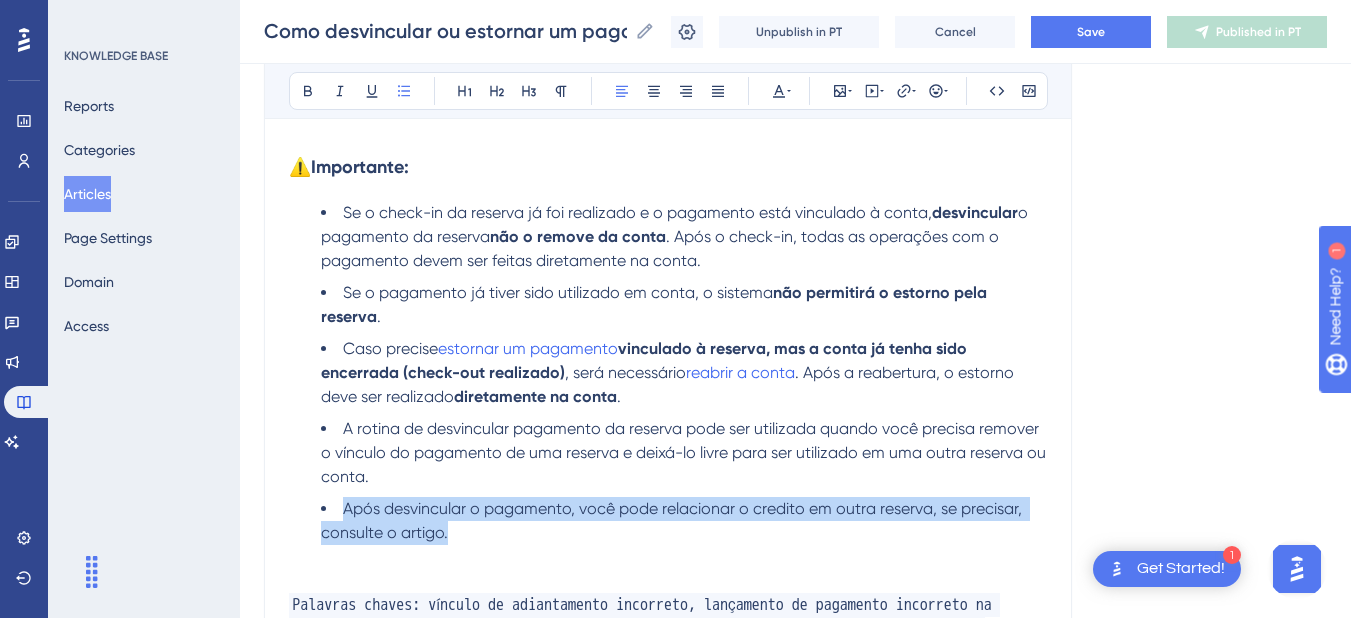 drag, startPoint x: 515, startPoint y: 534, endPoint x: 337, endPoint y: 511, distance: 179.4798 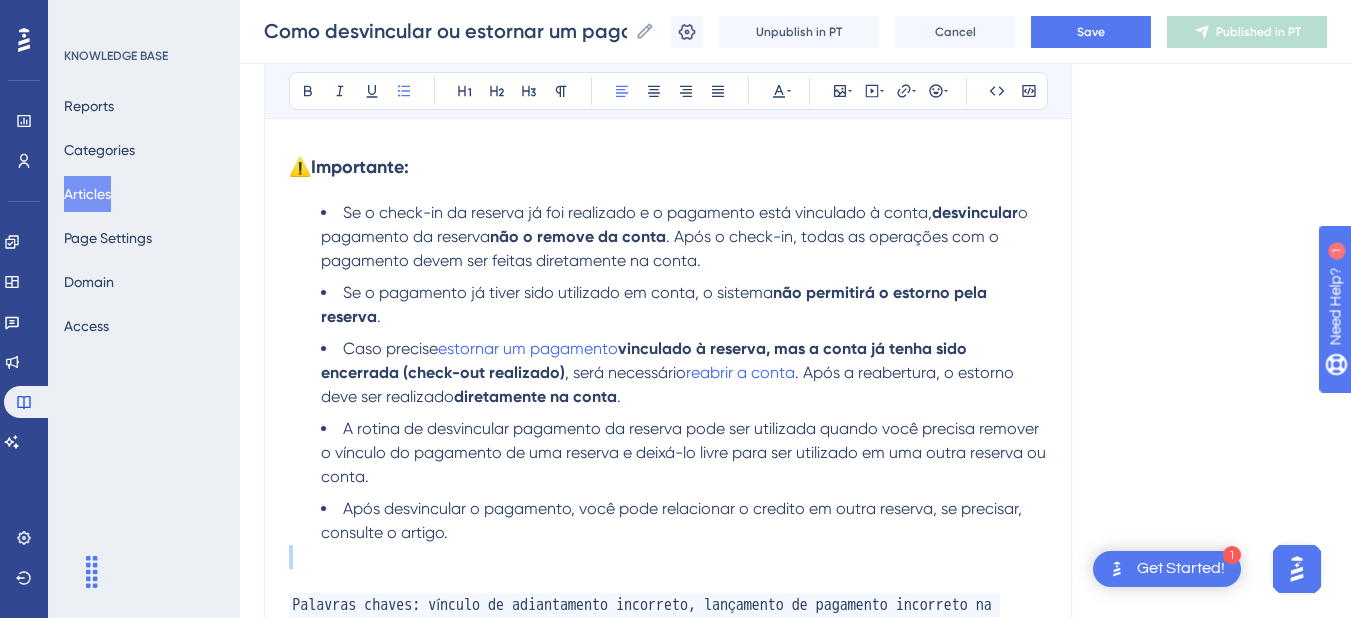 click on "Após desvincular o pagamento, você pode relacionar o credito em outra reserva, se precisar, consulte o artigo." at bounding box center (684, 521) 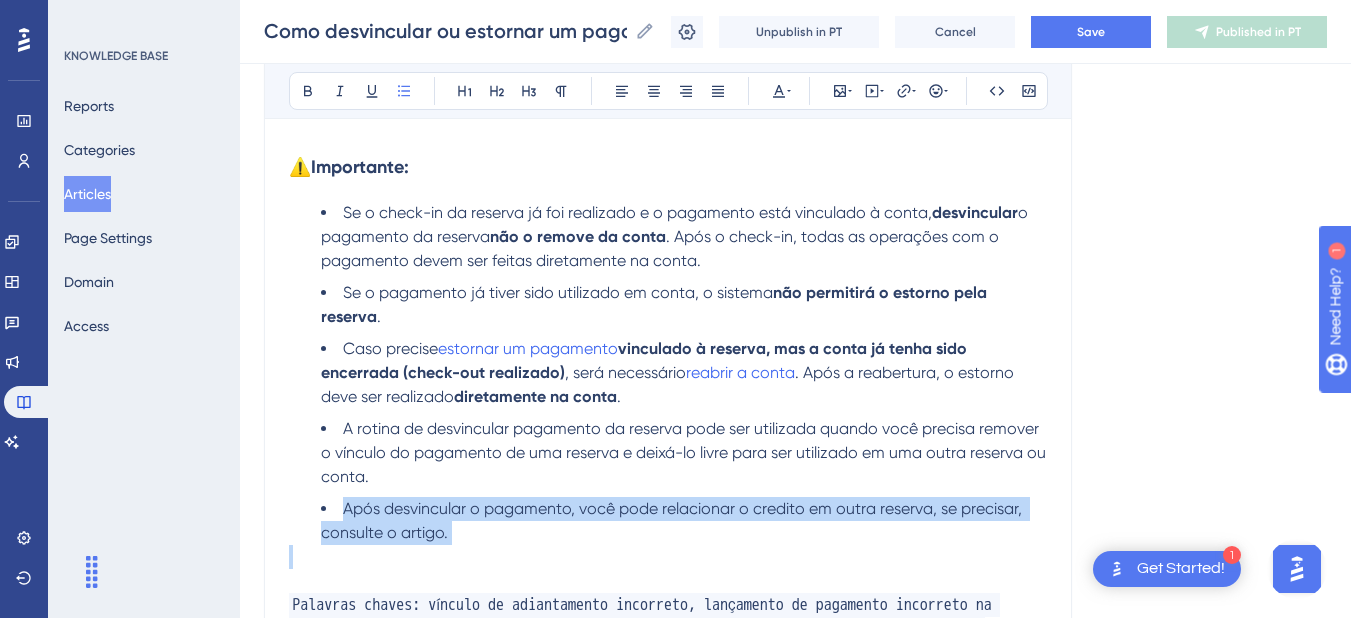click on "Após desvincular o pagamento, você pode relacionar o credito em outra reserva, se precisar, consulte o artigo." at bounding box center (684, 521) 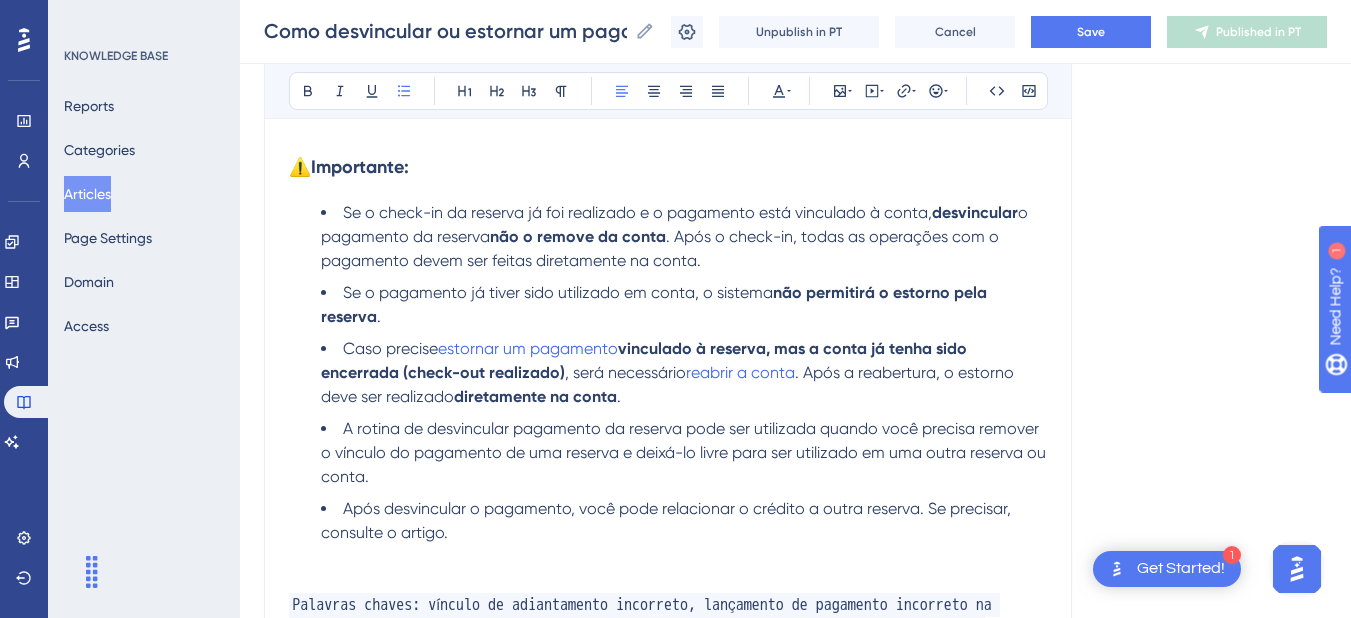 click on "Após desvincular o pagamento, você pode relacionar o crédito a outra reserva. Se precisar, consulte o artigo." at bounding box center [684, 521] 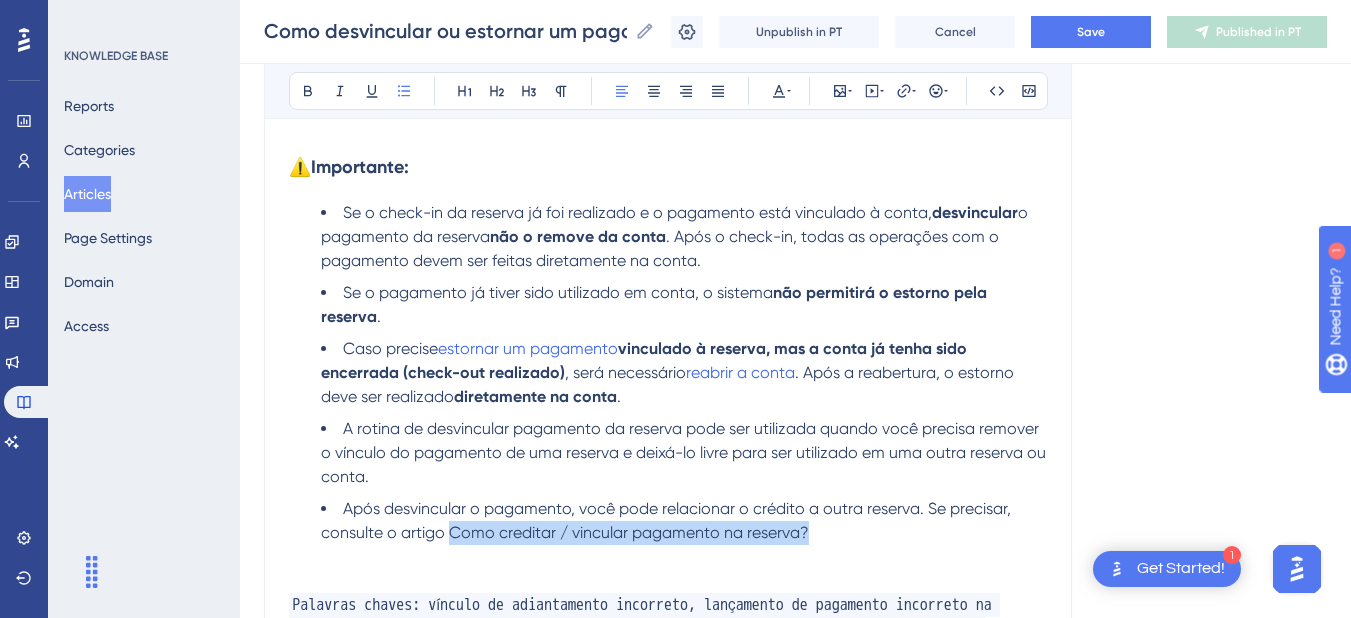 drag, startPoint x: 838, startPoint y: 533, endPoint x: 452, endPoint y: 534, distance: 386.00128 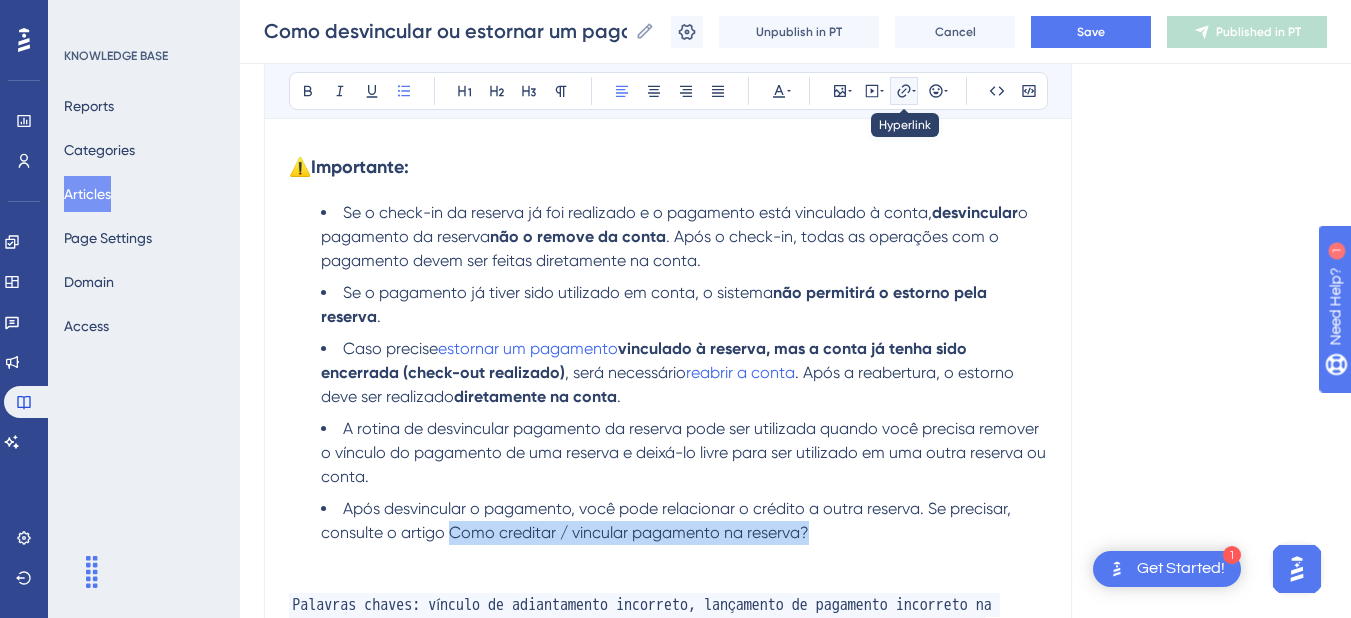 click 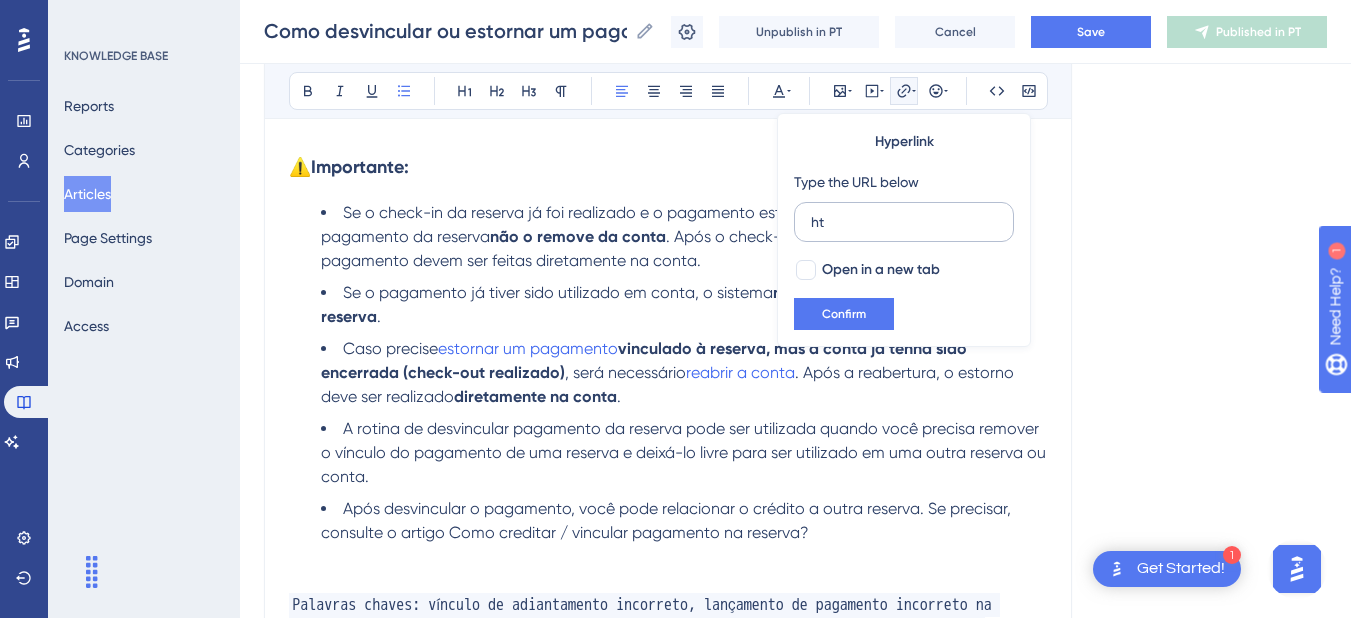 type on "h" 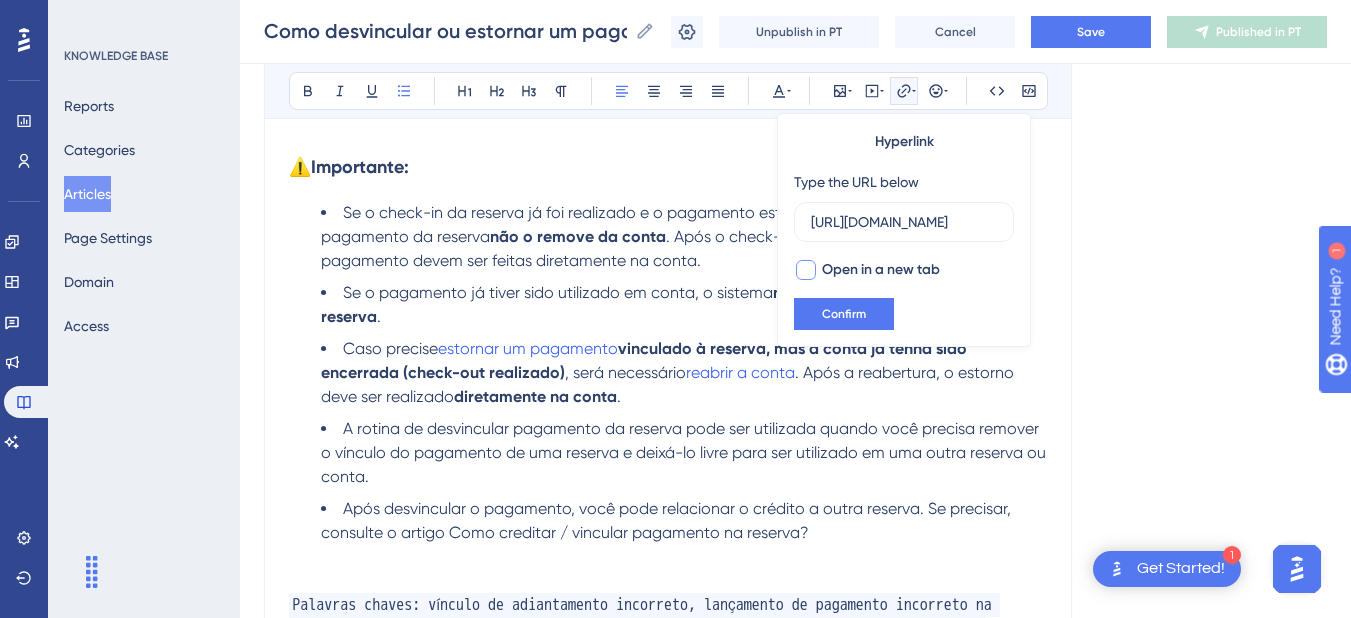 scroll, scrollTop: 0, scrollLeft: 519, axis: horizontal 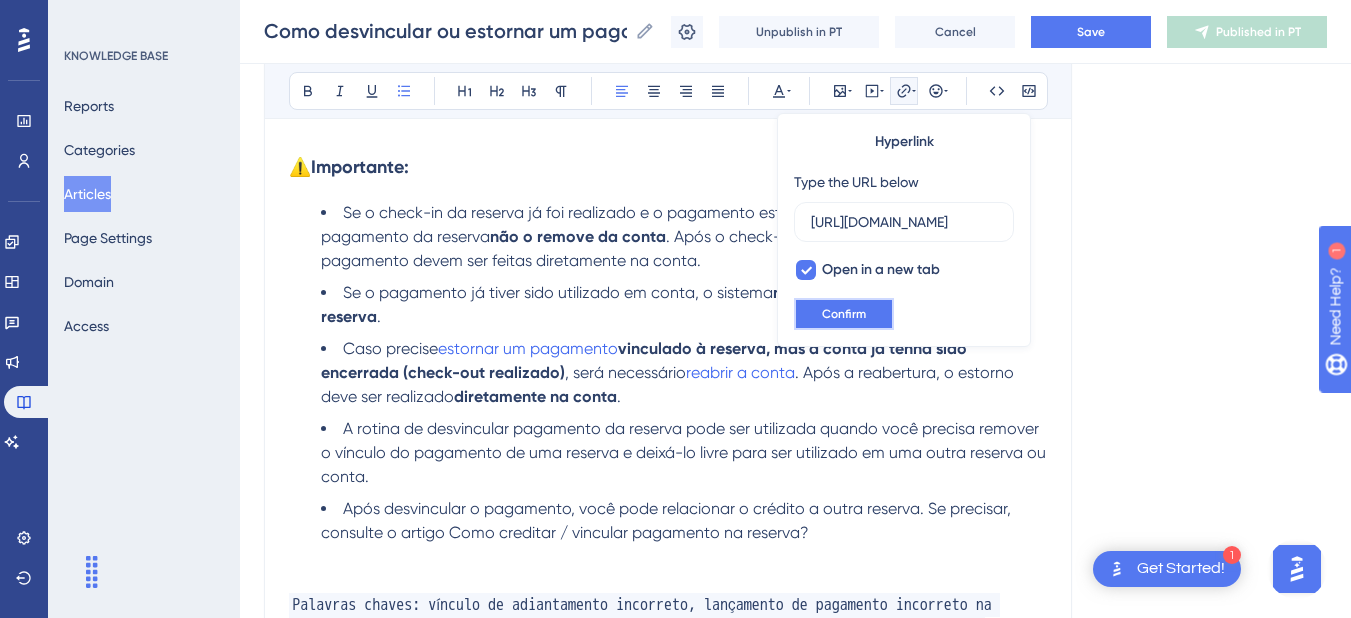 click on "Confirm" at bounding box center [844, 314] 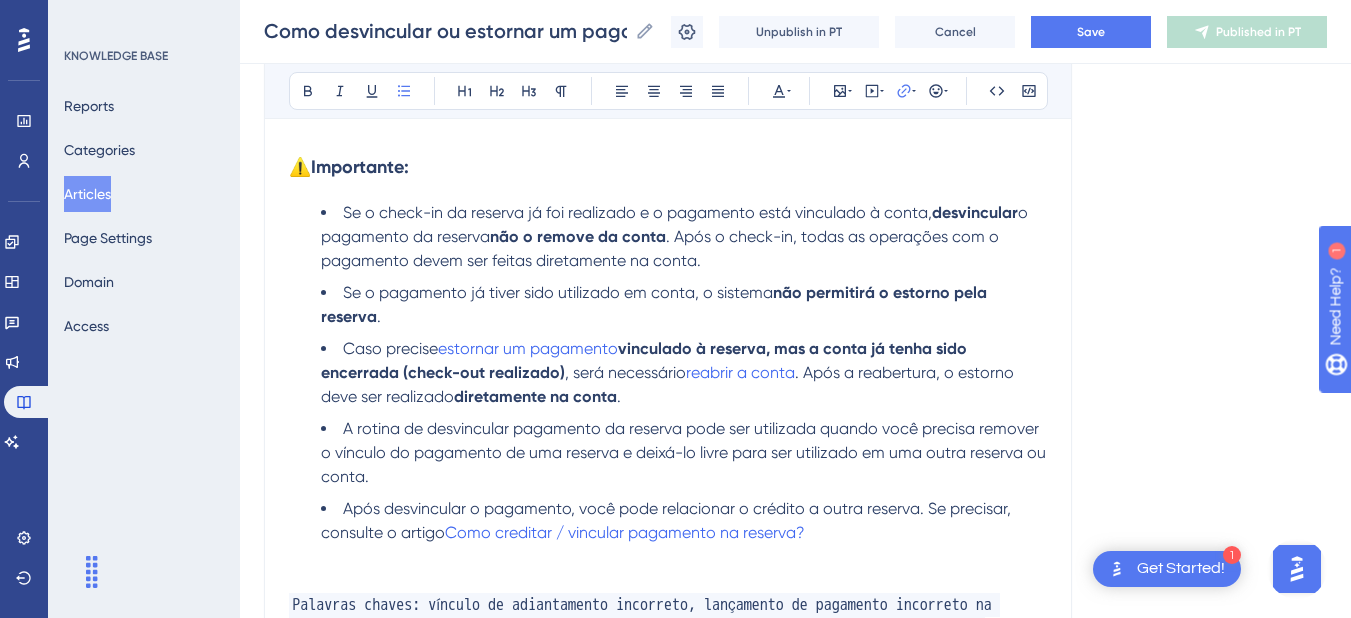 click on "Após desvincular o pagamento, você pode relacionar o crédito a outra reserva. Se precisar, consulte o artigo  Como creditar / vincular pagamento na reserva?" at bounding box center [684, 521] 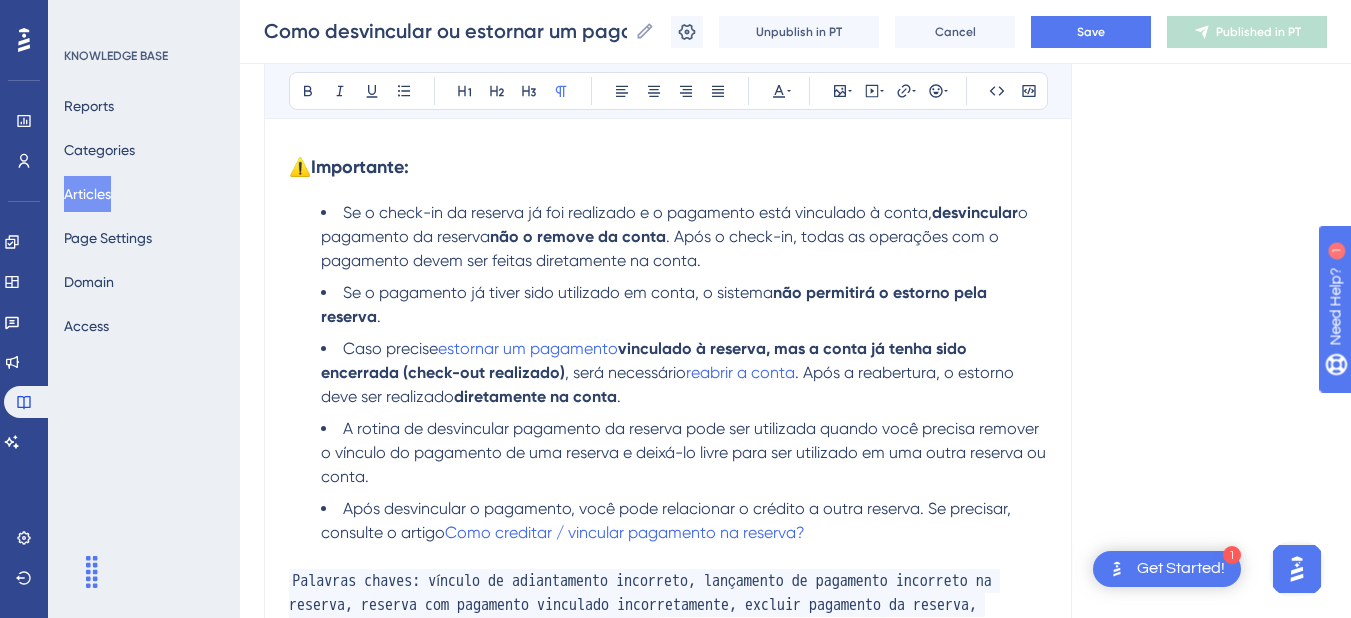 click on "Como desvincular ou estornar um pagamento da reserva? Como desvincular ou estornar um pagamento da reserva? Unpublish in PT Cancel Save Published in PT" at bounding box center [795, 32] 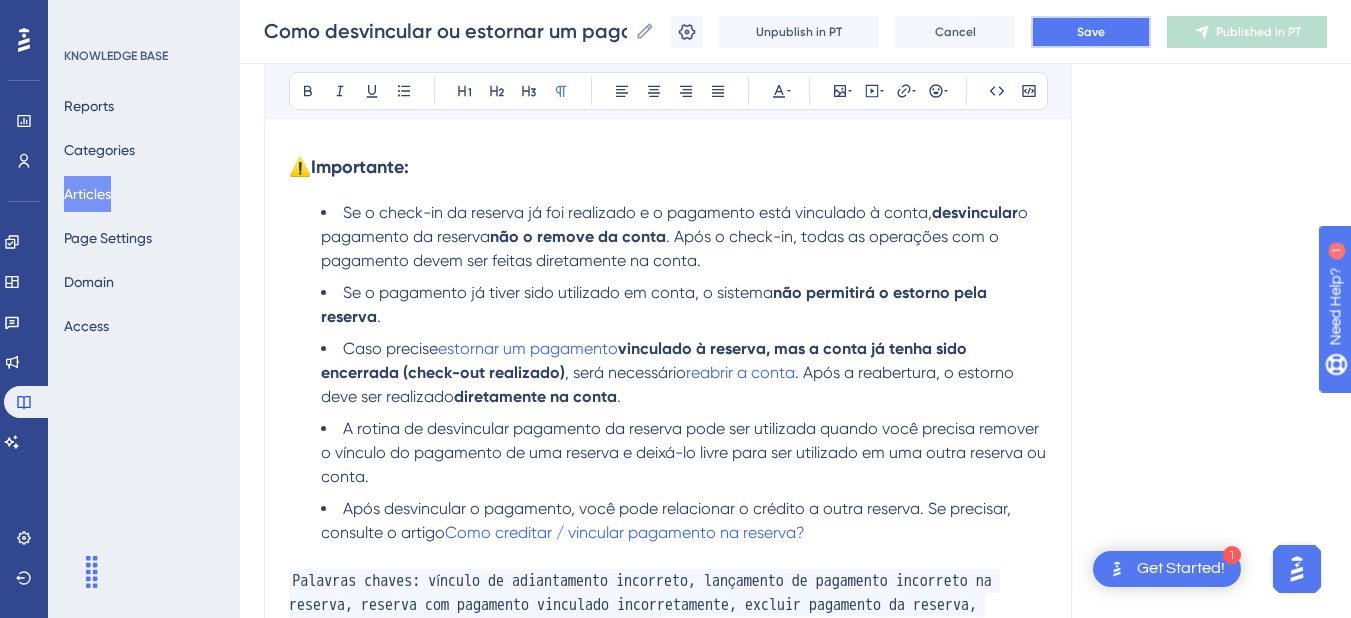 click on "Save" at bounding box center (1091, 32) 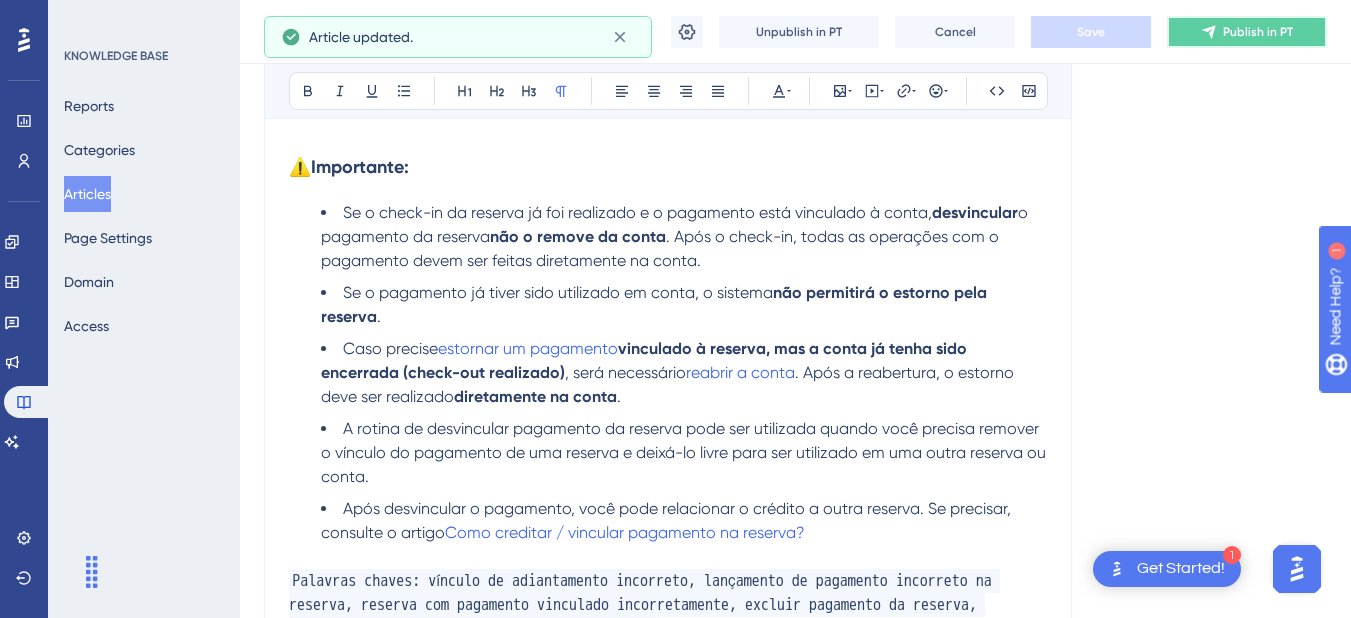 click 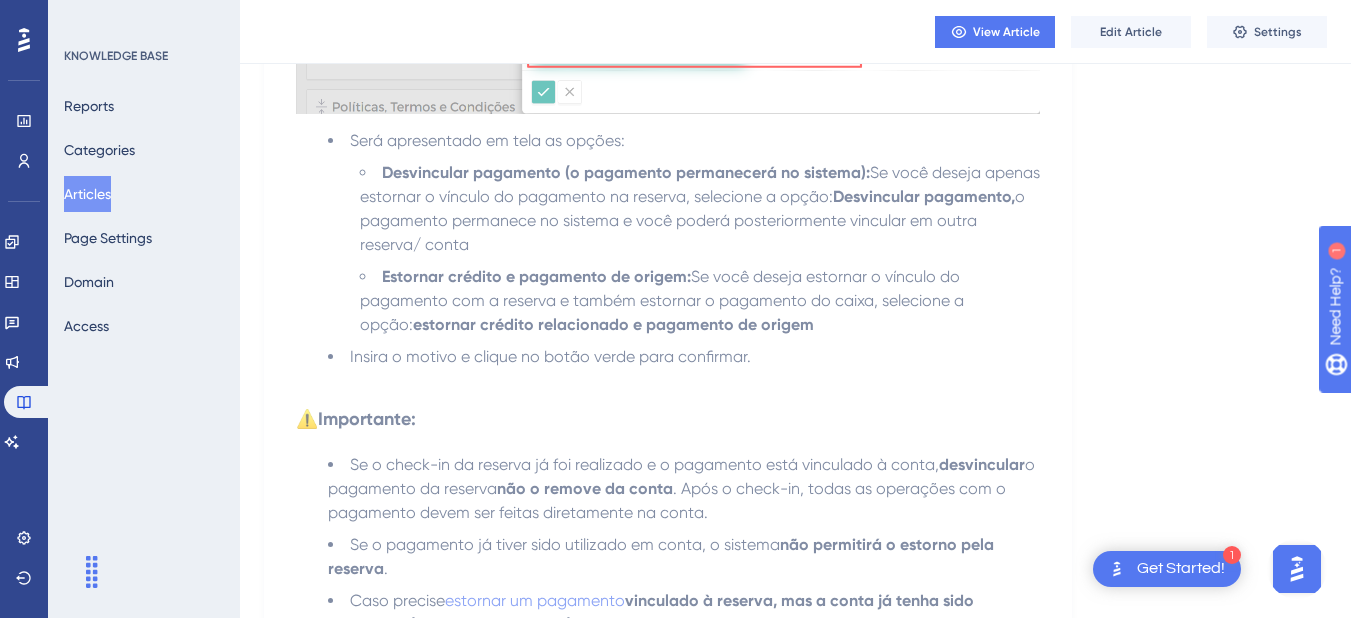 scroll, scrollTop: 1190, scrollLeft: 0, axis: vertical 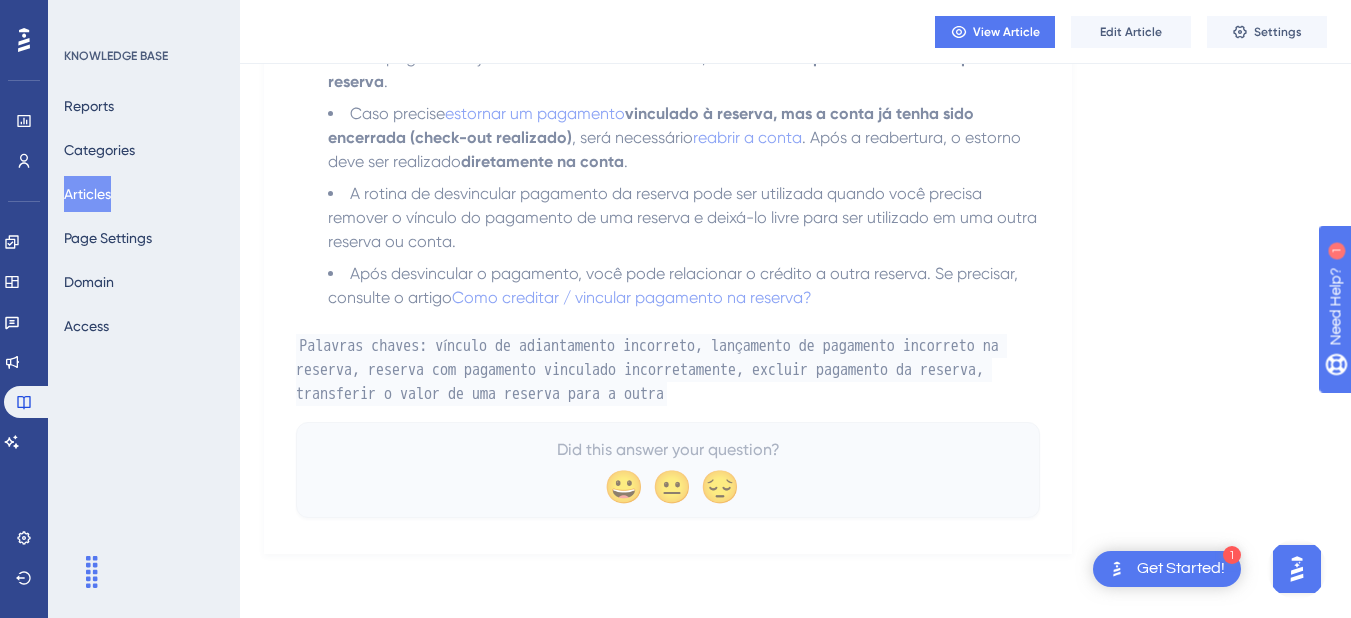 click on "Articles" at bounding box center [87, 194] 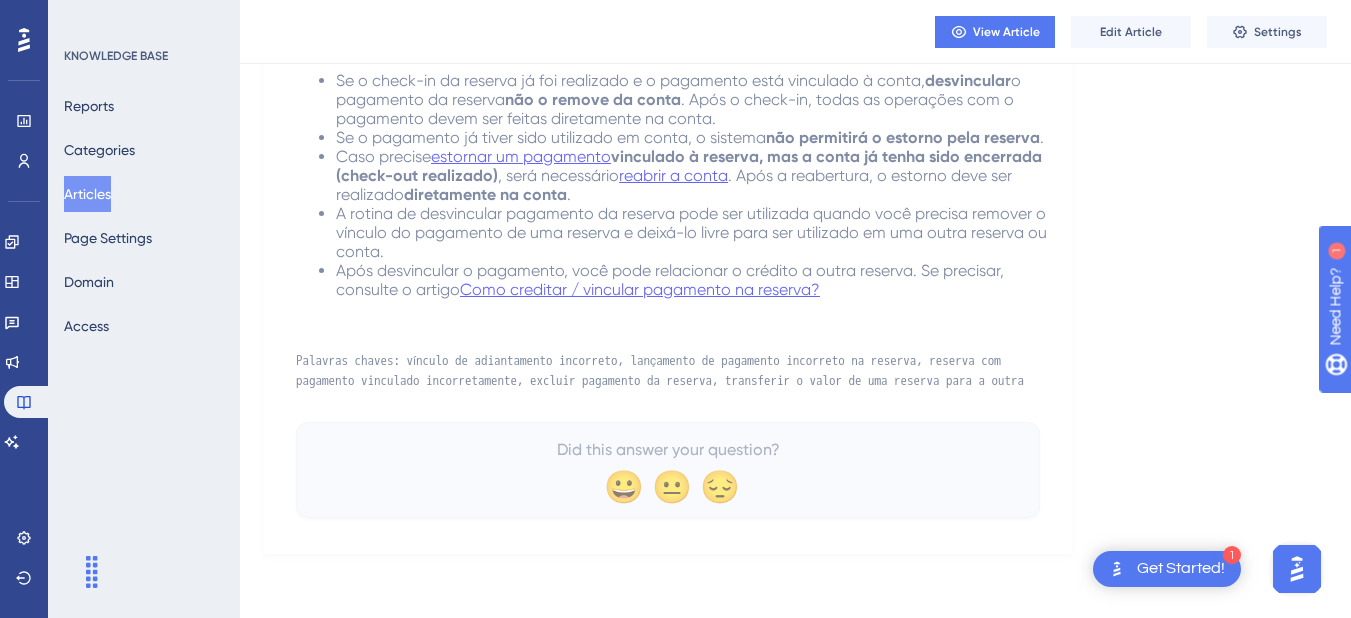 scroll, scrollTop: 0, scrollLeft: 0, axis: both 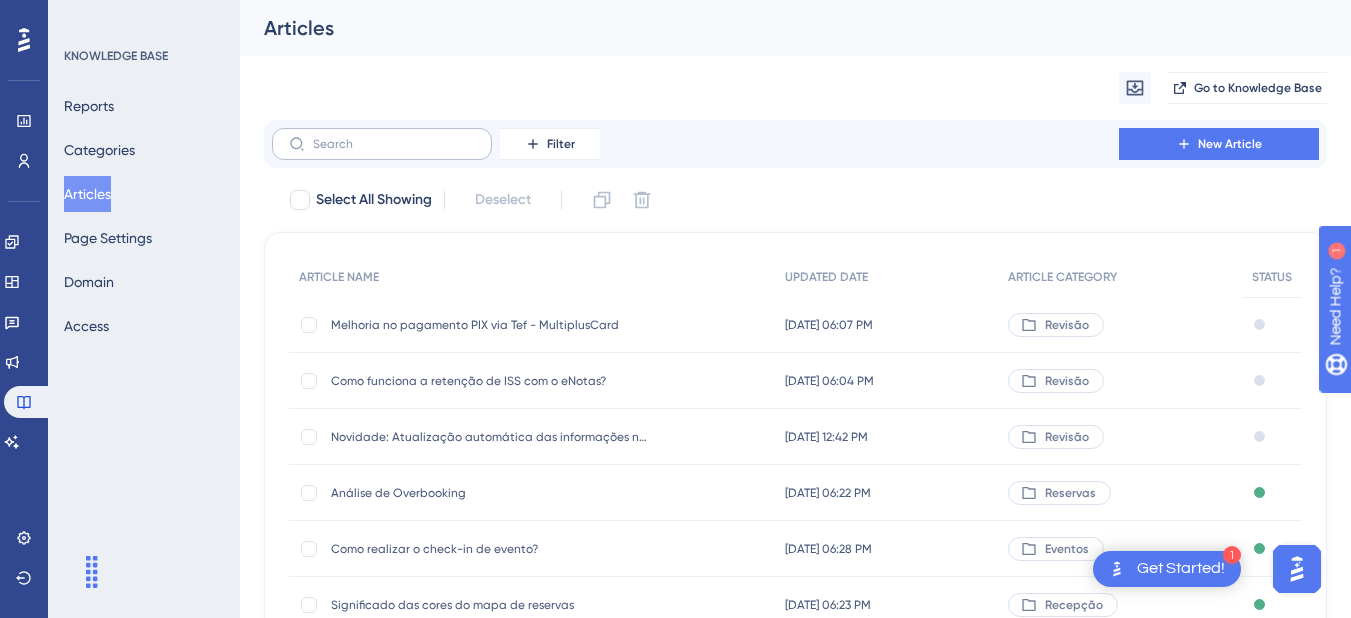 click at bounding box center (382, 144) 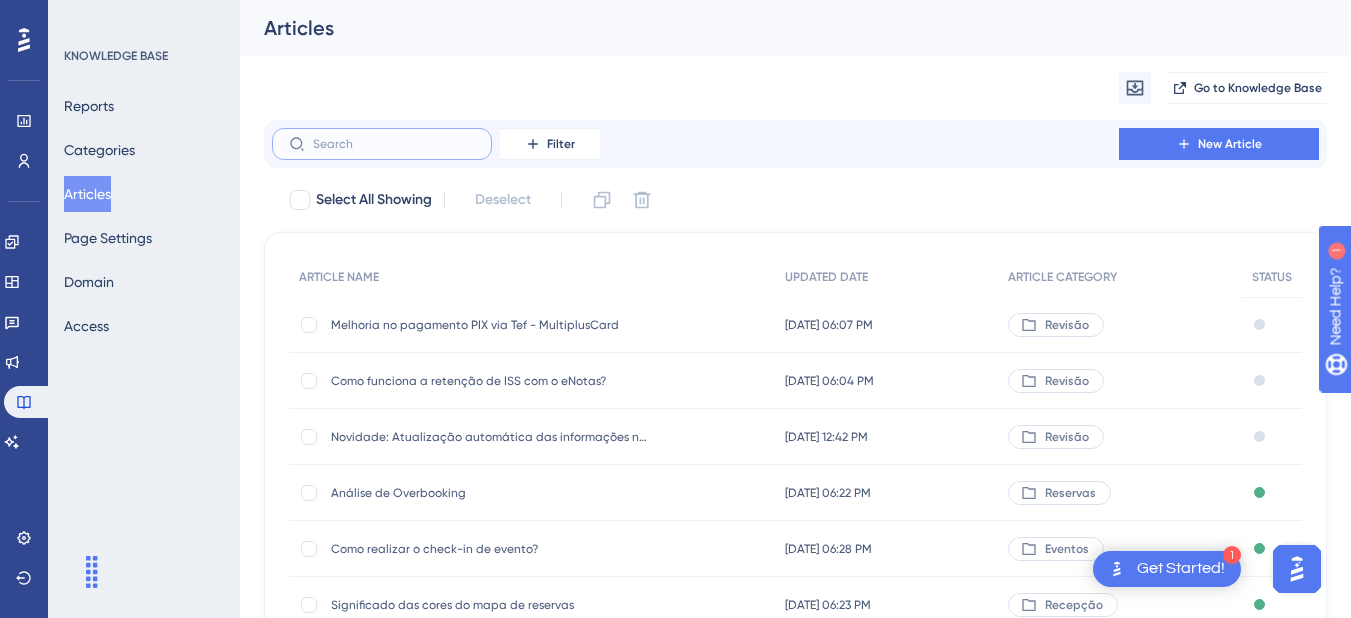 click at bounding box center (394, 144) 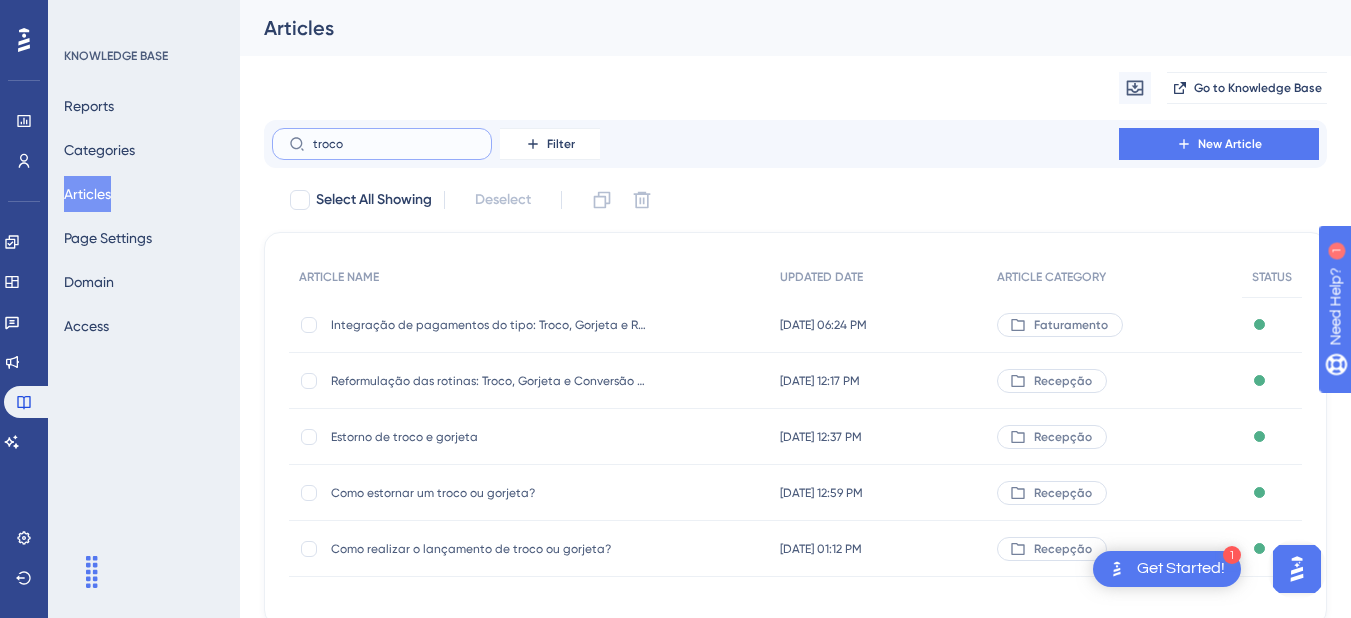 type on "troco" 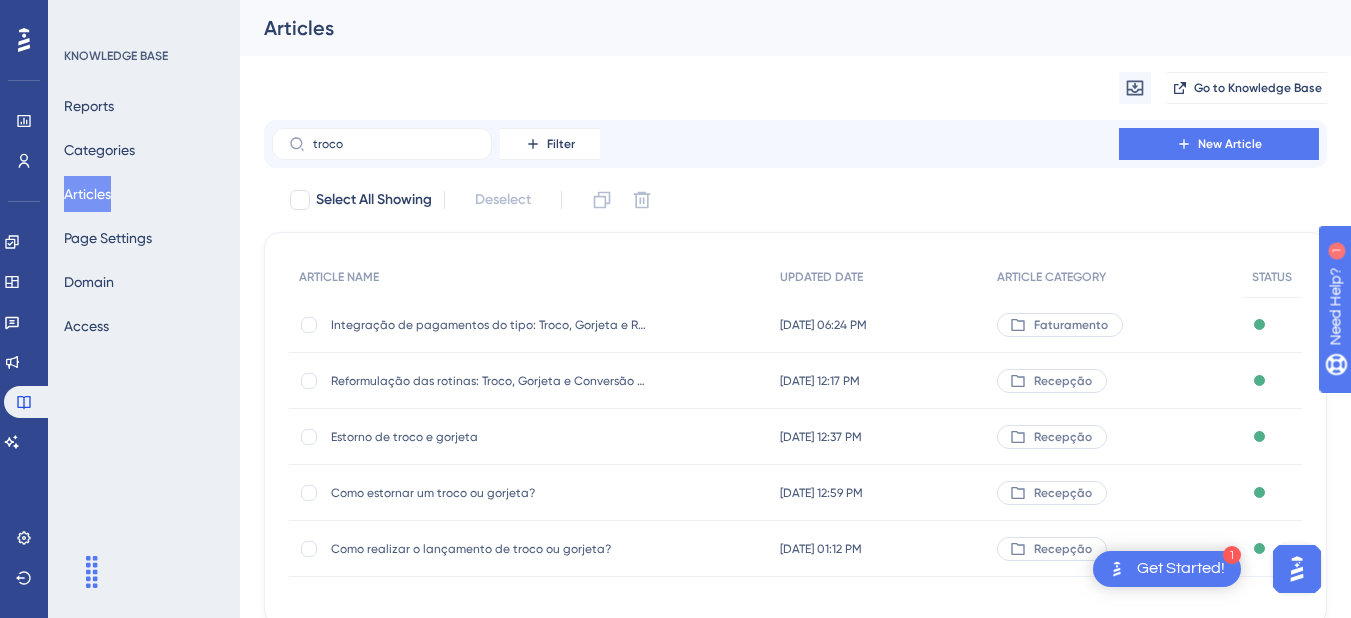 click on "Como realizar o lançamento de troco ou gorjeta?" at bounding box center (491, 549) 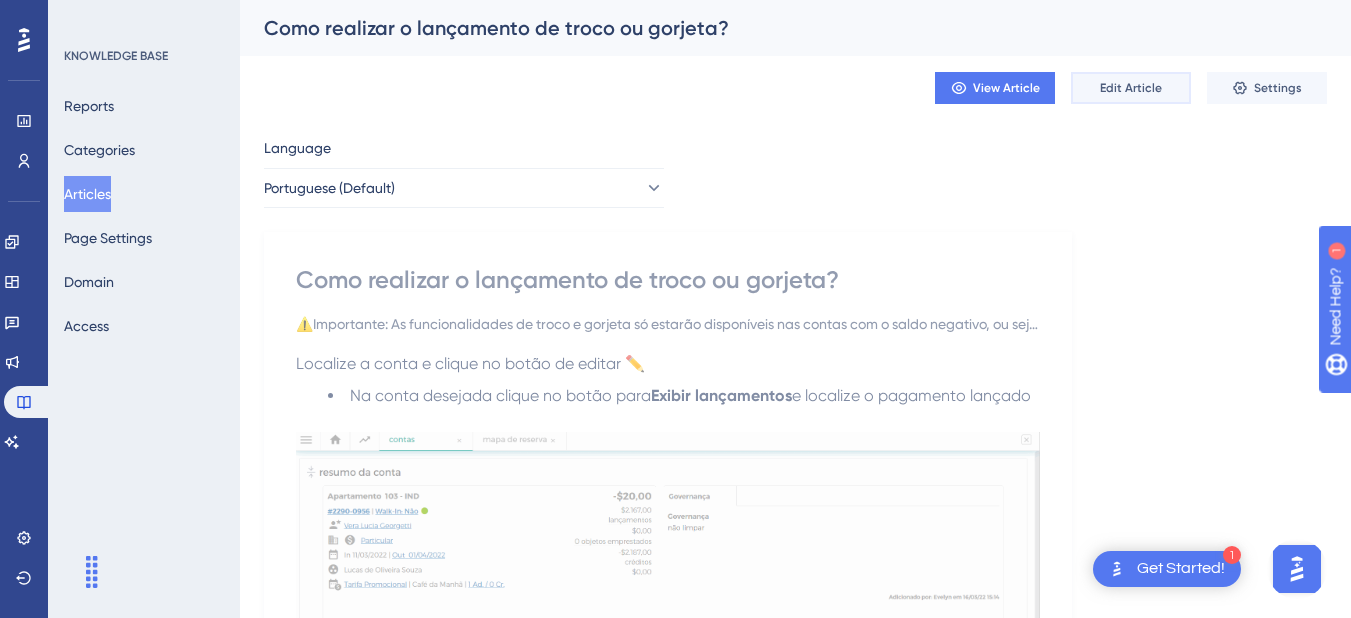 click on "Edit Article" at bounding box center [1131, 88] 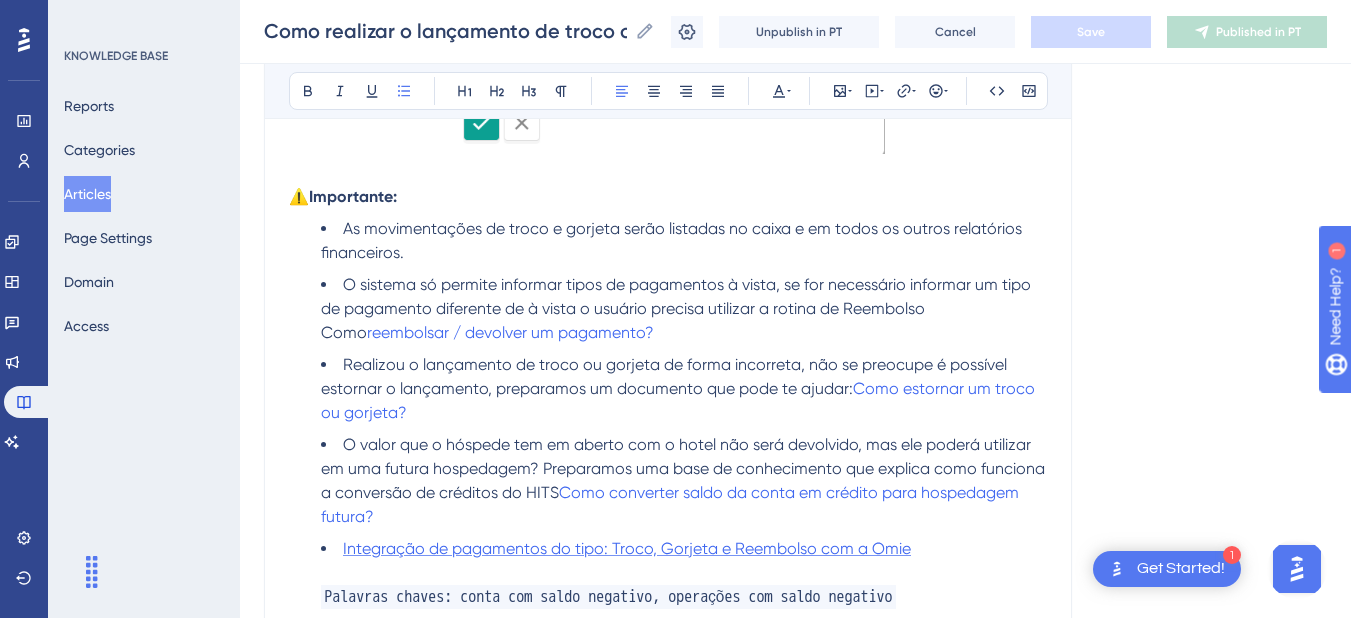scroll, scrollTop: 2533, scrollLeft: 0, axis: vertical 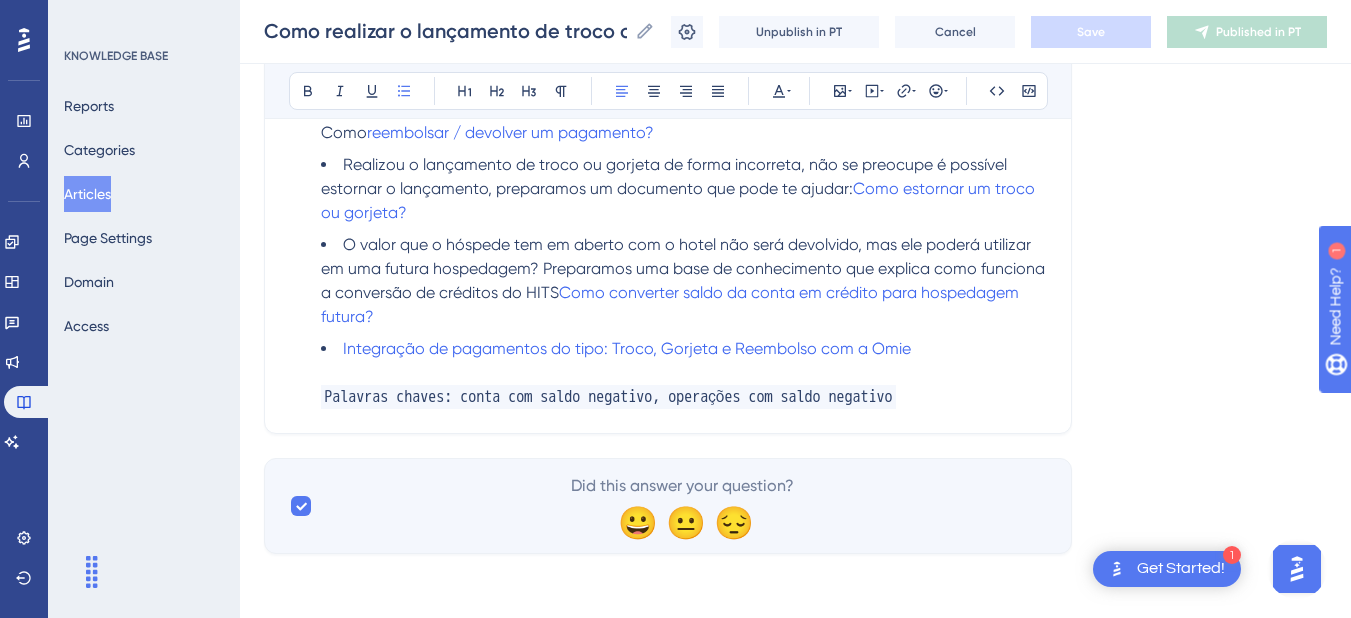 click on "Integração de pagamentos do tipo: Troco, Gorjeta e Reembolso com a Omie Palavras chaves: conta com saldo negativo, operações com saldo negativo" at bounding box center [684, 373] 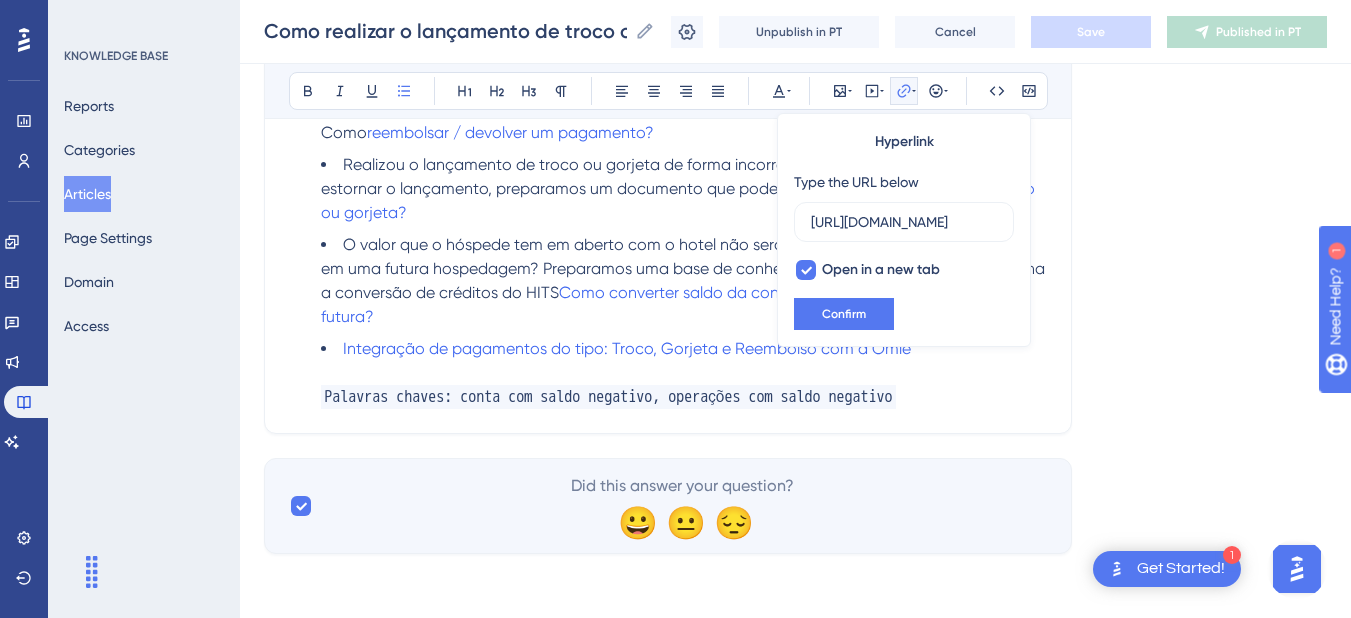 scroll, scrollTop: 0, scrollLeft: 541, axis: horizontal 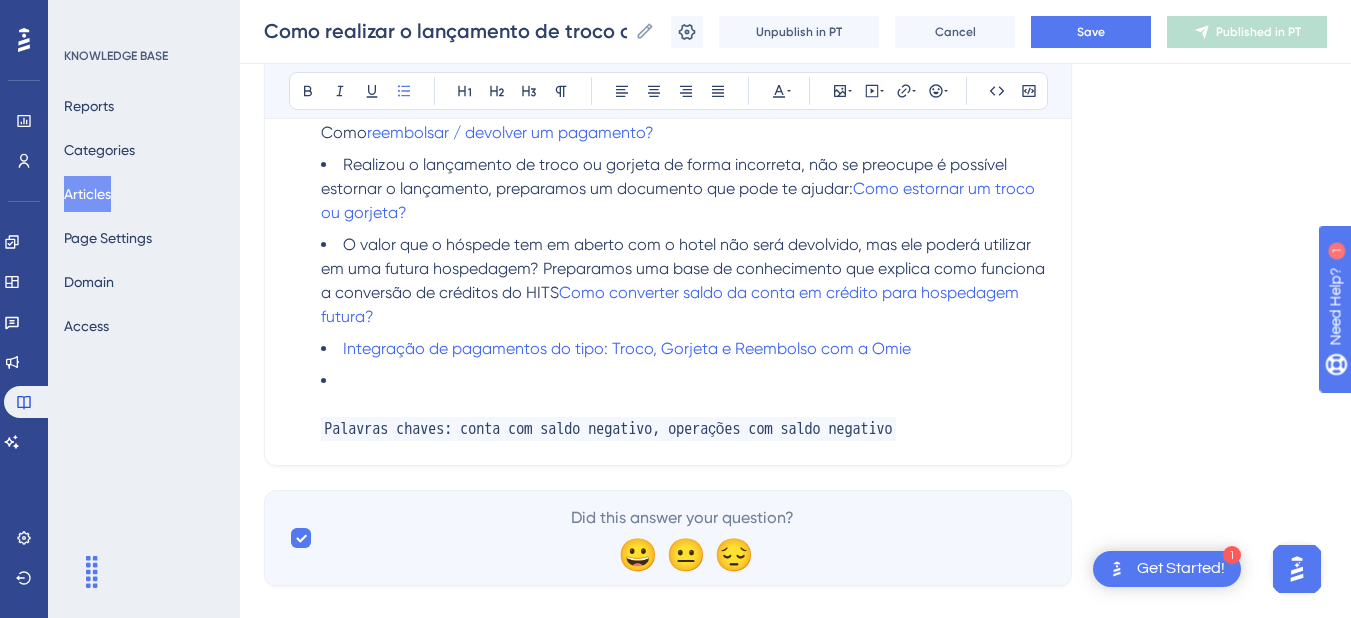 click on "Palavras chaves: conta com saldo negativo, operações com saldo negativo" at bounding box center [684, 405] 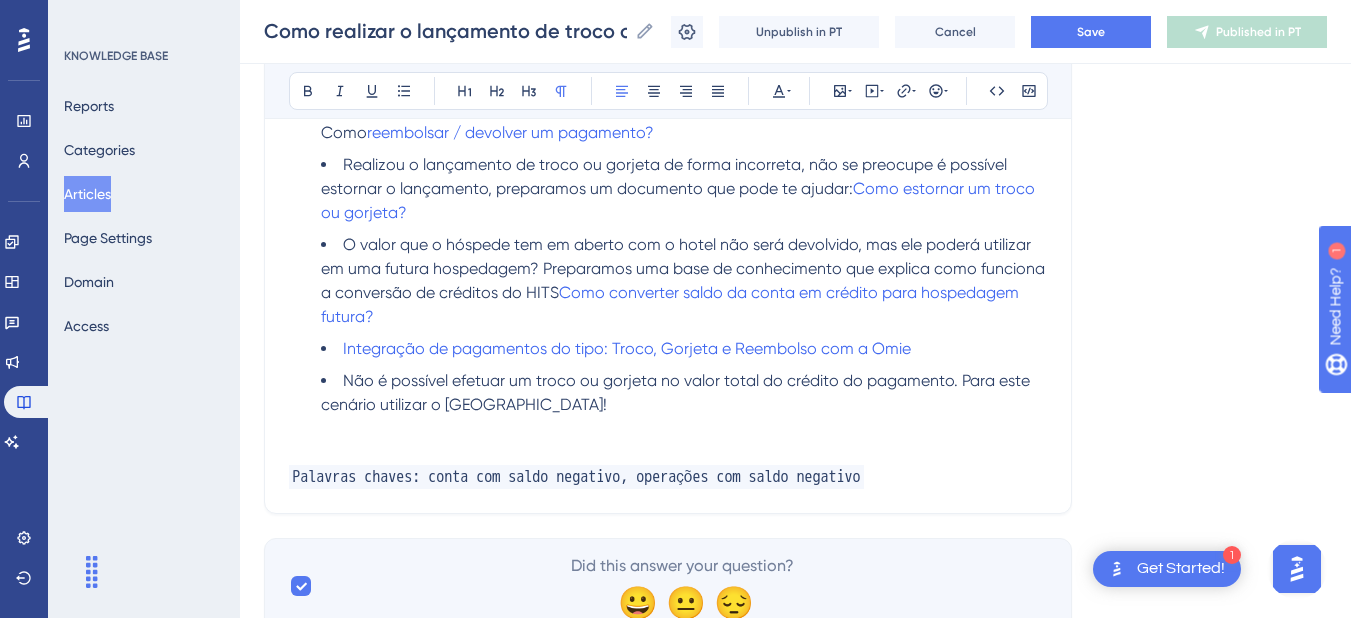 click on "Não é possível efetuar um troco ou gorjeta no valor total do crédito do pagamento. Para este cenário utilizar o [GEOGRAPHIC_DATA]!" at bounding box center [677, 392] 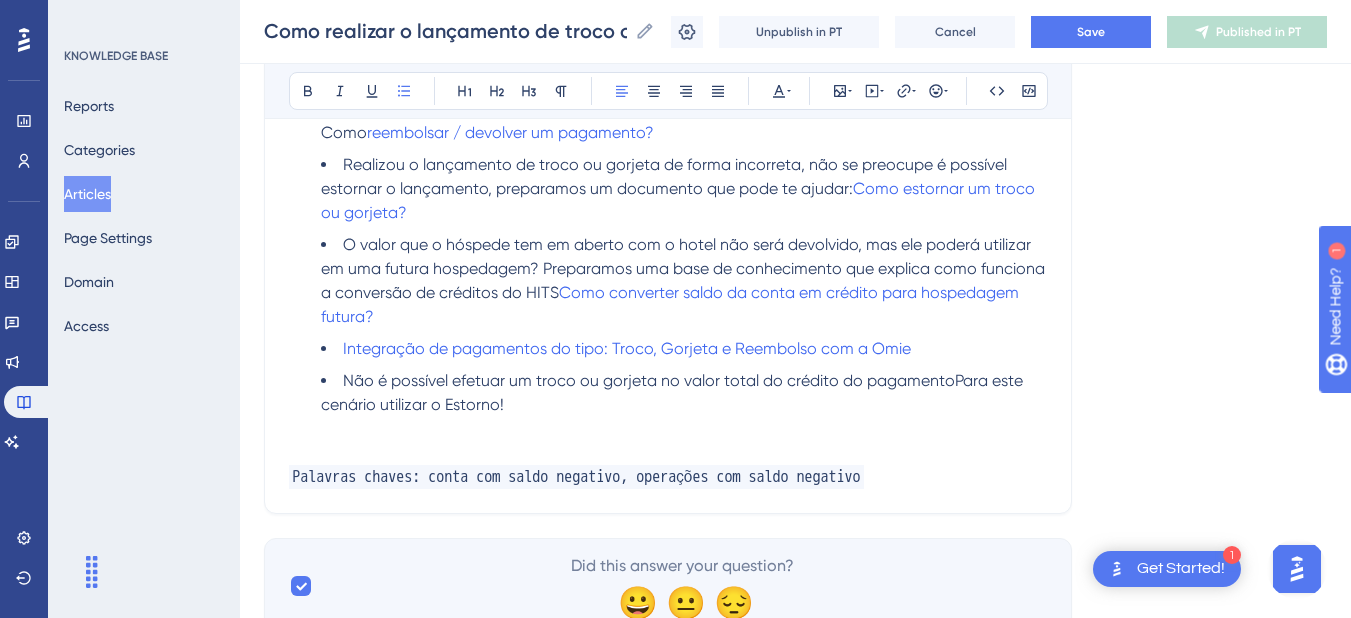 type 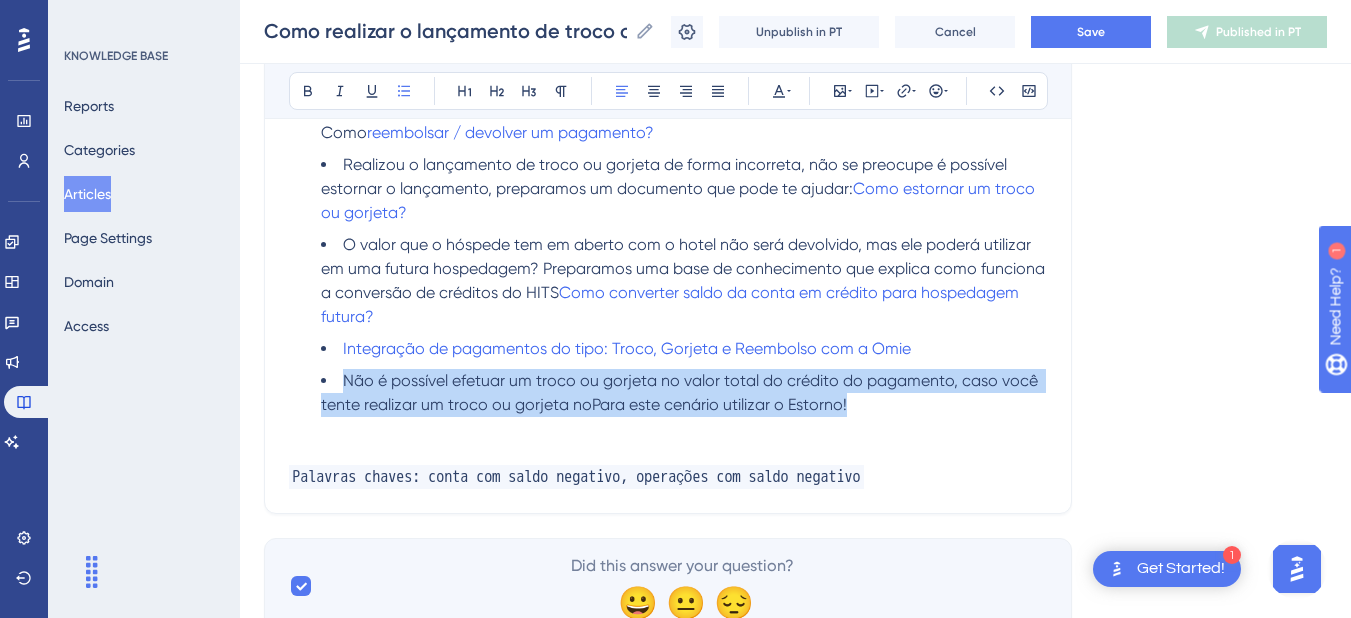 drag, startPoint x: 873, startPoint y: 411, endPoint x: 343, endPoint y: 383, distance: 530.73914 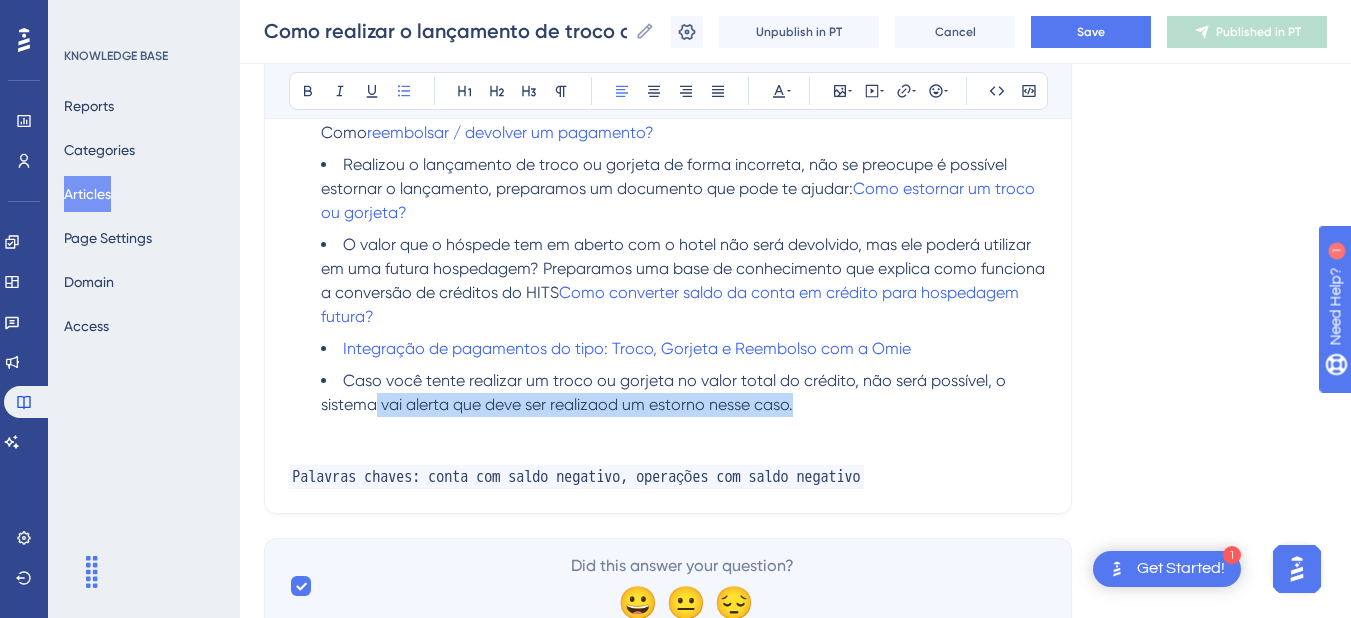 drag, startPoint x: 839, startPoint y: 397, endPoint x: 375, endPoint y: 399, distance: 464.0043 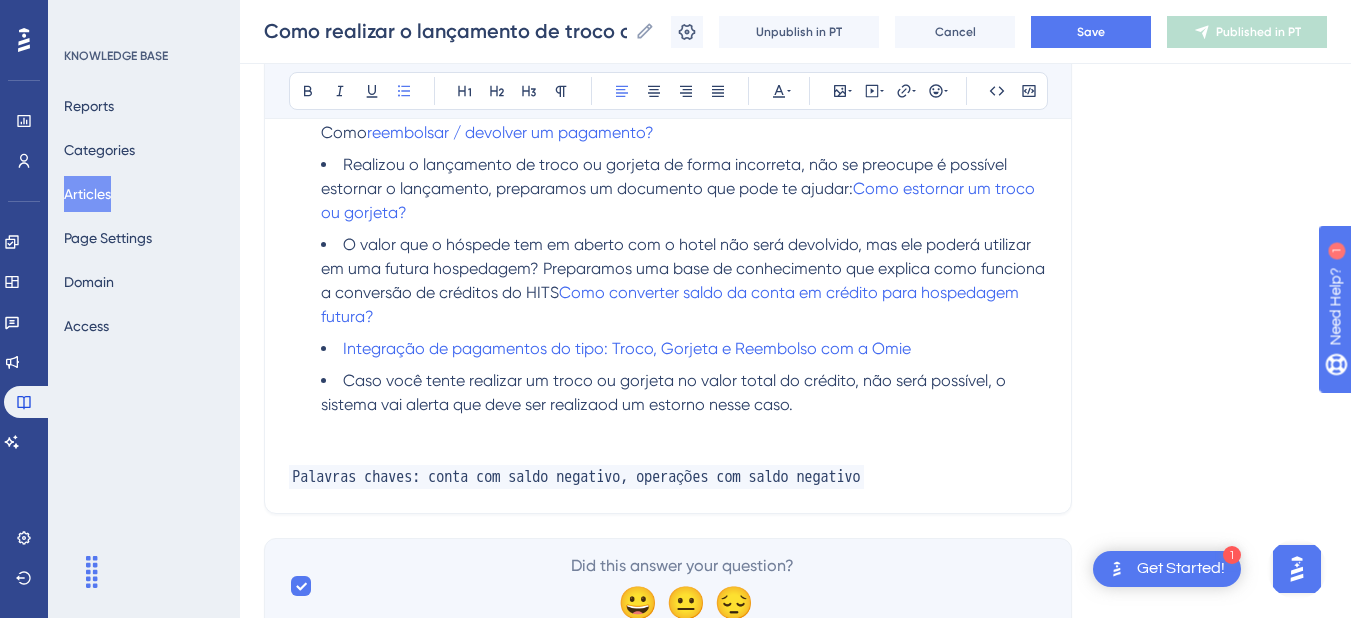 click on "Caso você tente realizar um troco ou gorjeta no valor total do crédito, não será possível, o sistema vai alerta que deve ser realizaod um estorno nesse caso." at bounding box center (665, 392) 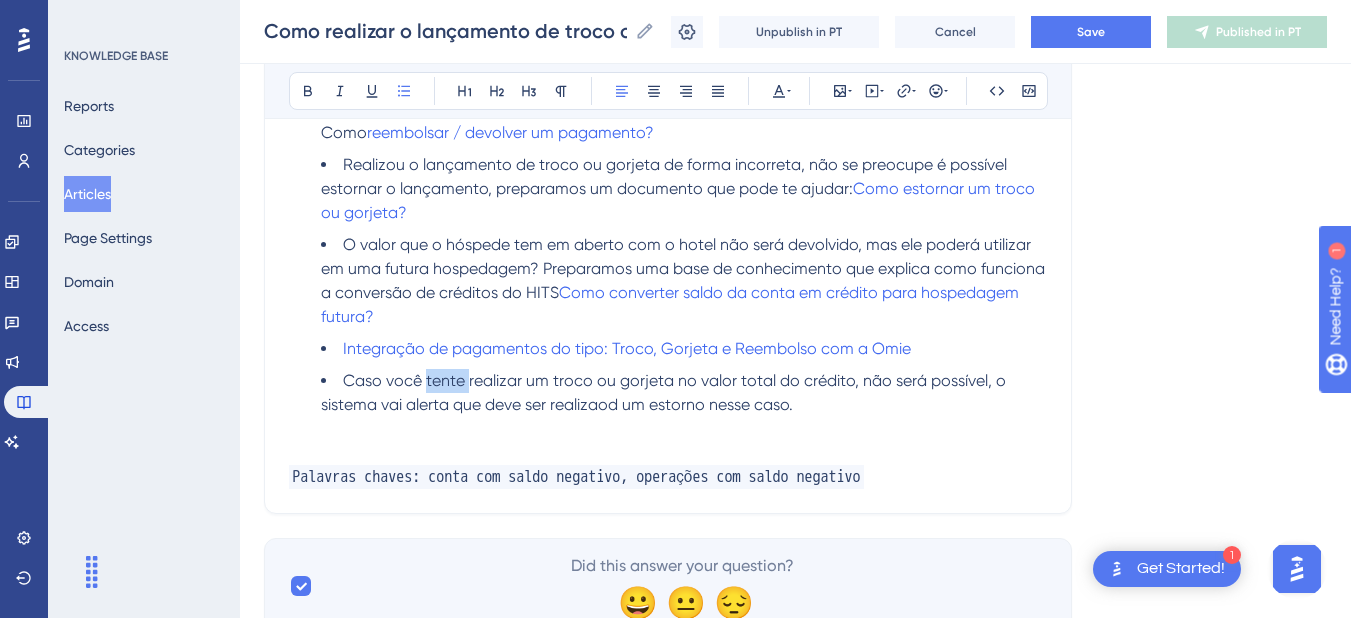click on "Caso você tente realizar um troco ou gorjeta no valor total do crédito, não será possível, o sistema vai alerta que deve ser realizaod um estorno nesse caso." at bounding box center [665, 392] 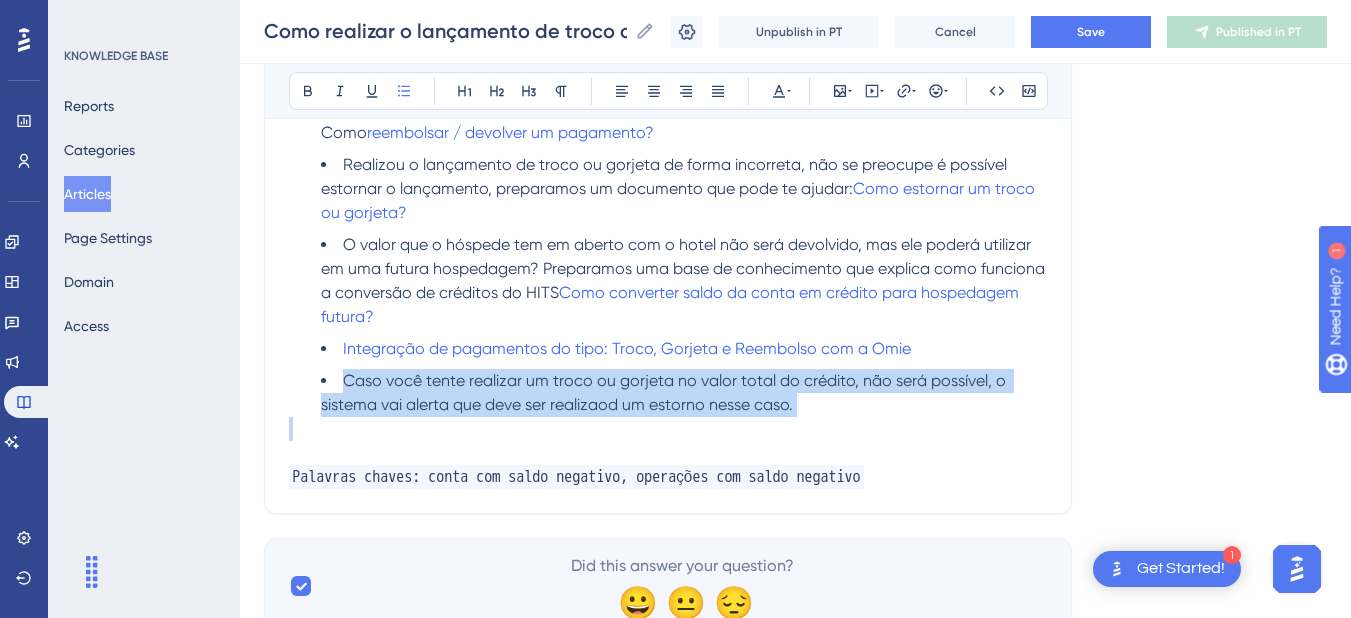 click on "Caso você tente realizar um troco ou gorjeta no valor total do crédito, não será possível, o sistema vai alerta que deve ser realizaod um estorno nesse caso." at bounding box center [665, 392] 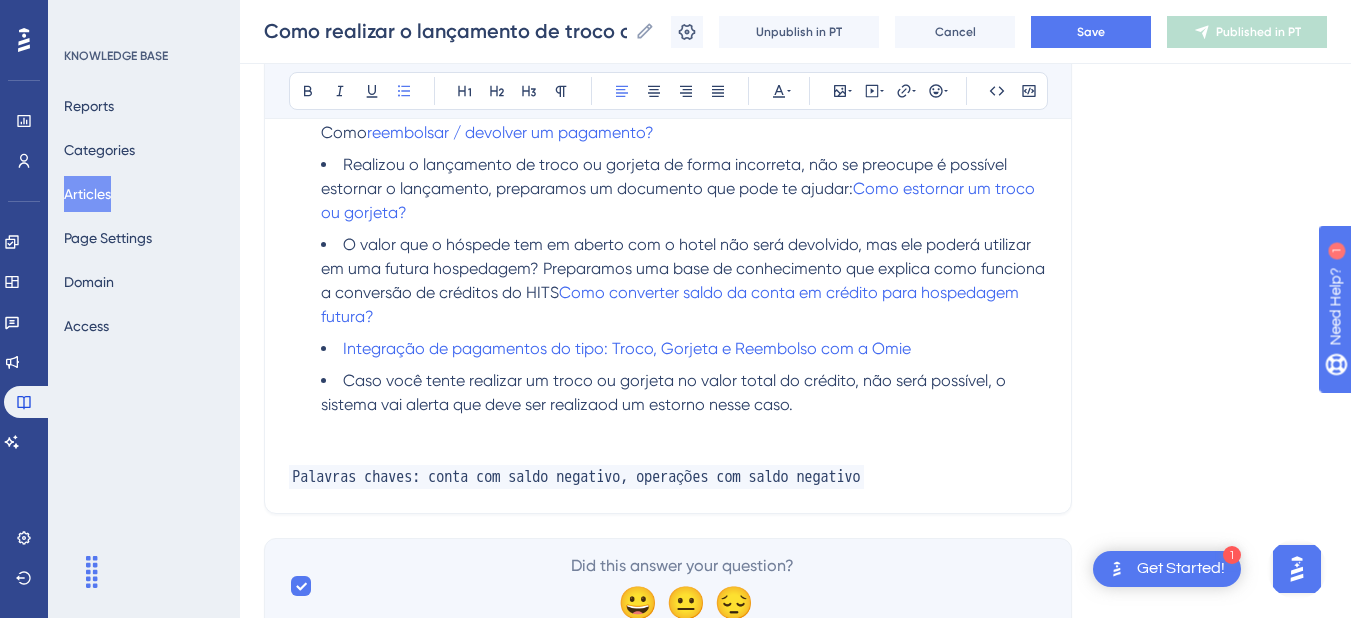 click on "Caso você tente realizar um troco ou gorjeta no valor total do crédito, não será possível, o sistema vai alerta que deve ser realizaod um estorno nesse caso." at bounding box center [665, 392] 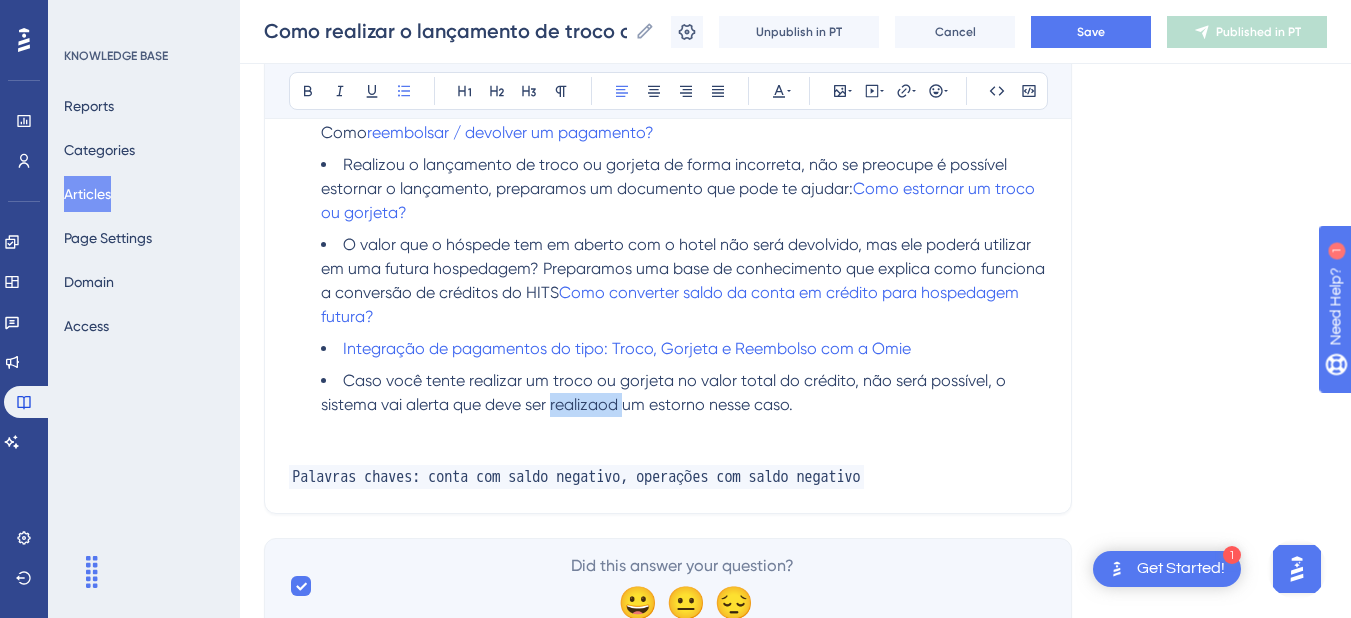 click on "Caso você tente realizar um troco ou gorjeta no valor total do crédito, não será possível, o sistema vai alerta que deve ser realizaod um estorno nesse caso." at bounding box center (665, 392) 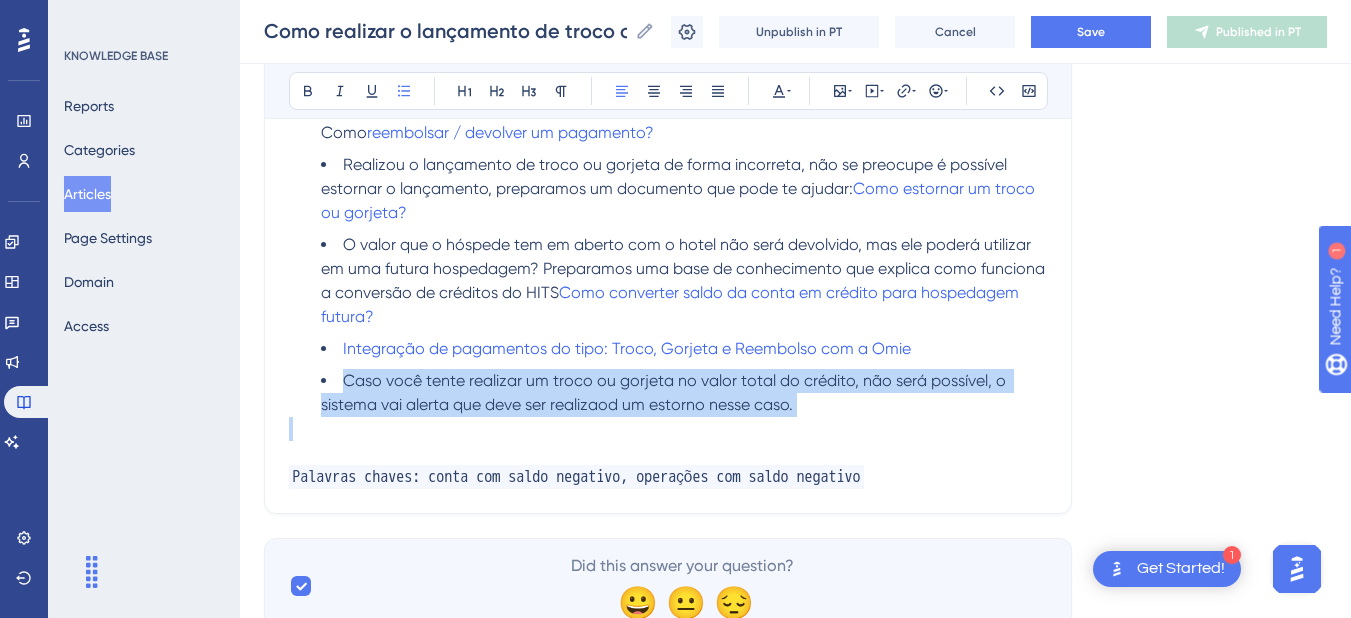 click on "Caso você tente realizar um troco ou gorjeta no valor total do crédito, não será possível, o sistema vai alerta que deve ser realizaod um estorno nesse caso." at bounding box center (665, 392) 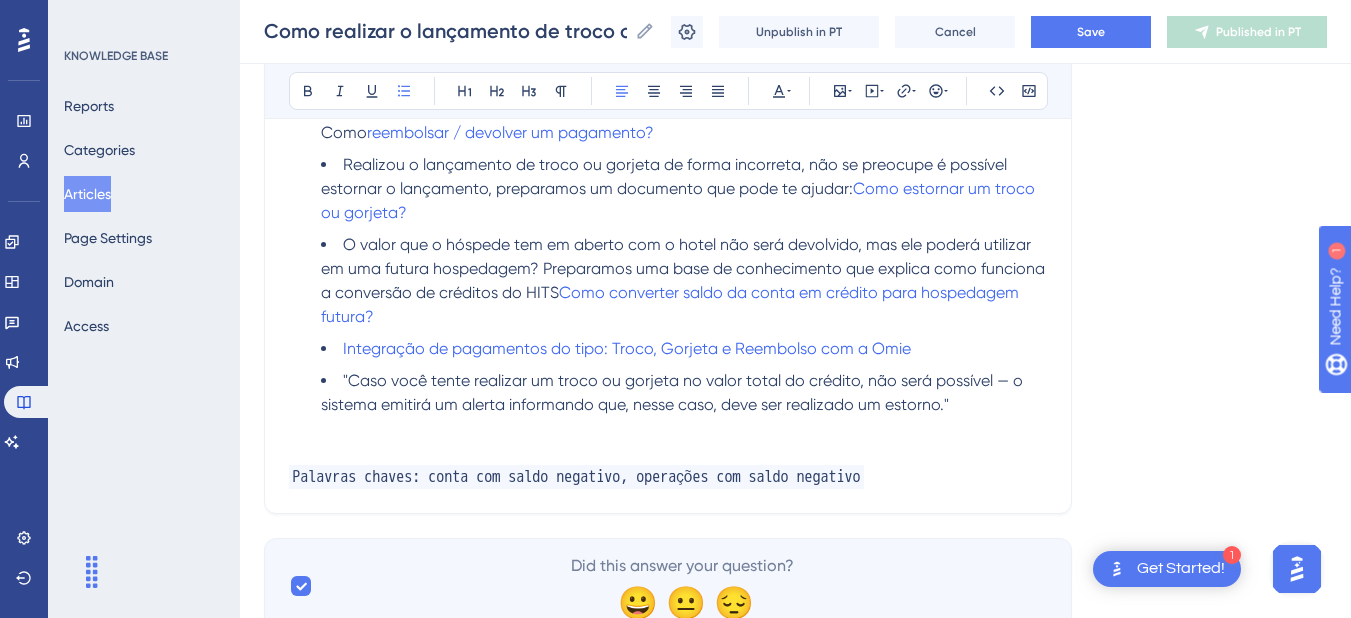 click on ""Caso você tente realizar um troco ou gorjeta no valor total do crédito, não será possível — o sistema emitirá um alerta informando que, nesse caso, deve ser realizado um estorno."" at bounding box center (674, 392) 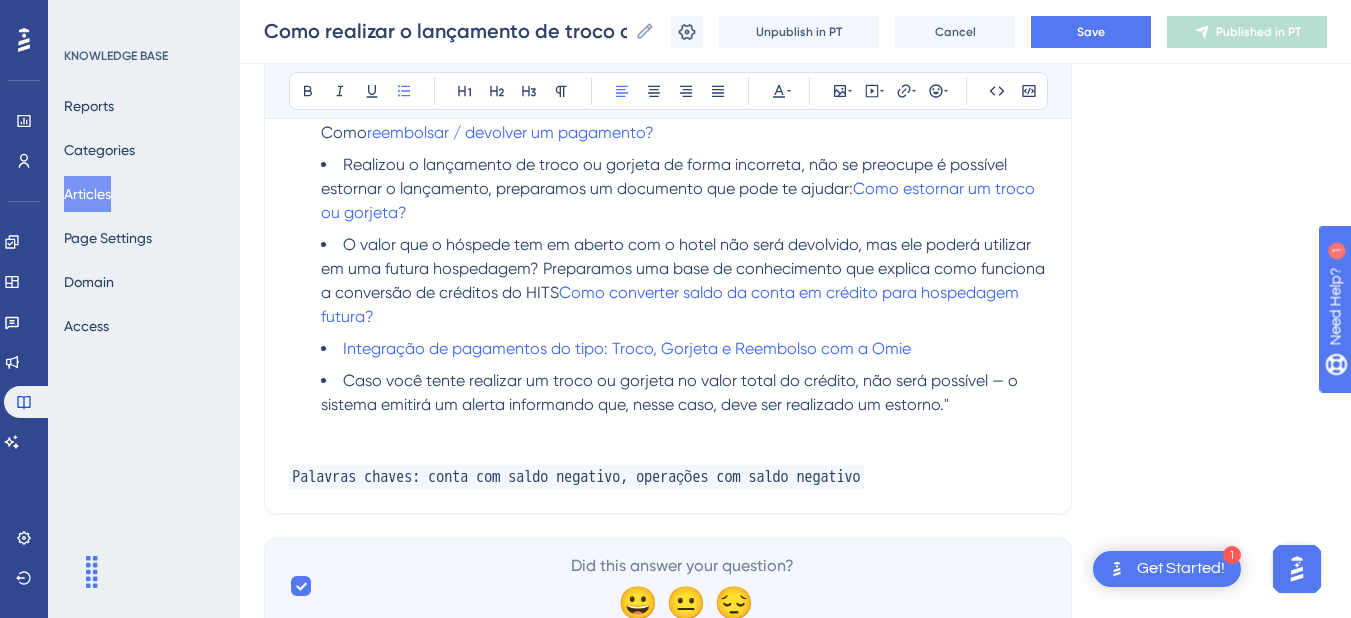 click on "Caso você tente realizar um troco ou gorjeta no valor total do crédito, não será possível — o sistema emitirá um alerta informando que, nesse caso, deve ser realizado um estorno."" at bounding box center [684, 393] 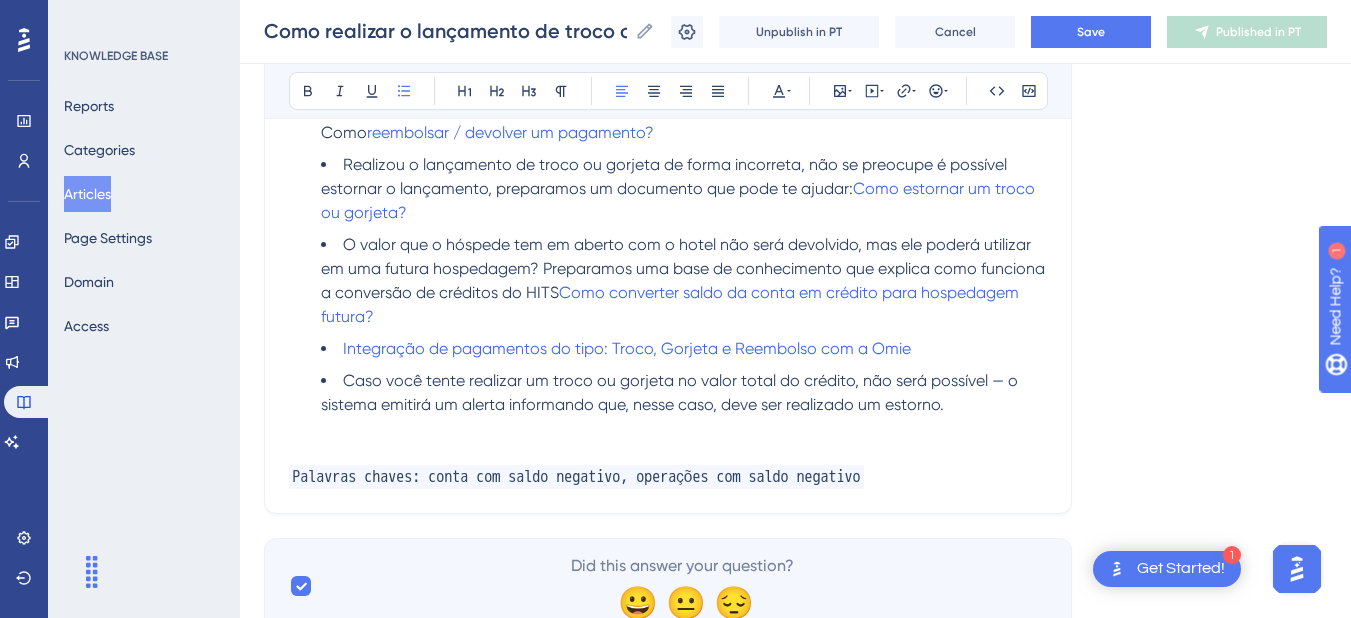click on "Caso você tente realizar um troco ou gorjeta no valor total do crédito, não será possível — o sistema emitirá um alerta informando que, nesse caso, deve ser realizado um estorno." at bounding box center [671, 392] 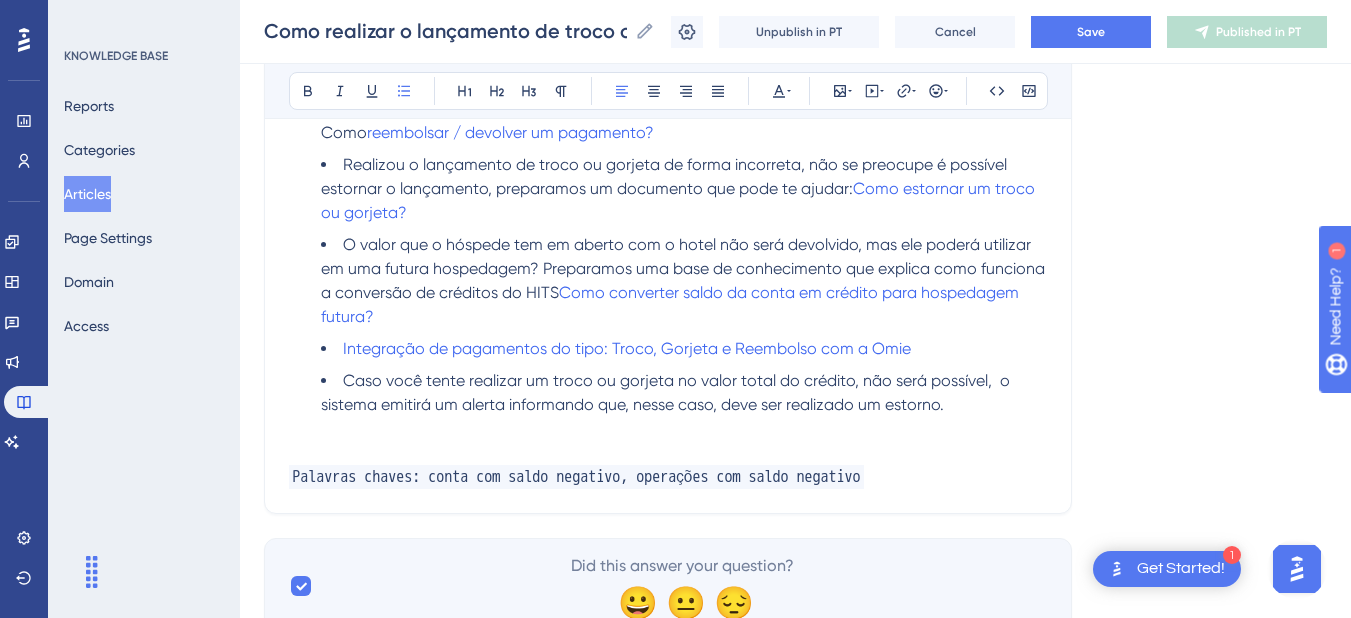 click on "Caso você tente realizar um troco ou gorjeta no valor total do crédito, não será possível,  o sistema emitirá um alerta informando que, nesse caso, deve ser realizado um estorno." at bounding box center (667, 392) 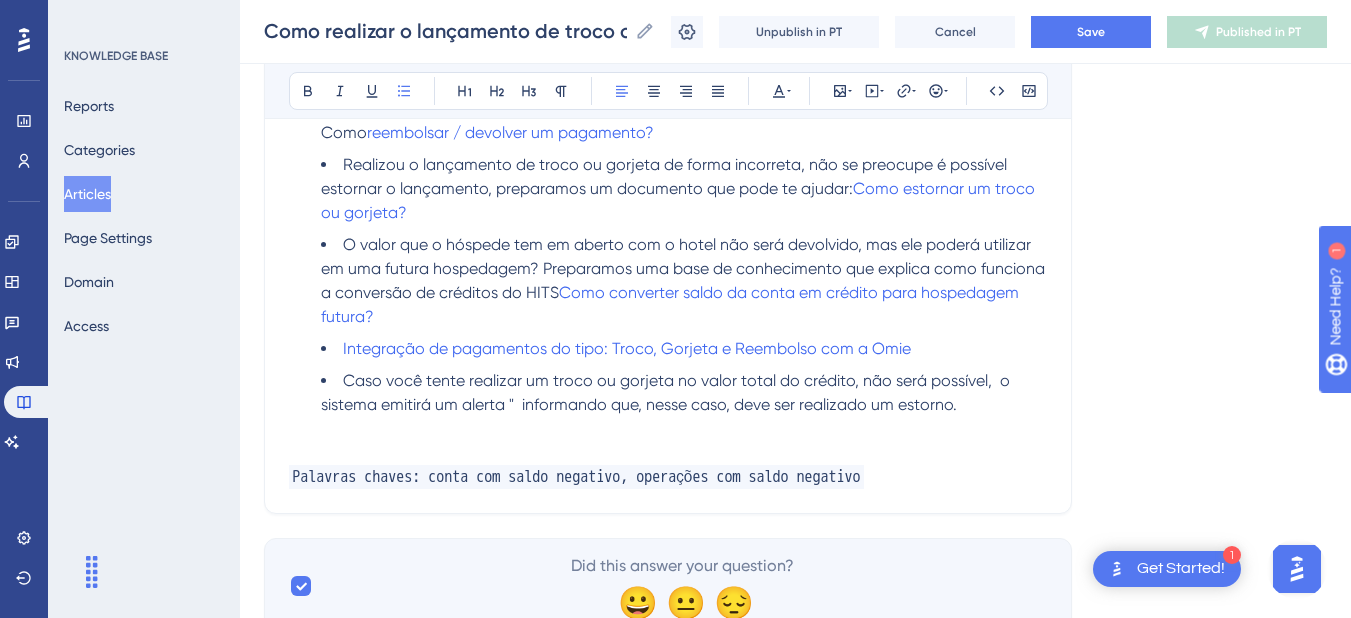 click on "Caso você tente realizar um troco ou gorjeta no valor total do crédito, não será possível,  o sistema emitirá um alerta "  informando que, nesse caso, deve ser realizado um estorno." at bounding box center [667, 392] 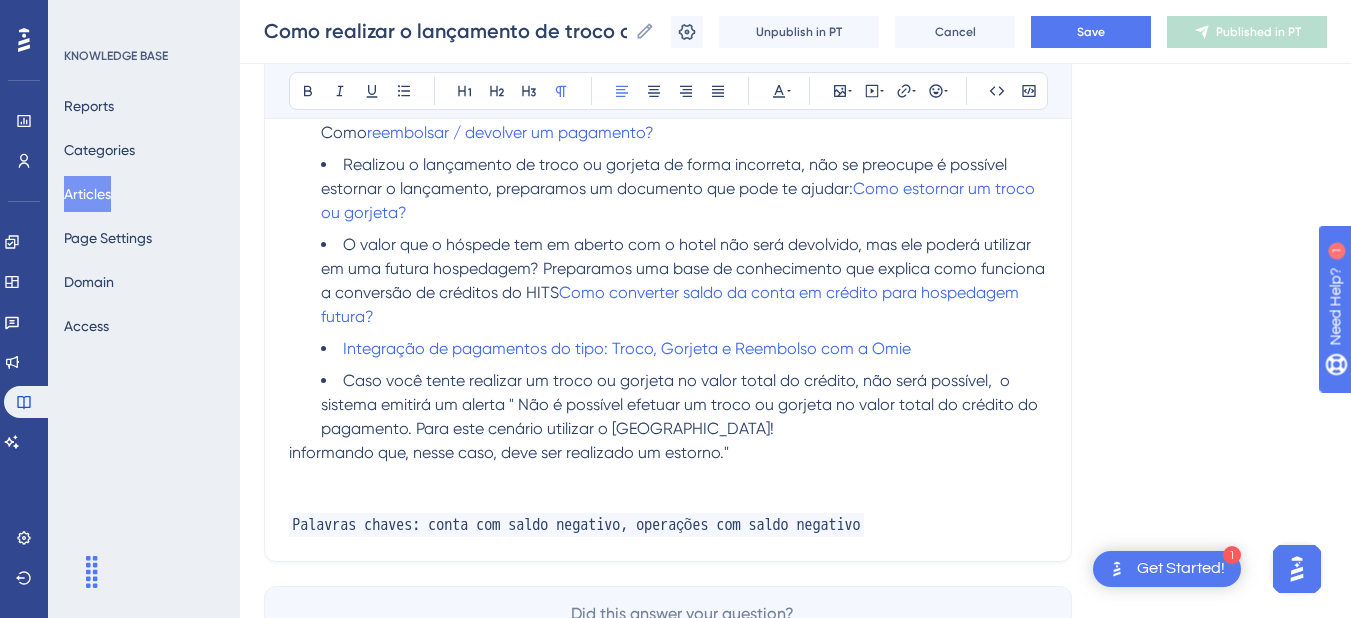 click on "Language Portuguese (Default) Como realizar o lançamento de troco ou gorjeta? ⚠️Importante: As funcionalidades de troco e gorjeta só estarão disponíveis nas contas com o saldo negativo,  ou seja, isso significa que o hóspede ou a empresa possui um saldo em haver com o hotel. Bold Italic Underline Bullet Point Heading 1 Heading 2 Heading 3 Normal Align Left Align Center Align Right Align Justify Text Color Insert Image Embed Video Hyperlink Emojis Code Code Block Localize a conta e clique no botão de editar ✏️ Na conta desejada clique no botão para  Exibir lançamentos  e localize o pagamento lançado  Troco Se o saldo excedente da conta for um troco clique no botão destacado na imagem abaixo: No centro da tela, será automaticamente apresentado as opções referente ao troco, digite as informações solicitadas, em seguida clique no botão verde para confirmar. Gorjeta Se o saldo excedente da conta for uma gorjeta clique no botão destacado na imagem abaixo: ⚠️Importante: ​ 😀 😐" at bounding box center [795, -862] 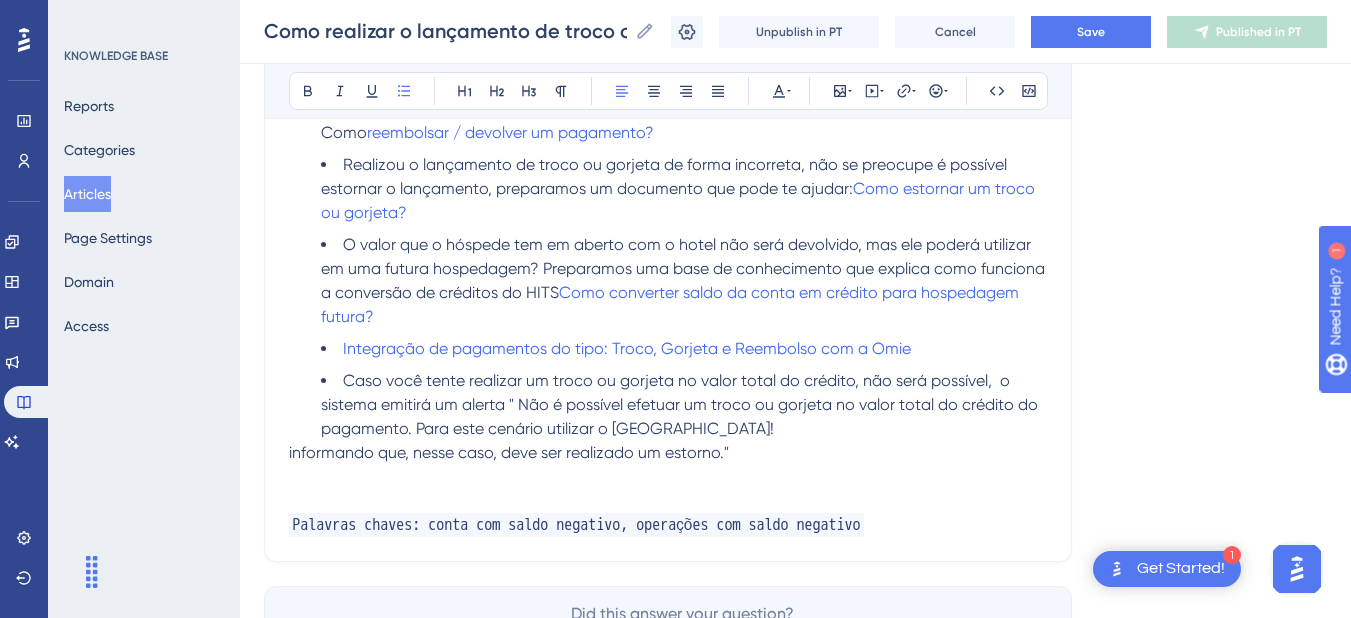 click on "informando que, nesse caso, deve ser realizado um estorno."" at bounding box center [509, 452] 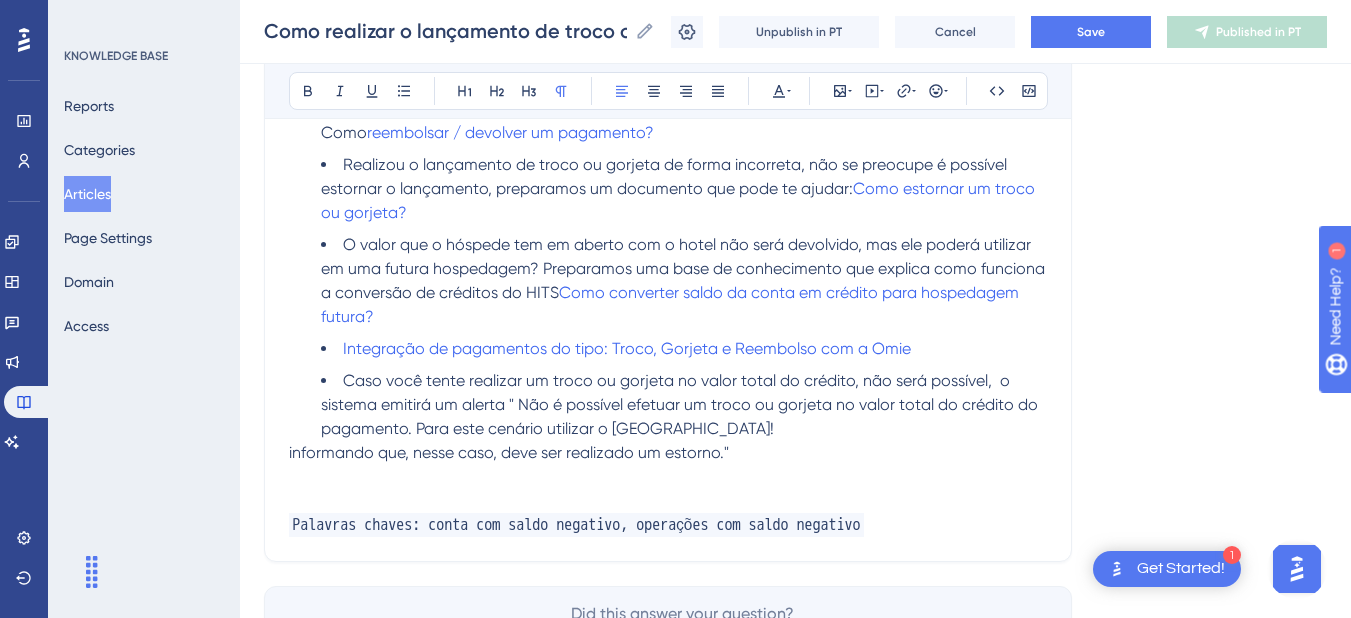 drag, startPoint x: 774, startPoint y: 448, endPoint x: 291, endPoint y: 459, distance: 483.12524 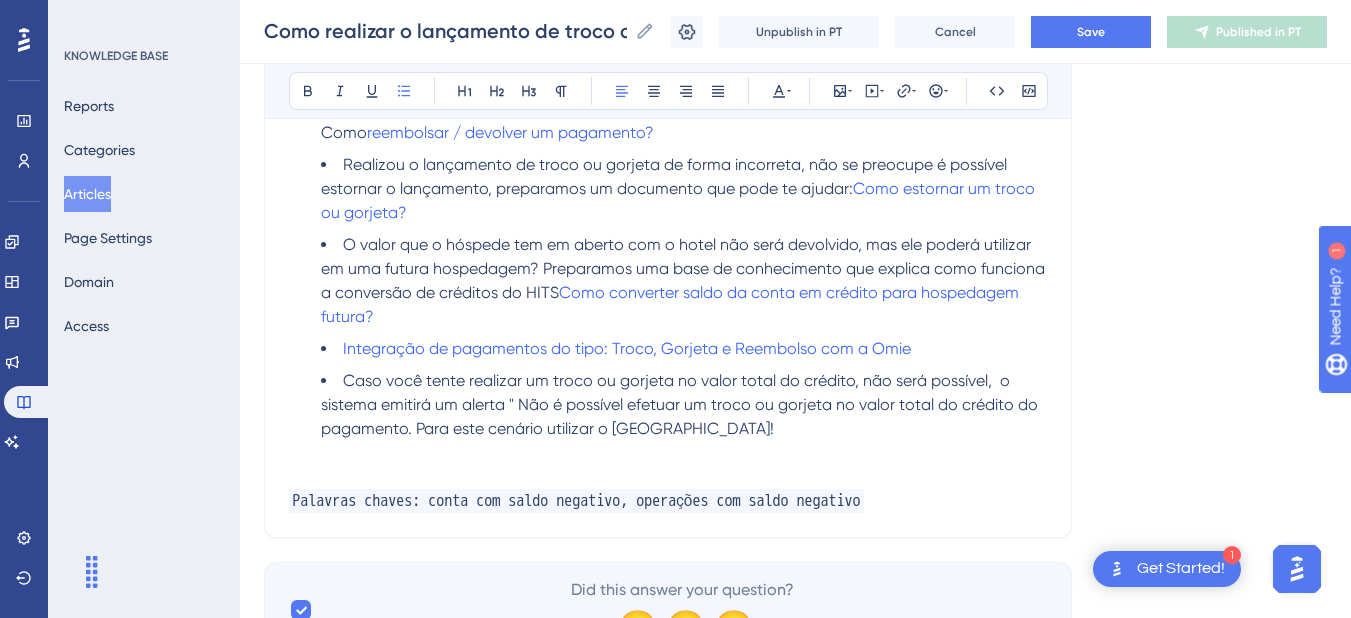 click on "Caso você tente realizar um troco ou gorjeta no valor total do crédito, não será possível,  o sistema emitirá um alerta " Não é possível efetuar um troco ou gorjeta no valor total do crédito do pagamento. Para este cenário utilizar o [GEOGRAPHIC_DATA]!" at bounding box center [681, 404] 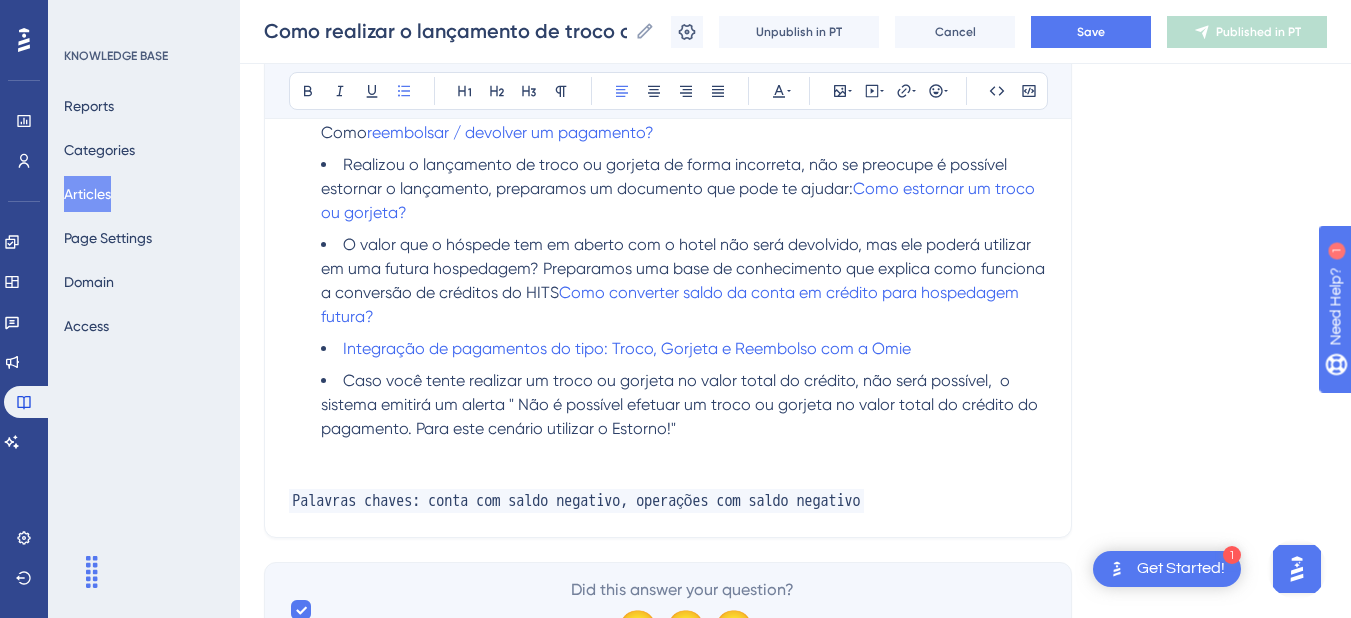 click on "Caso você tente realizar um troco ou gorjeta no valor total do crédito, não será possível,  o sistema emitirá um alerta " Não é possível efetuar um troco ou gorjeta no valor total do crédito do pagamento. Para este cenário utilizar o Estorno!"" at bounding box center [681, 404] 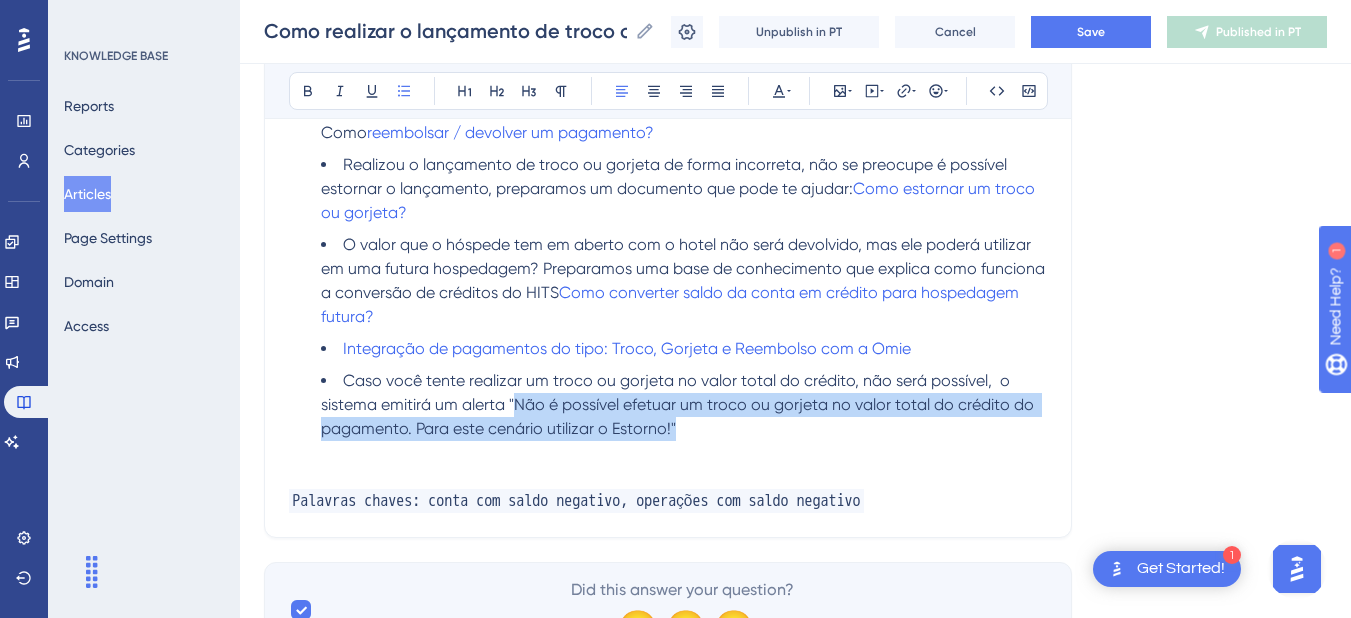 drag, startPoint x: 517, startPoint y: 415, endPoint x: 681, endPoint y: 425, distance: 164.3046 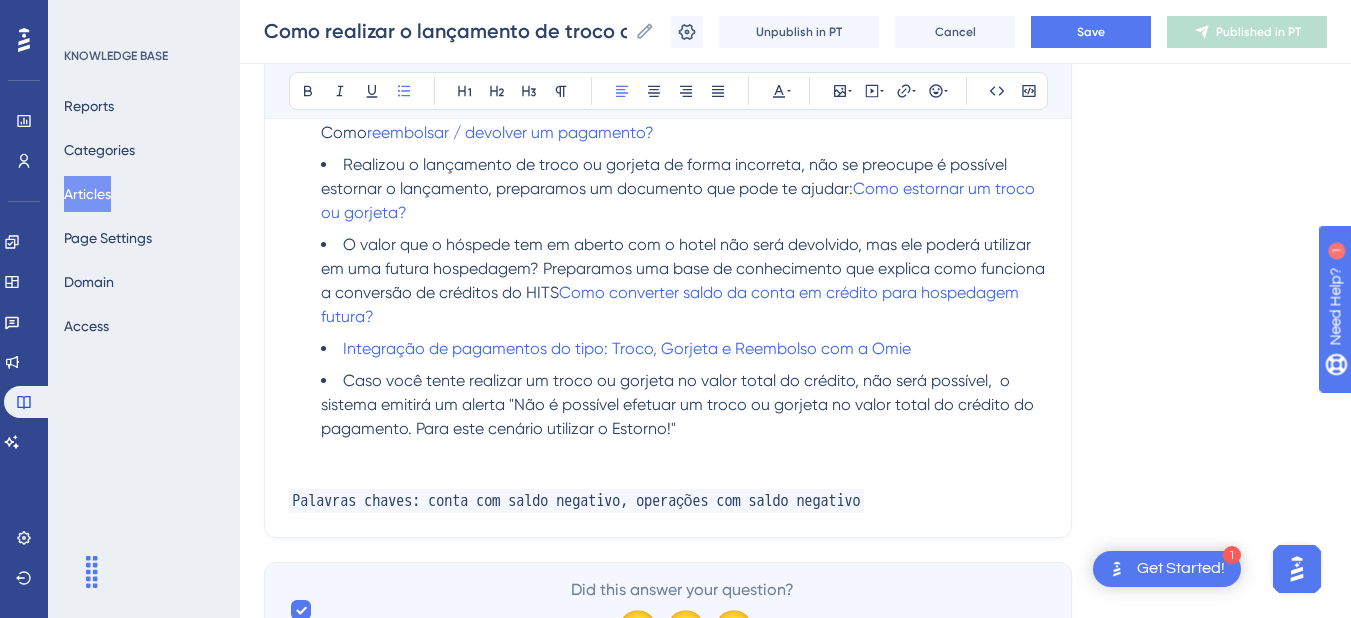 click on "Caso você tente realizar um troco ou gorjeta no valor total do crédito, não será possível,  o sistema emitirá um alerta "Não é possível efetuar um troco ou gorjeta no valor total do crédito do pagamento. Para este cenário utilizar o Estorno!"" at bounding box center [679, 404] 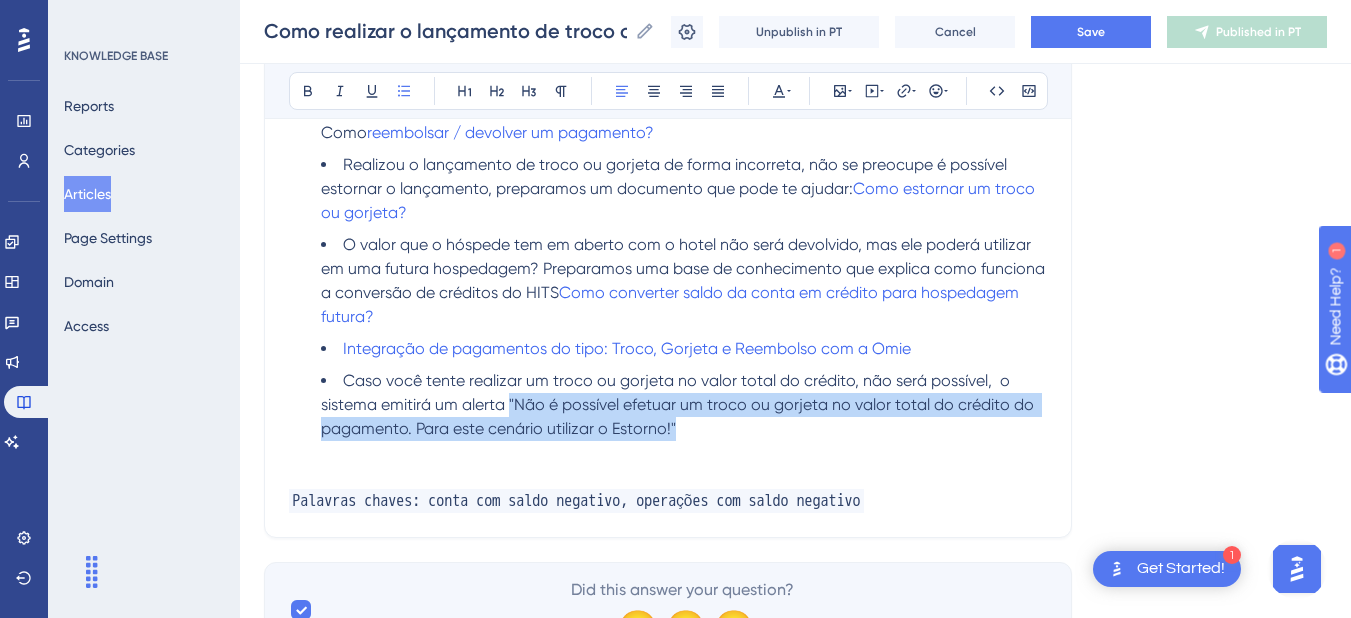 drag, startPoint x: 510, startPoint y: 409, endPoint x: 678, endPoint y: 430, distance: 169.30742 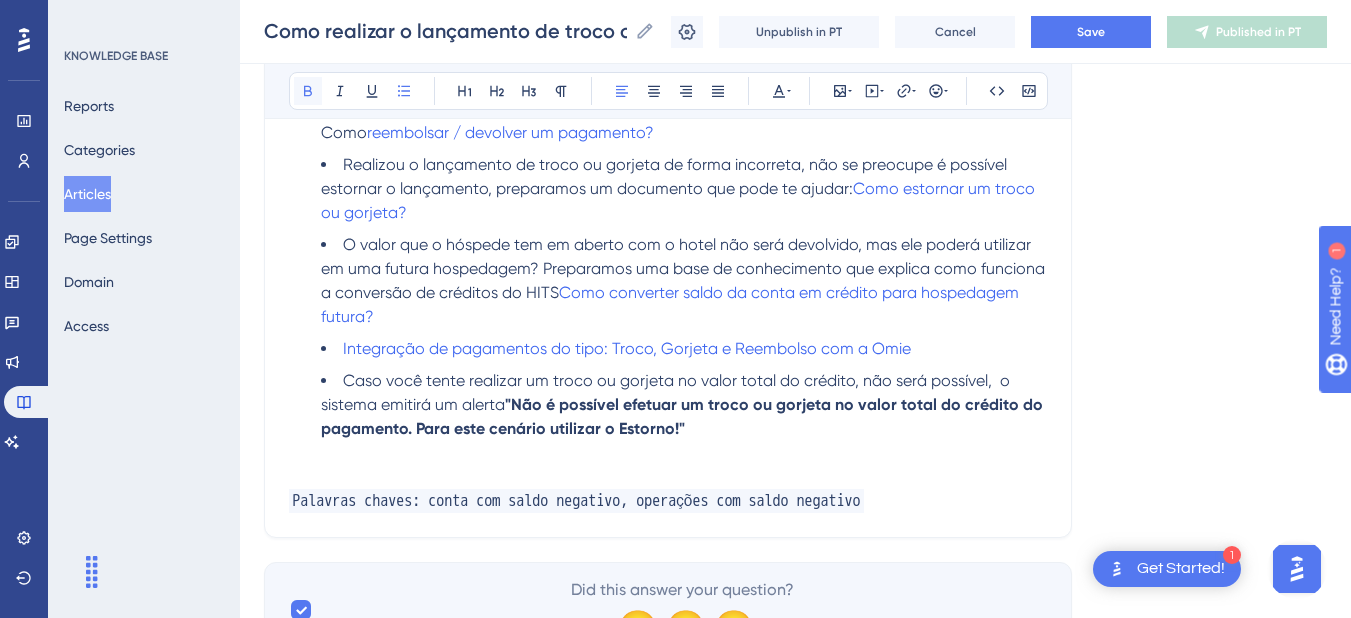 click 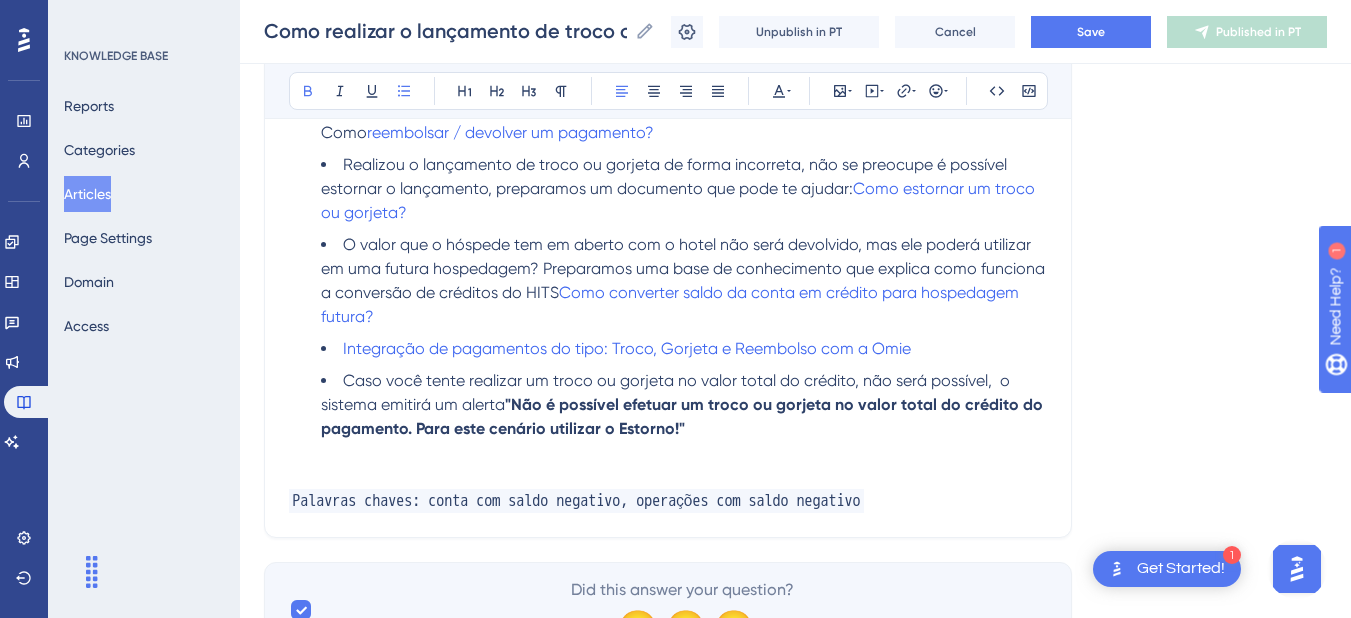 click on "Caso você tente realizar um troco ou gorjeta no valor total do crédito, não será possível,  o sistema emitirá um alerta  "Não é possível efetuar um troco ou gorjeta no valor total do crédito do pagamento. Para este cenário utilizar o Estorno!"" at bounding box center [684, 405] 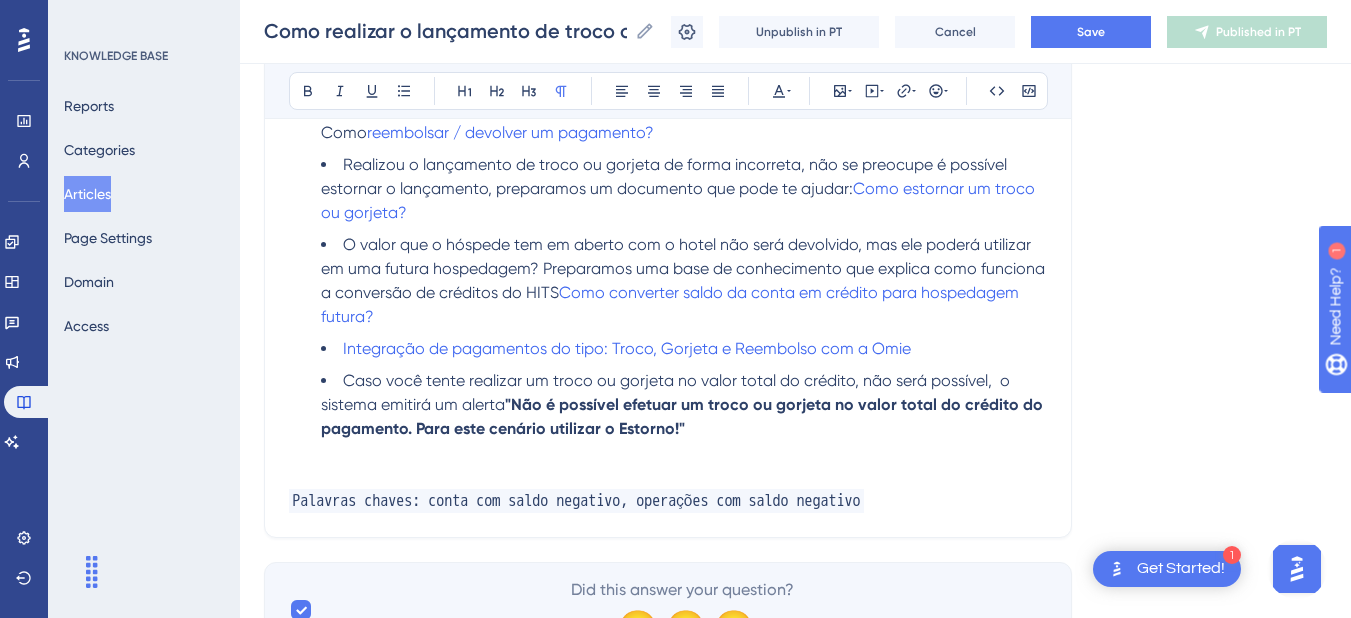 click on "Palavras chaves: conta com saldo negativo, operações com saldo negativo" at bounding box center [668, 477] 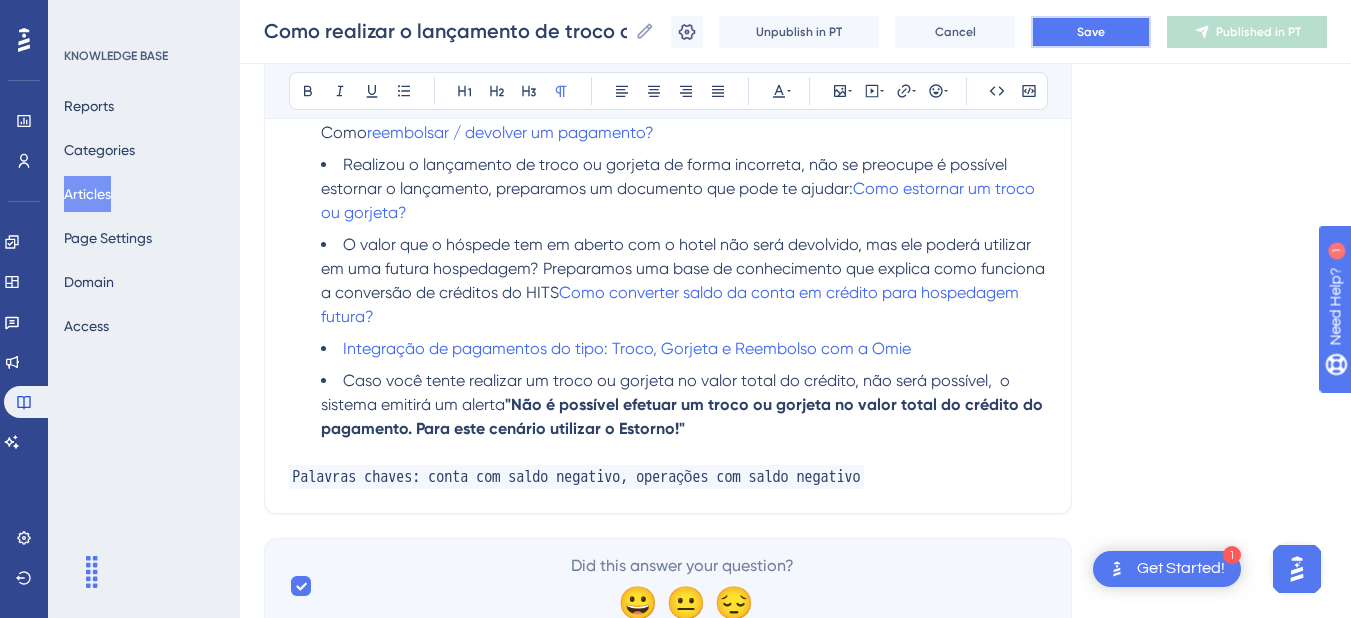 click on "Save" at bounding box center [1091, 32] 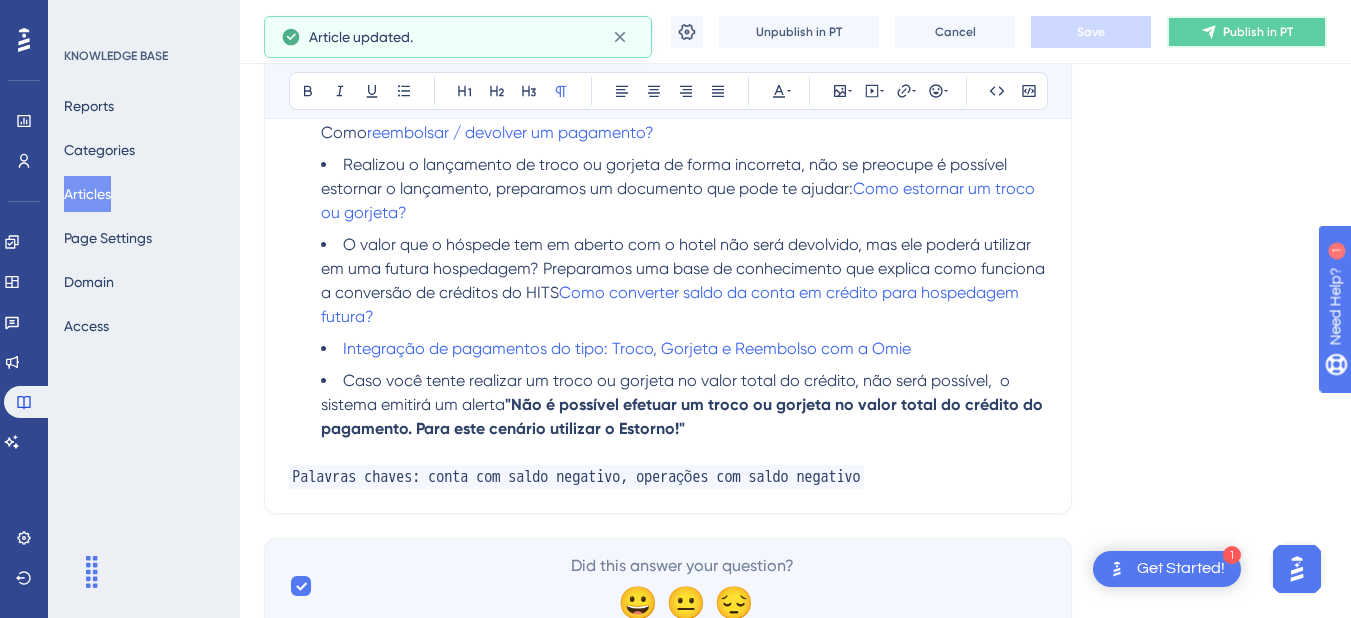 click on "Publish in PT" at bounding box center (1258, 32) 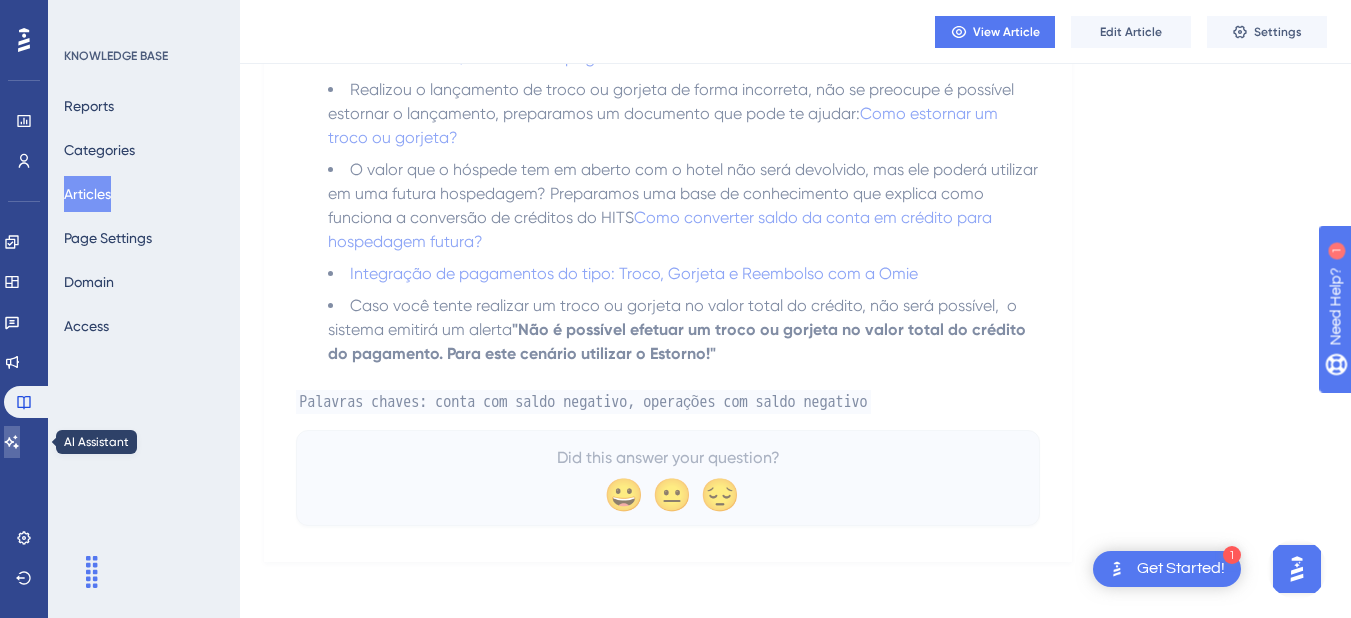 click 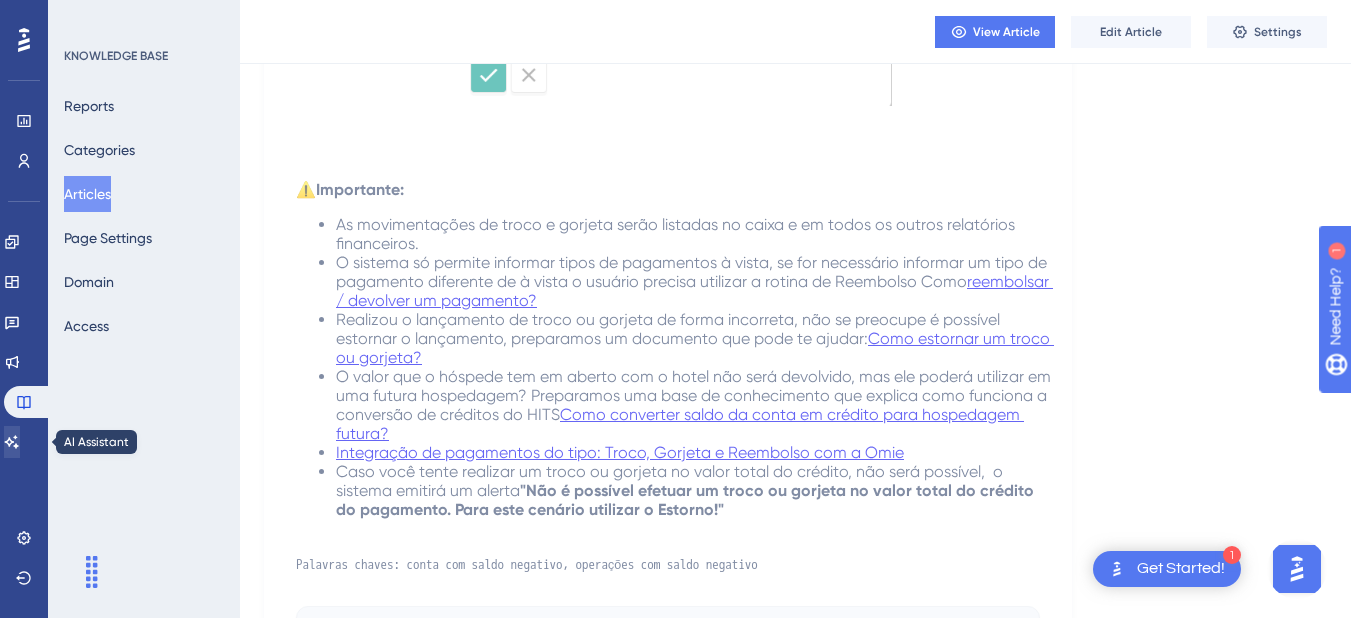 scroll, scrollTop: 0, scrollLeft: 0, axis: both 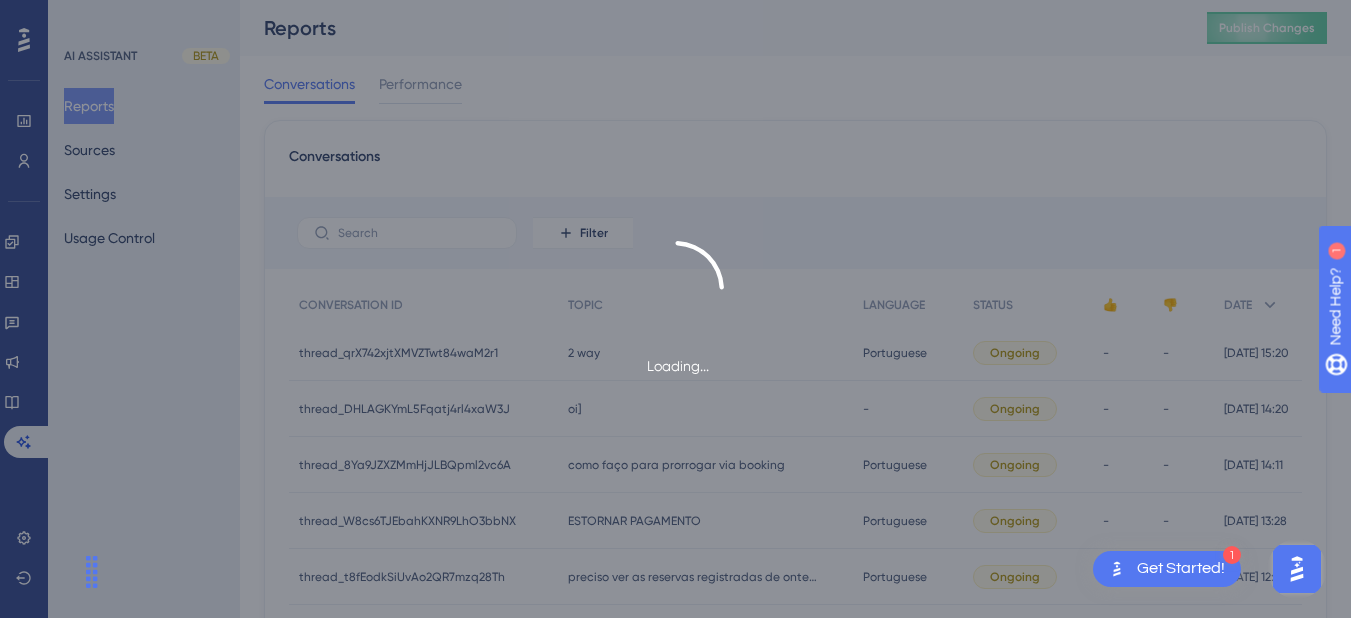click on "Loading..." at bounding box center (675, 309) 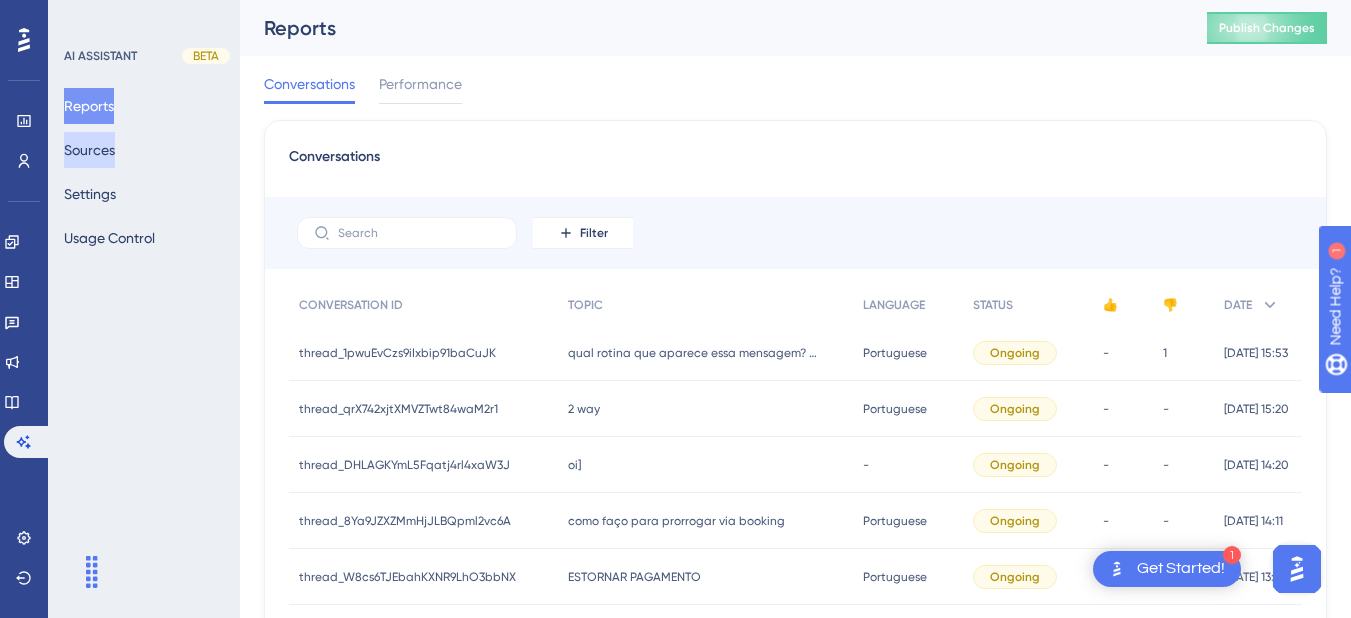 click on "Sources" at bounding box center (89, 150) 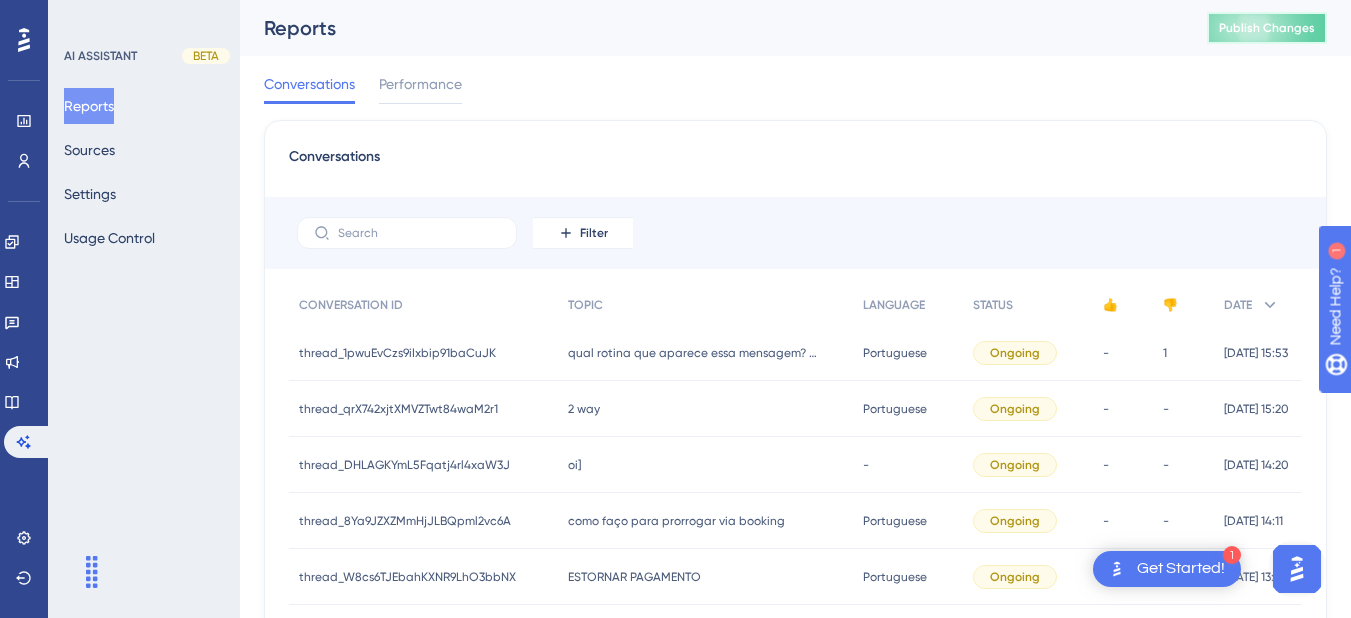 click on "Publish Changes" at bounding box center (1267, 28) 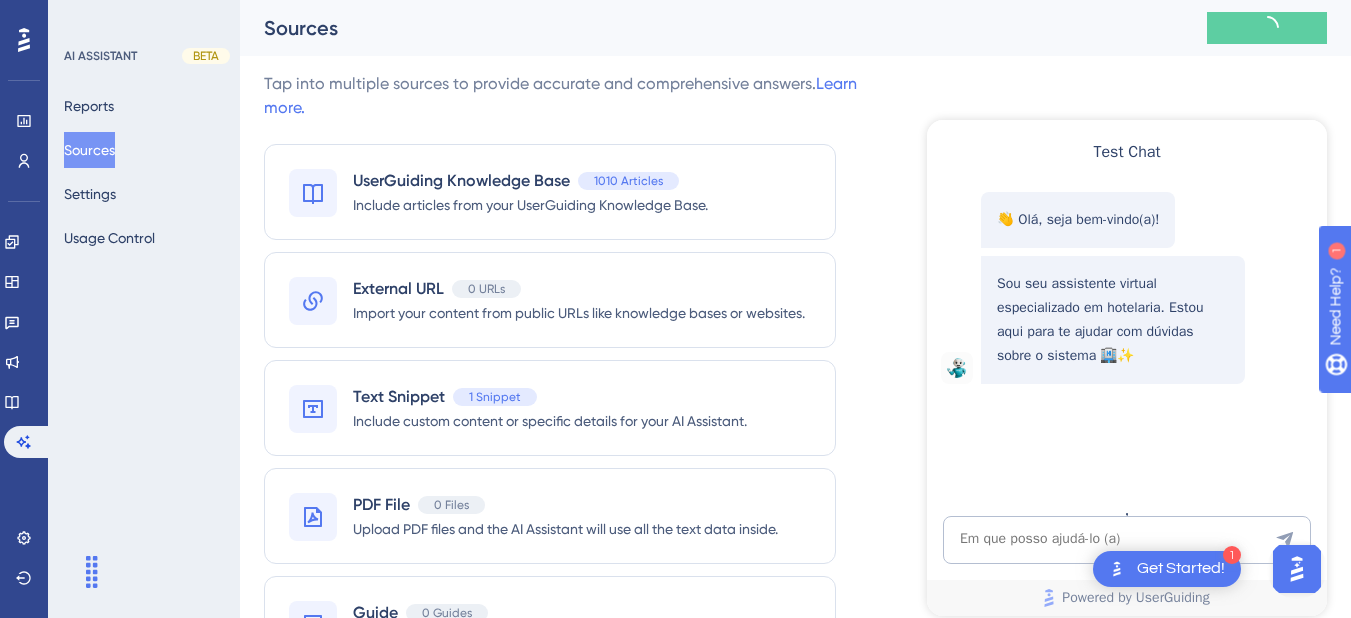 scroll, scrollTop: 0, scrollLeft: 0, axis: both 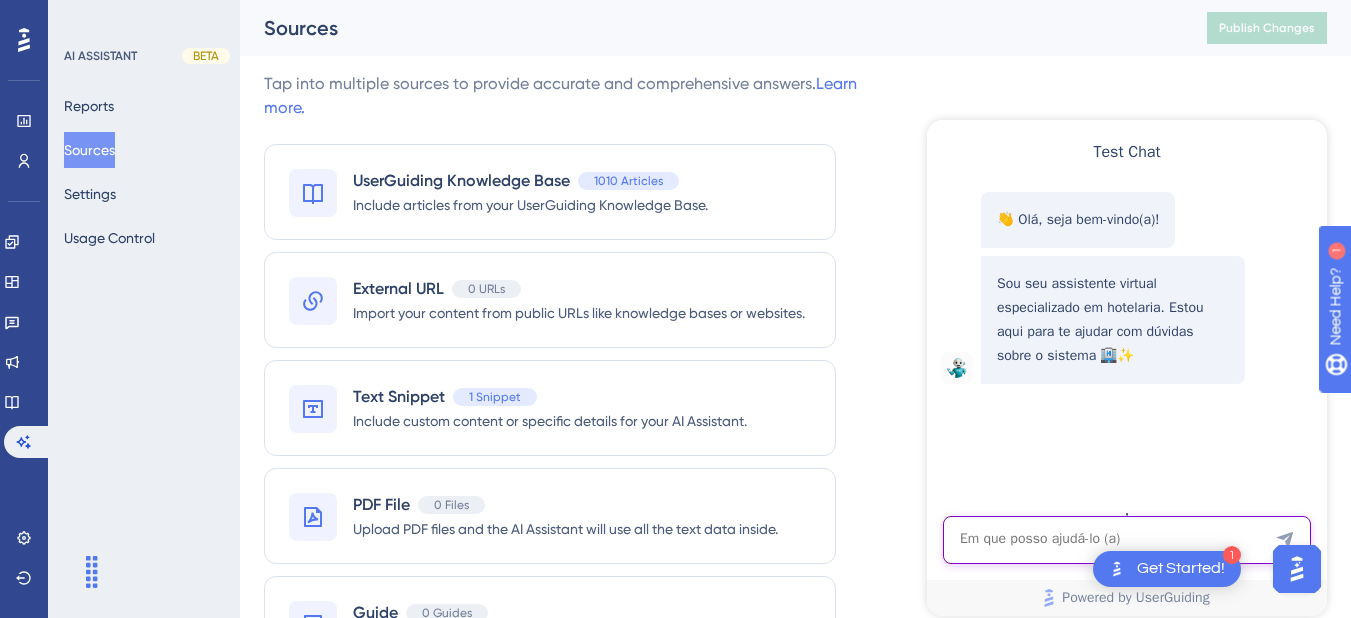 click at bounding box center (1127, 540) 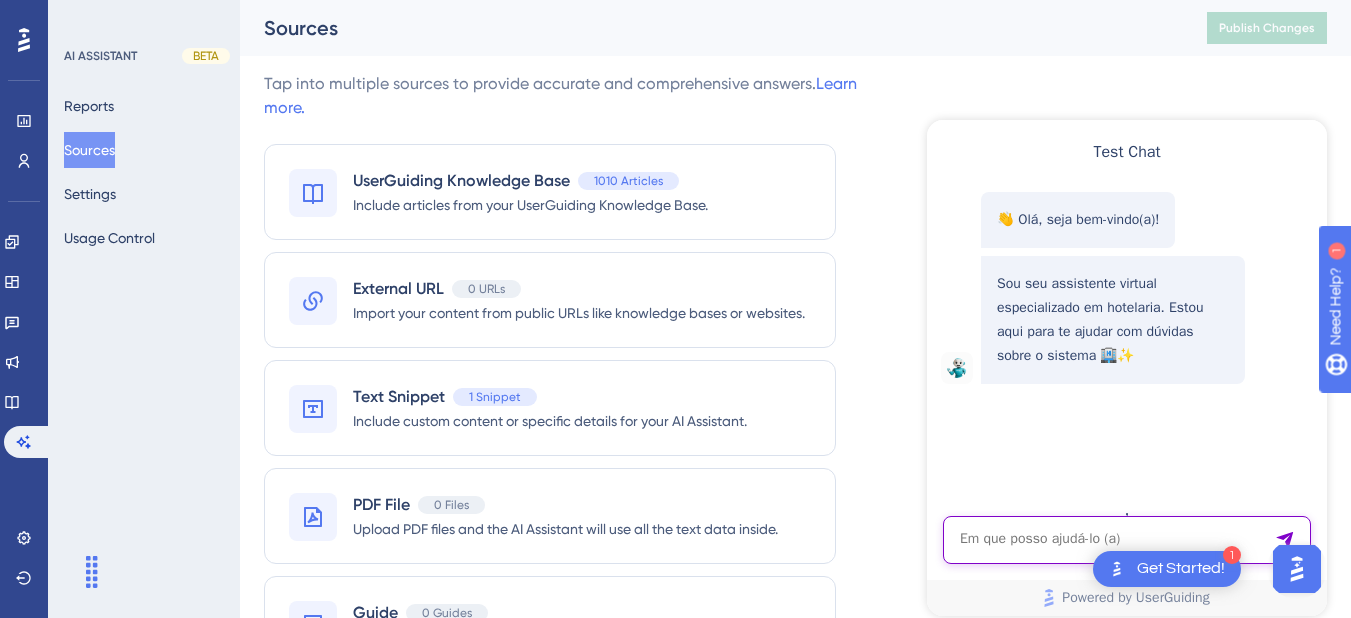 paste on "a recepção não está conseguindo fazer check out em um apto Não é possível efetuar um troco ou gorjeta no valor total do crédito do pagamento. Para este cenário utilizar o [GEOGRAPHIC_DATA]!" 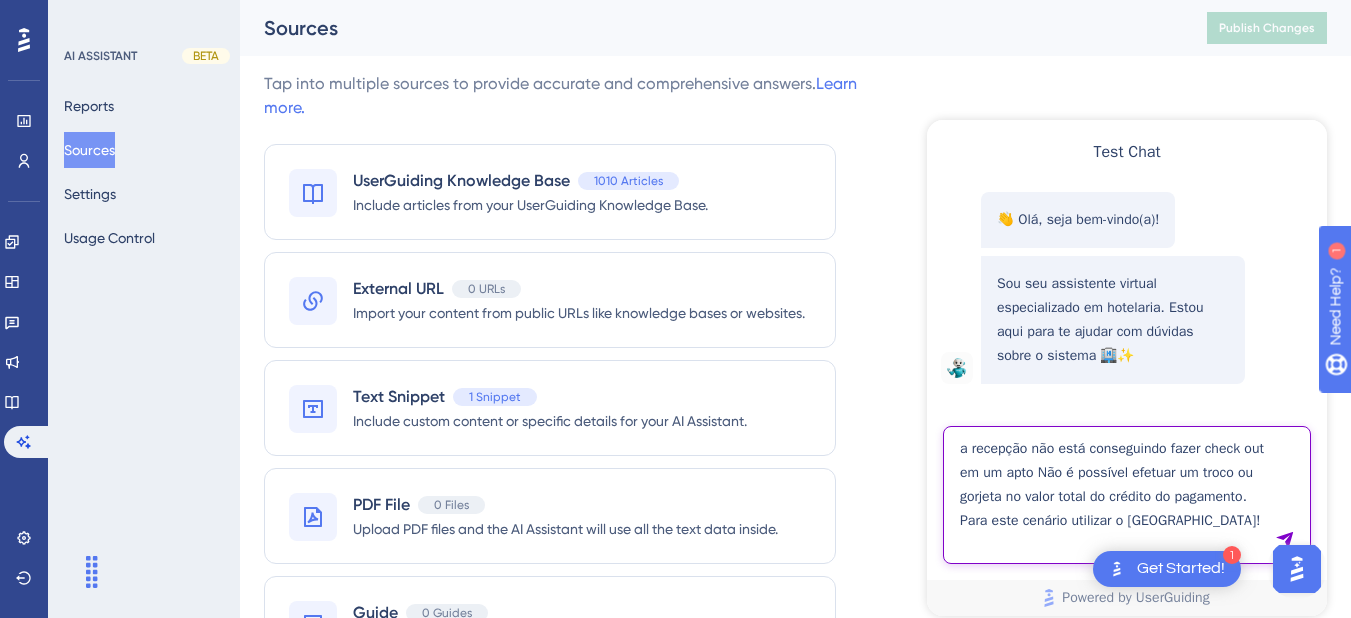 type on "a recepção não está conseguindo fazer check out em um apto Não é possível efetuar um troco ou gorjeta no valor total do crédito do pagamento. Para este cenário utilizar o [GEOGRAPHIC_DATA]!" 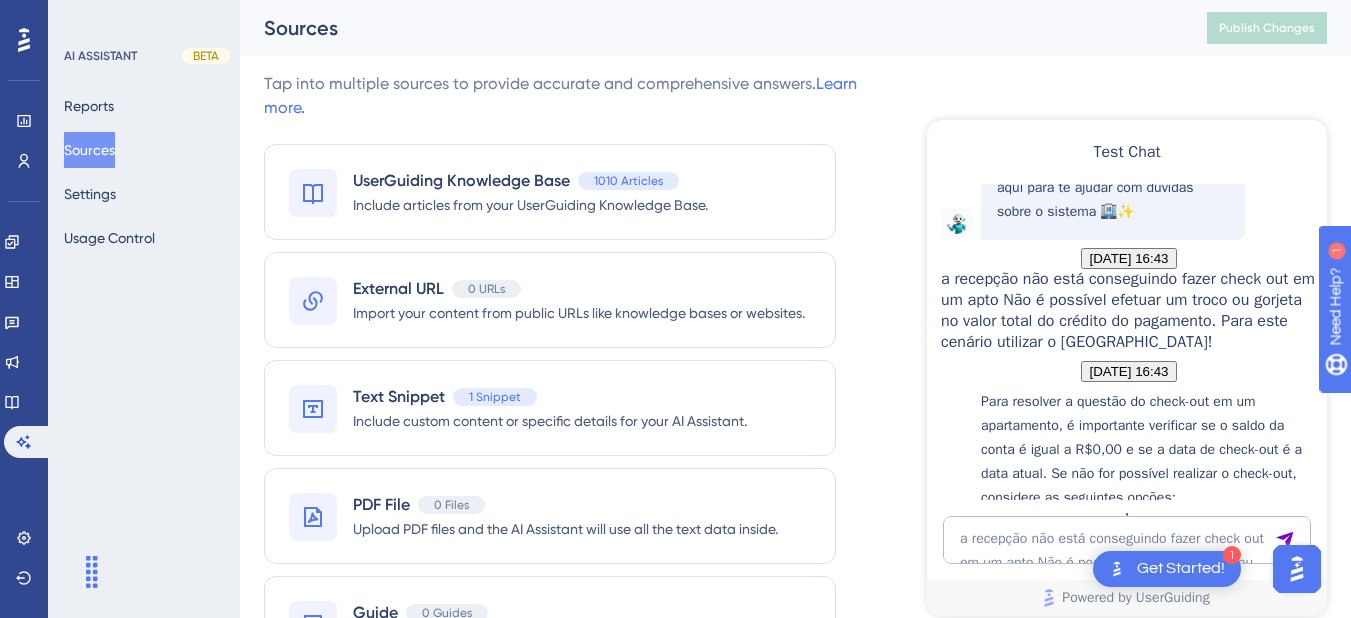 scroll, scrollTop: 834, scrollLeft: 0, axis: vertical 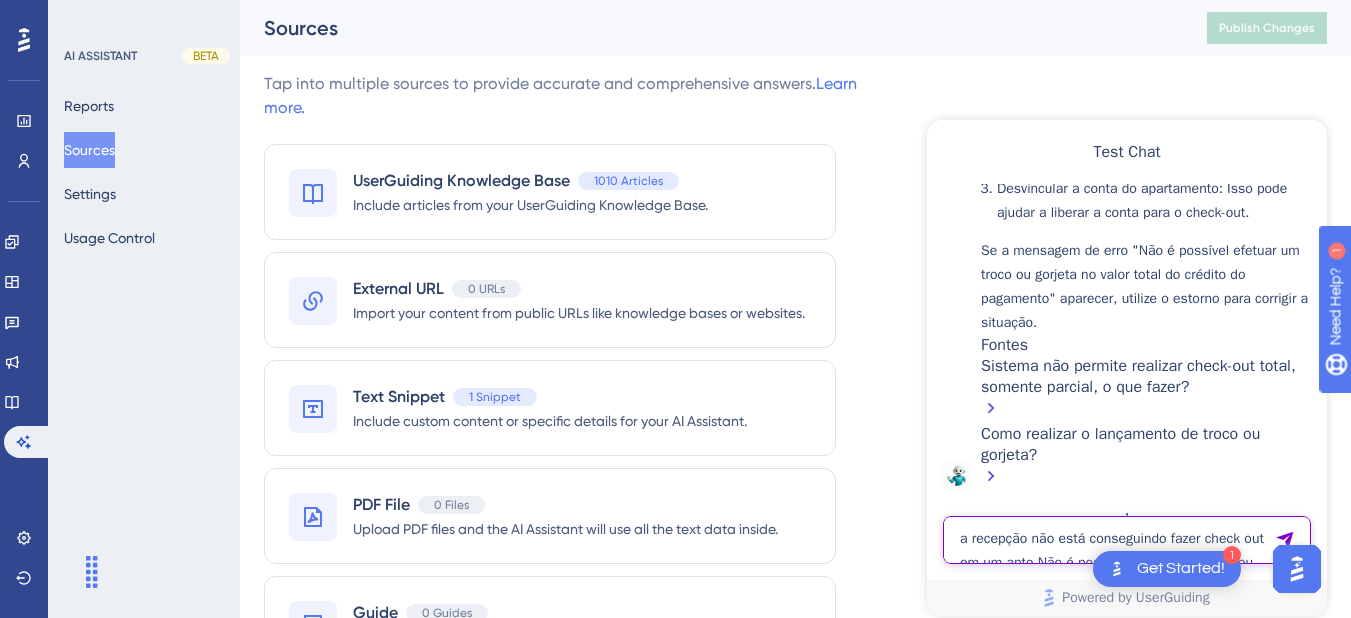 click on "a recepção não está conseguindo fazer check out em um apto Não é possível efetuar um troco ou gorjeta no valor total do crédito do pagamento. Para este cenário utilizar o [GEOGRAPHIC_DATA]!" at bounding box center (1127, 540) 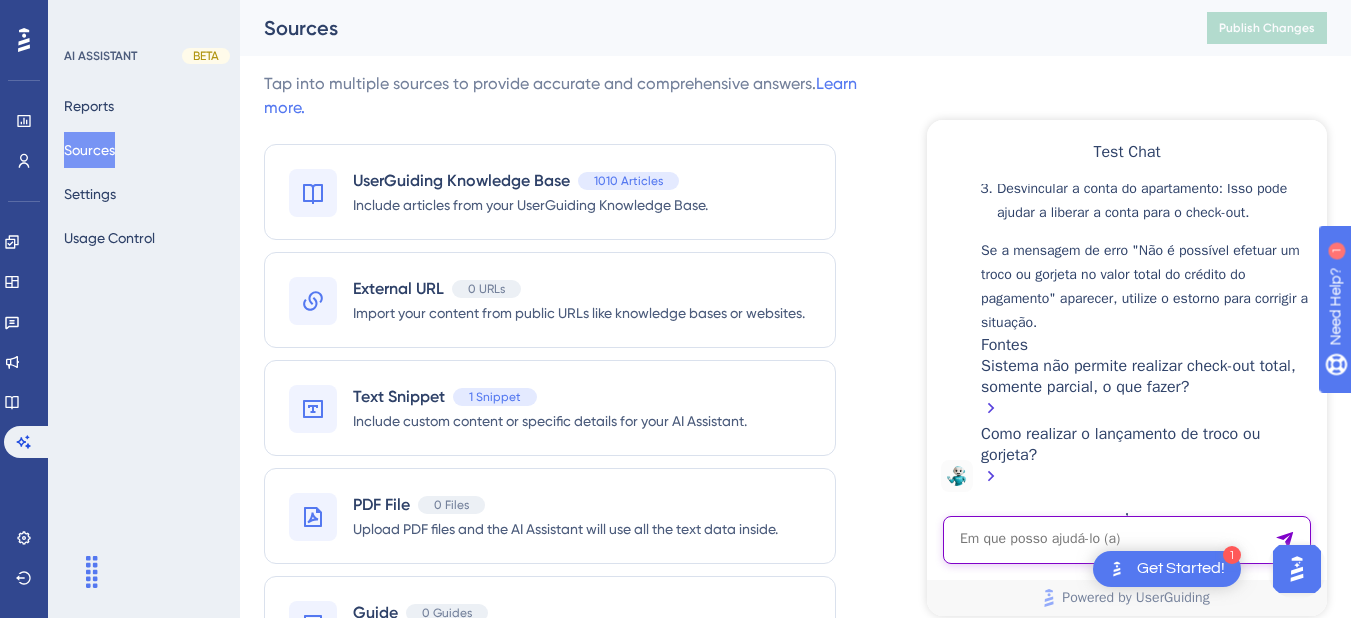 paste on "como relaciono um pagamento de uma reserva cancelada a uma reserva ativa" 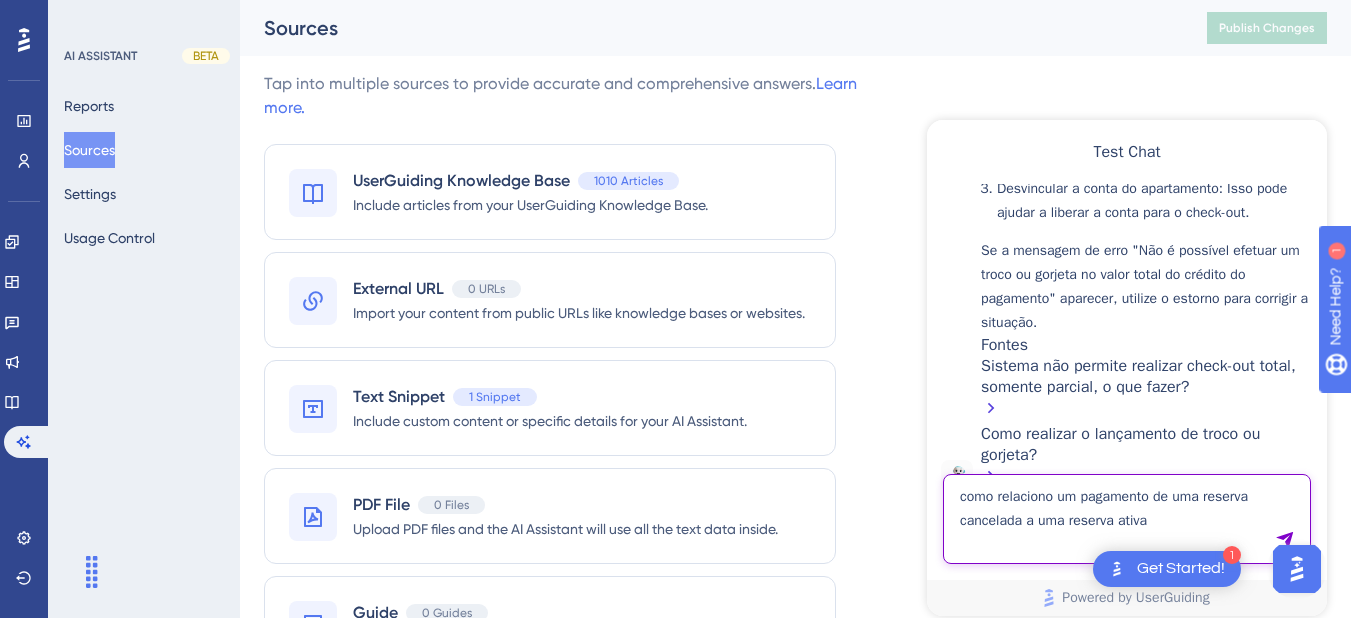 type on "como relaciono um pagamento de uma reserva cancelada a uma reserva ativa" 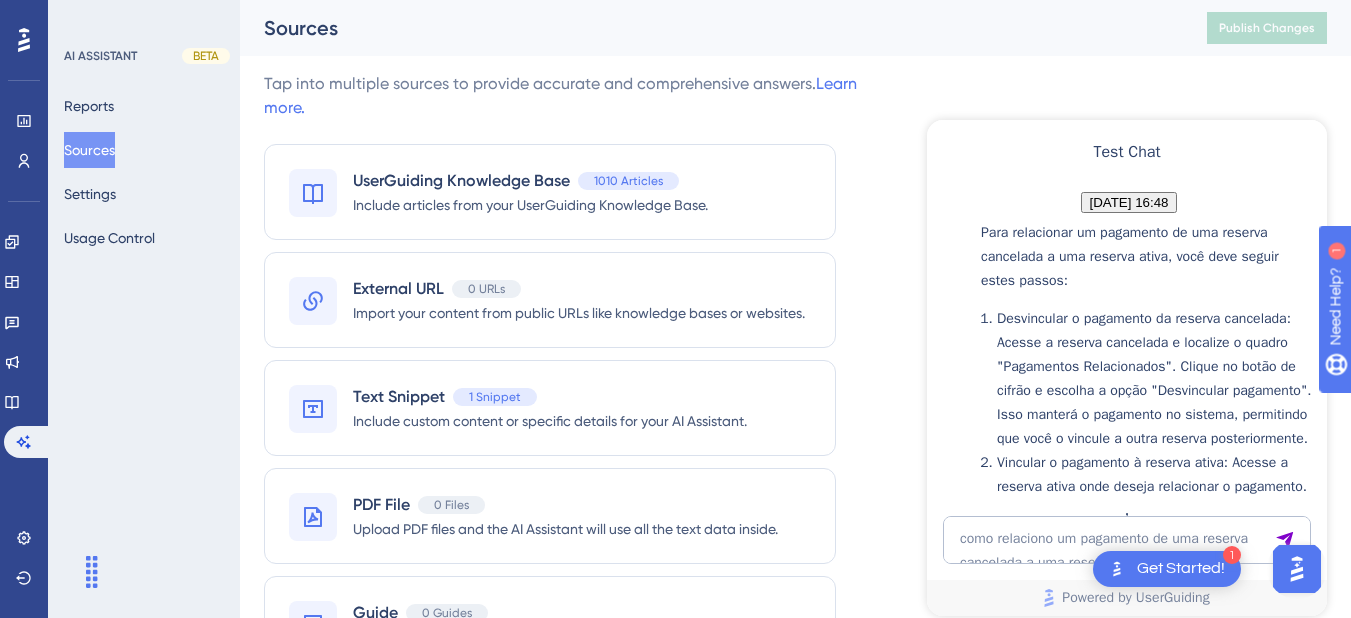 scroll, scrollTop: 1776, scrollLeft: 0, axis: vertical 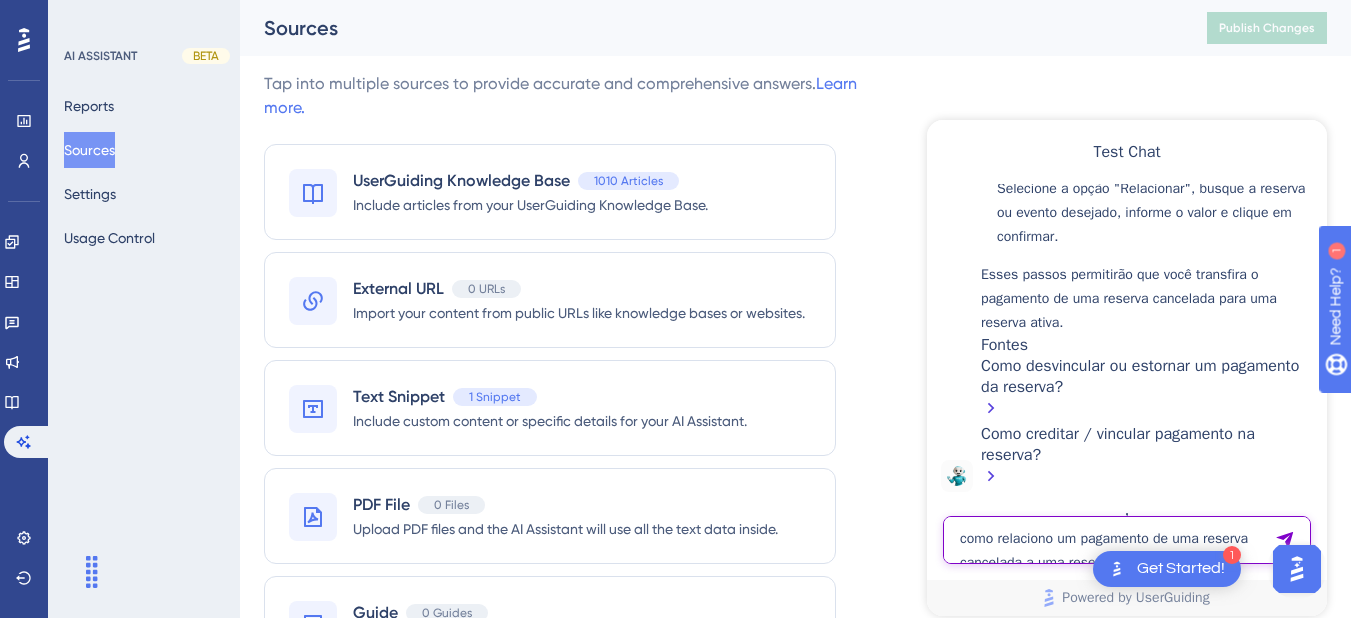 click on "como relaciono um pagamento de uma reserva cancelada a uma reserva ativa" at bounding box center (1127, 540) 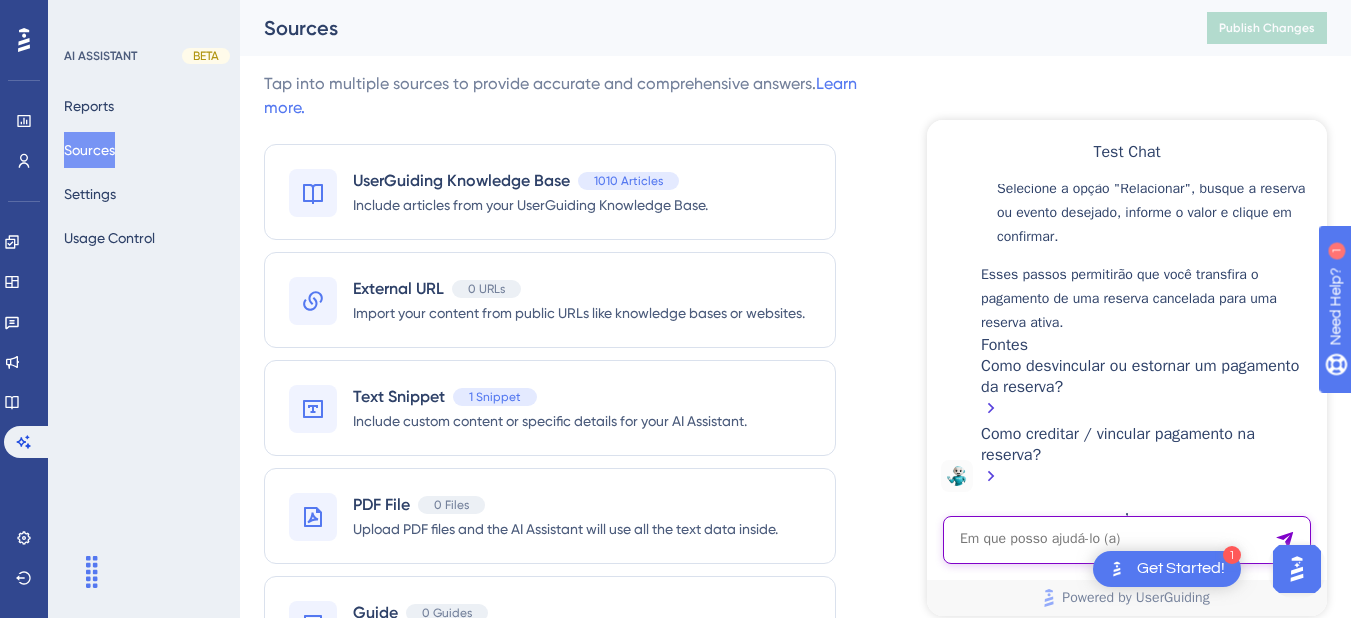paste on "[PERSON_NAME], estou com uma duvida aqui, o quarto 206 deu um problema, arrastei  para o 220, porém, a conta continua aberta no 206 e no 220 também, ficou as duas abertas, só quero deixar no 220
Estou finalizando os pagamentos, bandeiras" 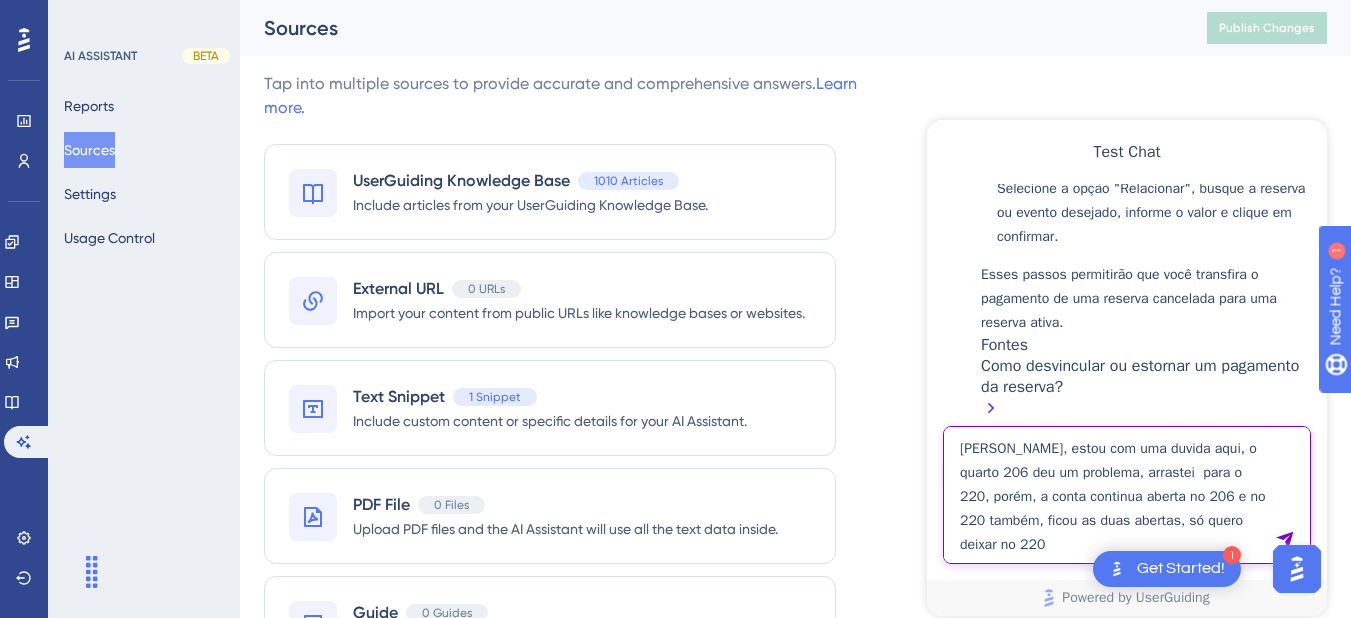 type on "[PERSON_NAME], estou com uma duvida aqui, o quarto 206 deu um problema, arrastei  para o 220, porém, a conta continua aberta no 206 e no 220 também, ficou as duas abertas, só quero deixar no 220
Estou finalizando os pagamentos, bandeiras" 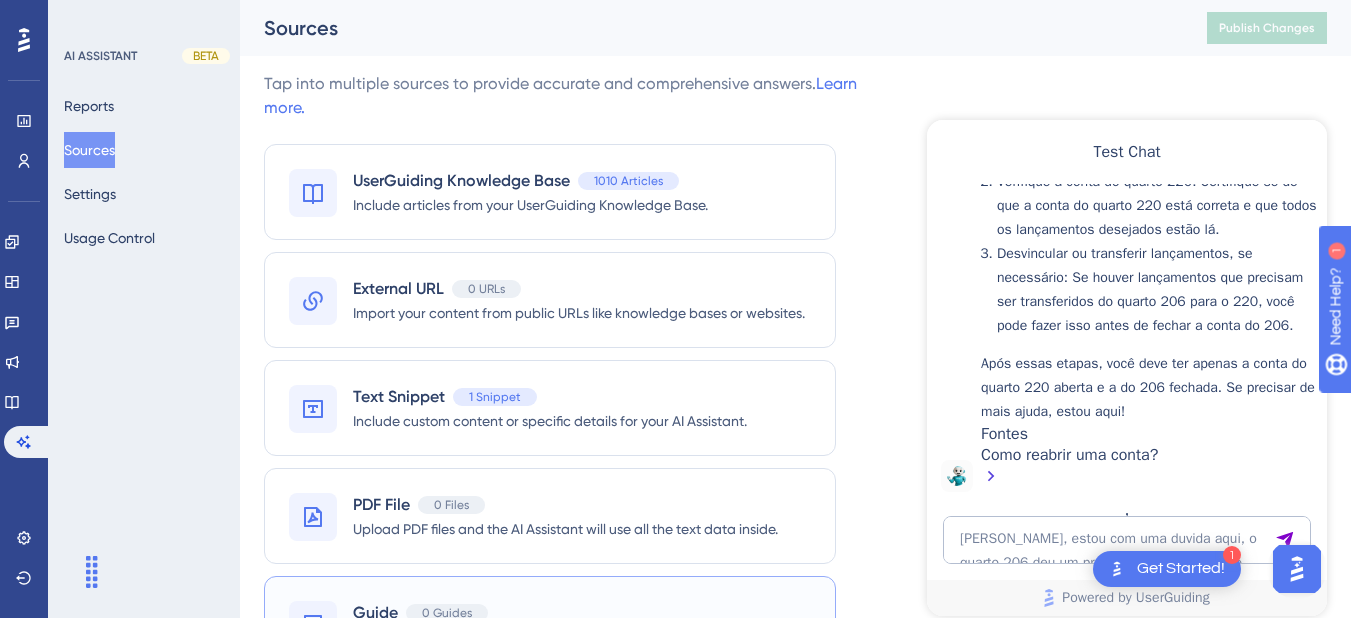 scroll, scrollTop: 2670, scrollLeft: 0, axis: vertical 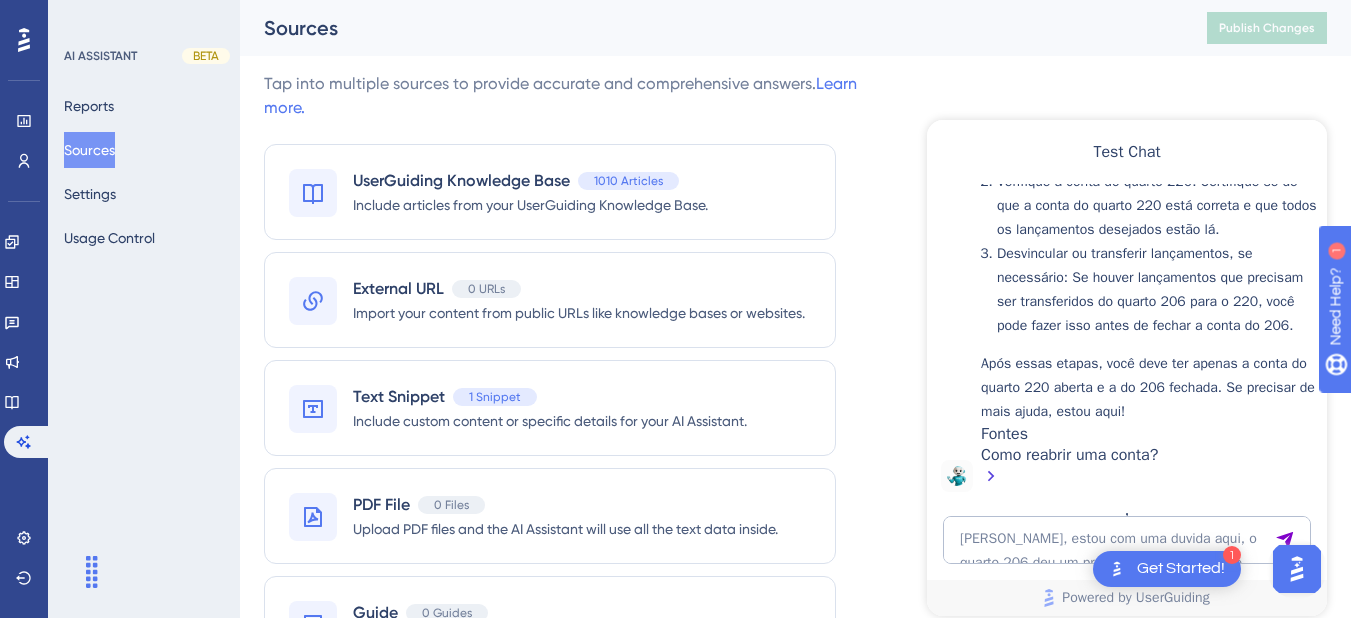 drag, startPoint x: 1050, startPoint y: 136, endPoint x: 1132, endPoint y: 286, distance: 170.95029 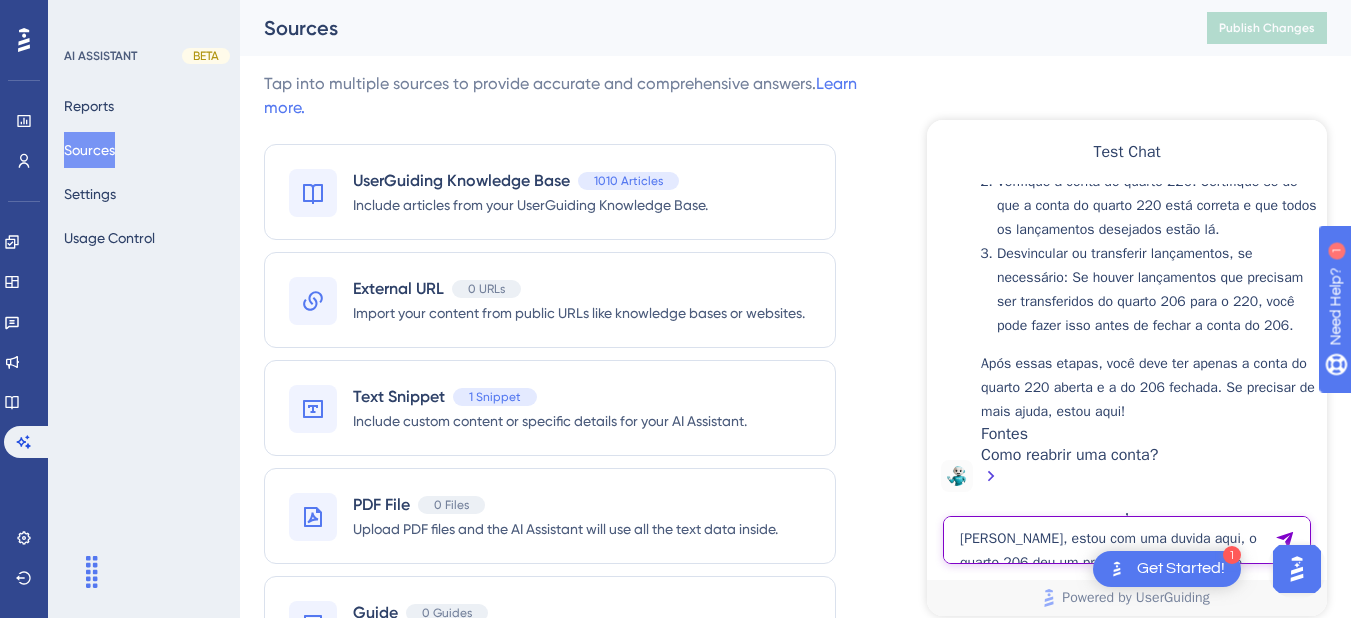 click on "[PERSON_NAME], estou com uma duvida aqui, o quarto 206 deu um problema, arrastei  para o 220, porém, a conta continua aberta no 206 e no 220 também, ficou as duas abertas, só quero deixar no 220
Estou finalizando os pagamentos, bandeiras" at bounding box center [1127, 540] 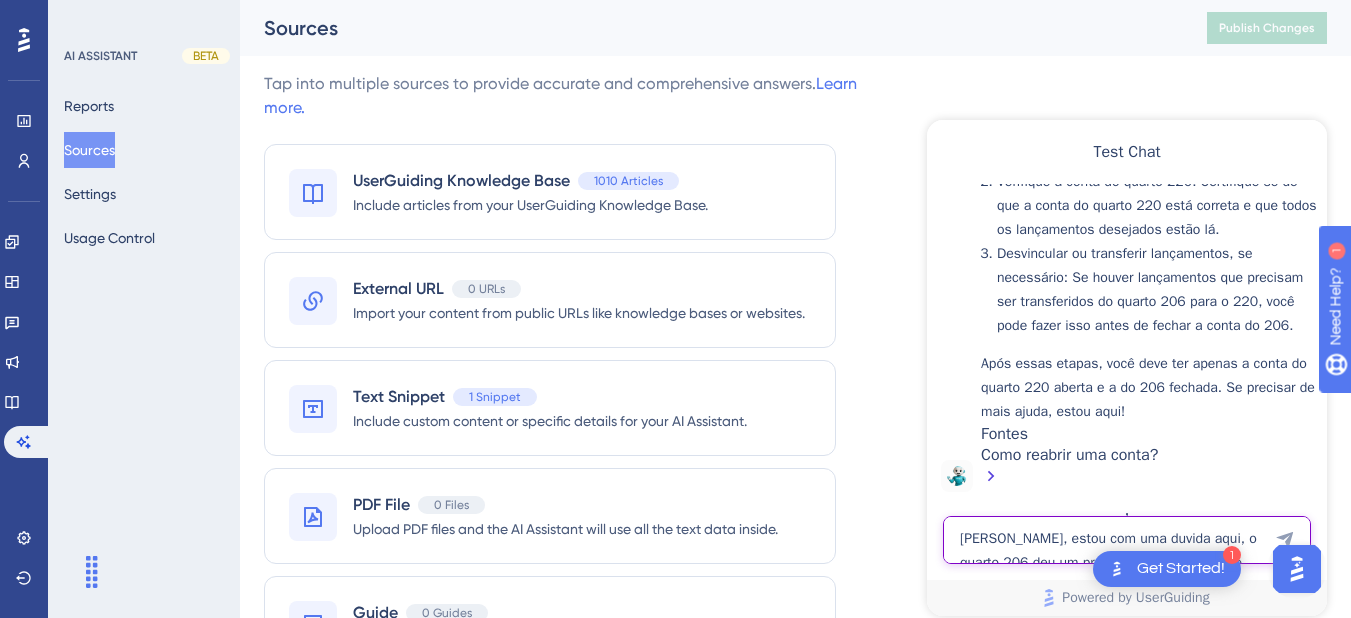 click on "[PERSON_NAME], estou com uma duvida aqui, o quarto 206 deu um problema, arrastei  para o 220, porém, a conta continua aberta no 206 e no 220 também, ficou as duas abertas, só quero deixar no 220
Estou finalizando os pagamentos, bandeiras" at bounding box center [1127, 540] 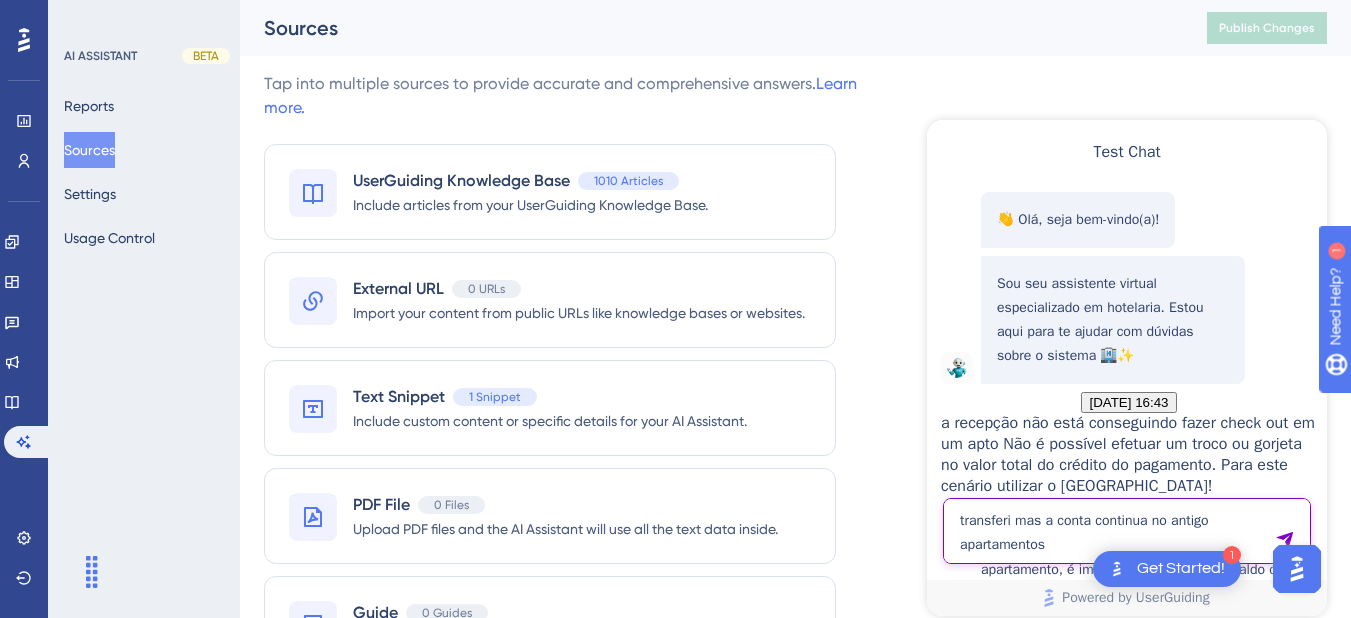 type on "transferi mas a conta continua no antigo apartamentos" 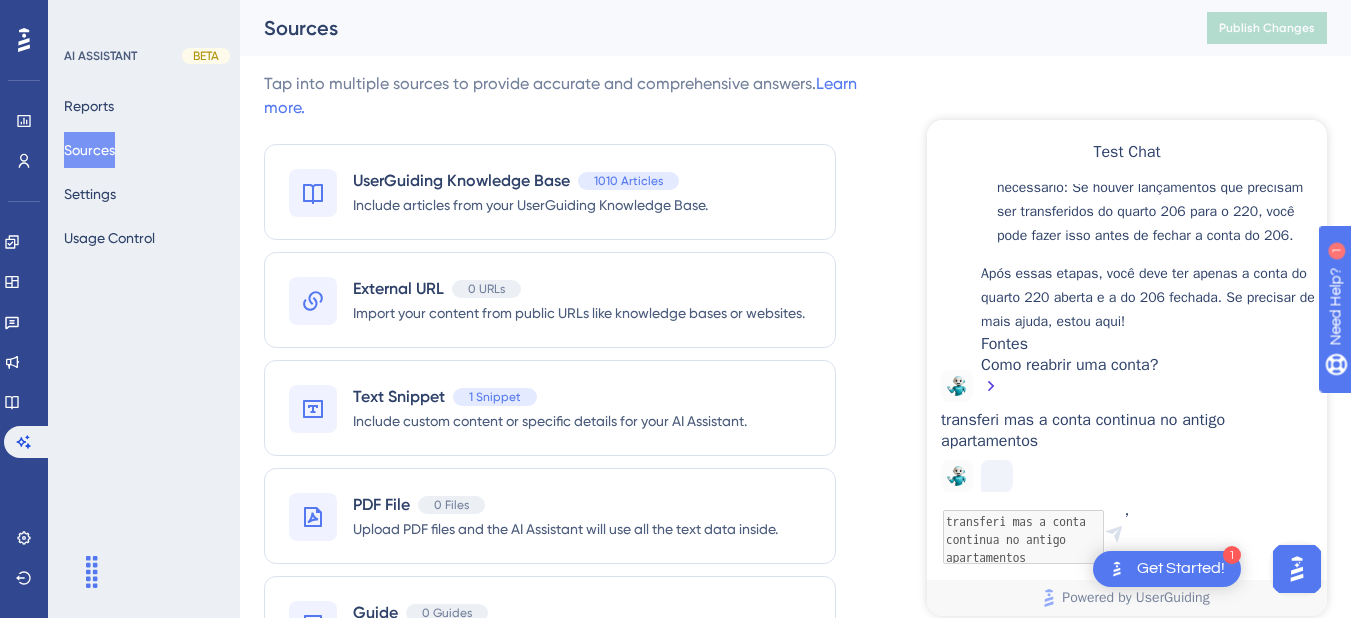 scroll, scrollTop: 2826, scrollLeft: 0, axis: vertical 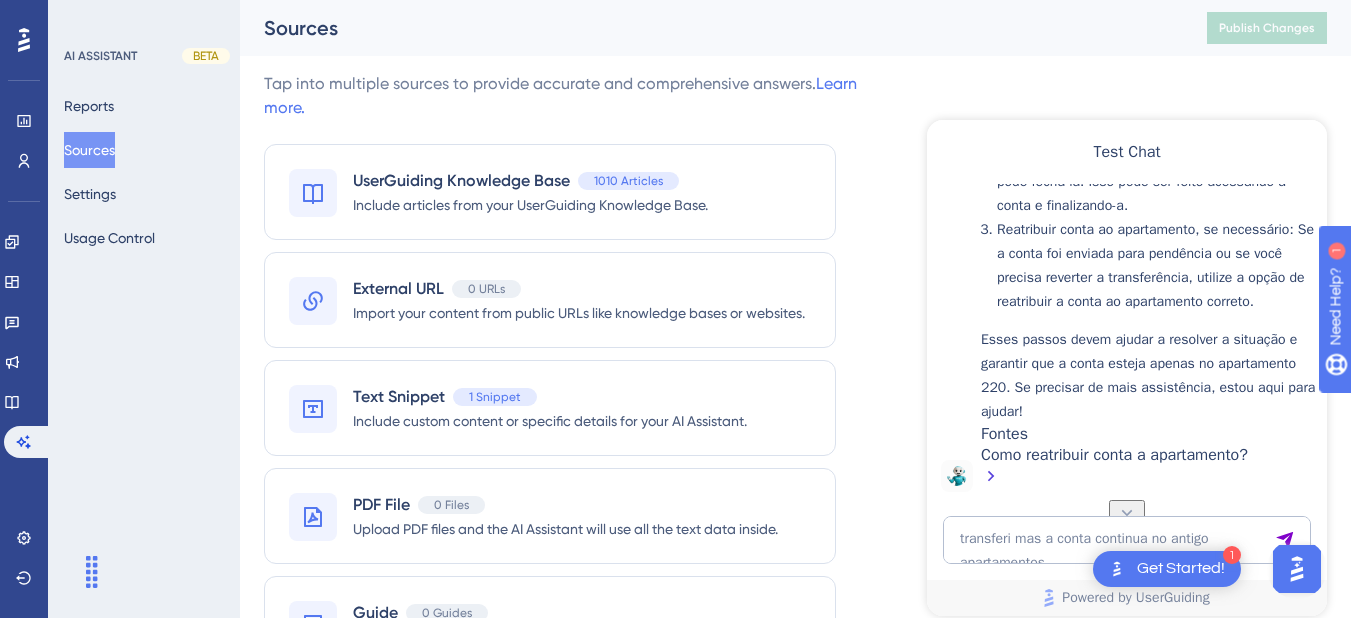 click on "transferi mas a conta continua no antigo apartamentos" at bounding box center [1128, -2265] 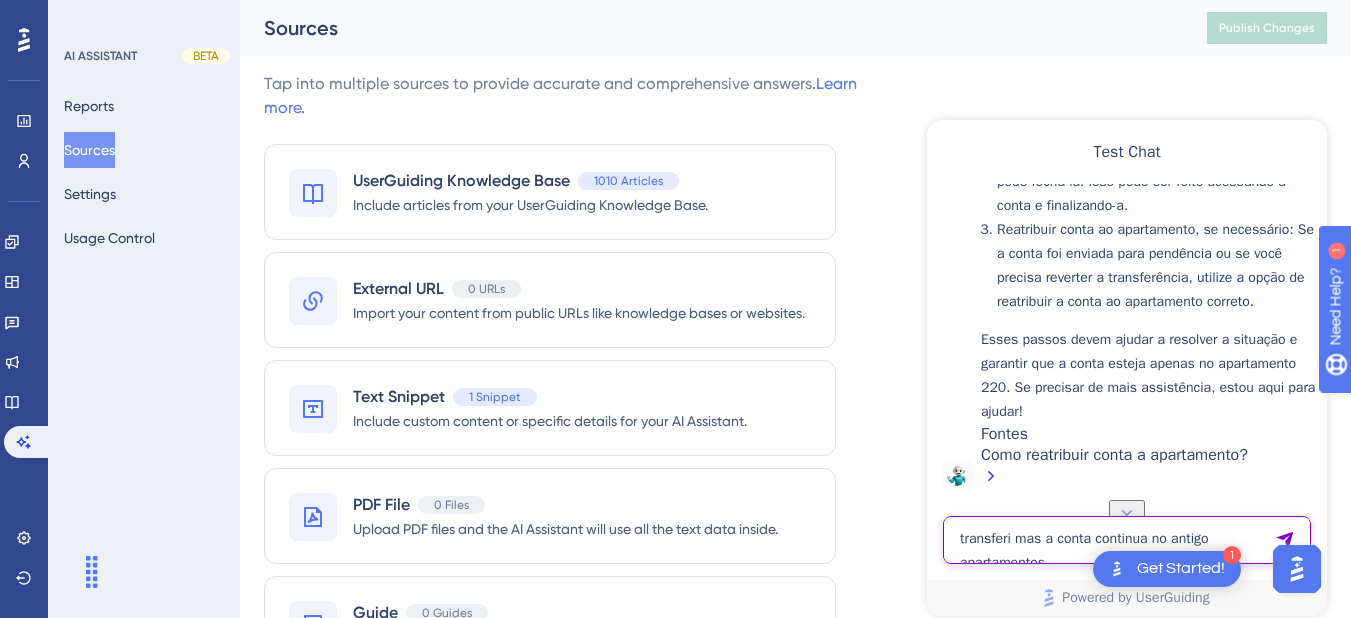 click on "transferi mas a conta continua no antigo apartamentos" at bounding box center (1127, 540) 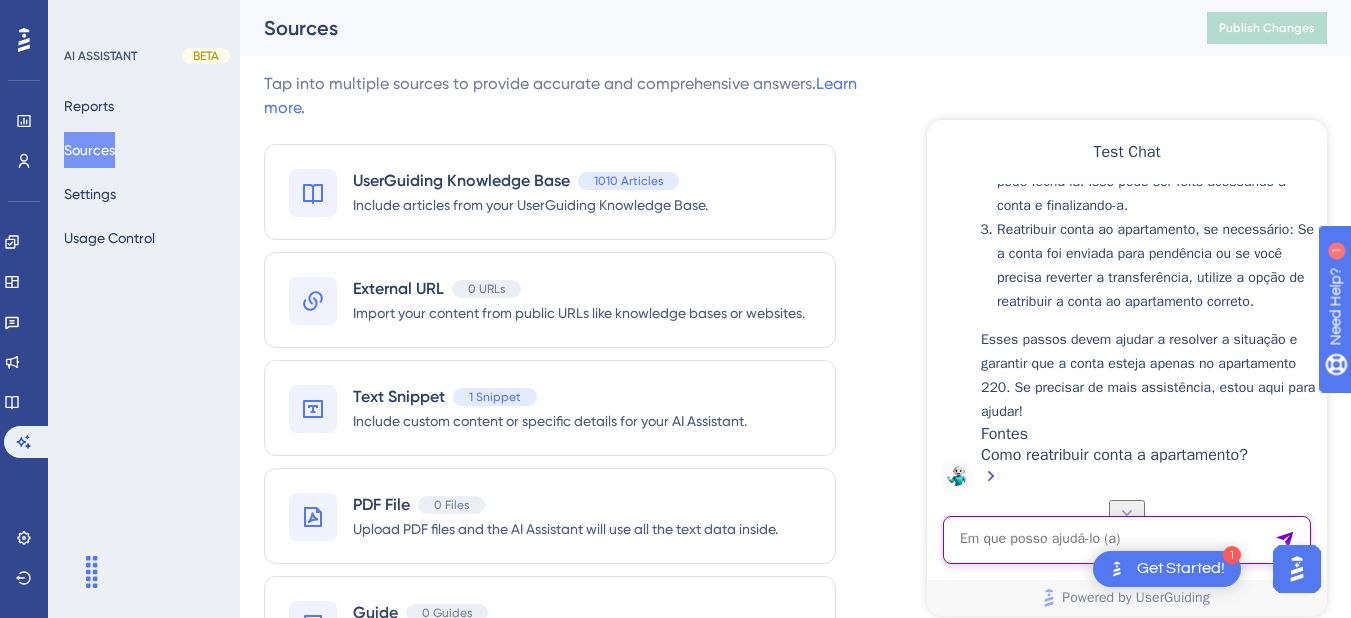 paste on "transferi mas a conta continua no antigo apartamentos" 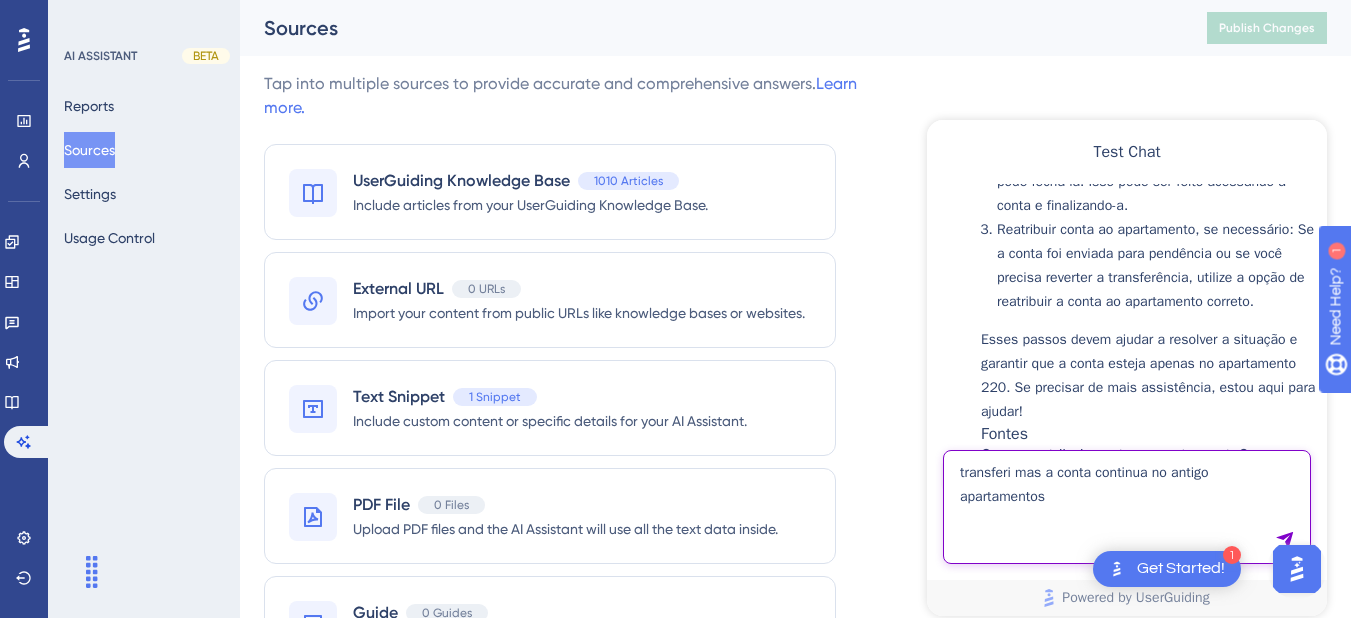 click on "transferi mas a conta continua no antigo apartamentos" at bounding box center (1127, 507) 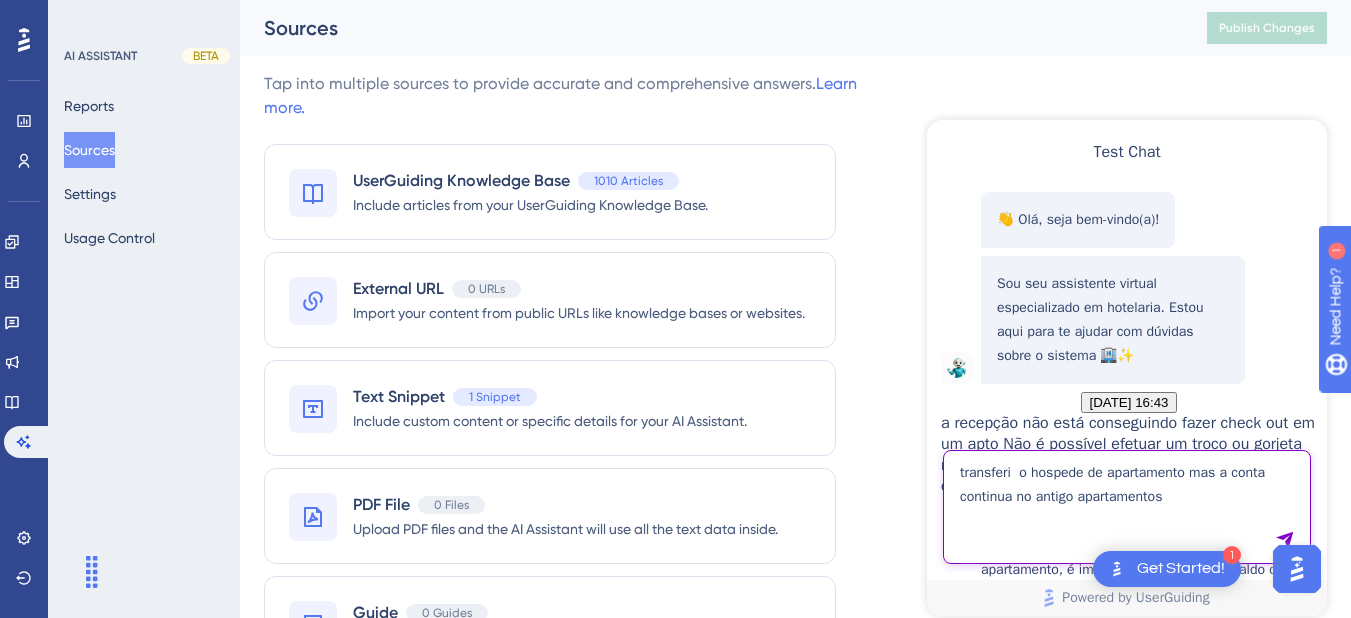 type on "transferi  o hospede de apartamento mas a conta continua no antigo apartamentos" 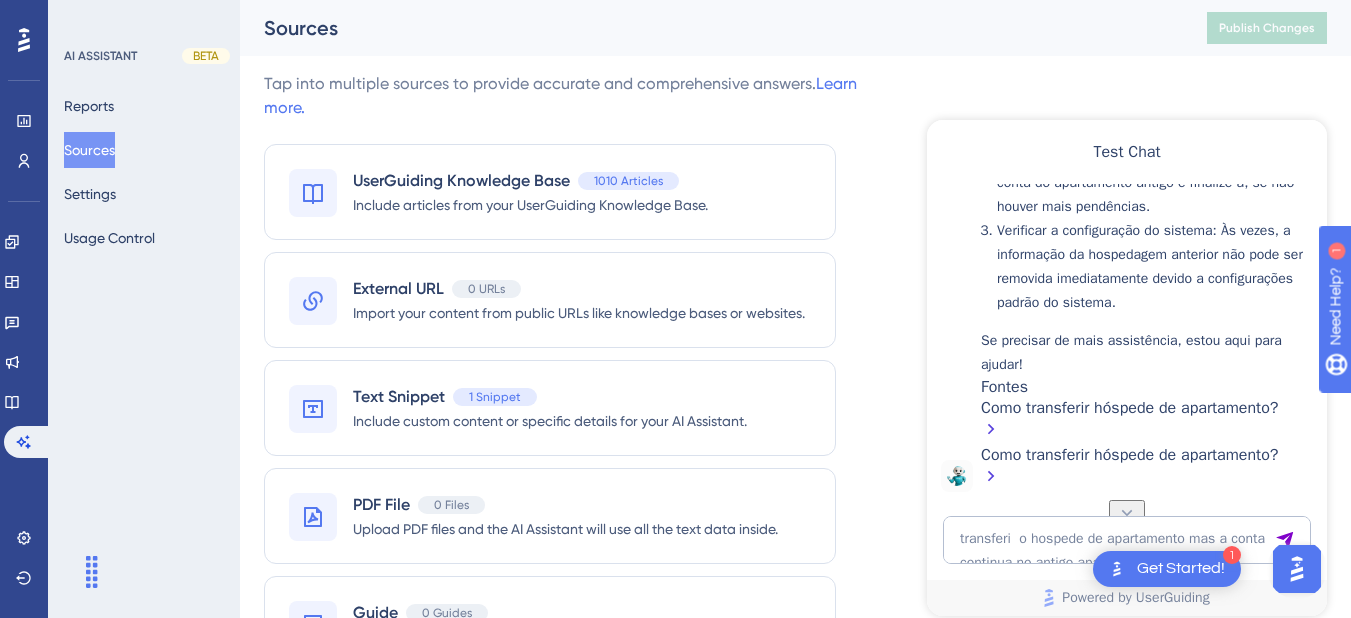 scroll, scrollTop: 4458, scrollLeft: 0, axis: vertical 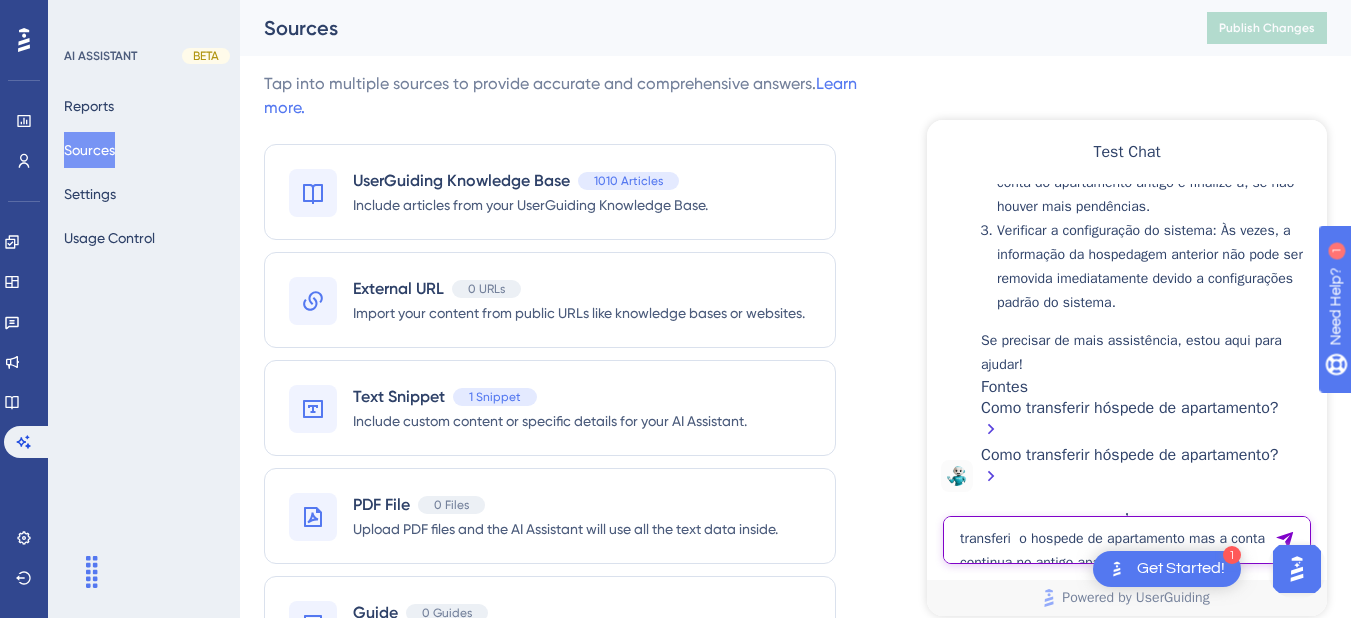 click on "transferi  o hospede de apartamento mas a conta continua no antigo apartamentos" at bounding box center (1127, 540) 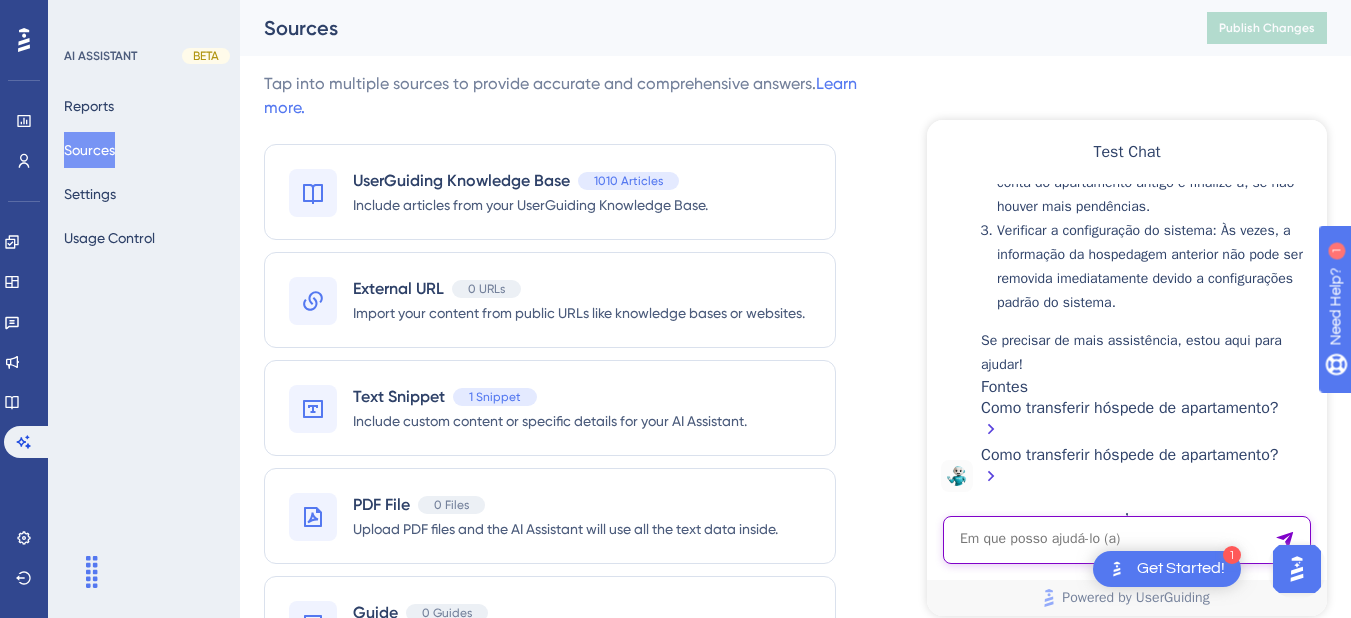 paste on "COMO FAÇO PARA PEDIR O BOETO PARA PAGAMENTO DA APP?? HITS" 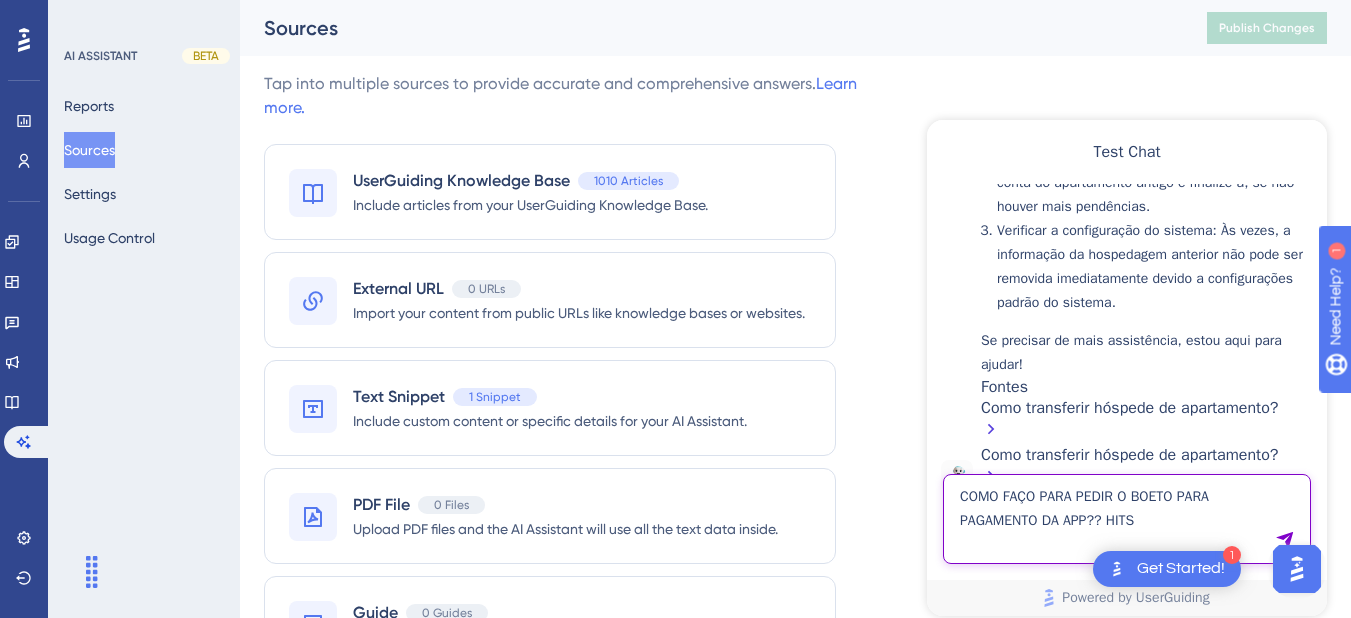 type on "COMO FAÇO PARA PEDIR O BOETO PARA PAGAMENTO DA APP?? HITS" 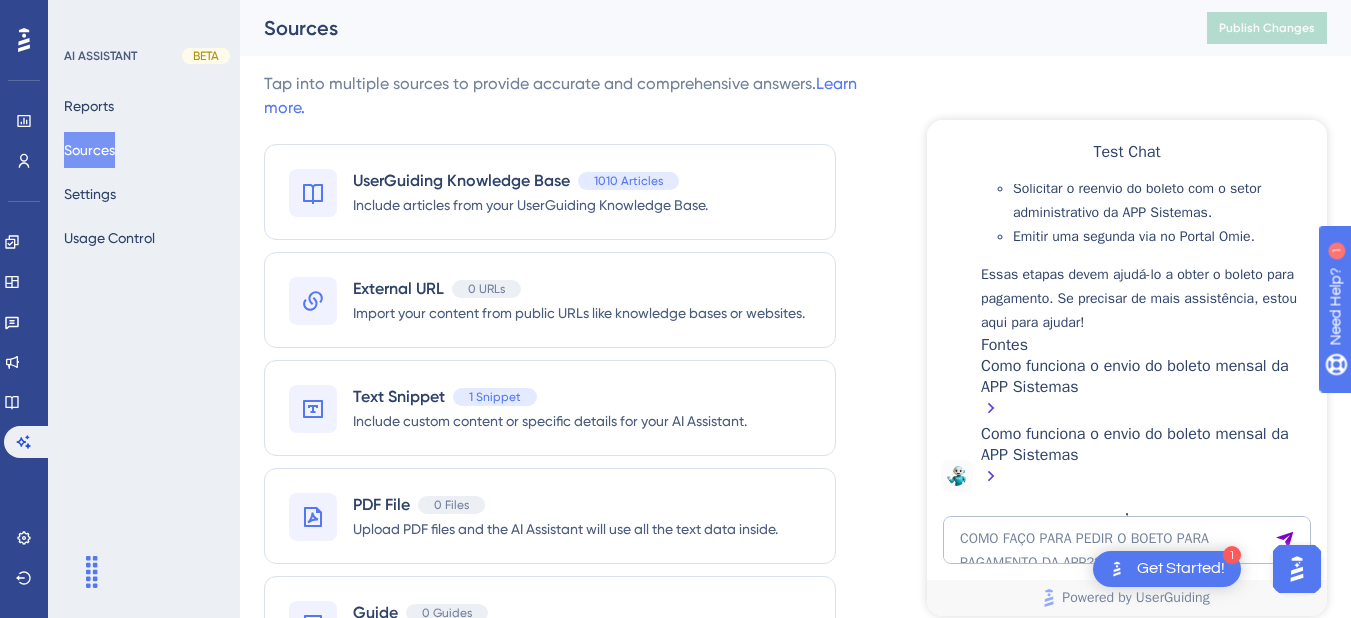 scroll, scrollTop: 5568, scrollLeft: 0, axis: vertical 